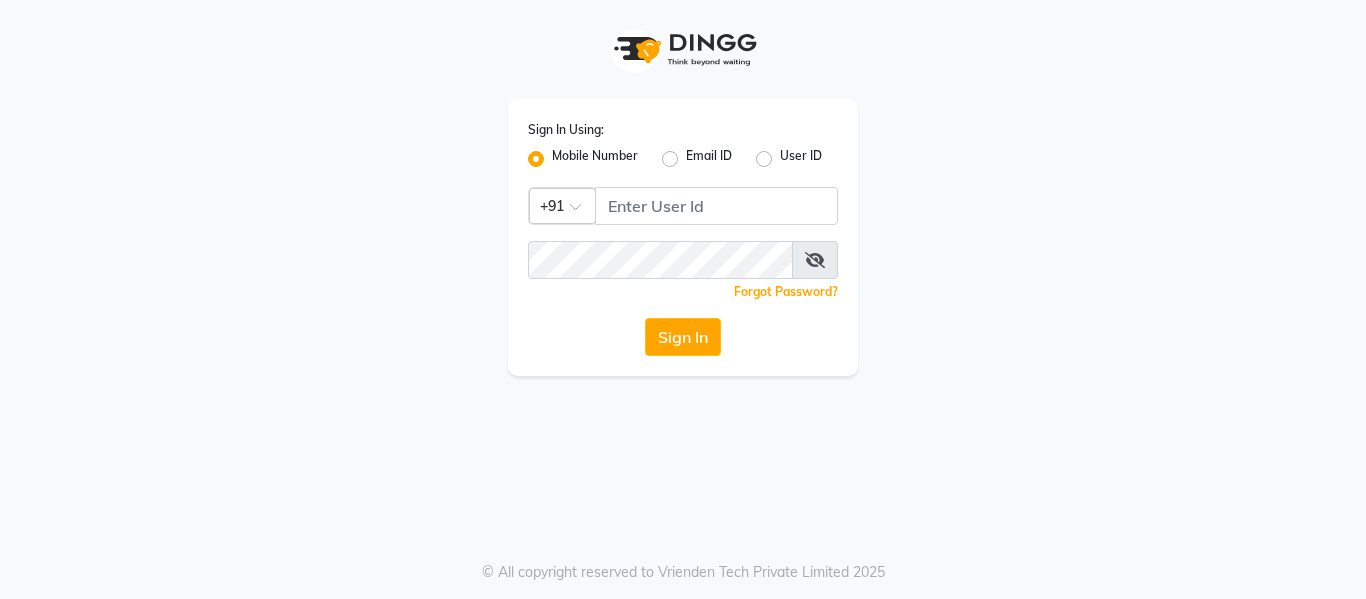 scroll, scrollTop: 0, scrollLeft: 0, axis: both 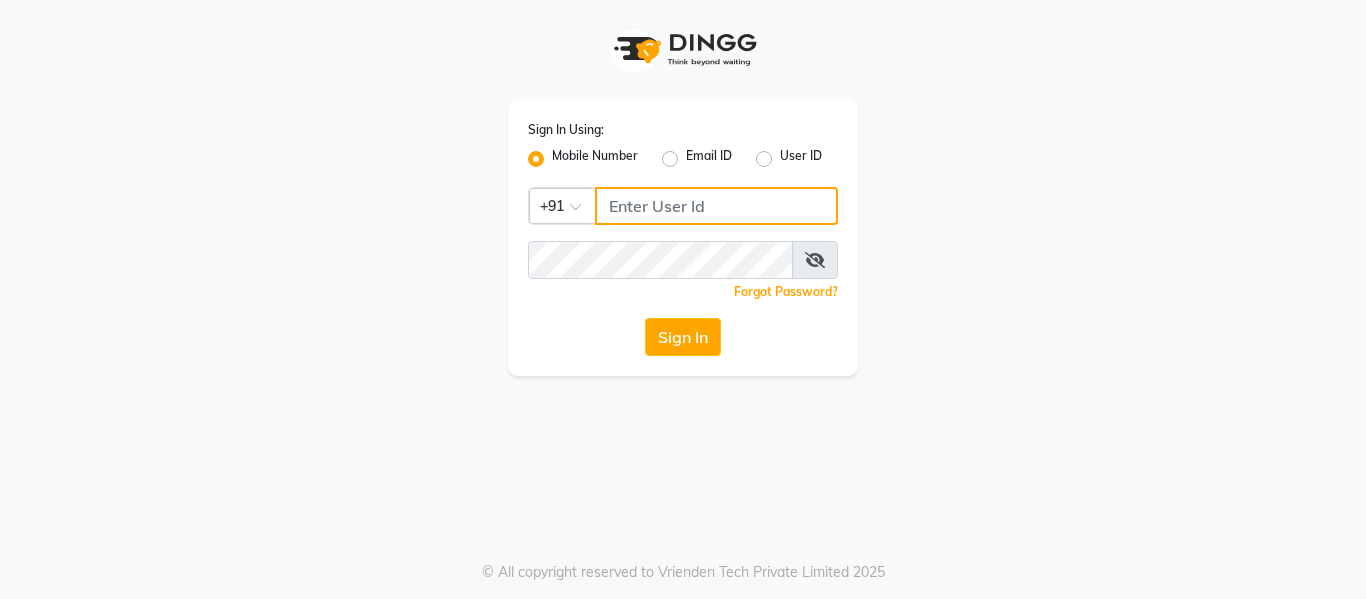 click 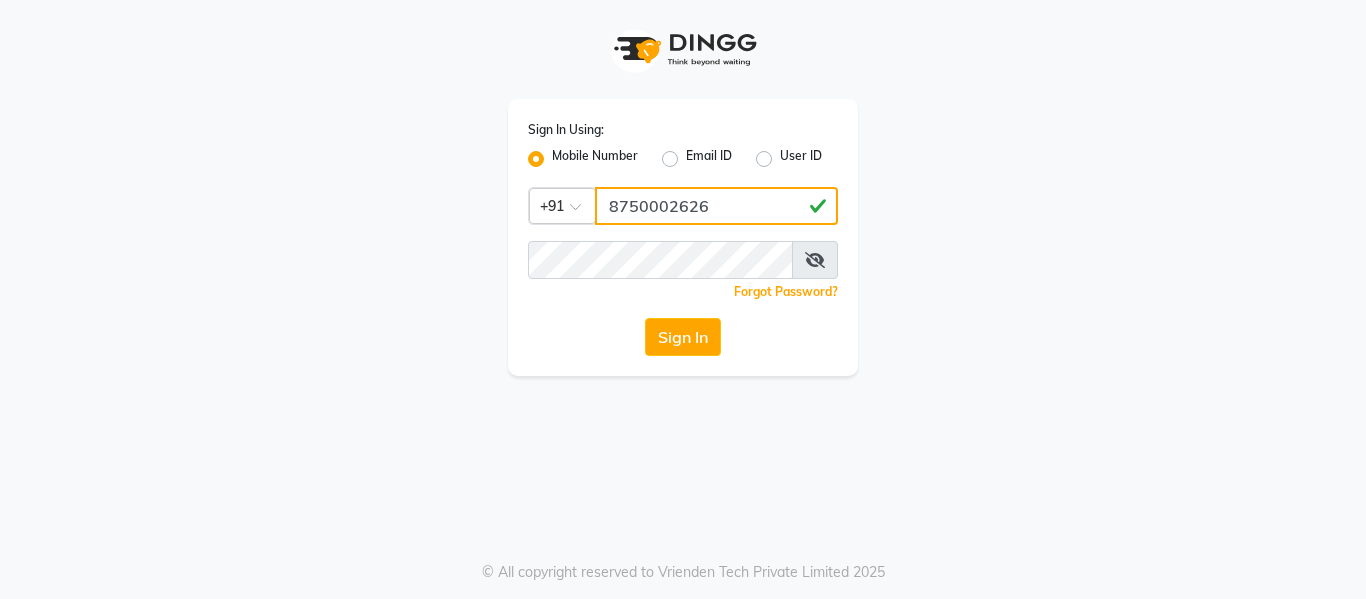type on "8750002626" 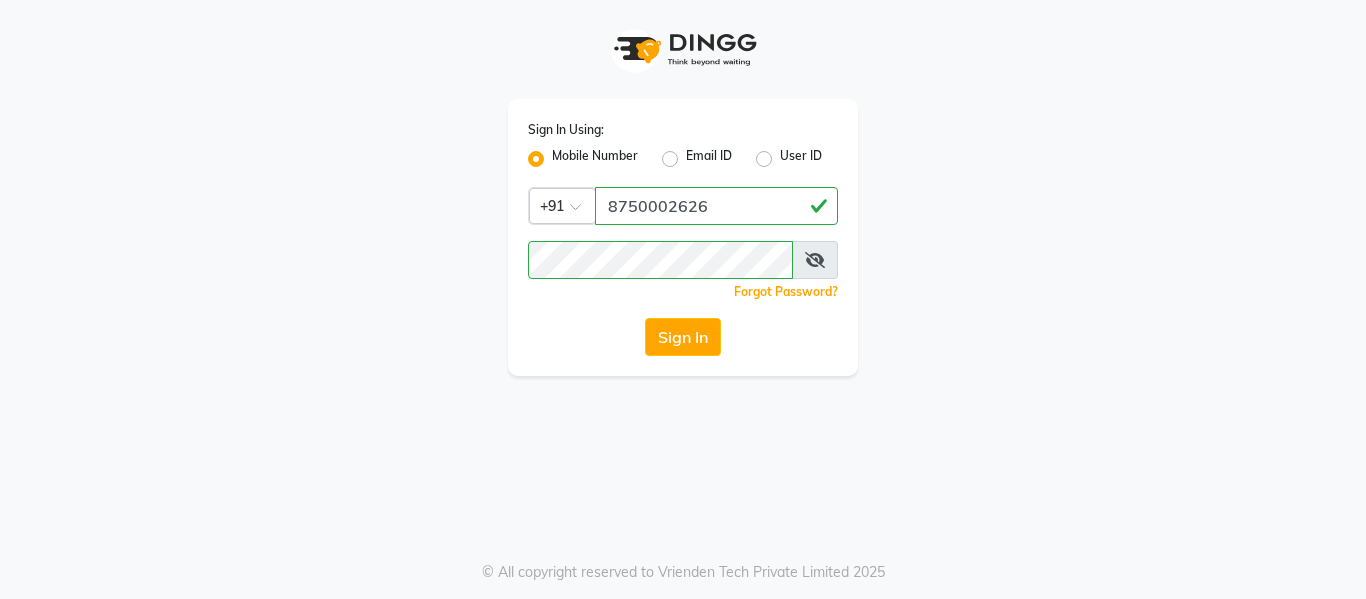 click at bounding box center [815, 260] 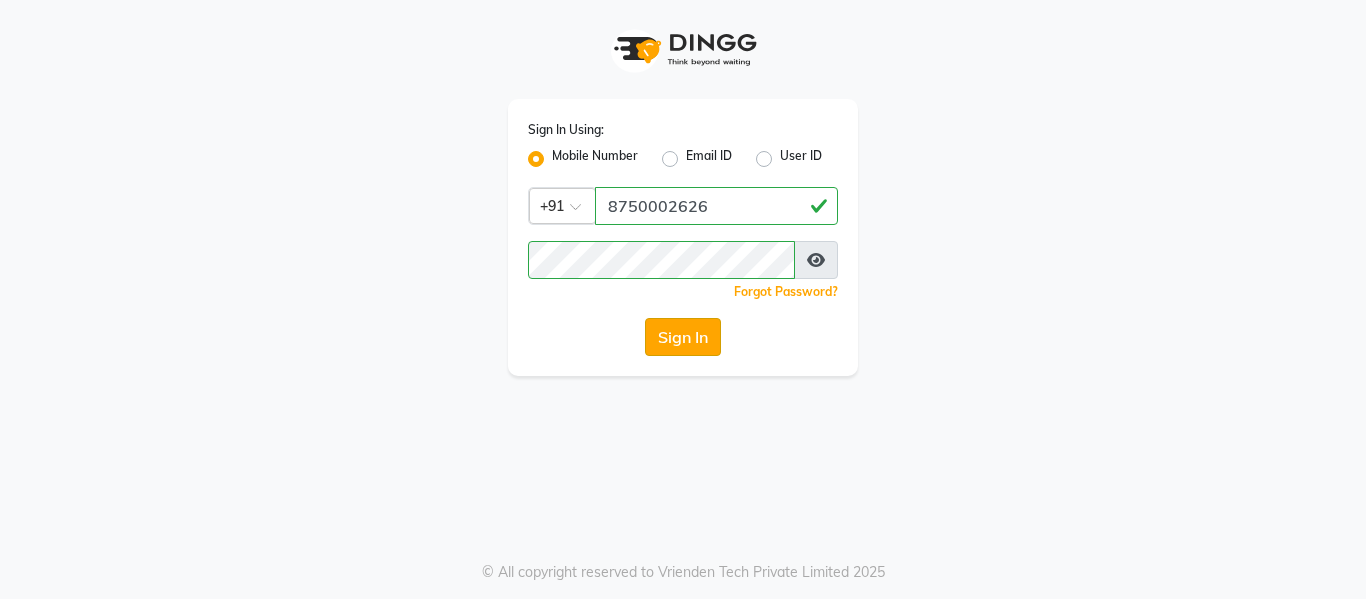 click on "Sign In" 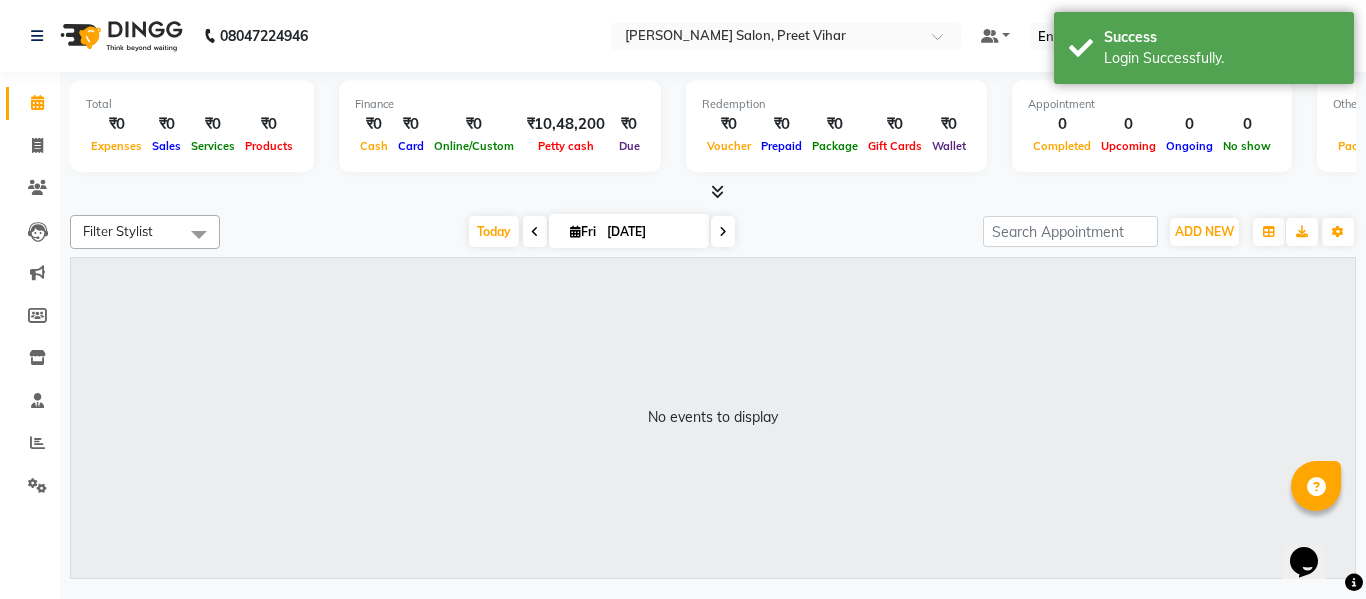 scroll, scrollTop: 0, scrollLeft: 0, axis: both 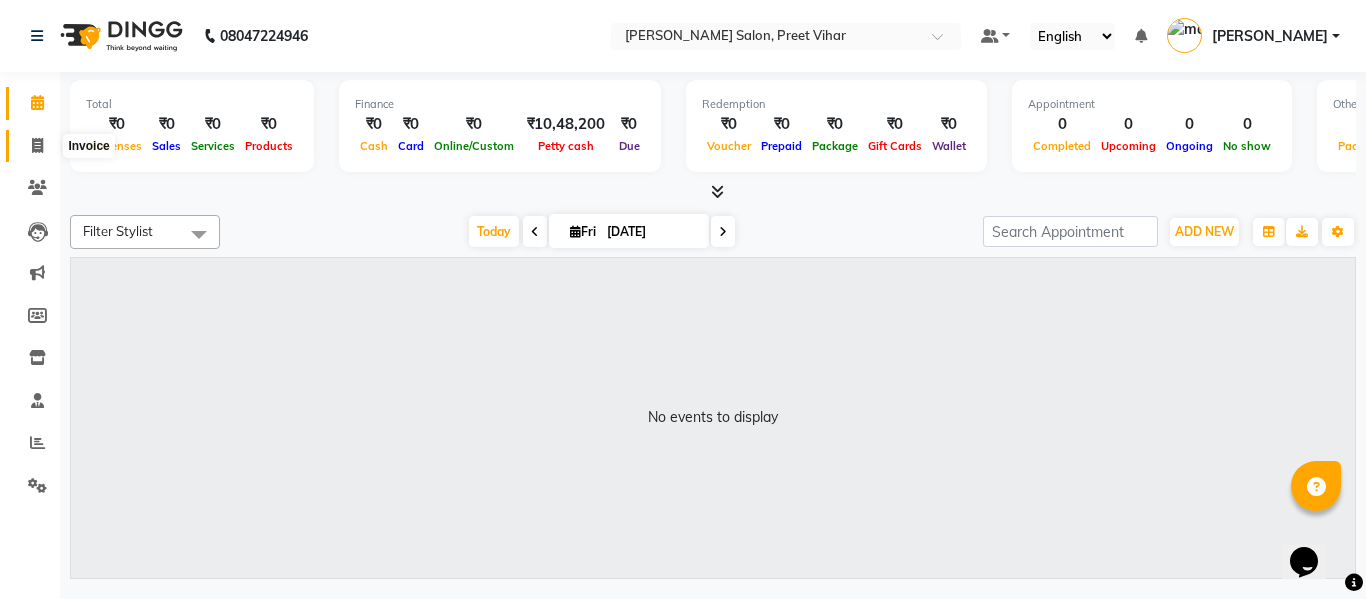 click 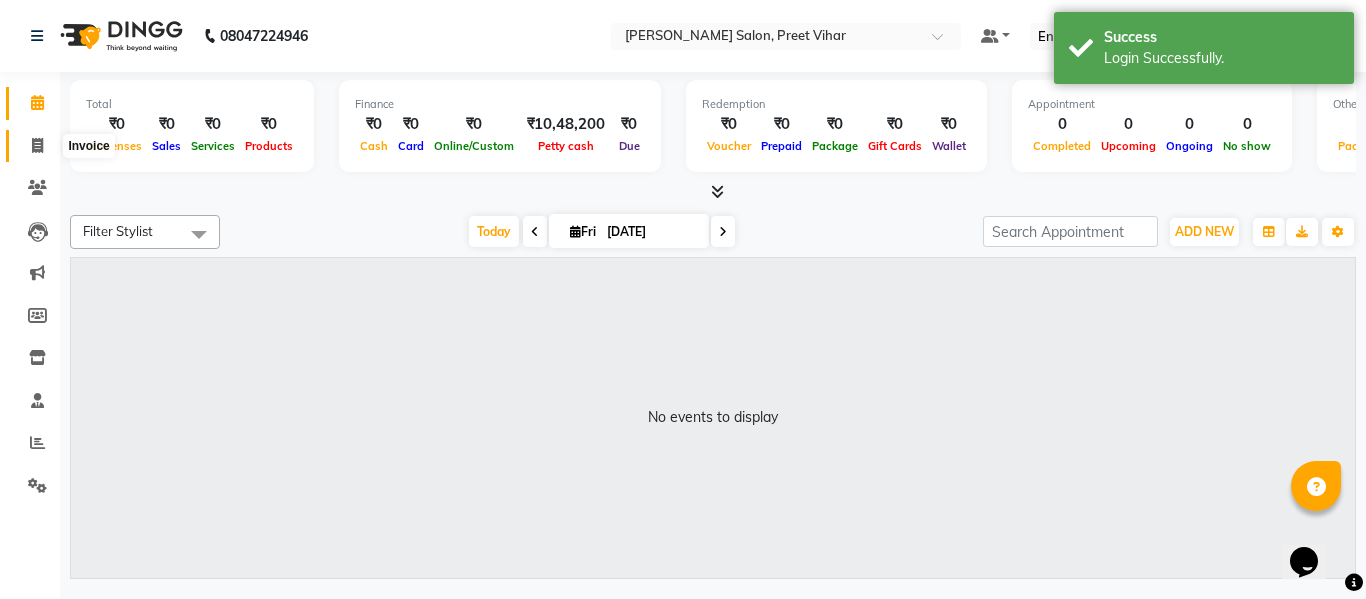 select on "6469" 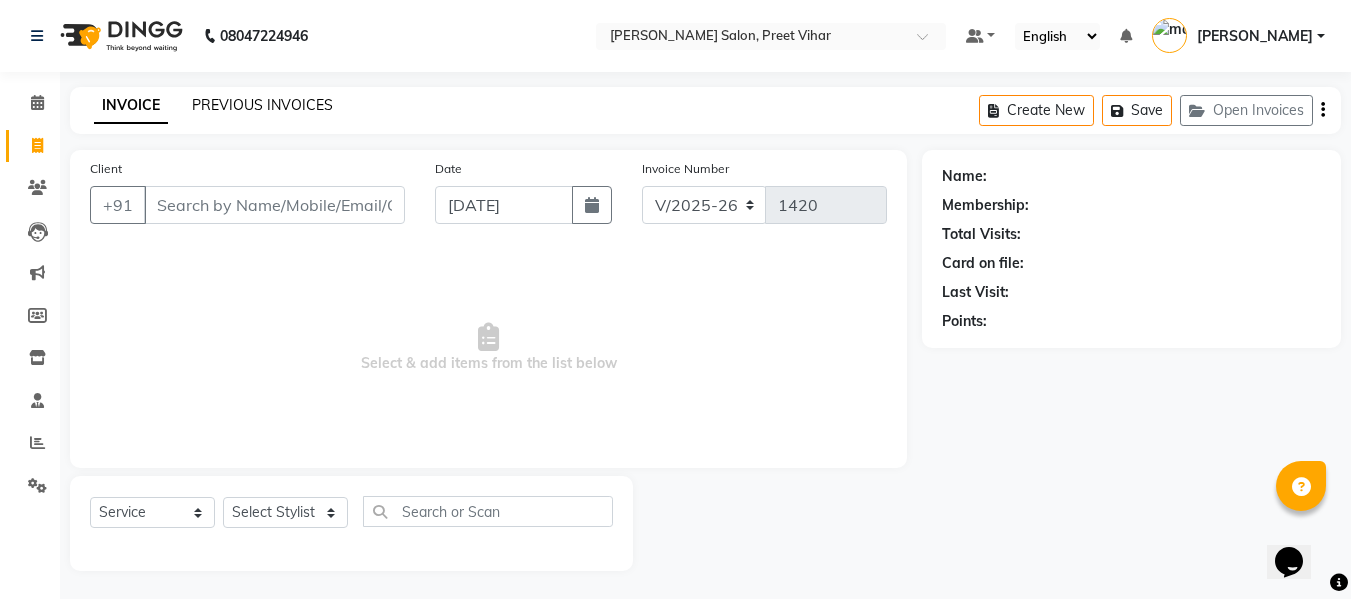 click on "PREVIOUS INVOICES" 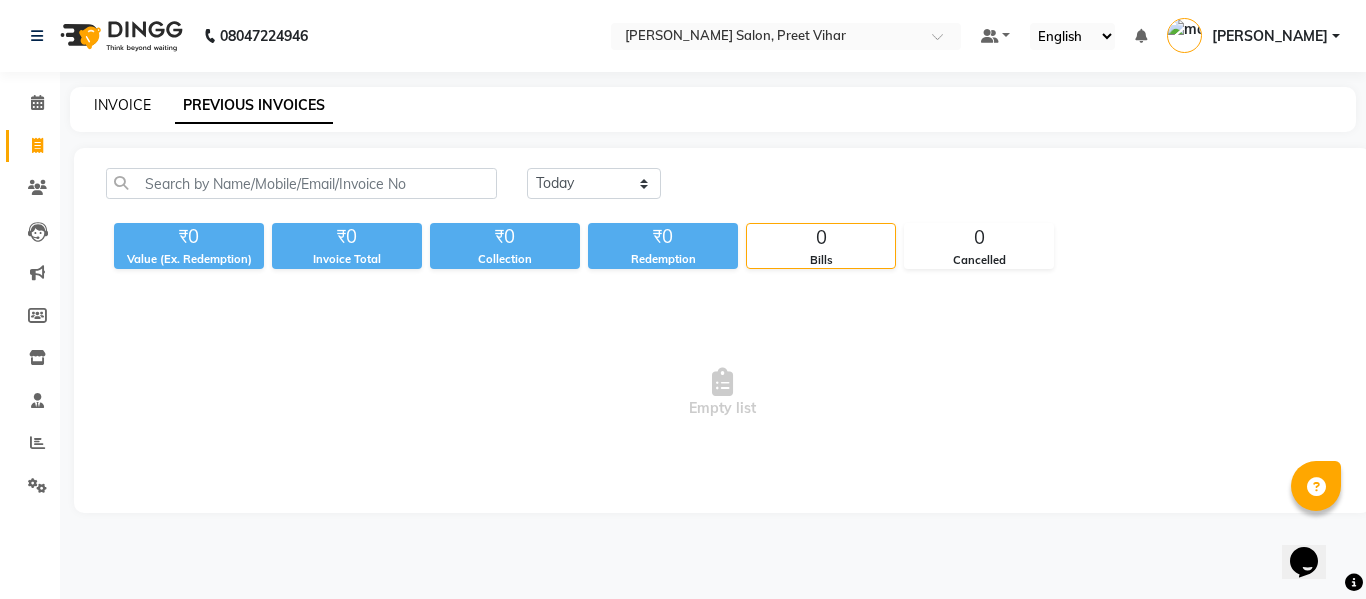 click on "INVOICE" 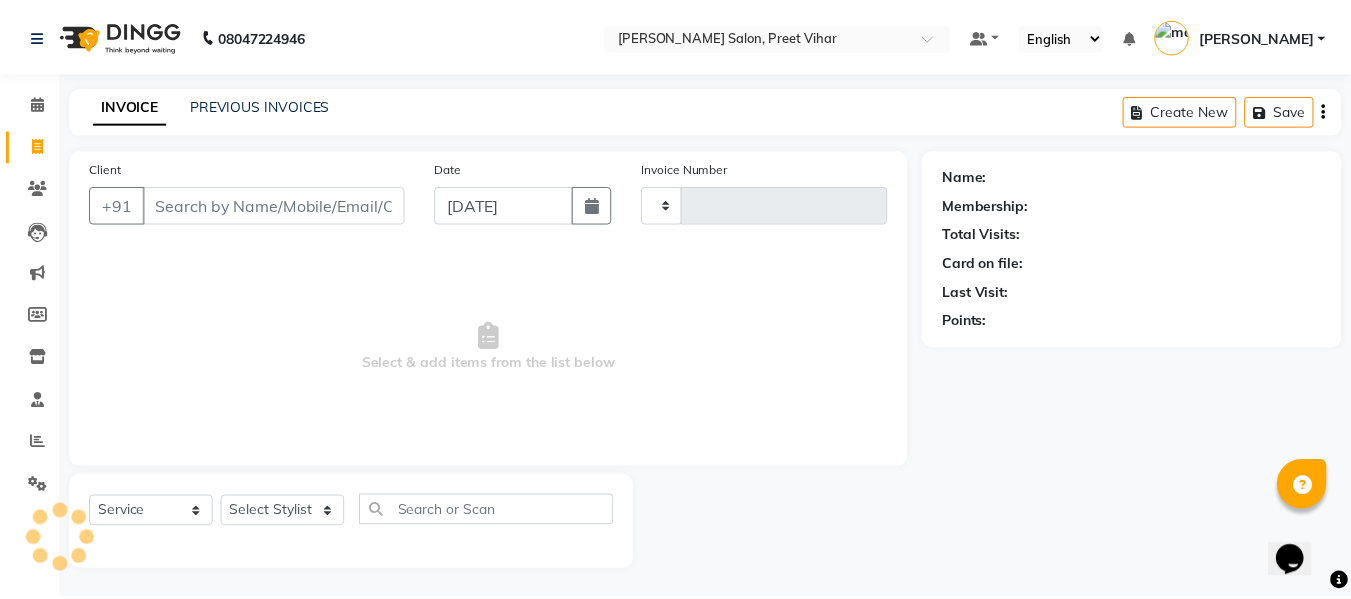 scroll, scrollTop: 2, scrollLeft: 0, axis: vertical 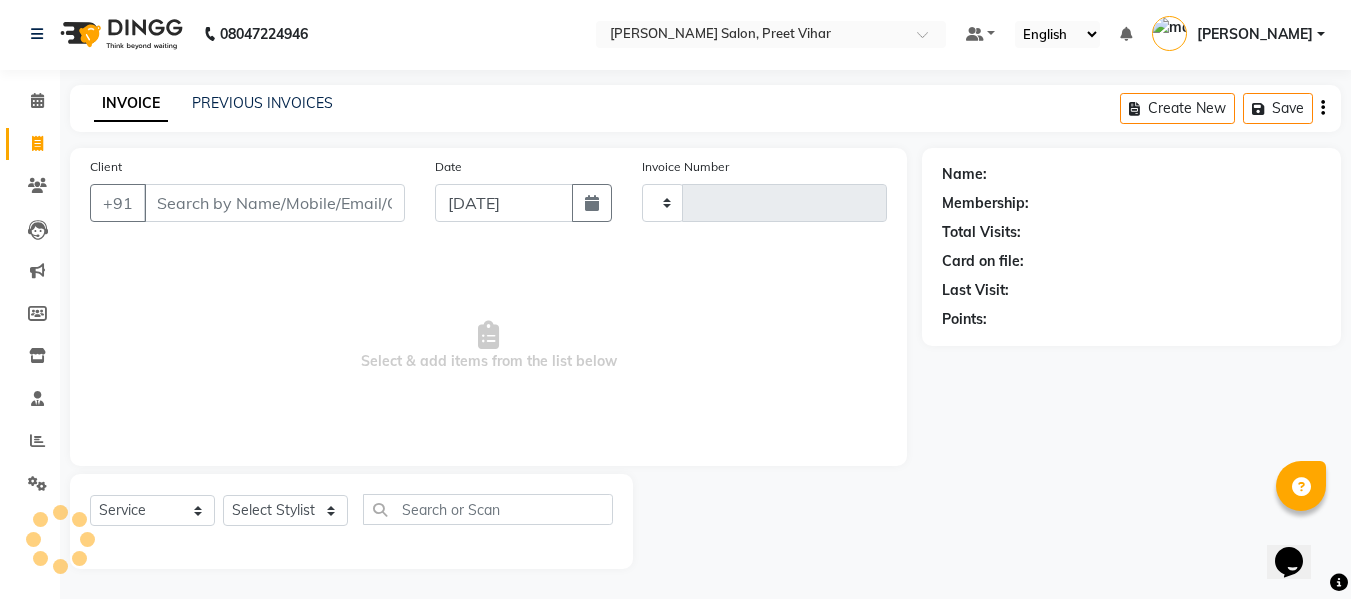 type on "1420" 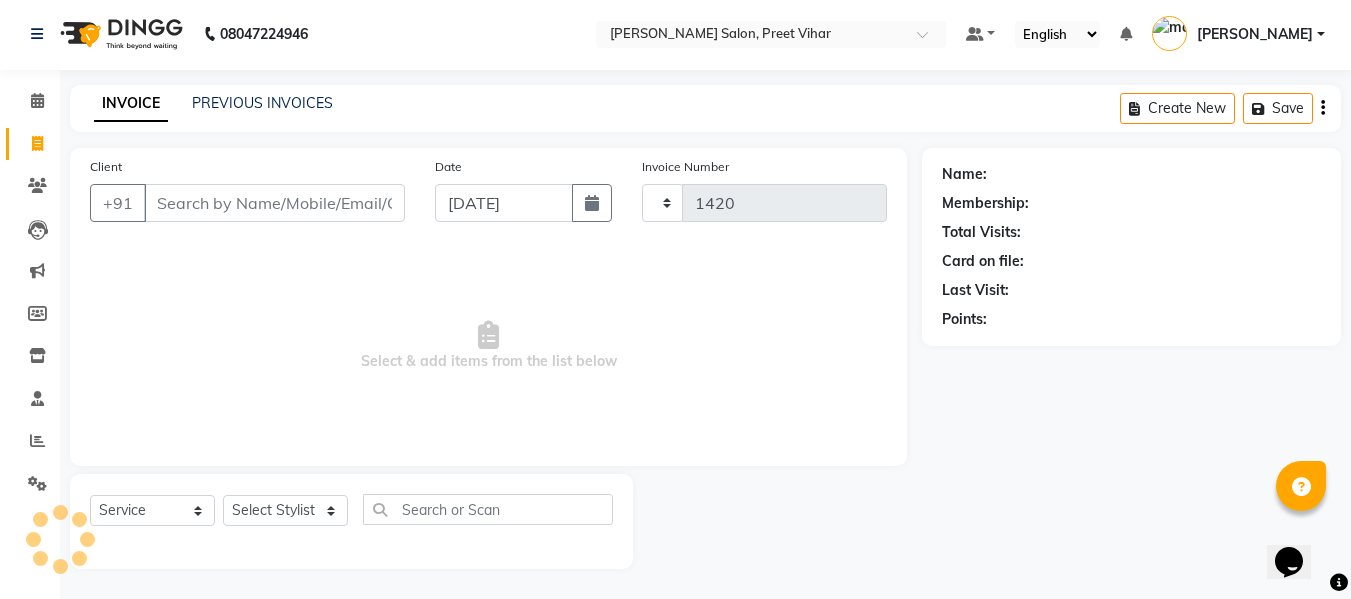 select on "6469" 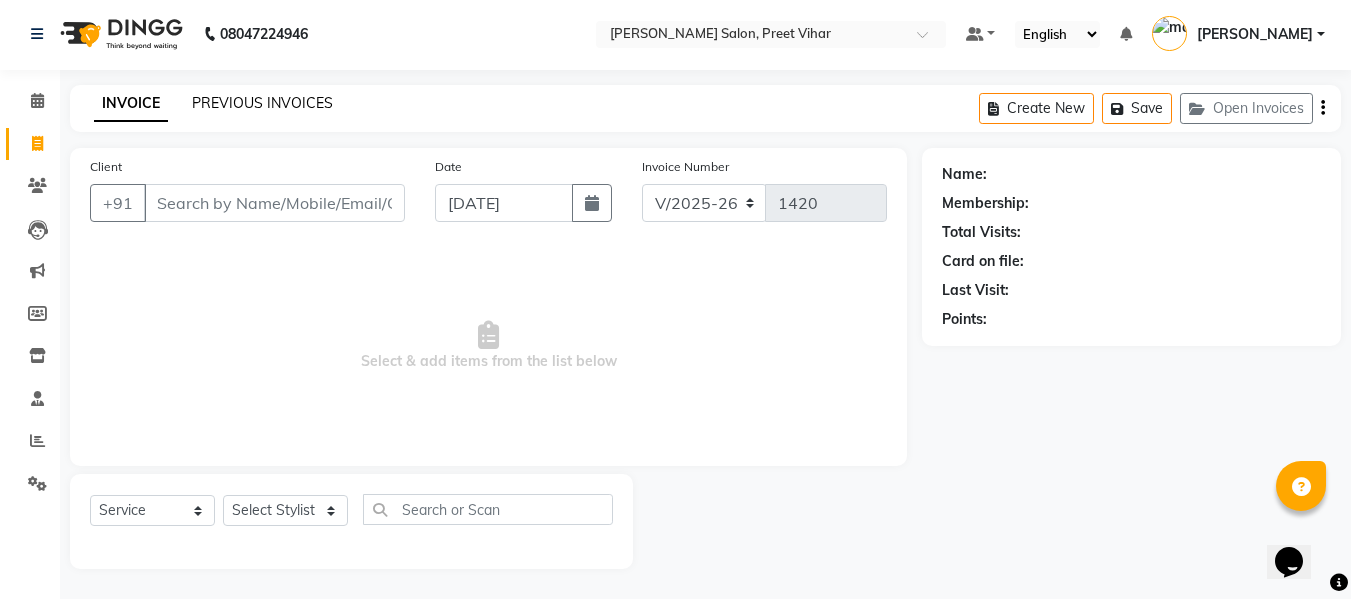 click on "PREVIOUS INVOICES" 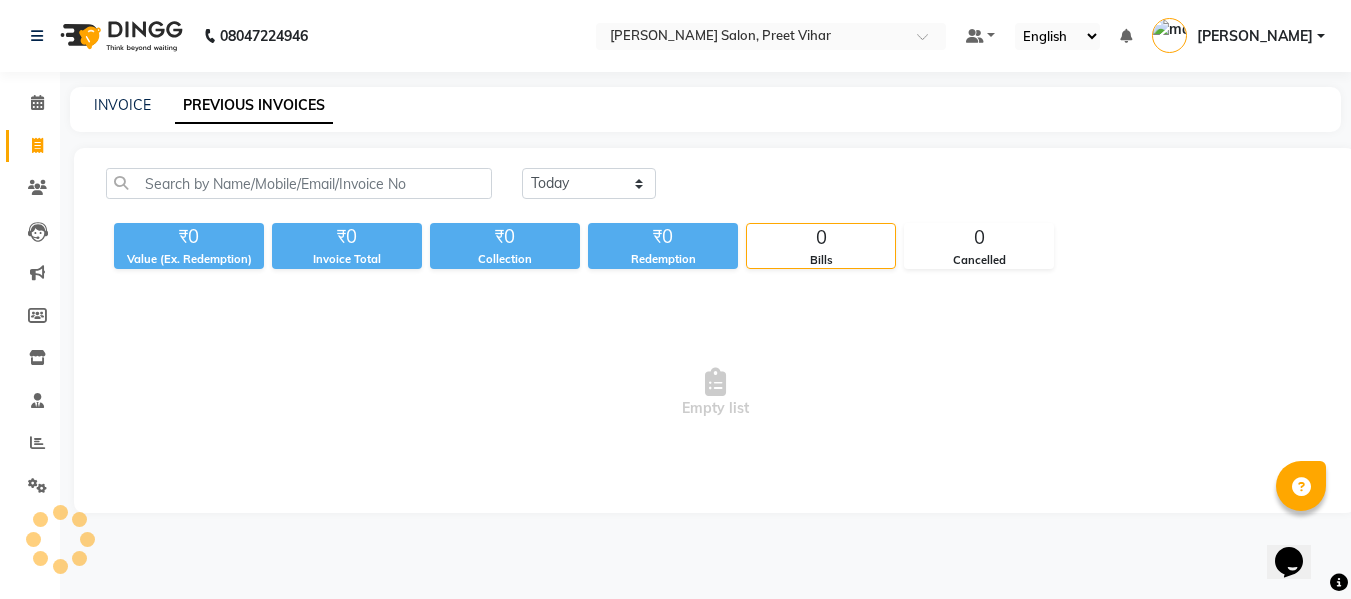 scroll, scrollTop: 0, scrollLeft: 0, axis: both 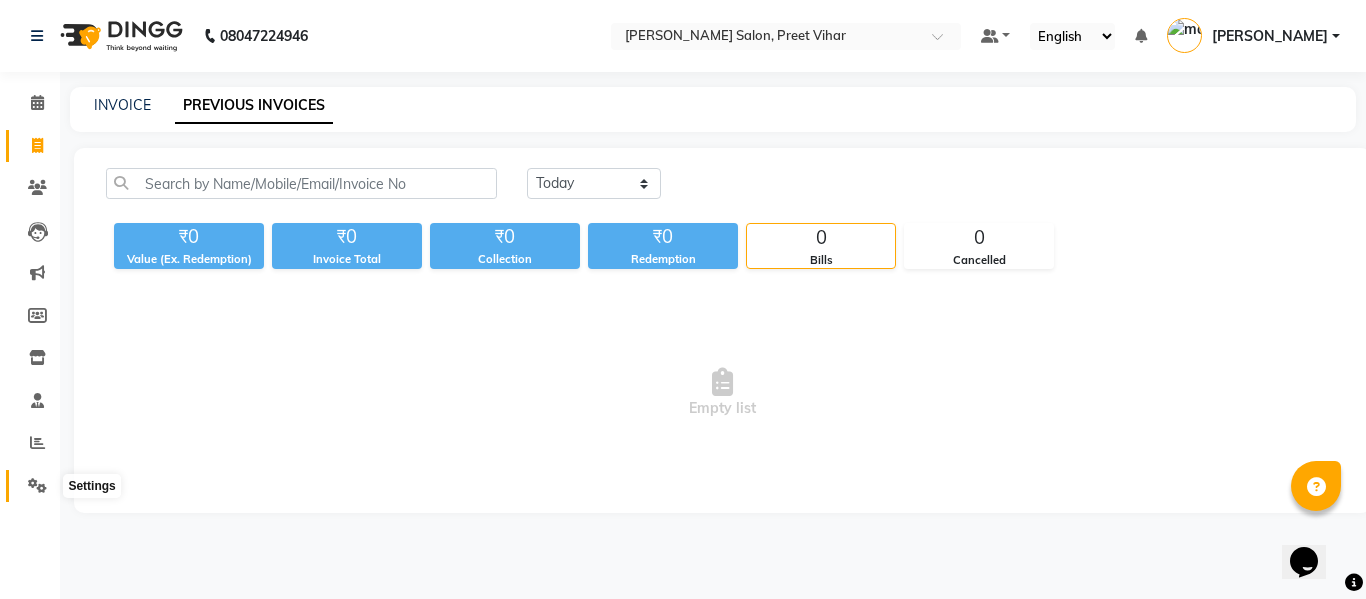 click 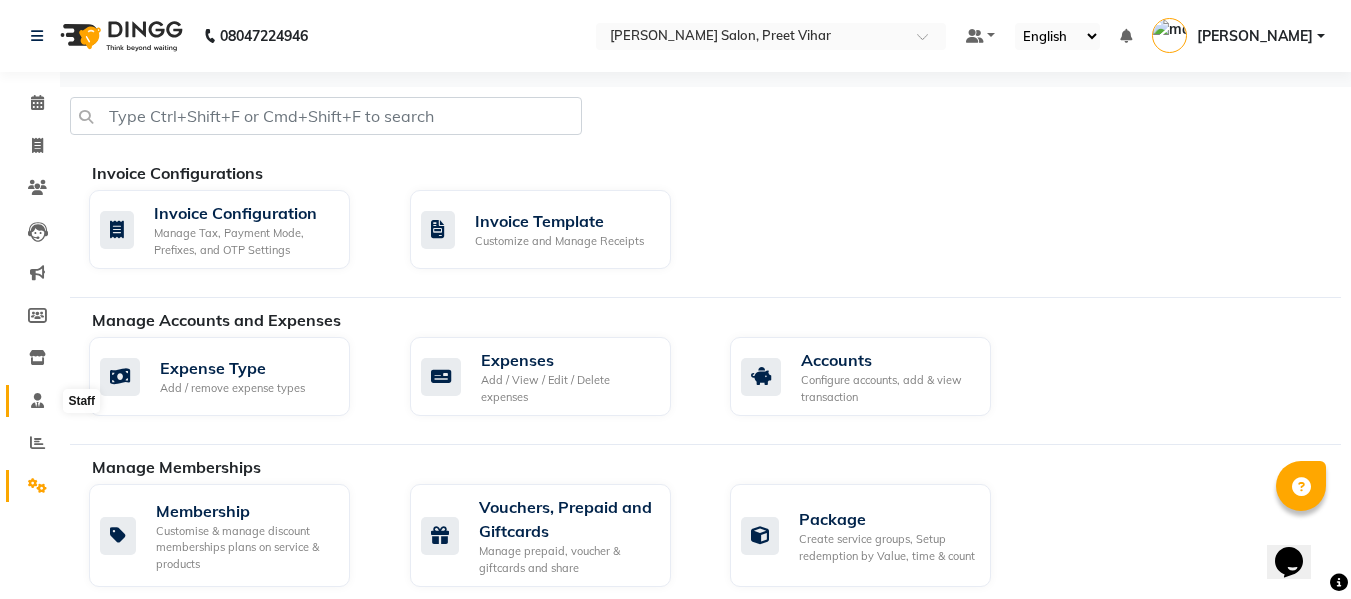 click 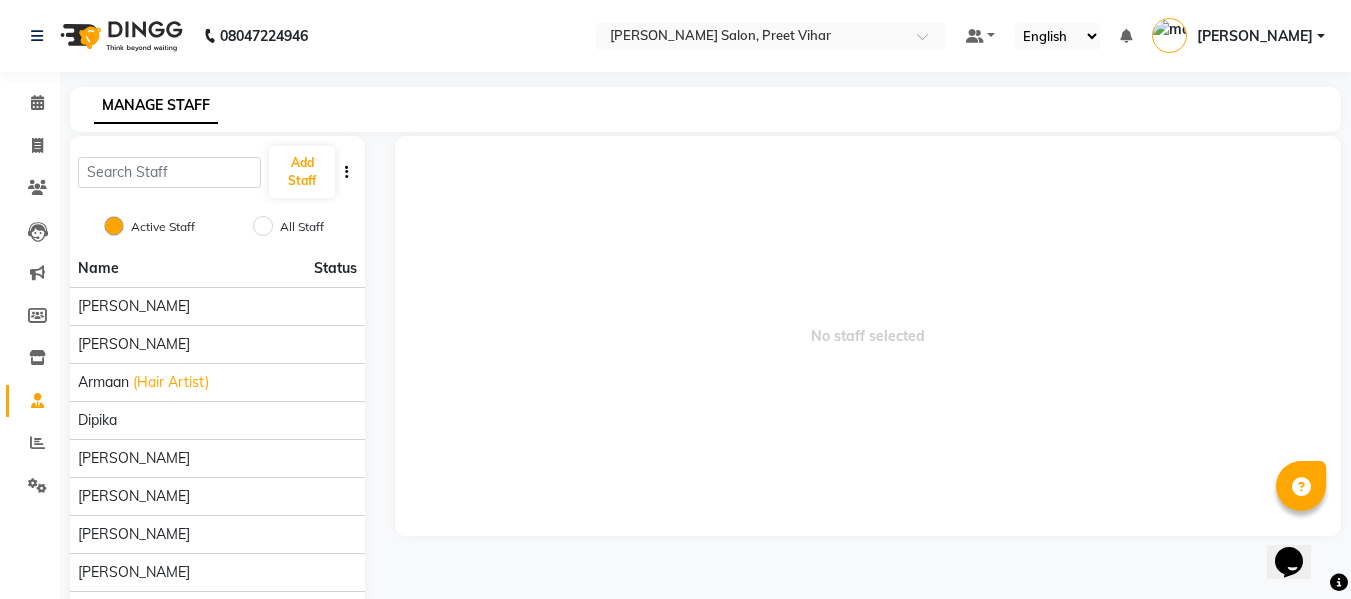 click on "No staff selected" at bounding box center (868, 336) 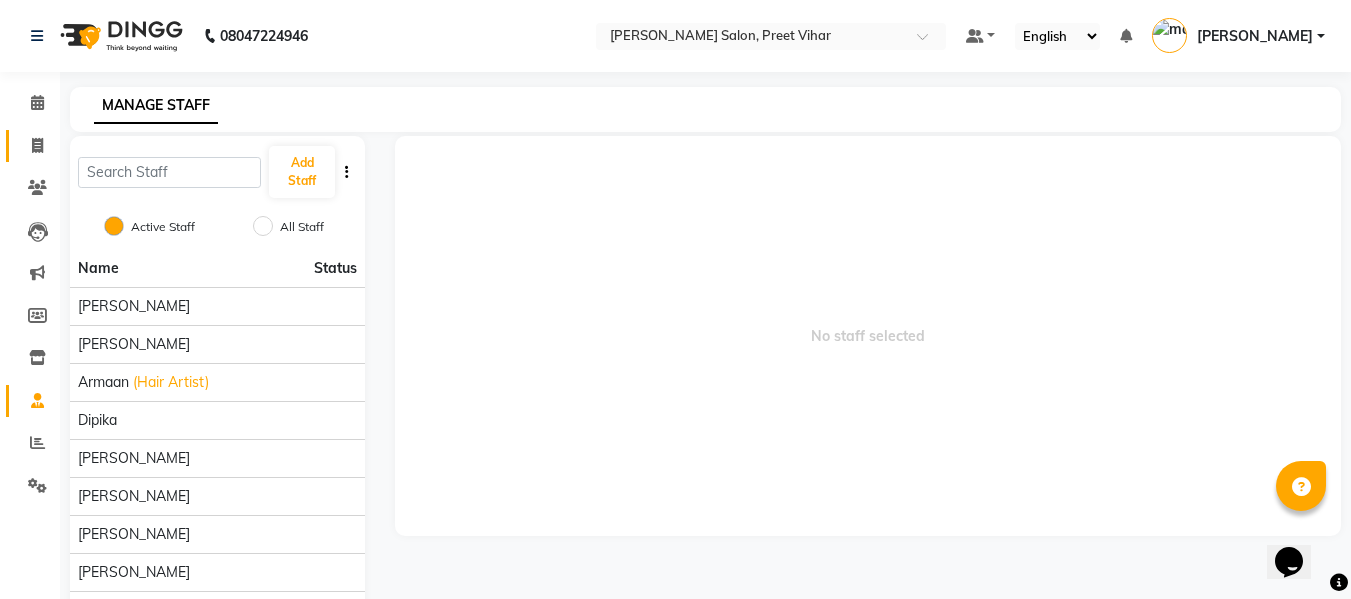 click on "Invoice" 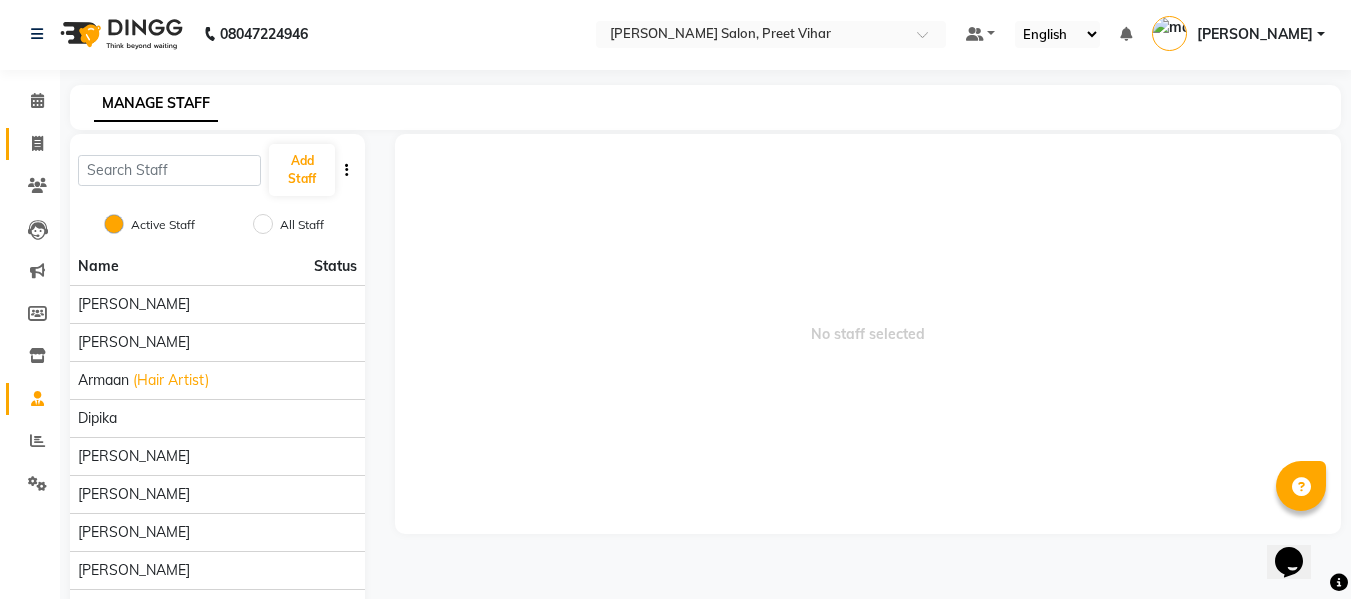 select on "service" 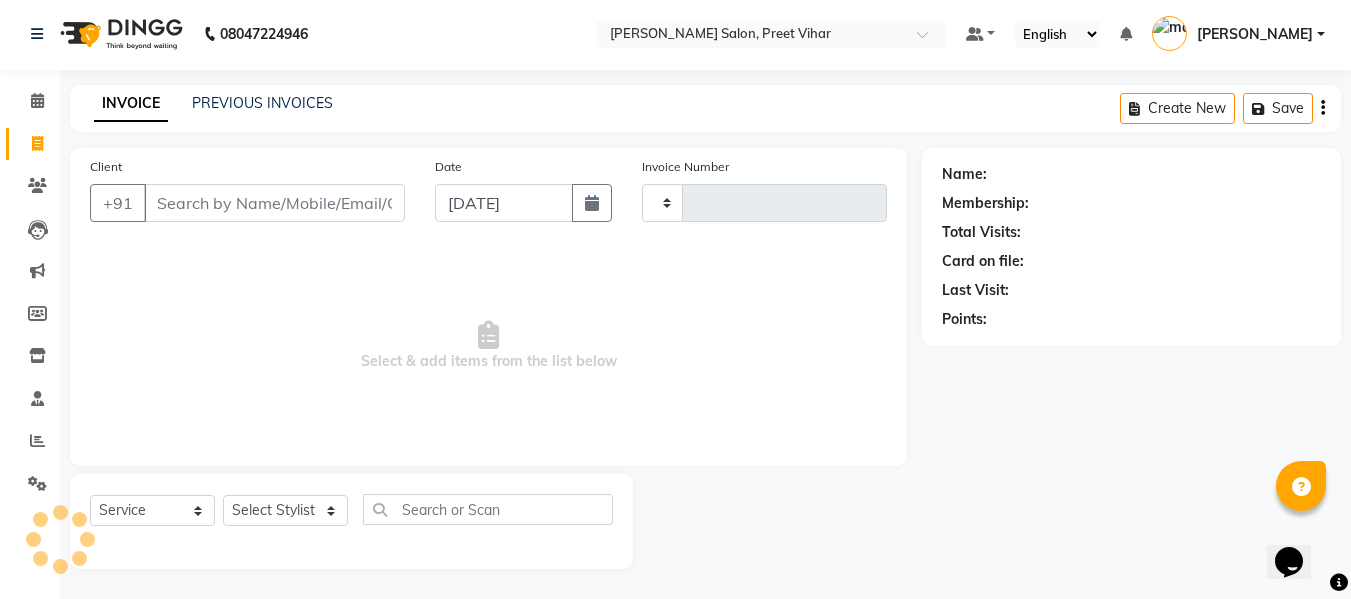 type on "1420" 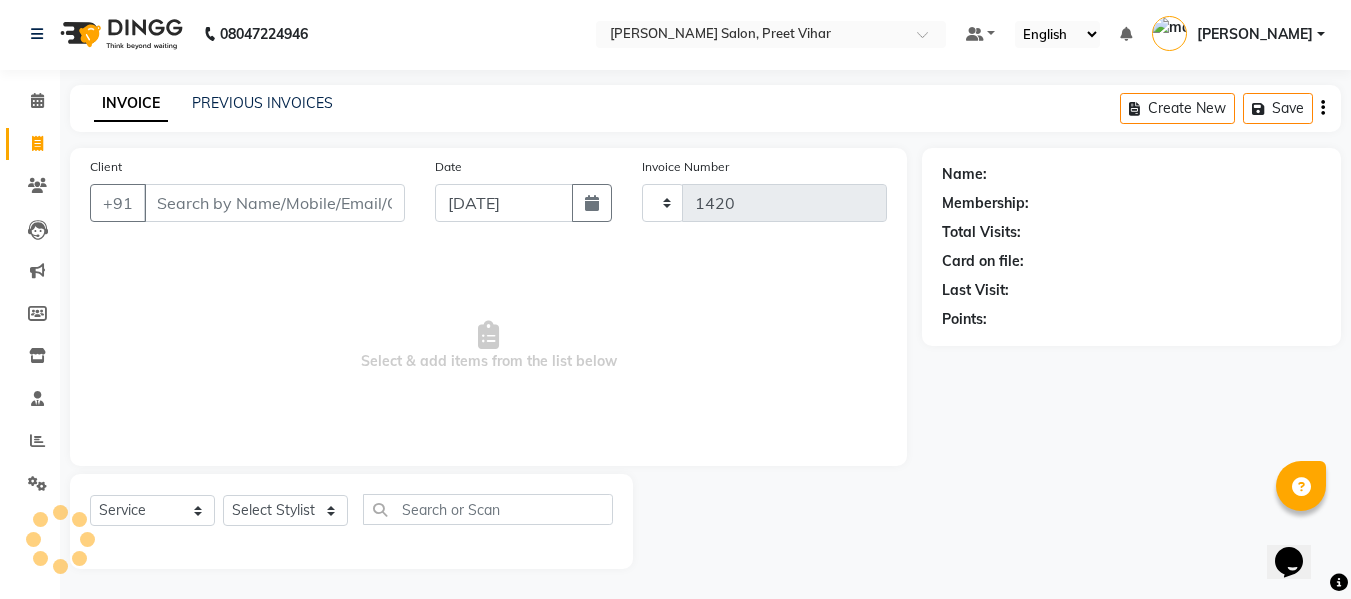 select on "6469" 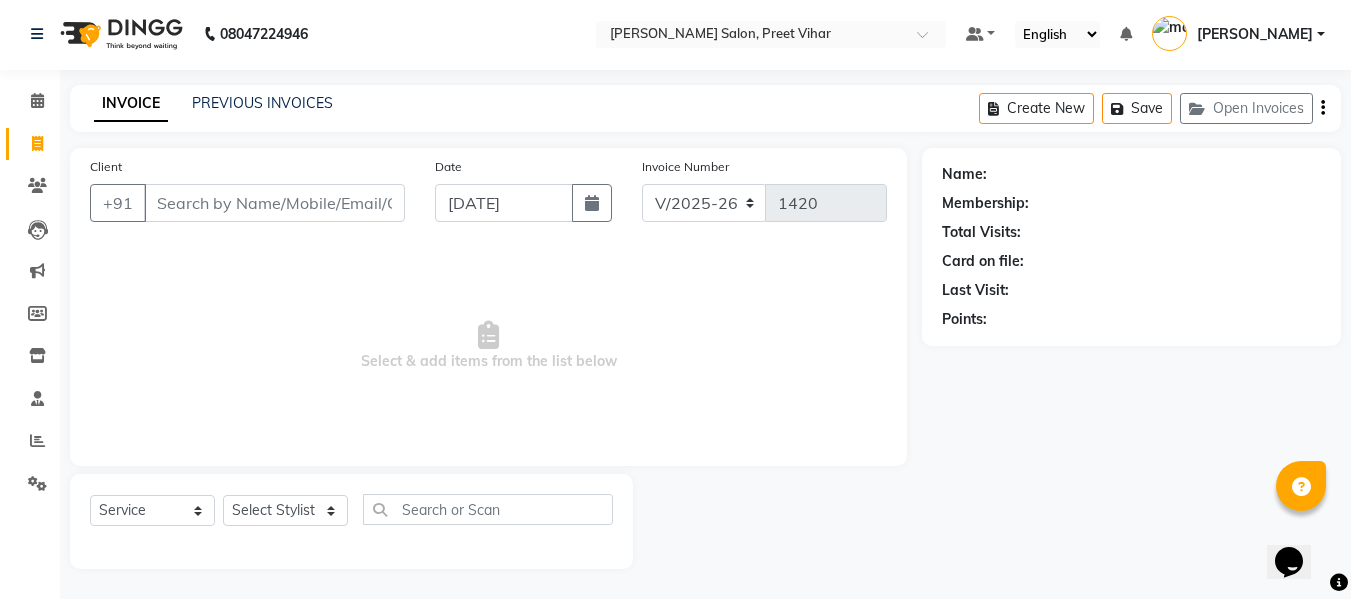 click on "Client" at bounding box center [274, 203] 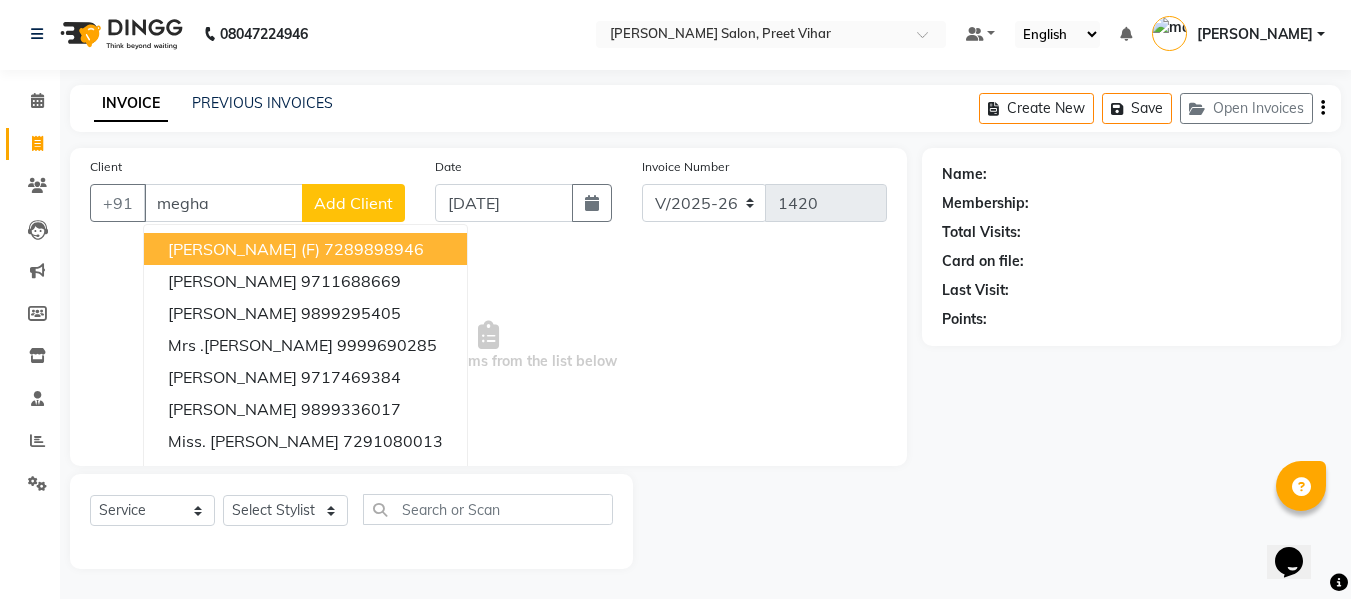 click on "7289898946" at bounding box center (374, 249) 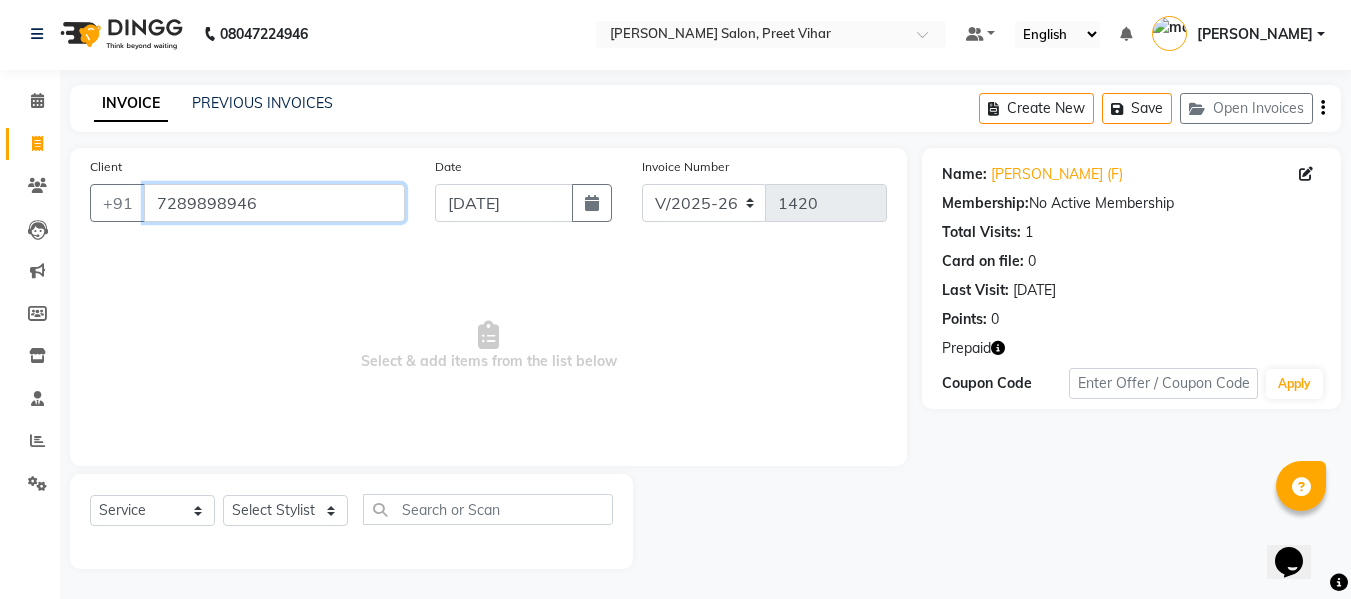 click on "7289898946" at bounding box center (274, 203) 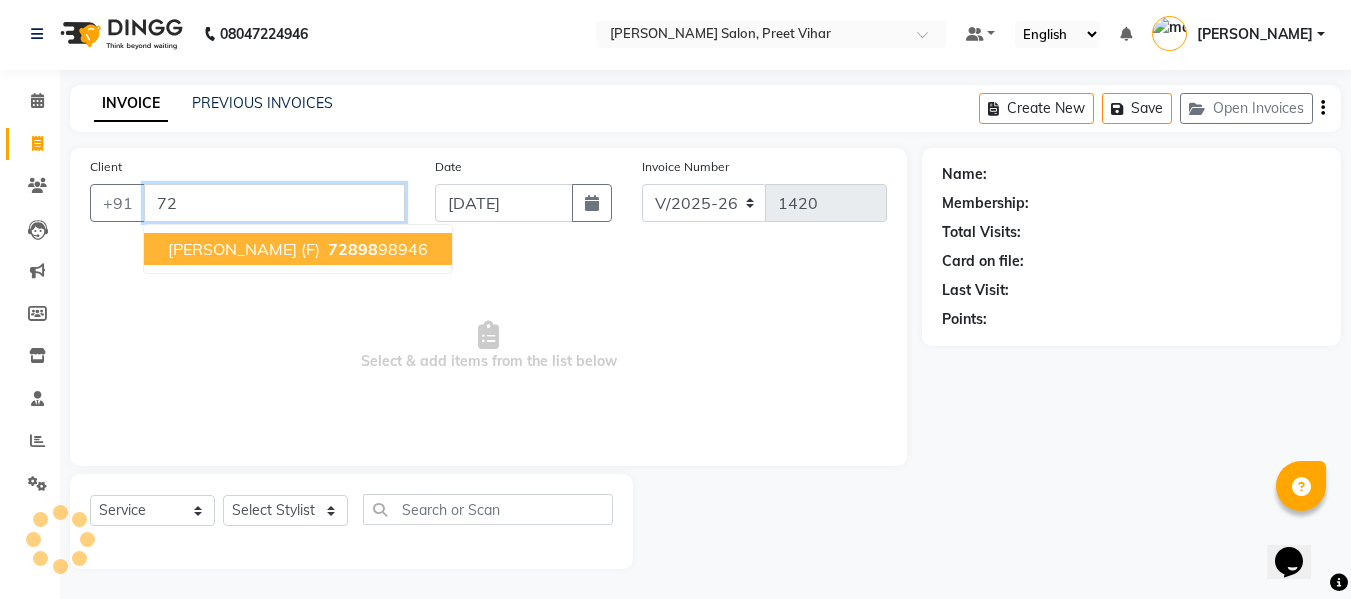 type on "7" 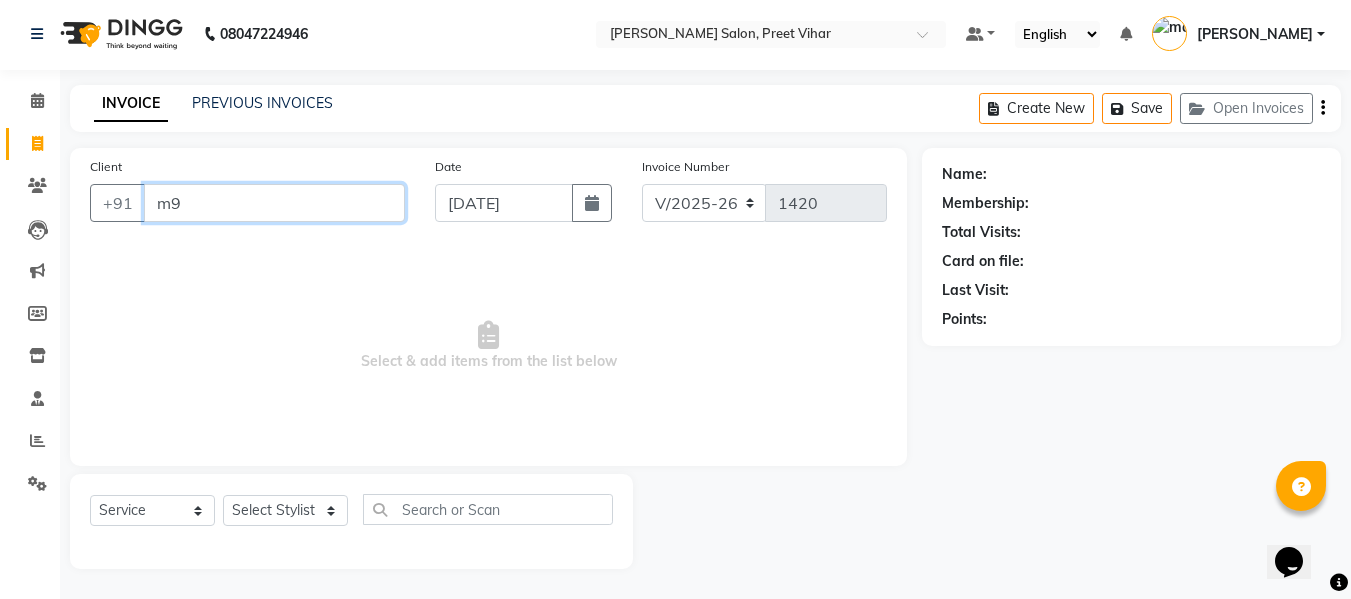type on "m" 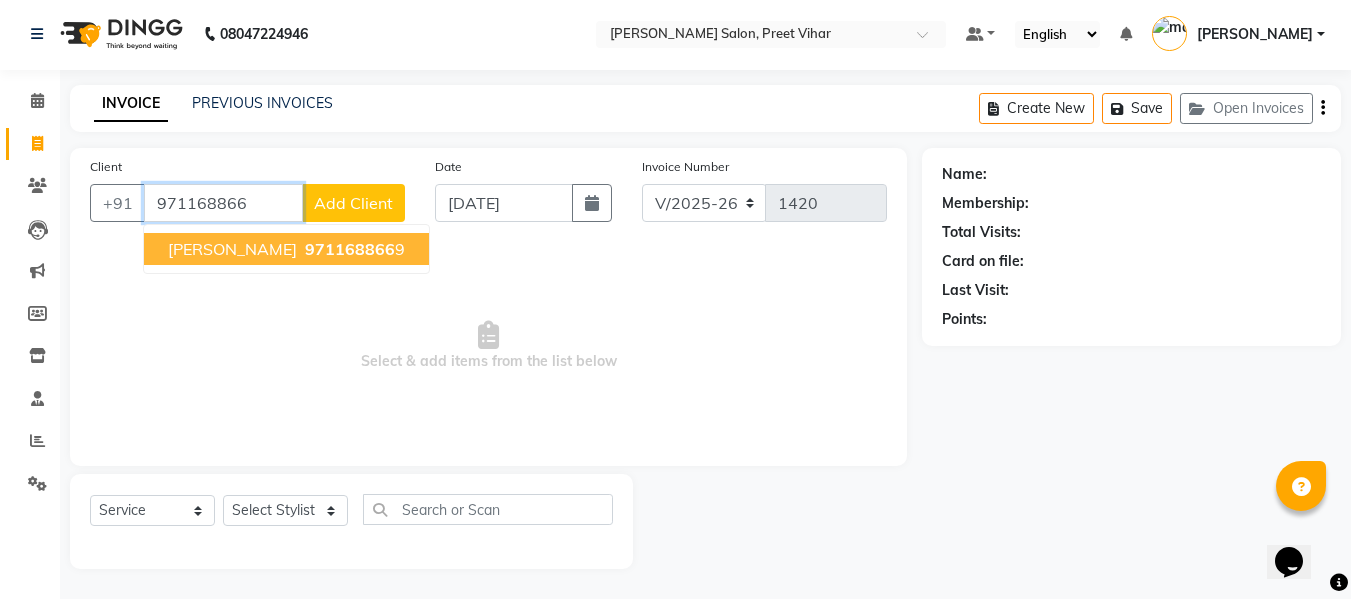 click on "971168866" at bounding box center (350, 249) 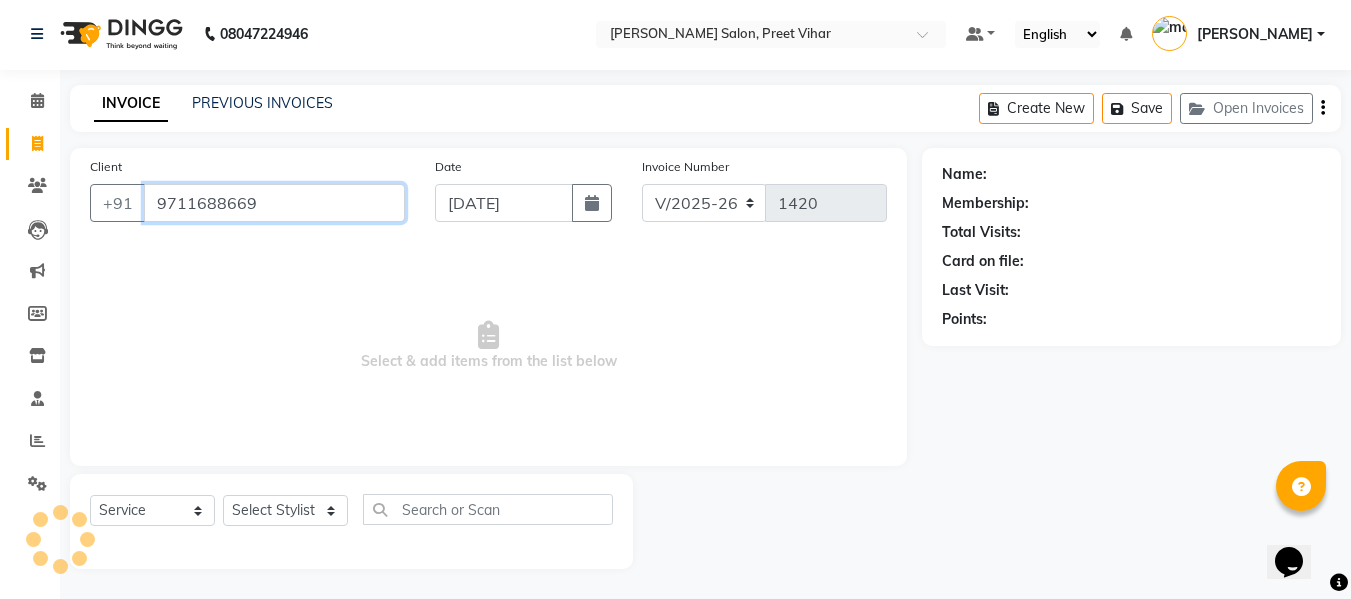 type on "9711688669" 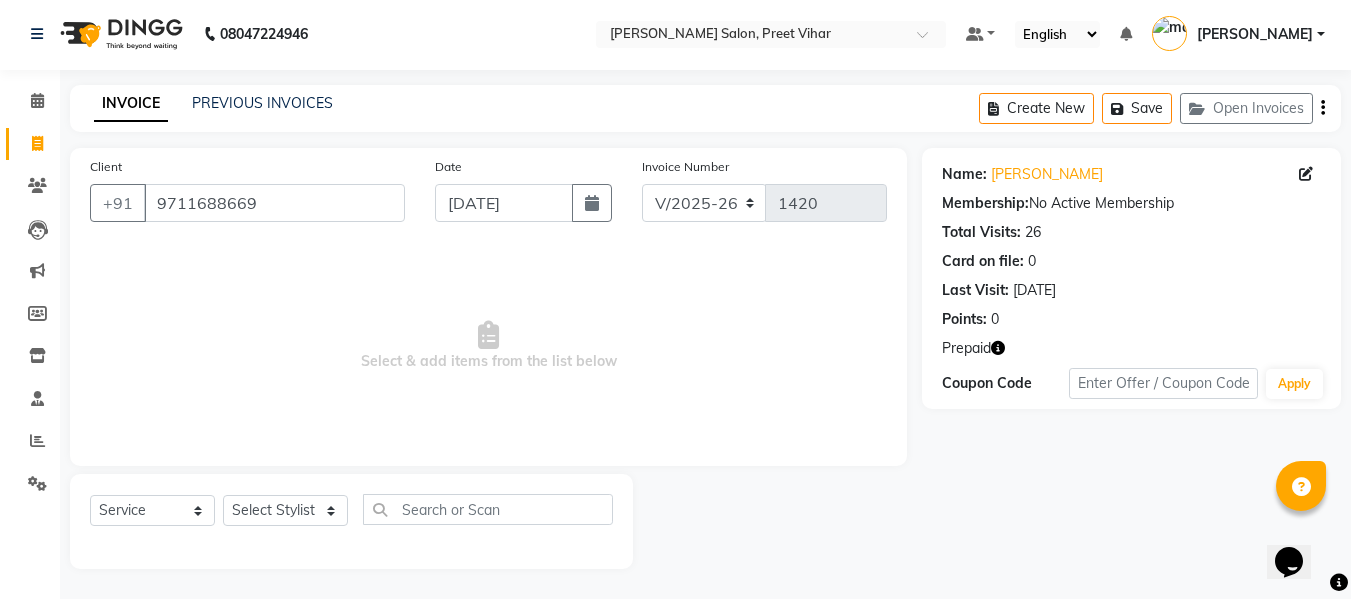 click 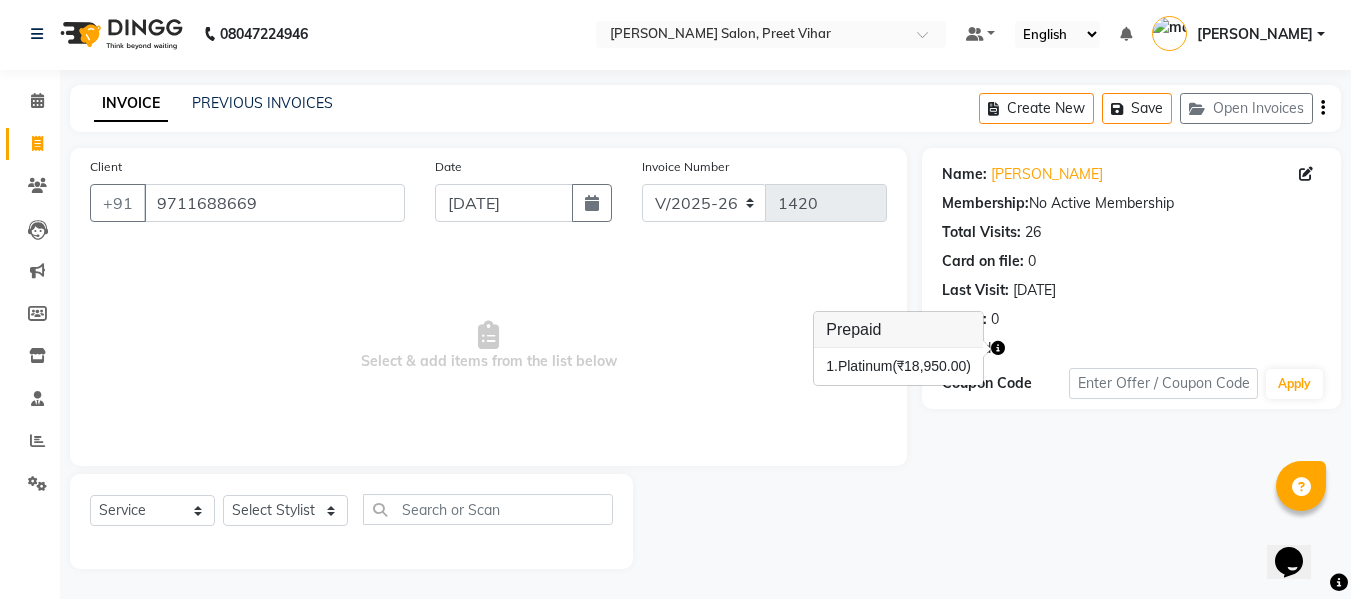 click on "Name: Ms. Megha  Agrawal Membership:  No Active Membership  Total Visits:  26 Card on file:  0 Last Visit:   30-06-2025 Points:   0  Prepaid Coupon Code Apply" 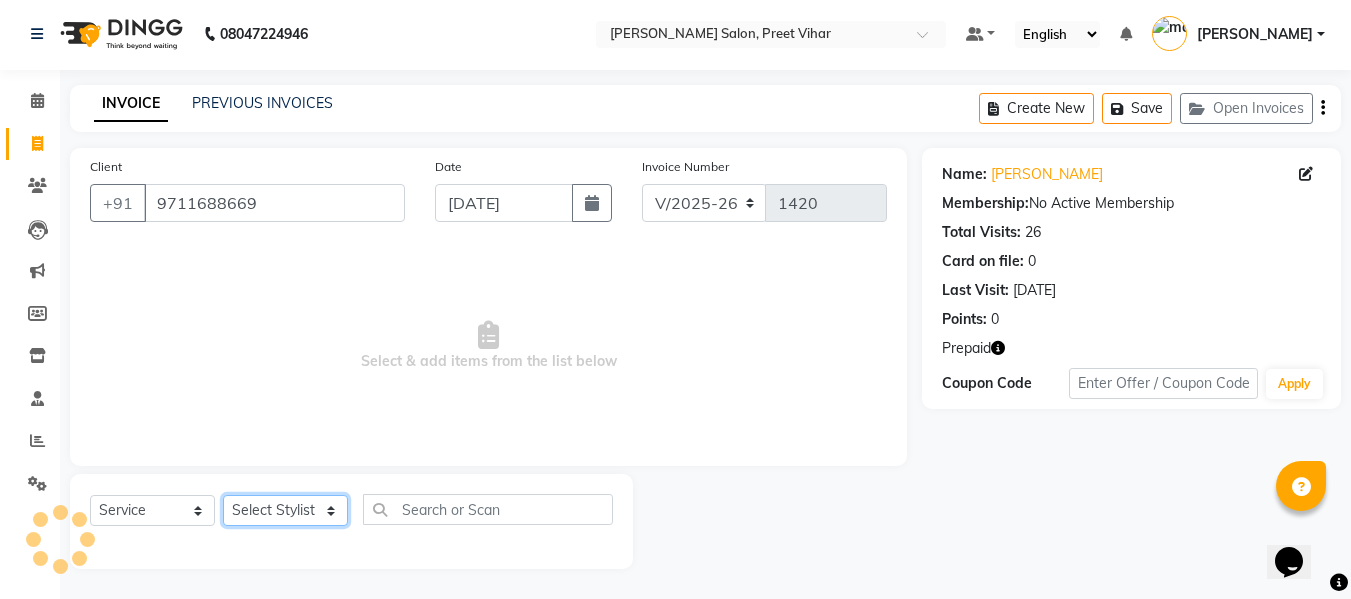 click on "Select Stylist [PERSON_NAME] [PERSON_NAME] Armaan  Dipika [PERSON_NAME] [PERSON_NAME] [PERSON_NAME] [PERSON_NAME] Nikhil [PERSON_NAME] [PERSON_NAME]  Twinkle Gupta" 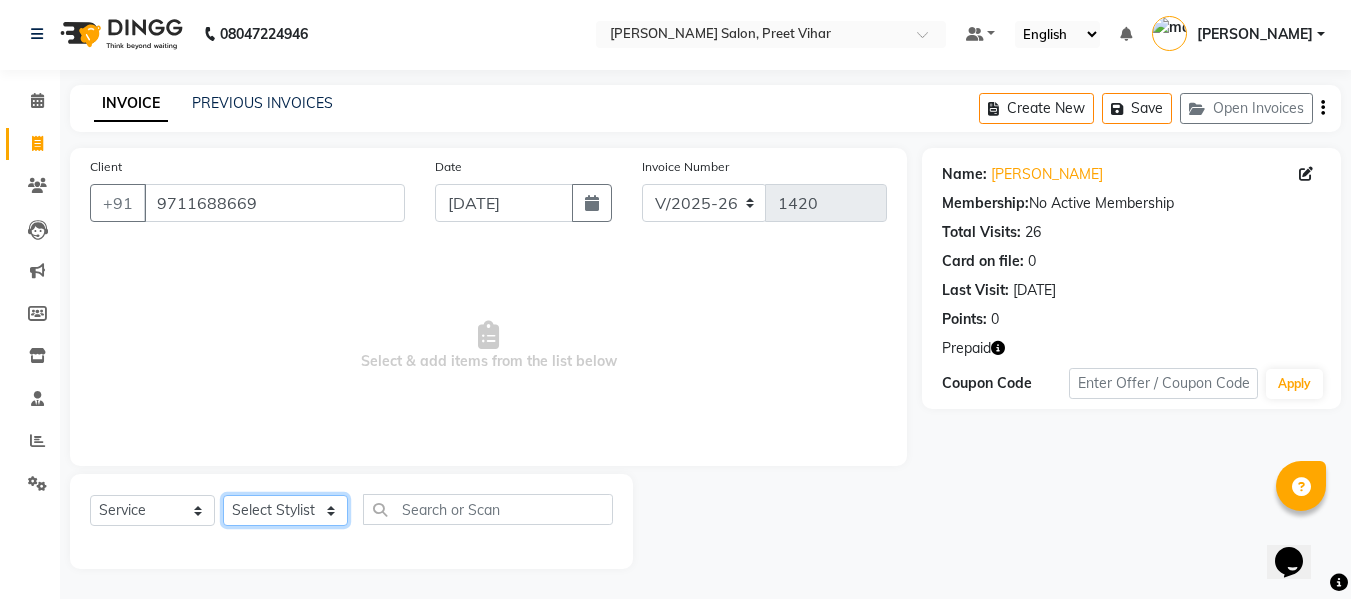 select on "49733" 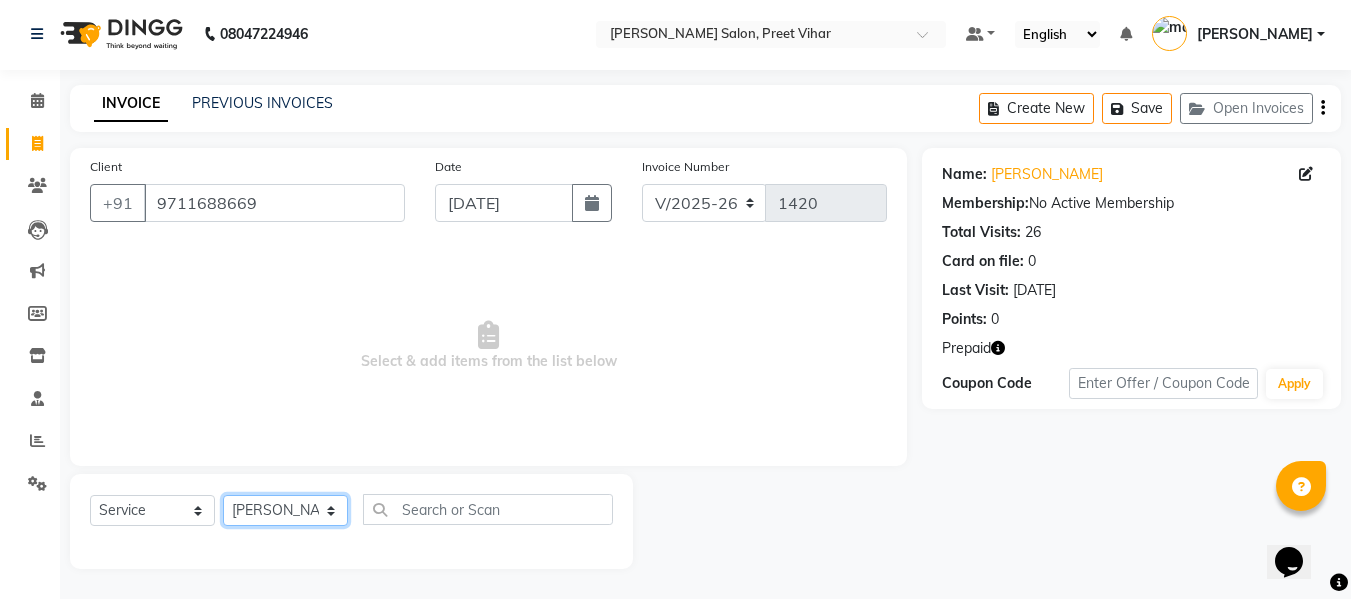 click on "Select Stylist [PERSON_NAME] [PERSON_NAME] Armaan  Dipika [PERSON_NAME] [PERSON_NAME] [PERSON_NAME] [PERSON_NAME] Nikhil [PERSON_NAME] [PERSON_NAME]  Twinkle Gupta" 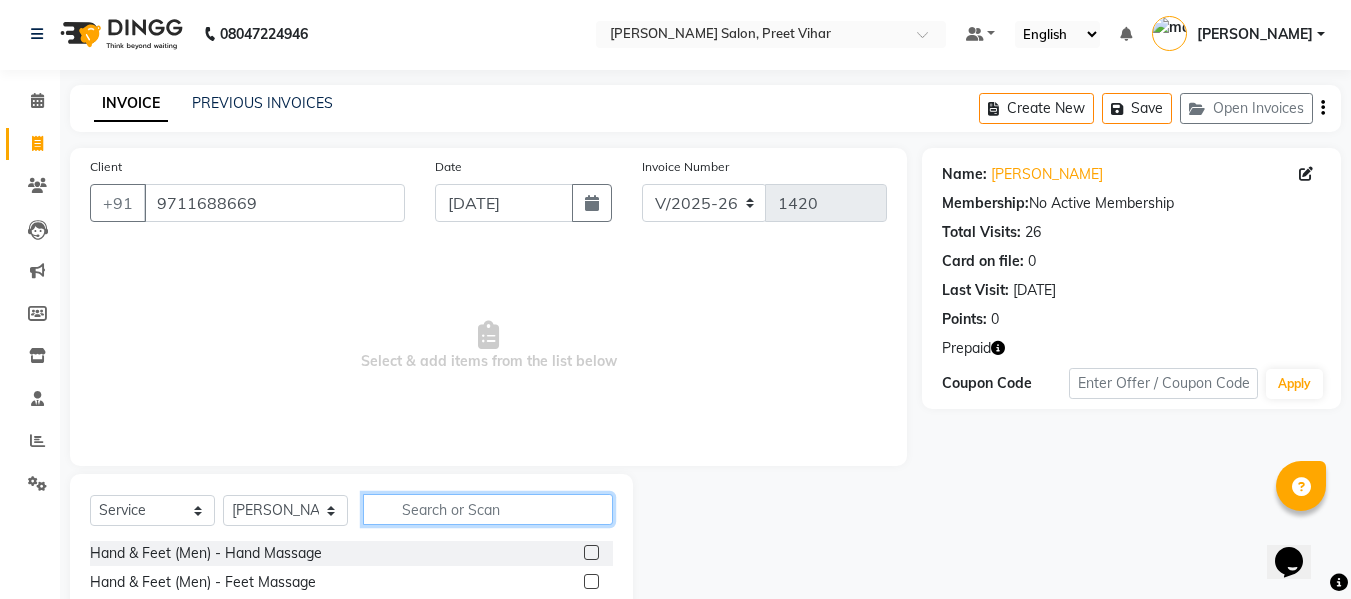click 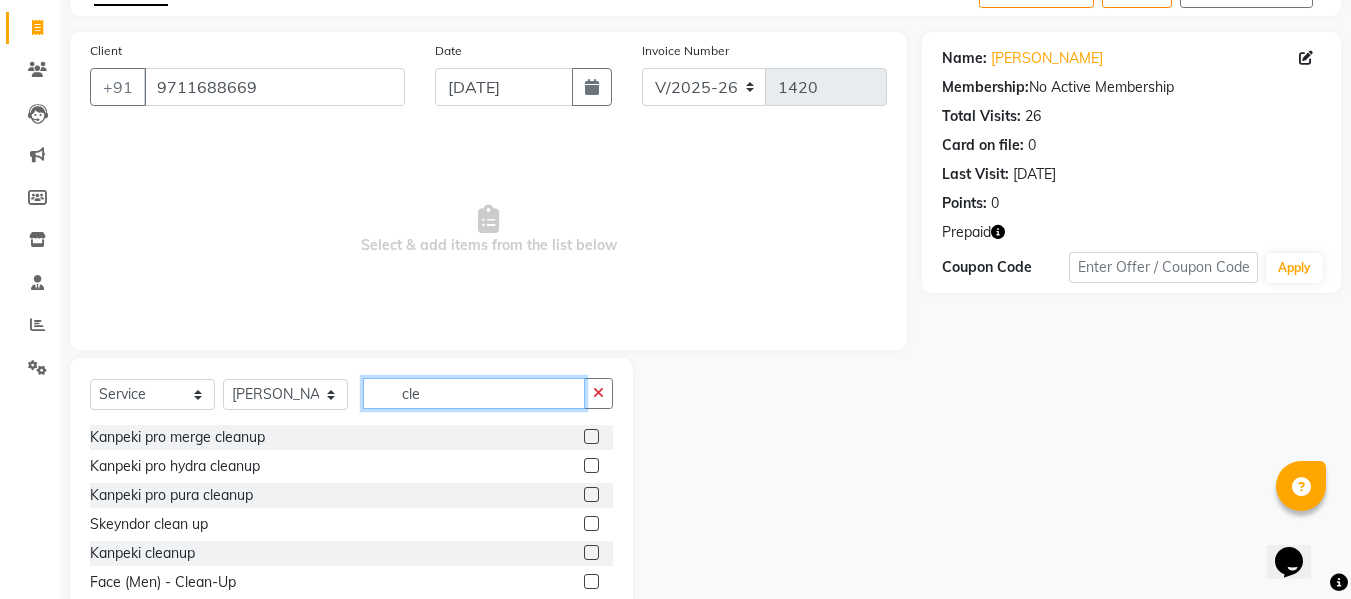 scroll, scrollTop: 202, scrollLeft: 0, axis: vertical 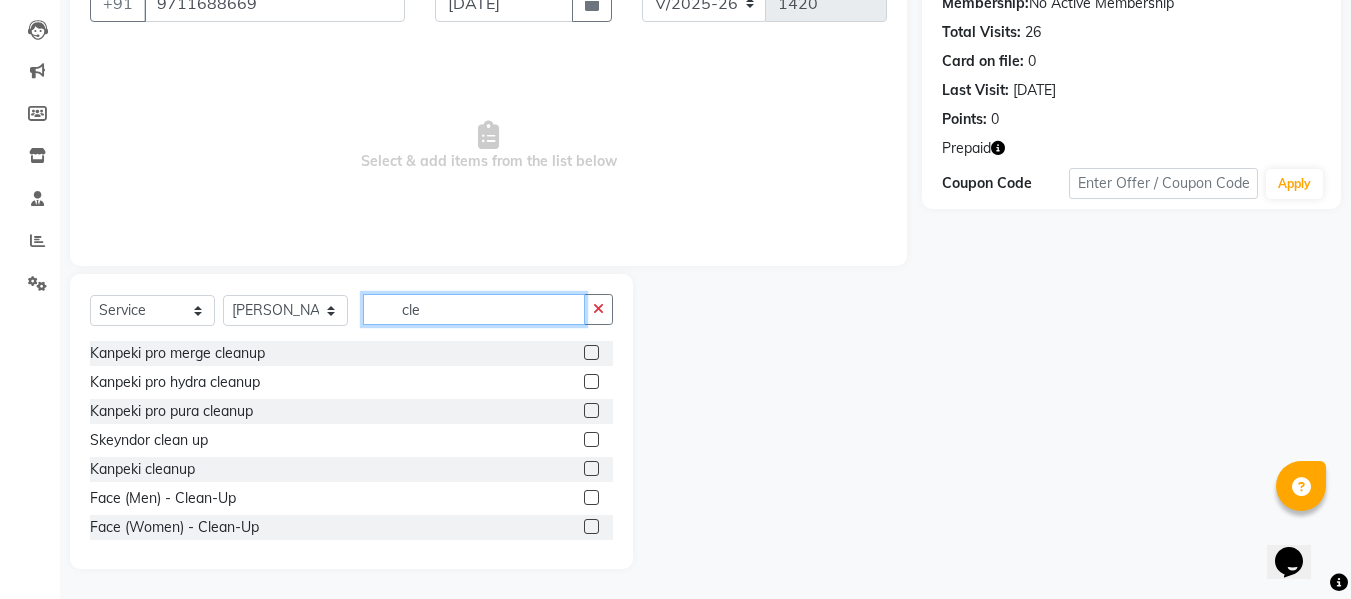 click on "cle" 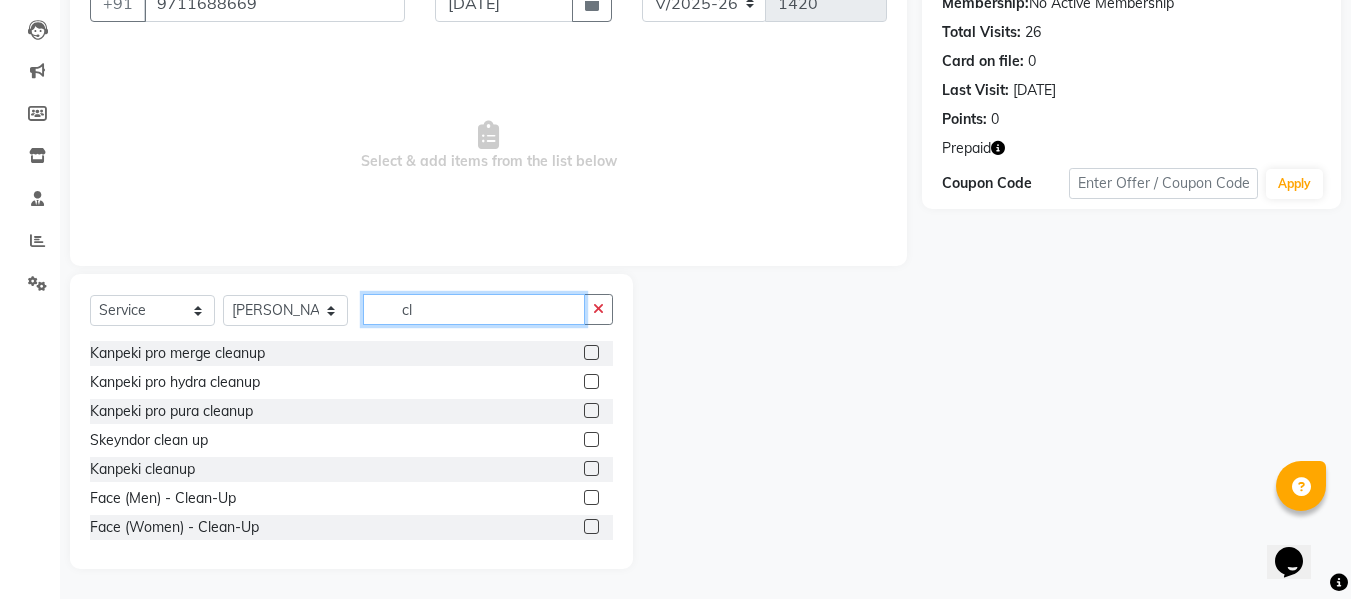 type on "c" 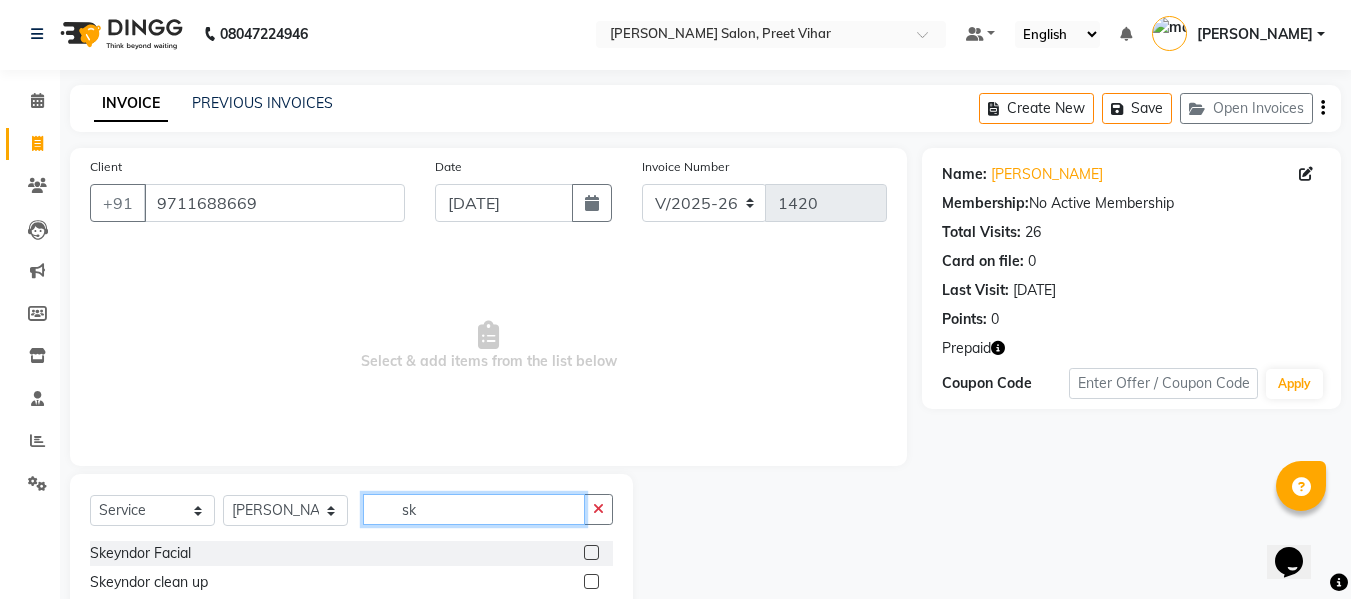scroll, scrollTop: 89, scrollLeft: 0, axis: vertical 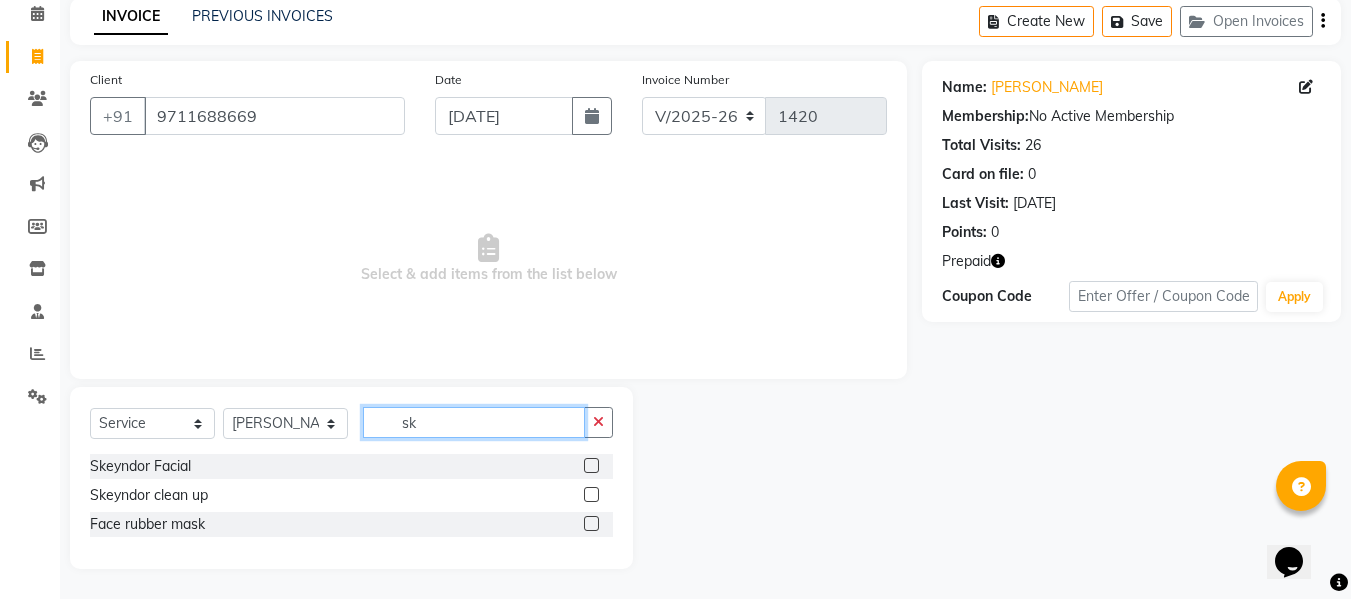 type on "sk" 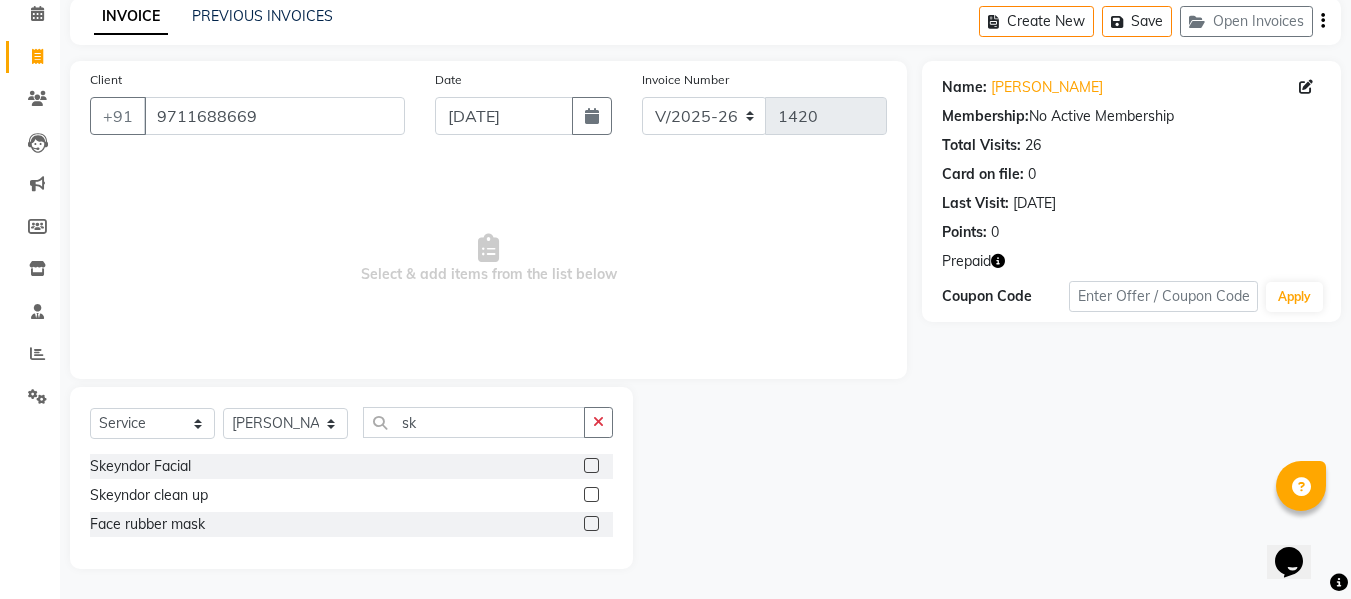 click 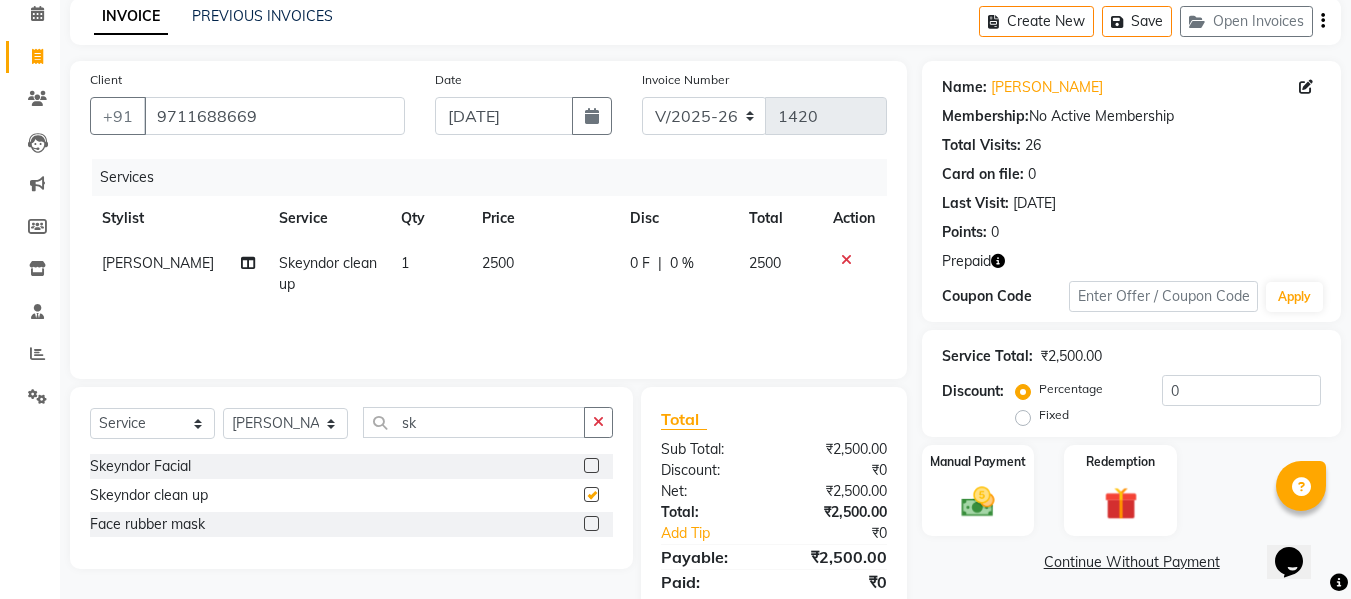 checkbox on "false" 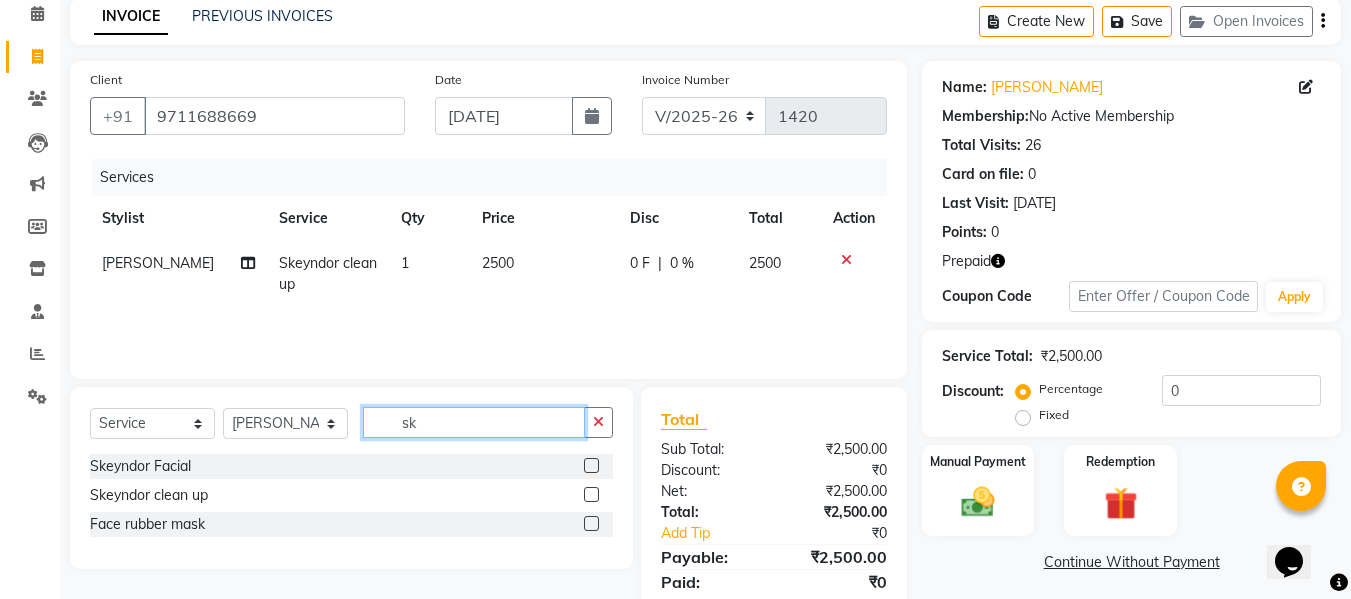 click on "sk" 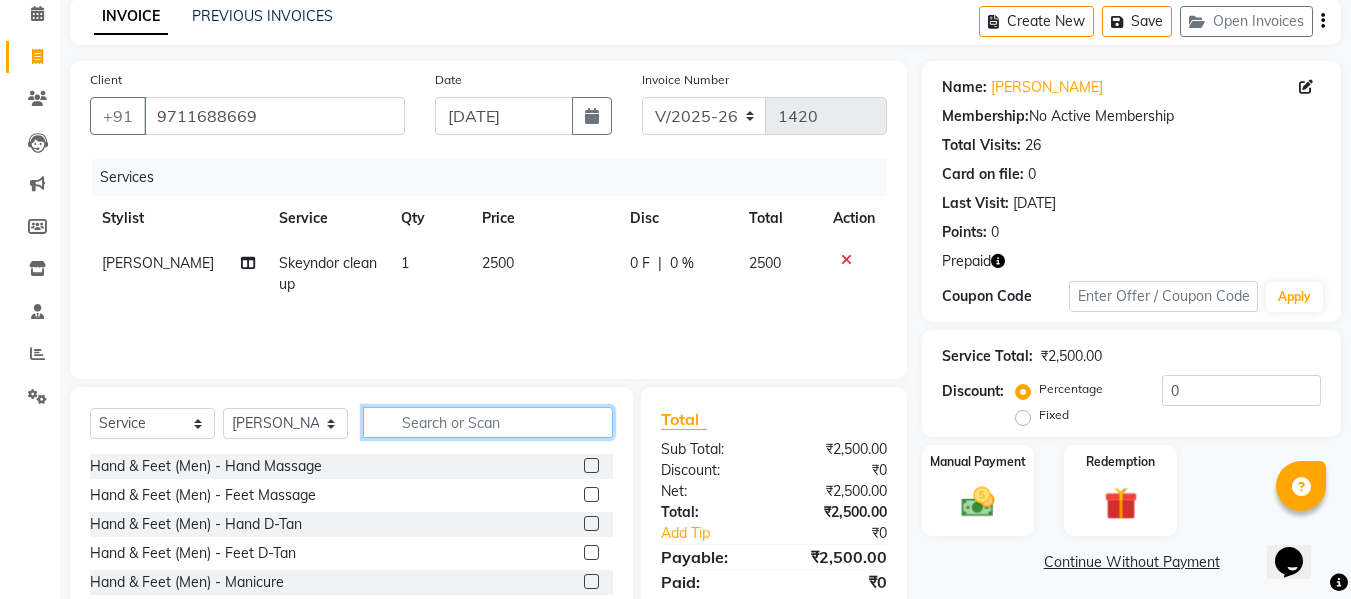 click 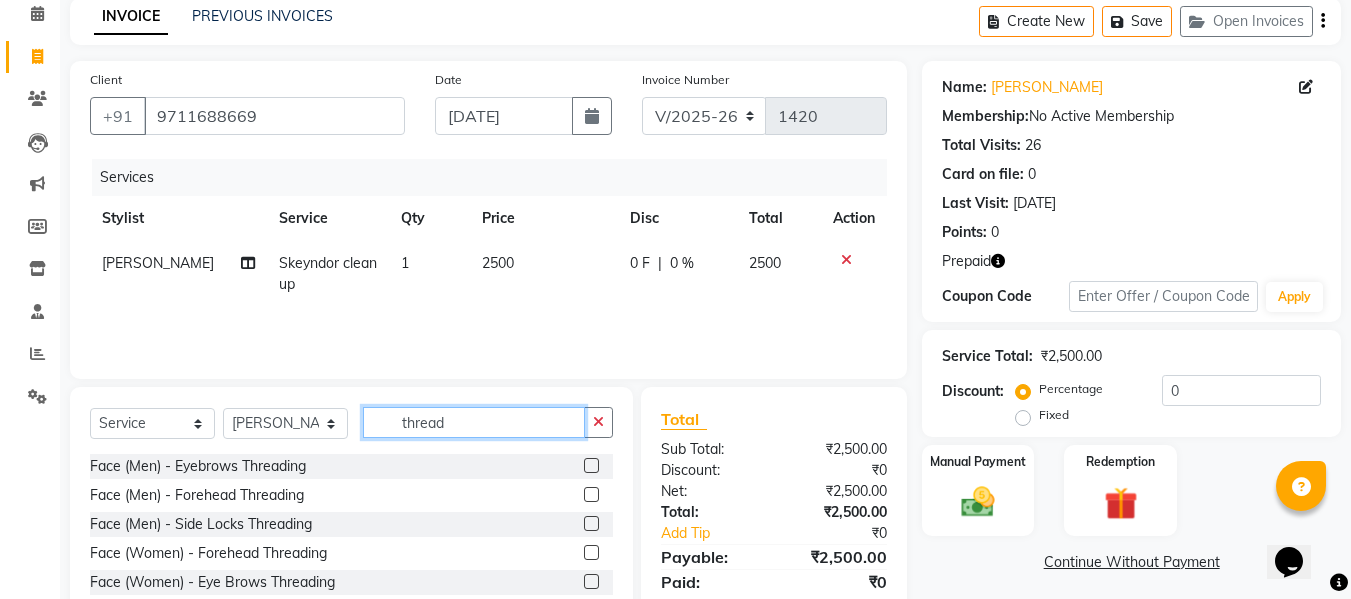 scroll, scrollTop: 202, scrollLeft: 0, axis: vertical 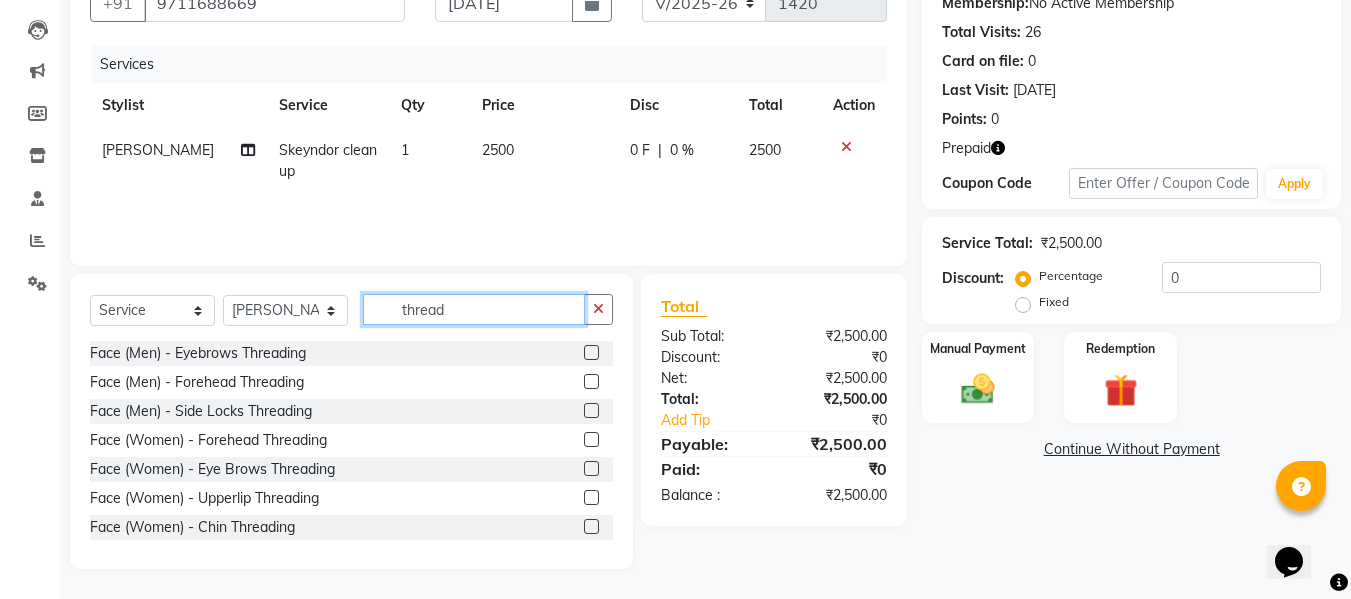 type on "thread" 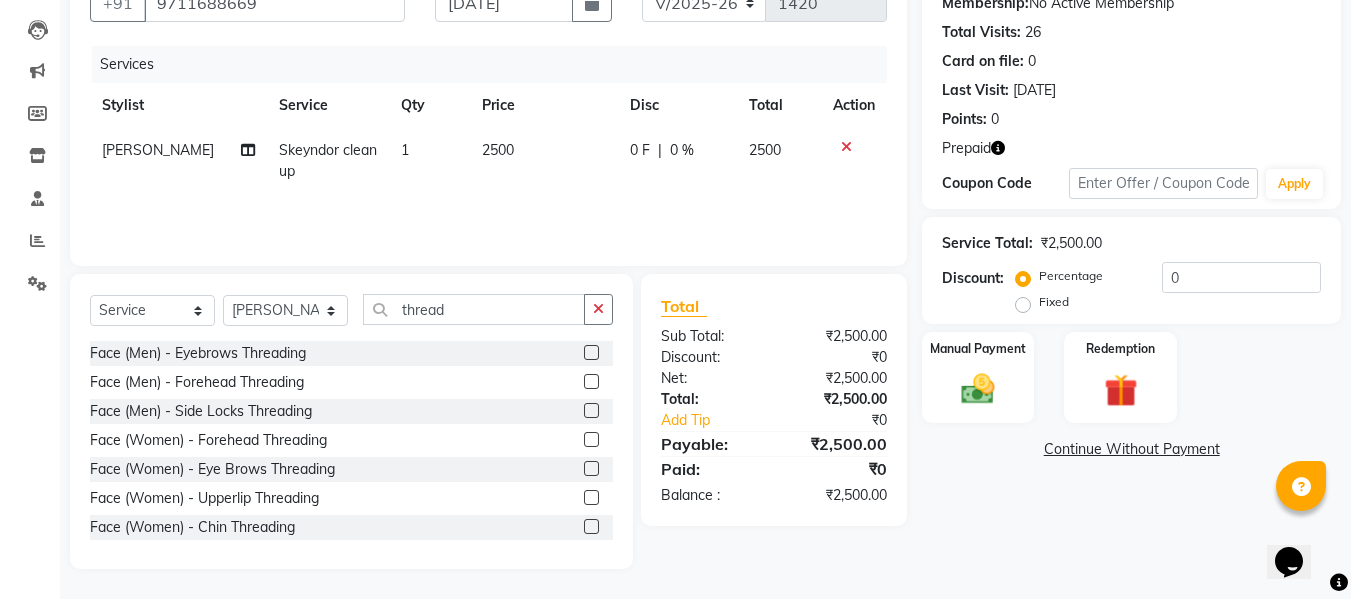 click 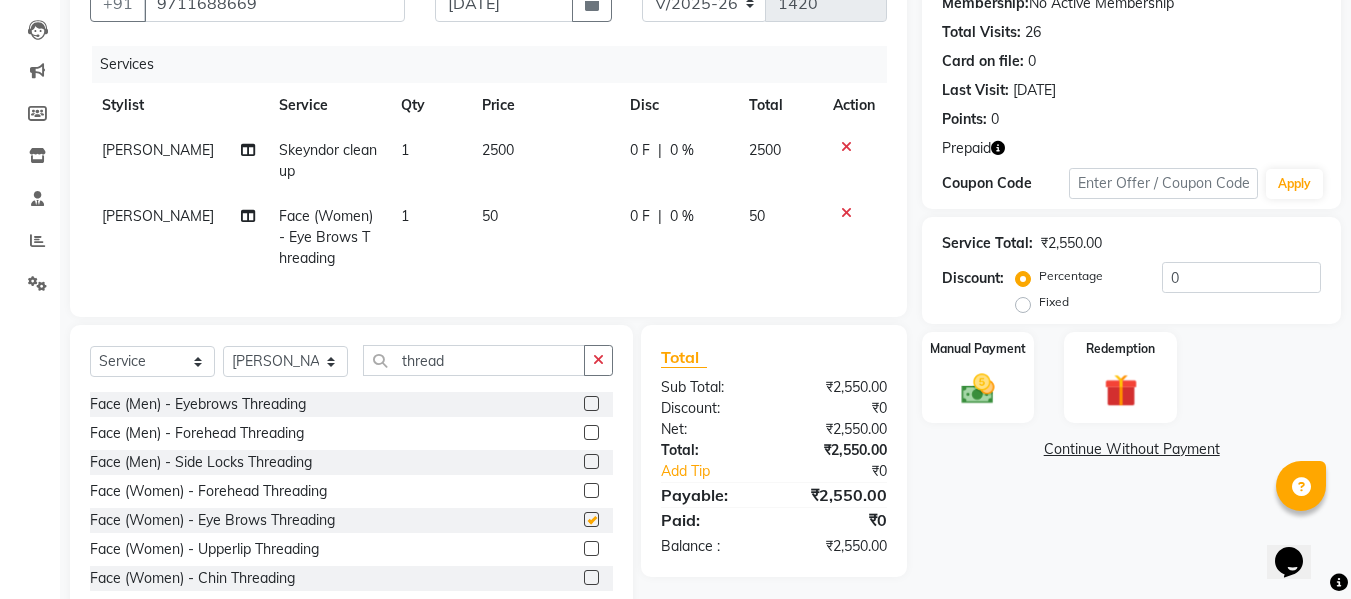 checkbox on "false" 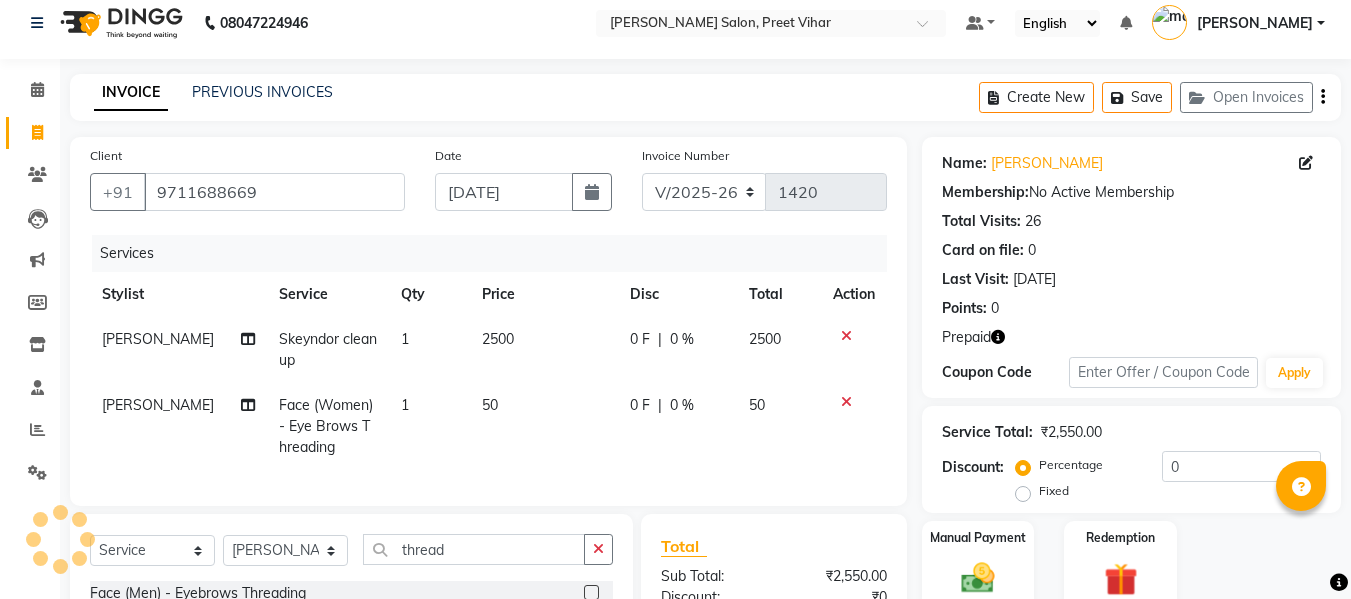 scroll, scrollTop: 0, scrollLeft: 0, axis: both 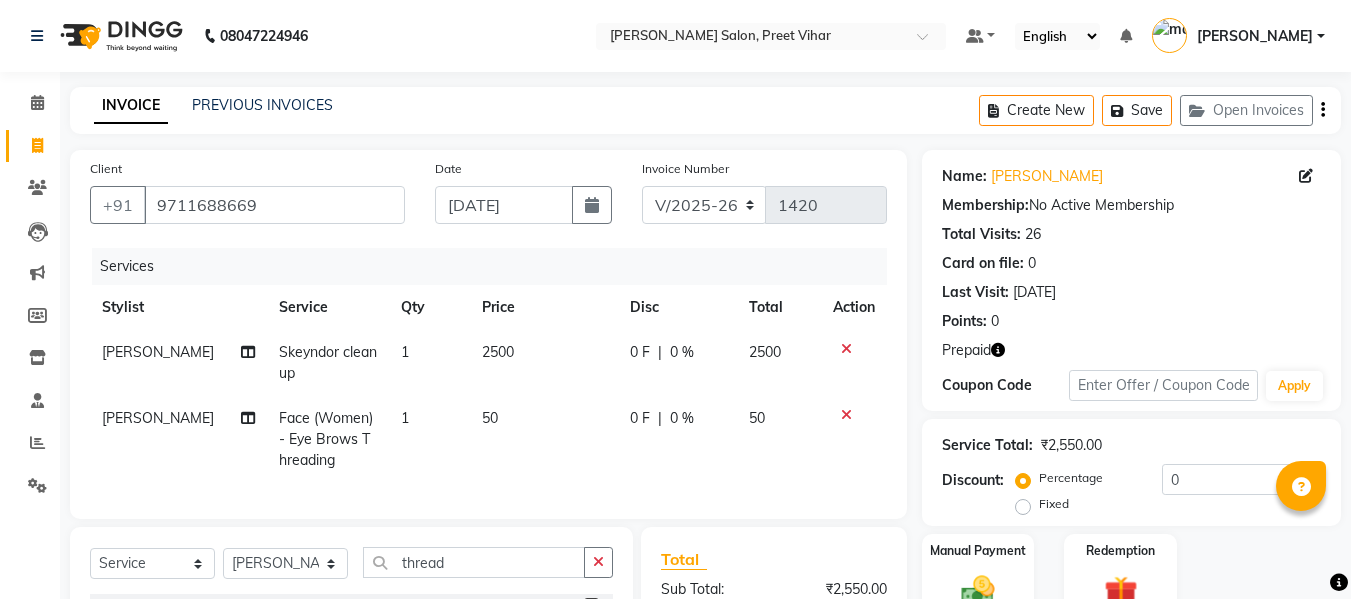 click on "INVOICE PREVIOUS INVOICES Create New   Save   Open Invoices" 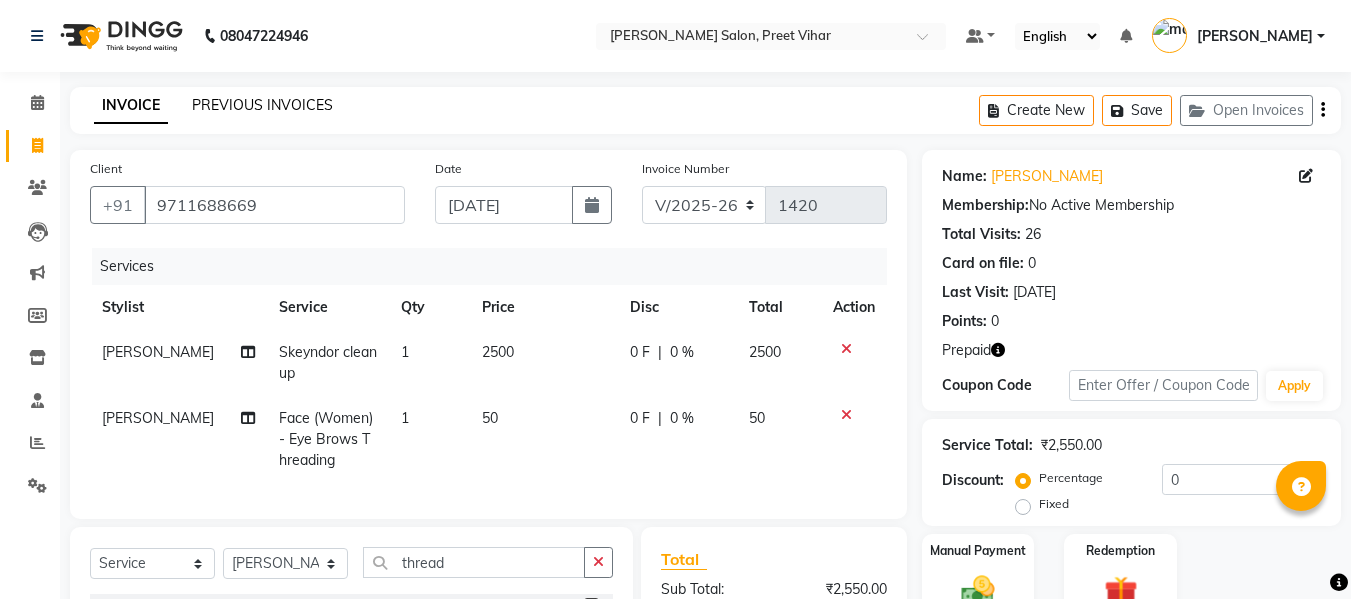 click on "PREVIOUS INVOICES" 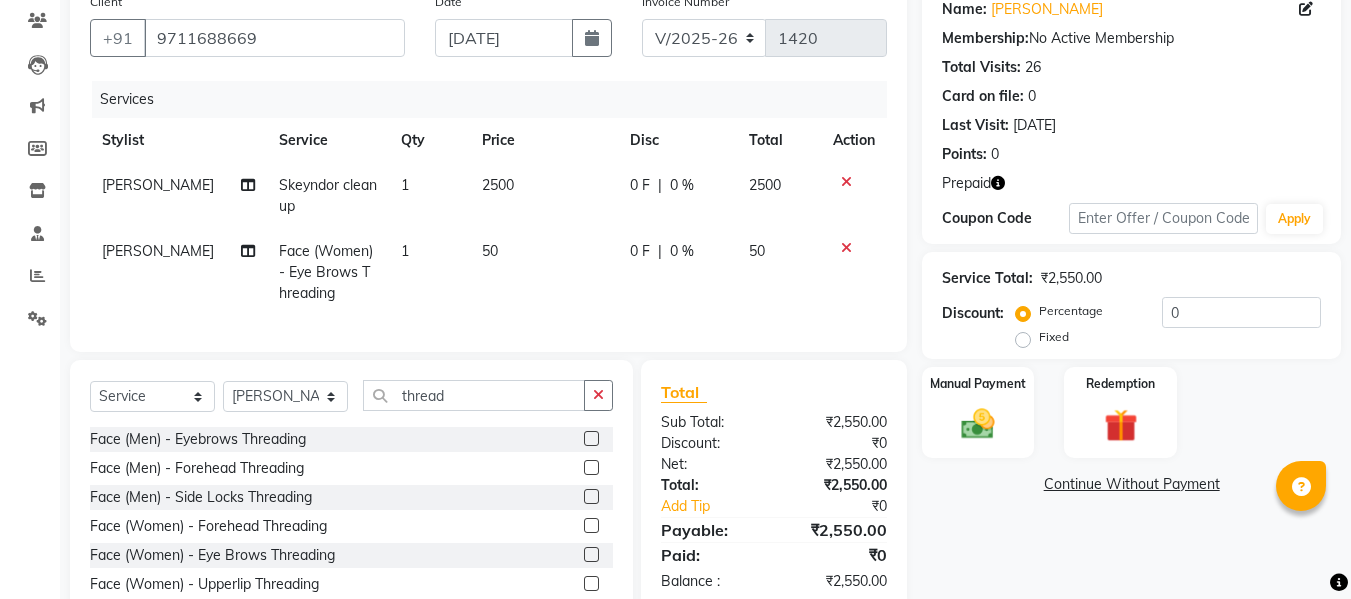 scroll, scrollTop: 170, scrollLeft: 0, axis: vertical 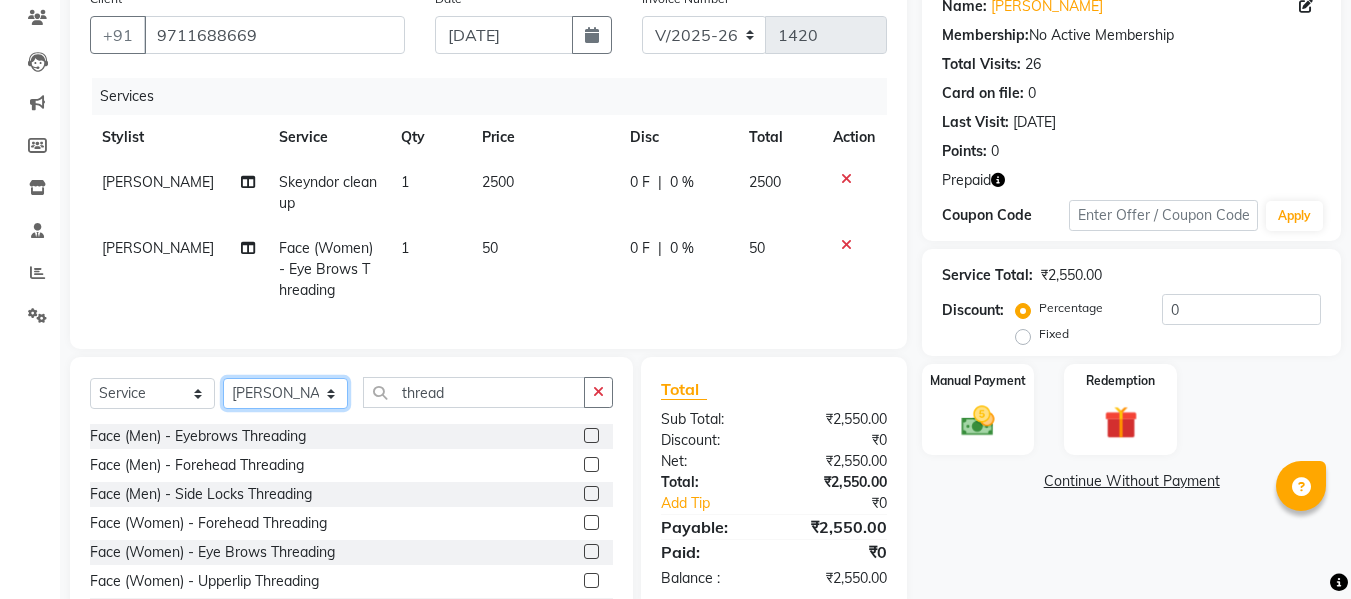 click on "Select Stylist [PERSON_NAME] [PERSON_NAME] Armaan  Dipika [PERSON_NAME] [PERSON_NAME] [PERSON_NAME] [PERSON_NAME] Nikhil [PERSON_NAME] [PERSON_NAME]  Twinkle Gupta" 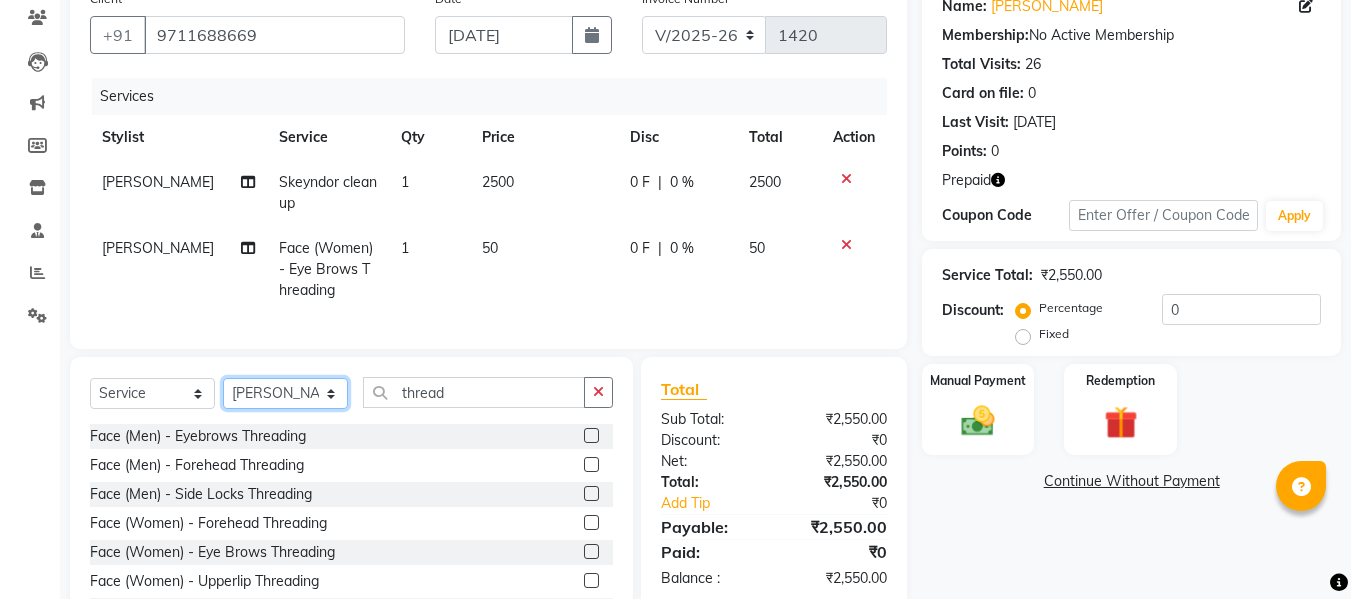 select on "49739" 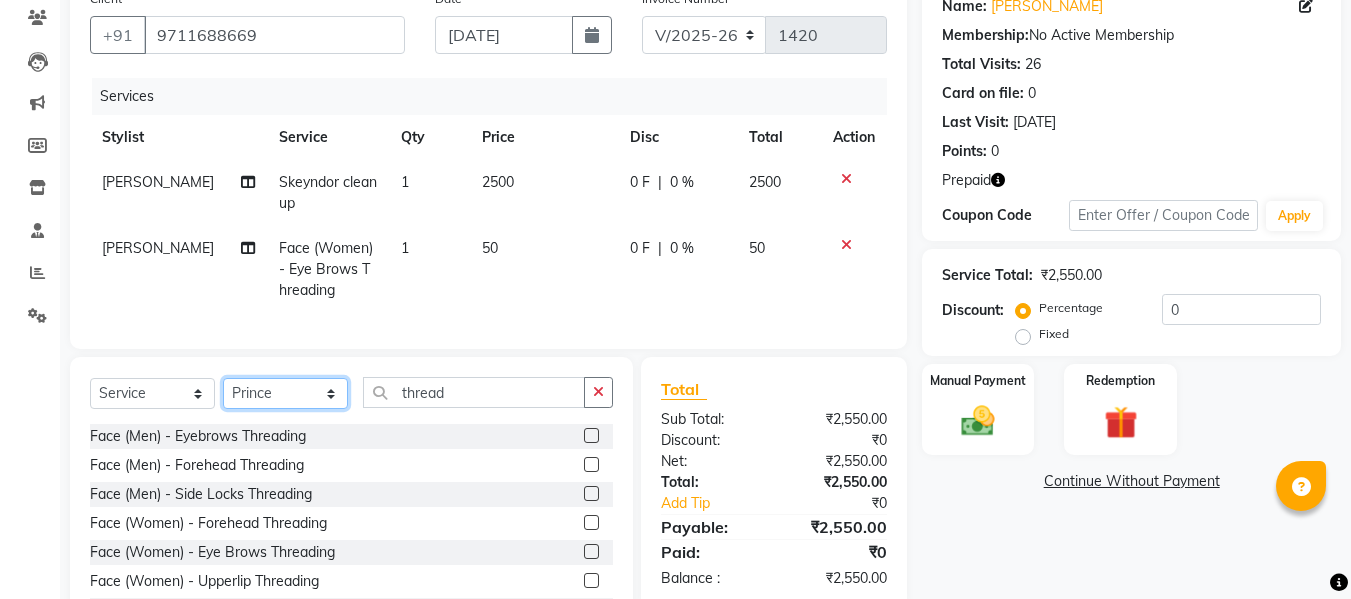 click on "Select Stylist [PERSON_NAME] [PERSON_NAME] Armaan  Dipika [PERSON_NAME] [PERSON_NAME] [PERSON_NAME] [PERSON_NAME] Nikhil [PERSON_NAME] [PERSON_NAME]  Twinkle Gupta" 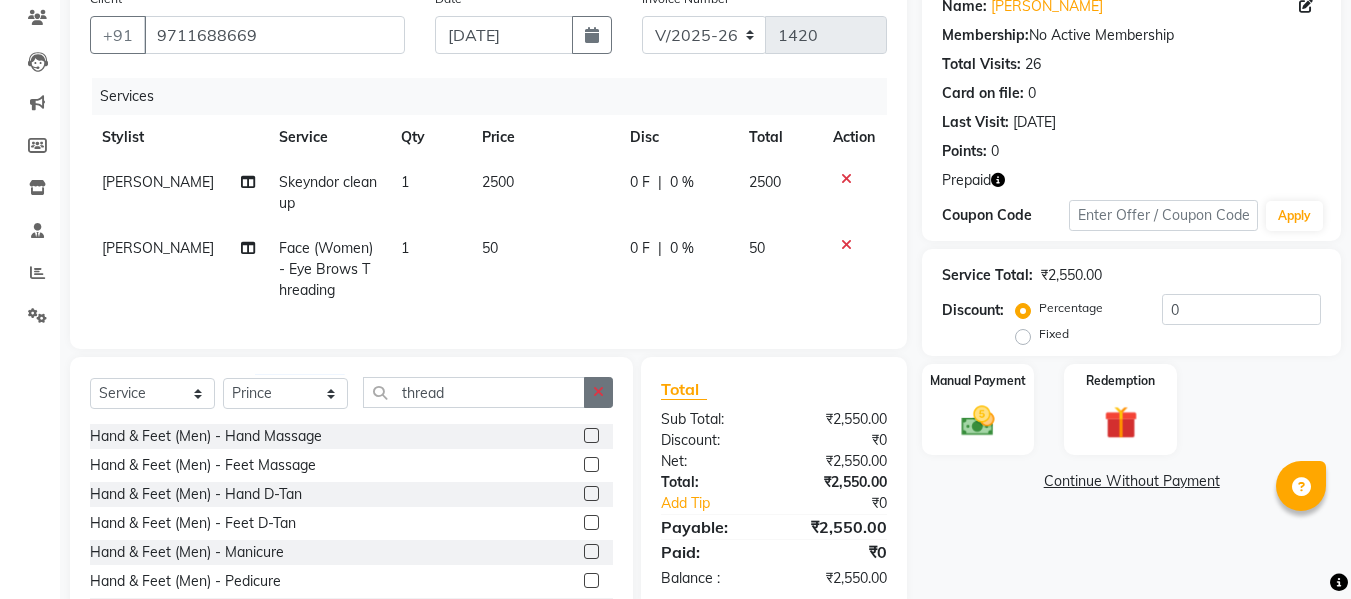 click 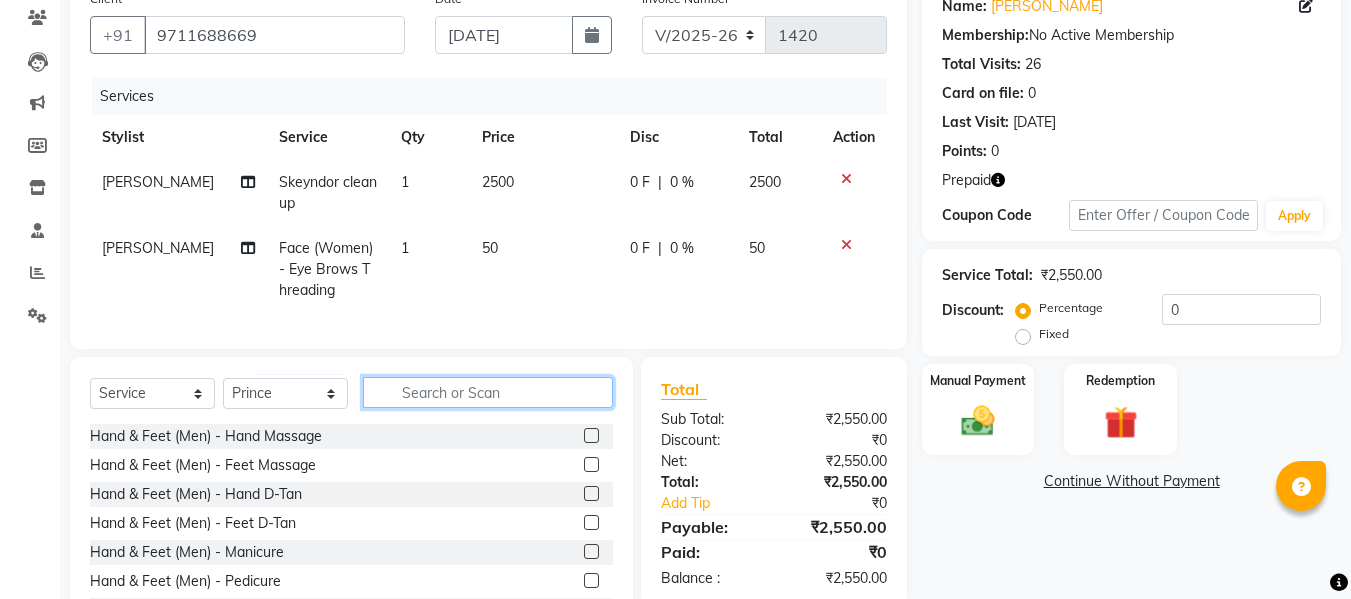 click 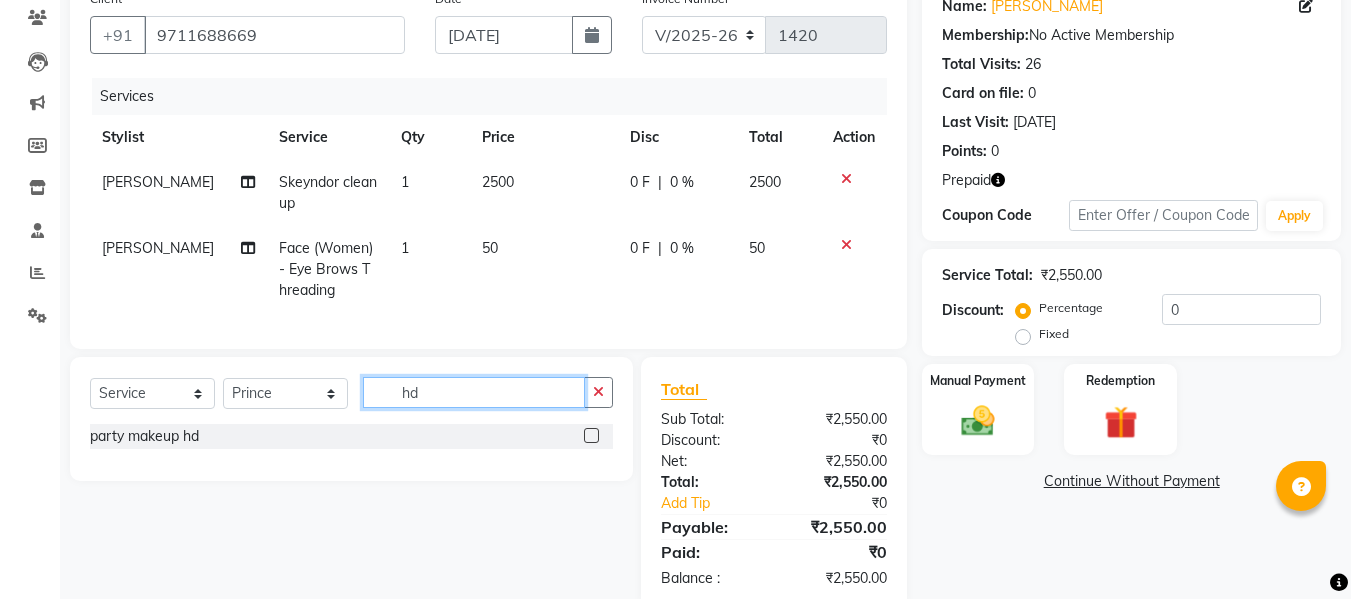 type on "h" 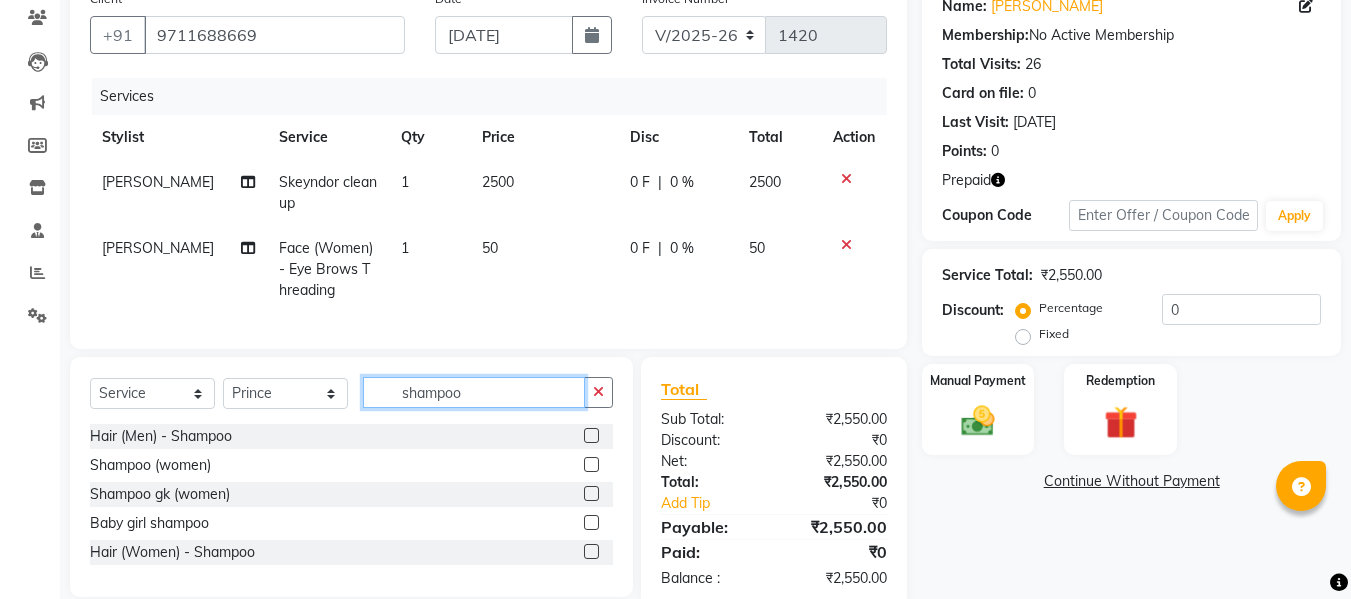 type on "shampoo" 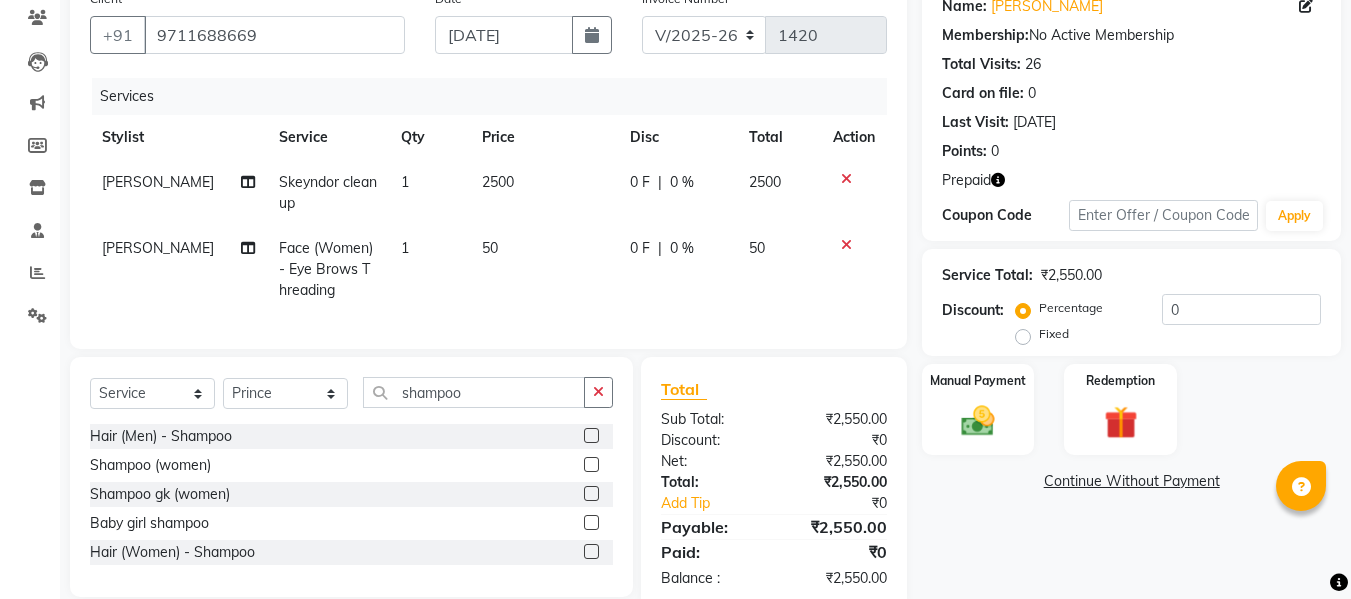 click 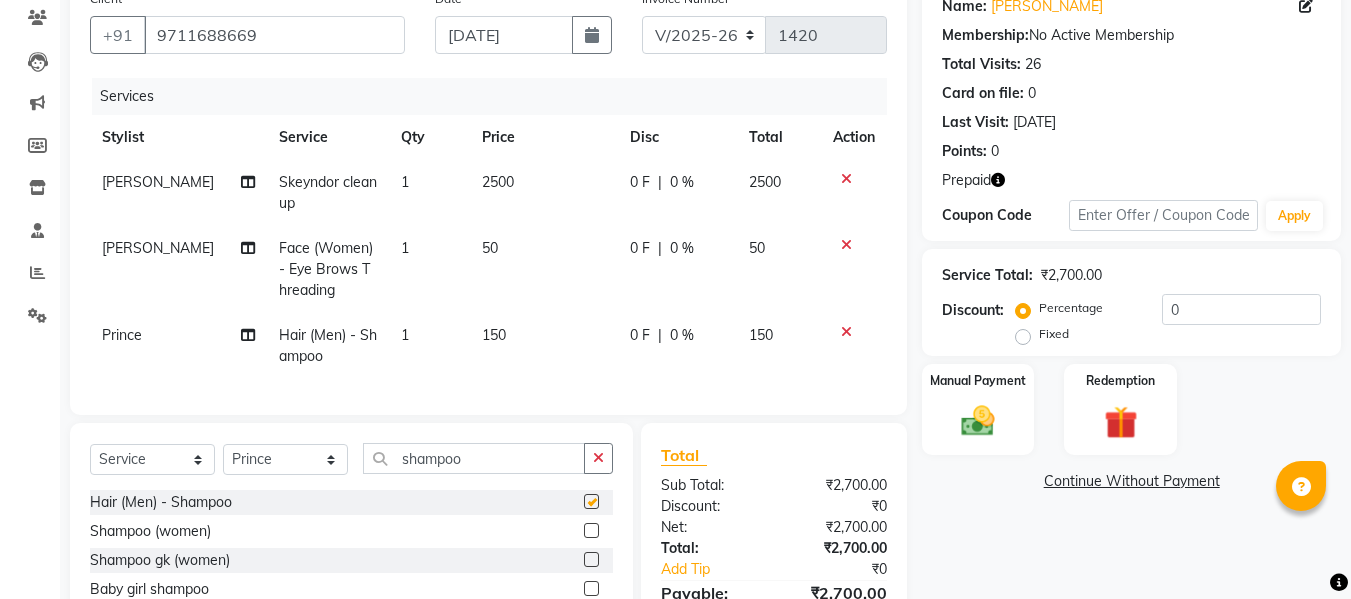 checkbox on "false" 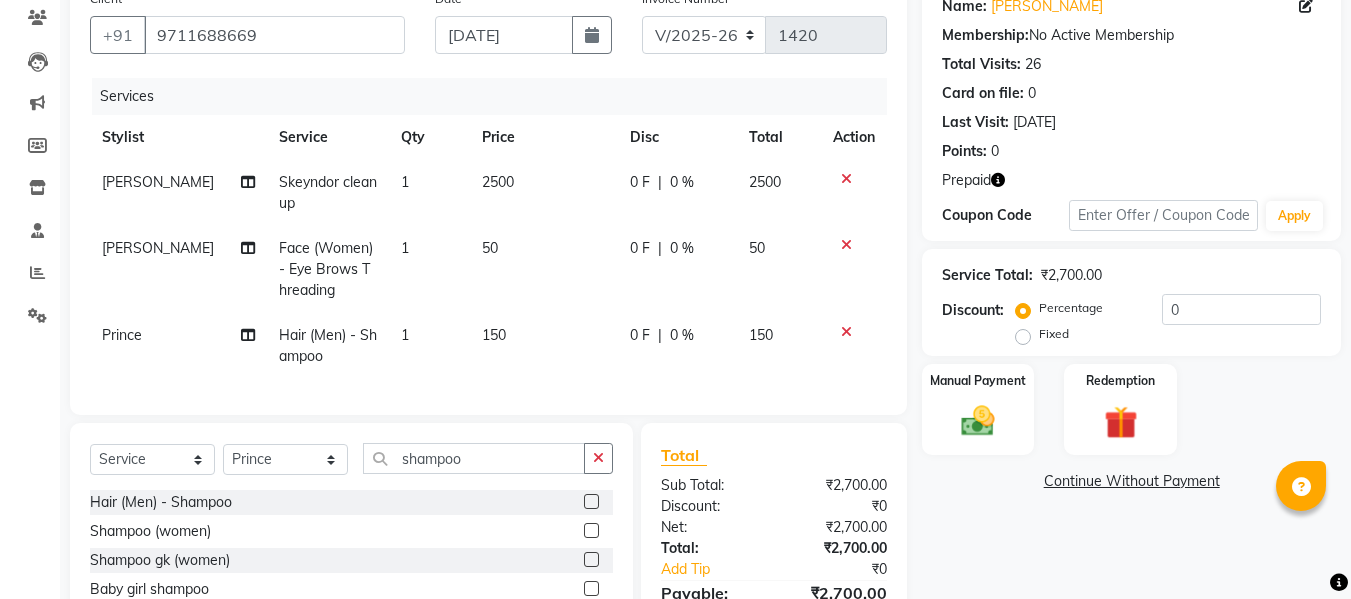 scroll, scrollTop: 291, scrollLeft: 0, axis: vertical 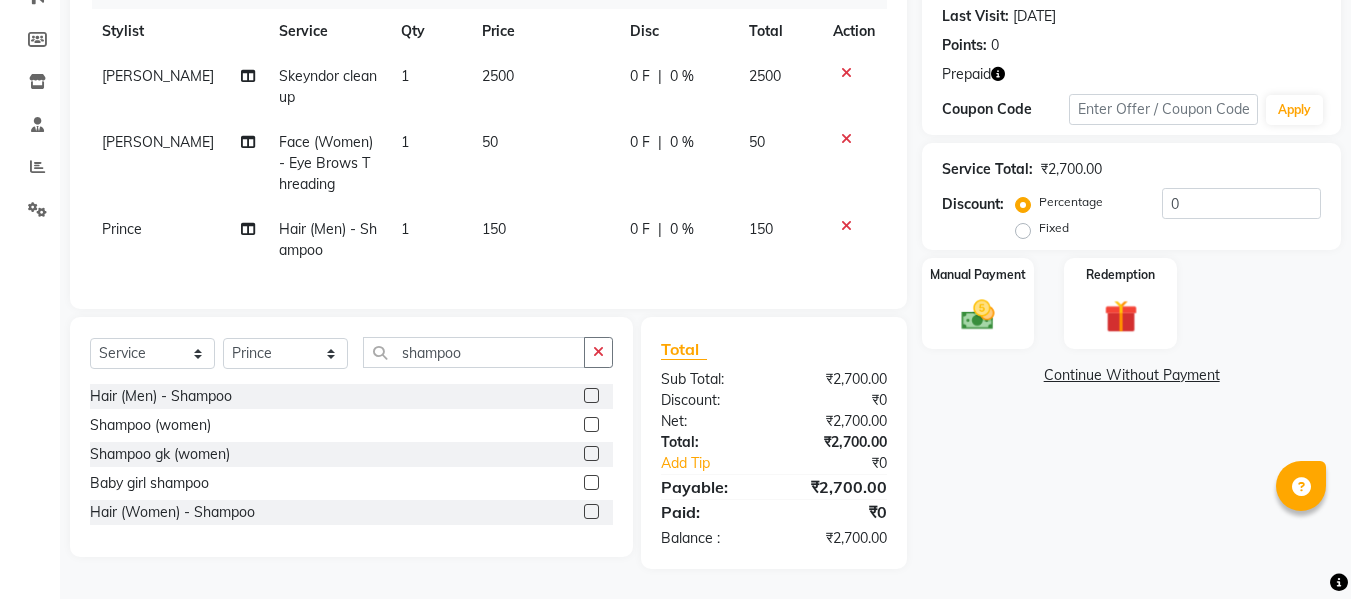 click 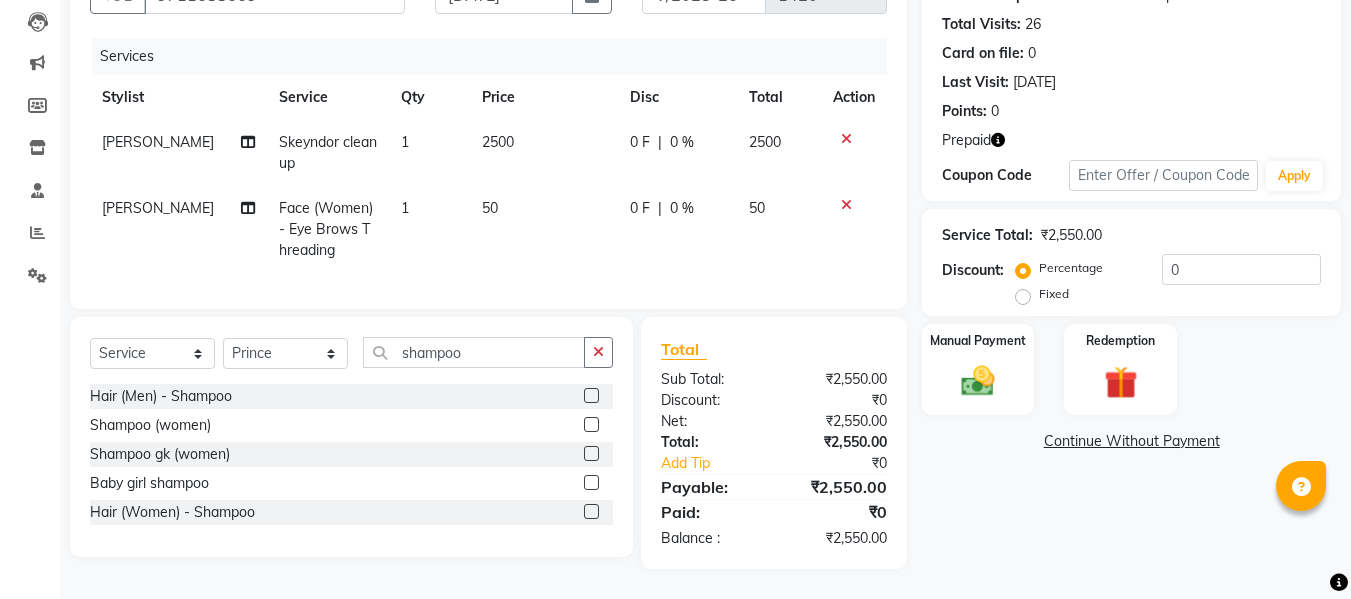 click 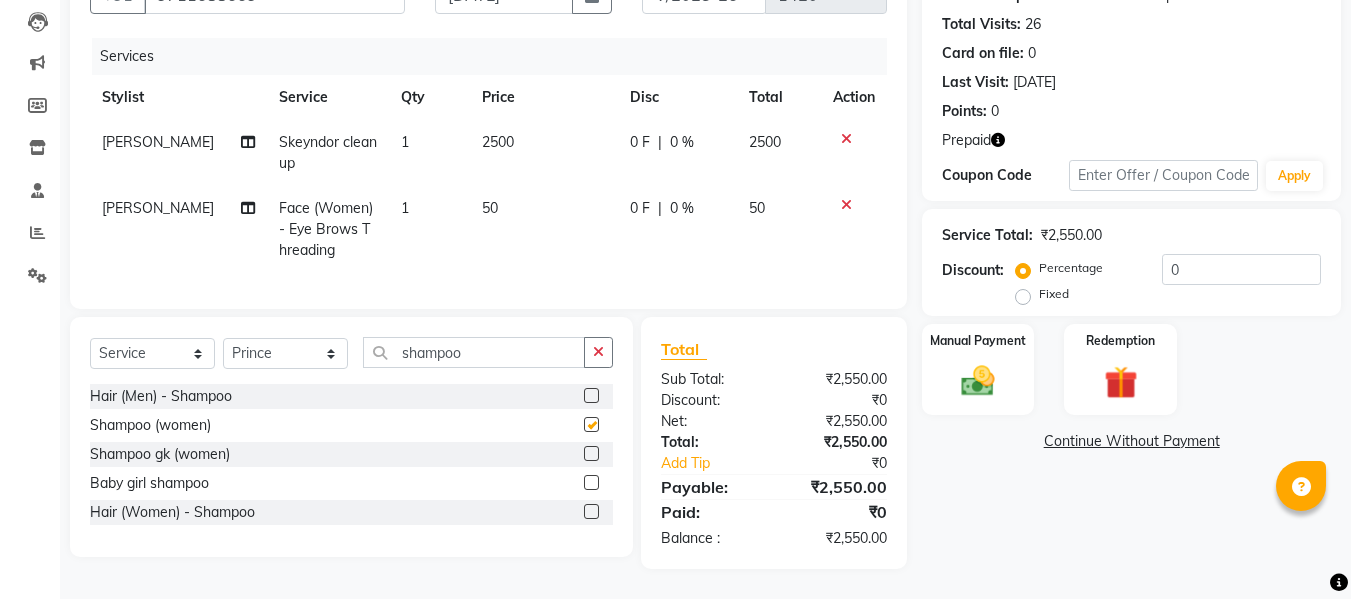 scroll, scrollTop: 291, scrollLeft: 0, axis: vertical 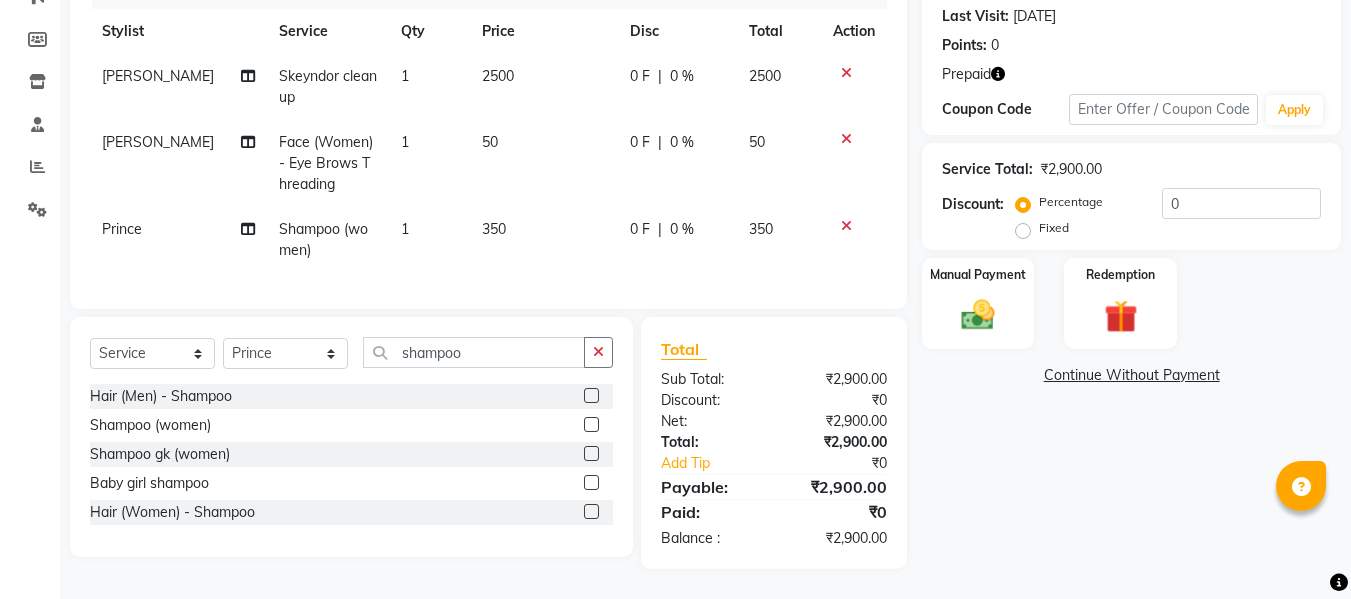 checkbox on "false" 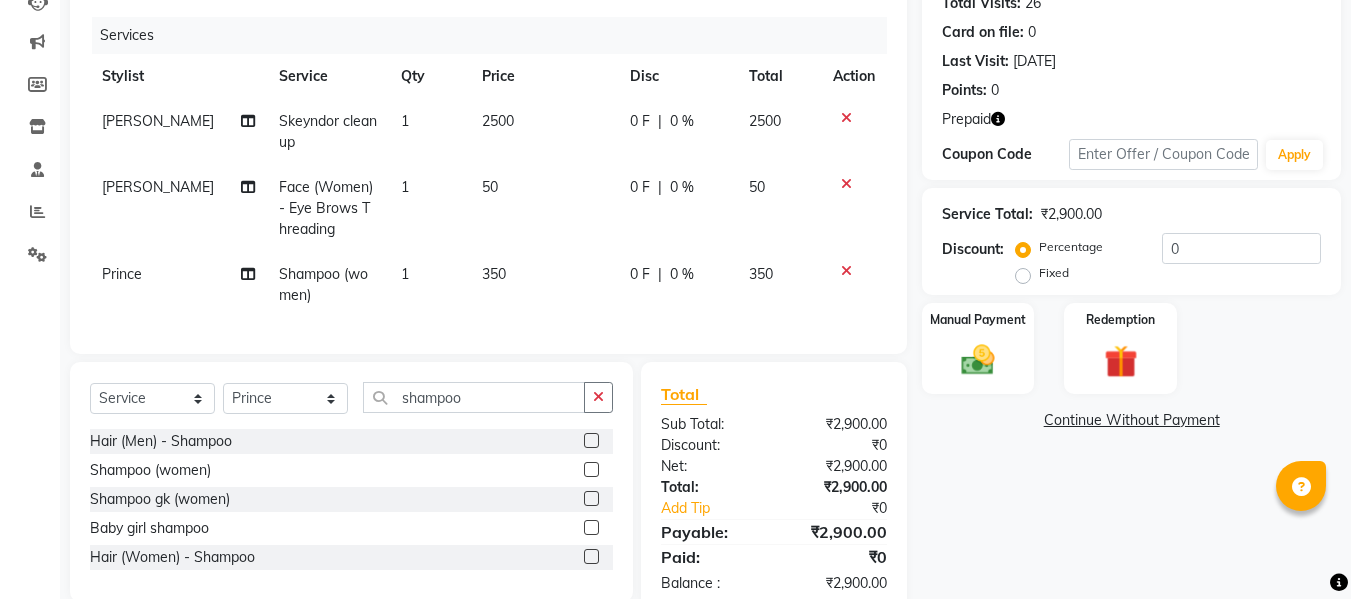 scroll, scrollTop: 228, scrollLeft: 0, axis: vertical 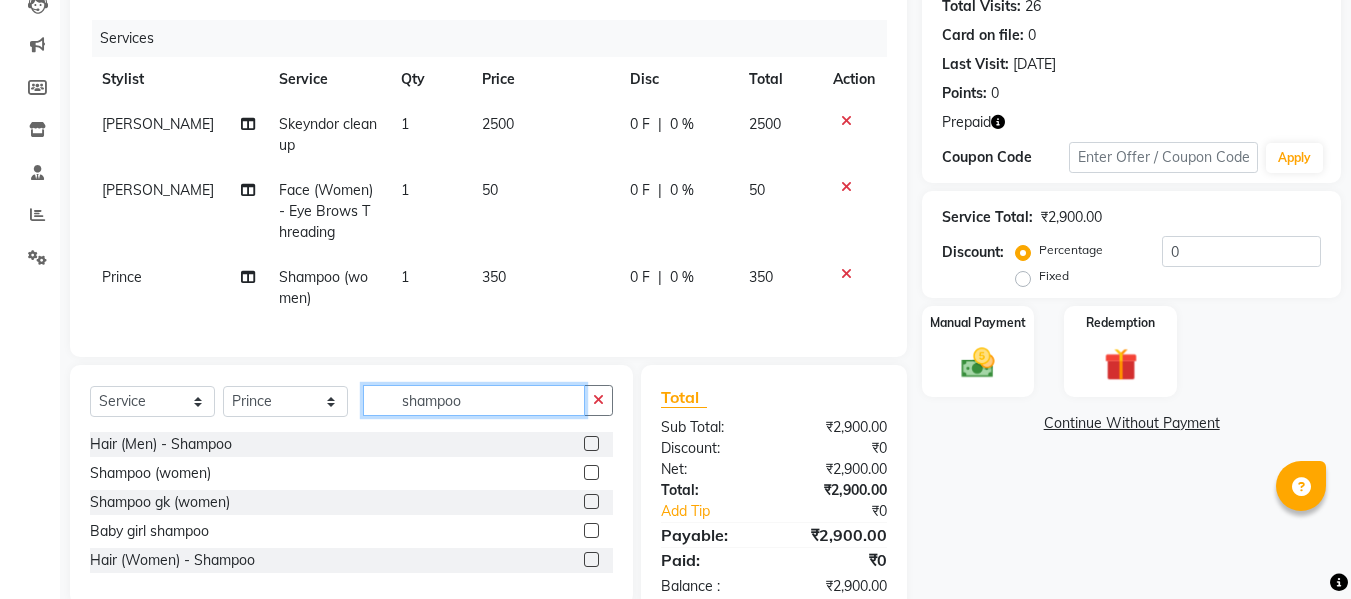 click on "shampoo" 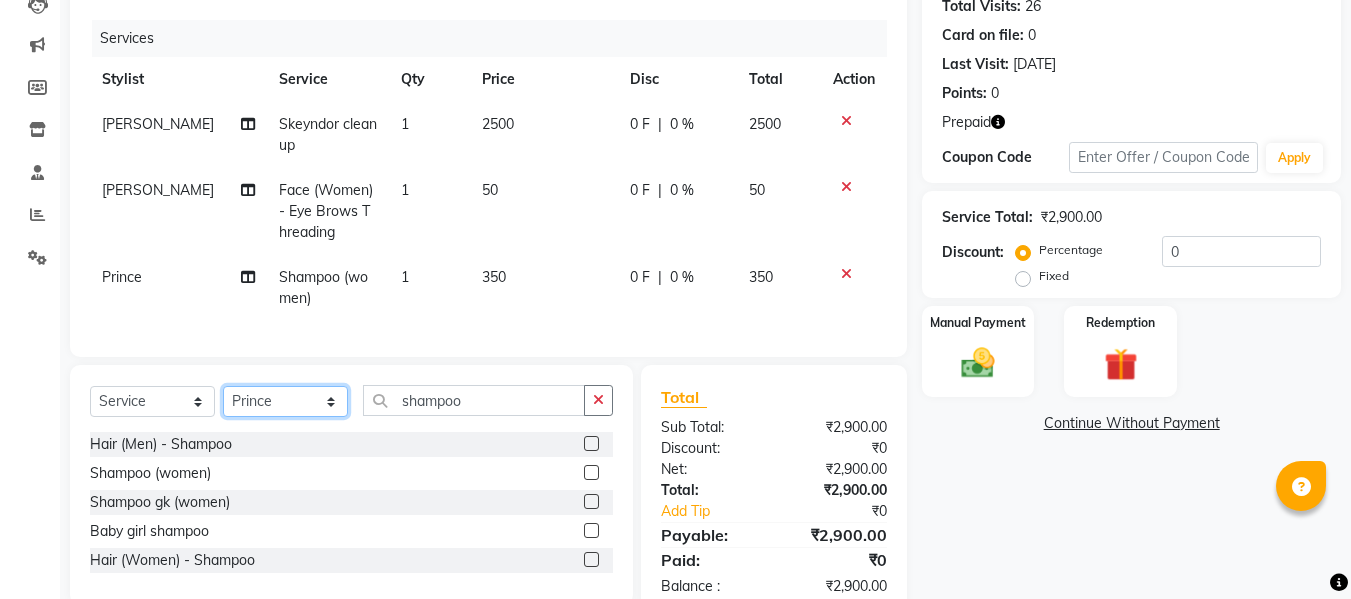 click on "Select Stylist Afsar salmani Amjad Khan Armaan  Dipika fardeen Kajal Tyagi Kirti Rajput madonna Nikhil Prince Rizwan Samaksh Shahnawaz  Twinkle Gupta" 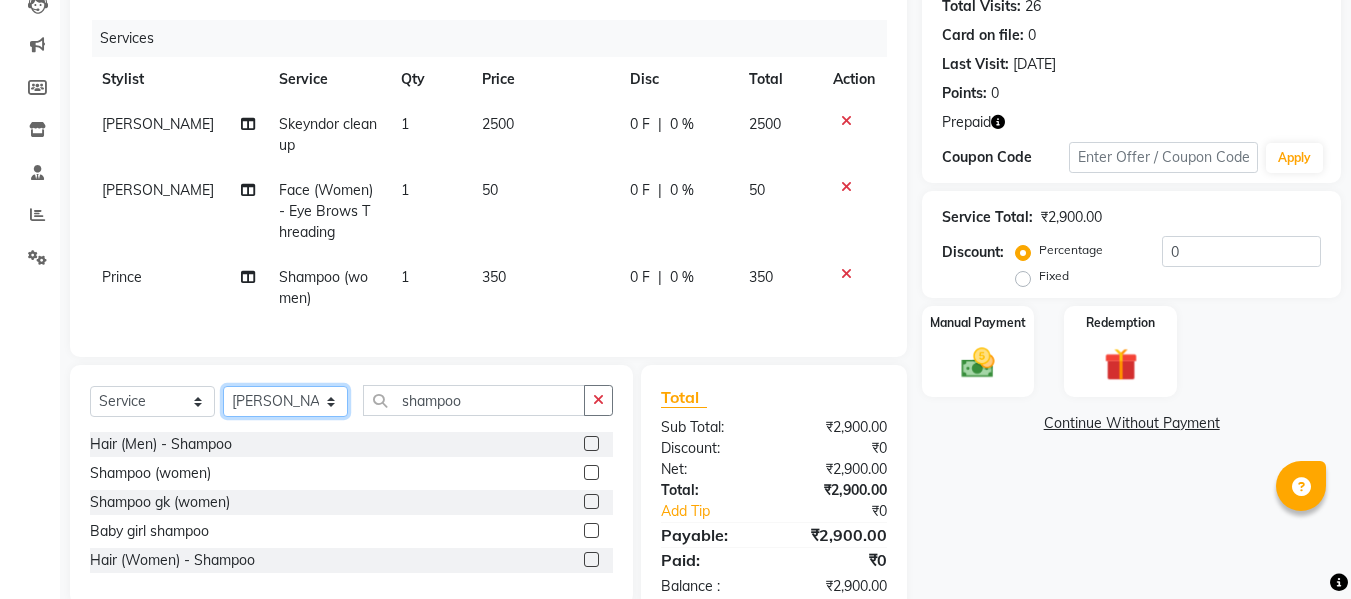 click on "Select Stylist Afsar salmani Amjad Khan Armaan  Dipika fardeen Kajal Tyagi Kirti Rajput madonna Nikhil Prince Rizwan Samaksh Shahnawaz  Twinkle Gupta" 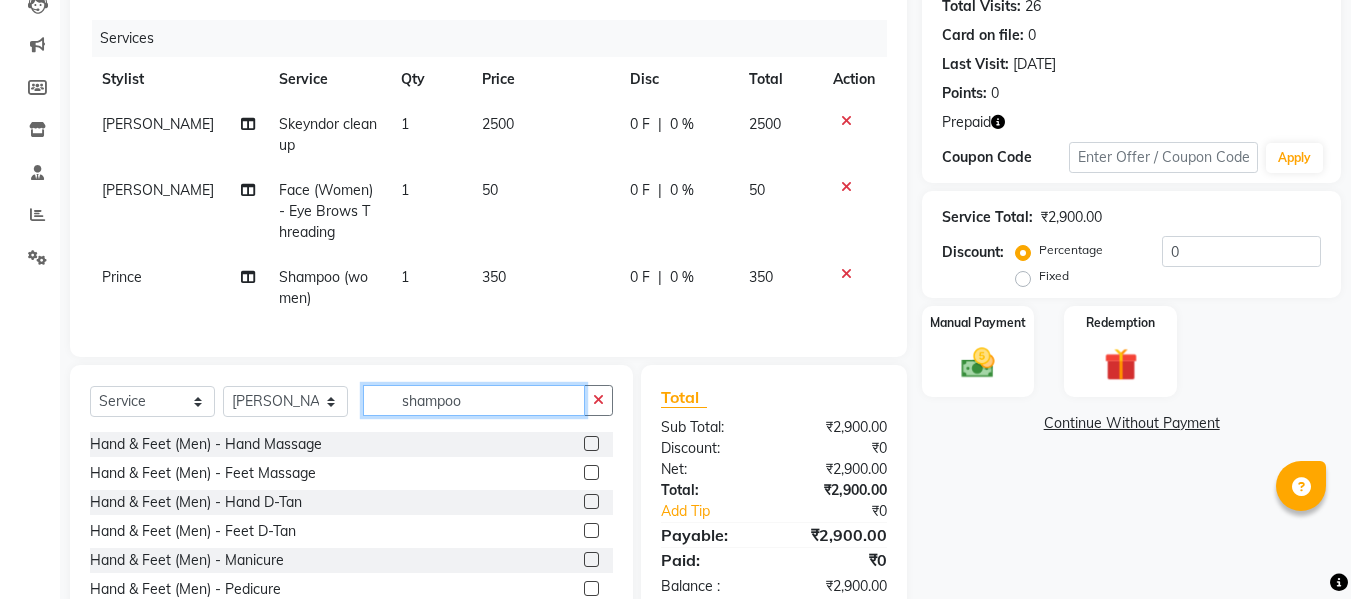 click on "shampoo" 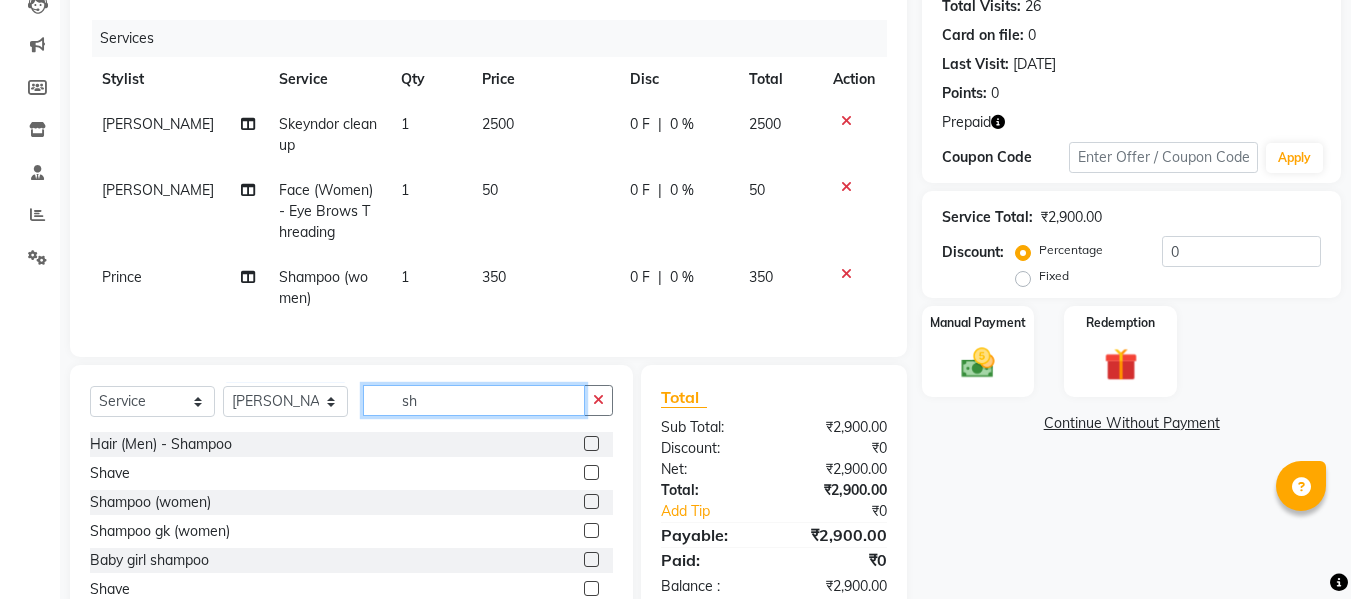 type on "s" 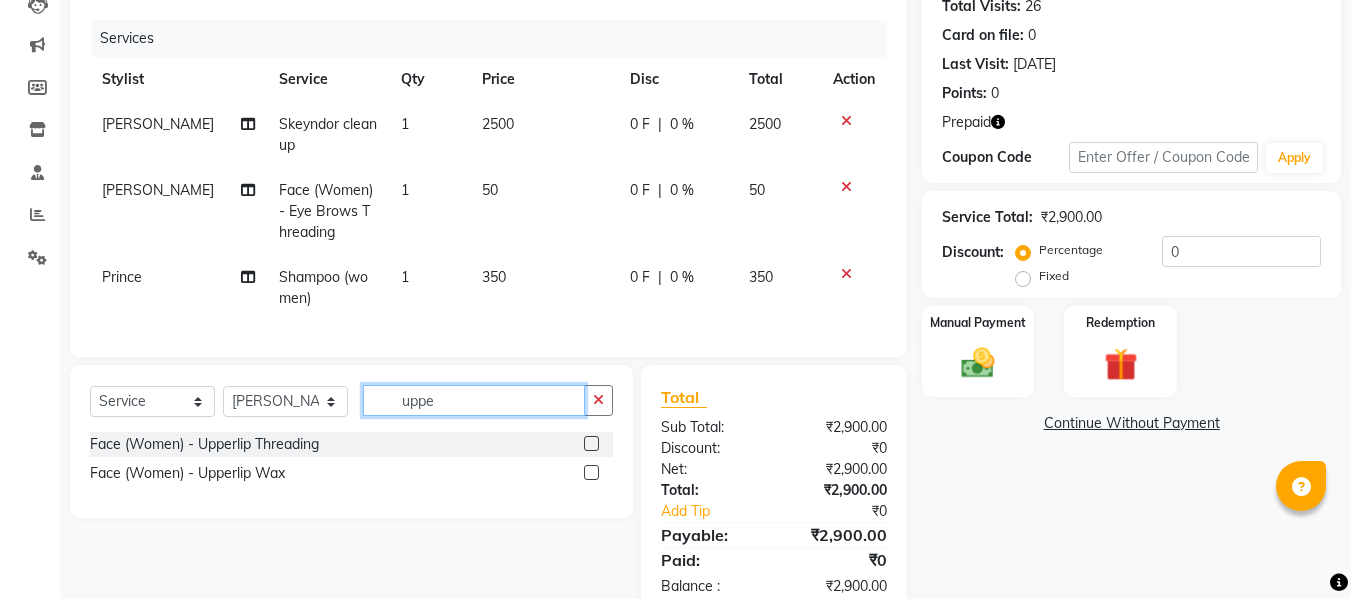 type on "uppe" 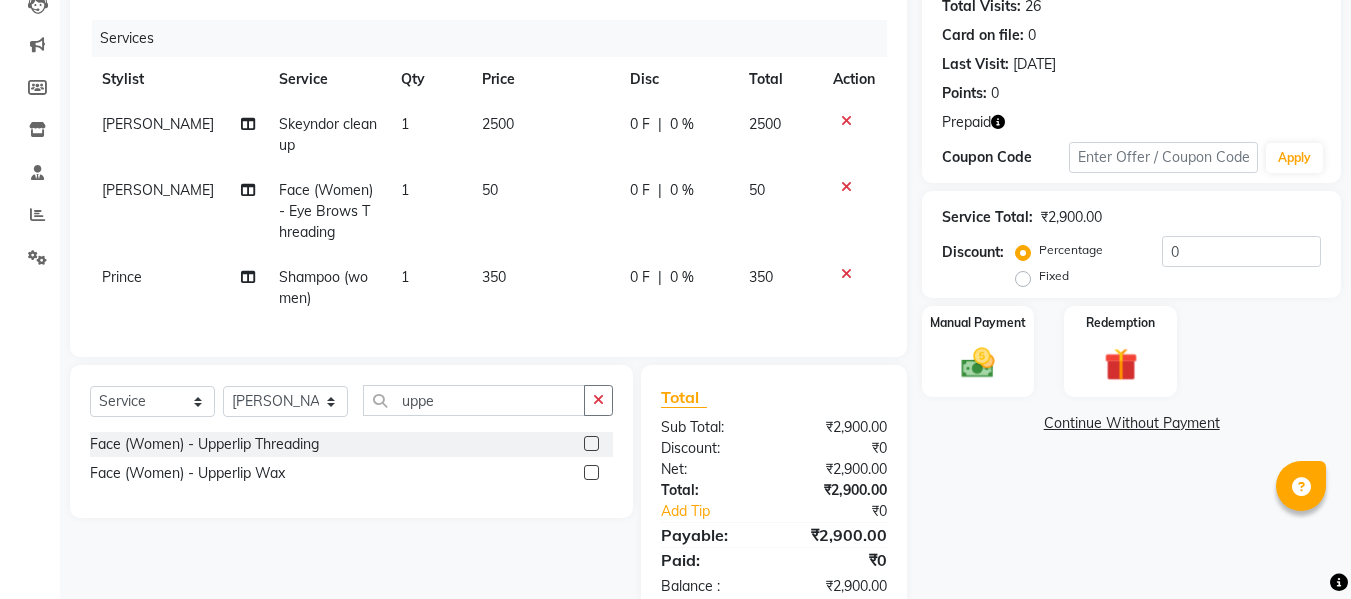 click 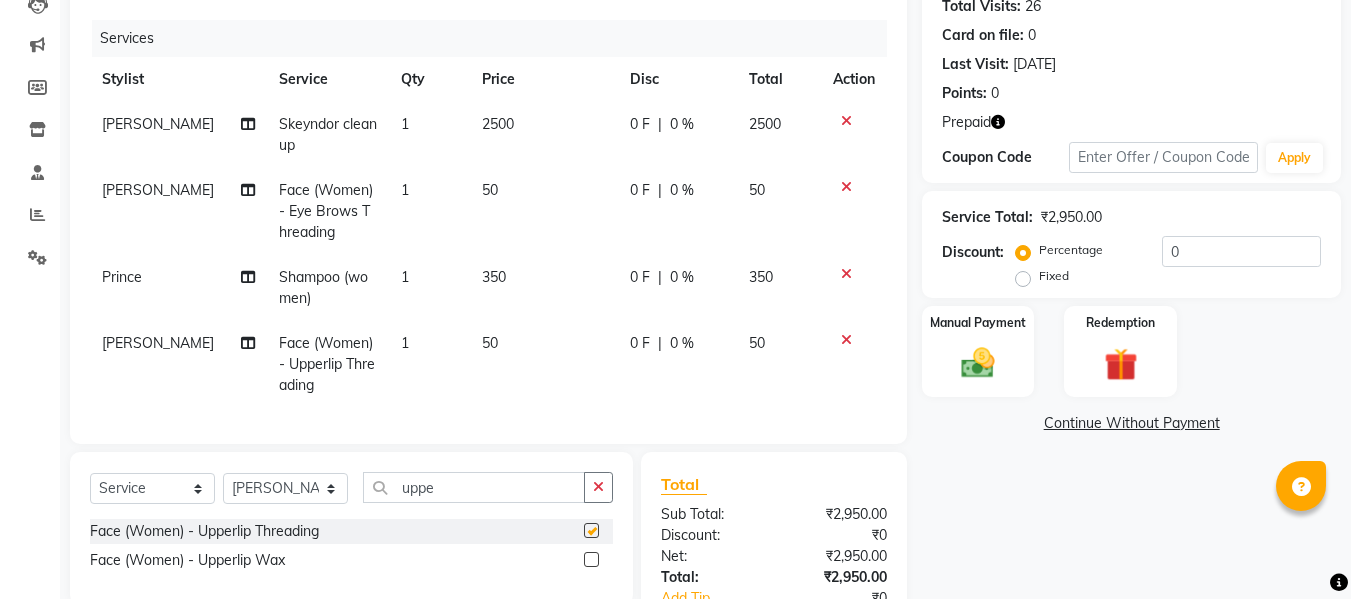 checkbox on "false" 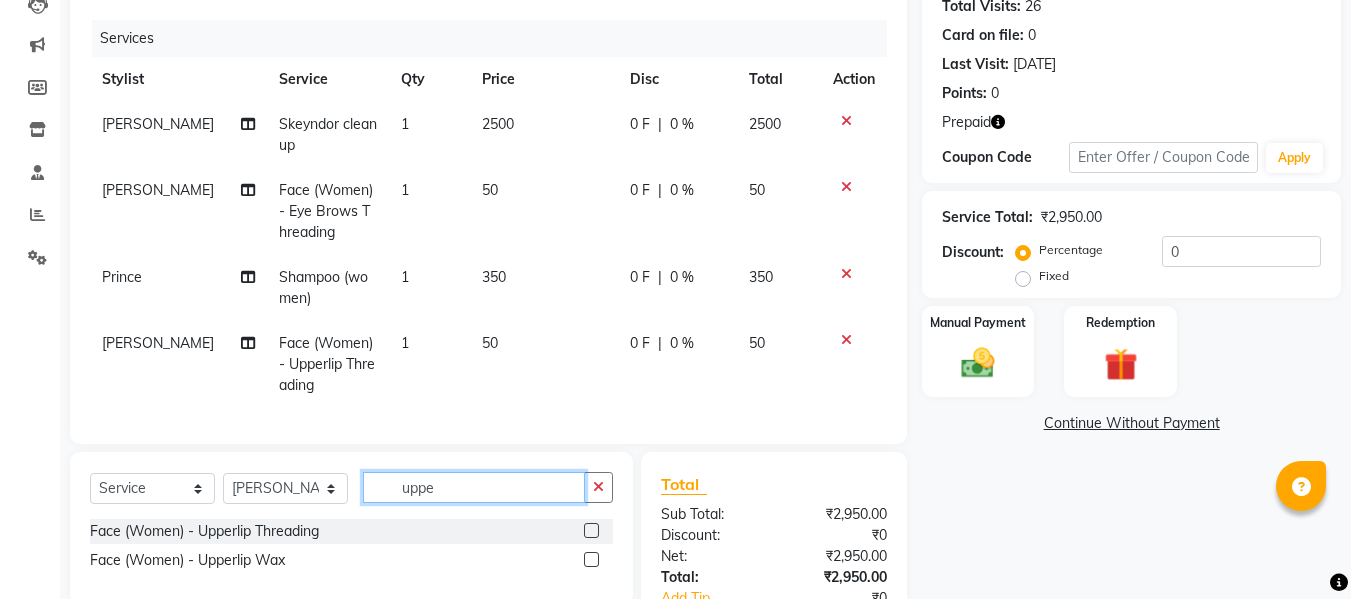 click on "uppe" 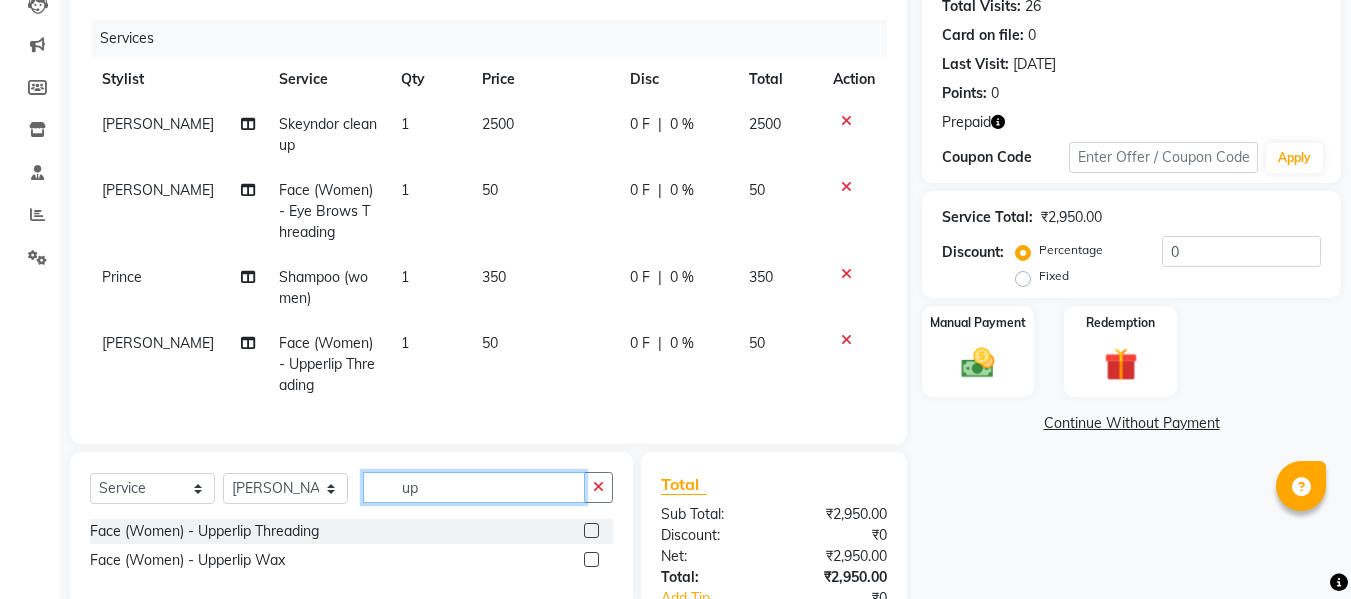 type on "u" 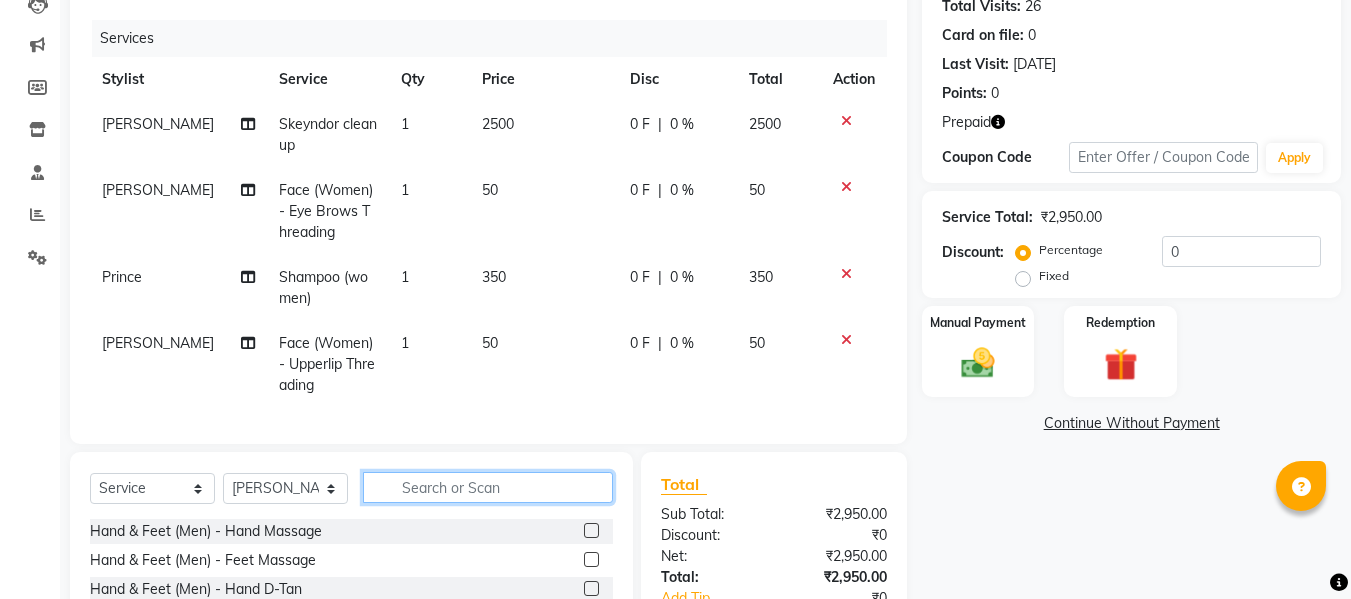 type on "g" 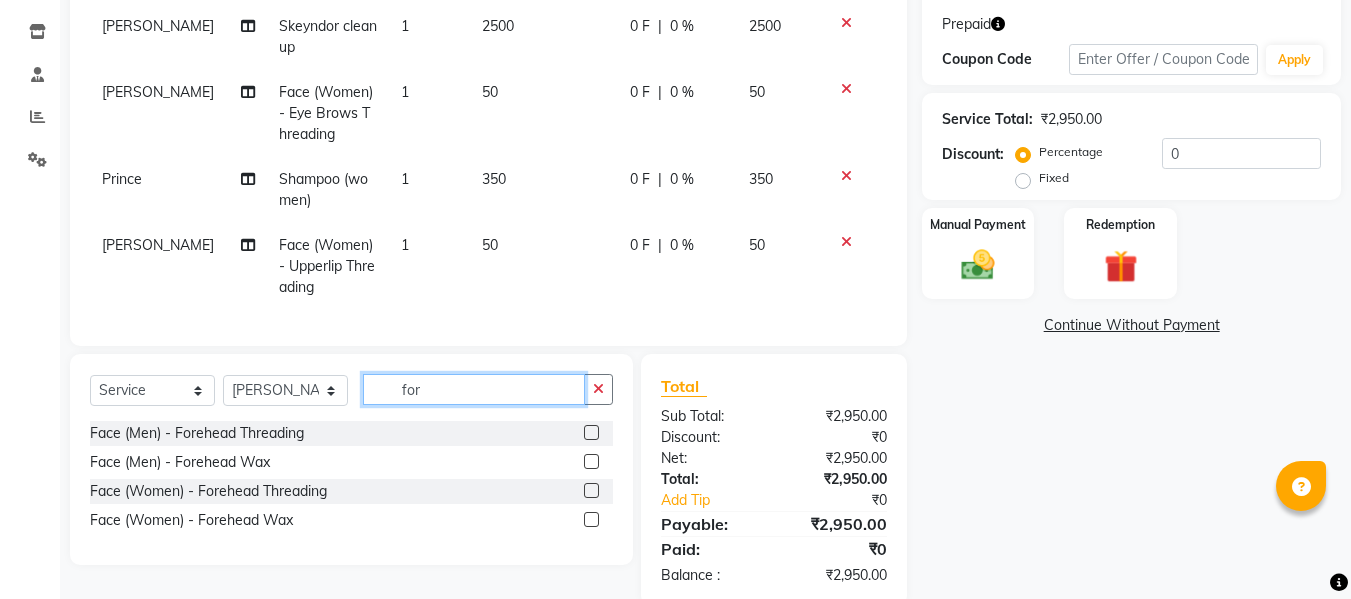 scroll, scrollTop: 378, scrollLeft: 0, axis: vertical 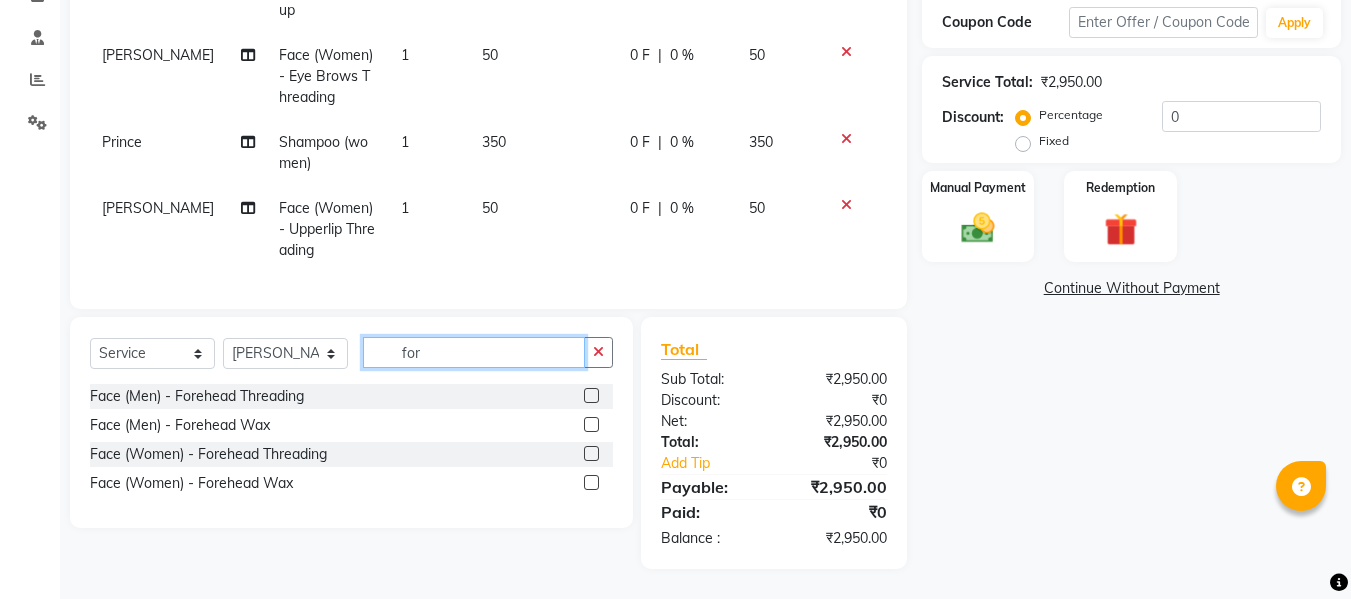 type on "for" 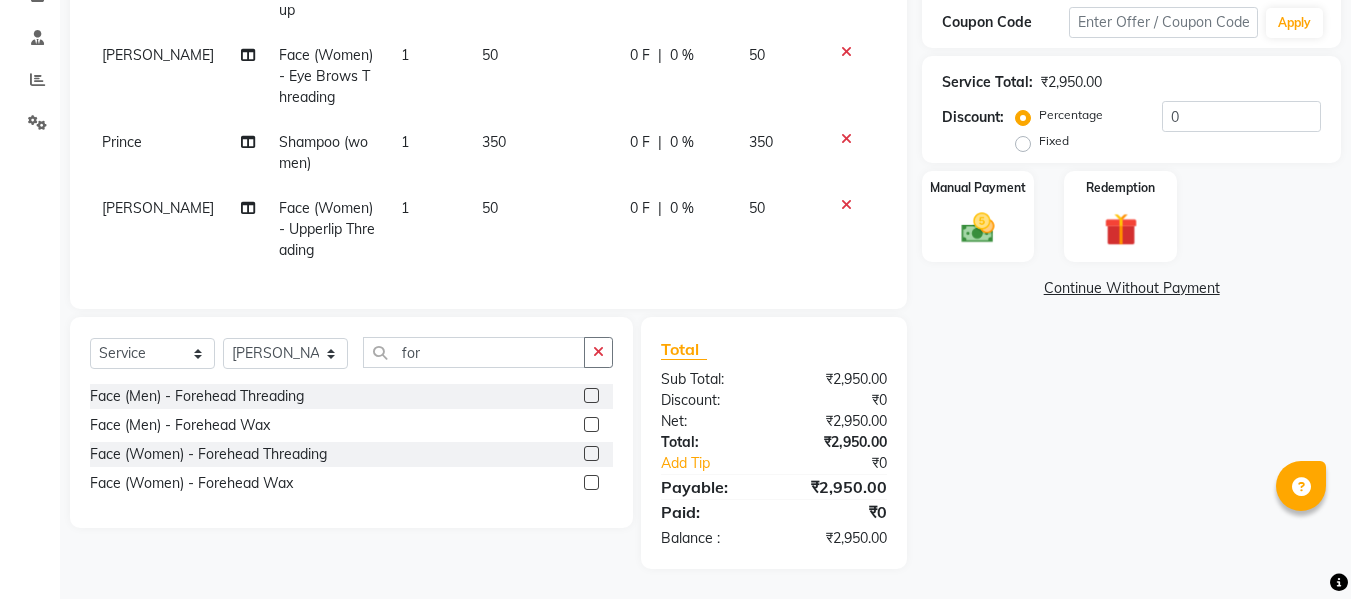 click 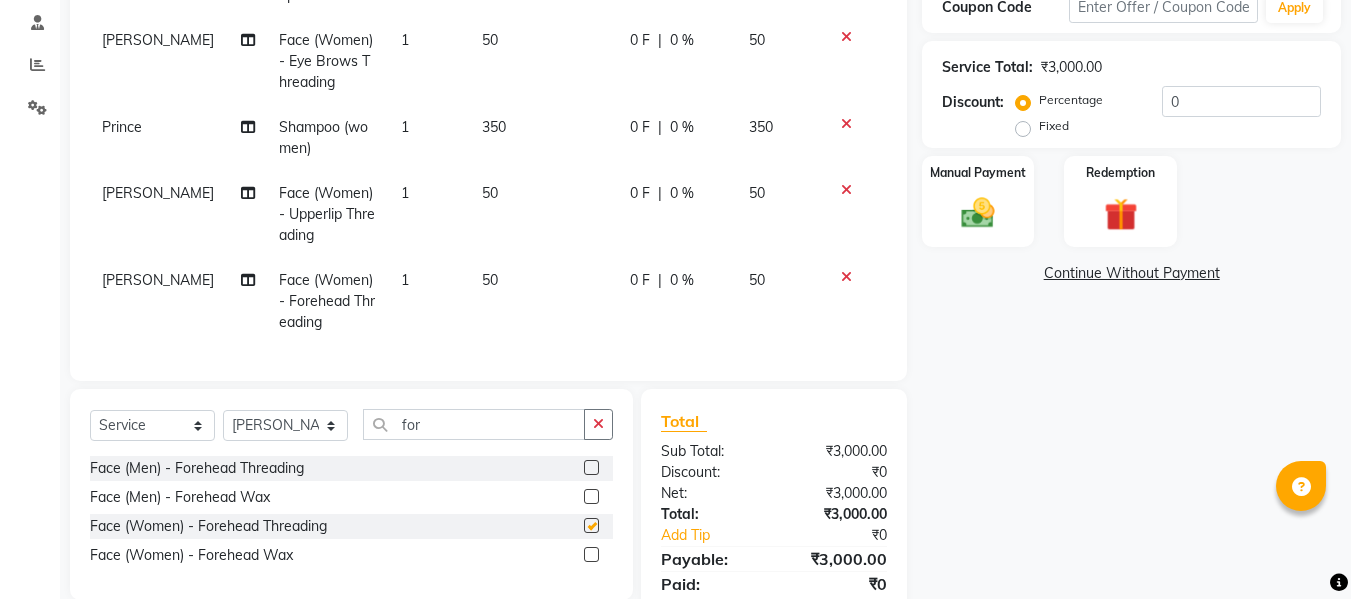 checkbox on "false" 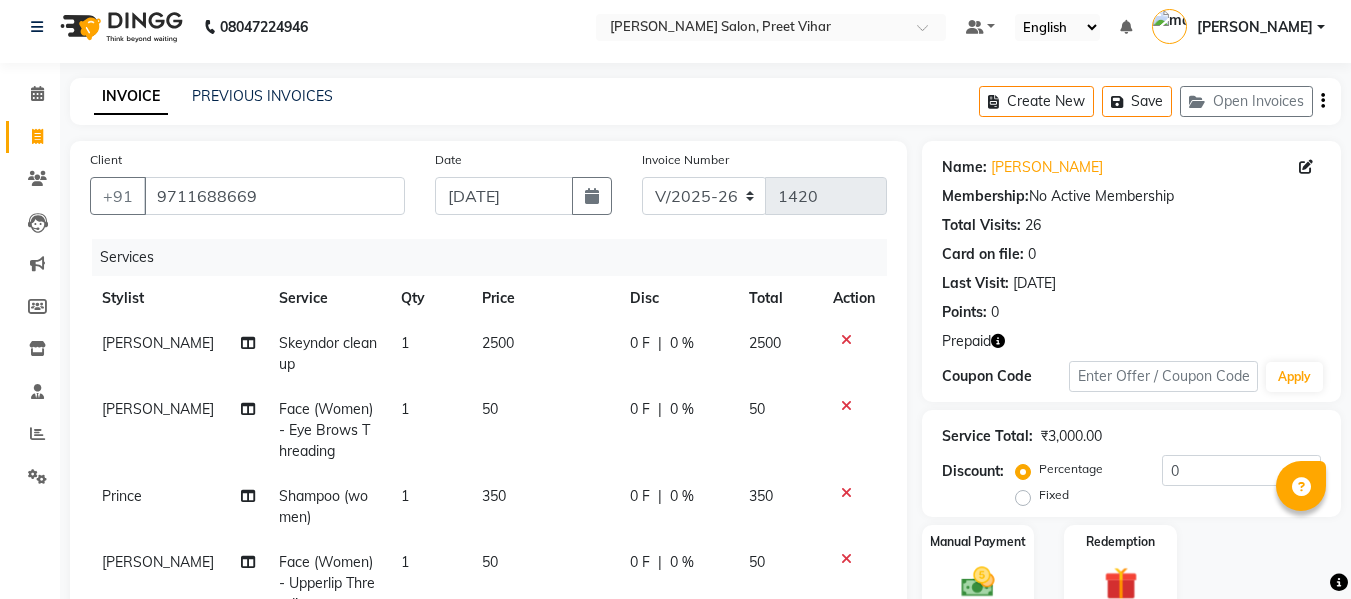 scroll, scrollTop: 0, scrollLeft: 0, axis: both 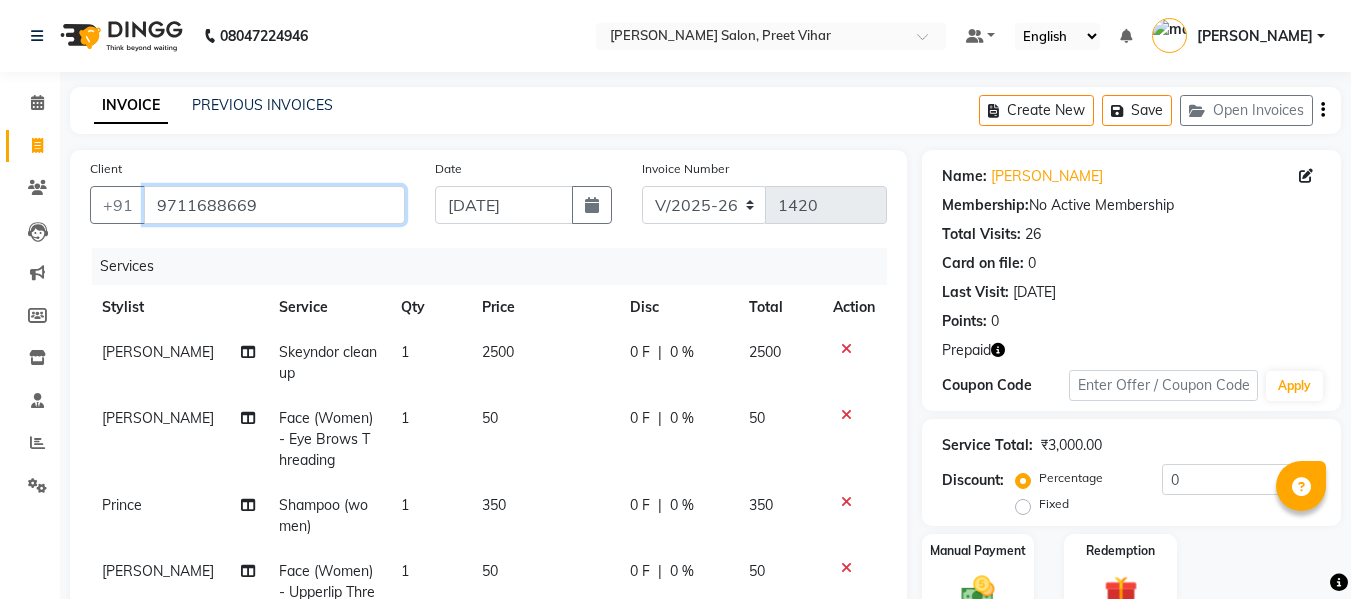 click on "9711688669" at bounding box center (274, 205) 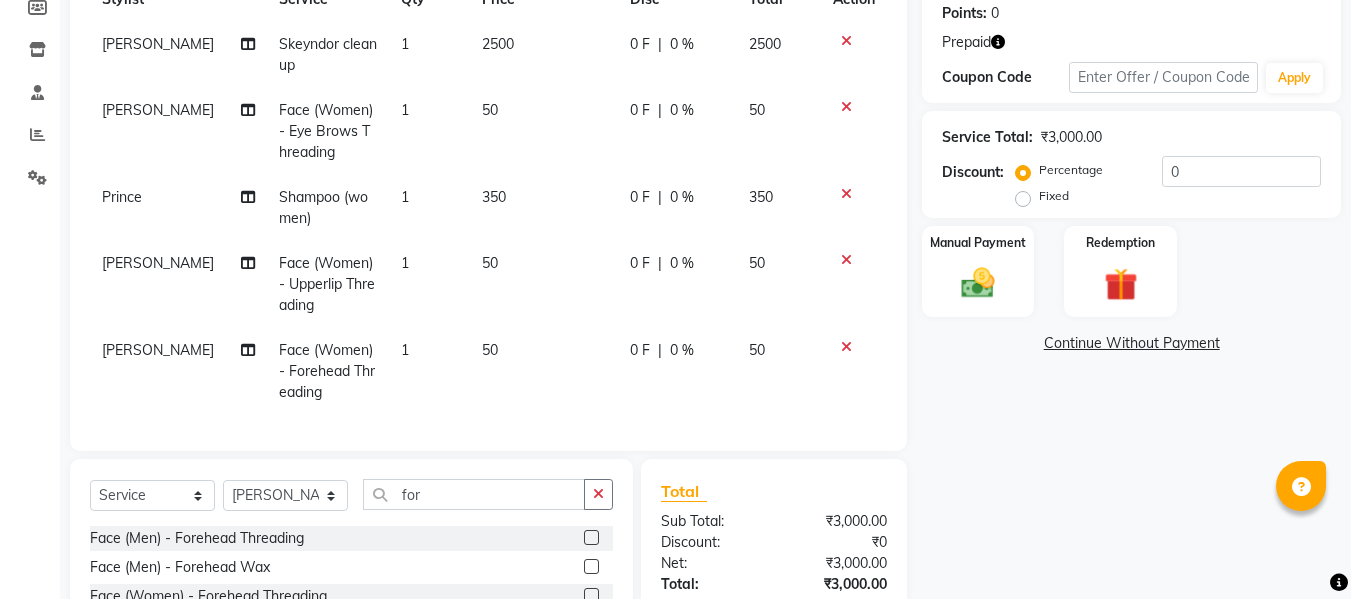 scroll, scrollTop: 310, scrollLeft: 0, axis: vertical 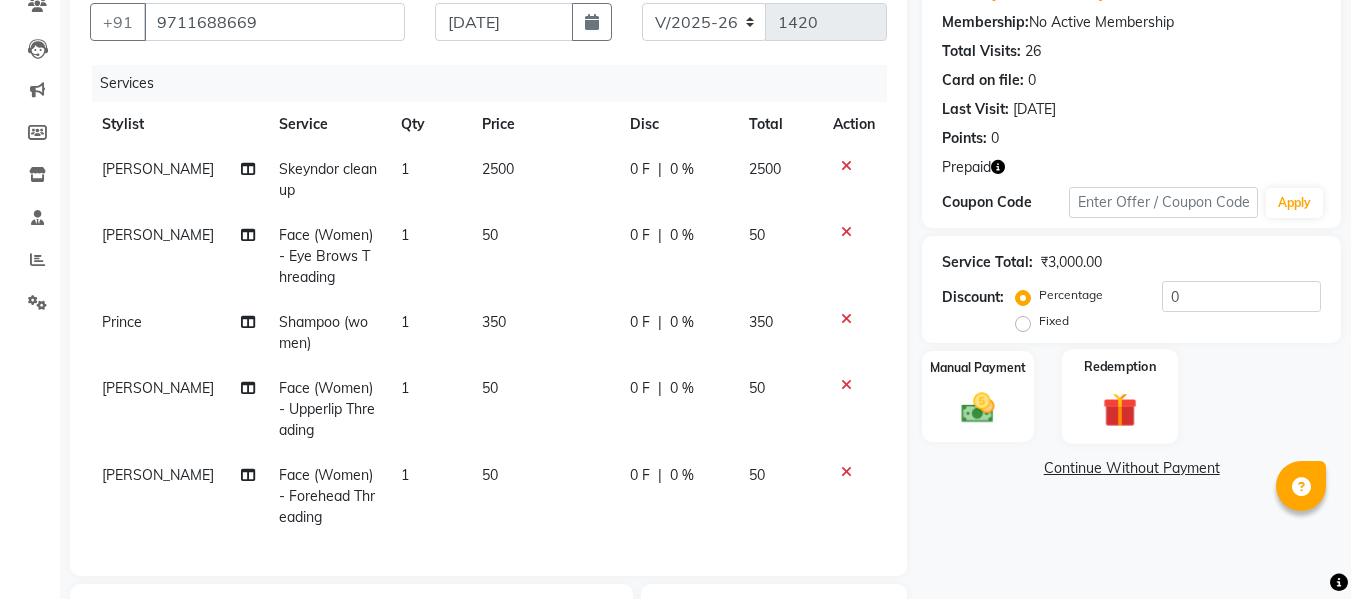 click 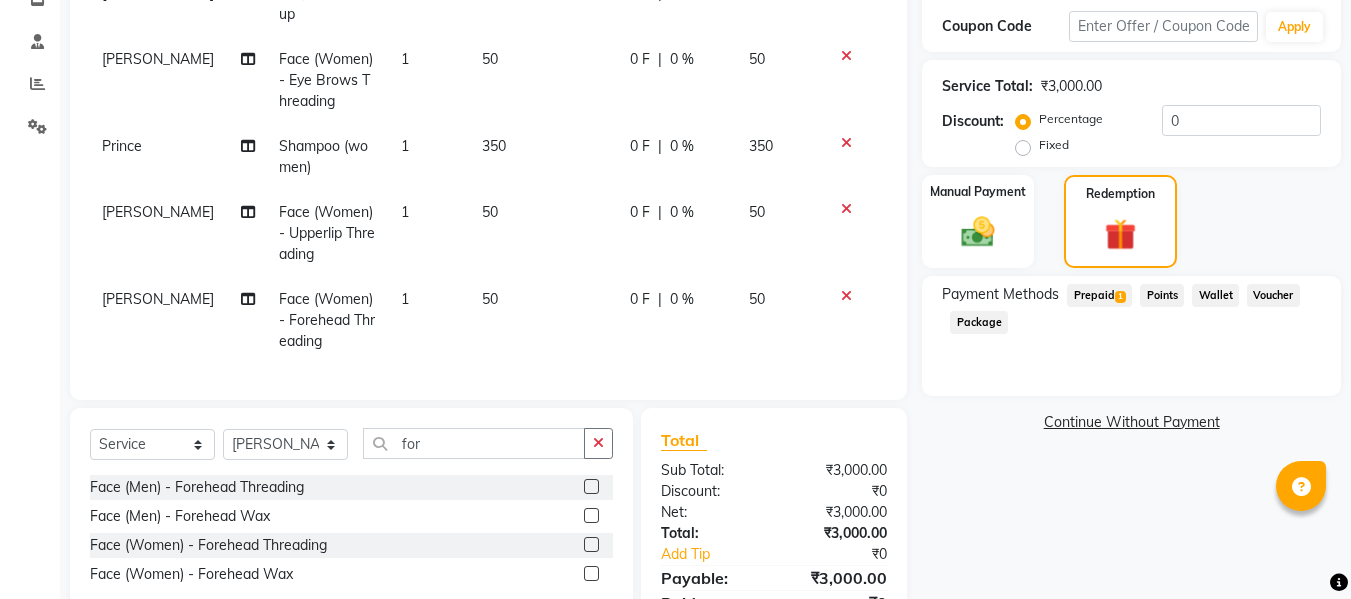scroll, scrollTop: 376, scrollLeft: 0, axis: vertical 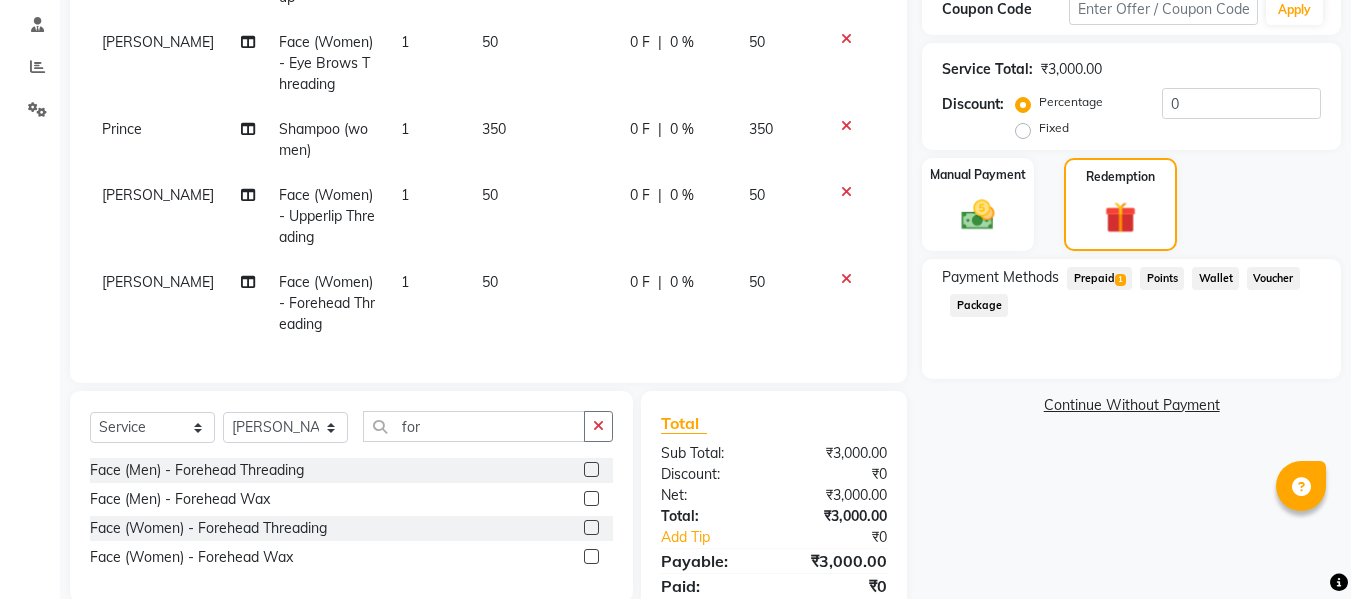 click on "Prepaid  1" 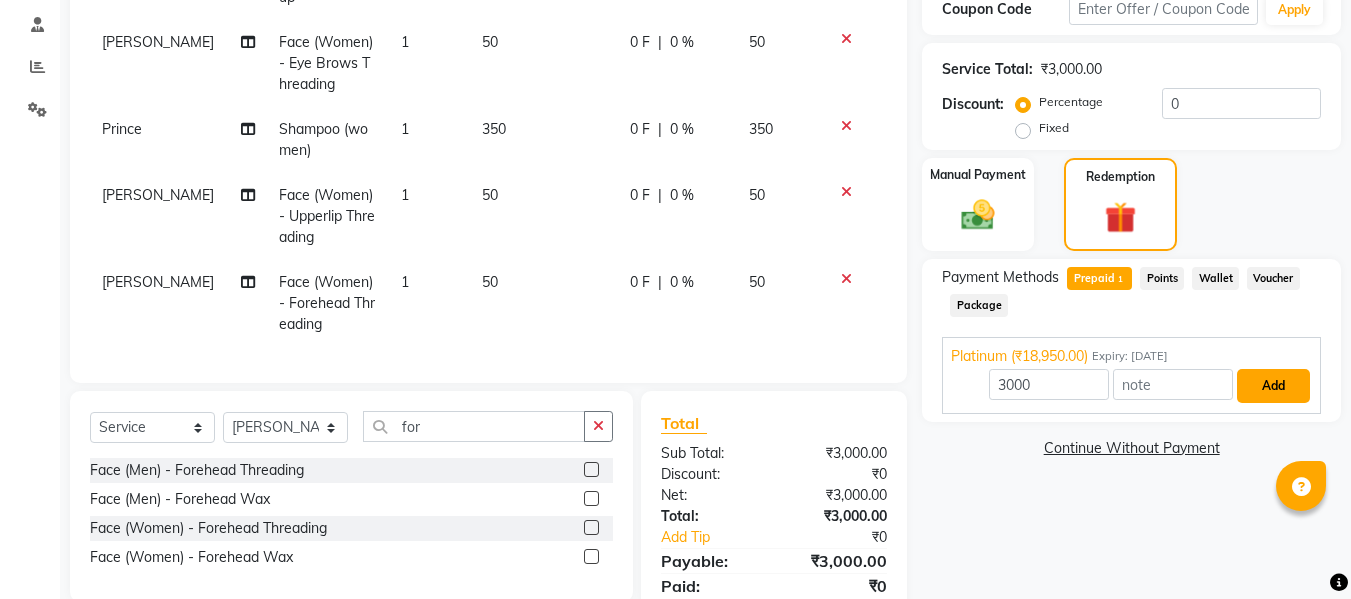 click on "Add" at bounding box center [1273, 386] 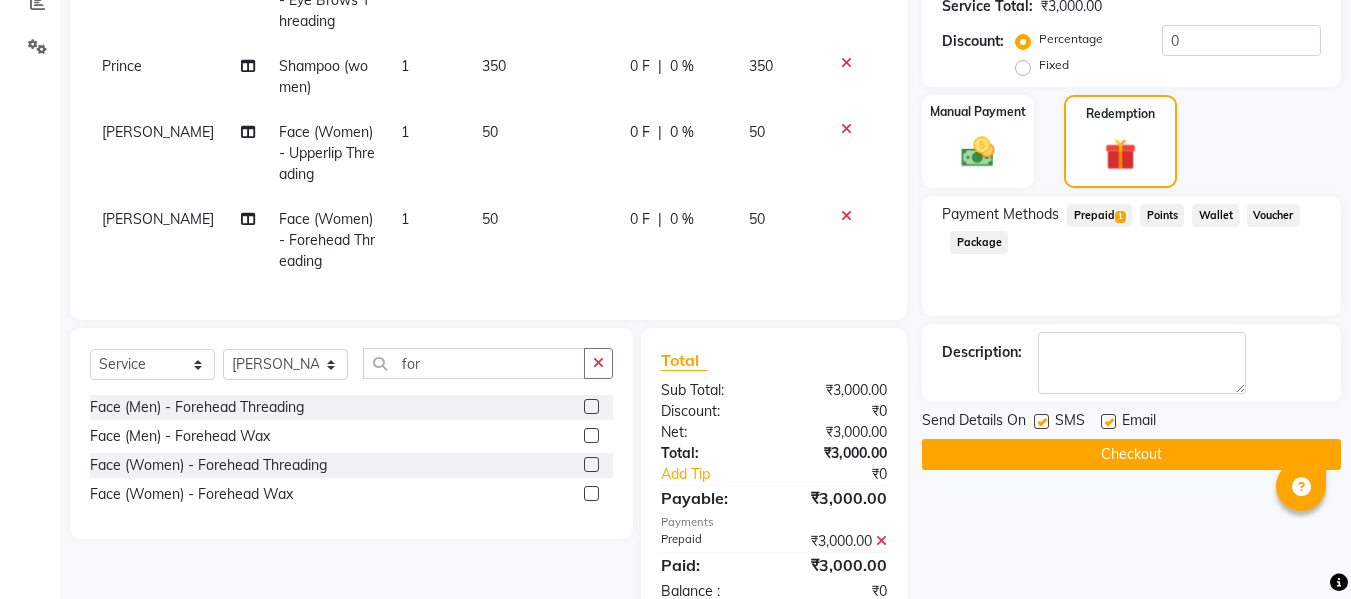scroll, scrollTop: 441, scrollLeft: 0, axis: vertical 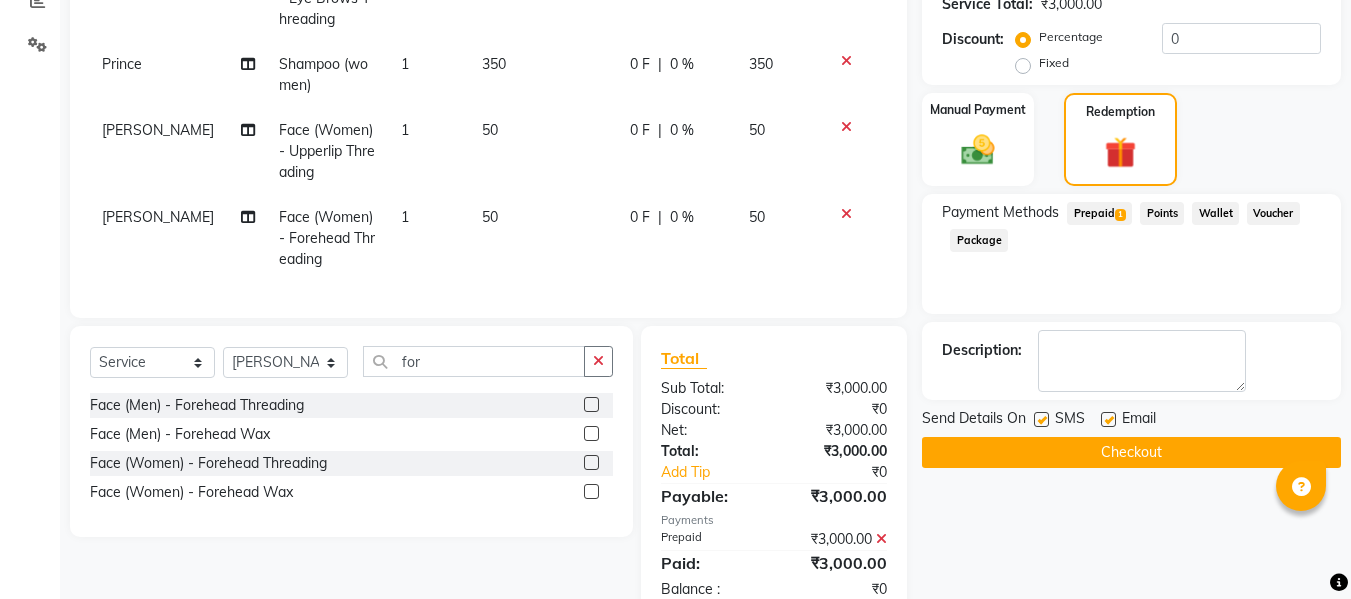 click on "Checkout" 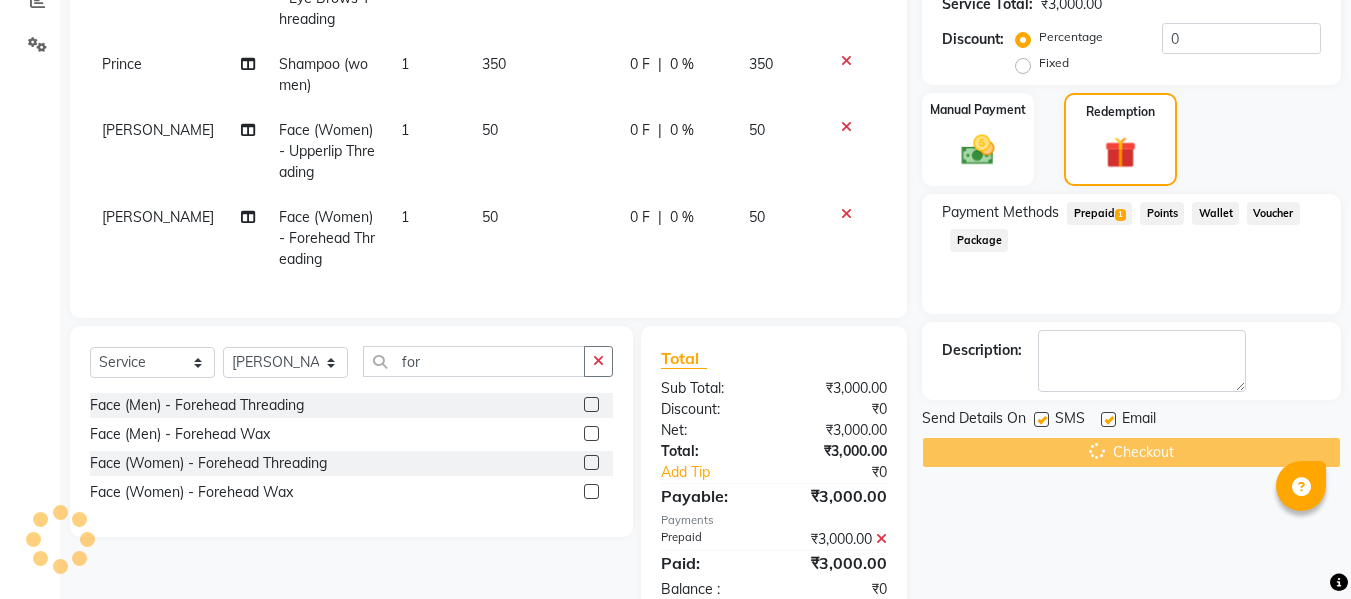 scroll, scrollTop: 501, scrollLeft: 0, axis: vertical 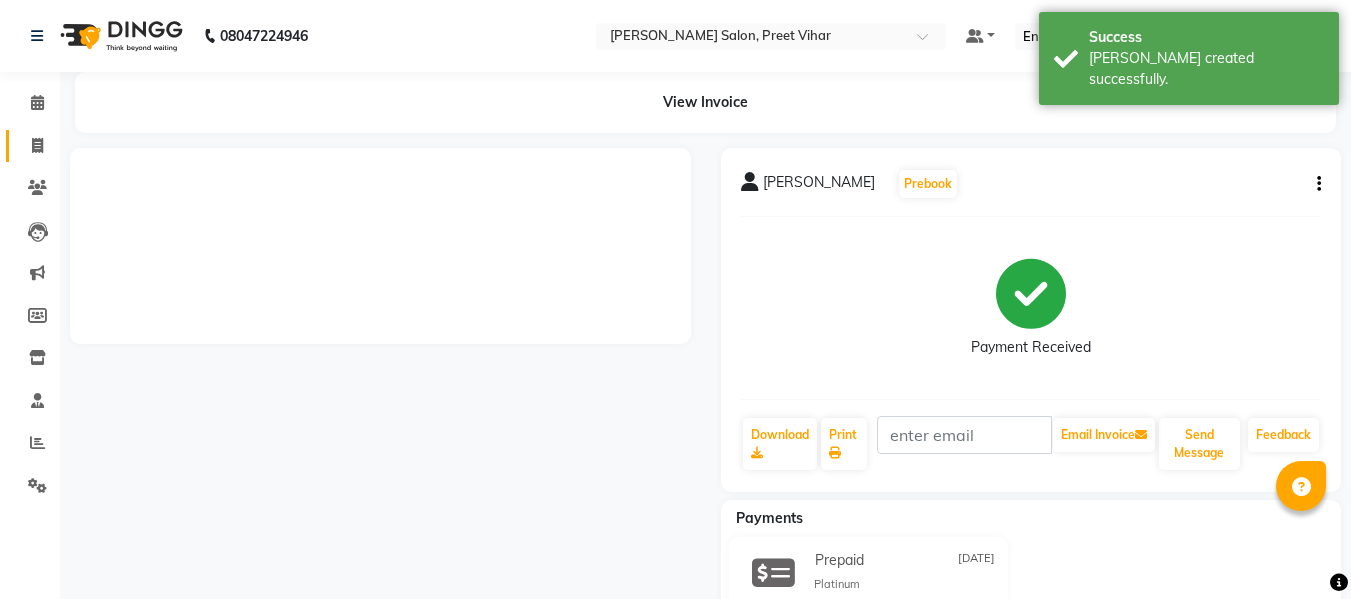 click 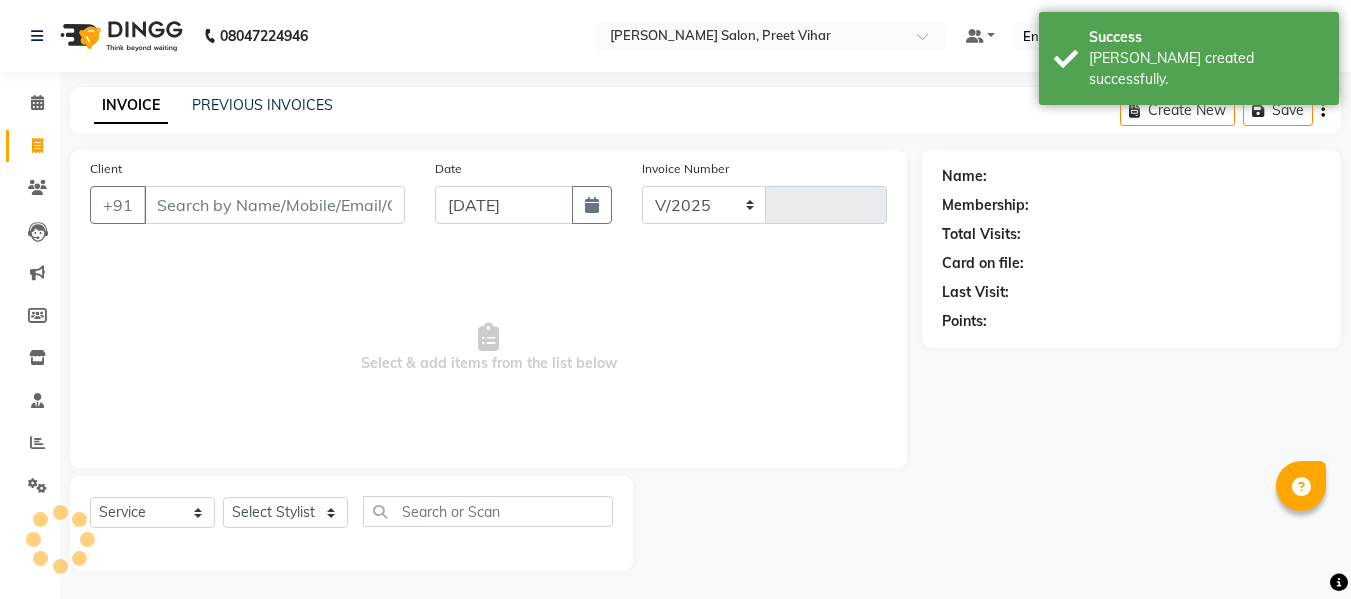 select on "6469" 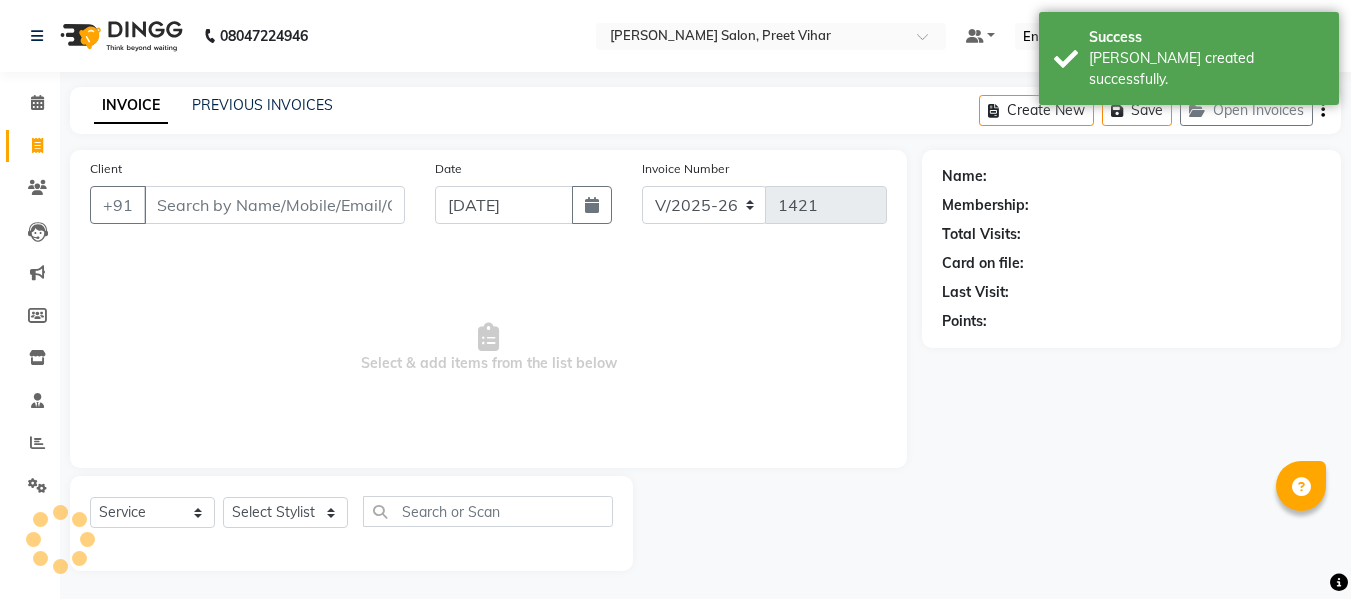 scroll, scrollTop: 2, scrollLeft: 0, axis: vertical 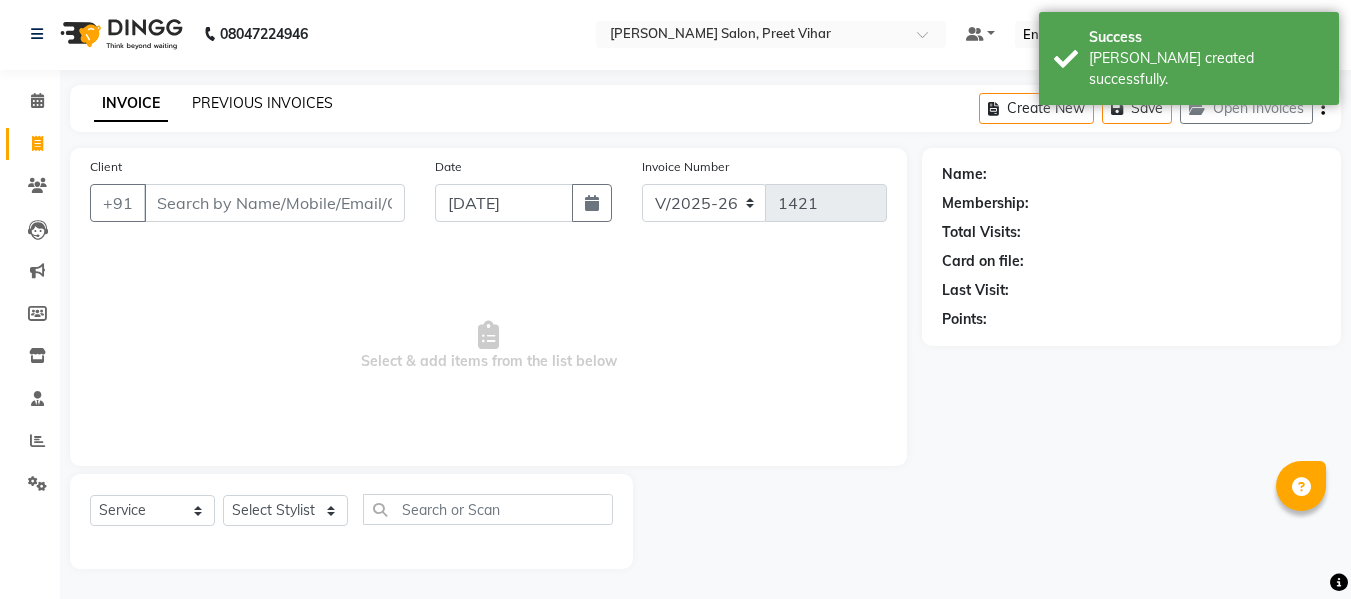 click on "PREVIOUS INVOICES" 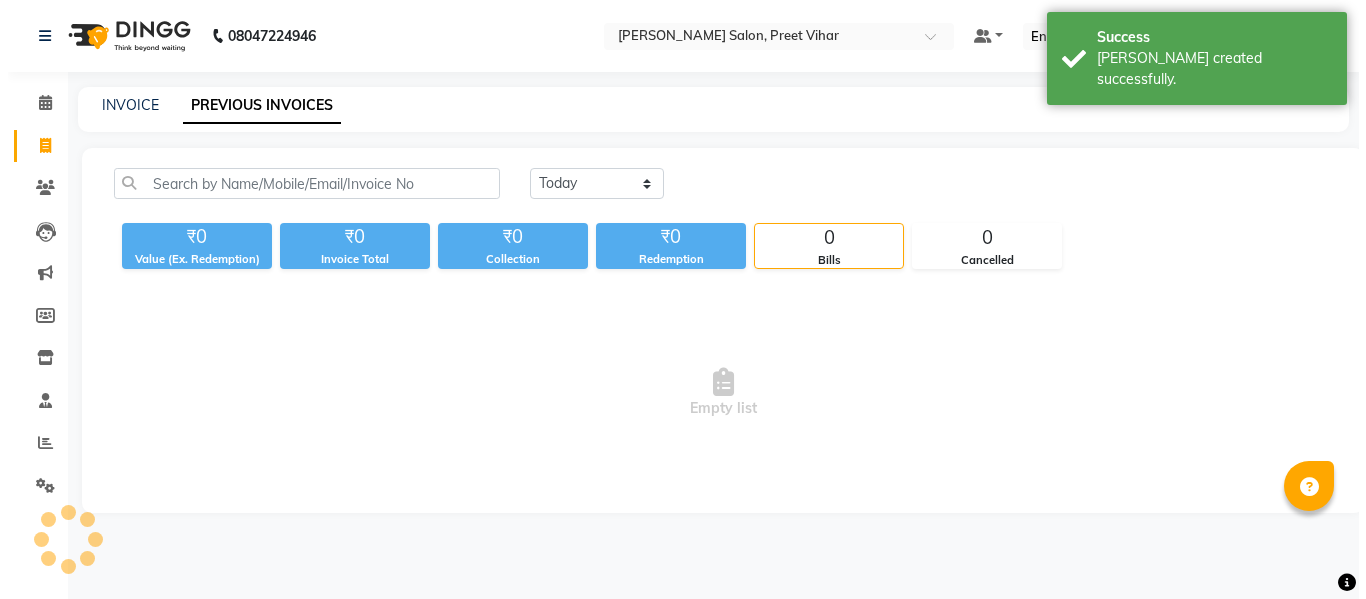 scroll, scrollTop: 0, scrollLeft: 0, axis: both 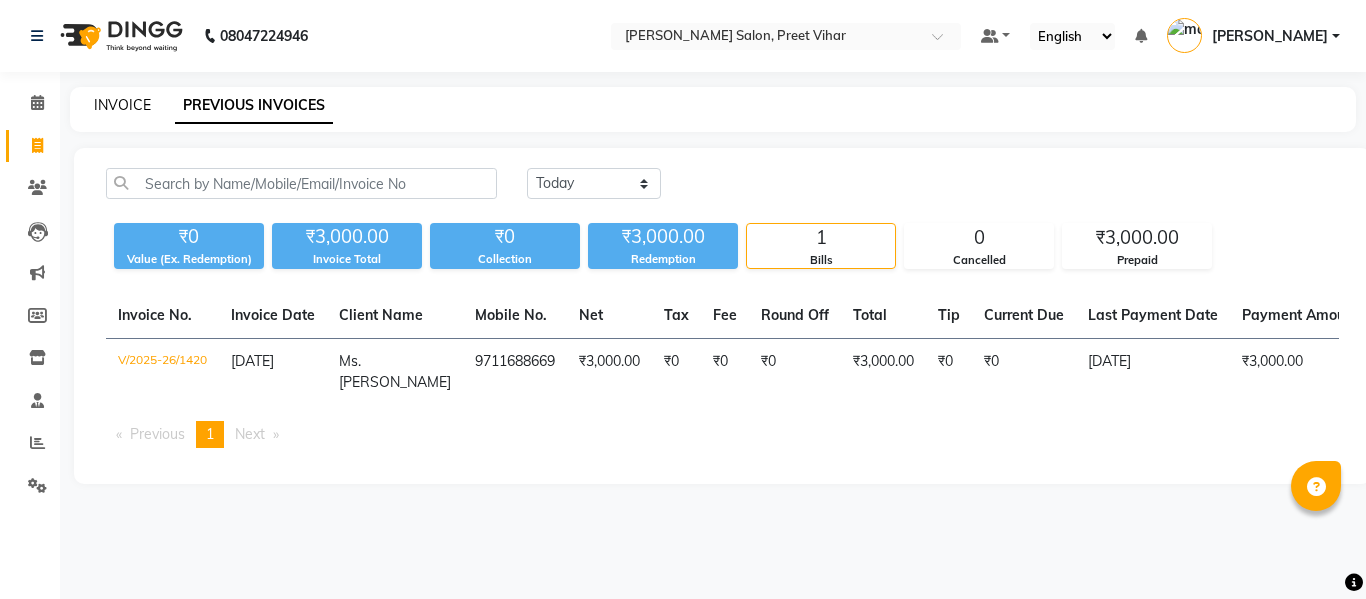 click on "INVOICE" 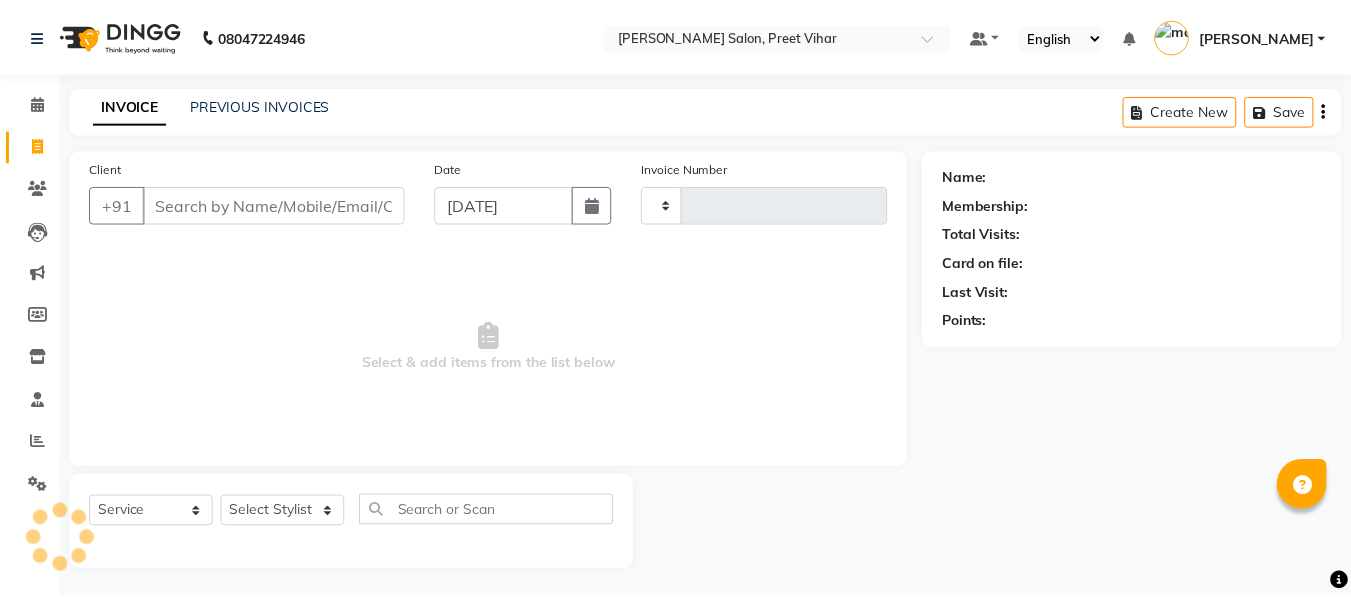 scroll, scrollTop: 2, scrollLeft: 0, axis: vertical 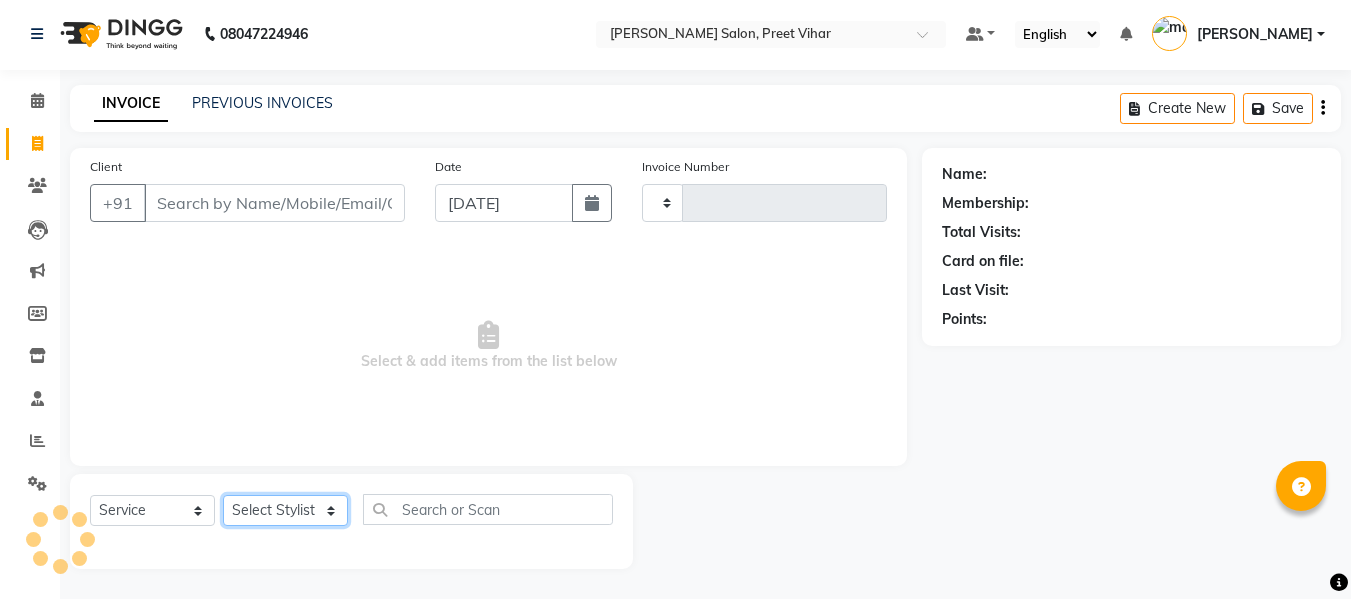 click on "Select Stylist" 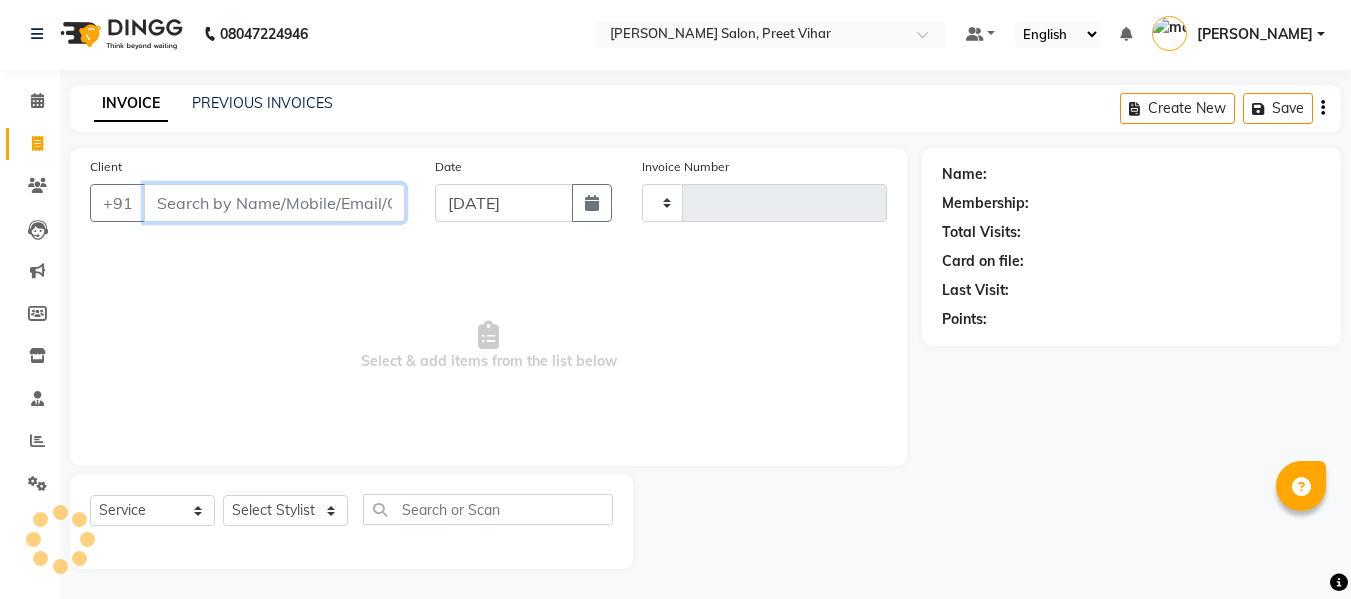 click on "Client" at bounding box center [274, 203] 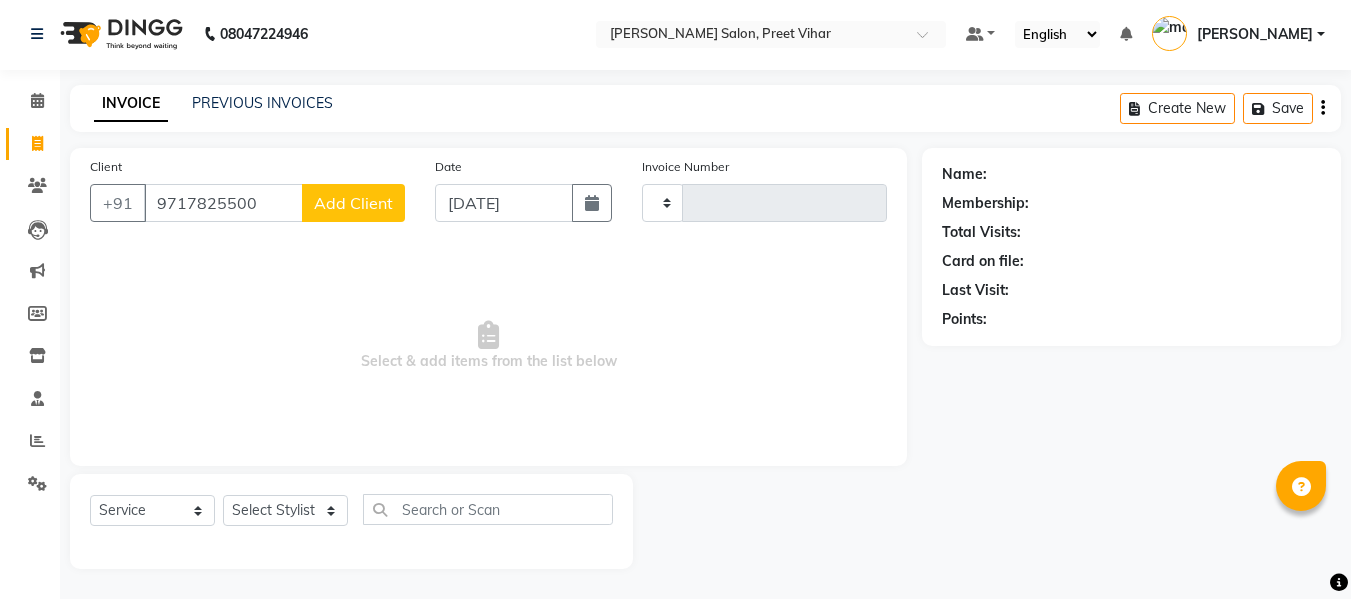 click on "Client +91 9717825500 Add Client" 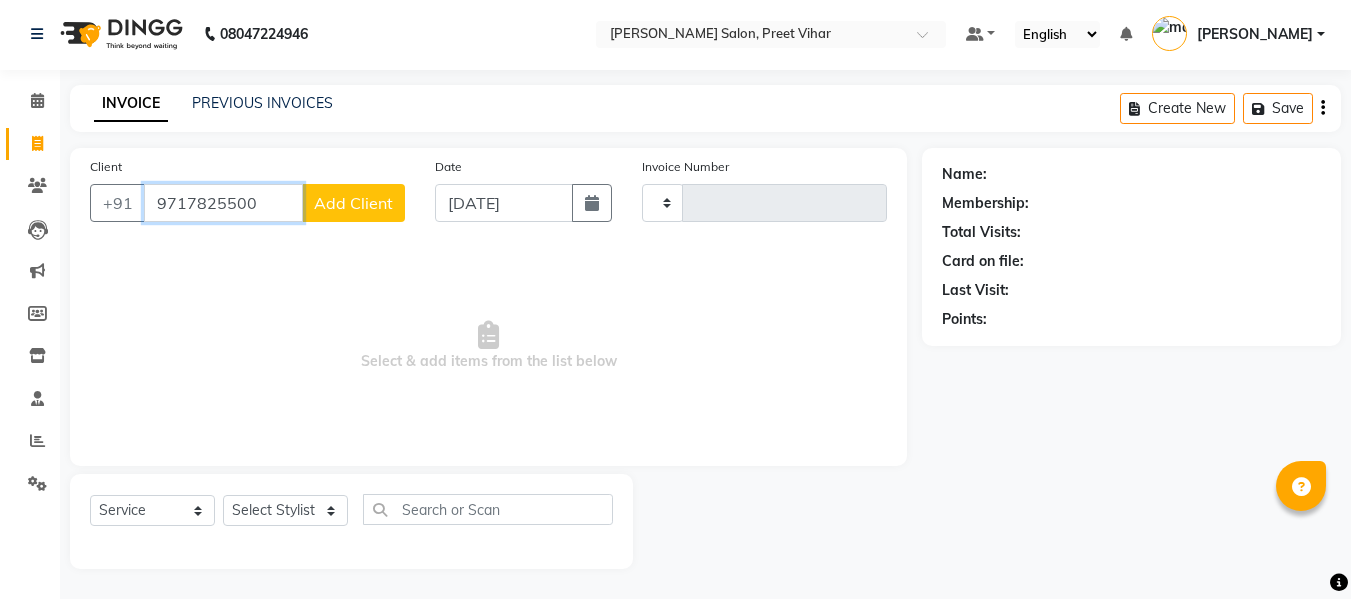 click on "9717825500" at bounding box center [223, 203] 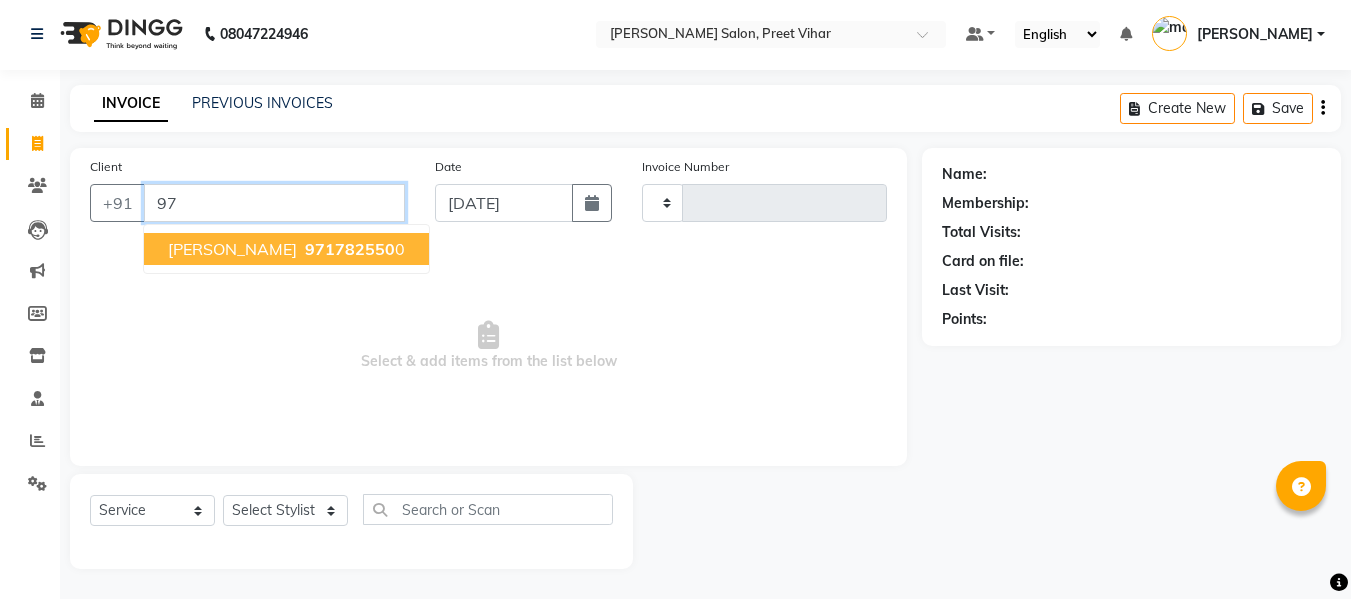 type on "9" 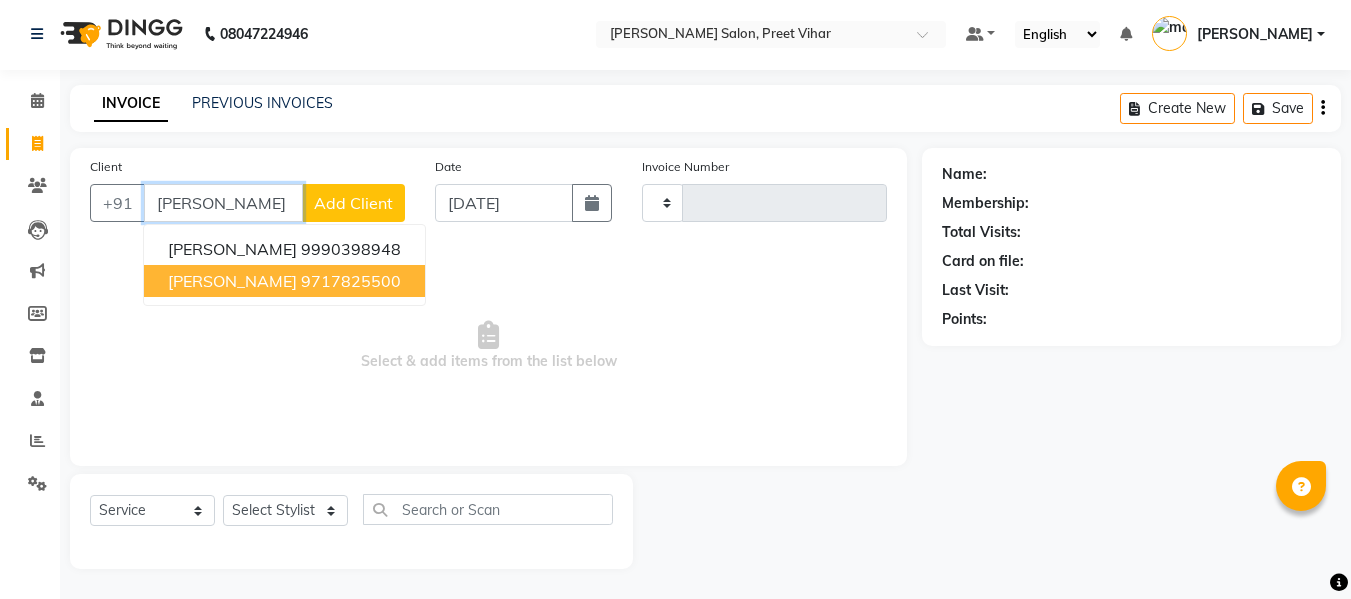 click on "Mr. Ishan Gupta  9717825500" at bounding box center (284, 281) 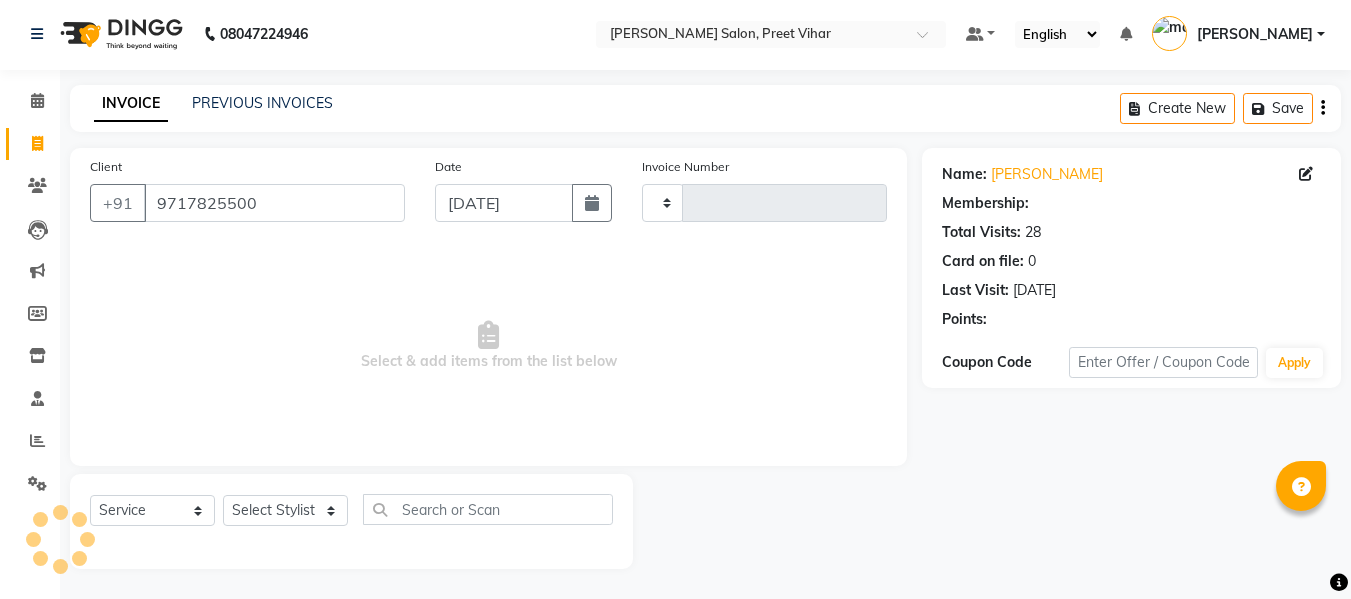 select on "1: Object" 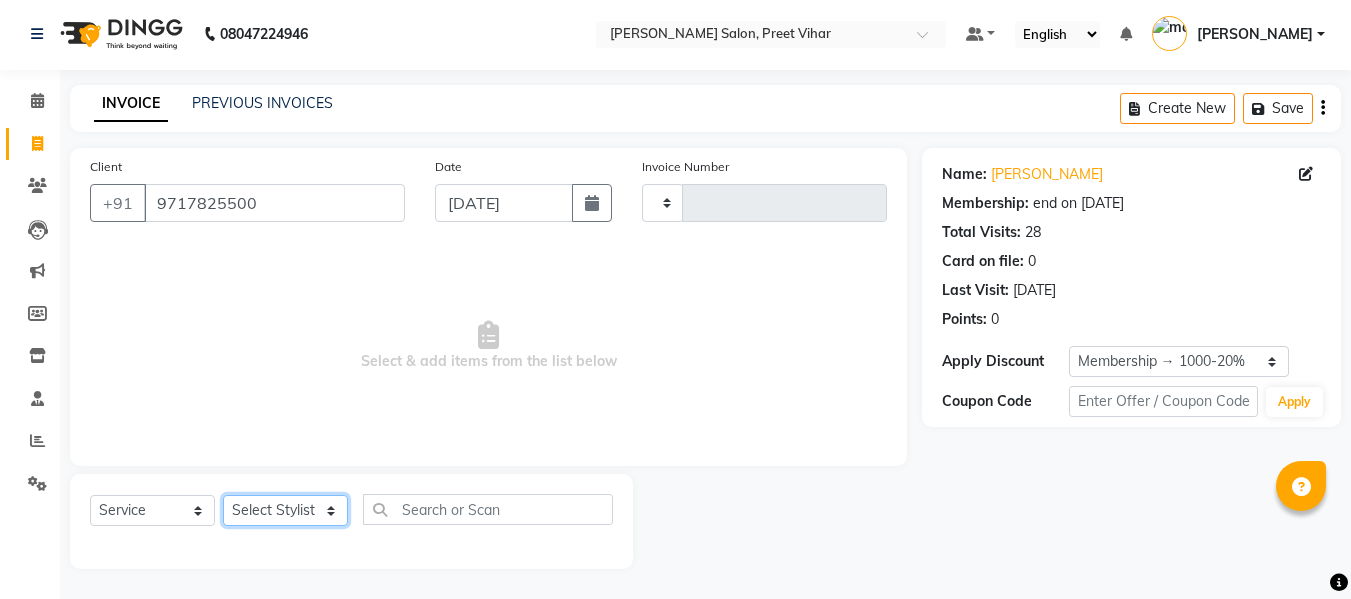 click on "Select Stylist" 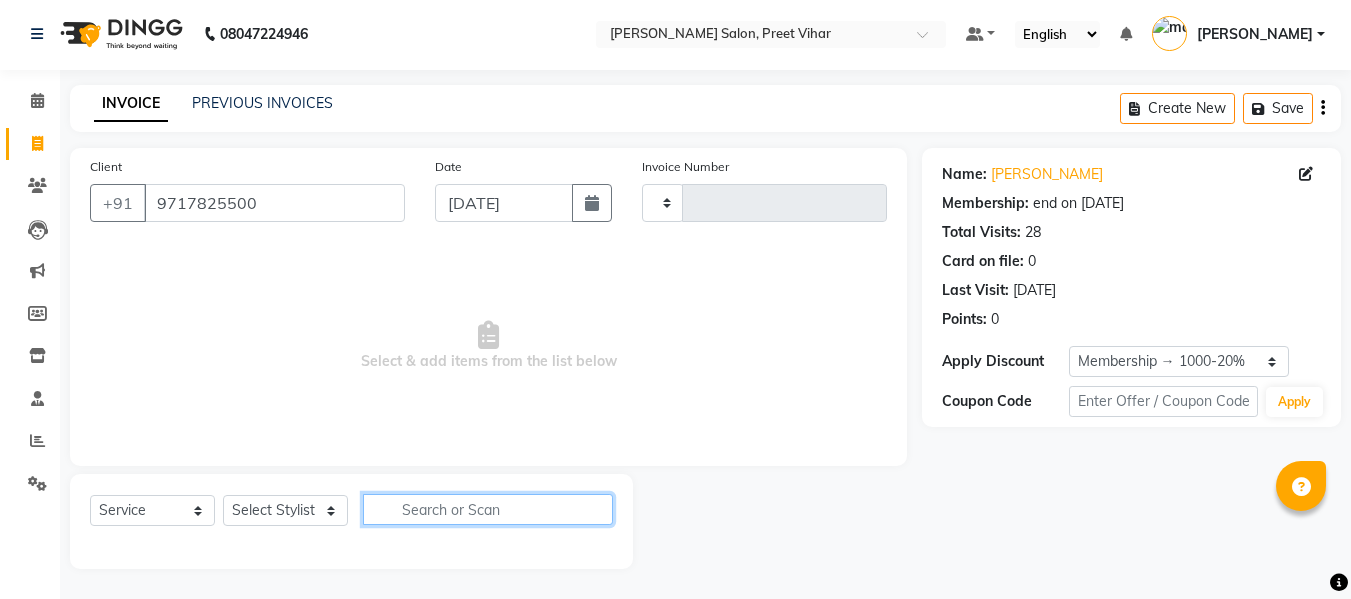 click 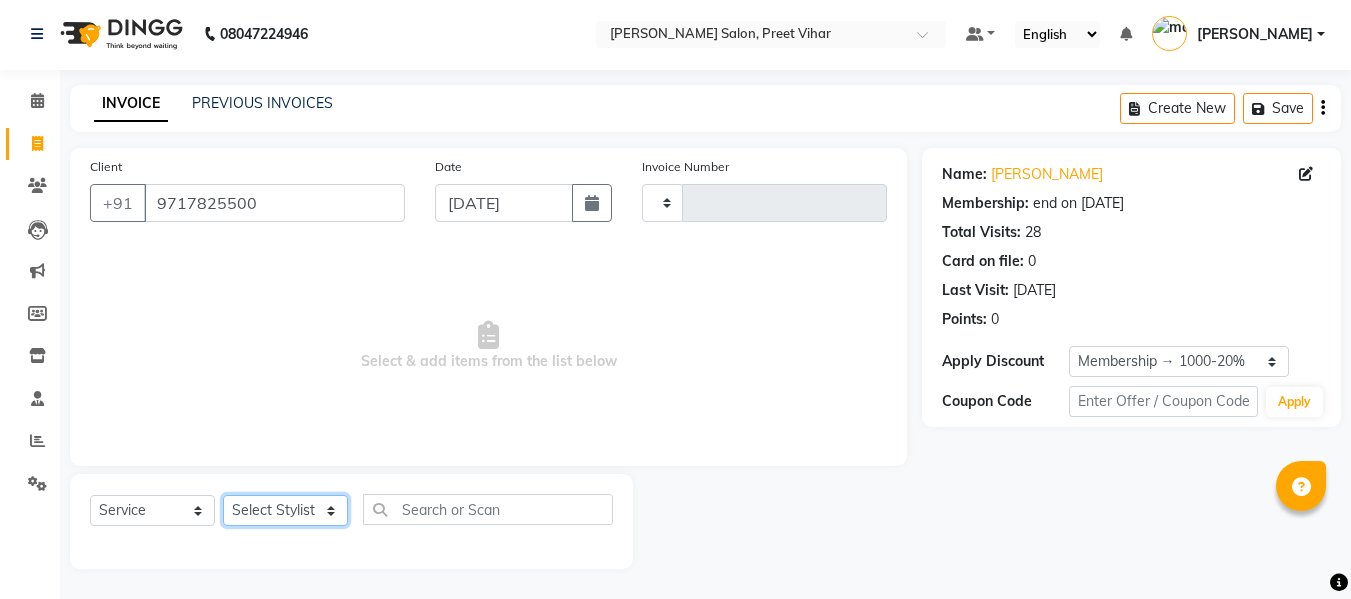 click on "Select Stylist" 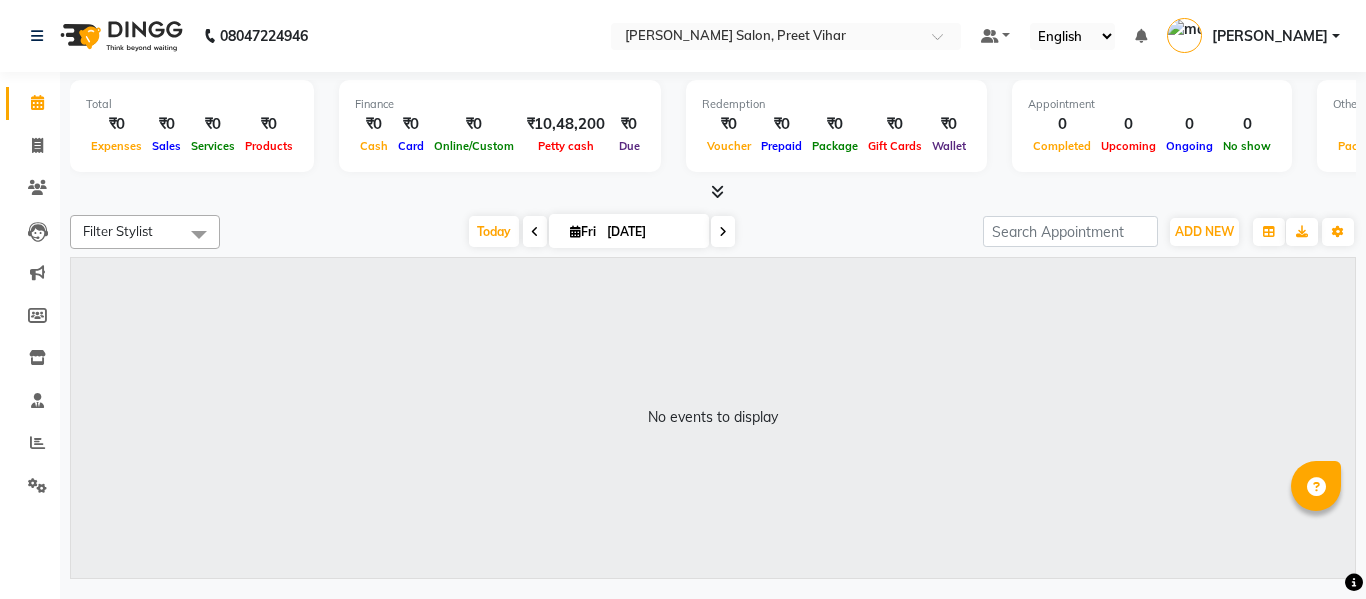 scroll, scrollTop: 0, scrollLeft: 0, axis: both 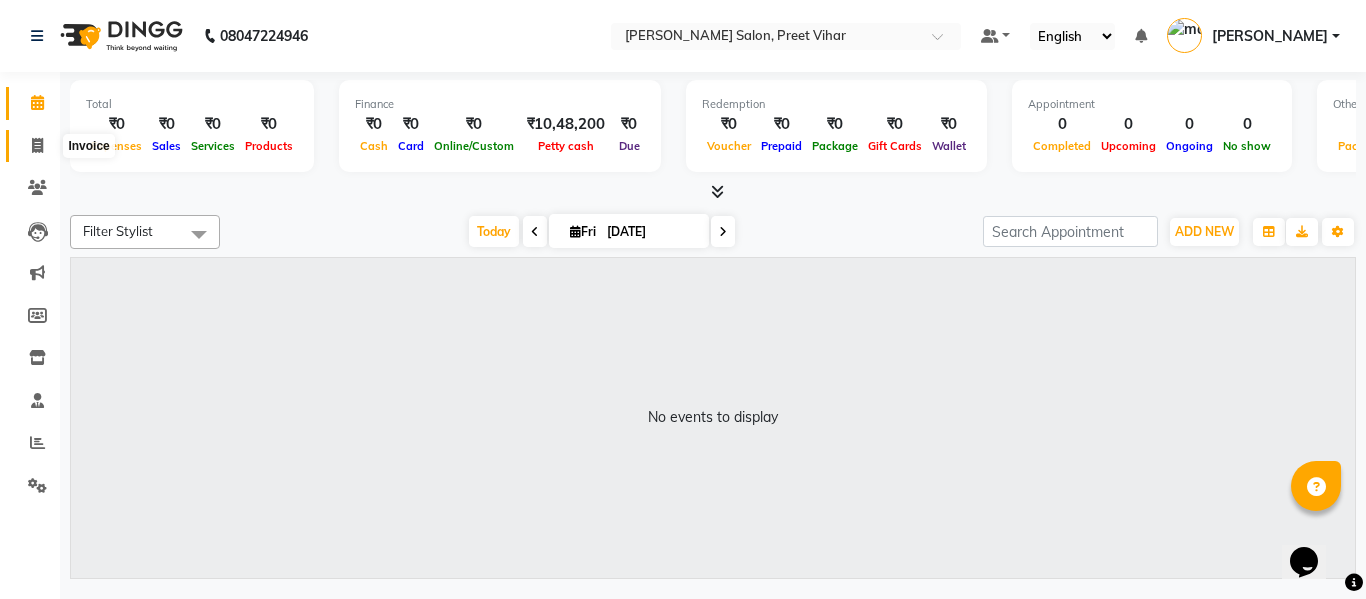 click 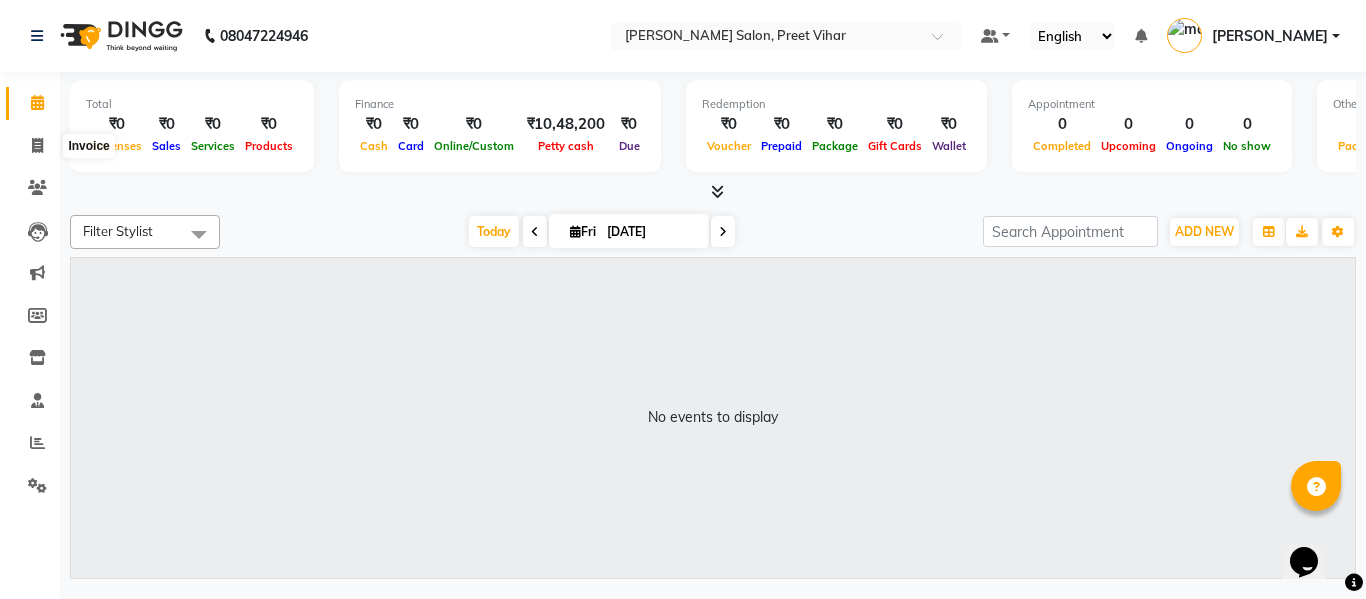 select on "service" 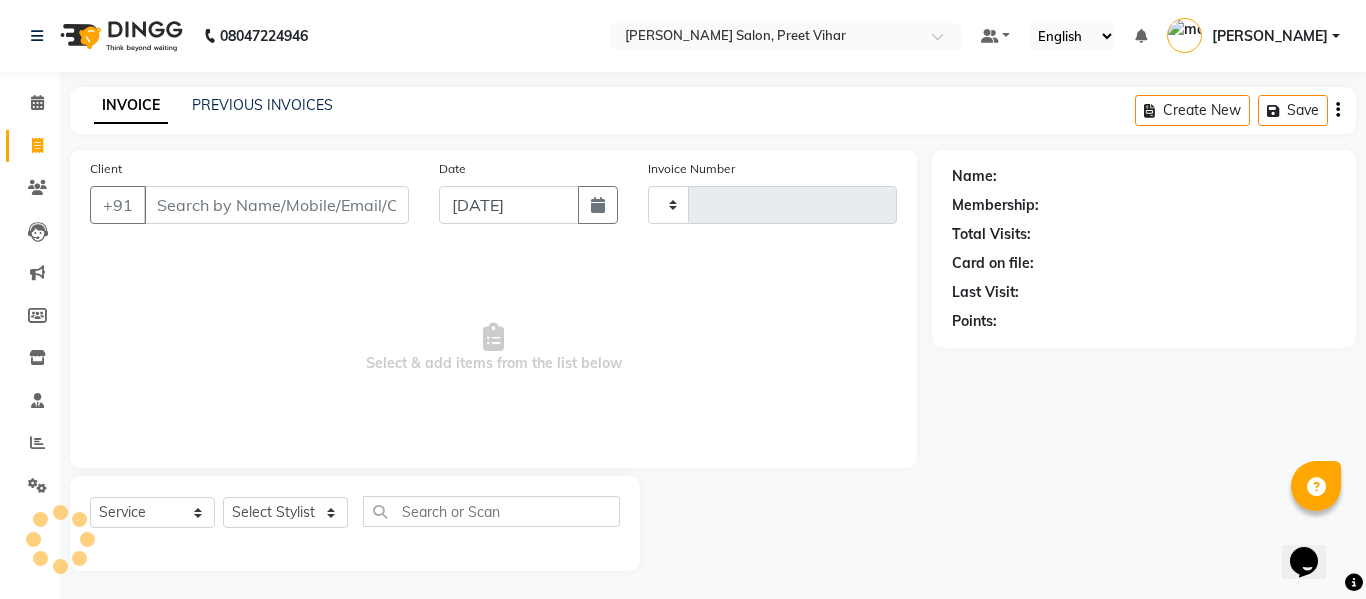 type on "1420" 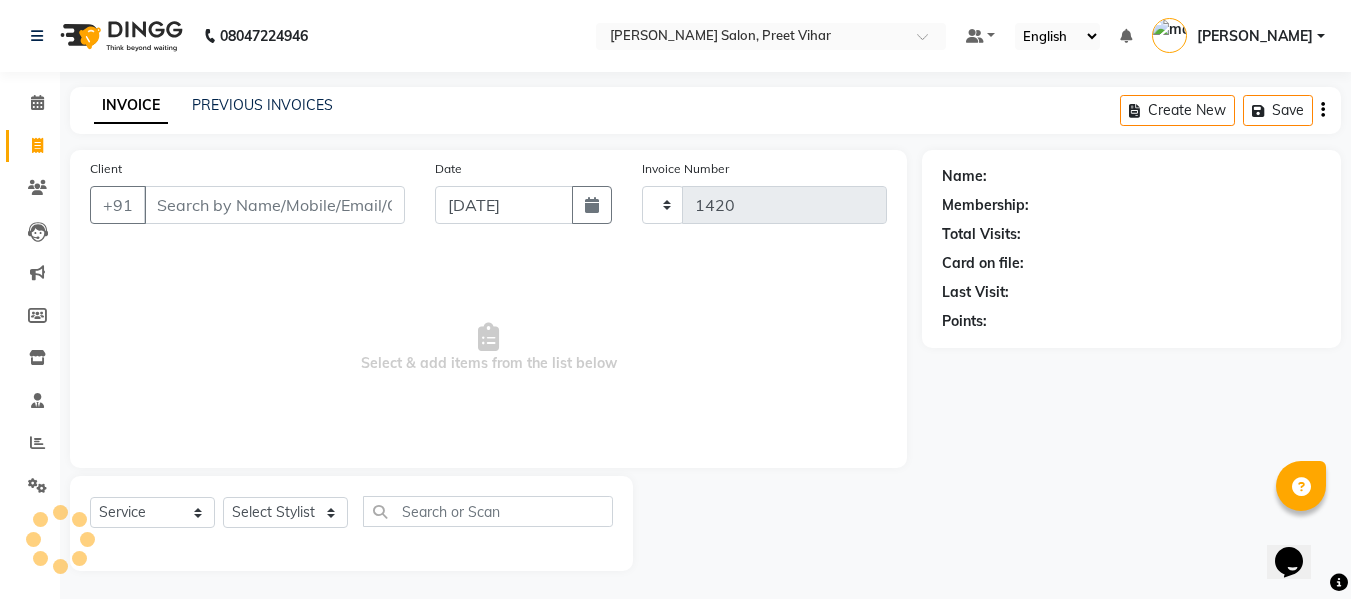select on "6469" 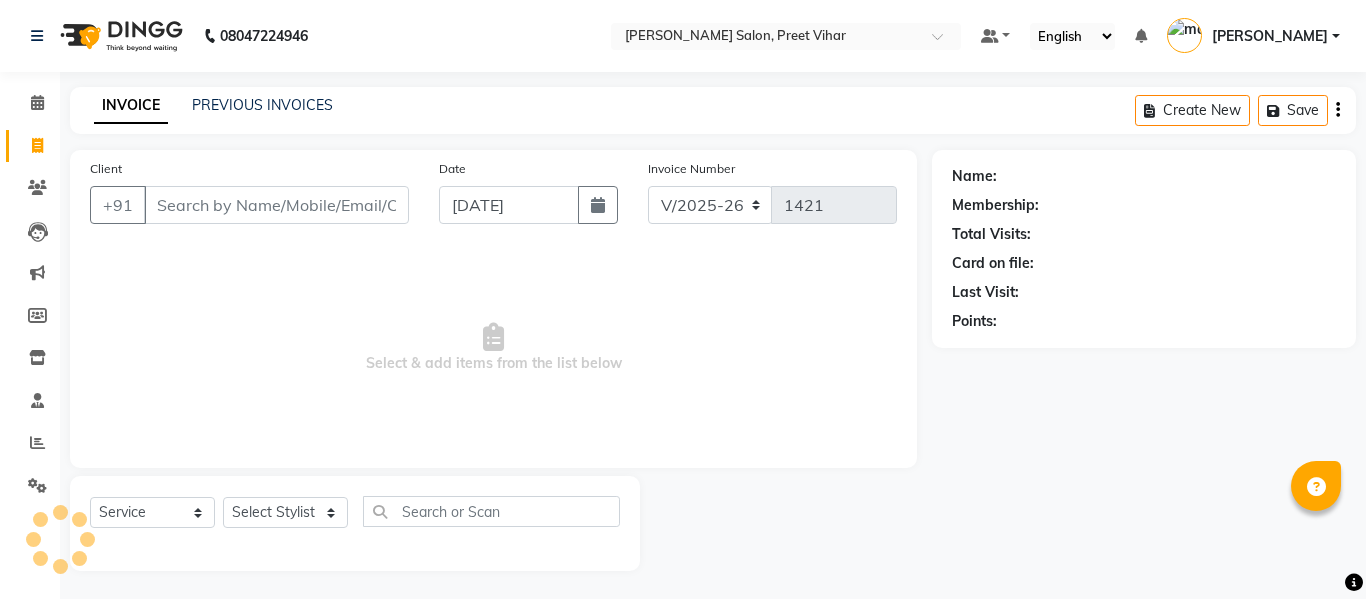 select on "6469" 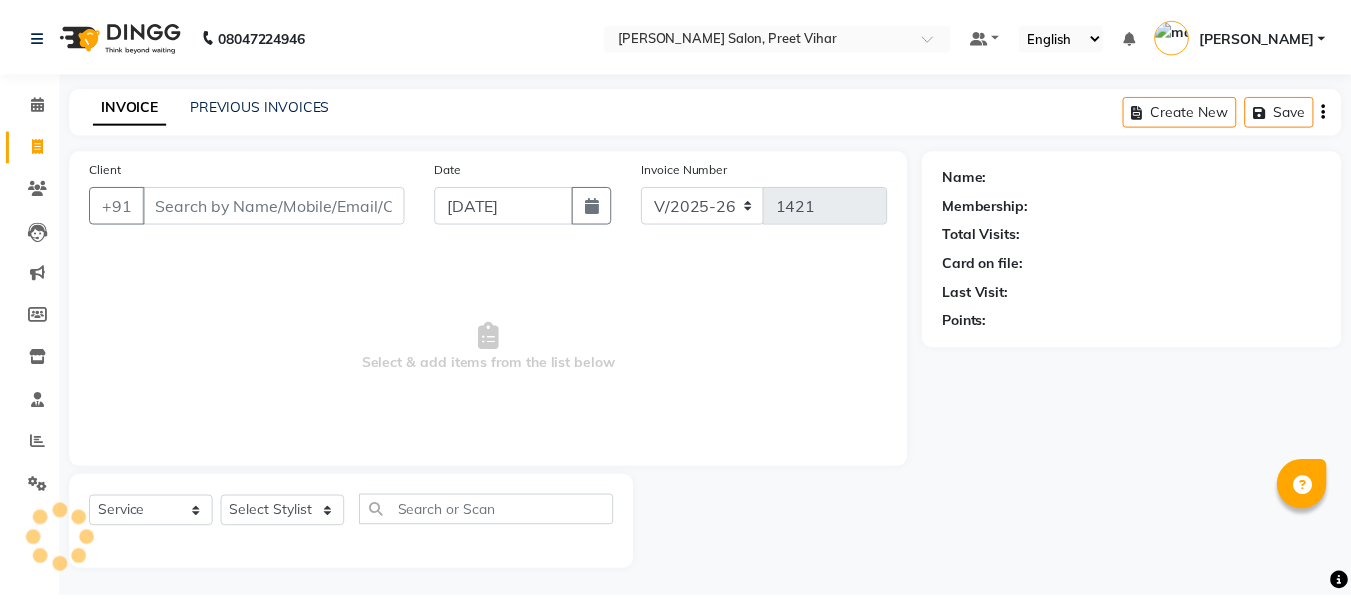 scroll, scrollTop: 0, scrollLeft: 0, axis: both 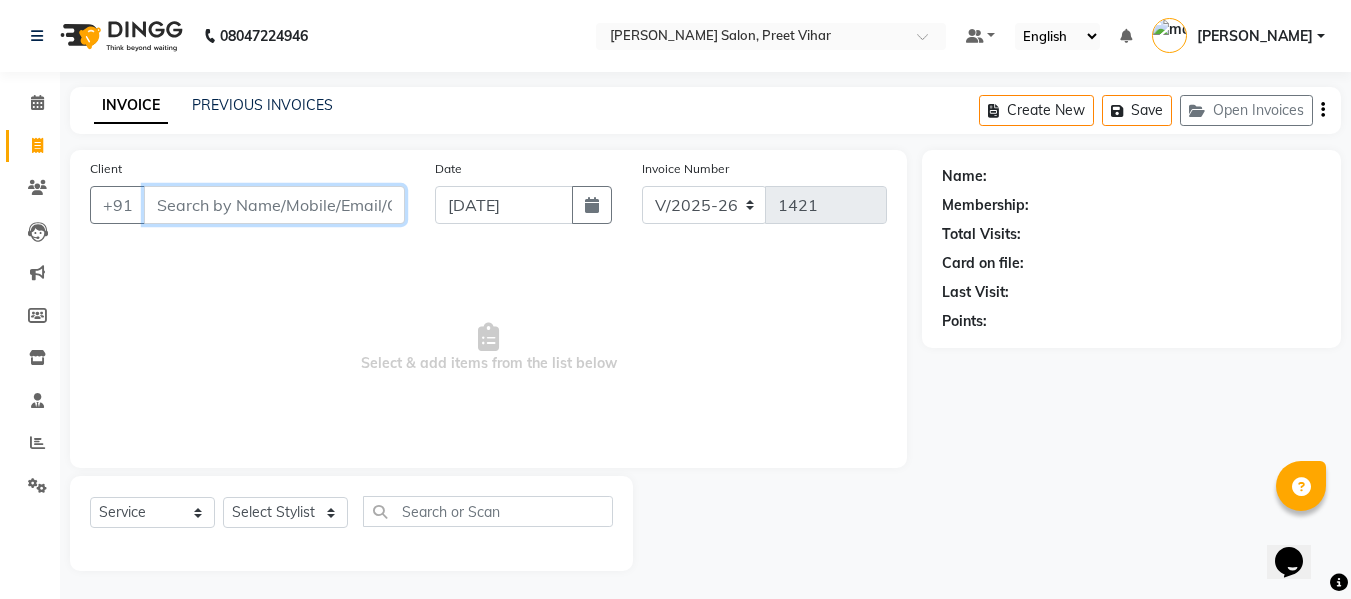 click on "Client" at bounding box center [274, 205] 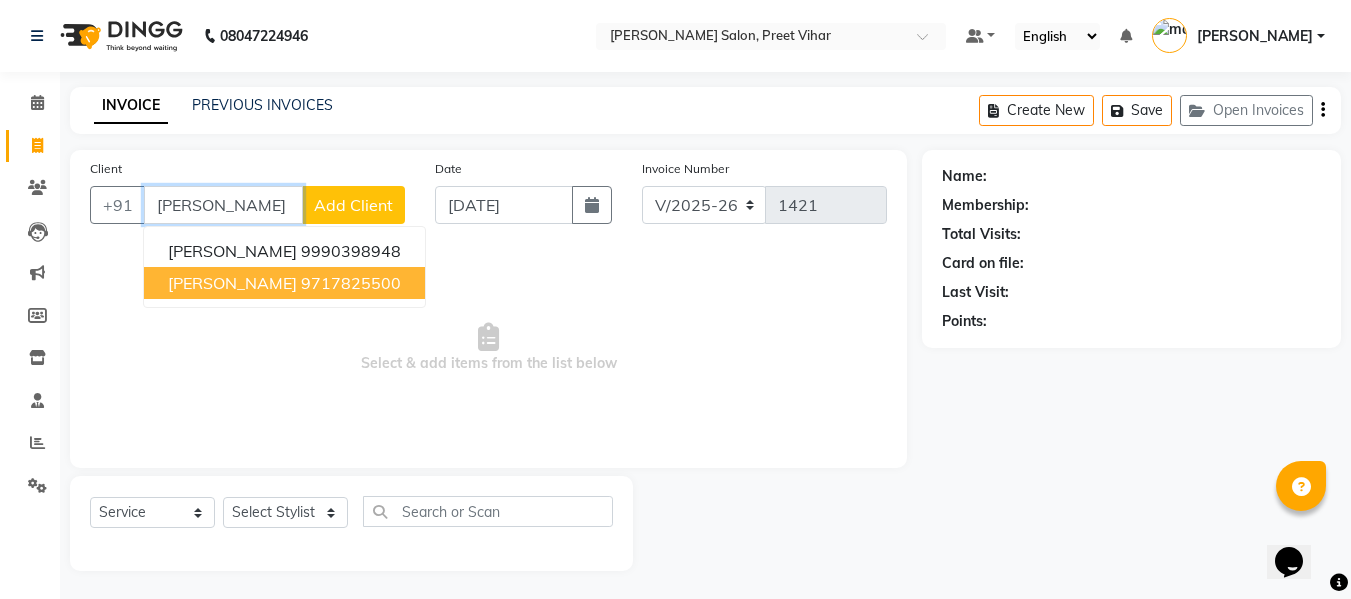 click on "Mr. Ishan Gupta" at bounding box center (232, 283) 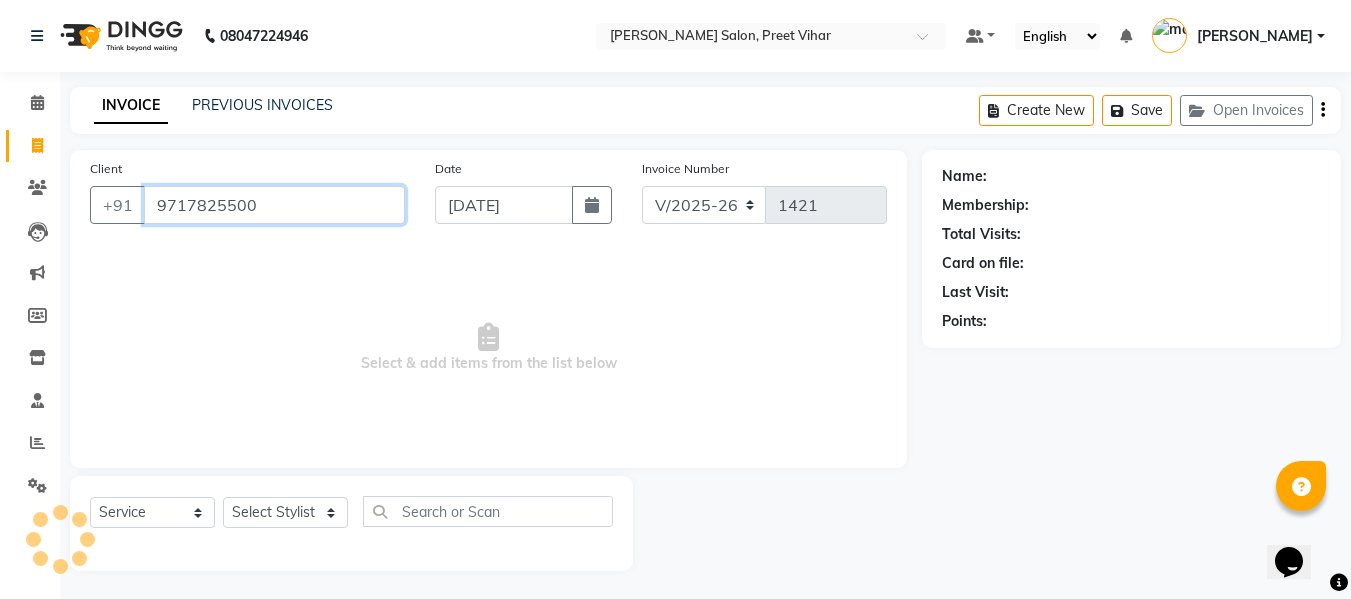 type on "9717825500" 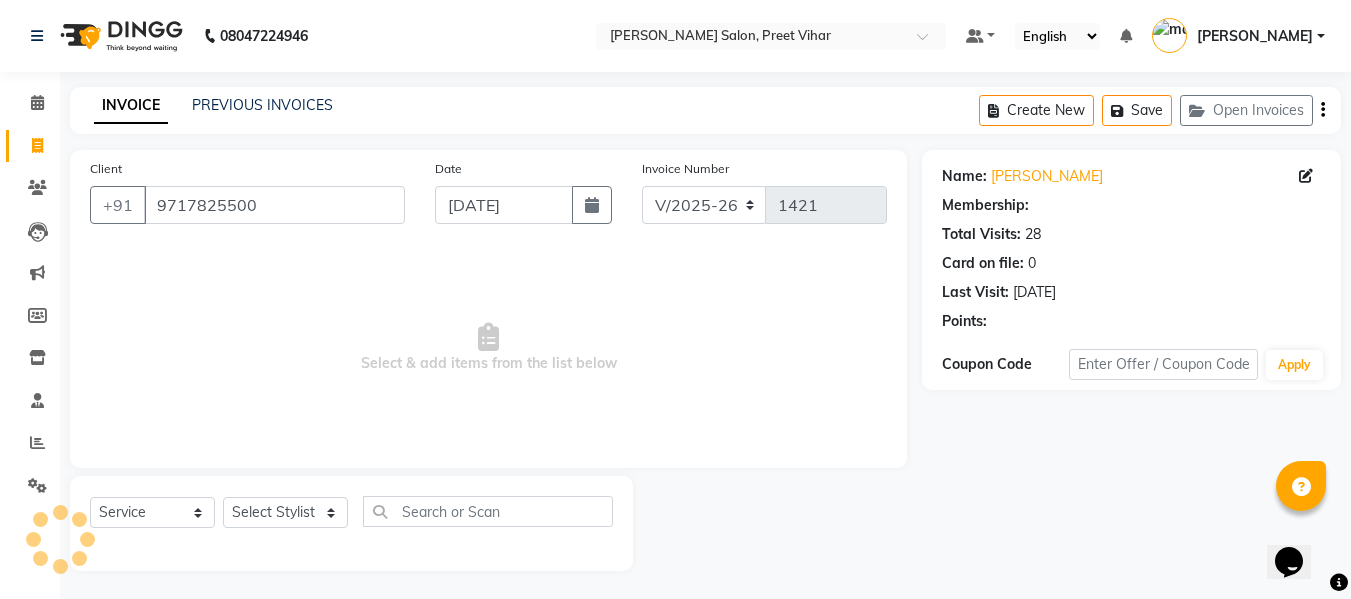 select on "1: Object" 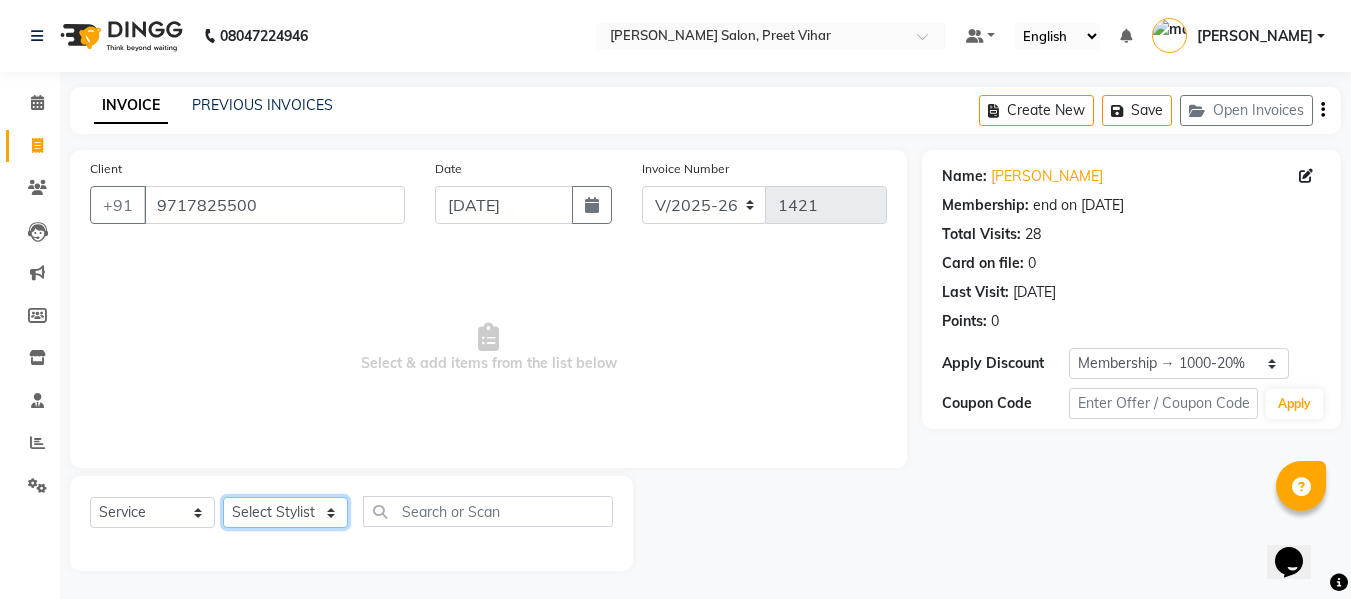 click on "Select Stylist Afsar salmani Amjad Khan Armaan  Dipika fardeen Kajal Tyagi Kirti Rajput madonna Nikhil Prince Rizwan Samaksh Shahnawaz  Twinkle Gupta" 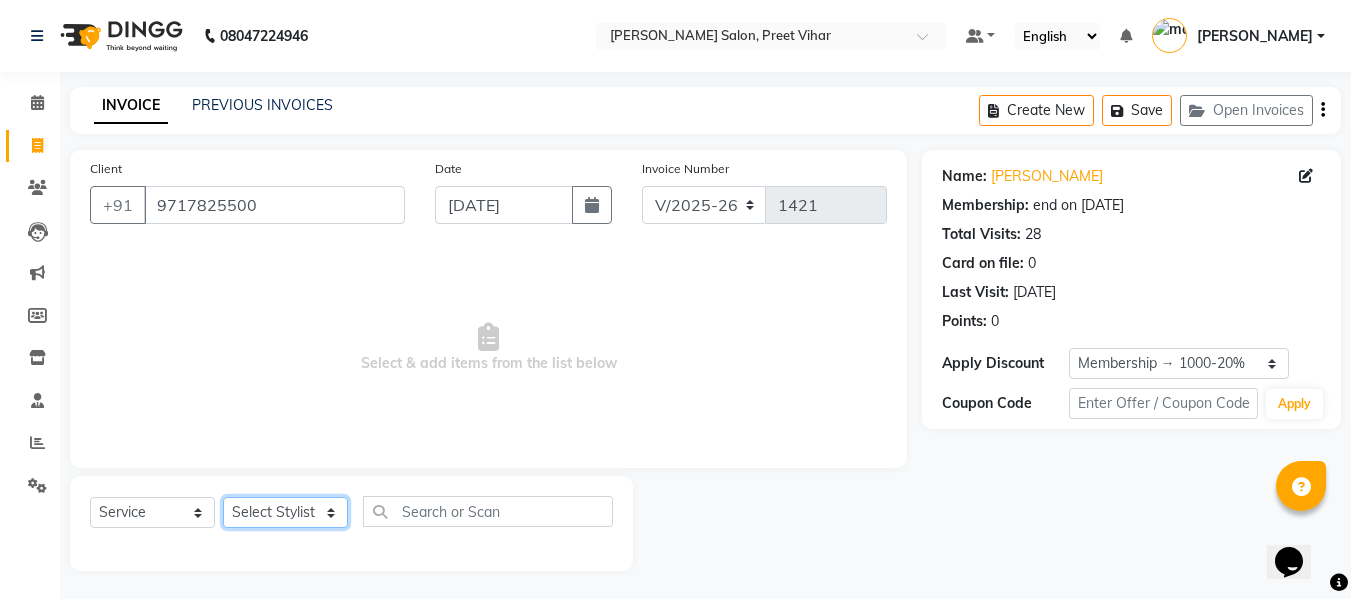 select on "49730" 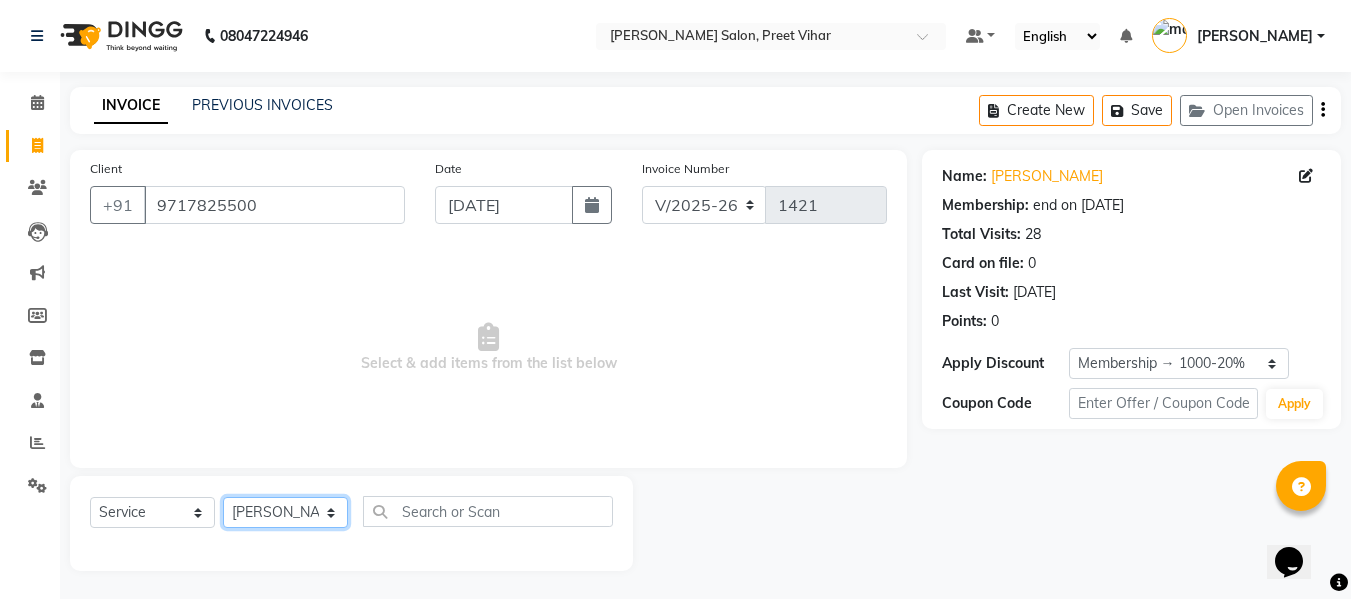 click on "Select Stylist Afsar salmani Amjad Khan Armaan  Dipika fardeen Kajal Tyagi Kirti Rajput madonna Nikhil Prince Rizwan Samaksh Shahnawaz  Twinkle Gupta" 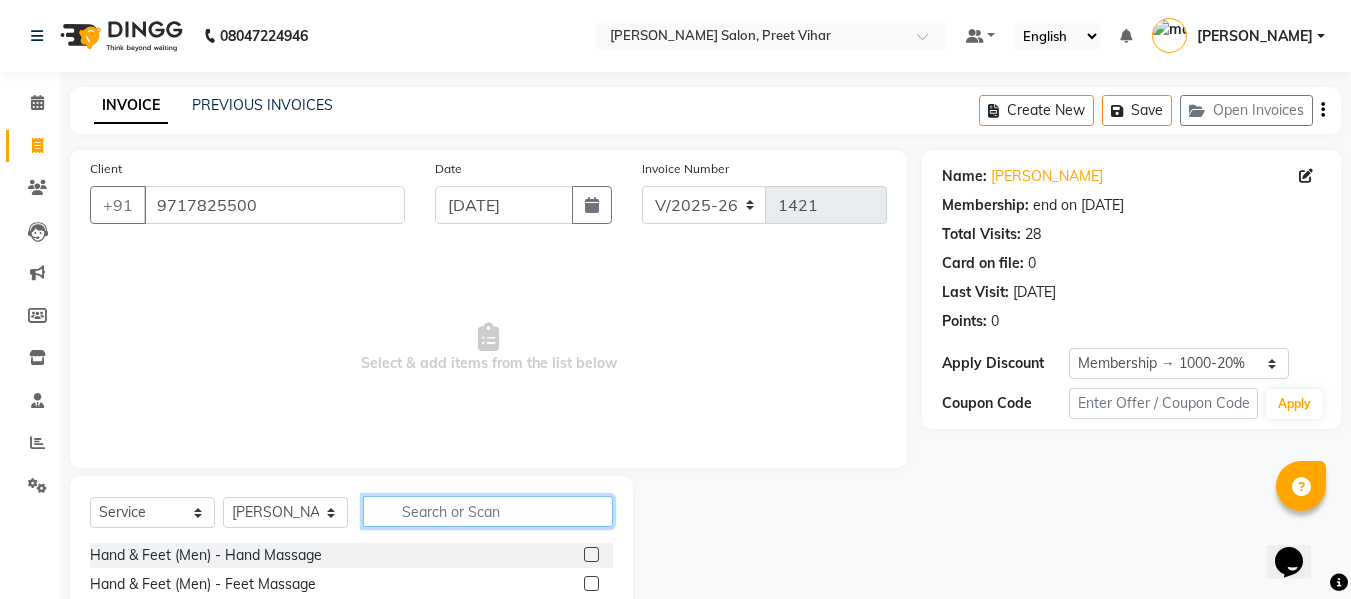 click 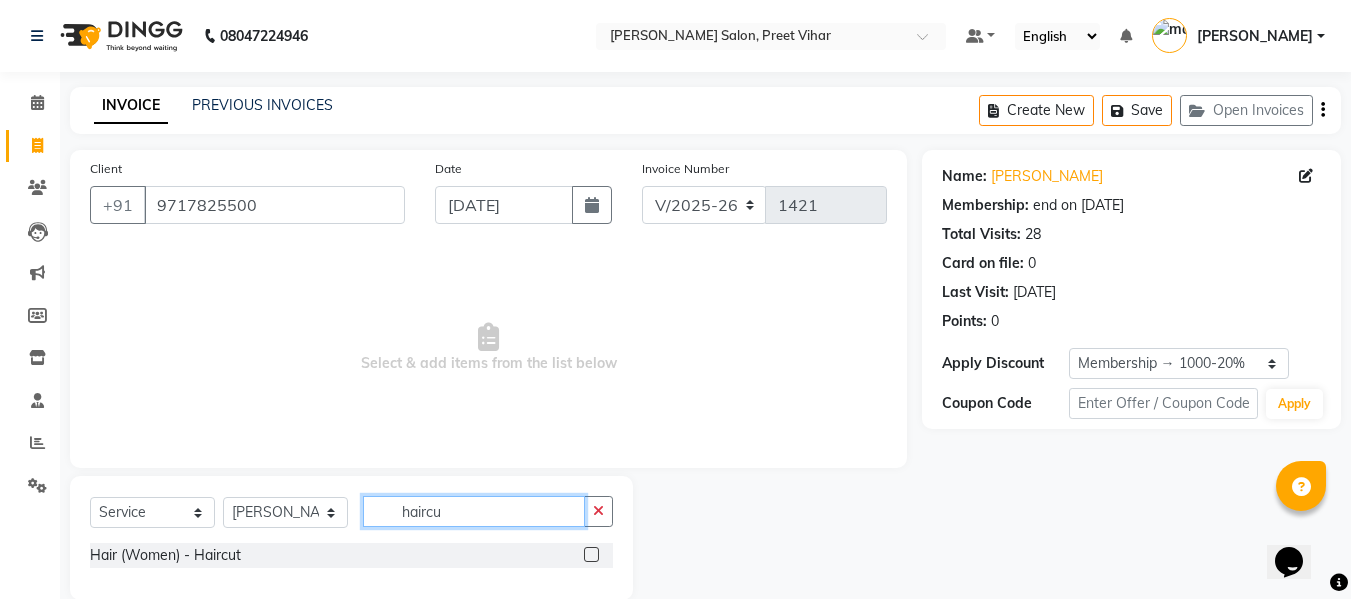 type on "haircu" 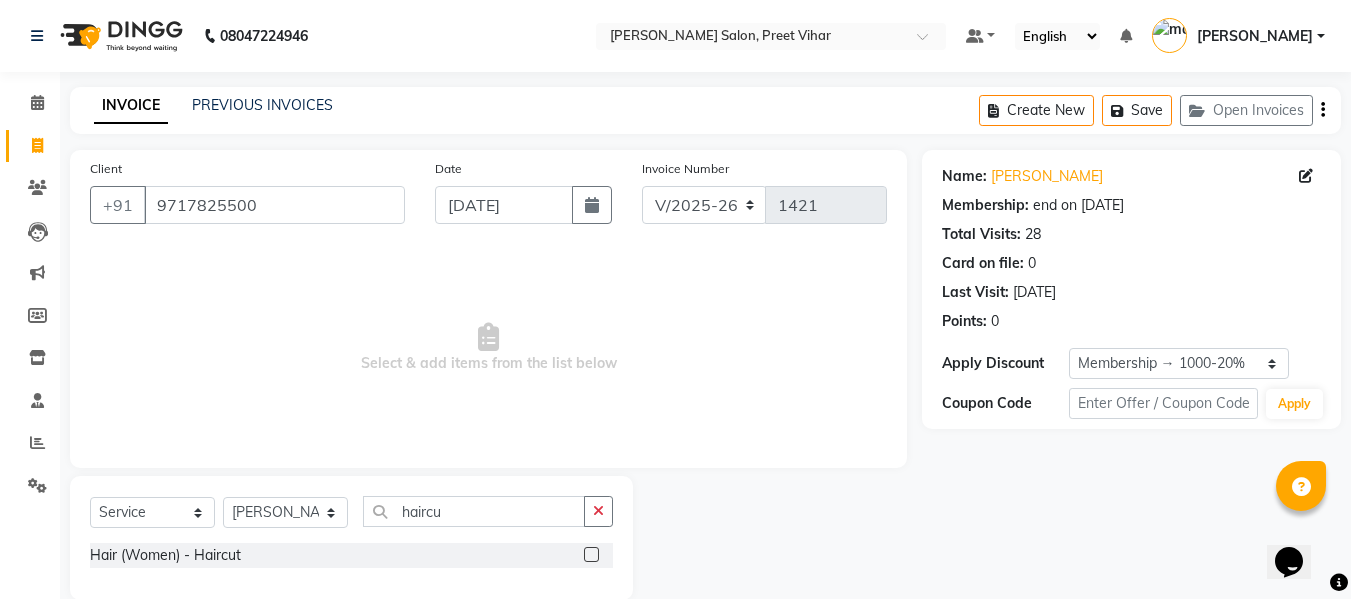 click 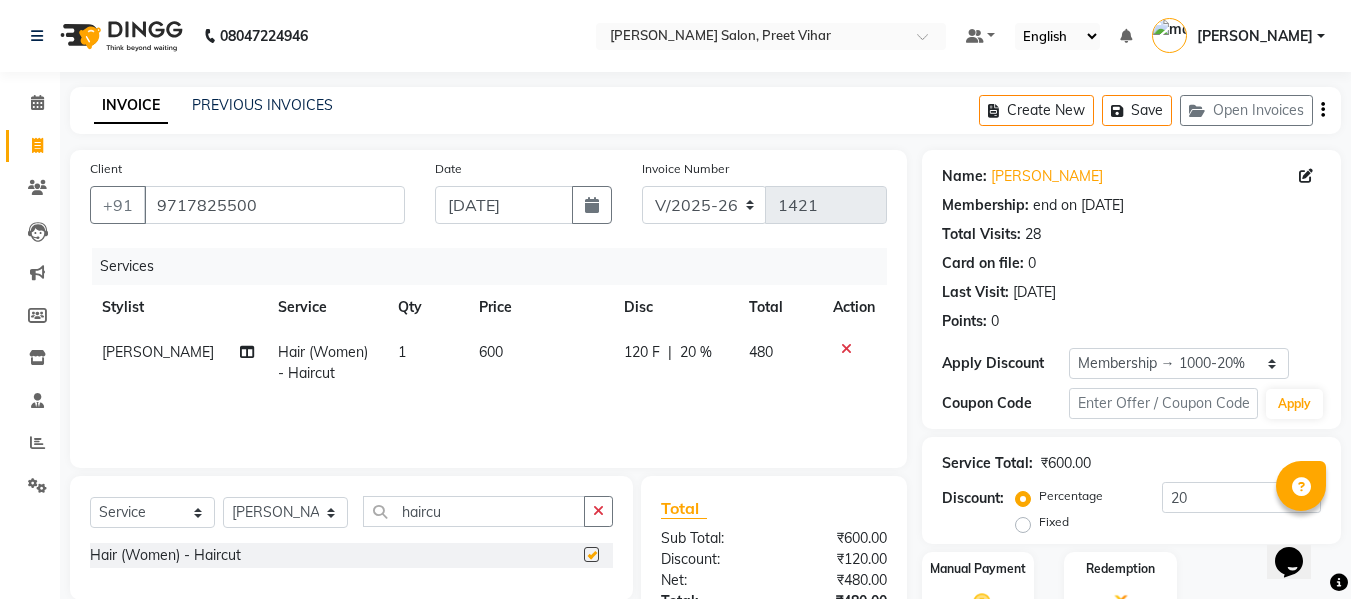 checkbox on "false" 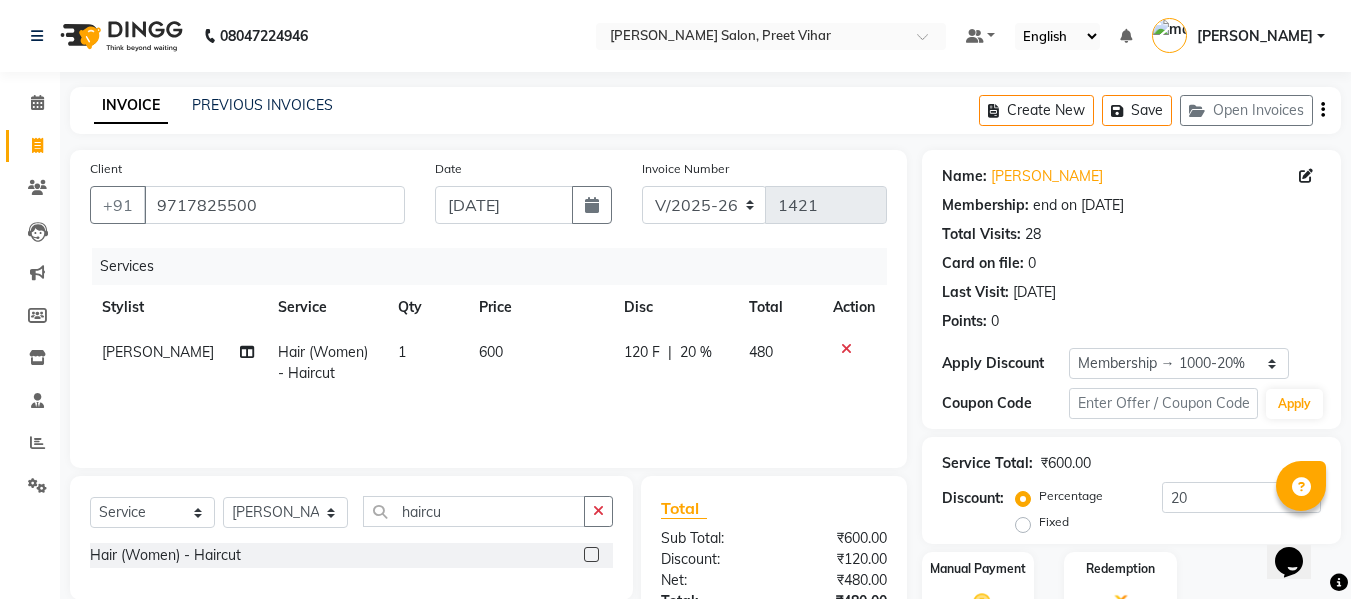 click 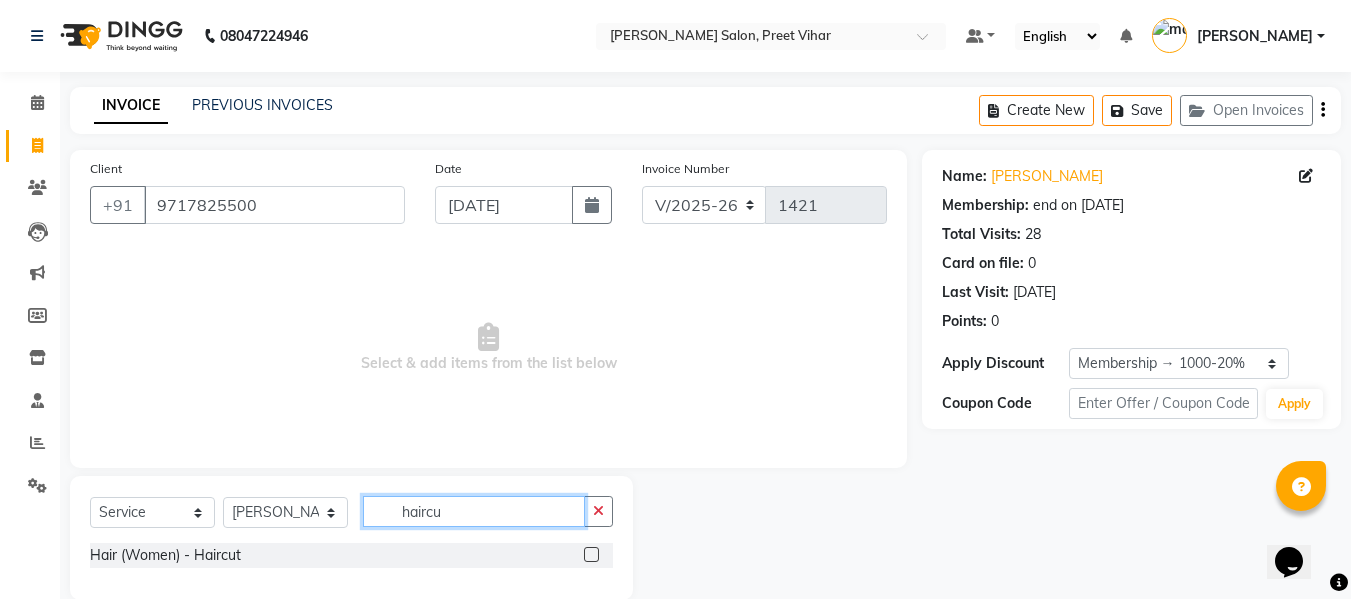 click on "haircu" 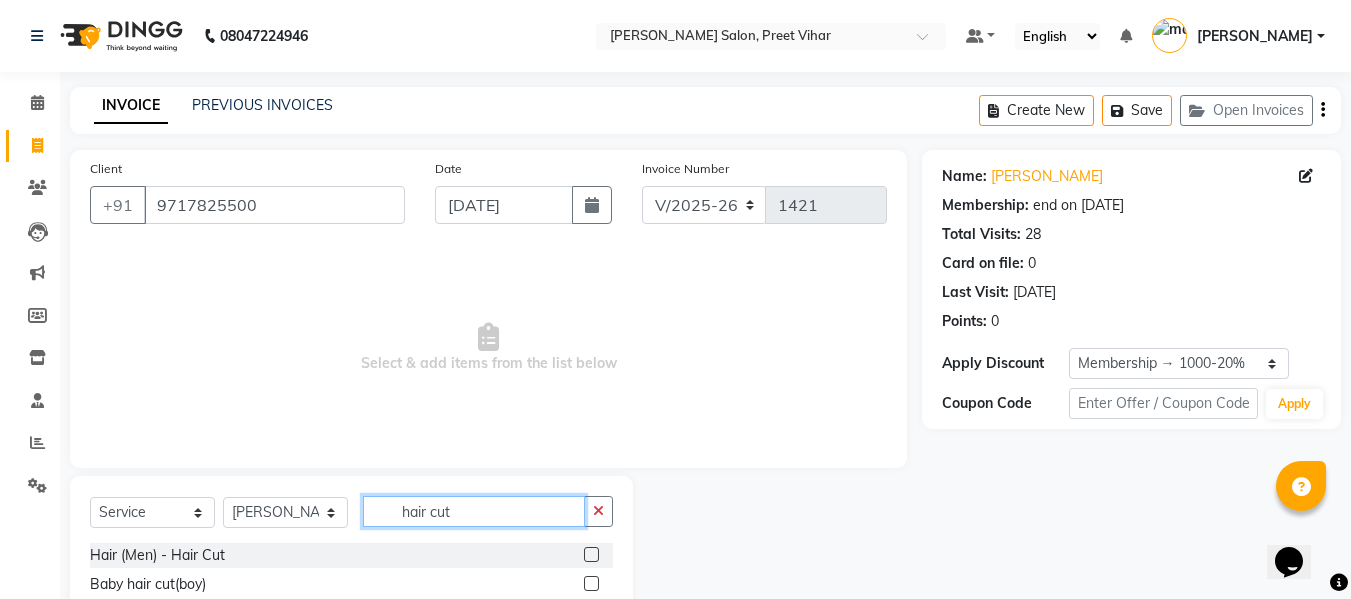 type on "hair cut" 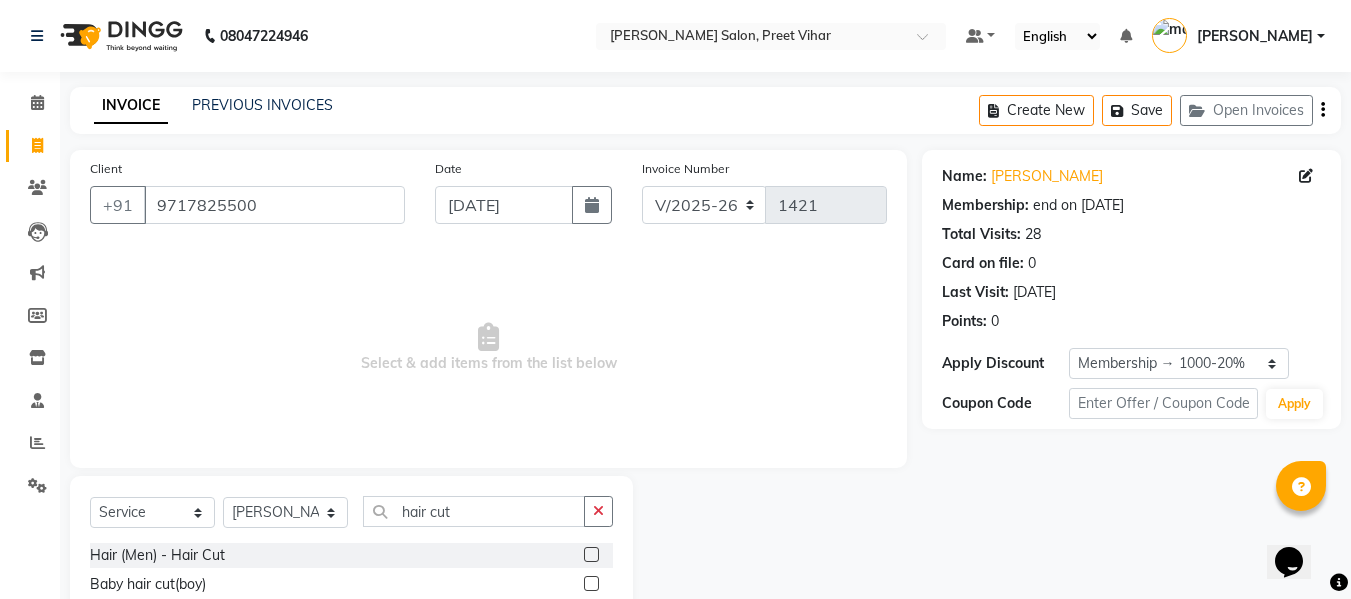 click 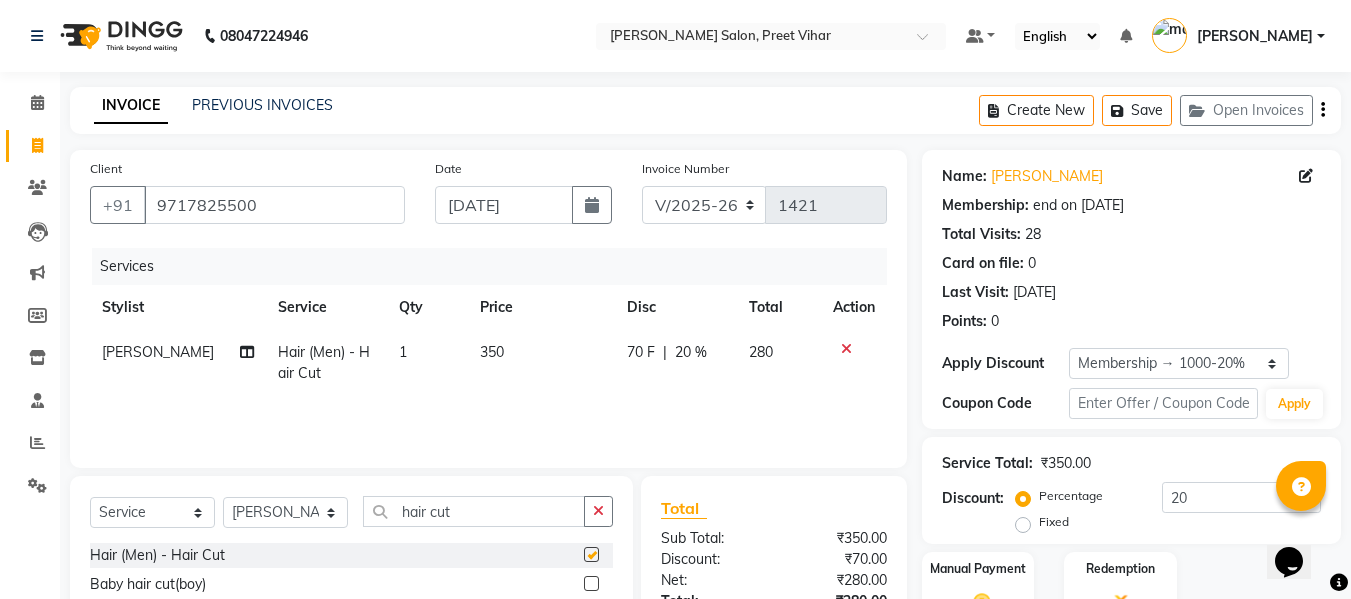 checkbox on "false" 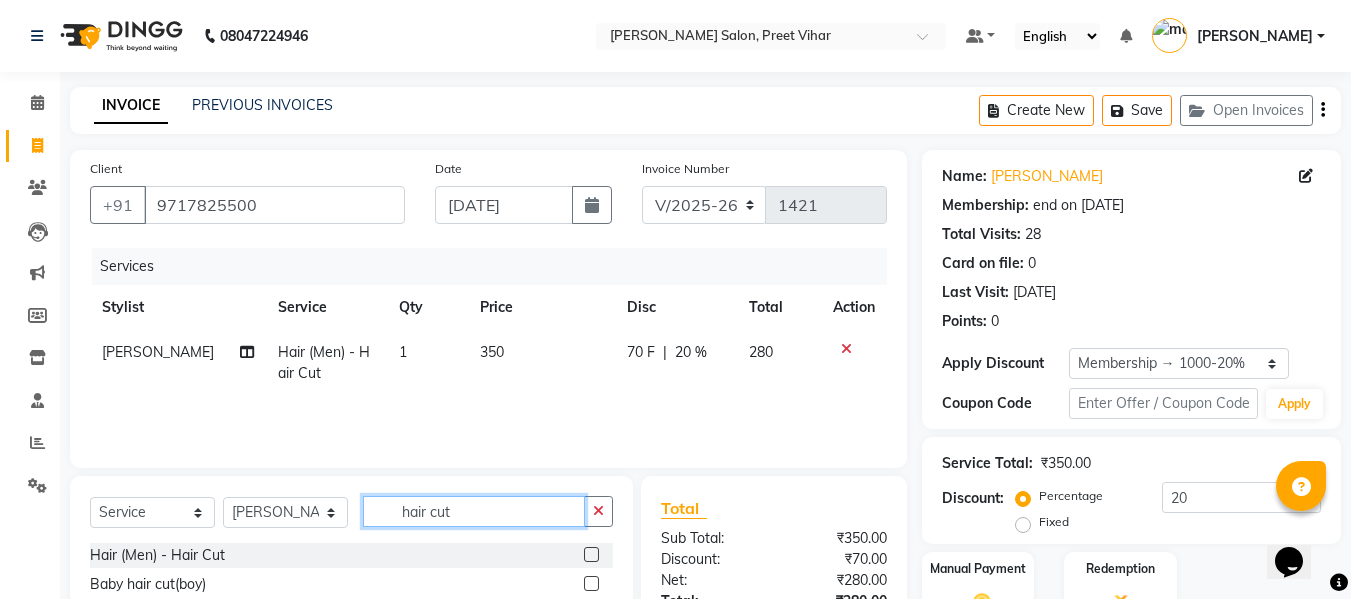 click on "hair cut" 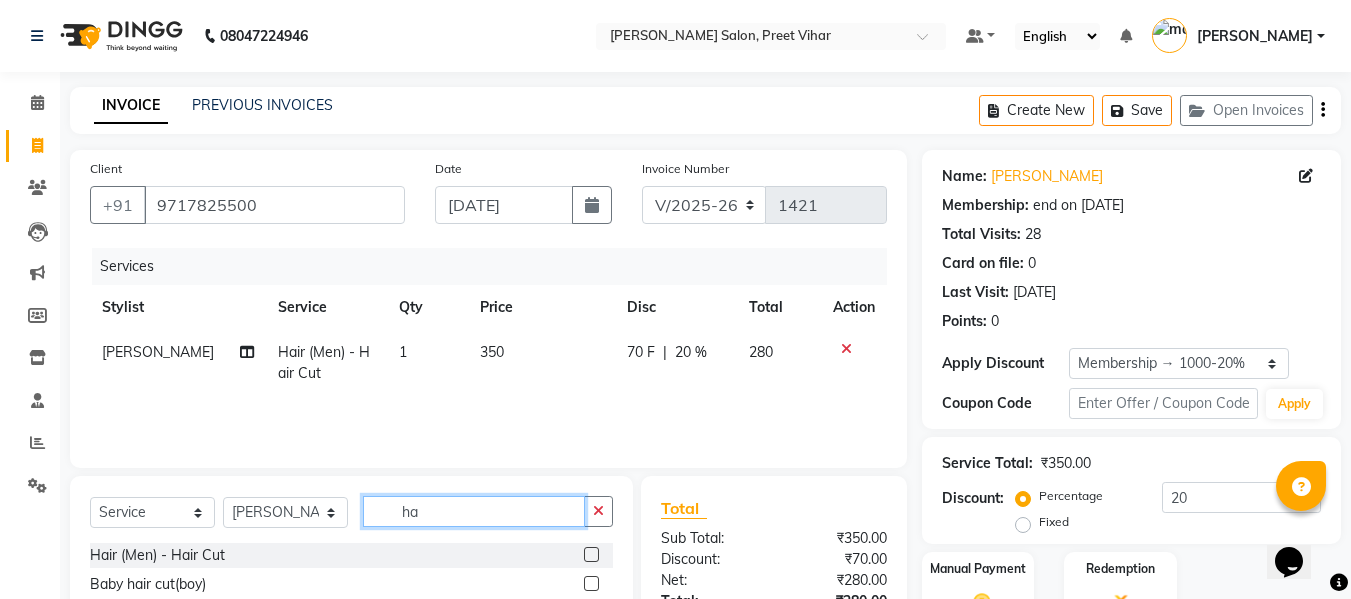 type on "h" 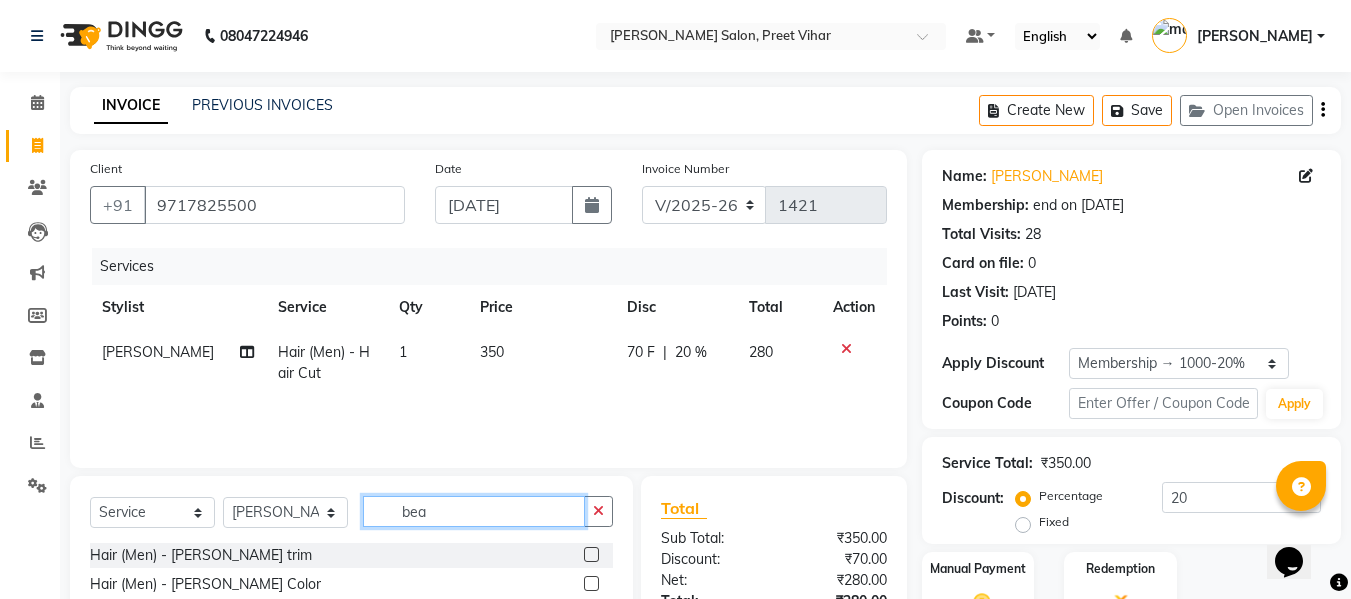 type on "bea" 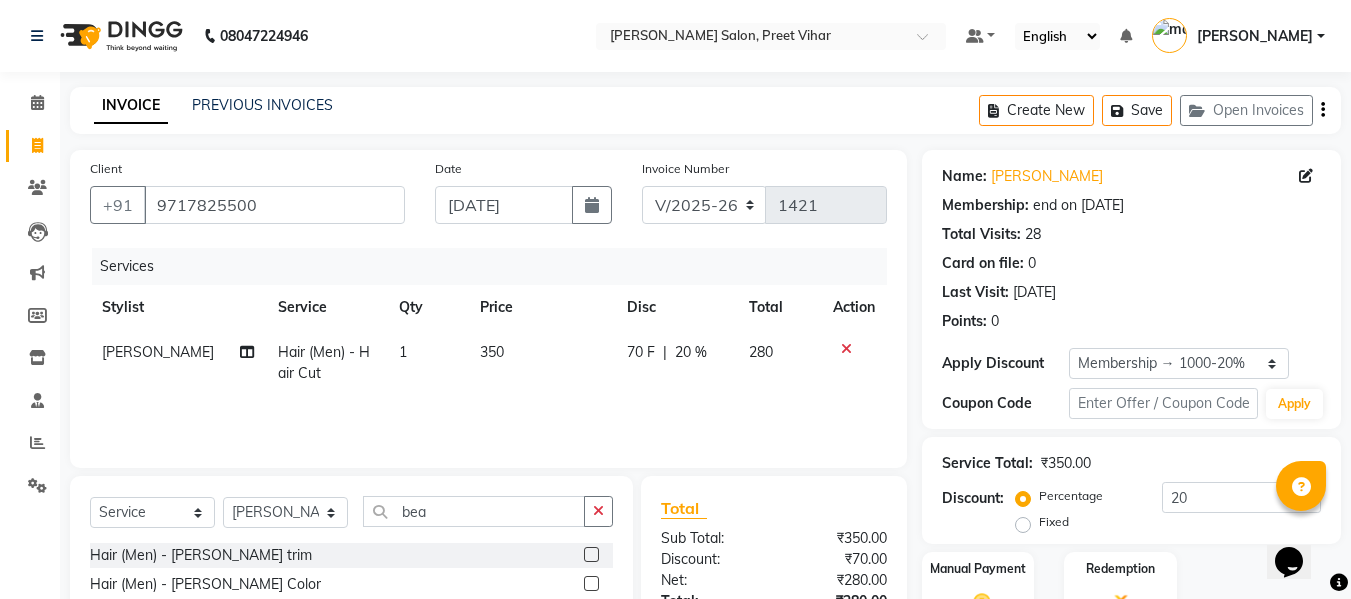 click 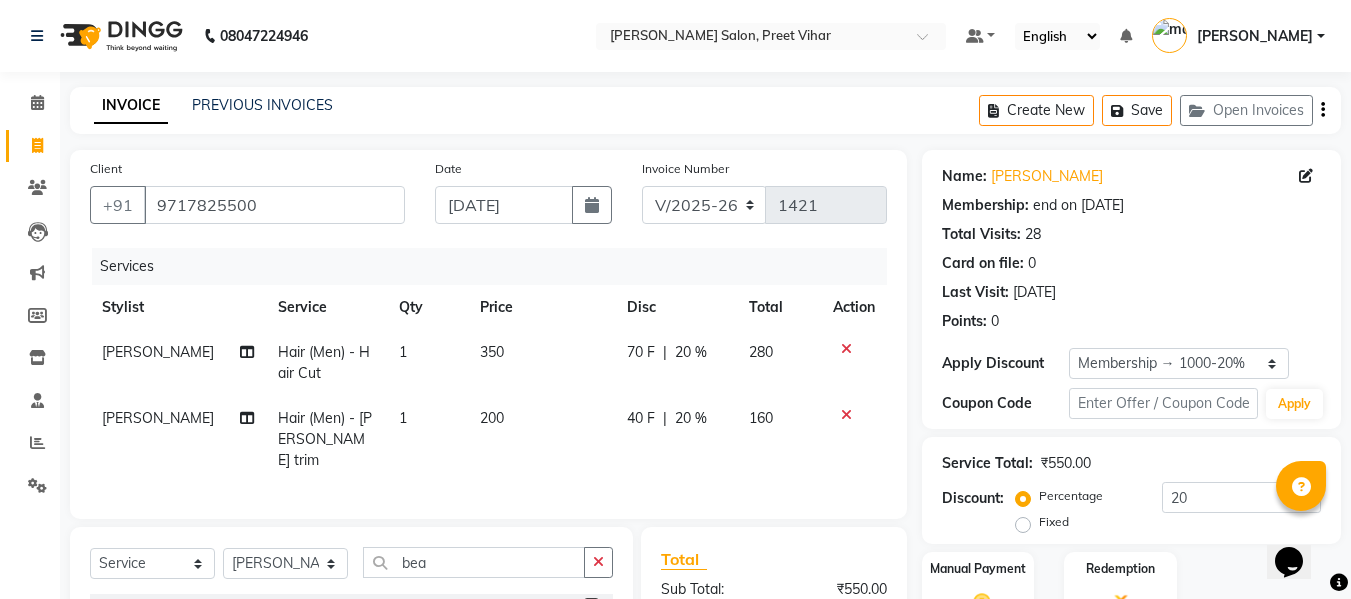 checkbox on "false" 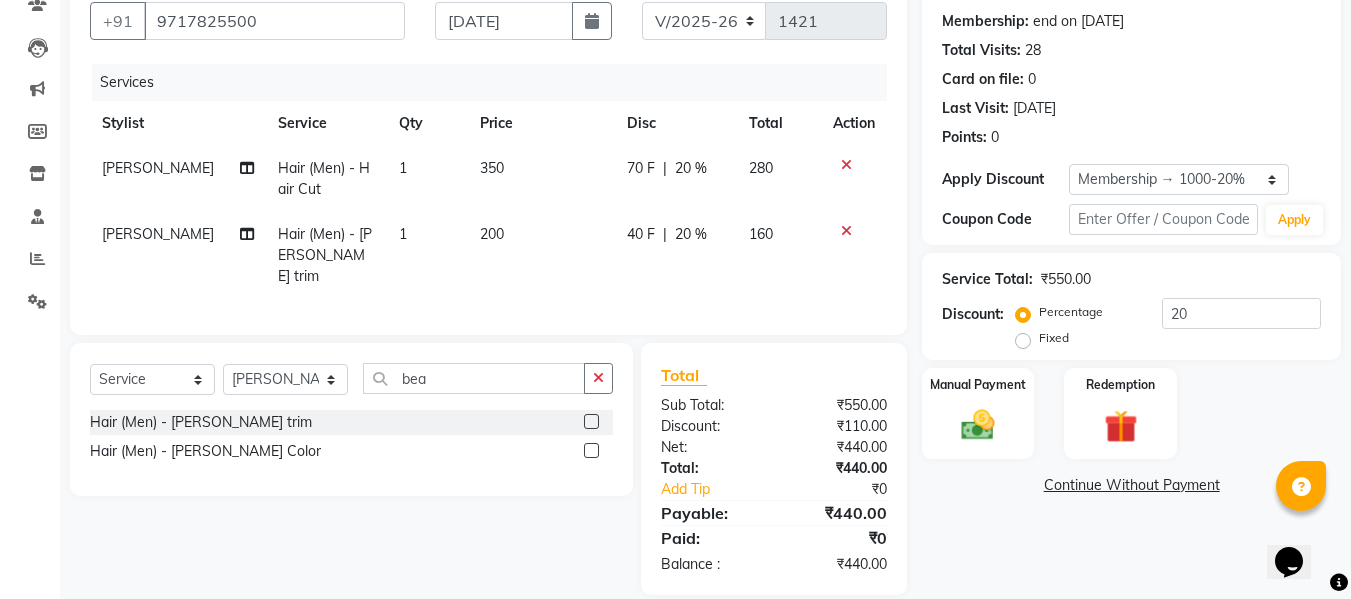 scroll, scrollTop: 185, scrollLeft: 0, axis: vertical 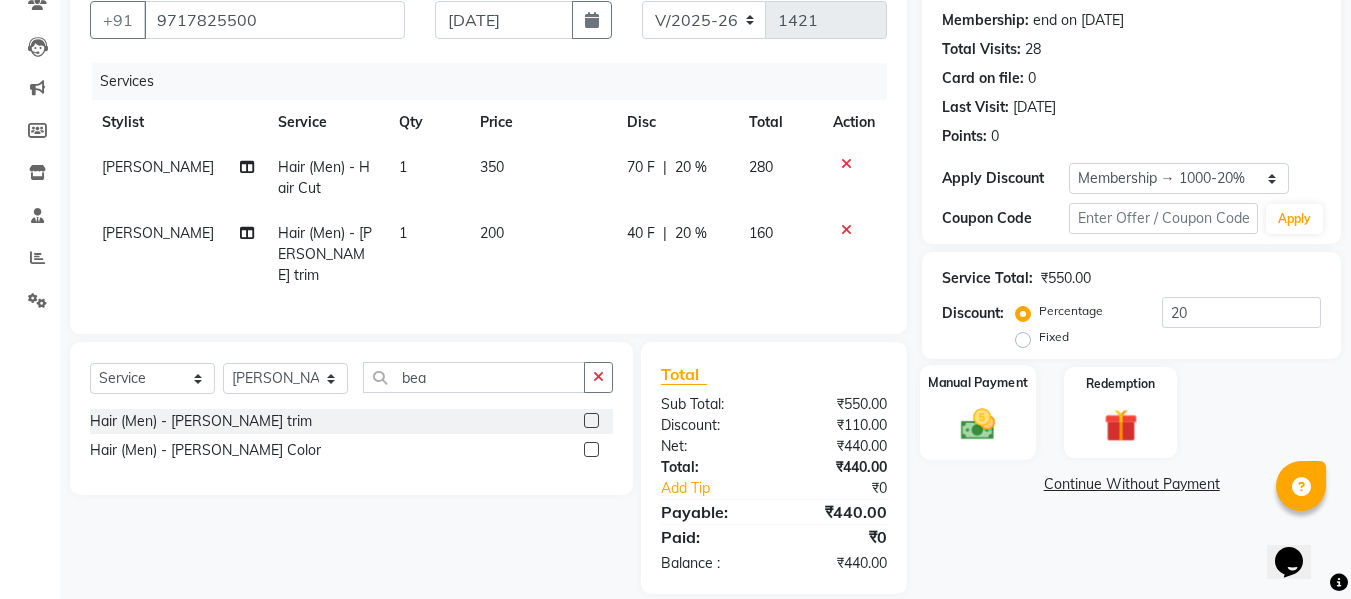 click 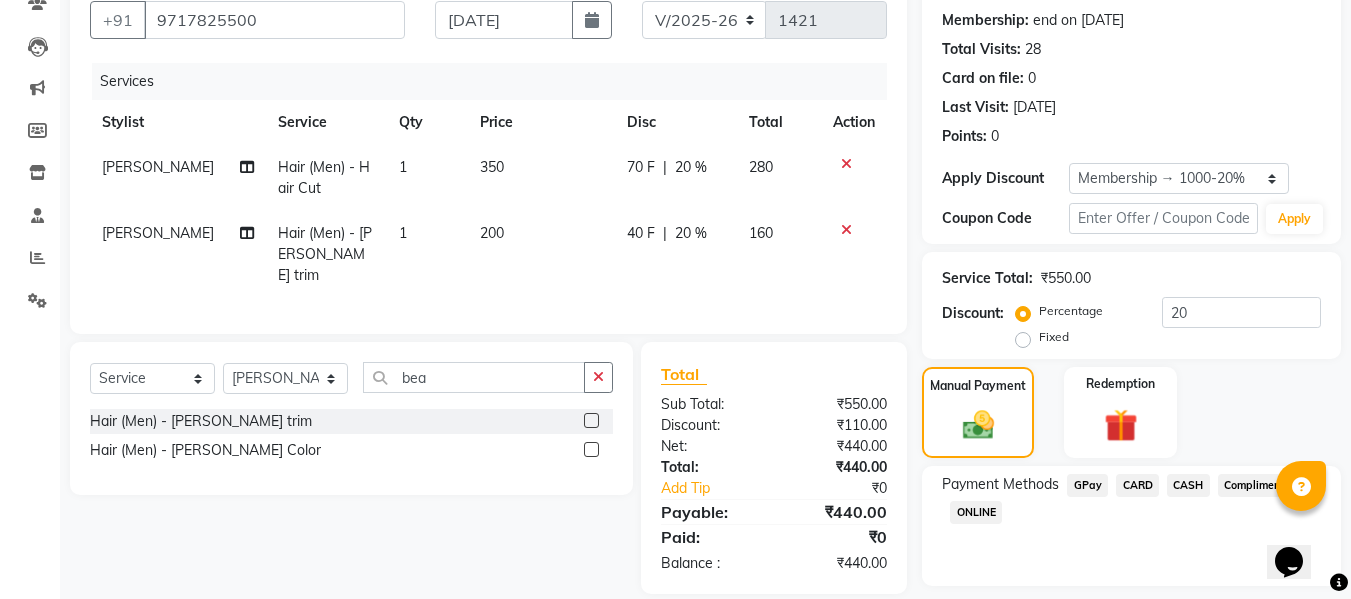 click on "GPay" 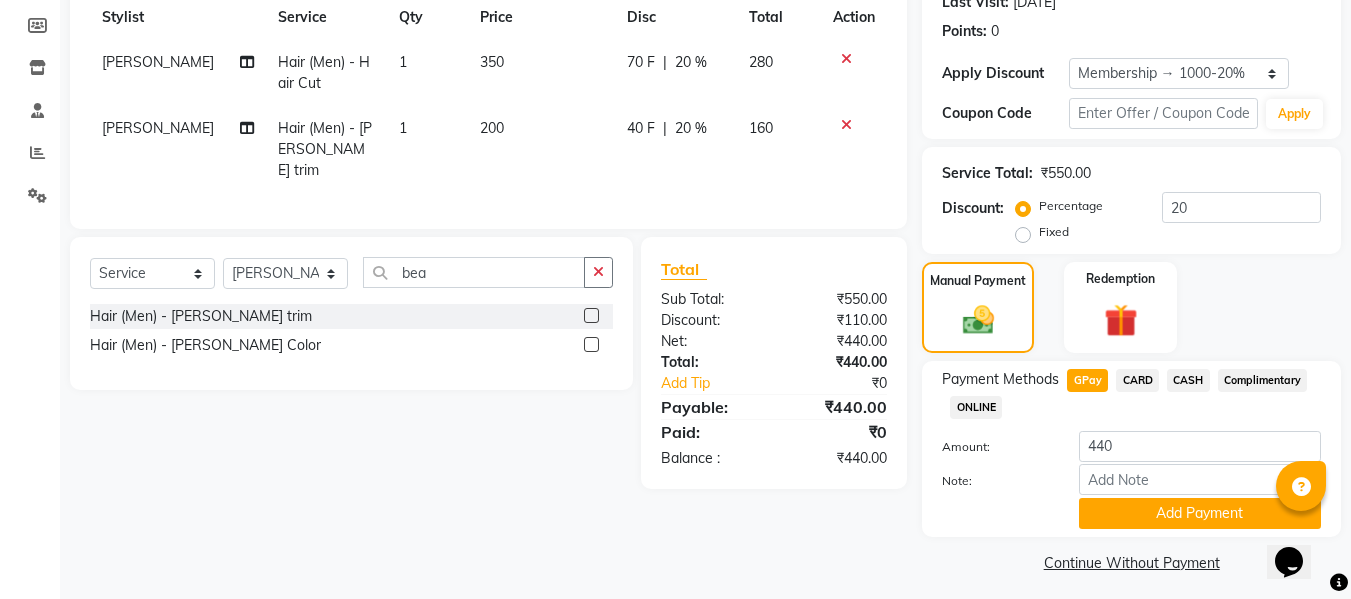 scroll, scrollTop: 292, scrollLeft: 0, axis: vertical 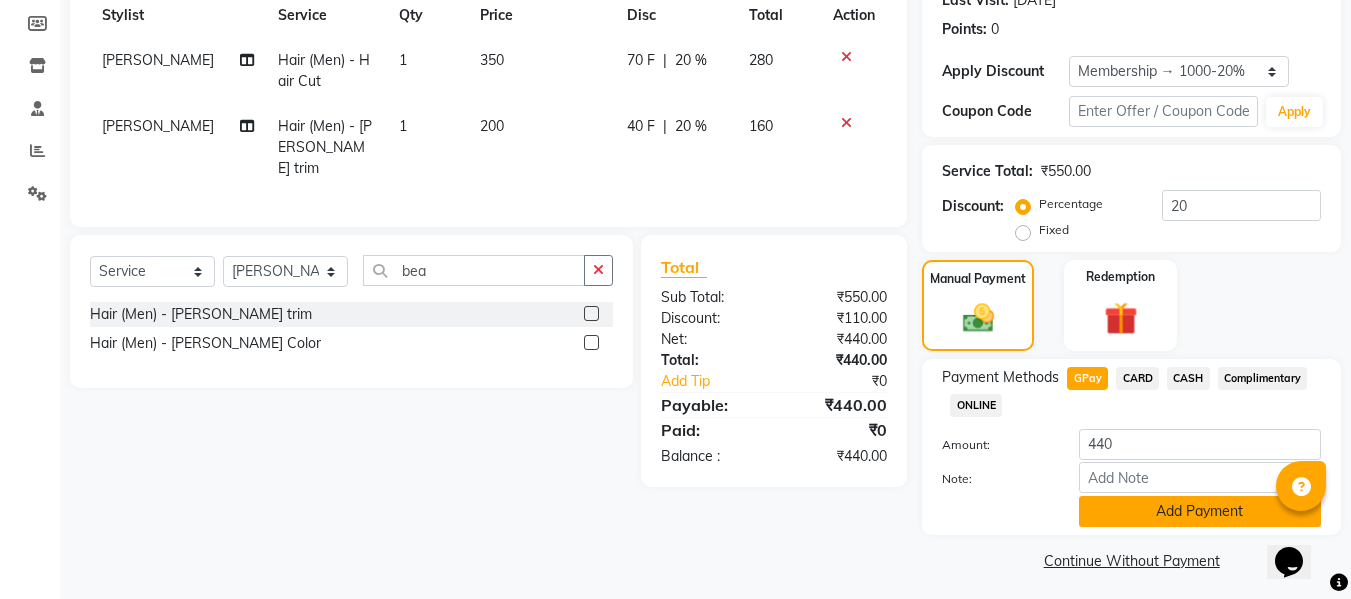 click on "Add Payment" 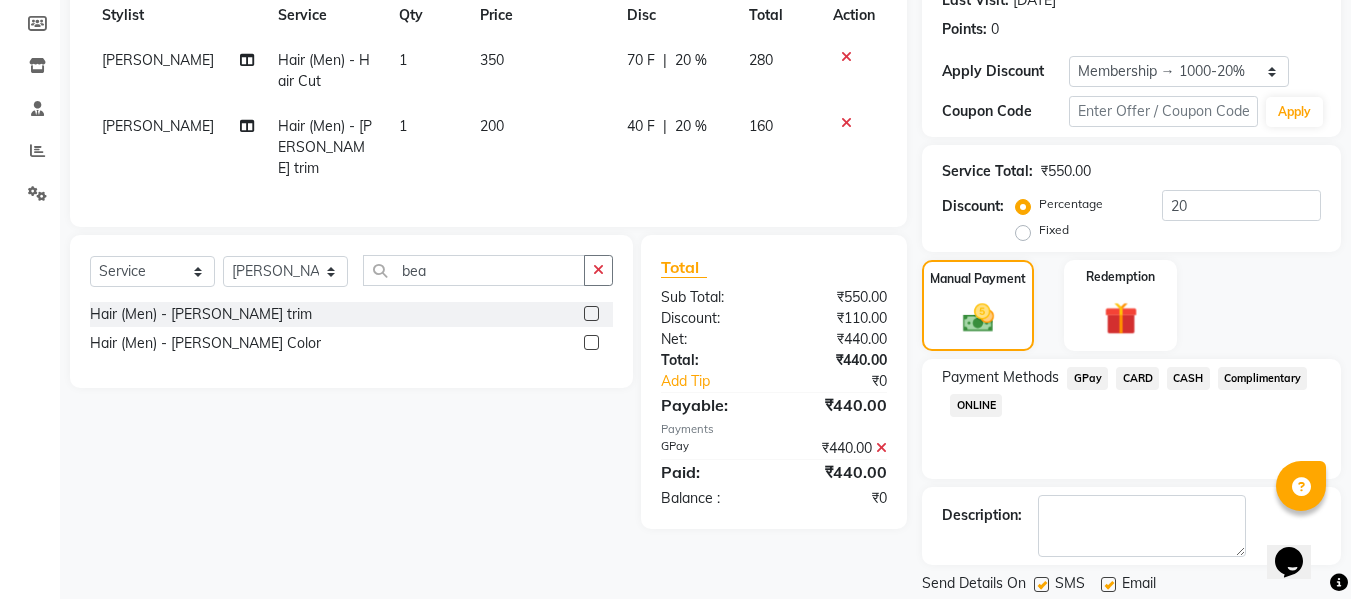 scroll, scrollTop: 356, scrollLeft: 0, axis: vertical 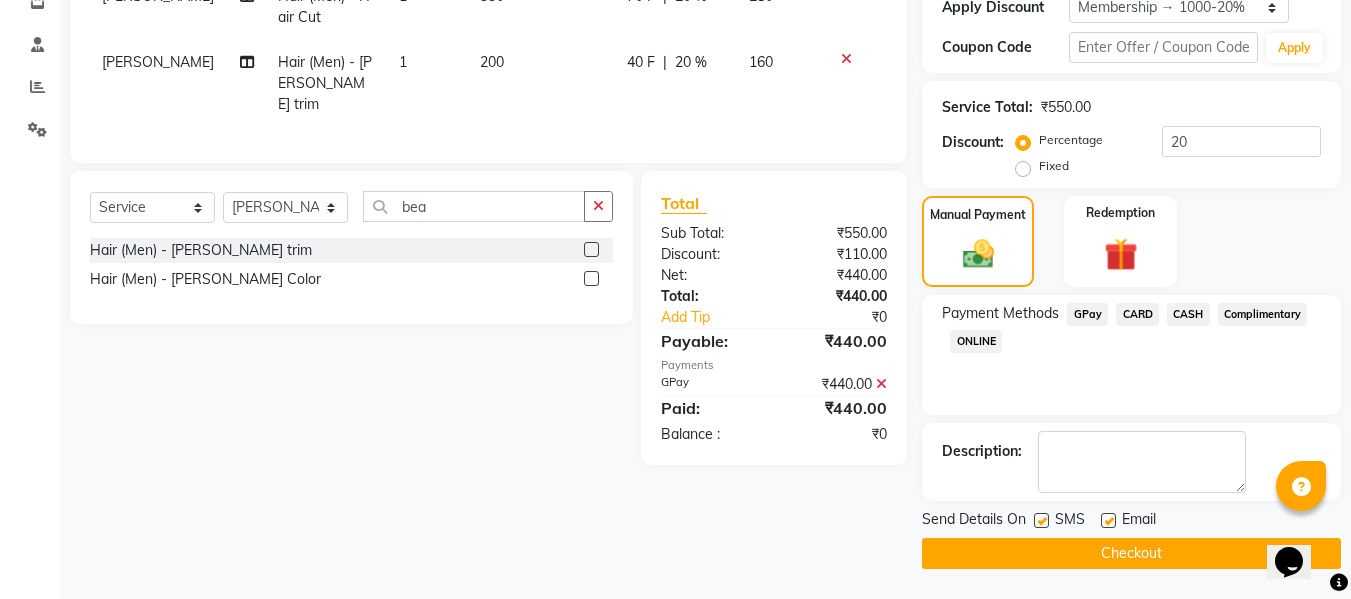 click on "Checkout" 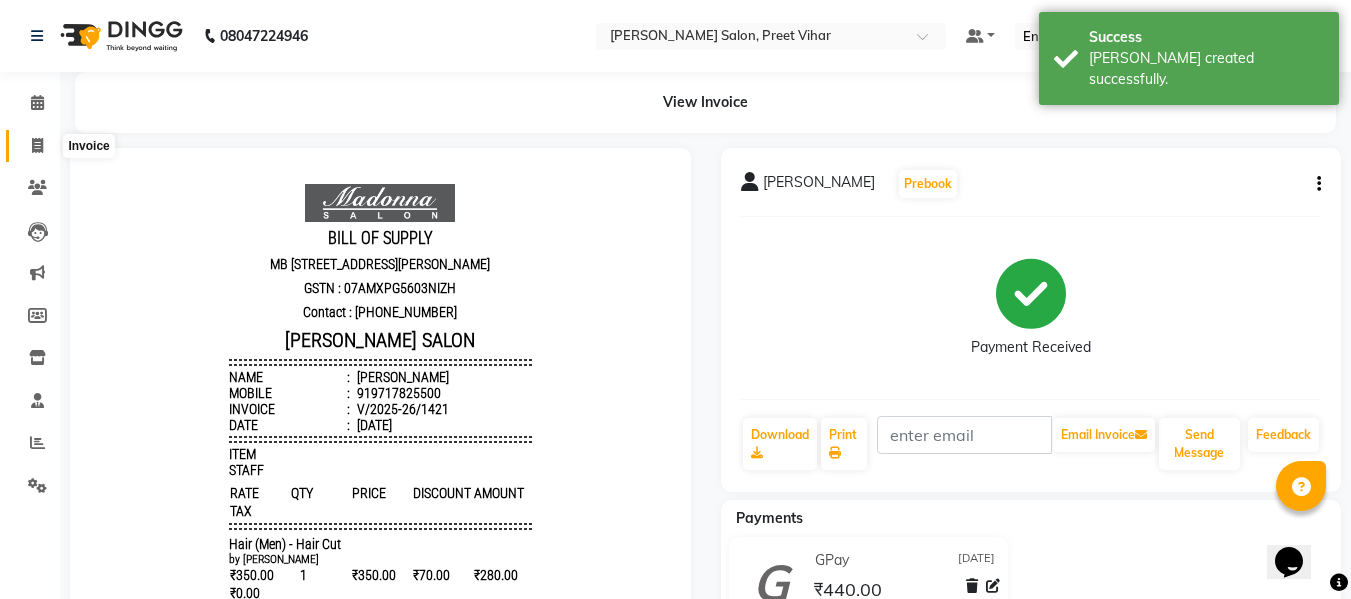 scroll, scrollTop: 0, scrollLeft: 0, axis: both 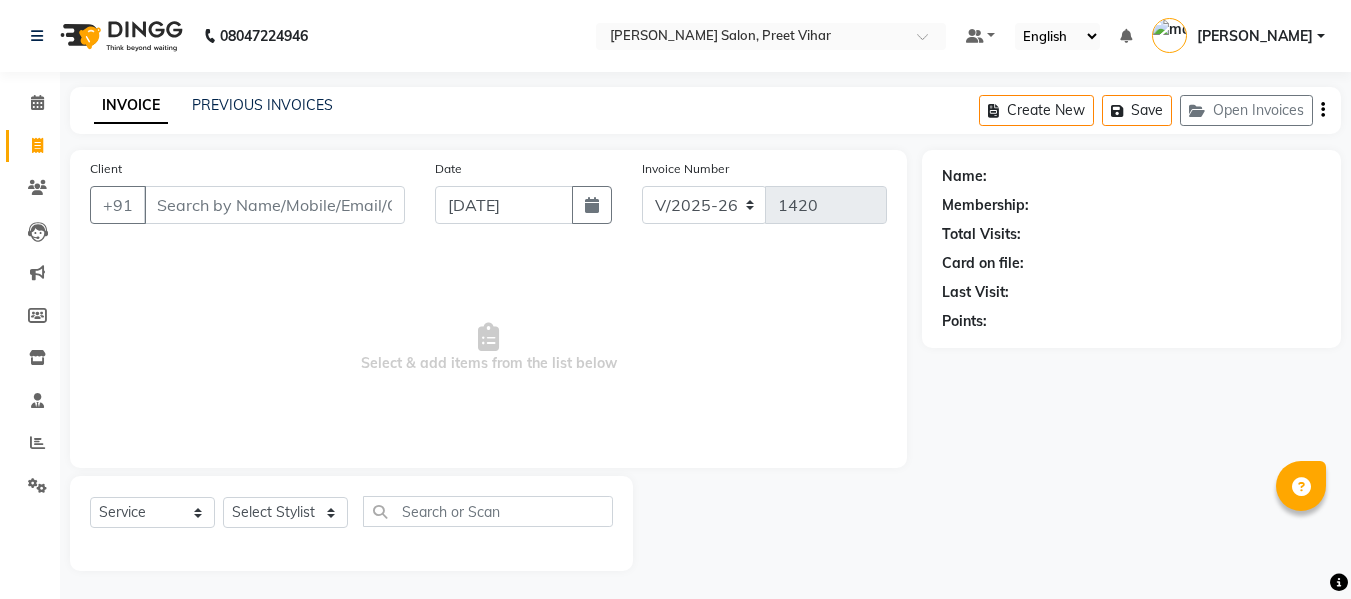 select on "6469" 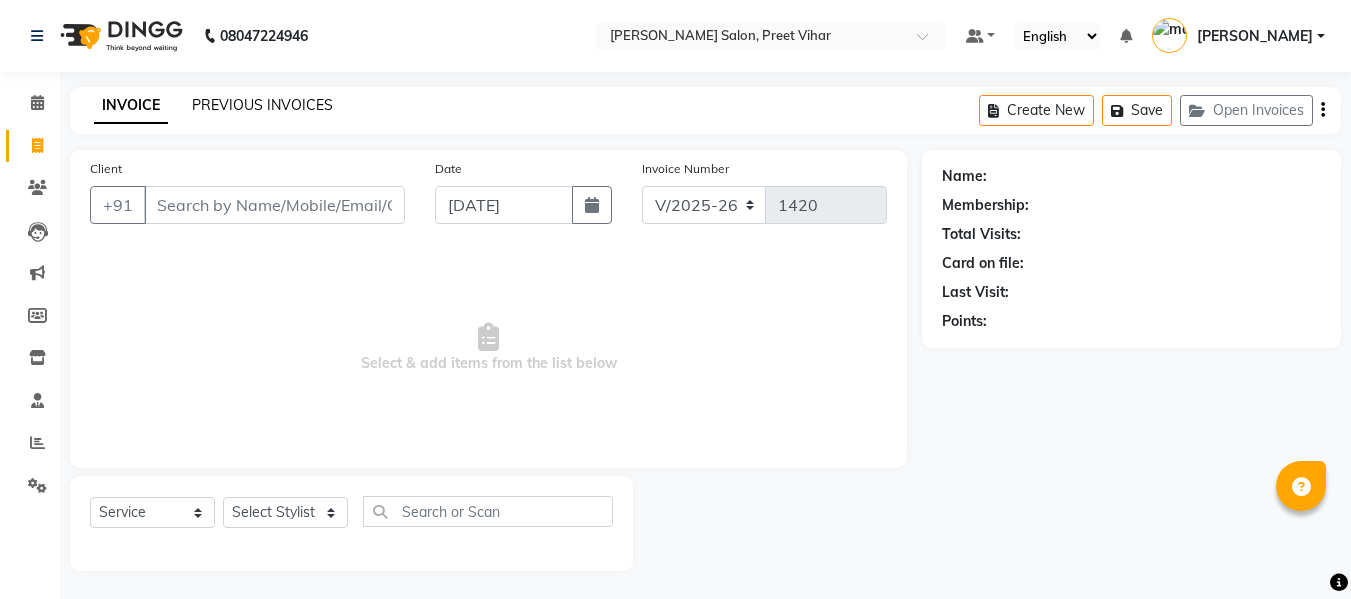 scroll, scrollTop: 0, scrollLeft: 0, axis: both 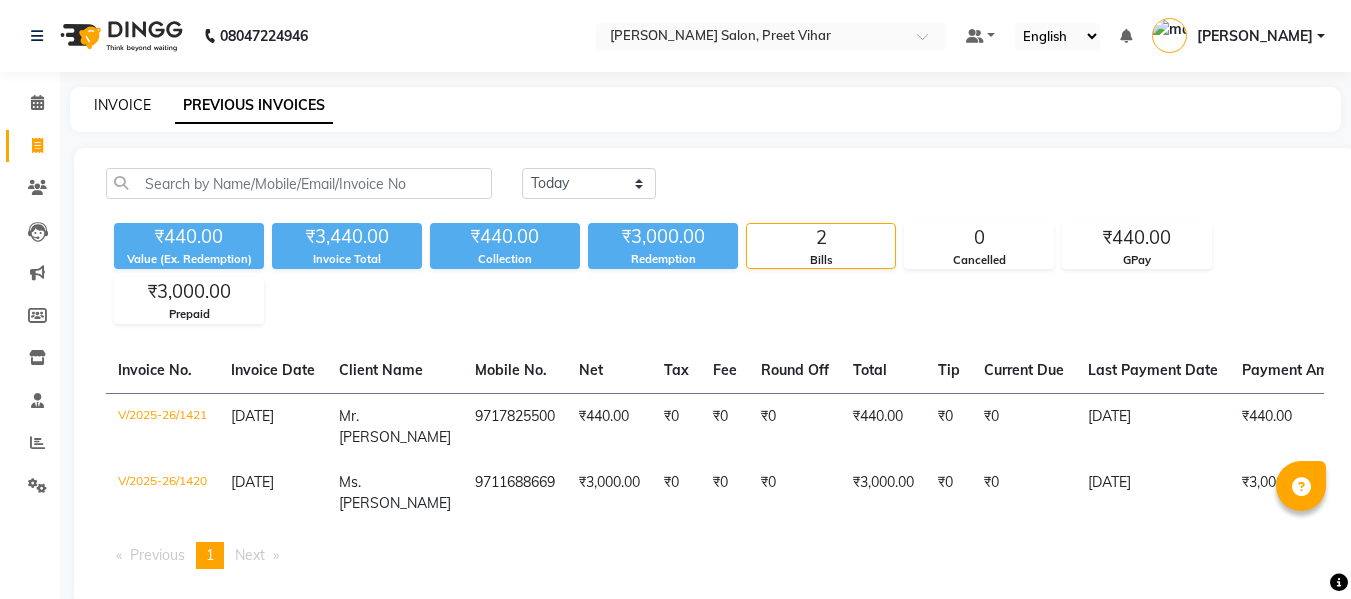 click on "INVOICE" 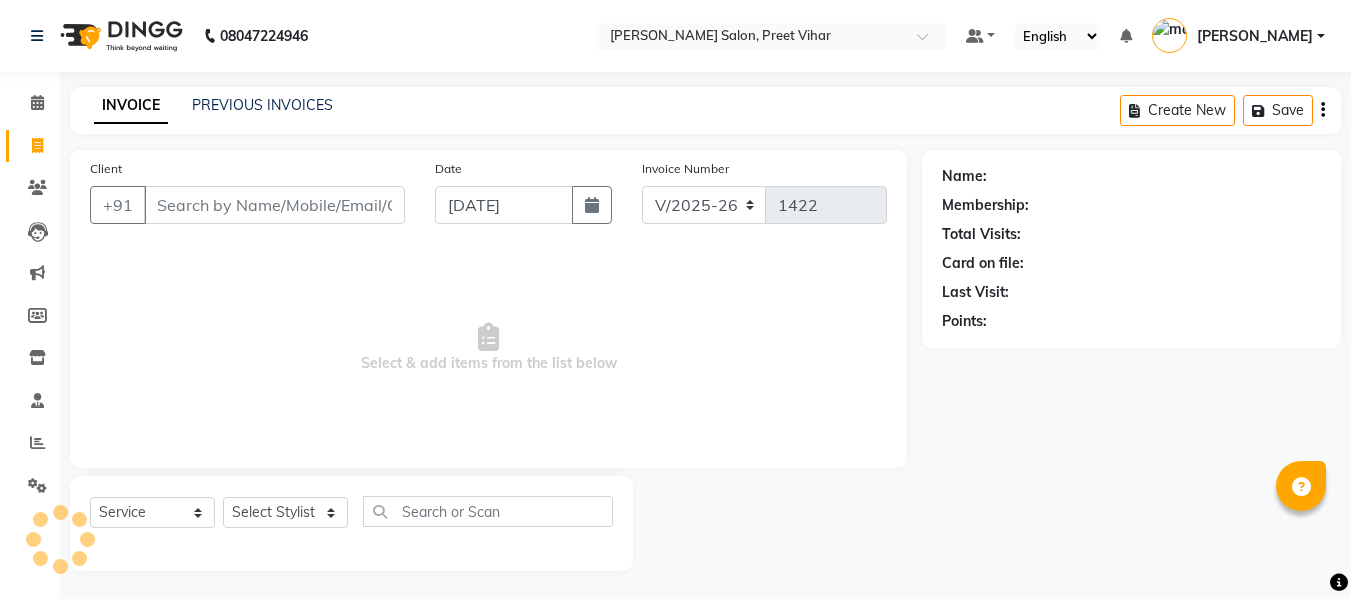 scroll, scrollTop: 2, scrollLeft: 0, axis: vertical 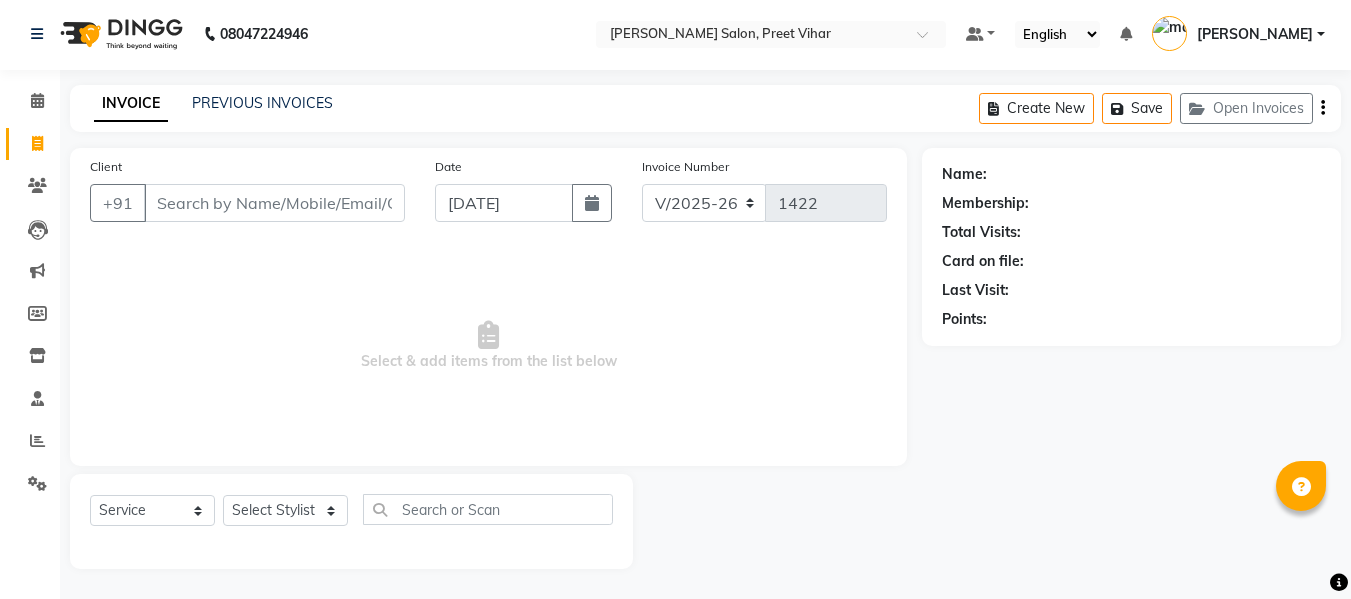 click on "PREVIOUS INVOICES" 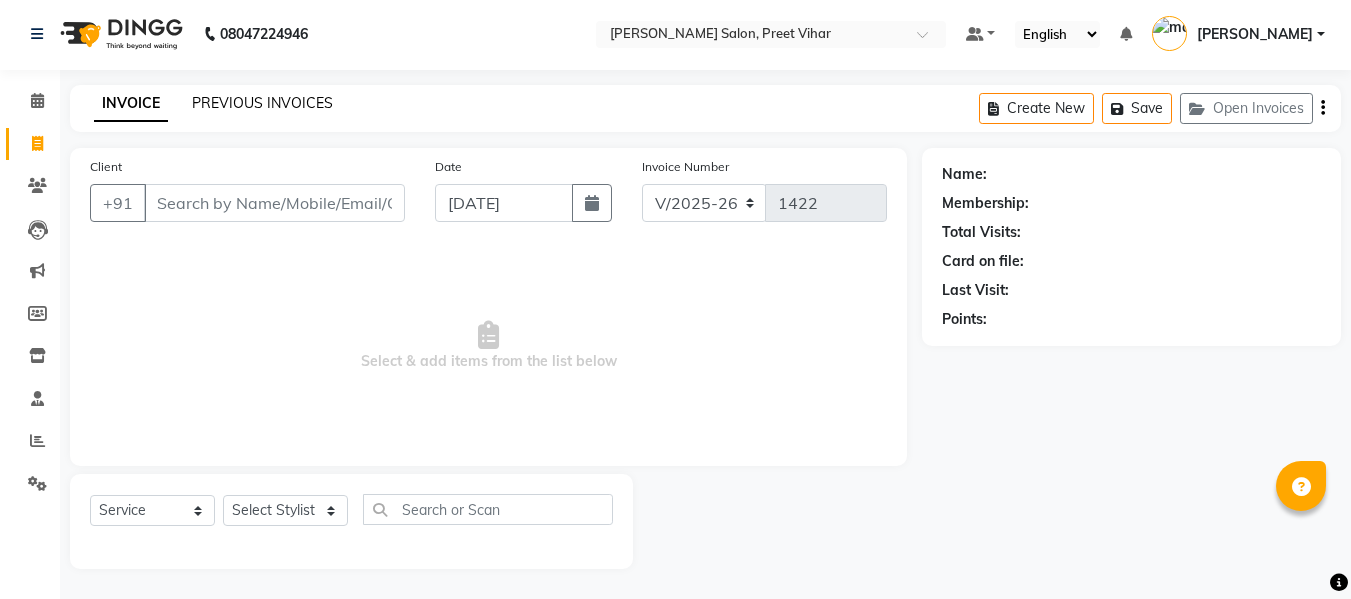 click on "PREVIOUS INVOICES" 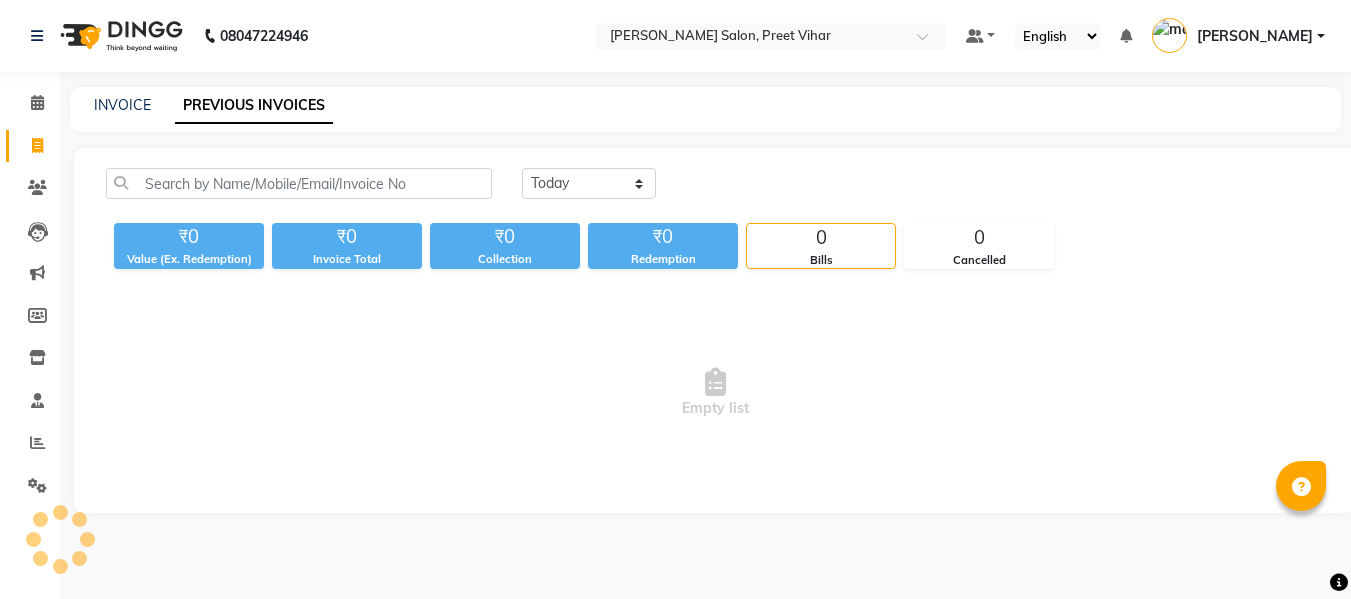 scroll, scrollTop: 0, scrollLeft: 0, axis: both 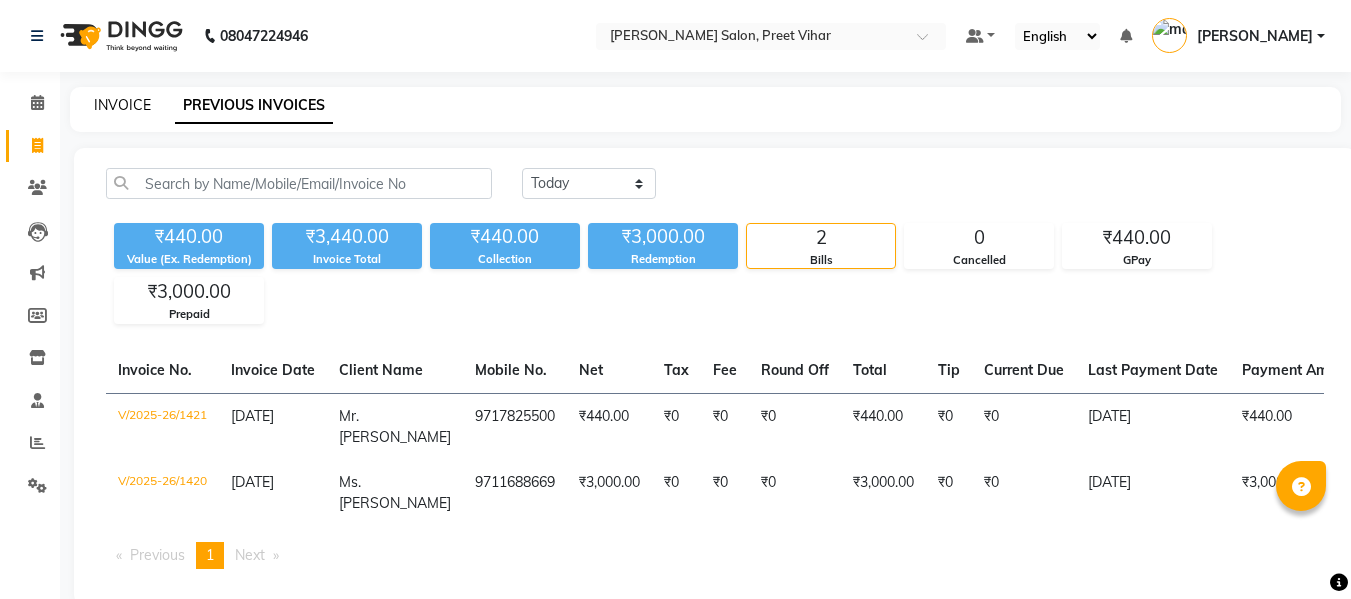 click on "INVOICE" 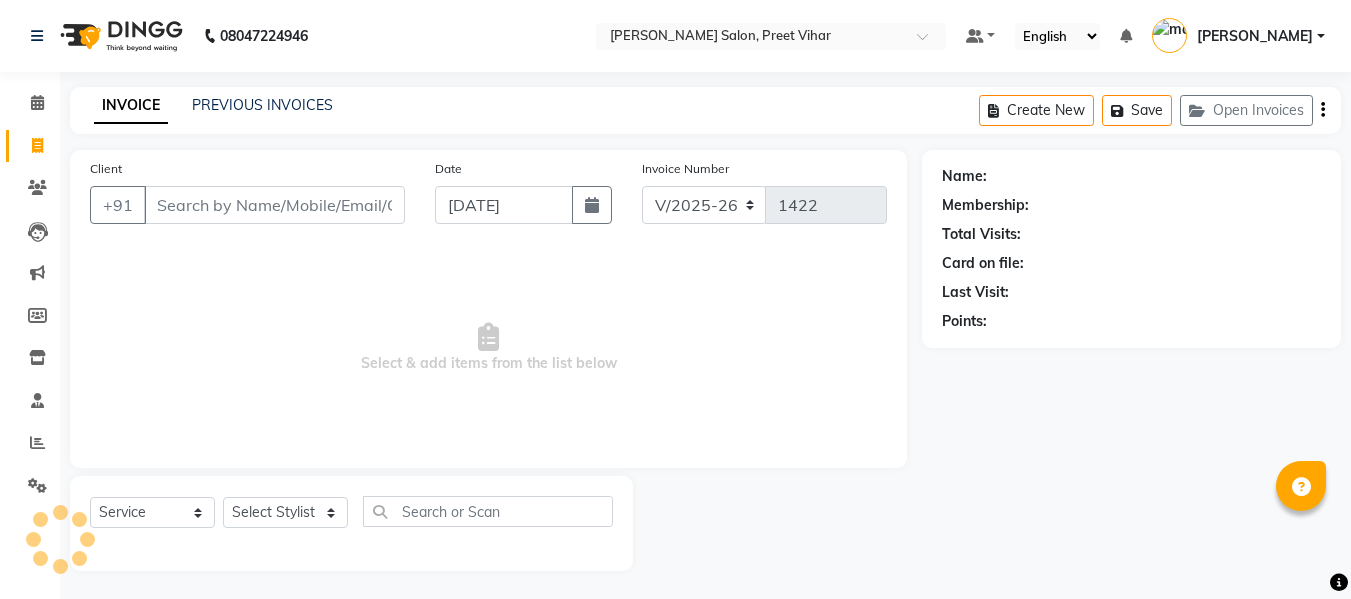 scroll, scrollTop: 2, scrollLeft: 0, axis: vertical 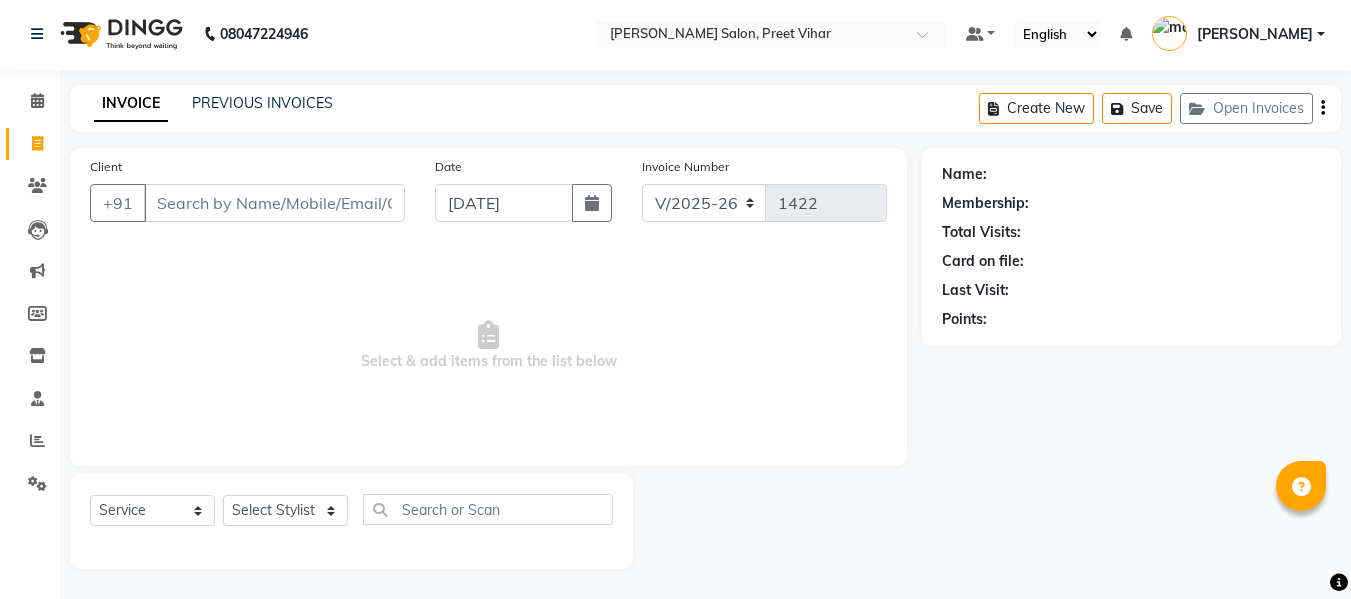 click on "INVOICE PREVIOUS INVOICES Create New   Save   Open Invoices  Client +91 Date 11-07-2025 Invoice Number V/2025 V/2025-26 1422  Select & add items from the list below  Select  Service  Product  Membership  Package Voucher Prepaid Gift Card  Select Stylist Afsar salmani Amjad Khan Armaan  Dipika fardeen Kajal Tyagi Kirti Rajput madonna Nikhil Prince Rizwan Samaksh Shahnawaz  Twinkle Gupta Name: Membership: Total Visits: Card on file: Last Visit:  Points:" 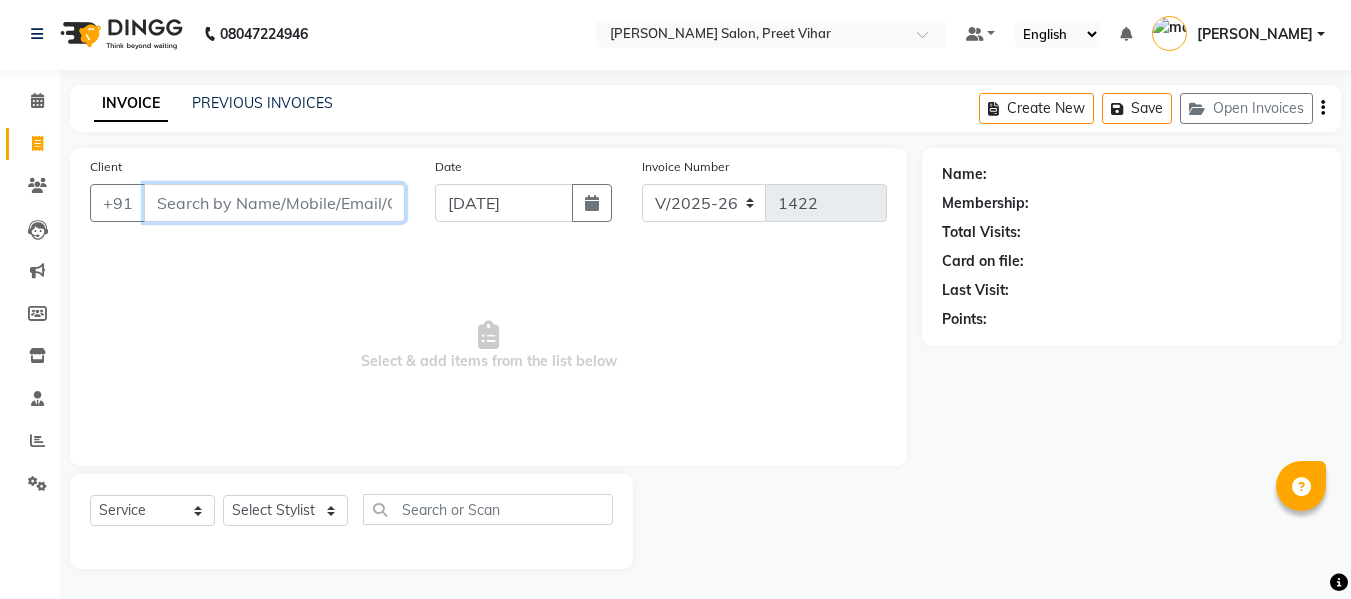 click on "Client" at bounding box center (274, 203) 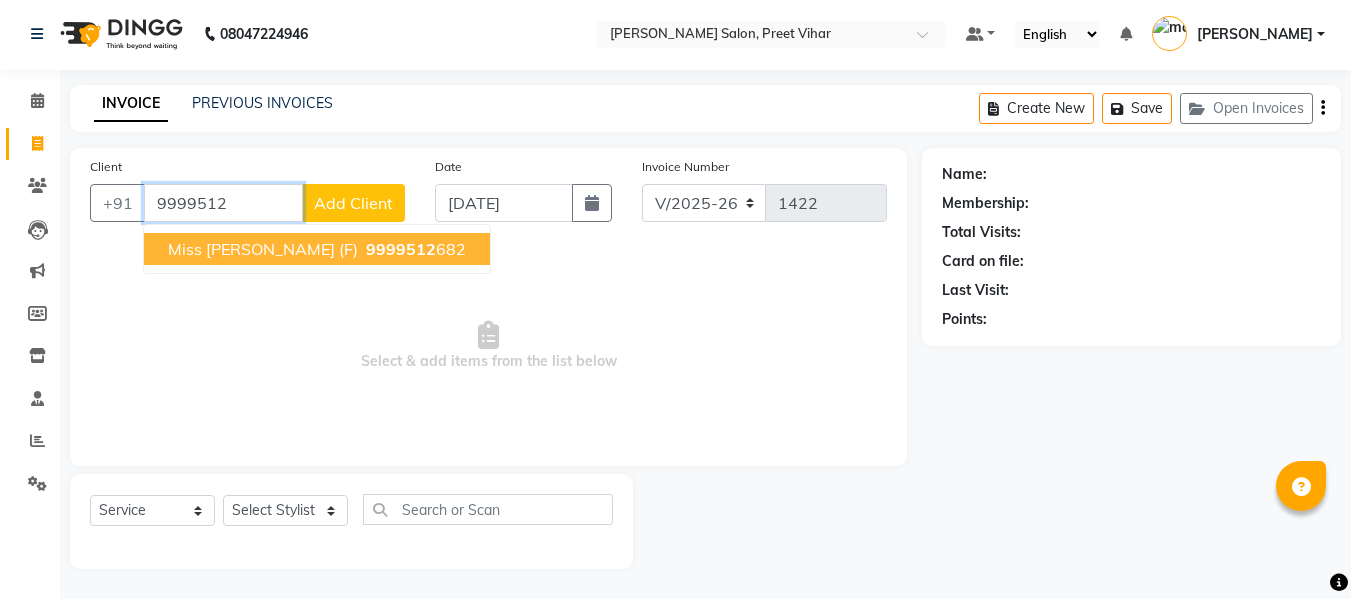click on "Miss Gauri (F)   9999512 682" at bounding box center (317, 249) 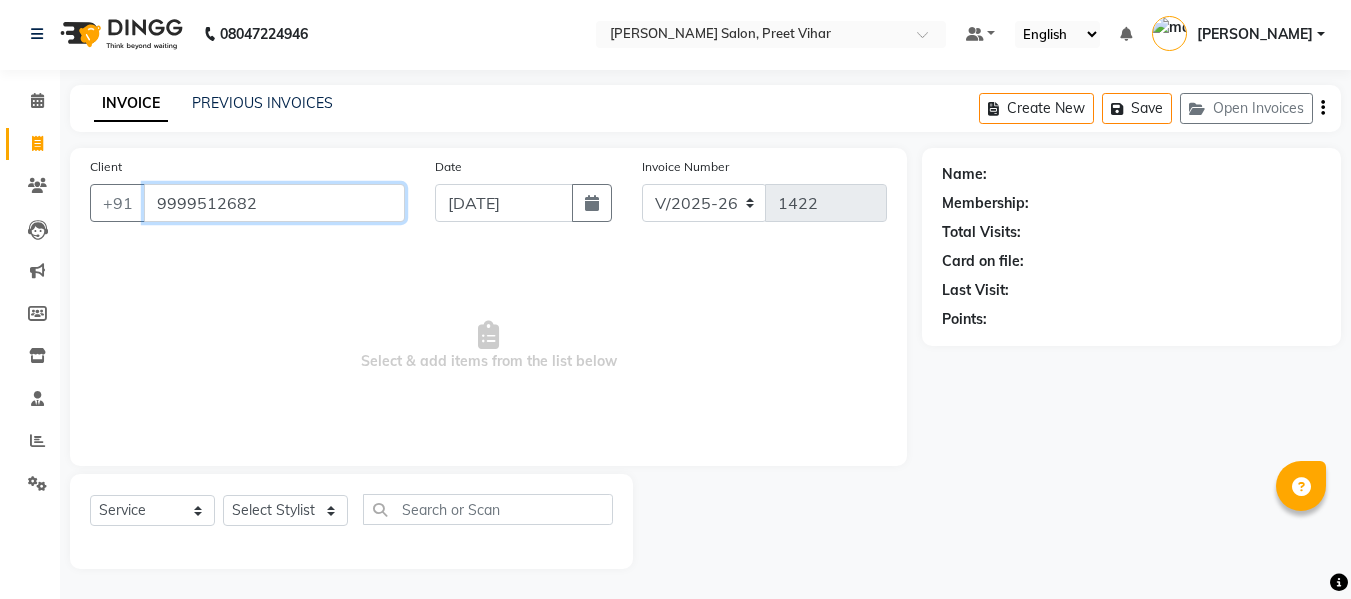 type on "9999512682" 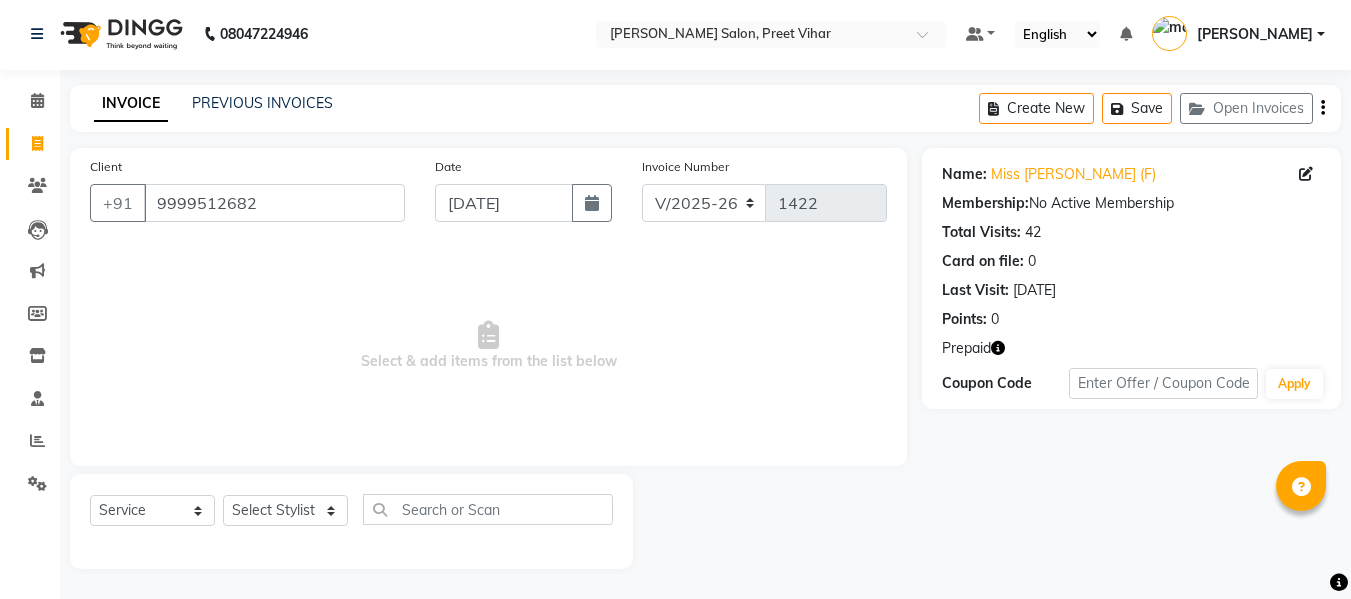 click 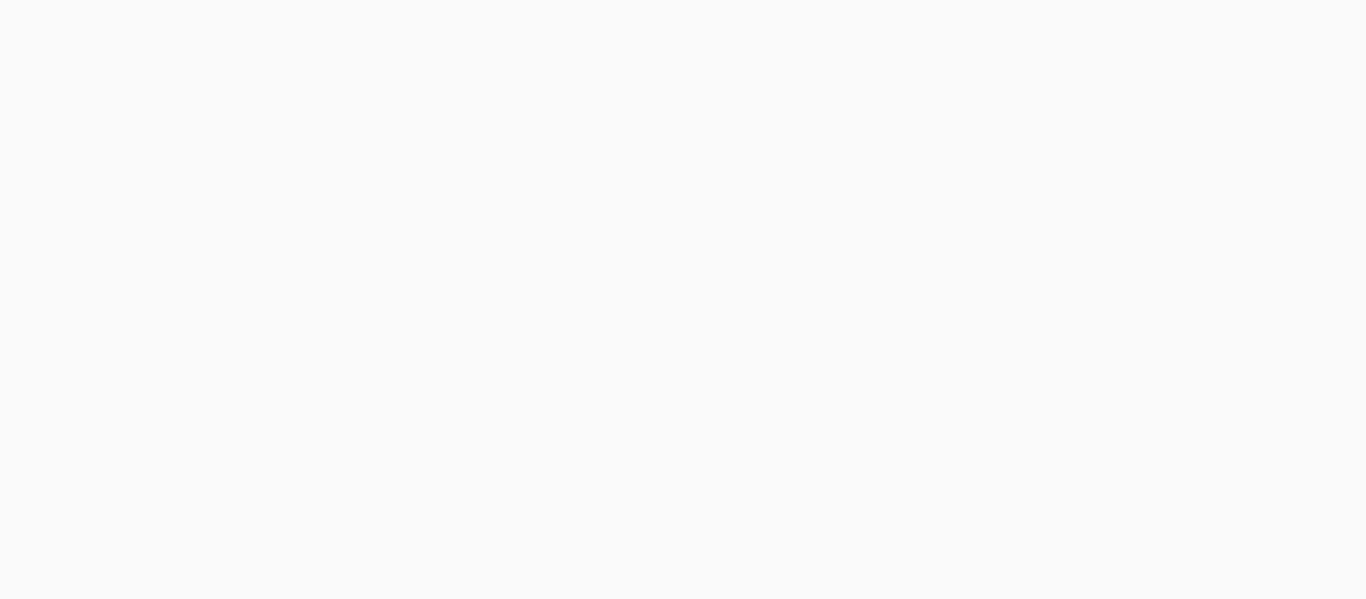 scroll, scrollTop: 0, scrollLeft: 0, axis: both 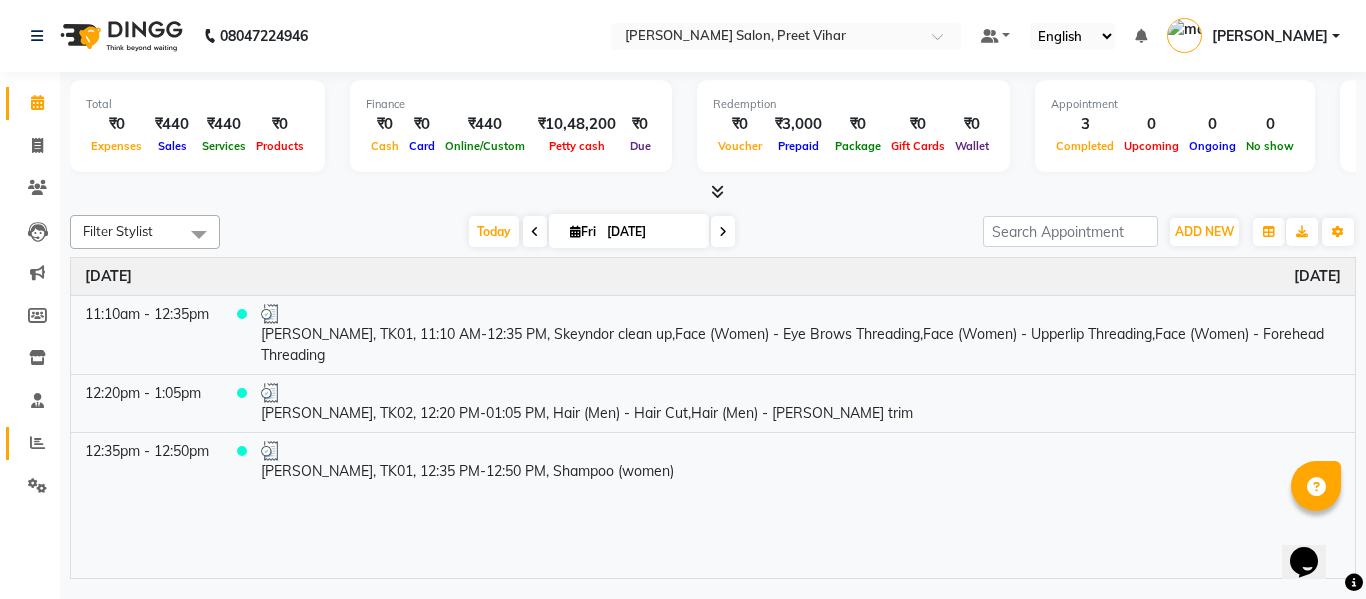 click on "Reports" 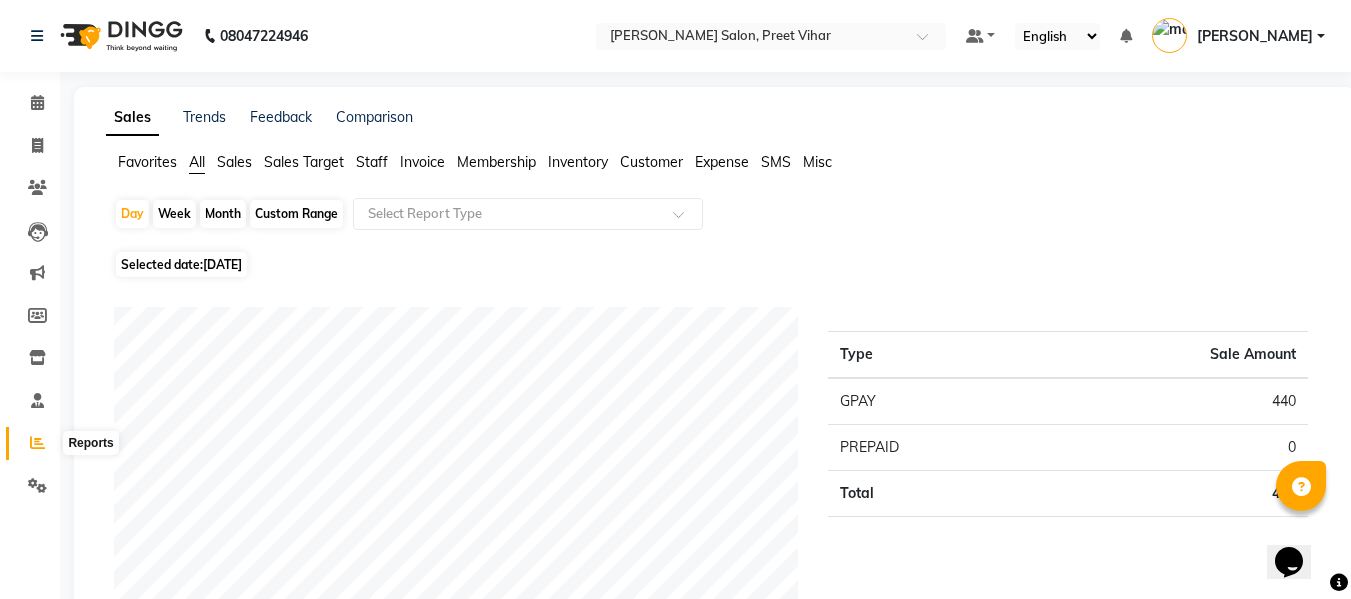 click 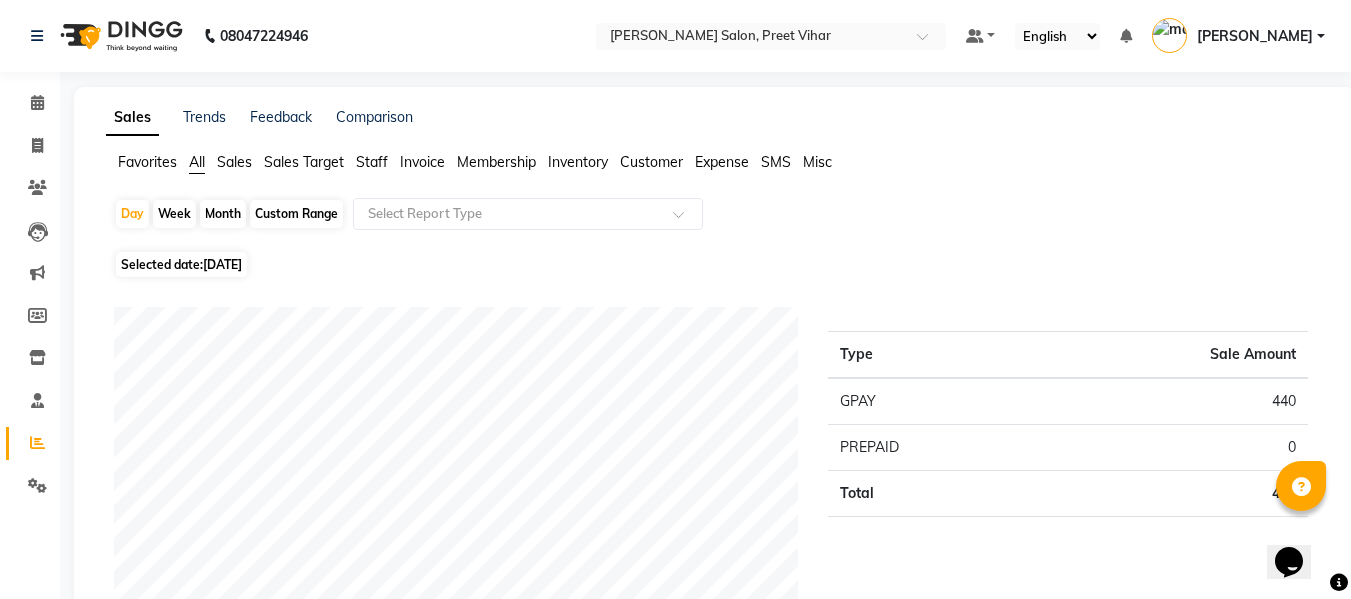 click on "Month" 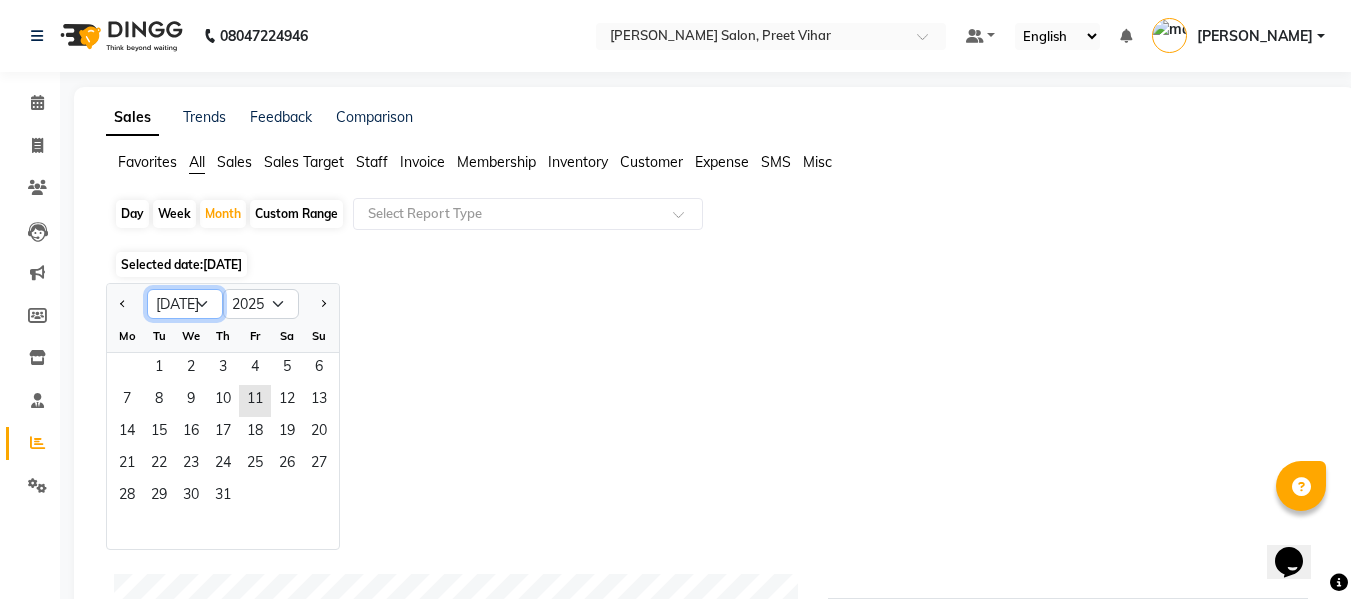 click on "Jan Feb Mar Apr May Jun [DATE] Aug Sep Oct Nov Dec" 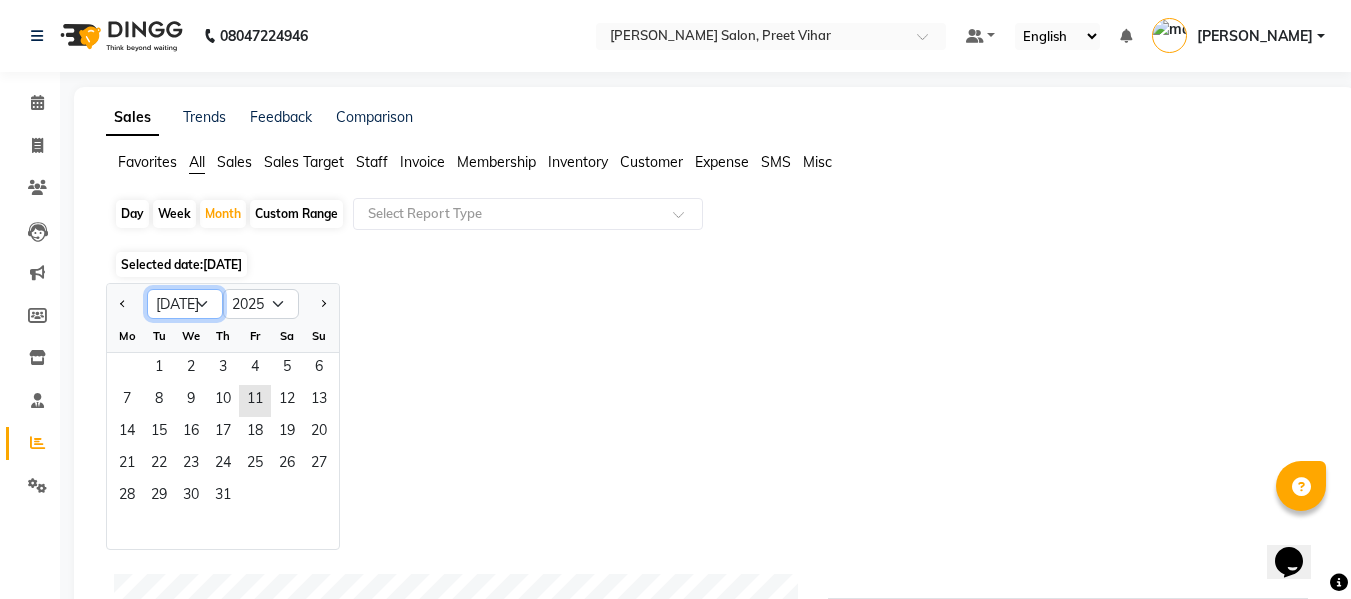 select on "5" 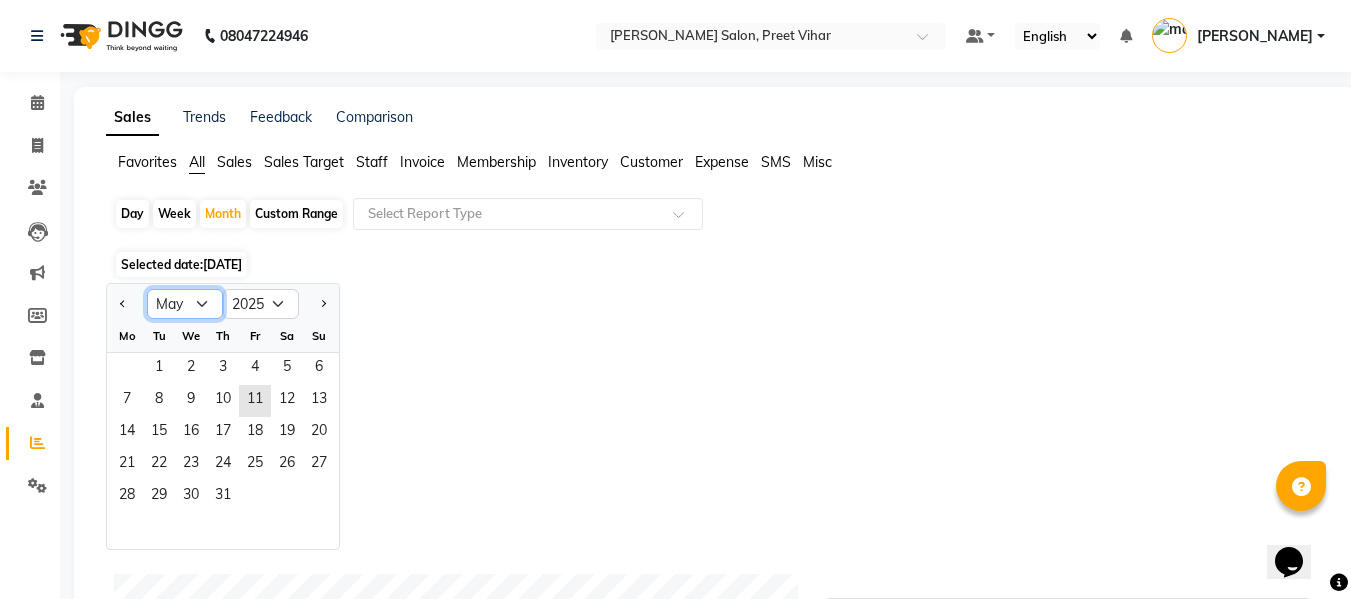 click on "Jan Feb Mar Apr May Jun [DATE] Aug Sep Oct Nov Dec" 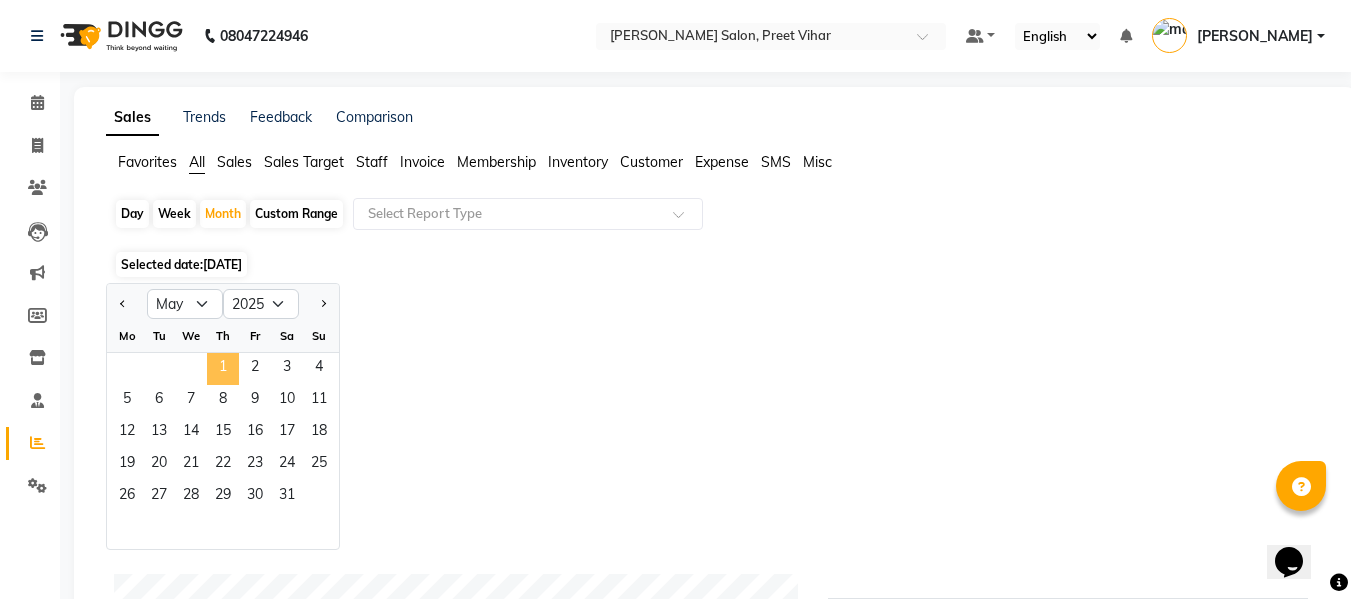 click on "1" 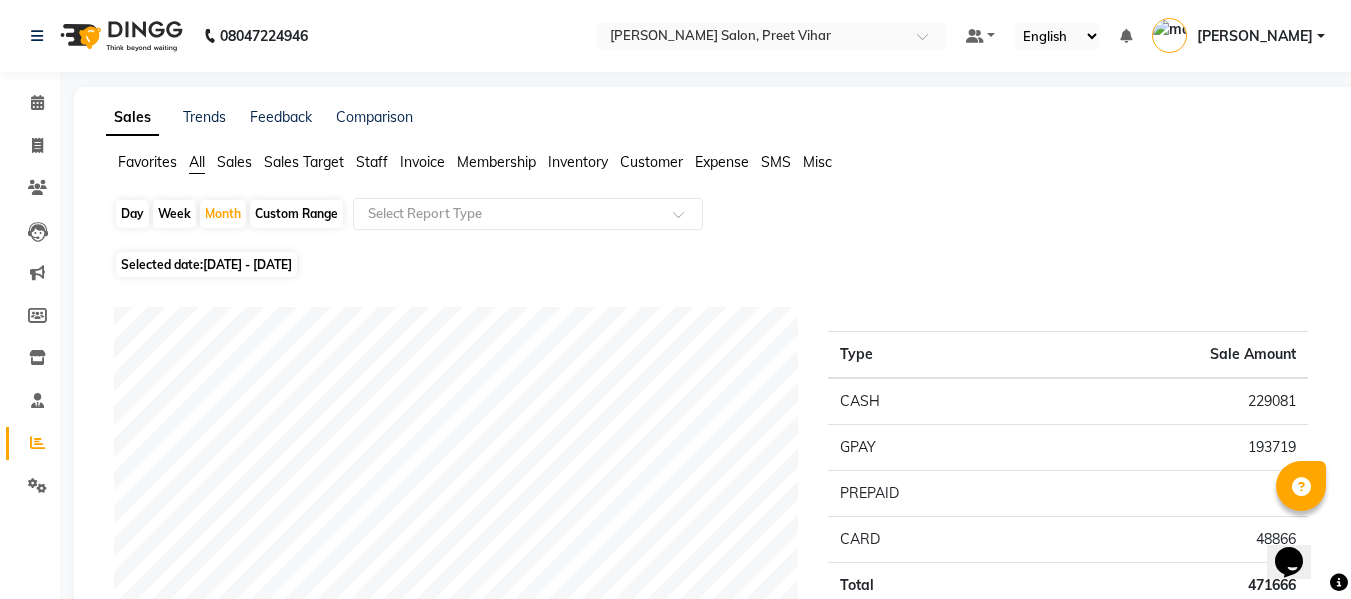 click on "Staff" 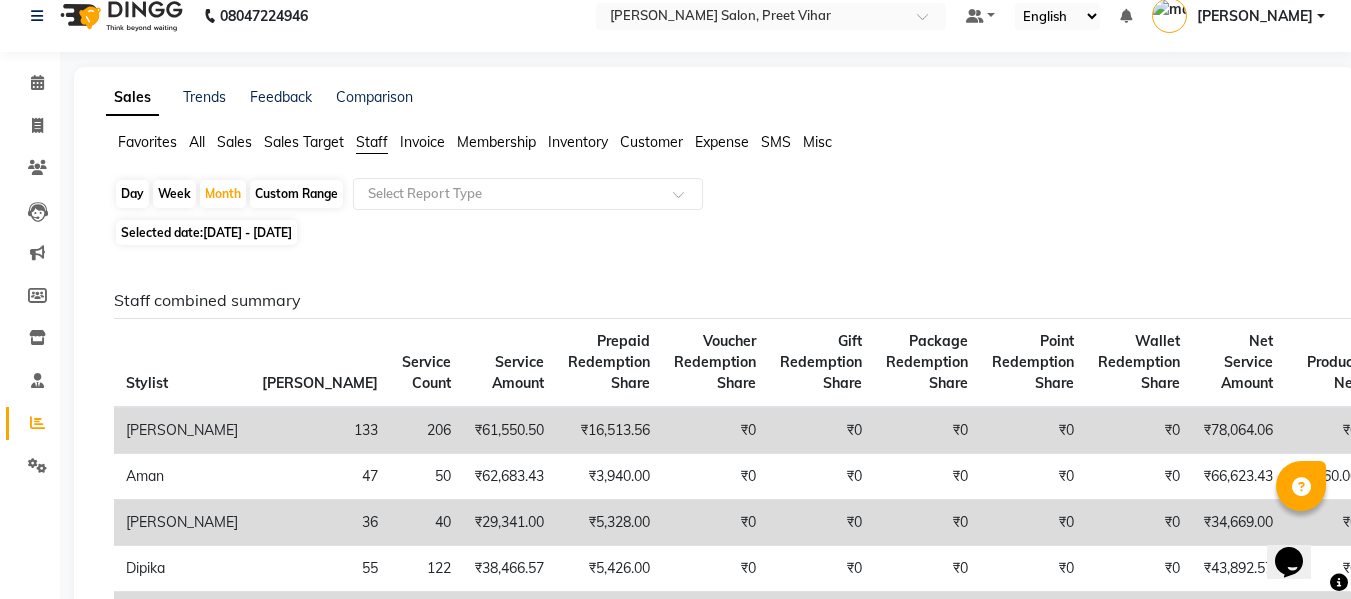 scroll, scrollTop: 0, scrollLeft: 0, axis: both 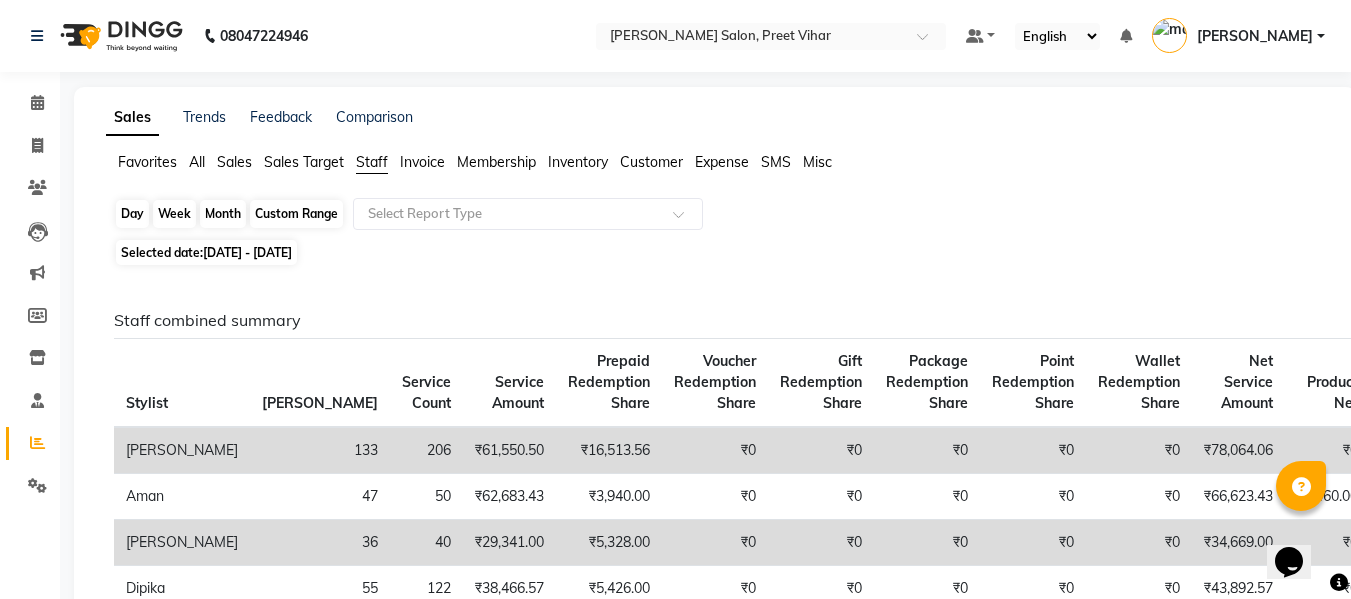 click on "Month" 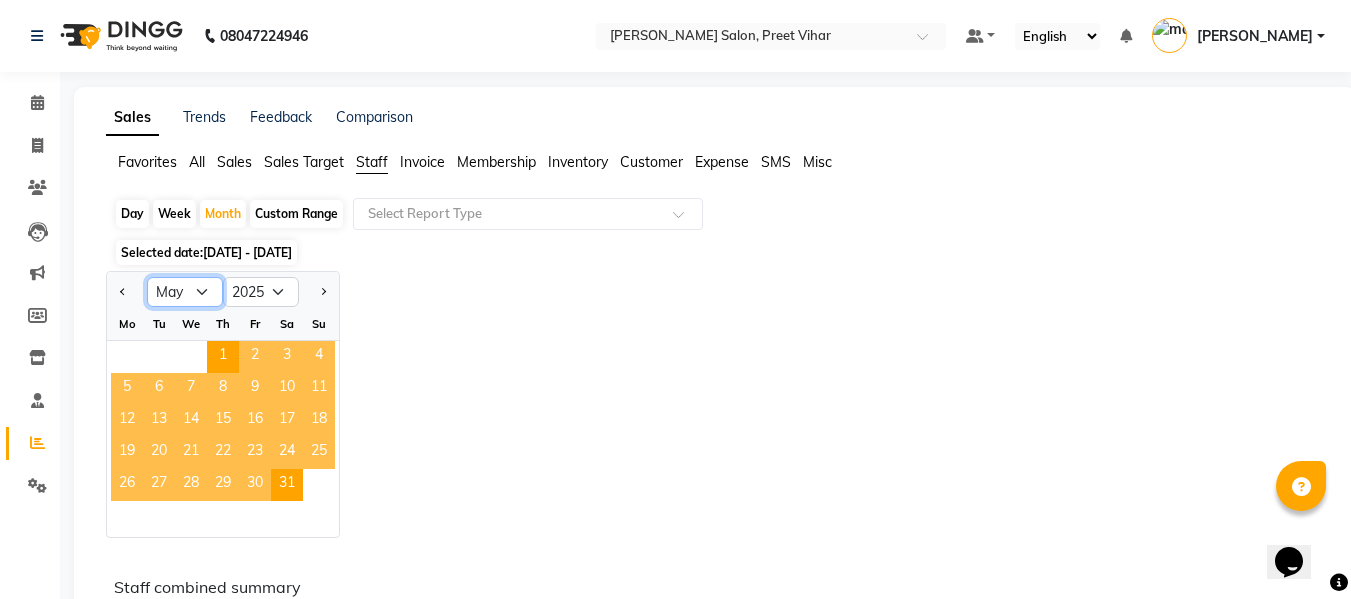 click on "Jan Feb Mar Apr May Jun [DATE] Aug Sep Oct Nov Dec" 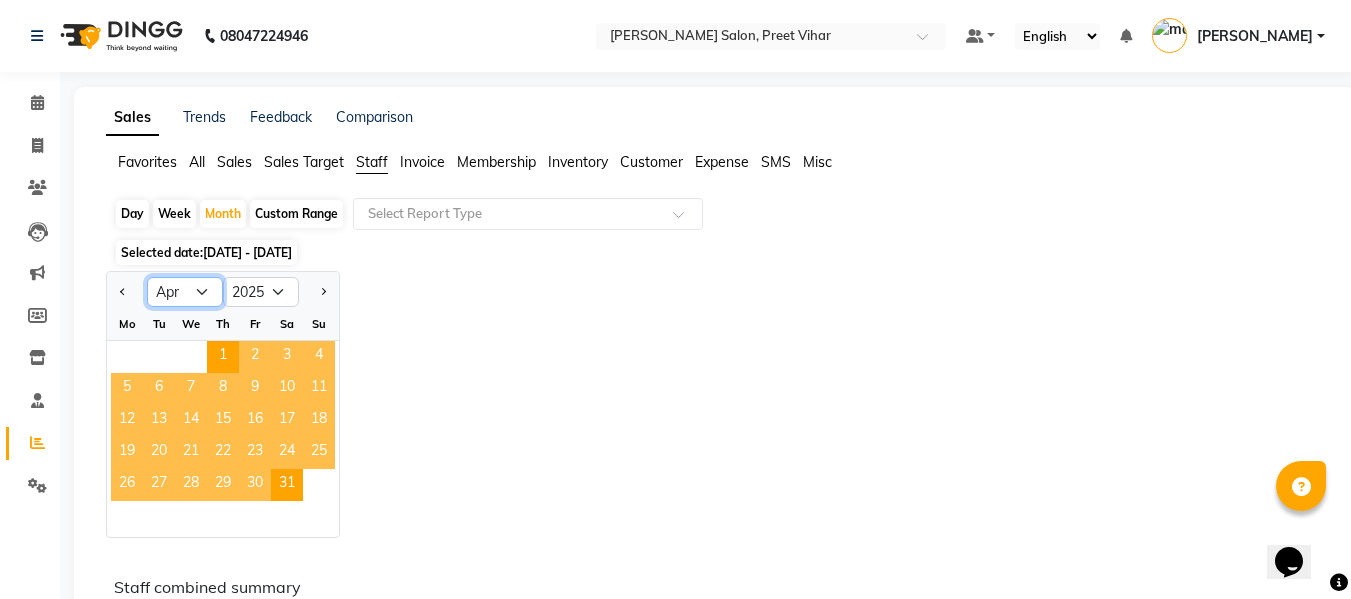 click on "Jan Feb Mar Apr May Jun [DATE] Aug Sep Oct Nov Dec" 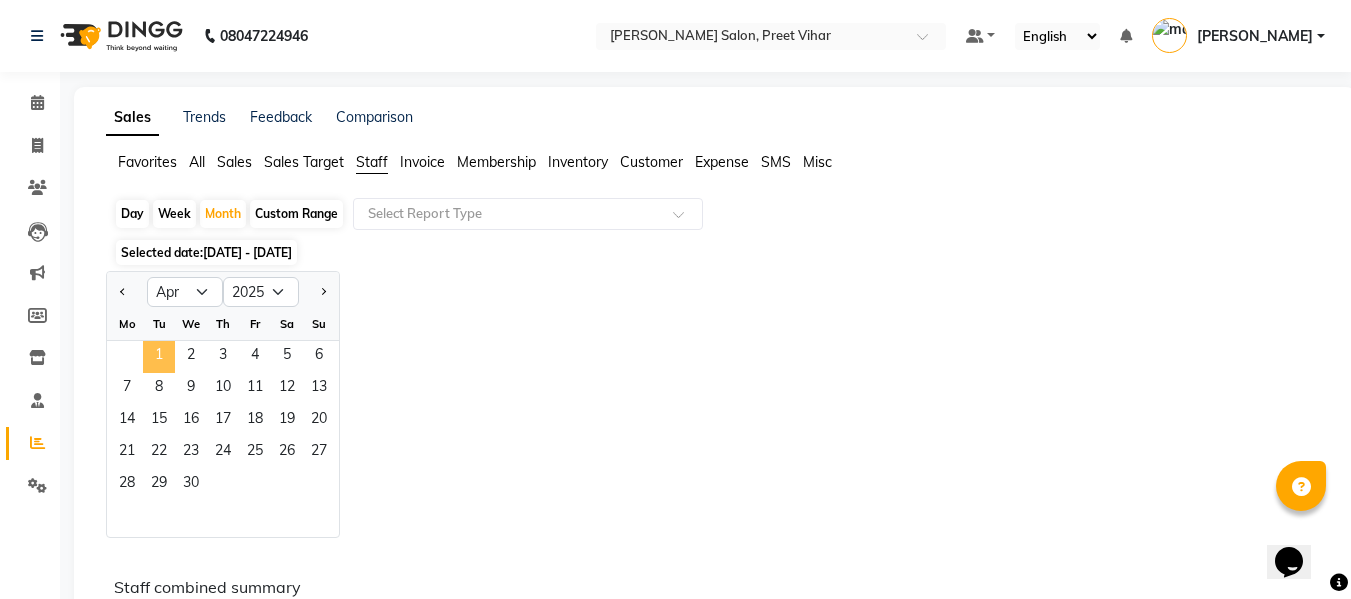 click on "1" 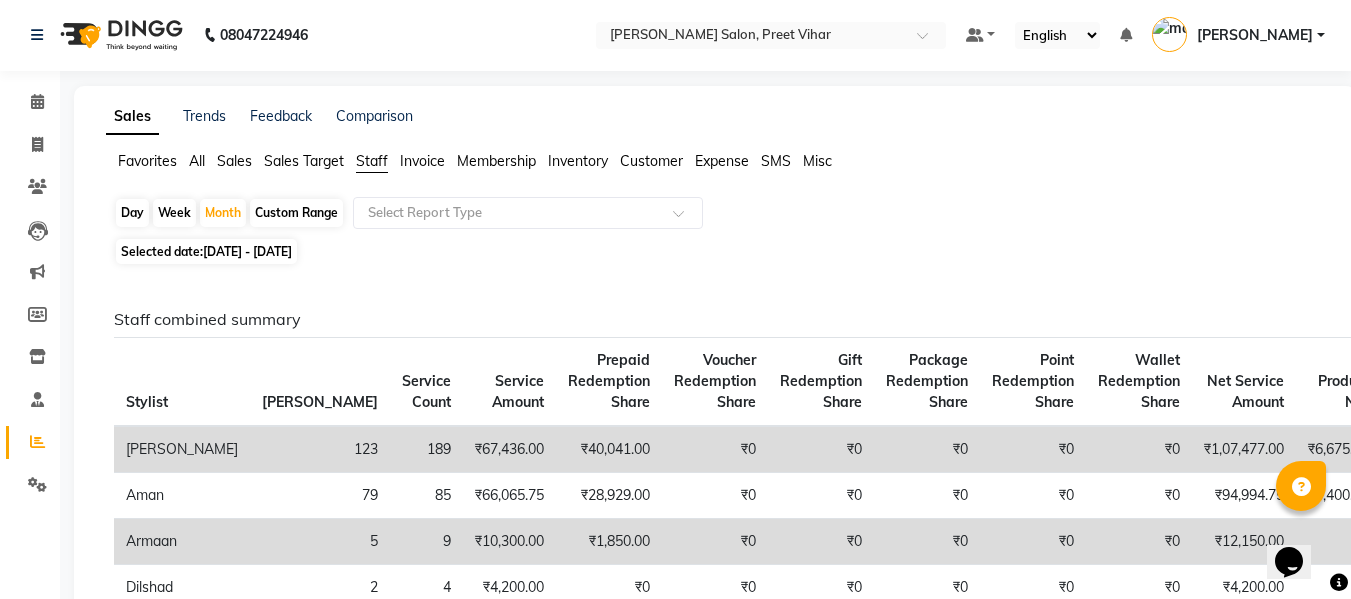 scroll, scrollTop: 0, scrollLeft: 0, axis: both 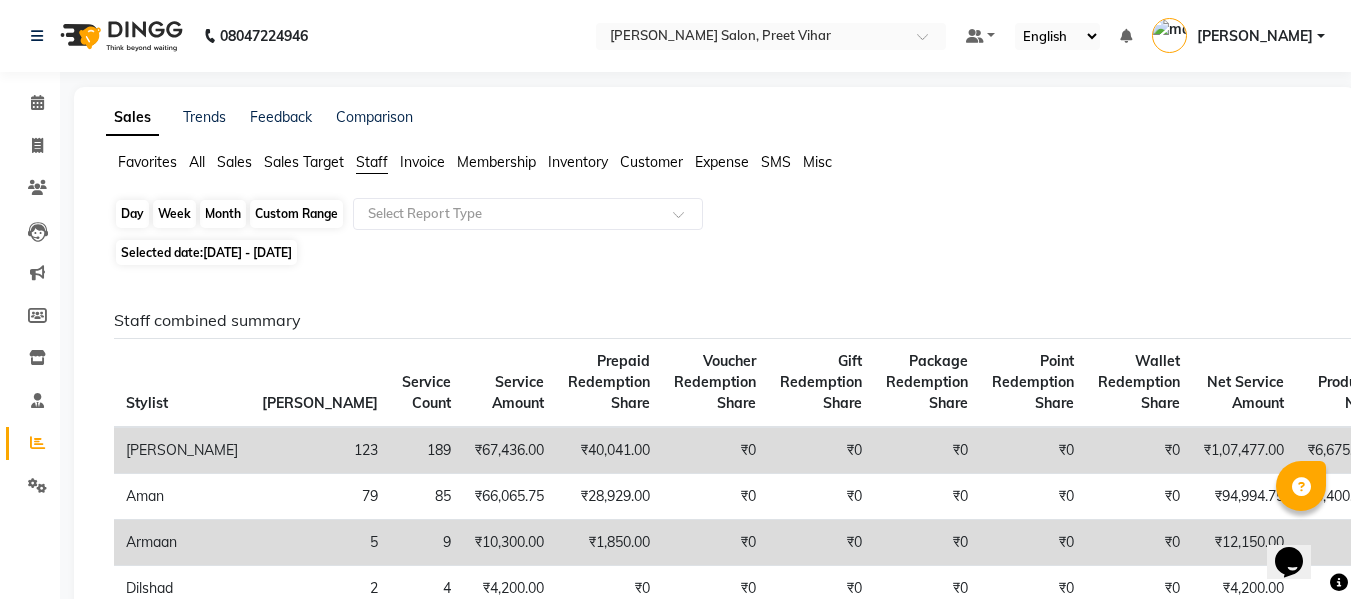 click on "Month" 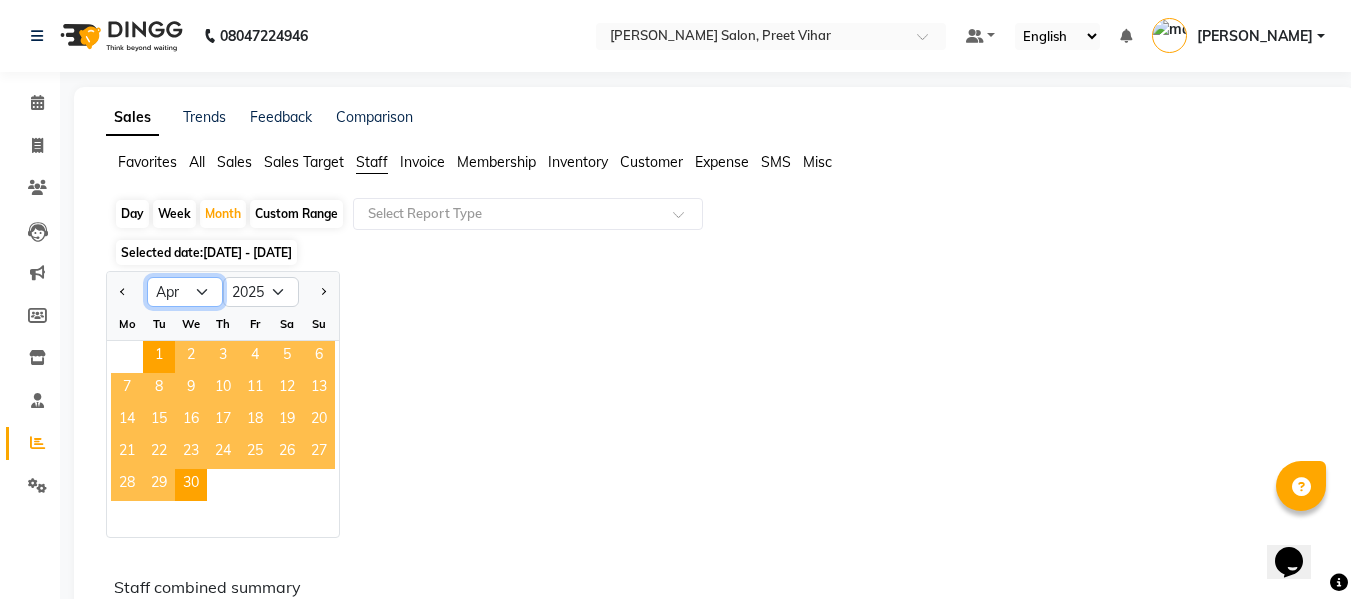 click on "Jan Feb Mar Apr May Jun [DATE] Aug Sep Oct Nov Dec" 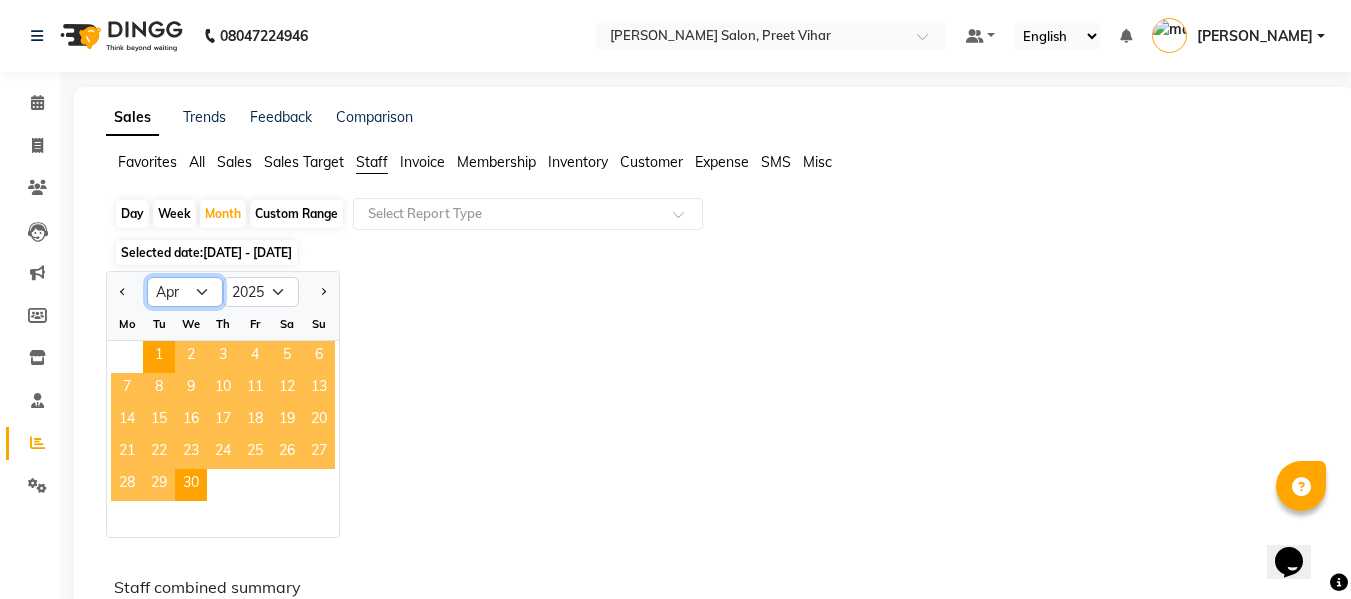 select on "5" 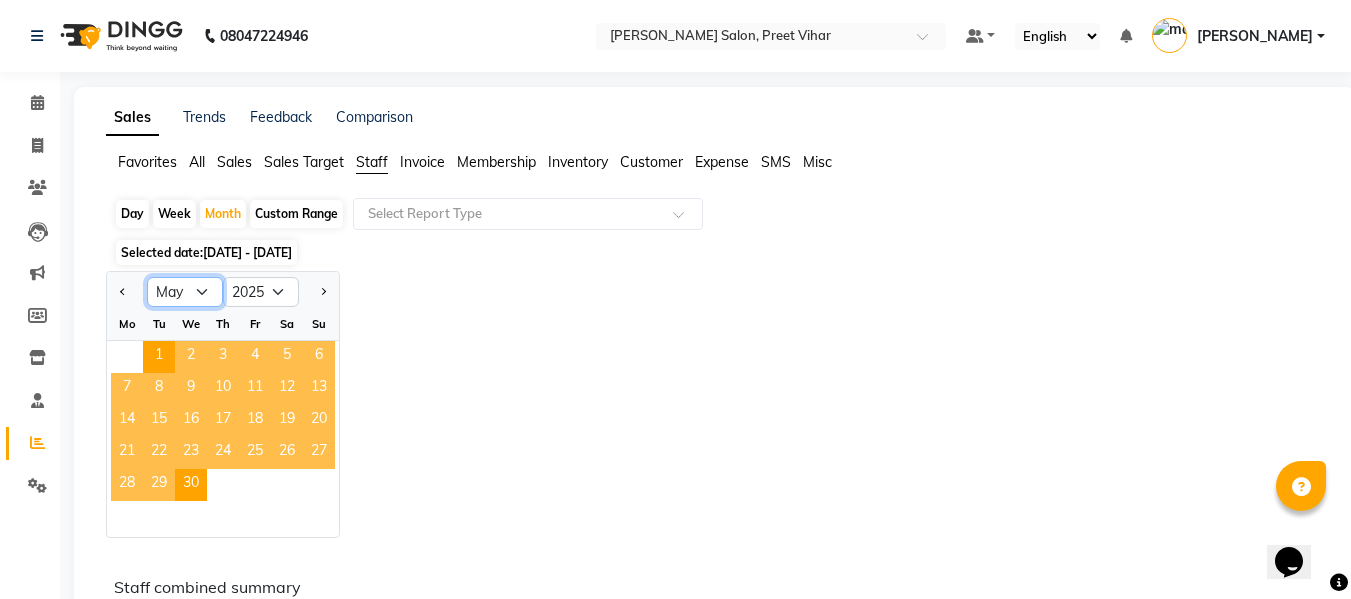 click on "Jan Feb Mar Apr May Jun [DATE] Aug Sep Oct Nov Dec" 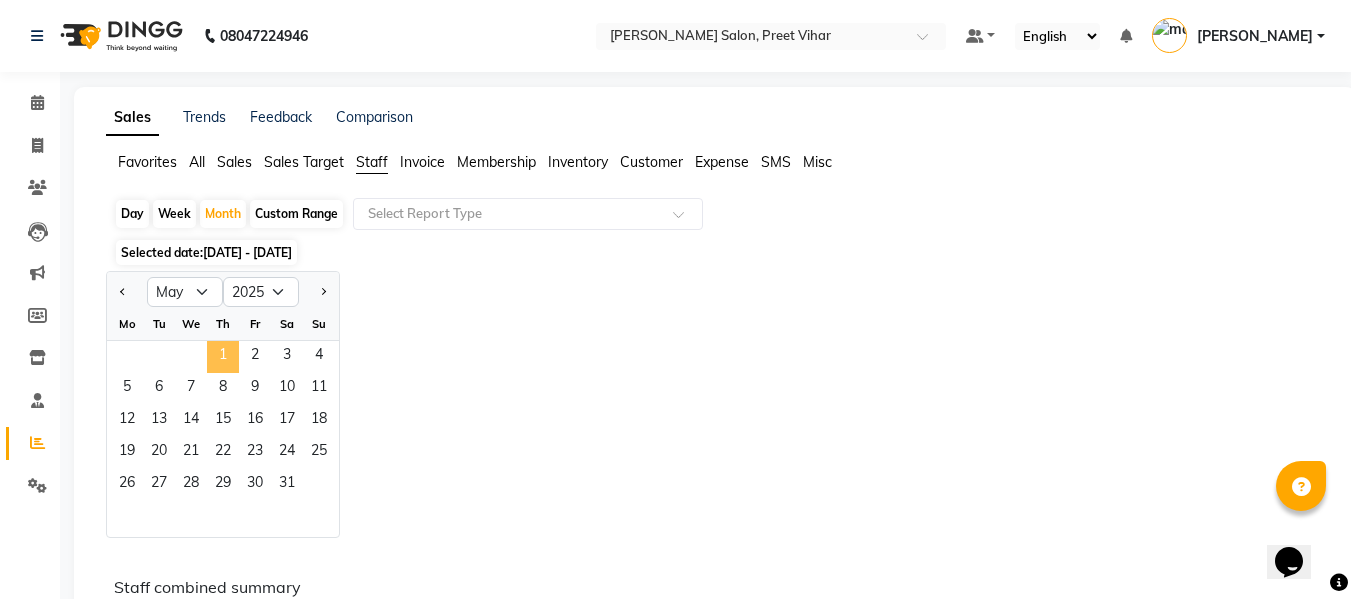 click on "1" 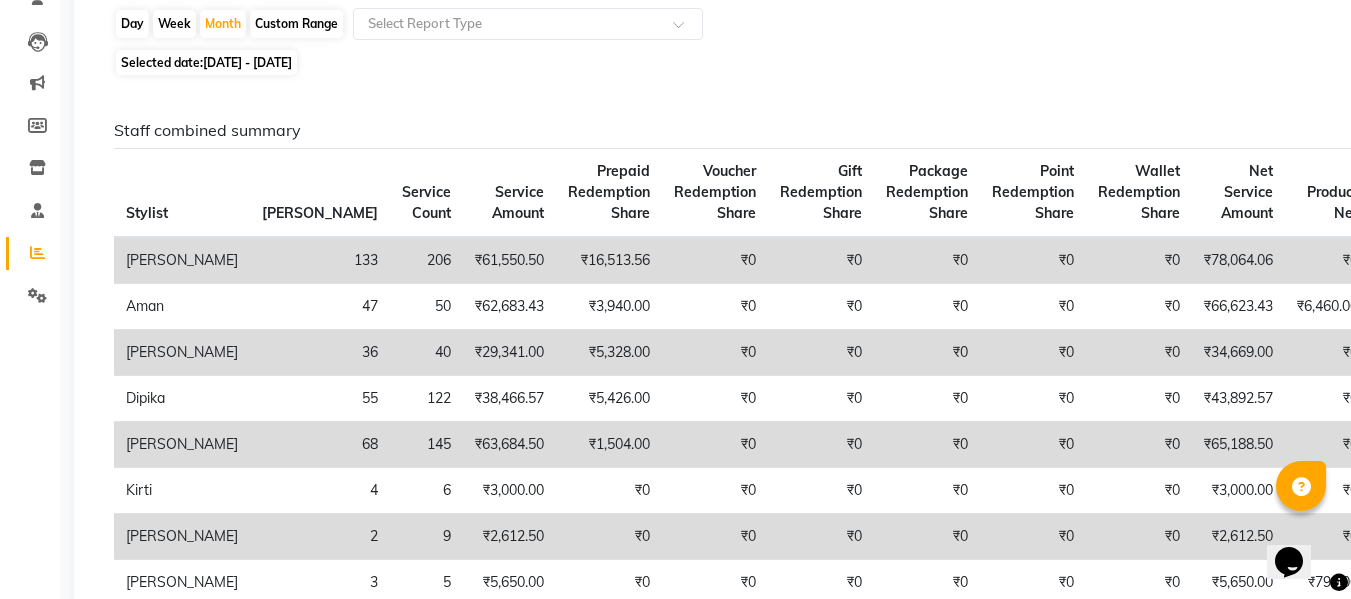 scroll, scrollTop: 189, scrollLeft: 0, axis: vertical 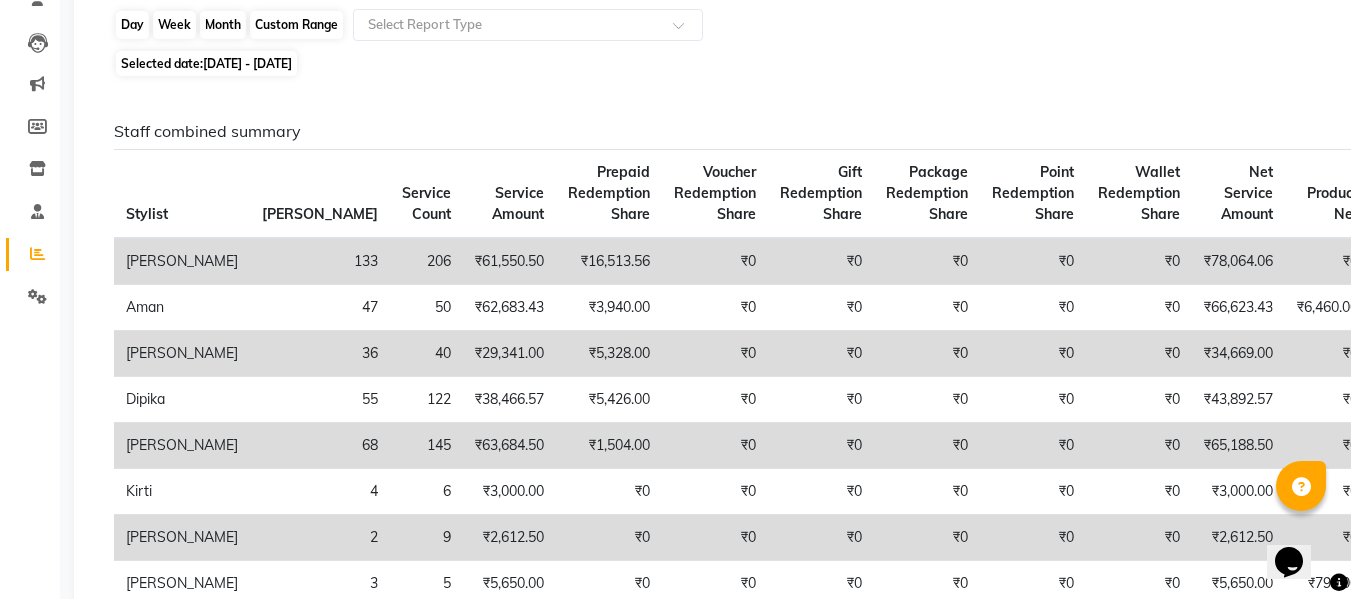 click on "Month" 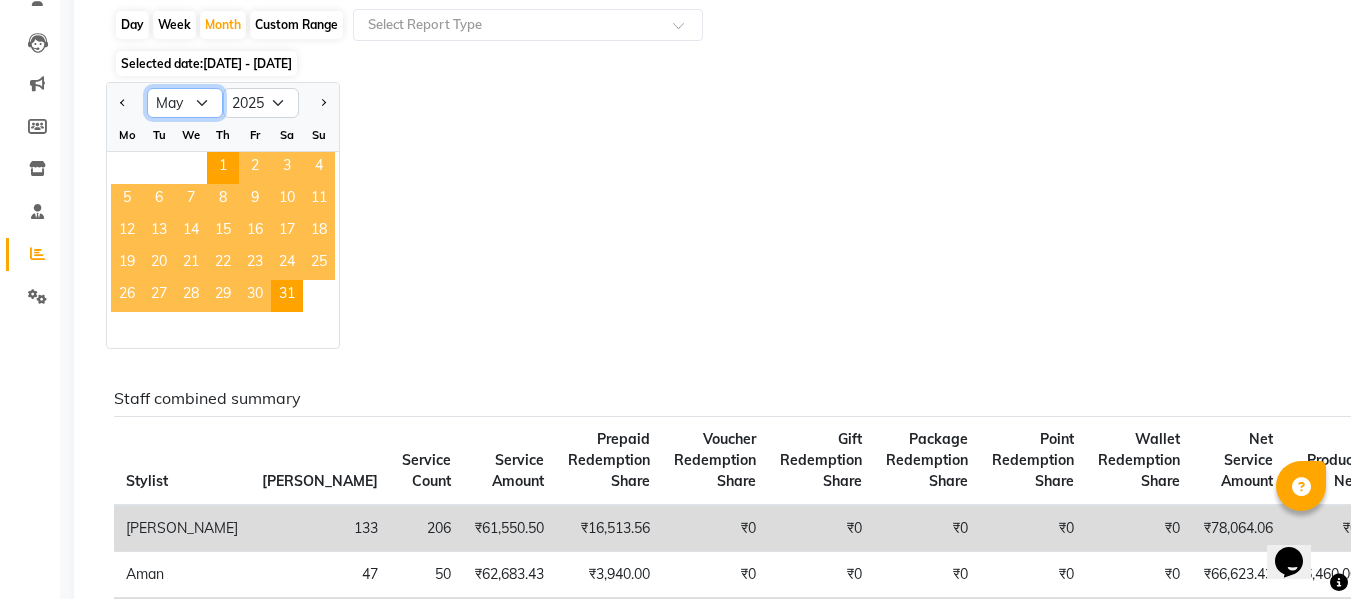 click on "Jan Feb Mar Apr May Jun Jul Aug Sep Oct Nov Dec" 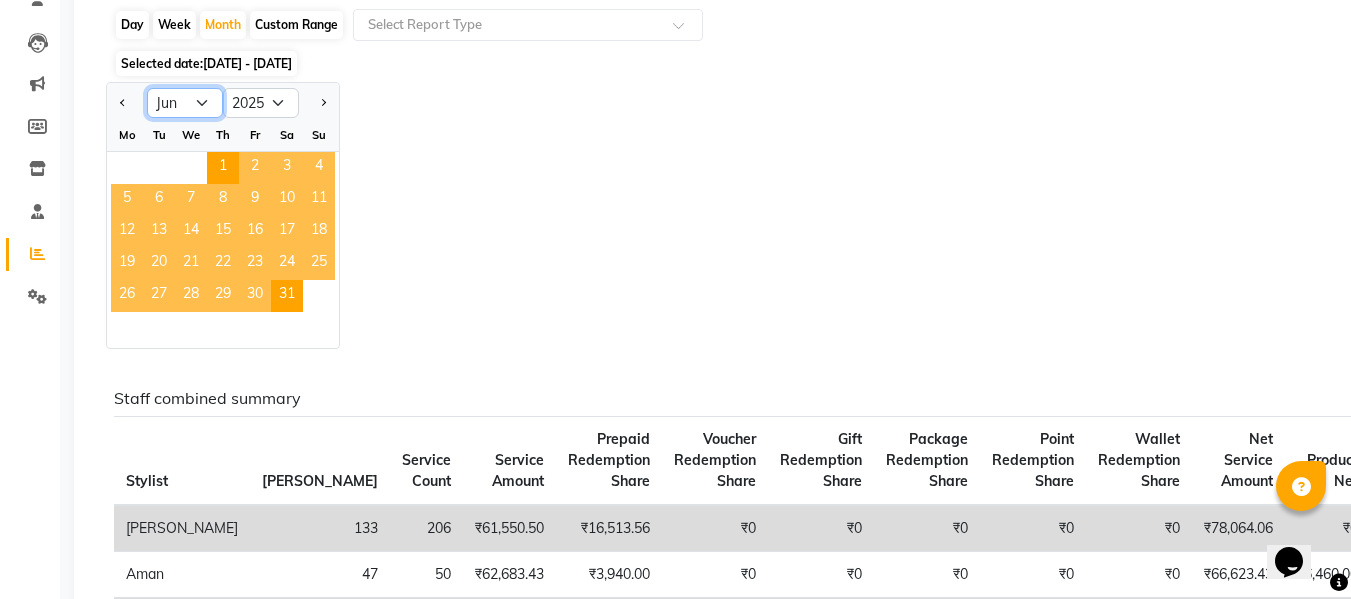 click on "Jan Feb Mar Apr May Jun Jul Aug Sep Oct Nov Dec" 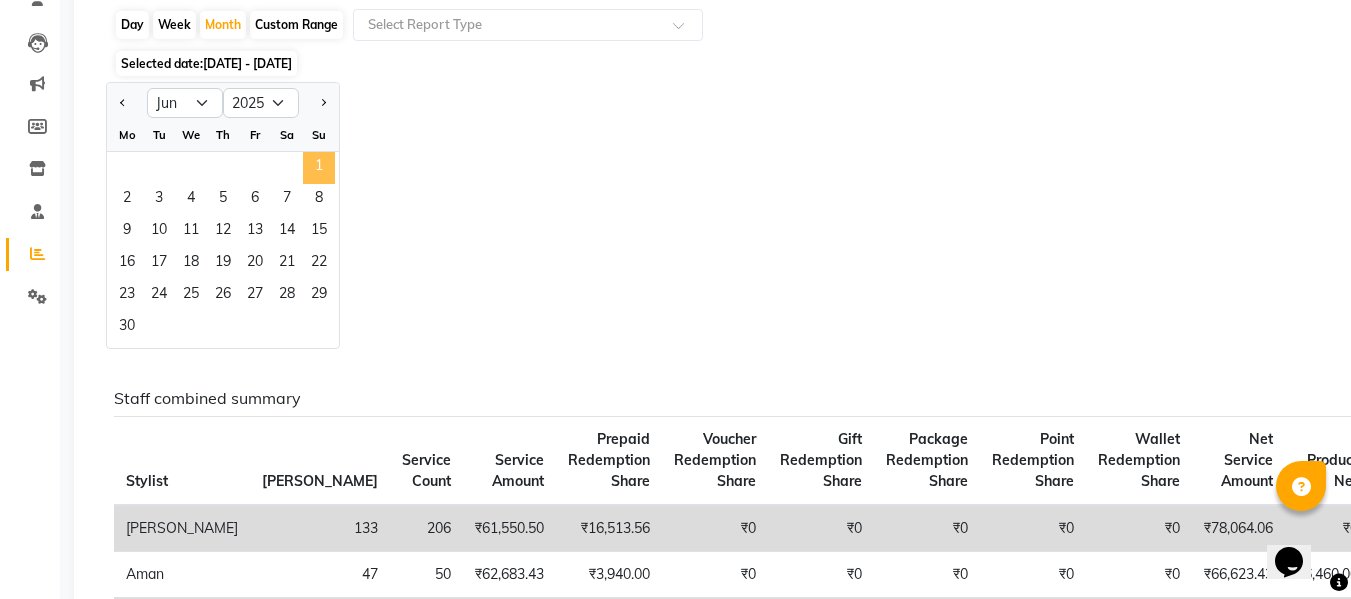 click on "1" 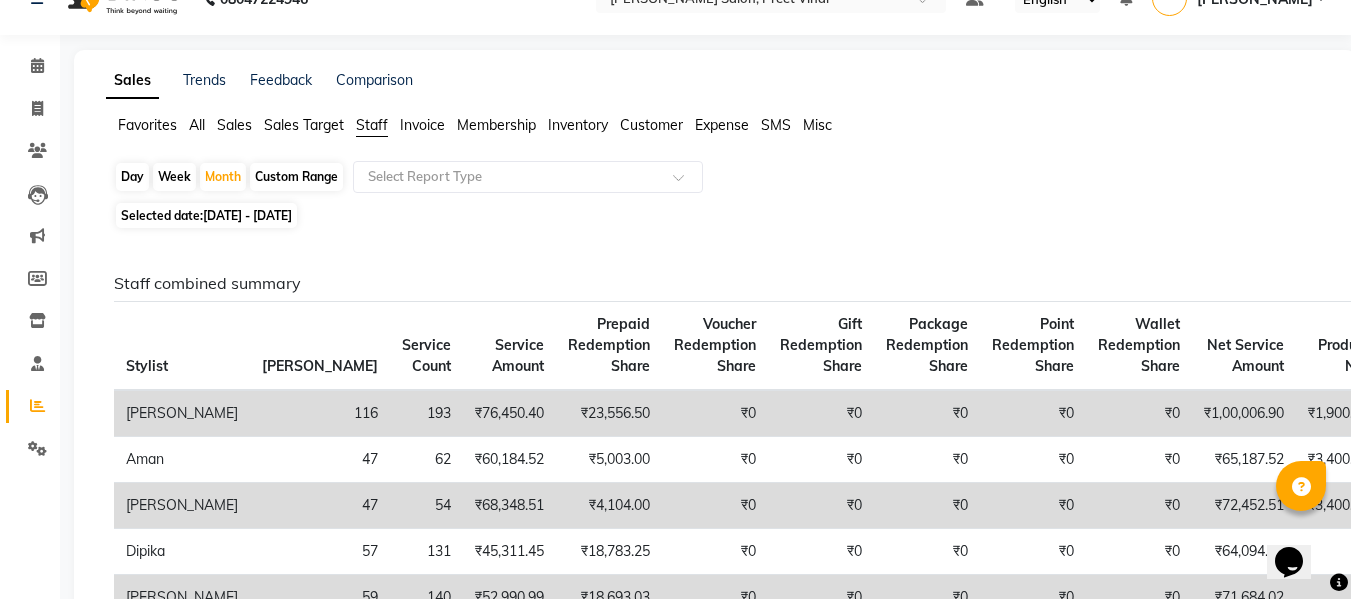 scroll, scrollTop: 36, scrollLeft: 0, axis: vertical 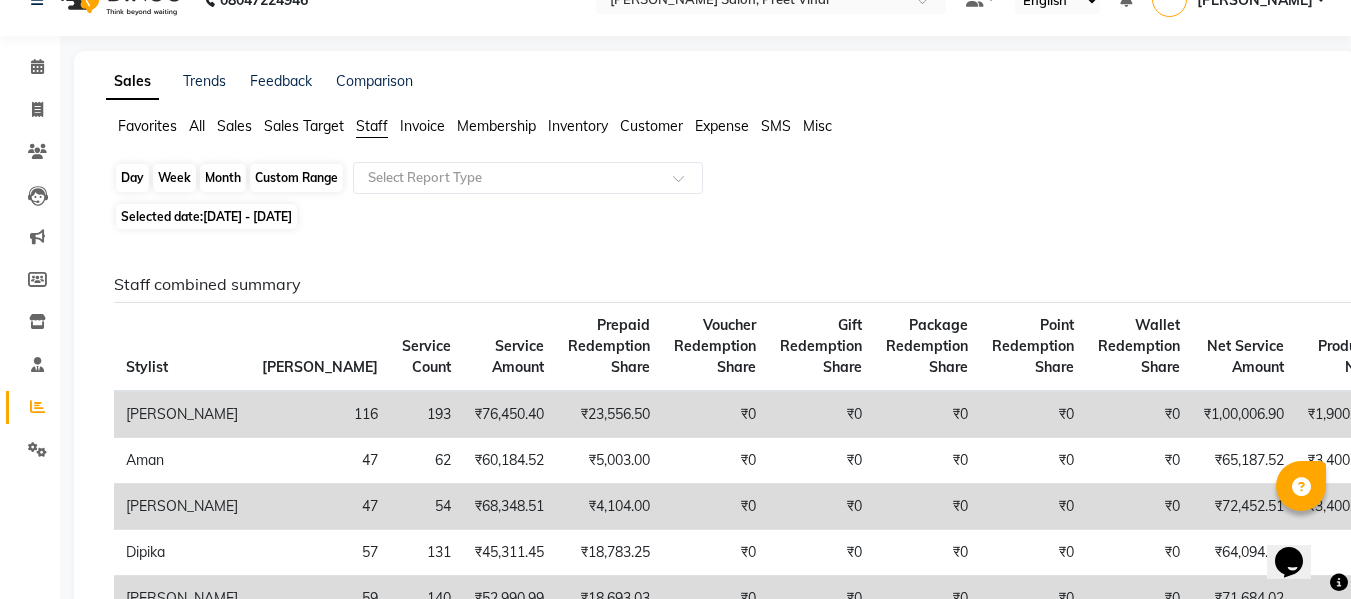 click on "Month" 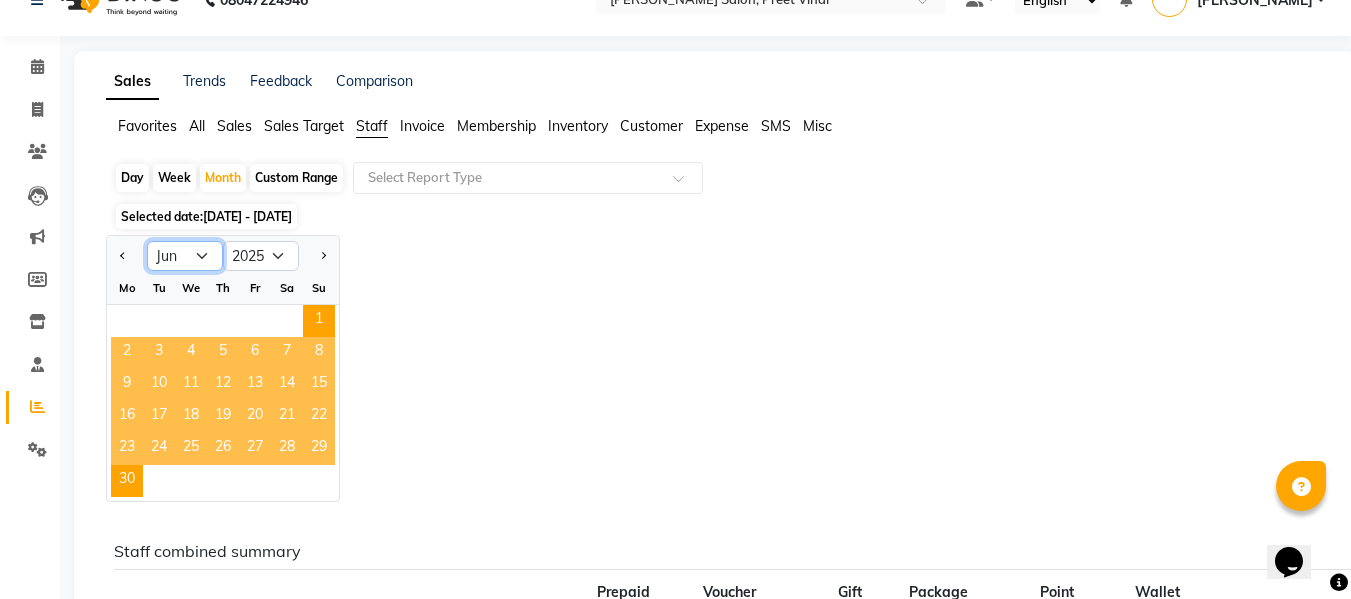 click on "Jan Feb Mar Apr May Jun Jul Aug Sep Oct Nov Dec" 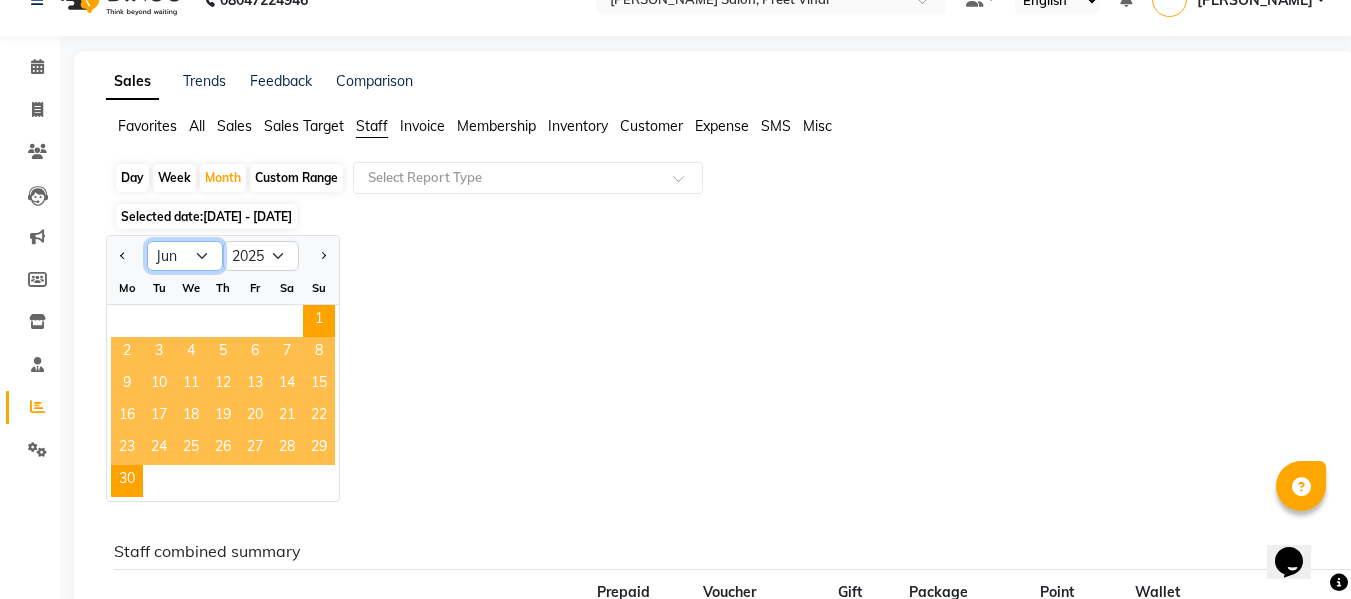 select on "7" 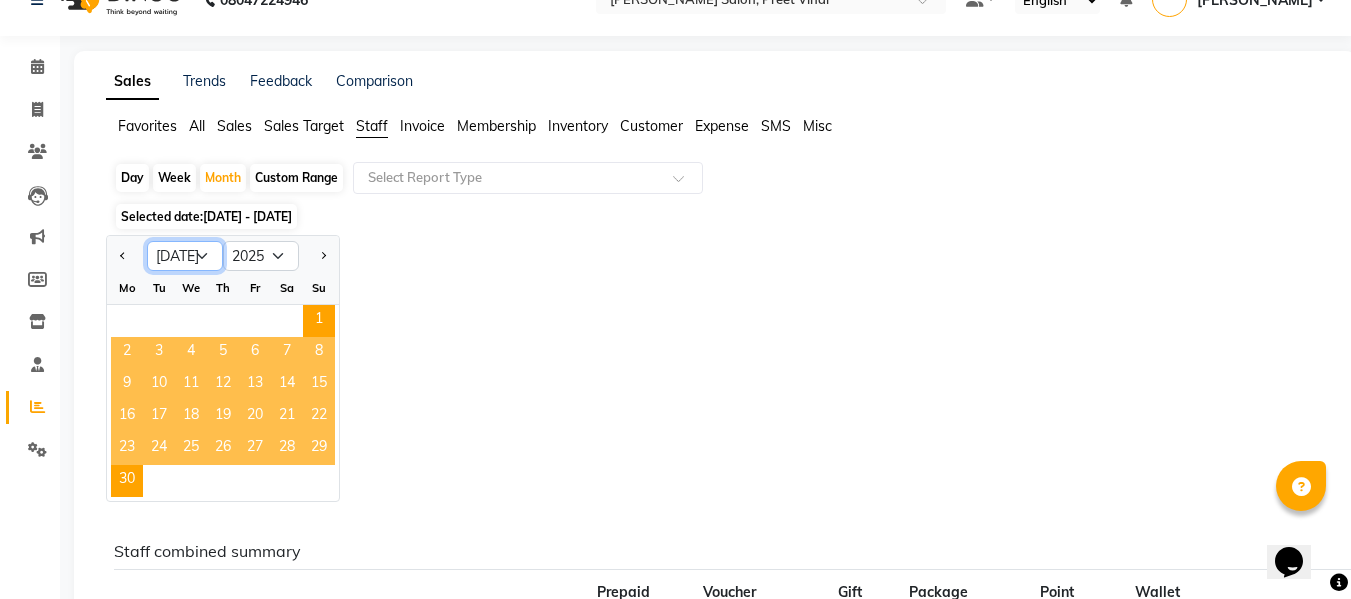 click on "Jan Feb Mar Apr May Jun Jul Aug Sep Oct Nov Dec" 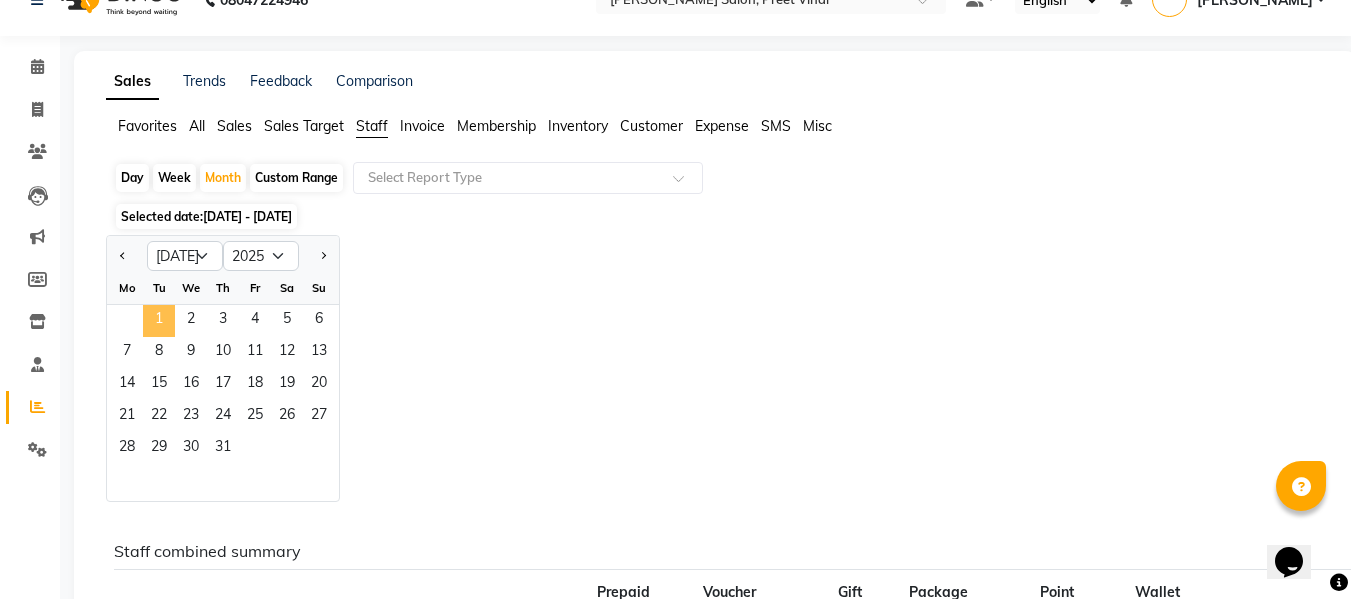 click on "1" 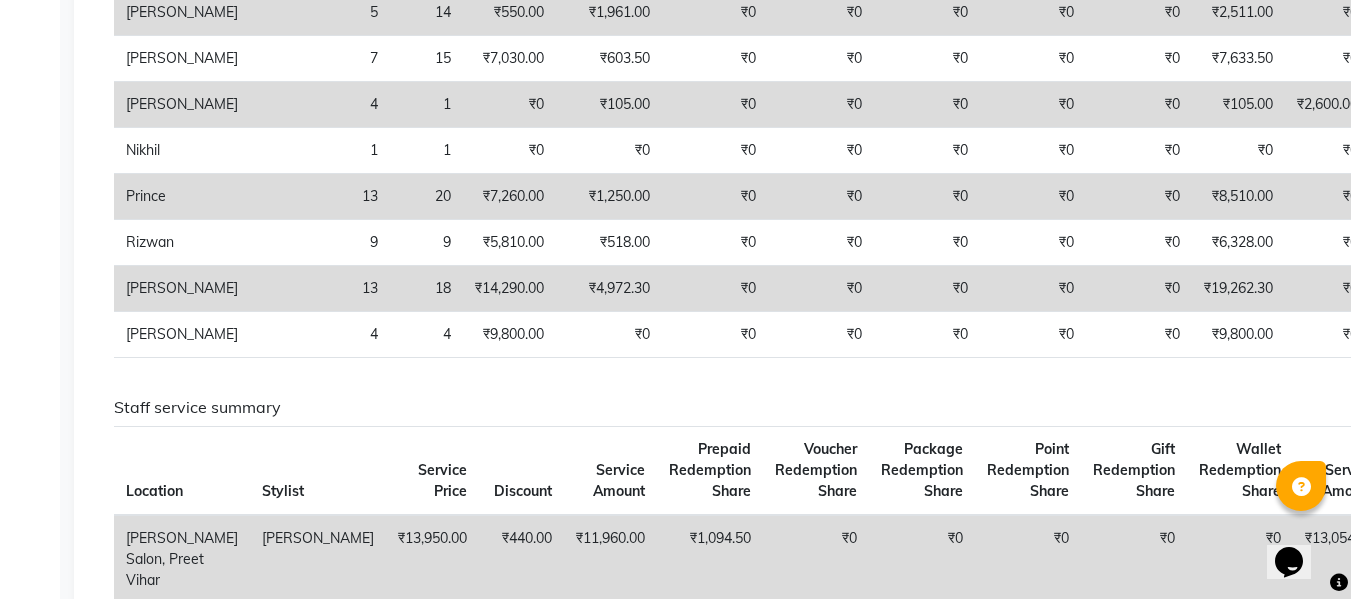 scroll, scrollTop: 621, scrollLeft: 0, axis: vertical 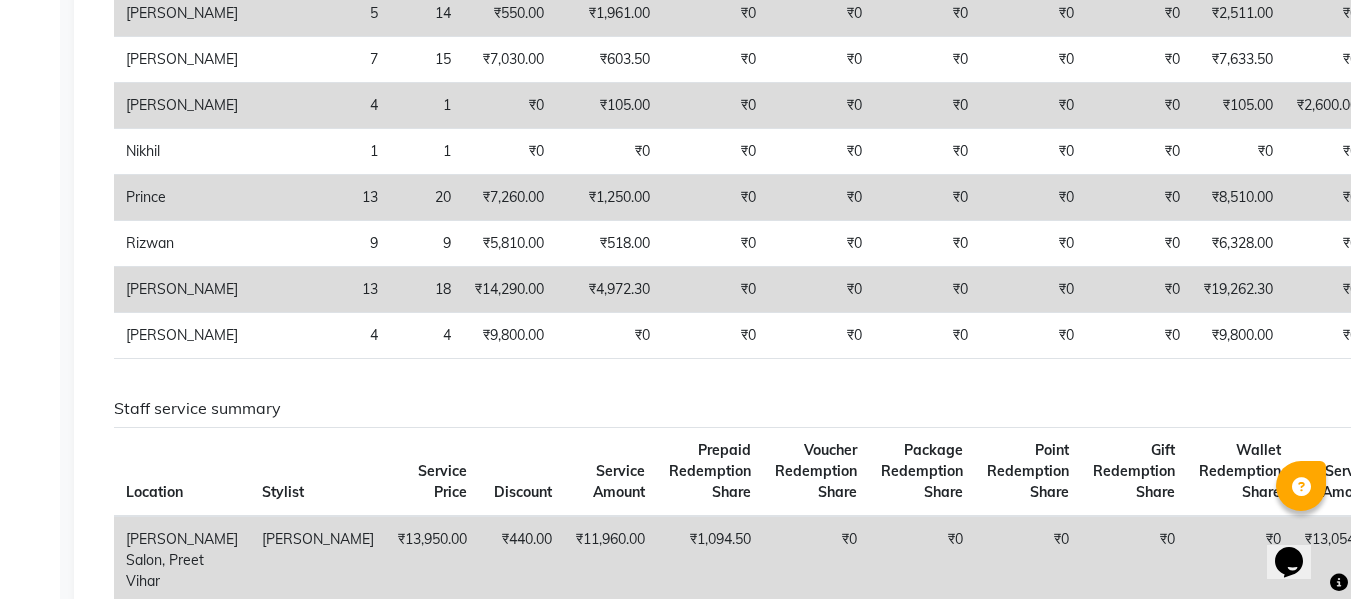 click on "₹7,260.00" 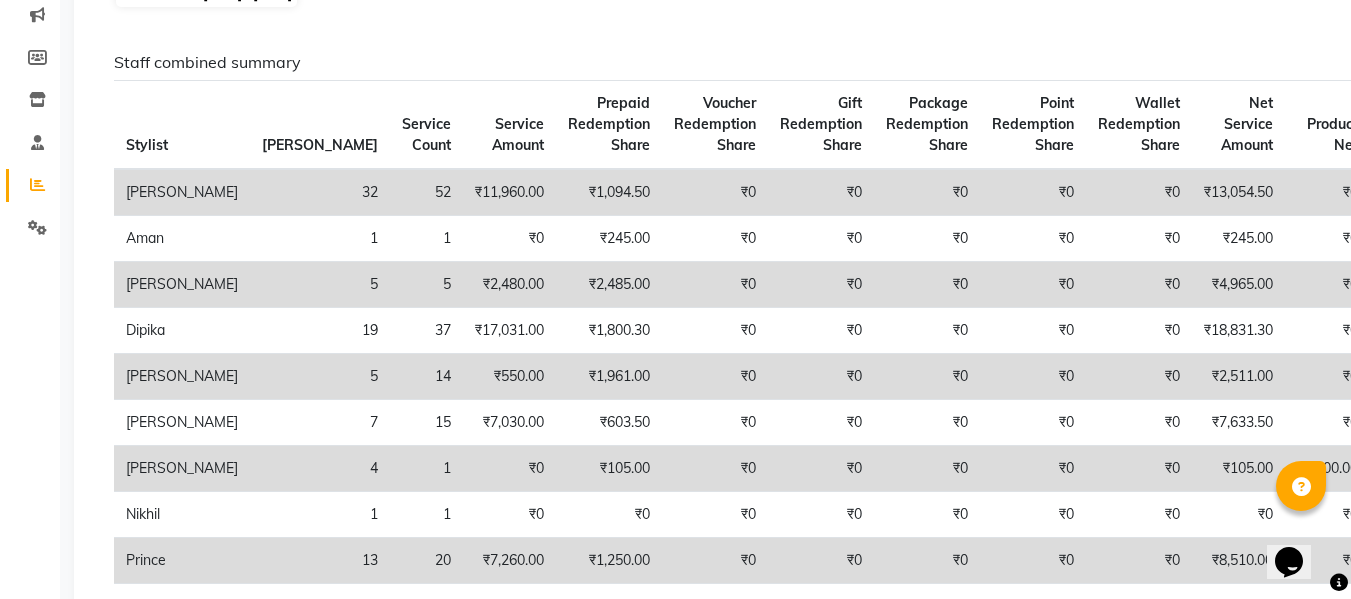scroll, scrollTop: 0, scrollLeft: 0, axis: both 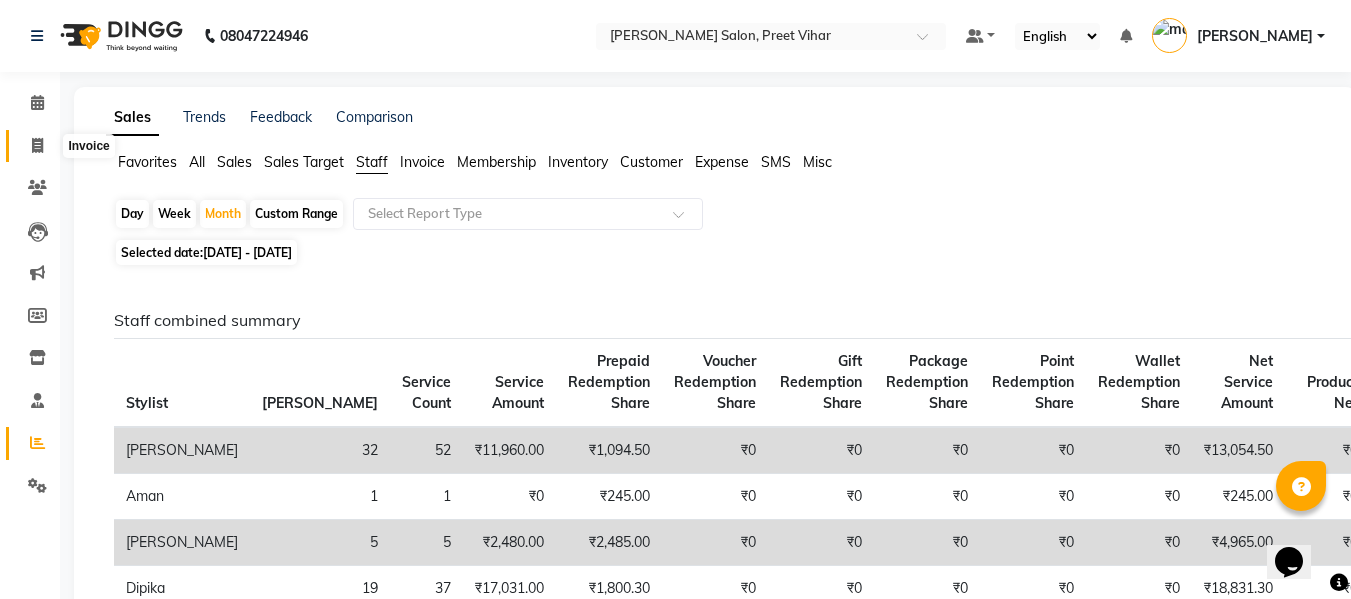 click 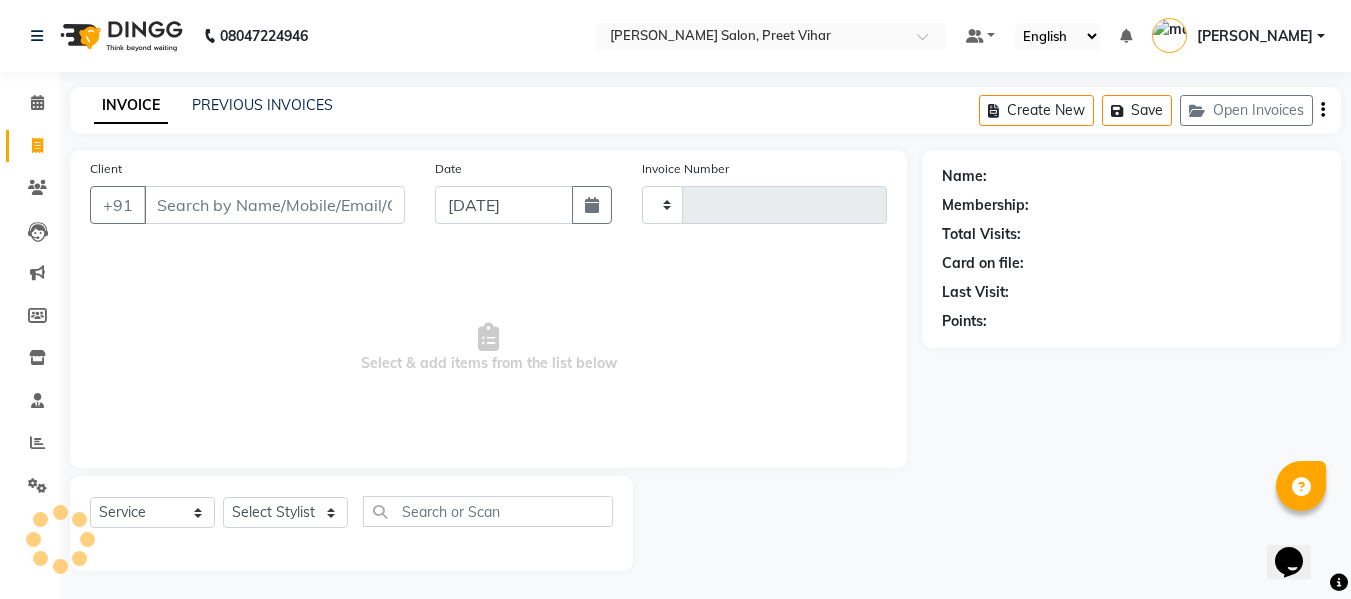 scroll, scrollTop: 2, scrollLeft: 0, axis: vertical 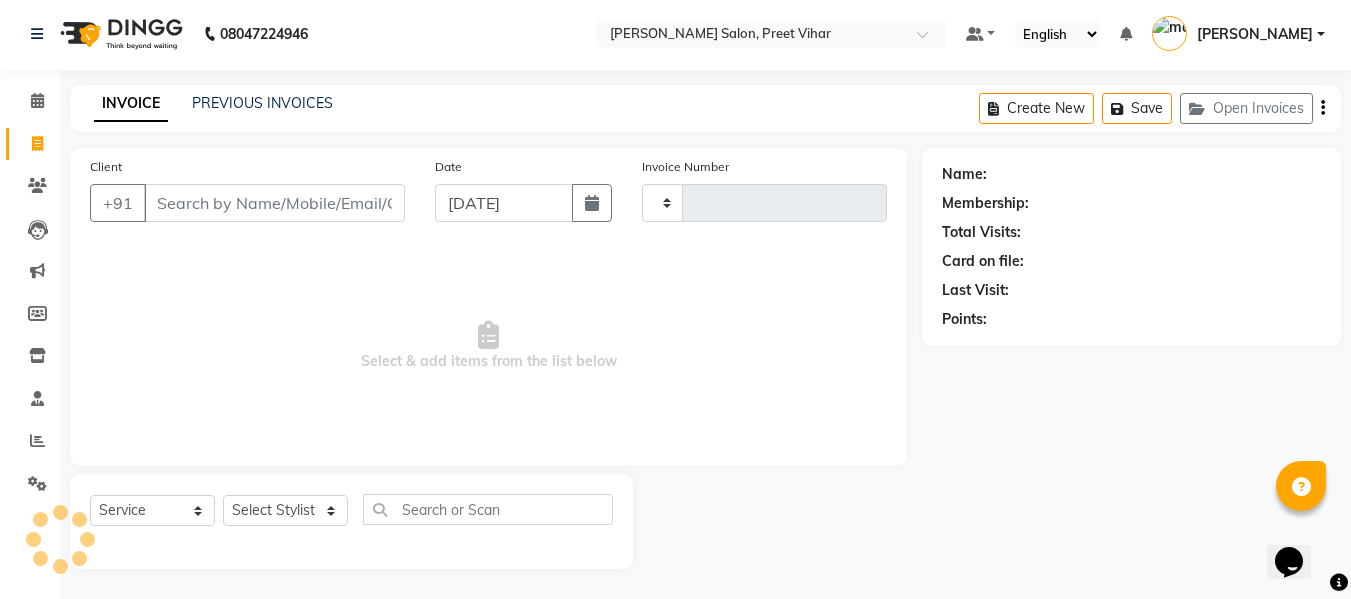 type on "1422" 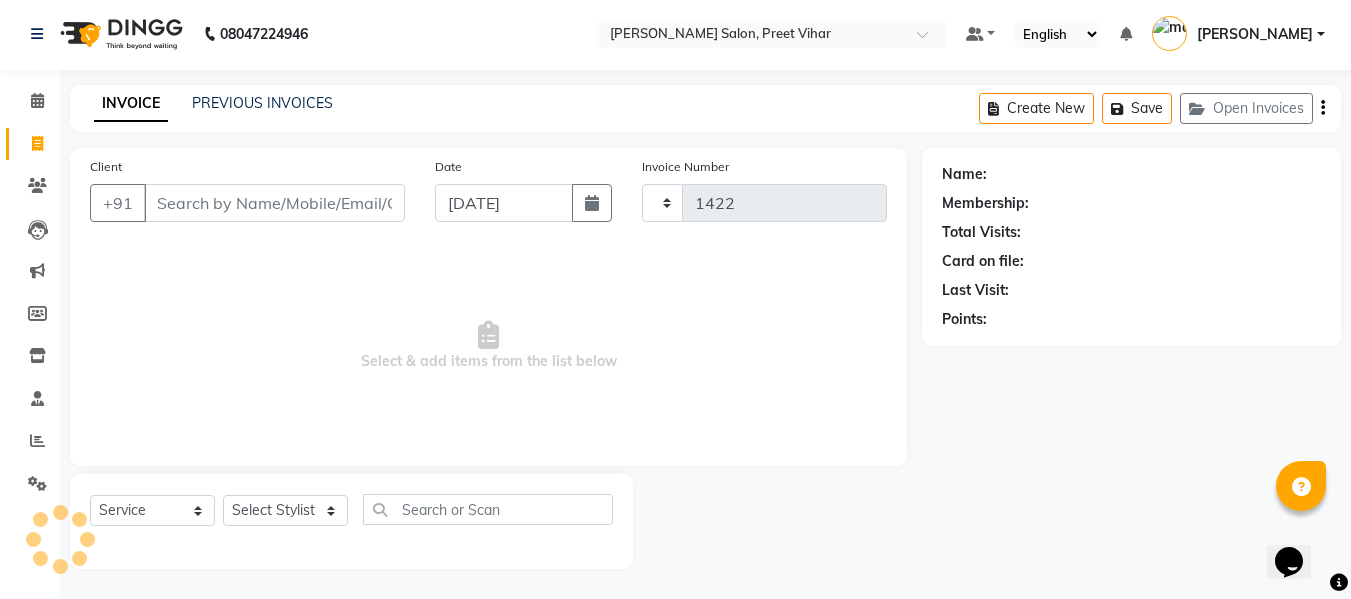 select on "6469" 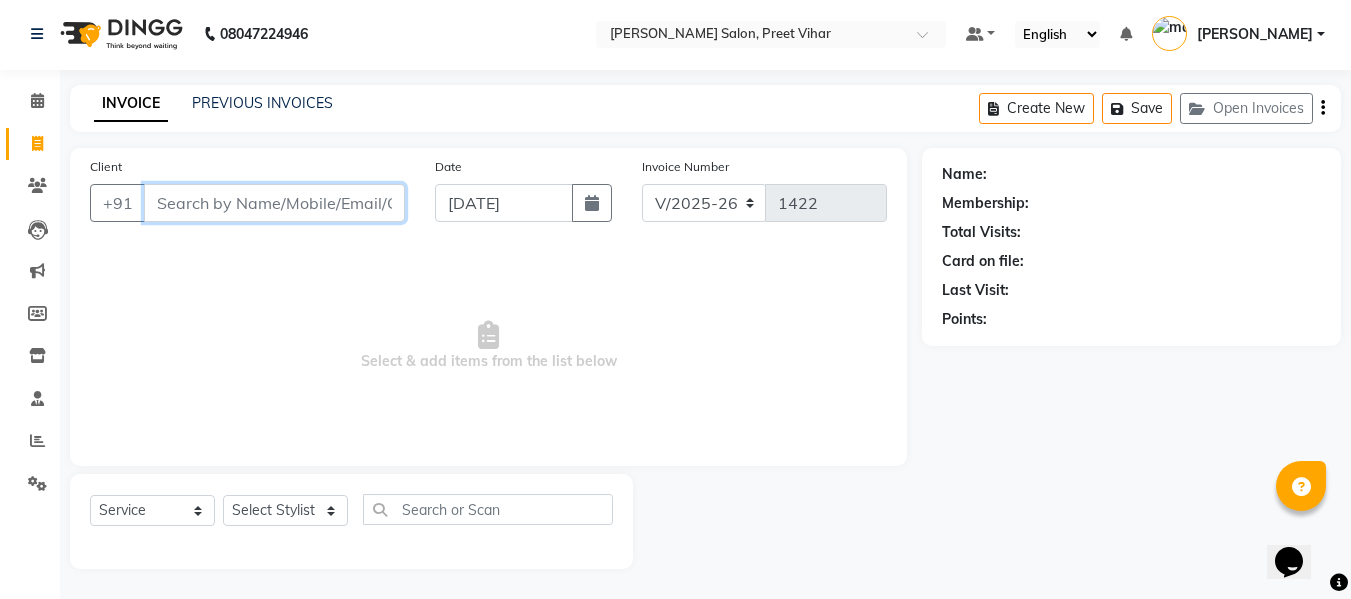 click on "Client" at bounding box center (274, 203) 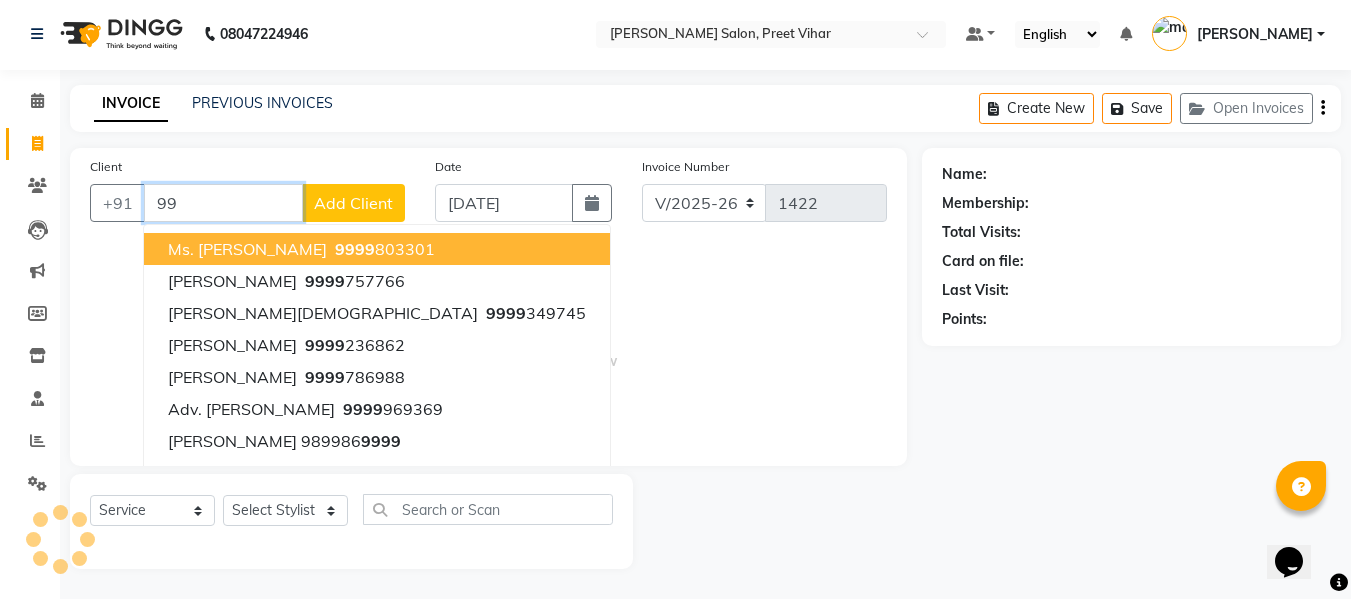 type on "9" 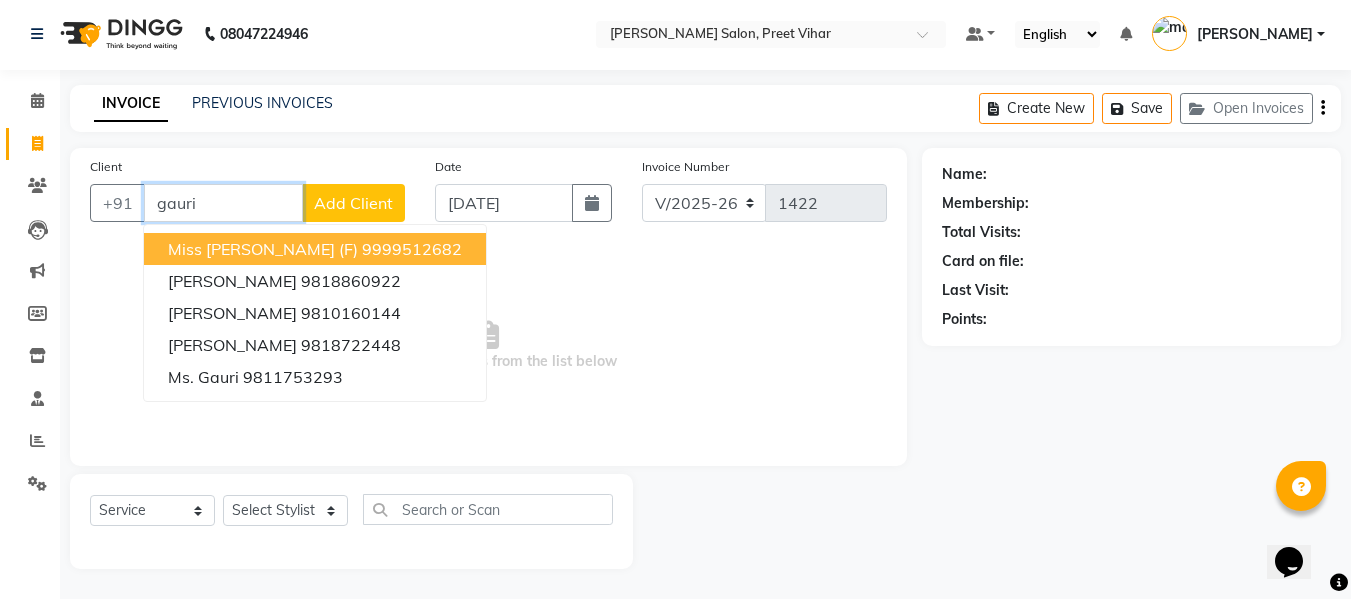 click on "Miss Gauri (F)  9999512682" at bounding box center [315, 249] 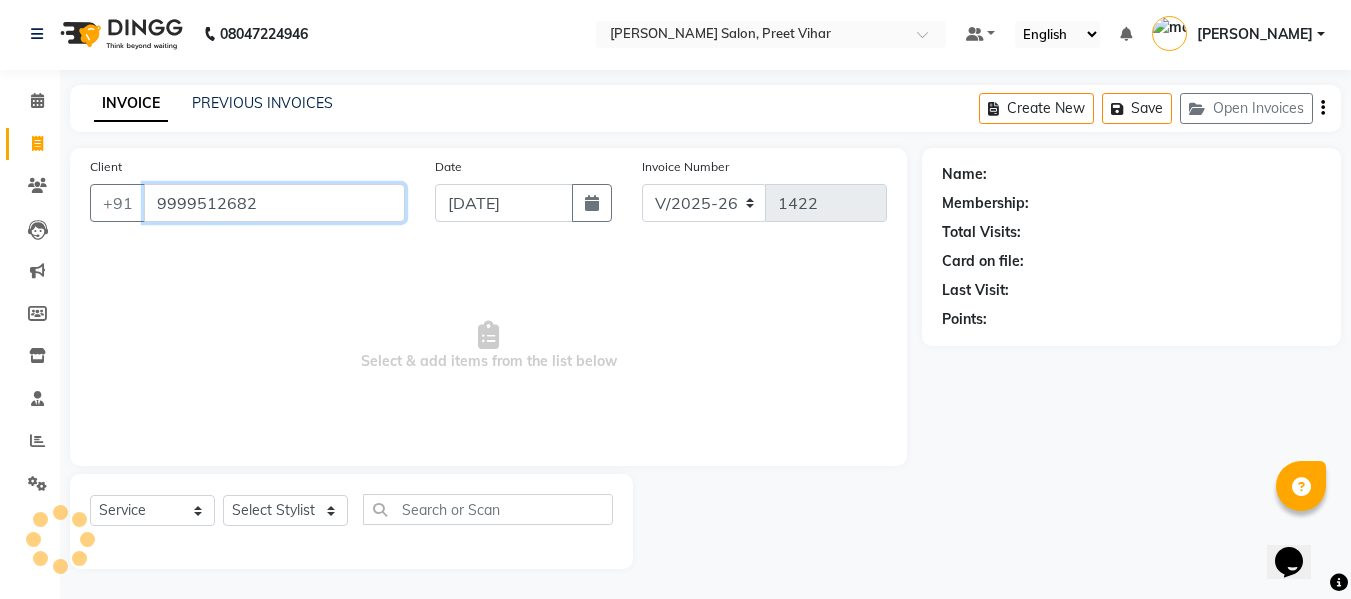 type on "9999512682" 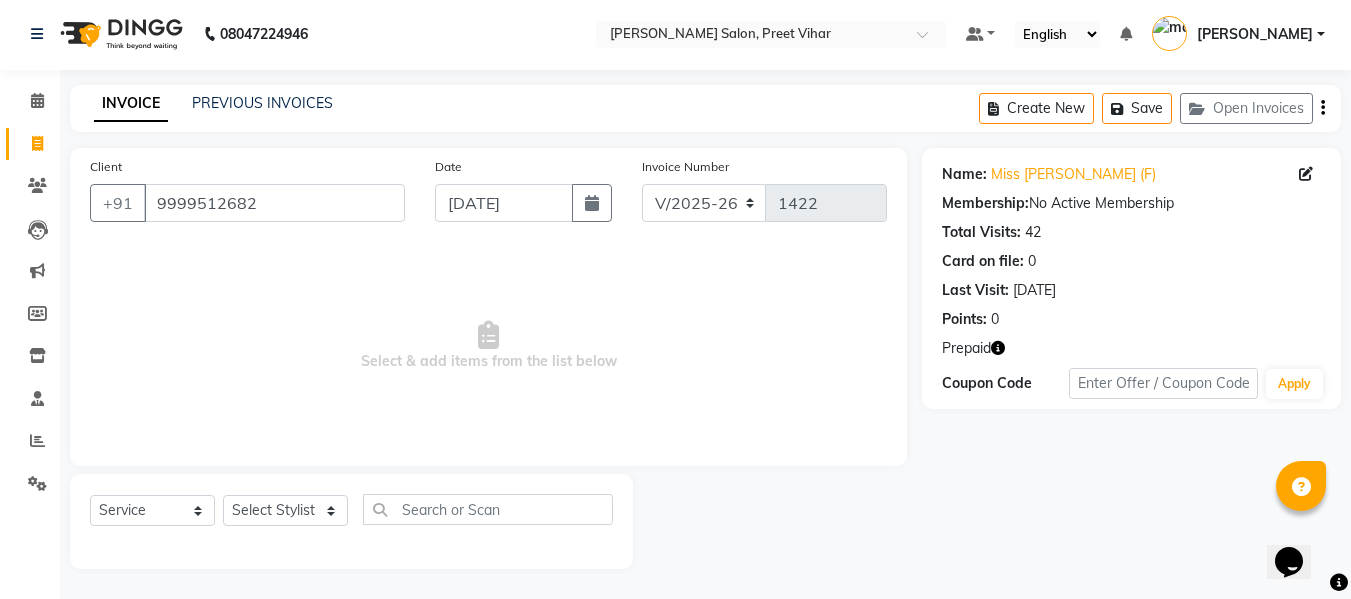 click 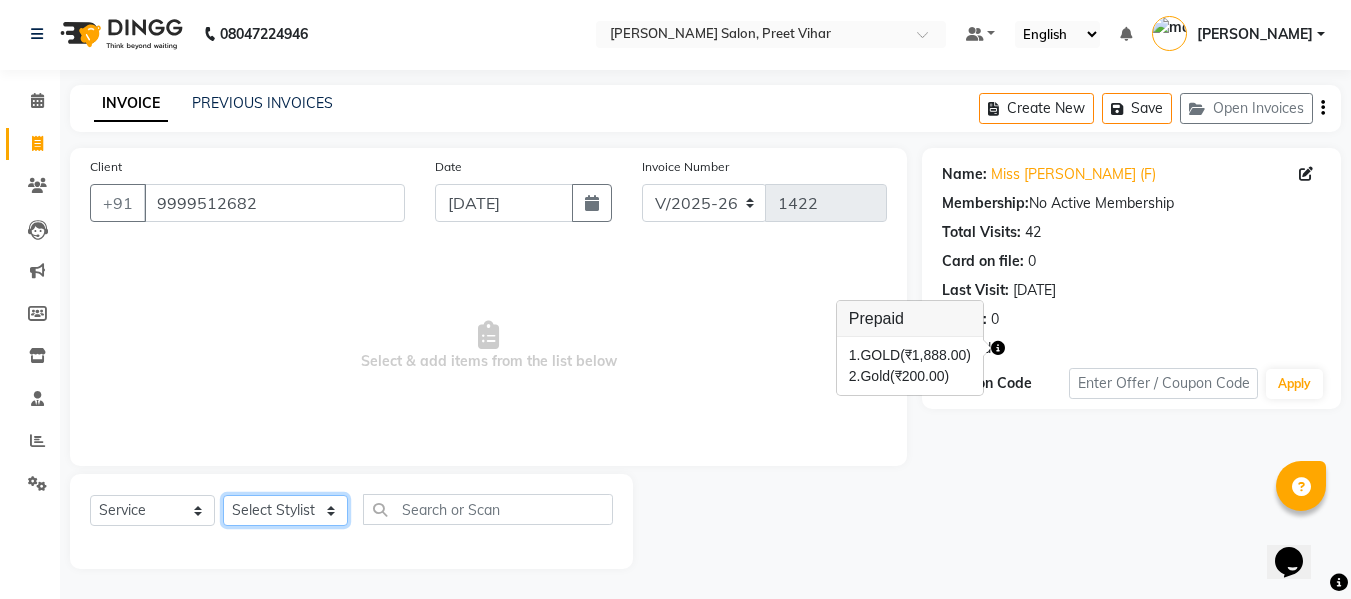 click on "Select Stylist [PERSON_NAME] [PERSON_NAME] Armaan  Dipika [PERSON_NAME] [PERSON_NAME] [PERSON_NAME] [PERSON_NAME] Nikhil [PERSON_NAME] [PERSON_NAME]  Twinkle Gupta" 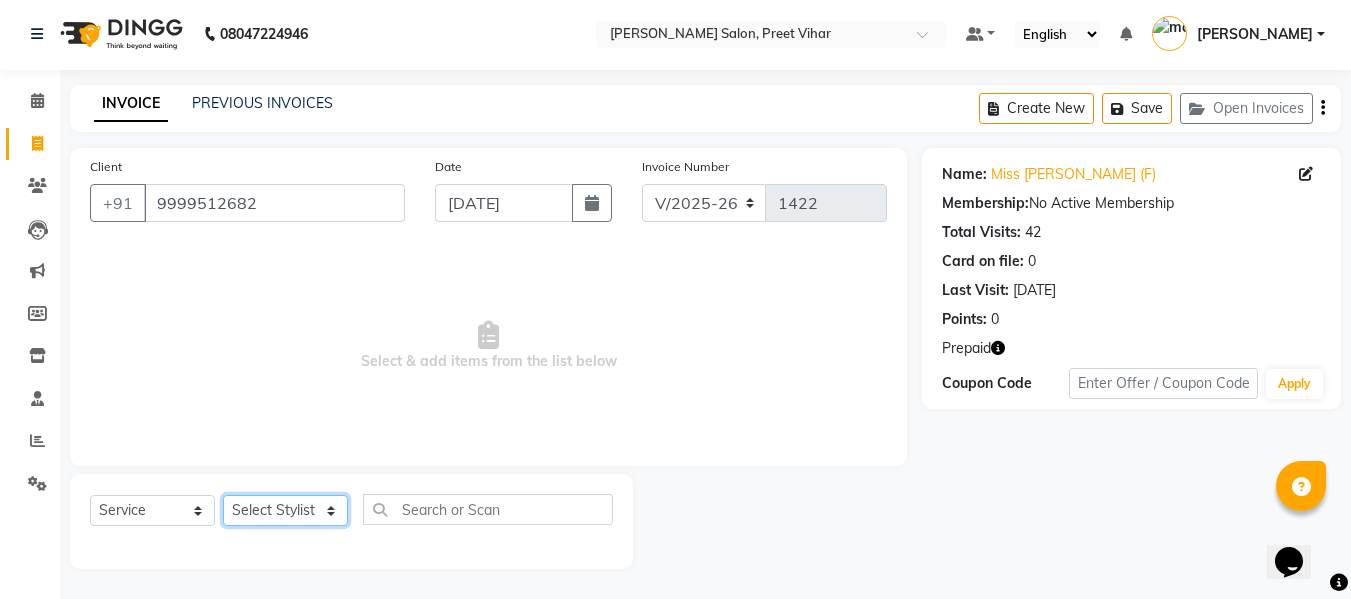 select on "49730" 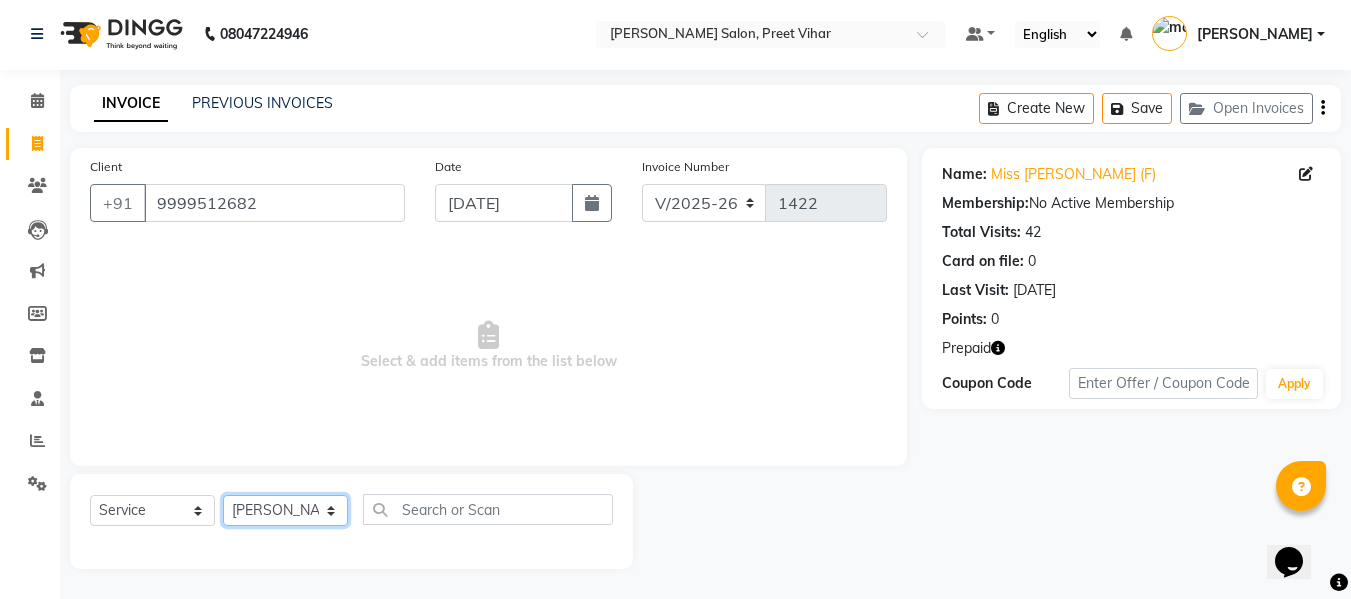 click on "Select Stylist [PERSON_NAME] [PERSON_NAME] Armaan  Dipika [PERSON_NAME] [PERSON_NAME] [PERSON_NAME] [PERSON_NAME] Nikhil [PERSON_NAME] [PERSON_NAME]  Twinkle Gupta" 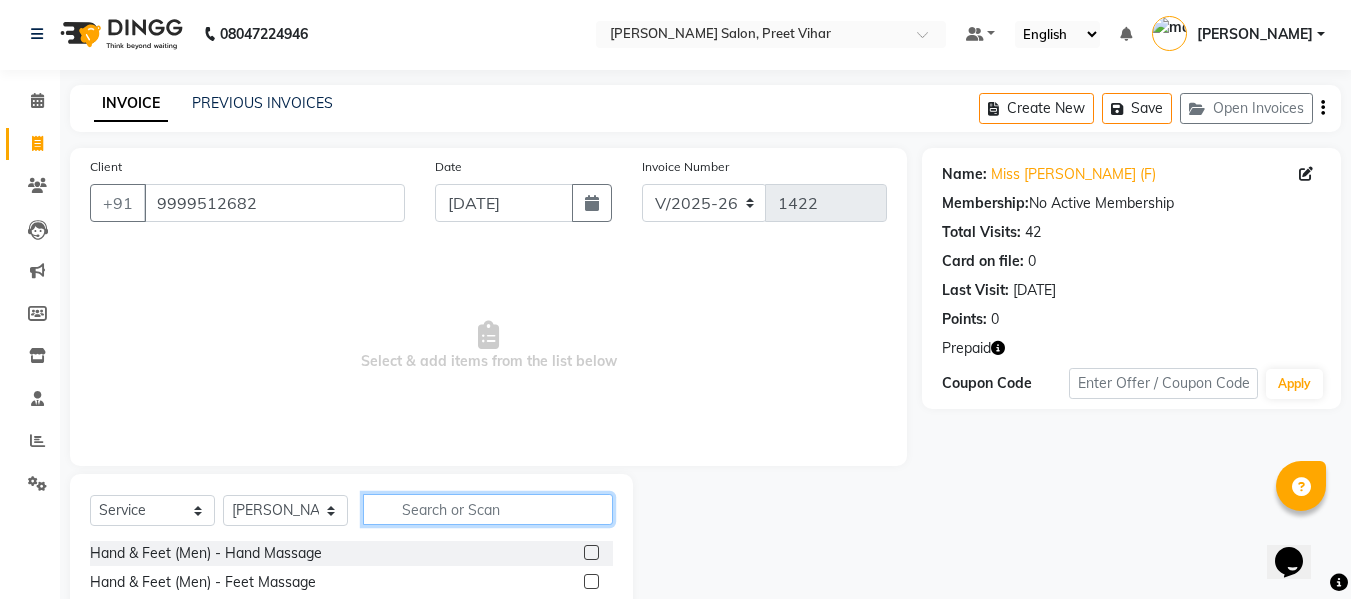 click 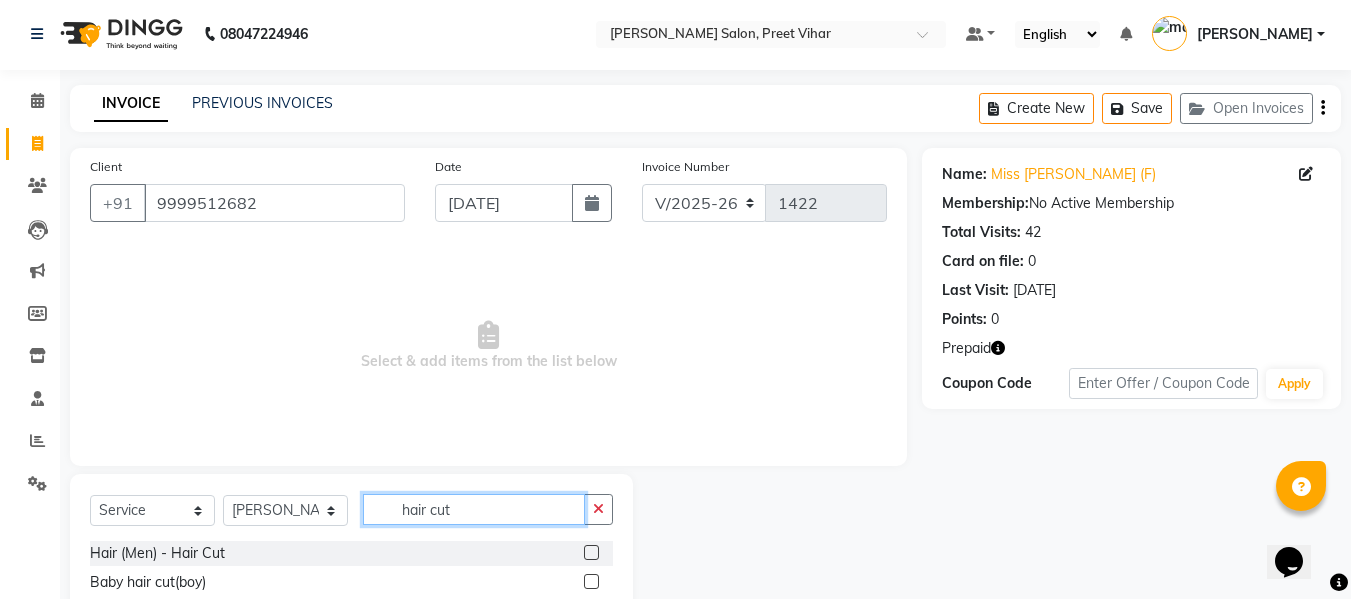 scroll, scrollTop: 109, scrollLeft: 0, axis: vertical 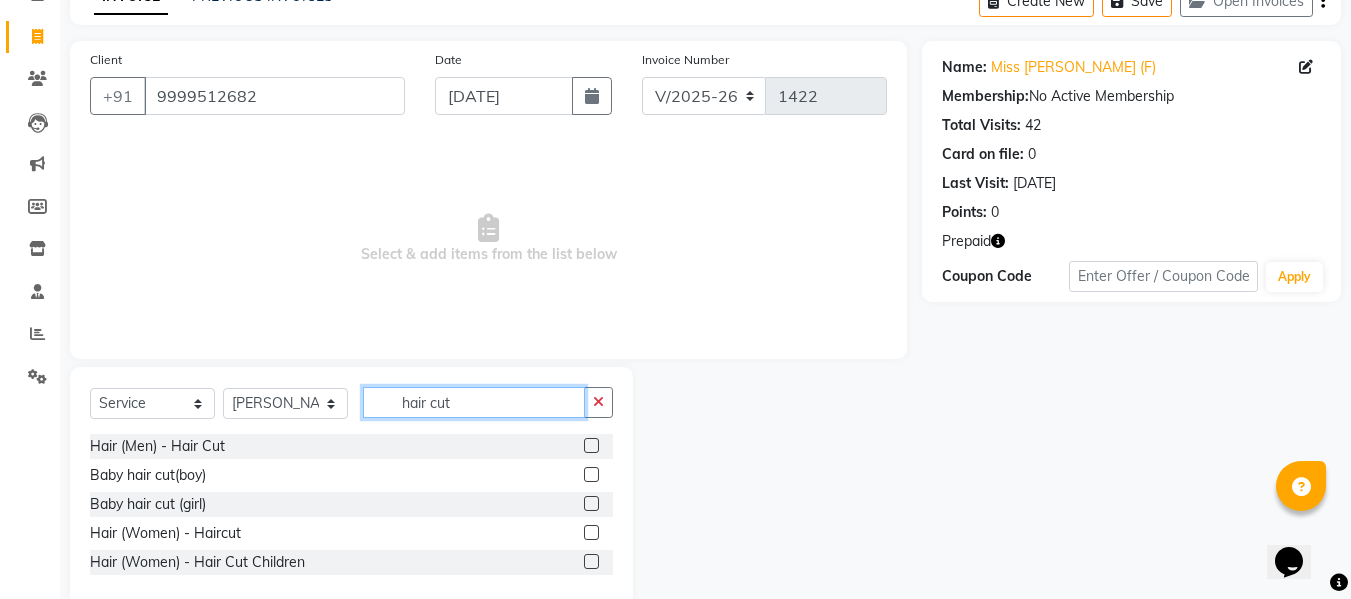 type on "hair cut" 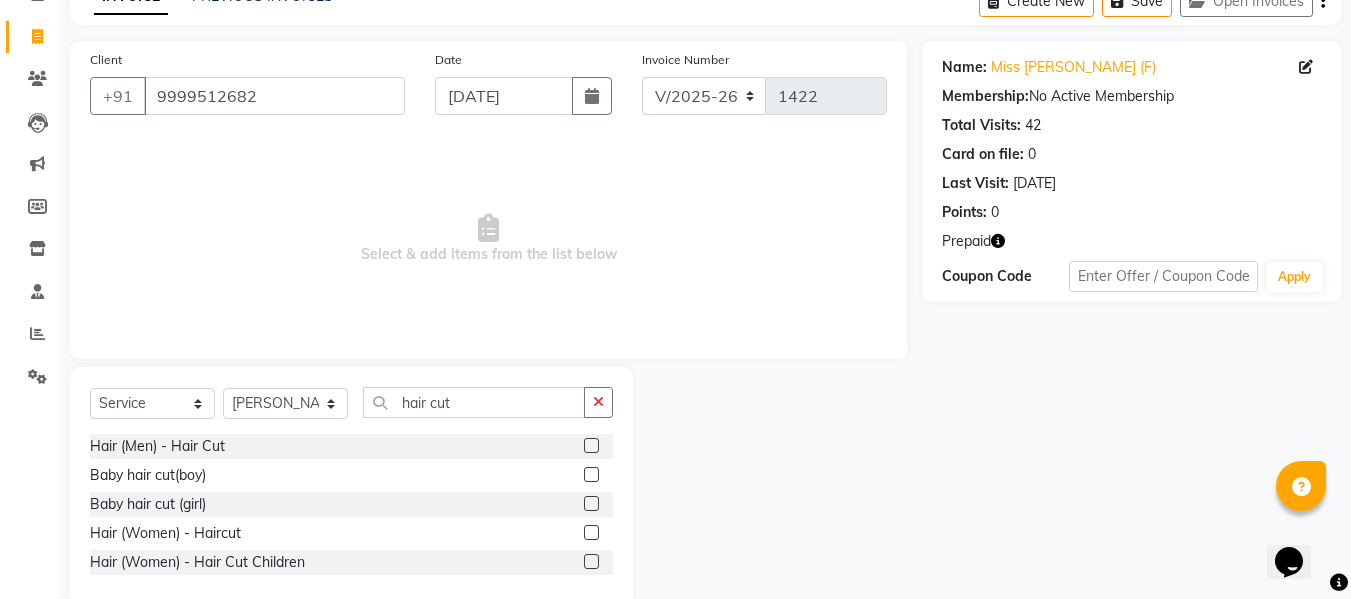 click 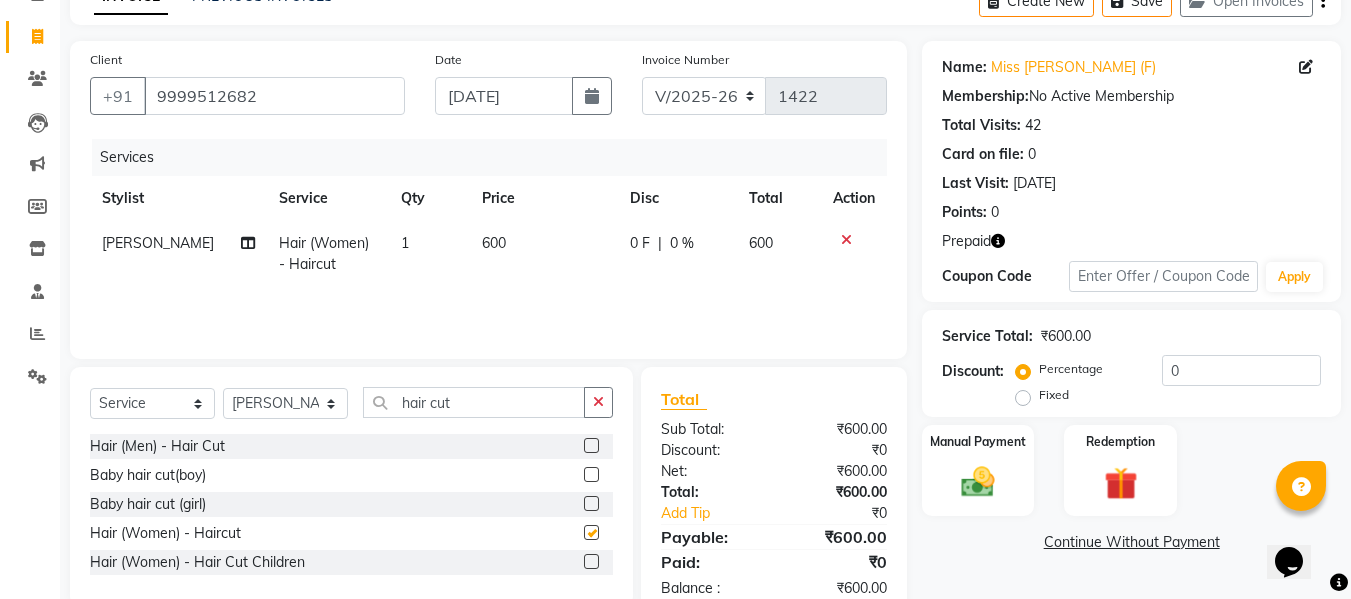 checkbox on "false" 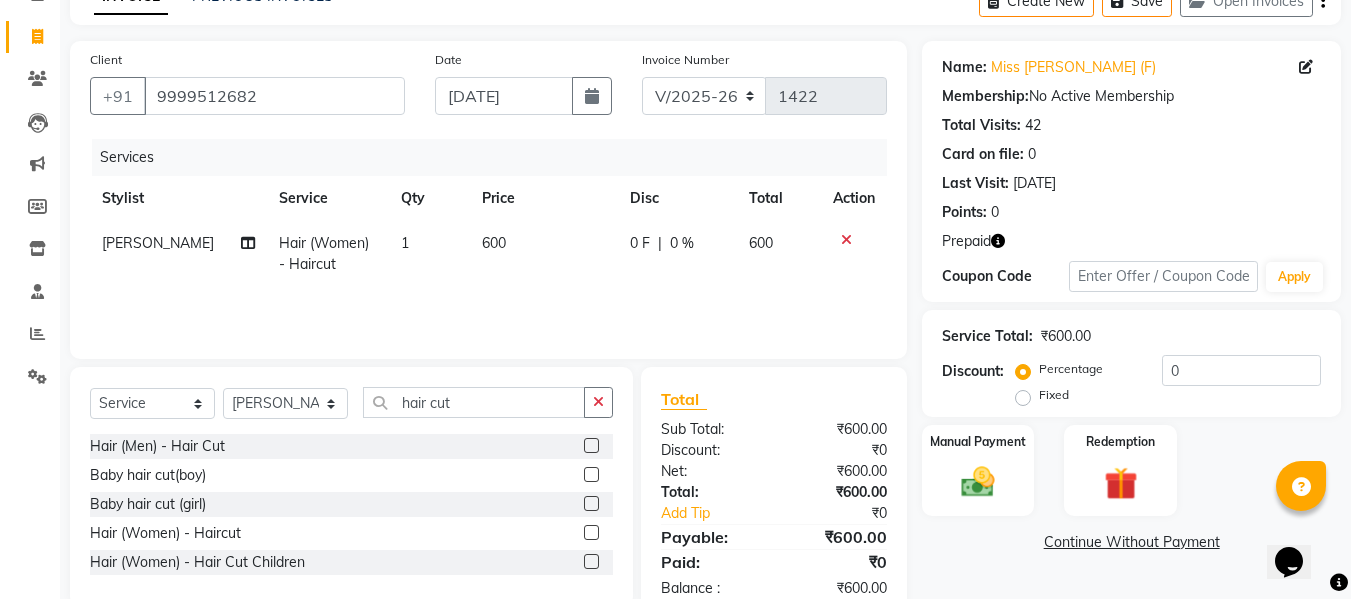 click 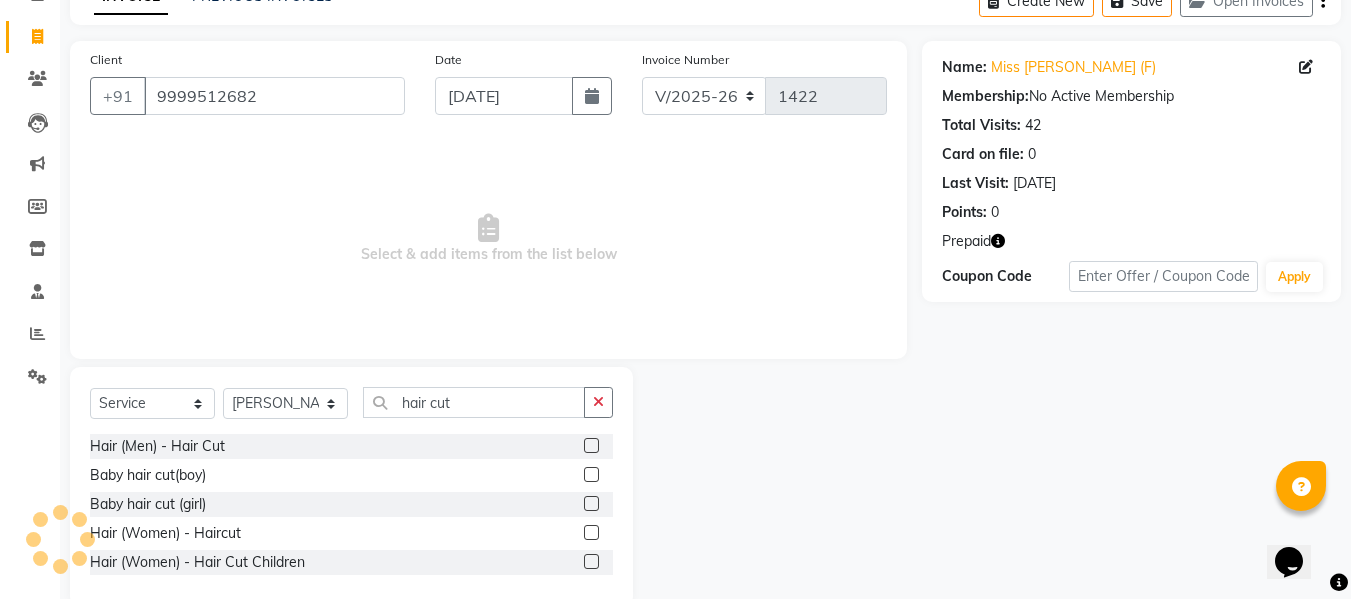 click on "Hair (Men) - Hair Cut" 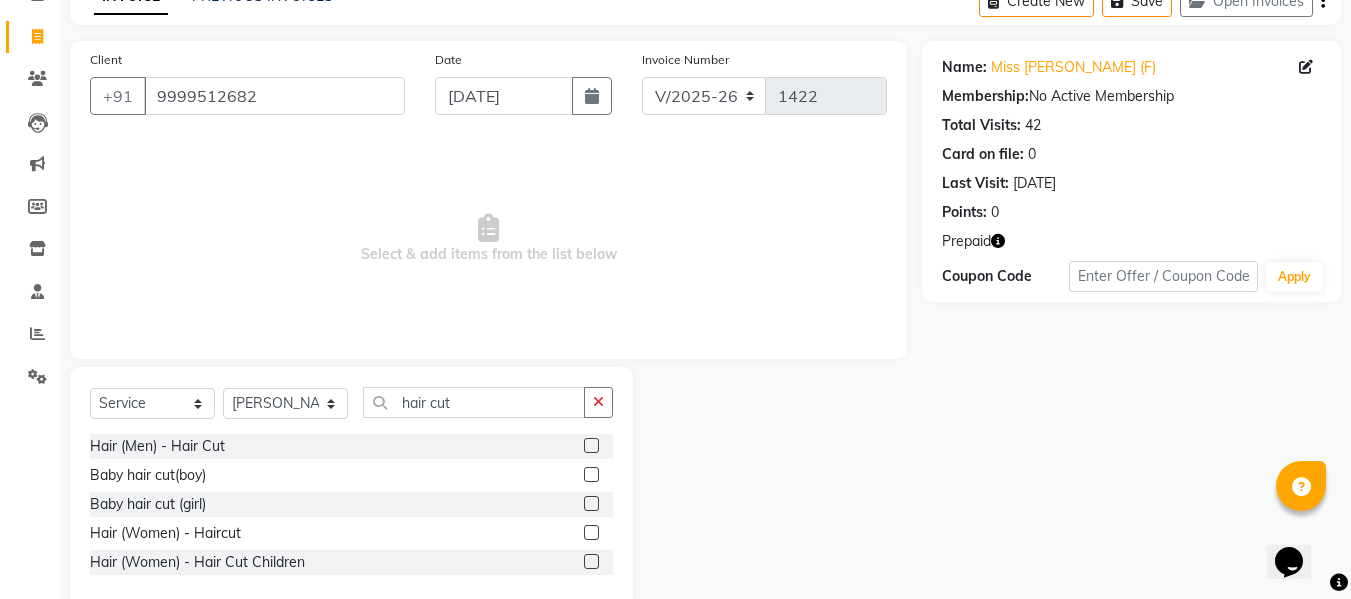 click 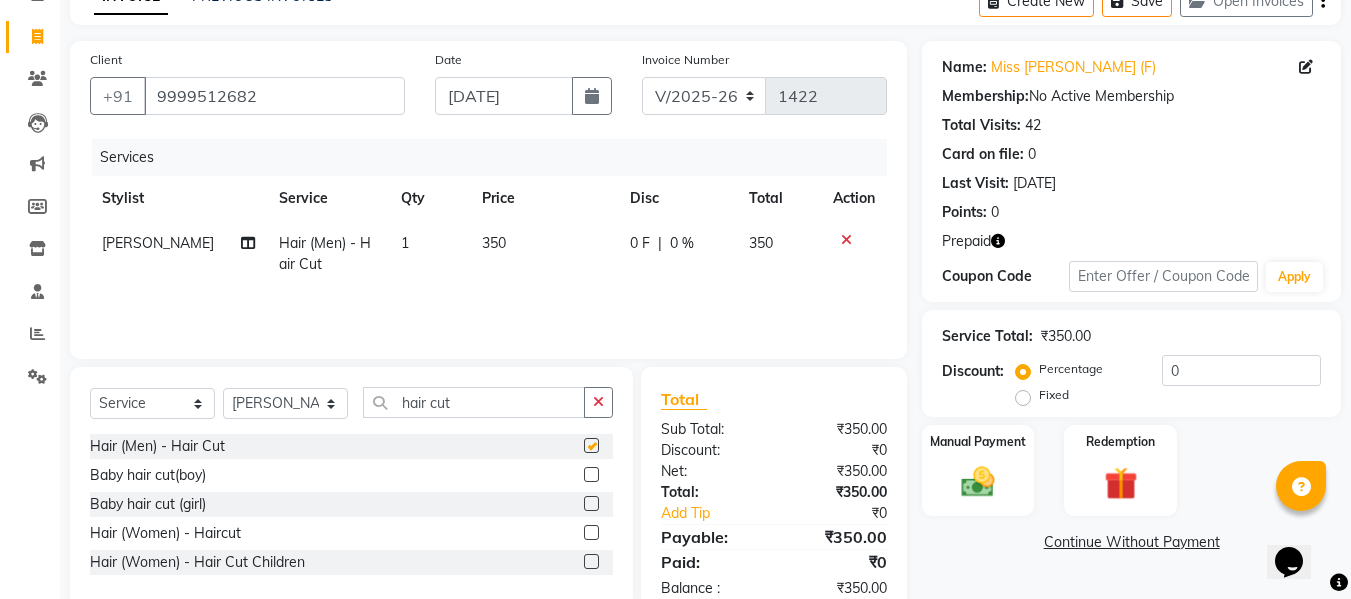 scroll, scrollTop: 159, scrollLeft: 0, axis: vertical 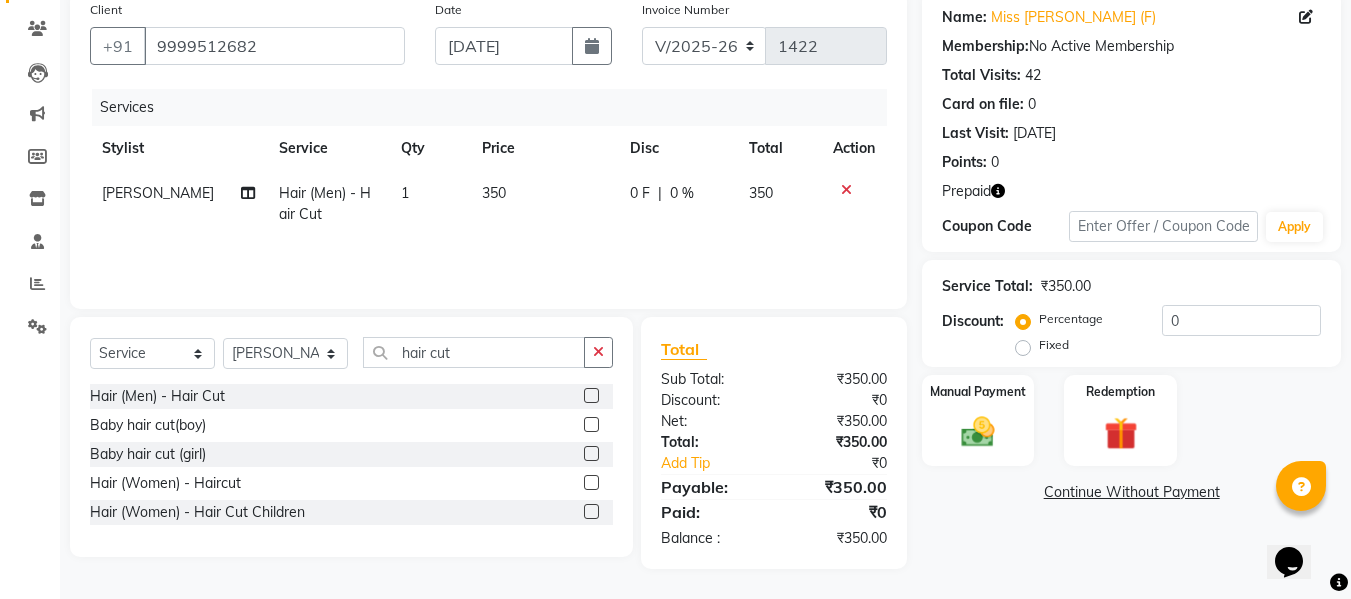 checkbox on "false" 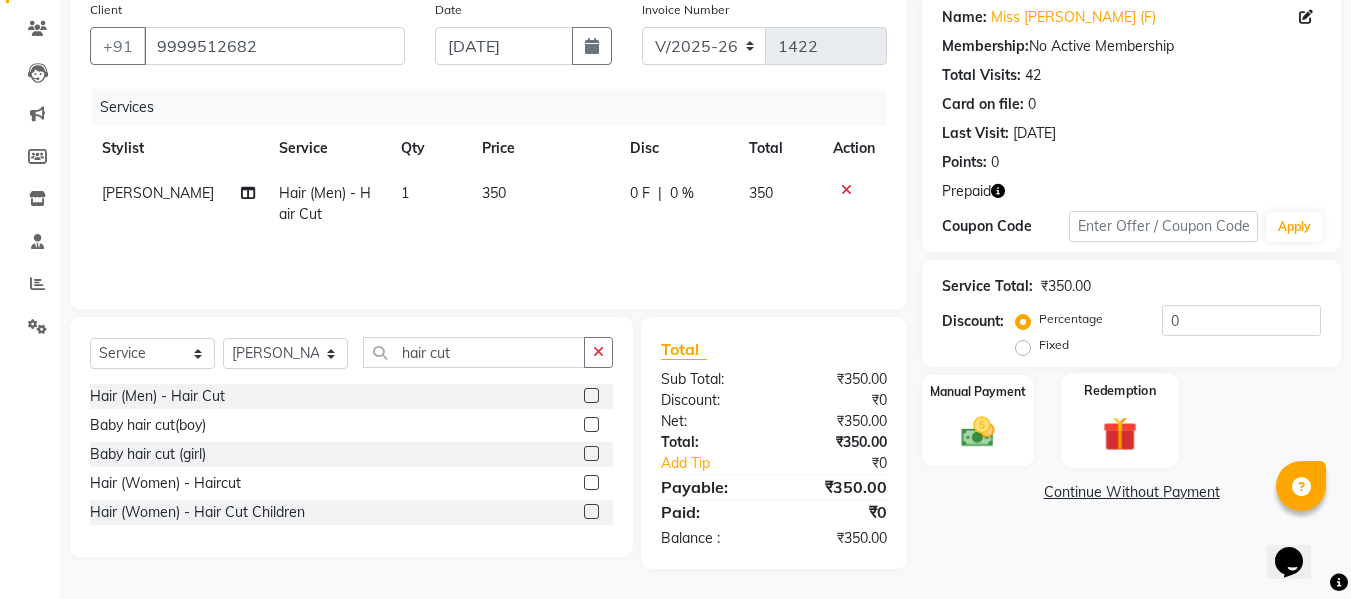 click on "Redemption" 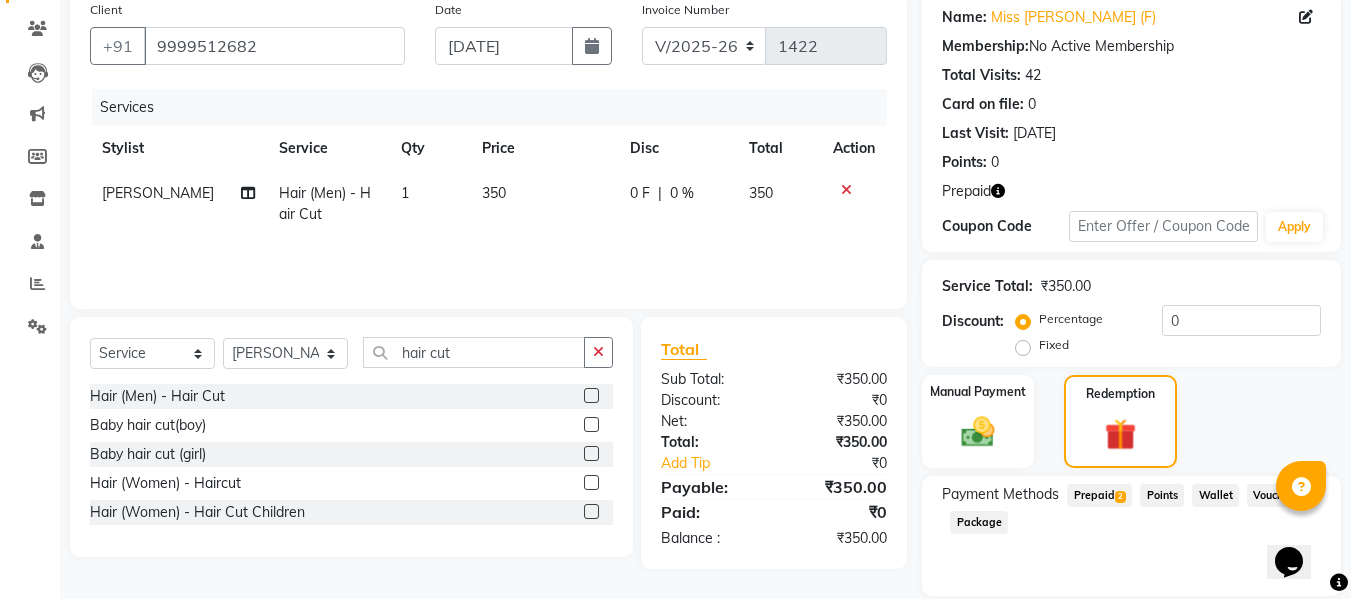 click on "Prepaid  2" 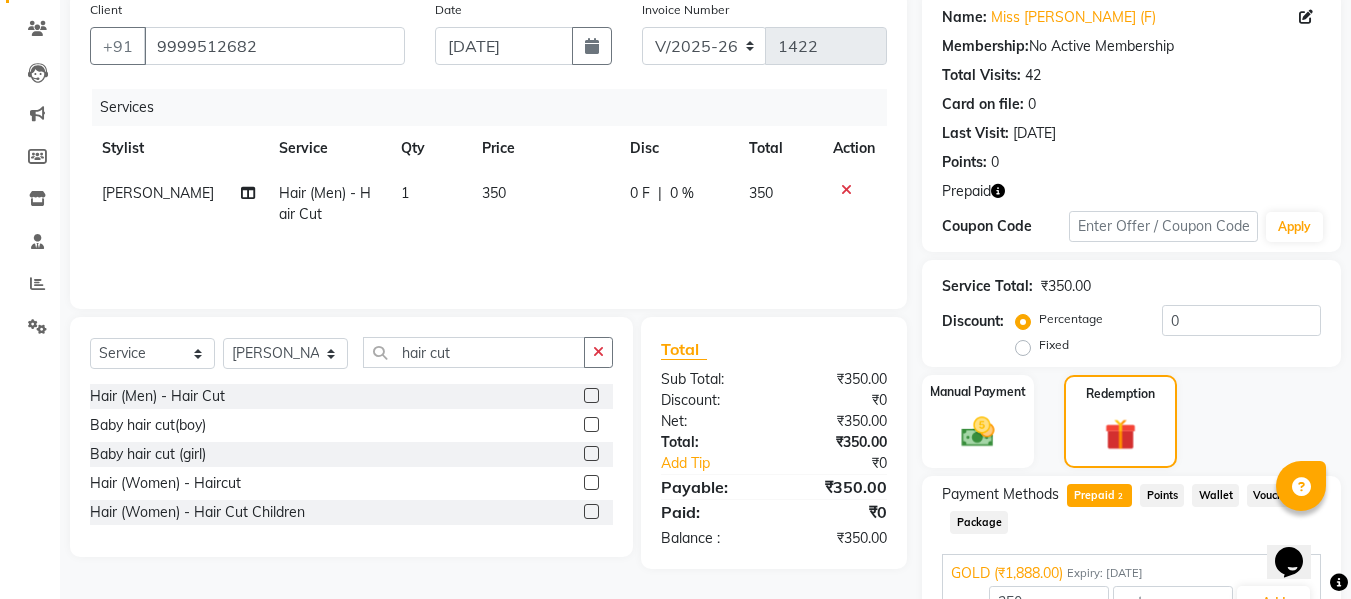 scroll, scrollTop: 317, scrollLeft: 0, axis: vertical 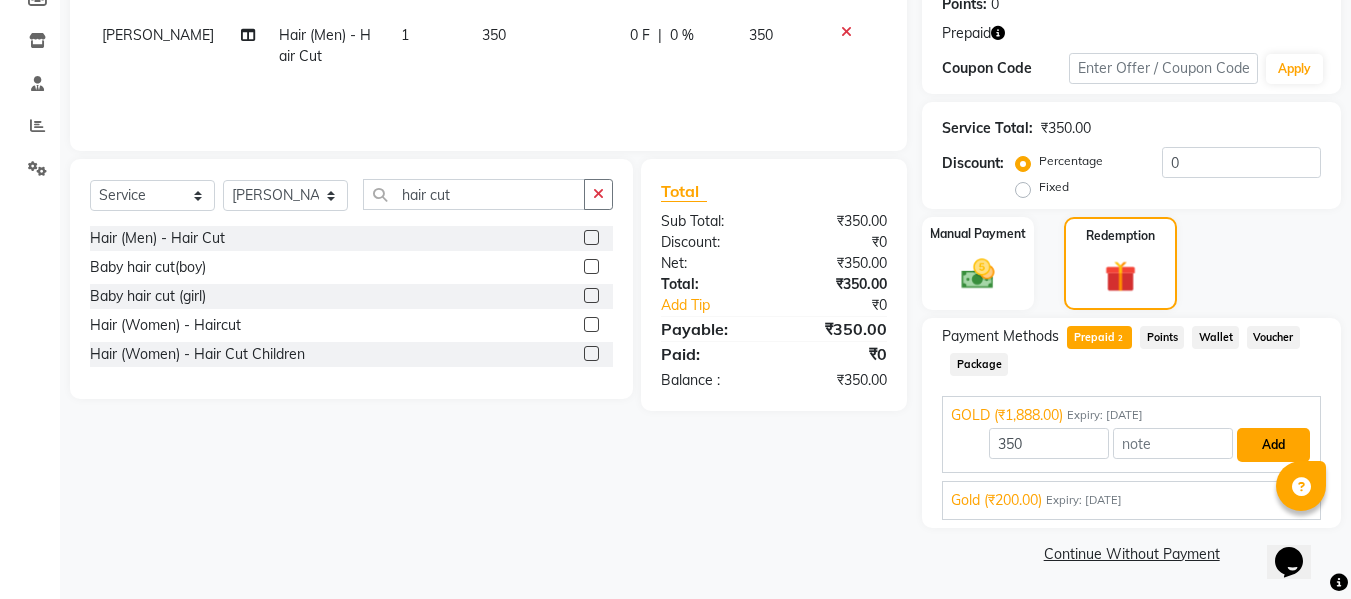 click on "Add" at bounding box center (1273, 445) 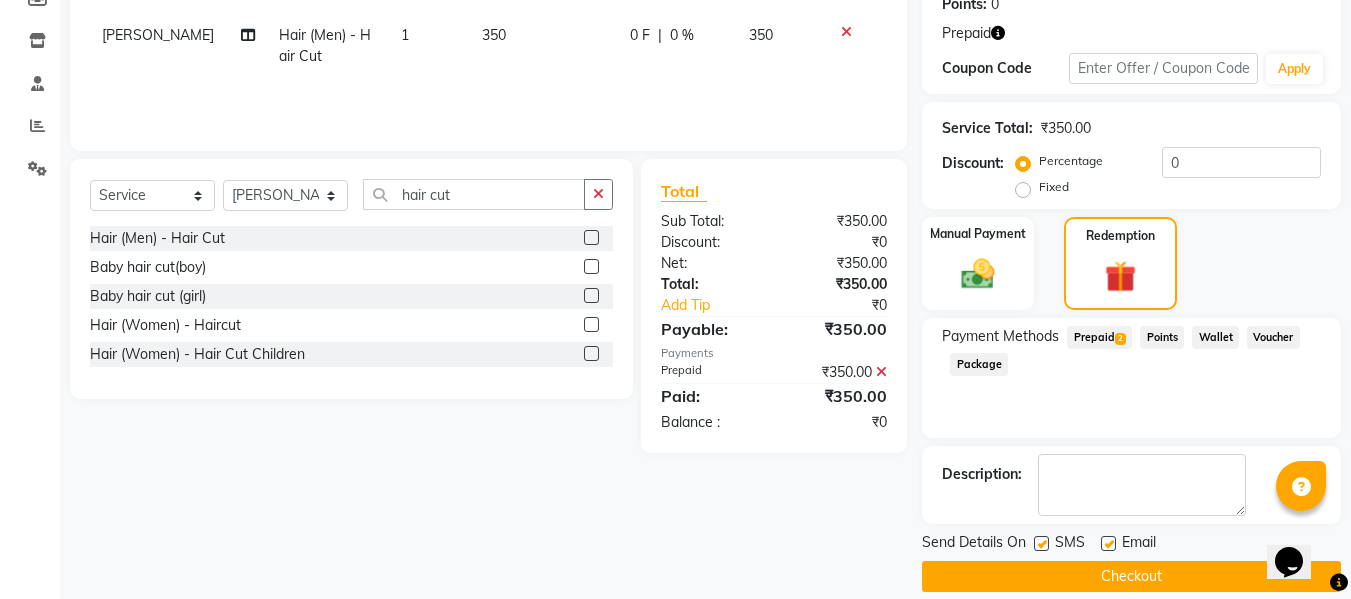 scroll, scrollTop: 340, scrollLeft: 0, axis: vertical 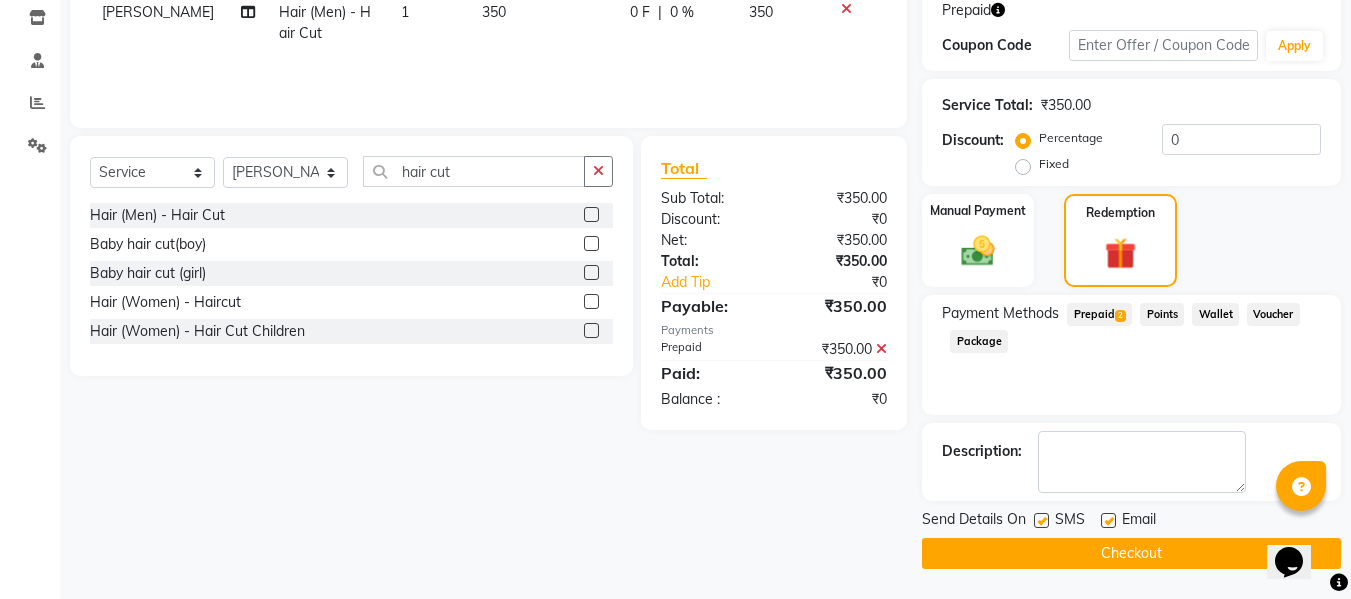 click on "Checkout" 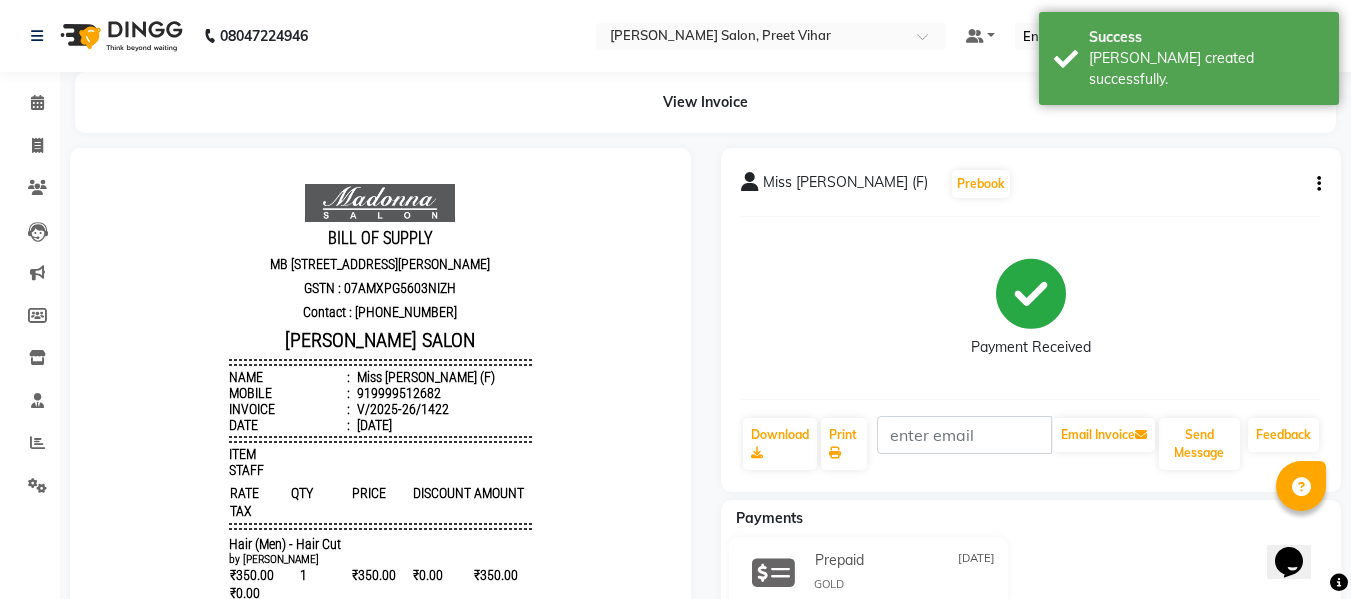 scroll, scrollTop: 0, scrollLeft: 0, axis: both 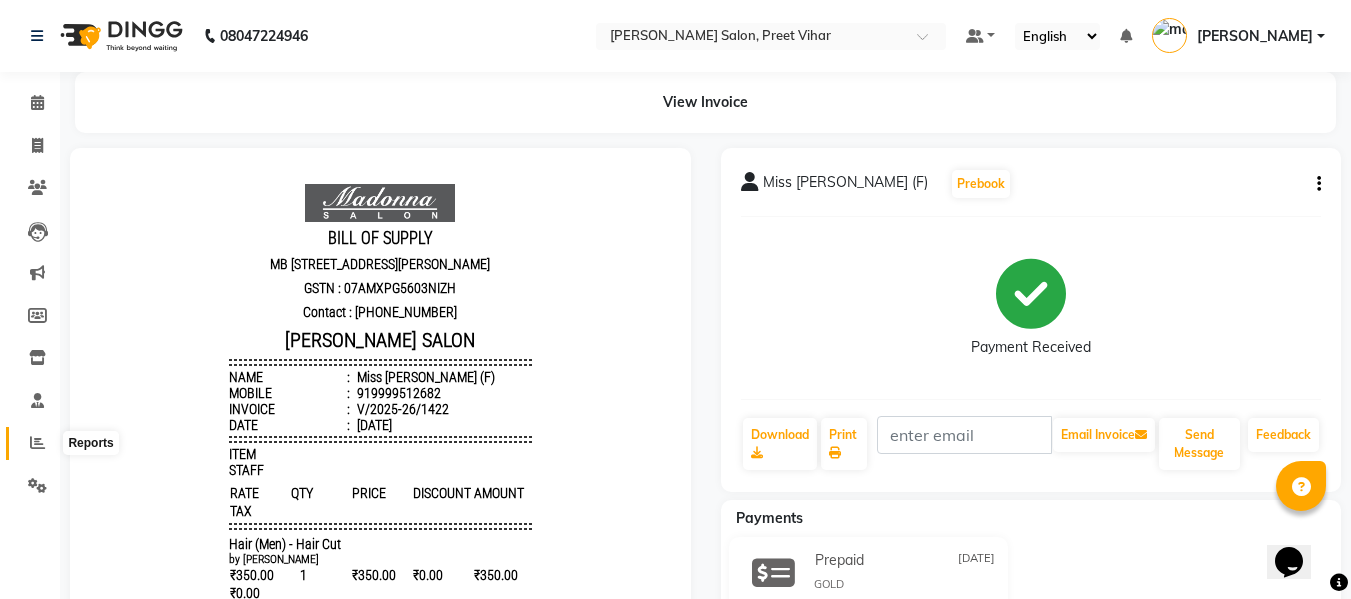 click 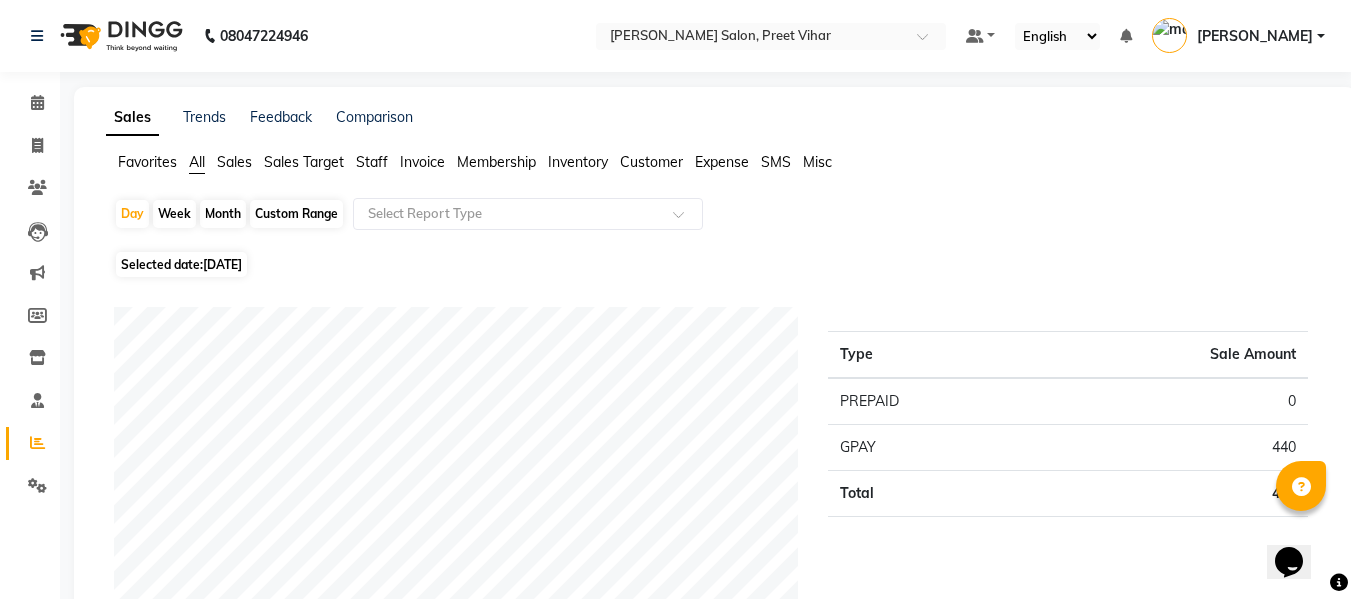 click on "Month" 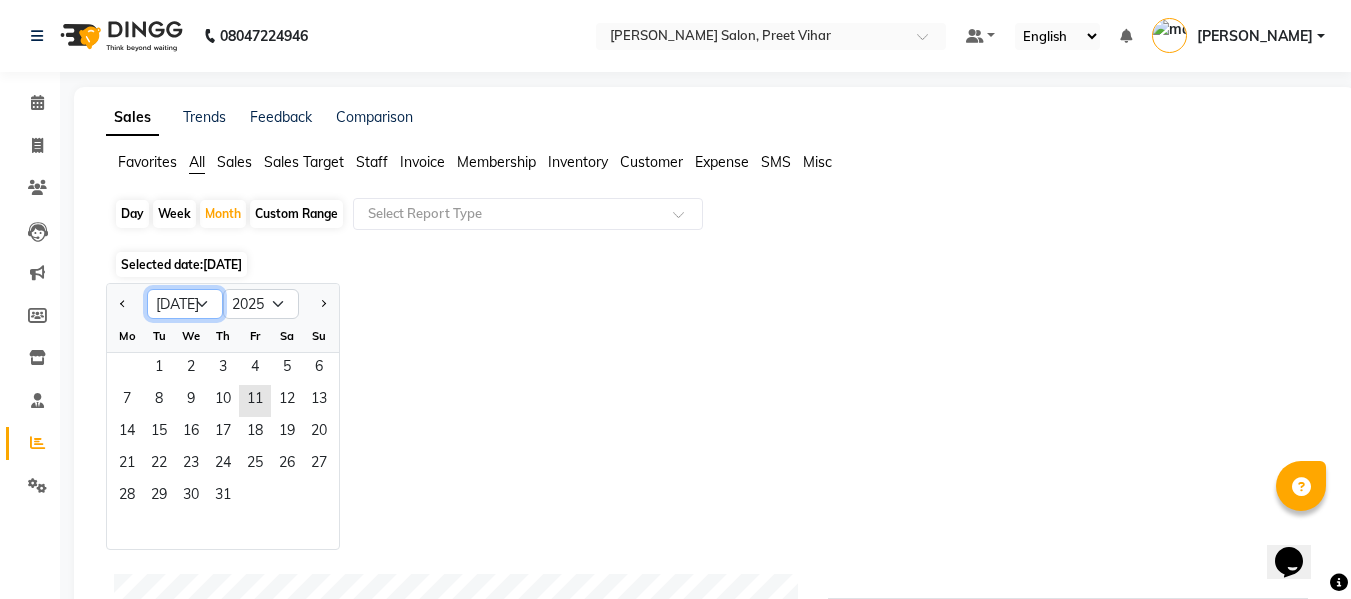 click on "Jan Feb Mar Apr May Jun Jul Aug Sep Oct Nov Dec" 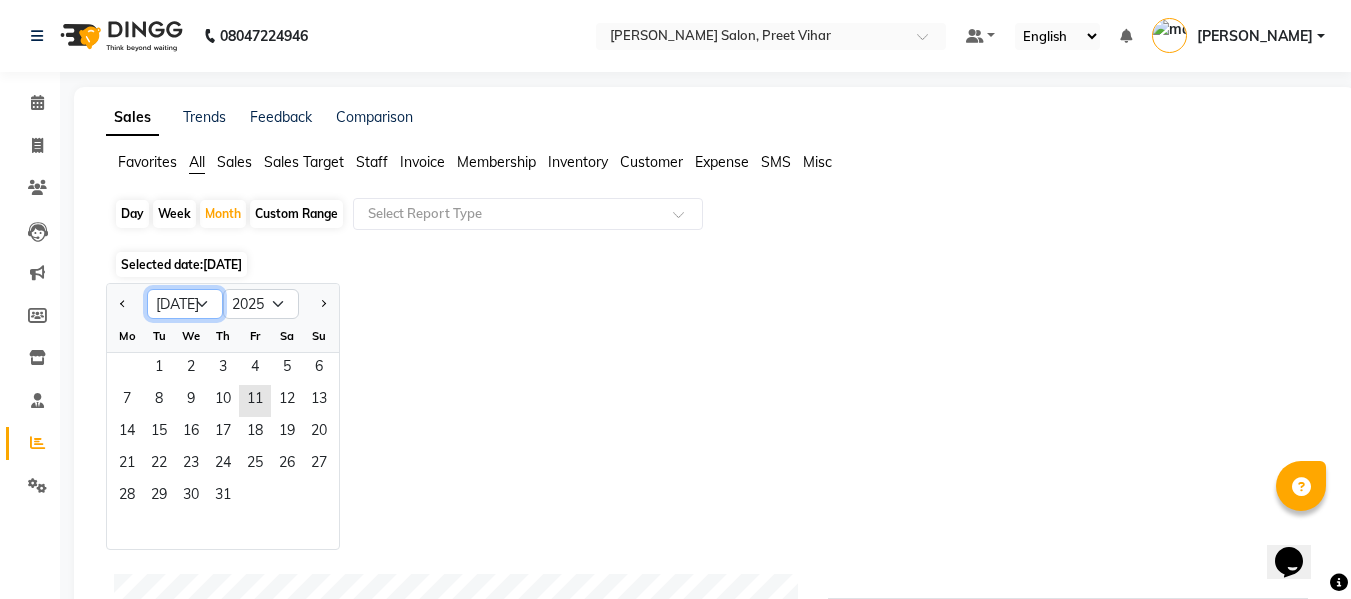select on "6" 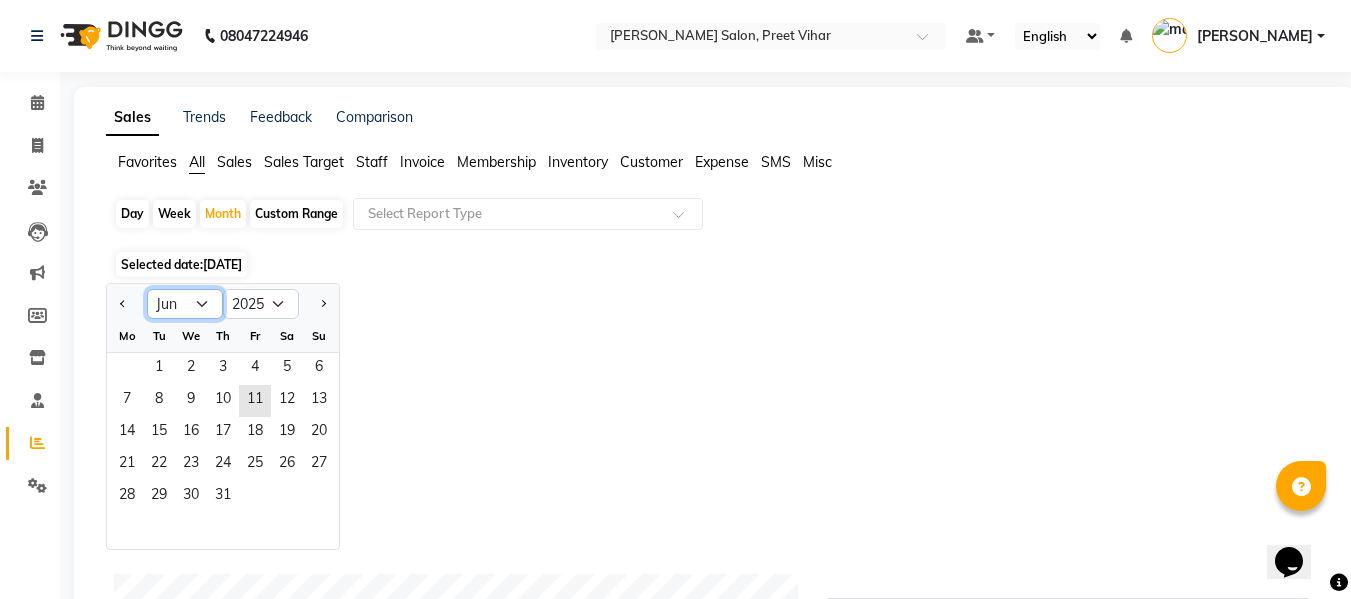 click on "Jan Feb Mar Apr May Jun Jul Aug Sep Oct Nov Dec" 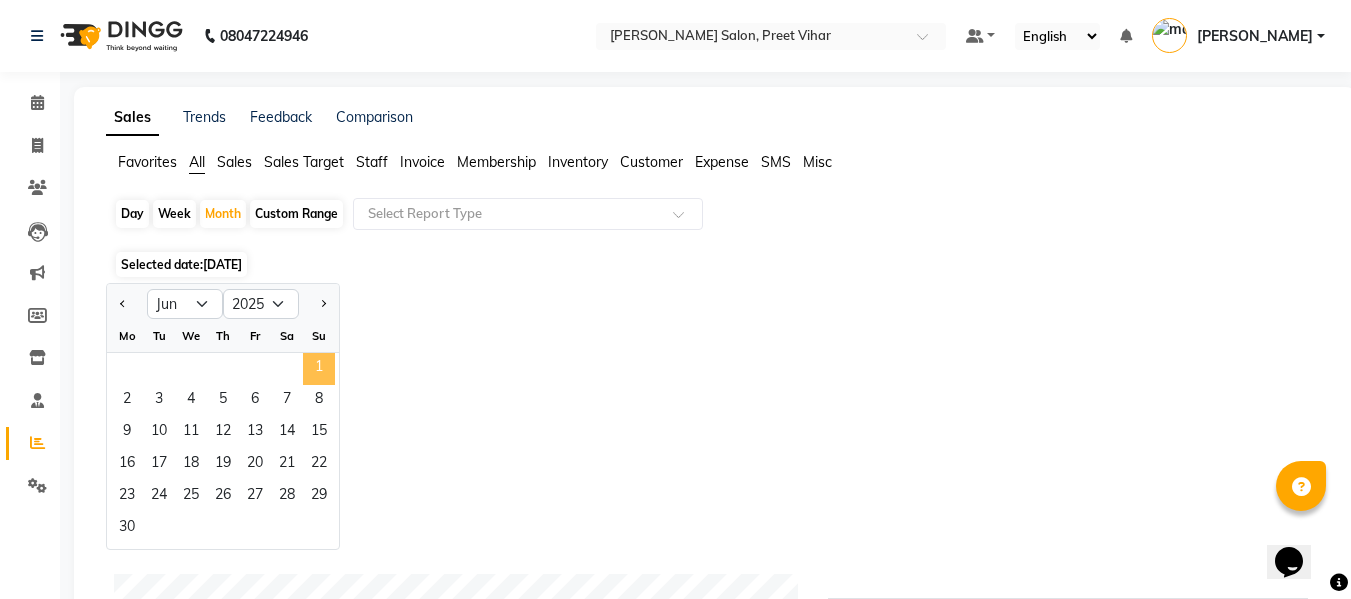 click on "1" 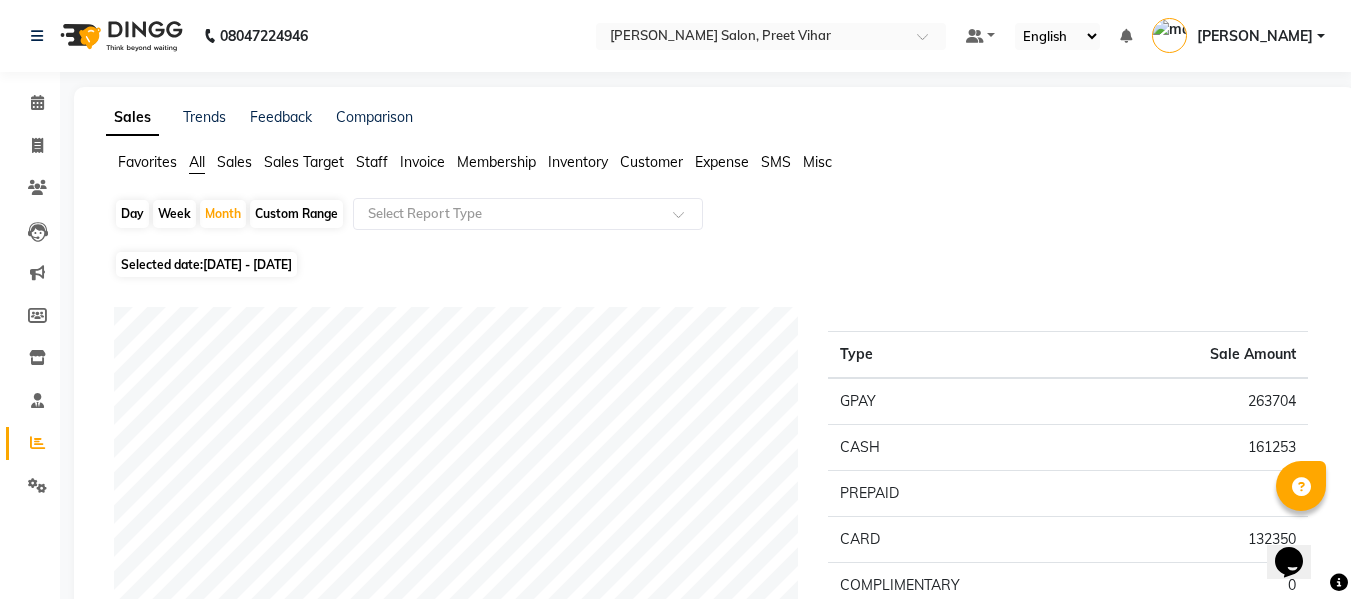 click on "Staff" 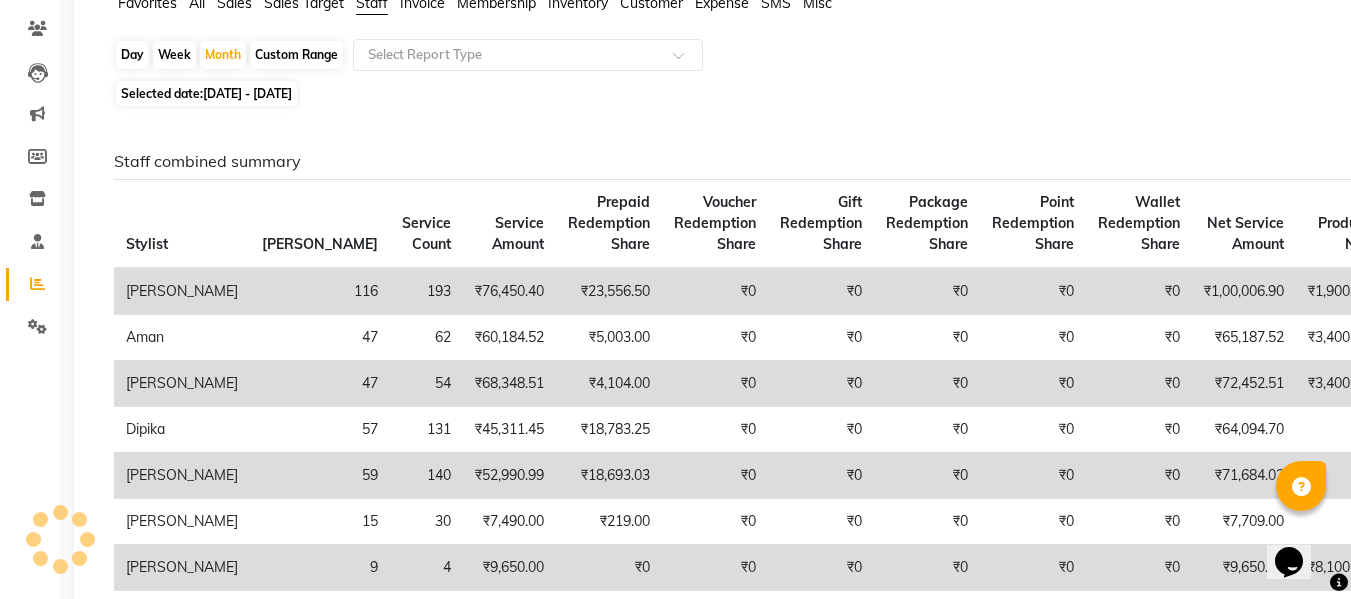 scroll, scrollTop: 158, scrollLeft: 0, axis: vertical 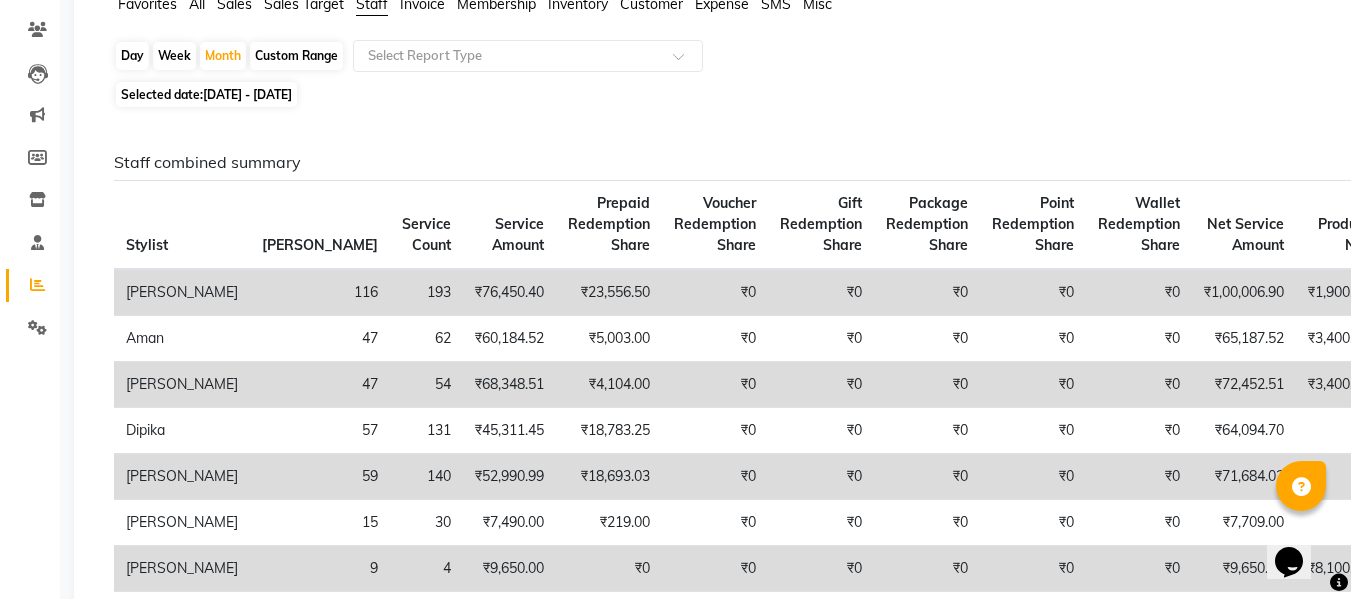 click on "₹23,556.50" 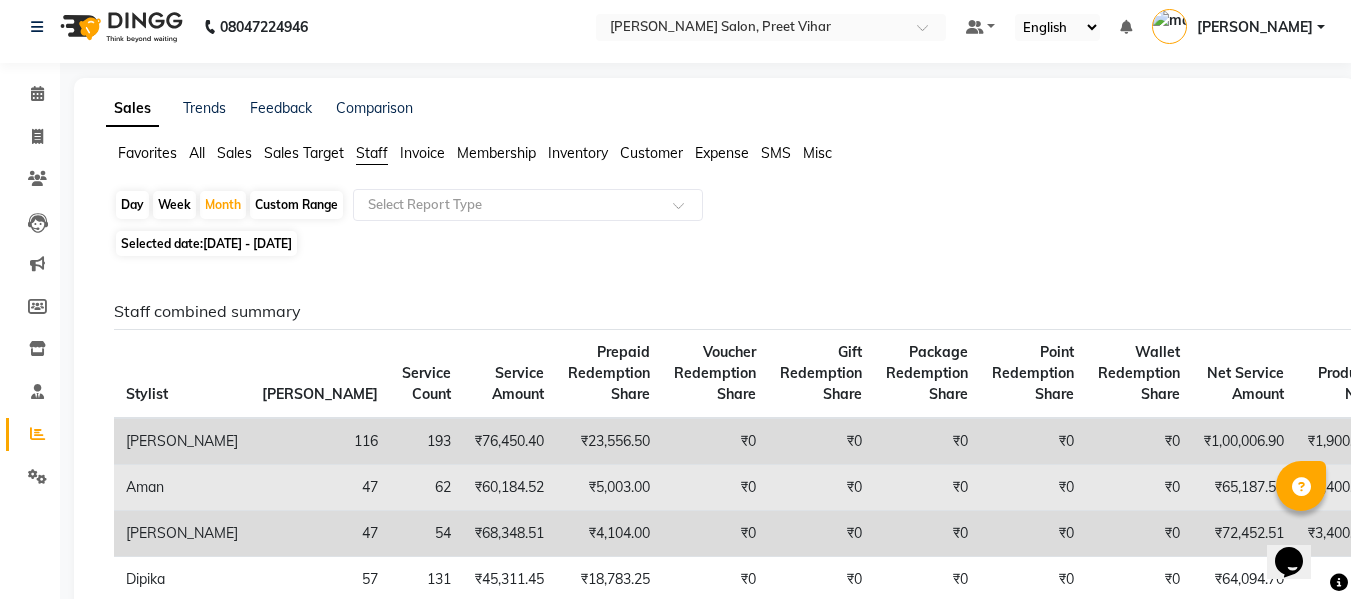 scroll, scrollTop: 0, scrollLeft: 0, axis: both 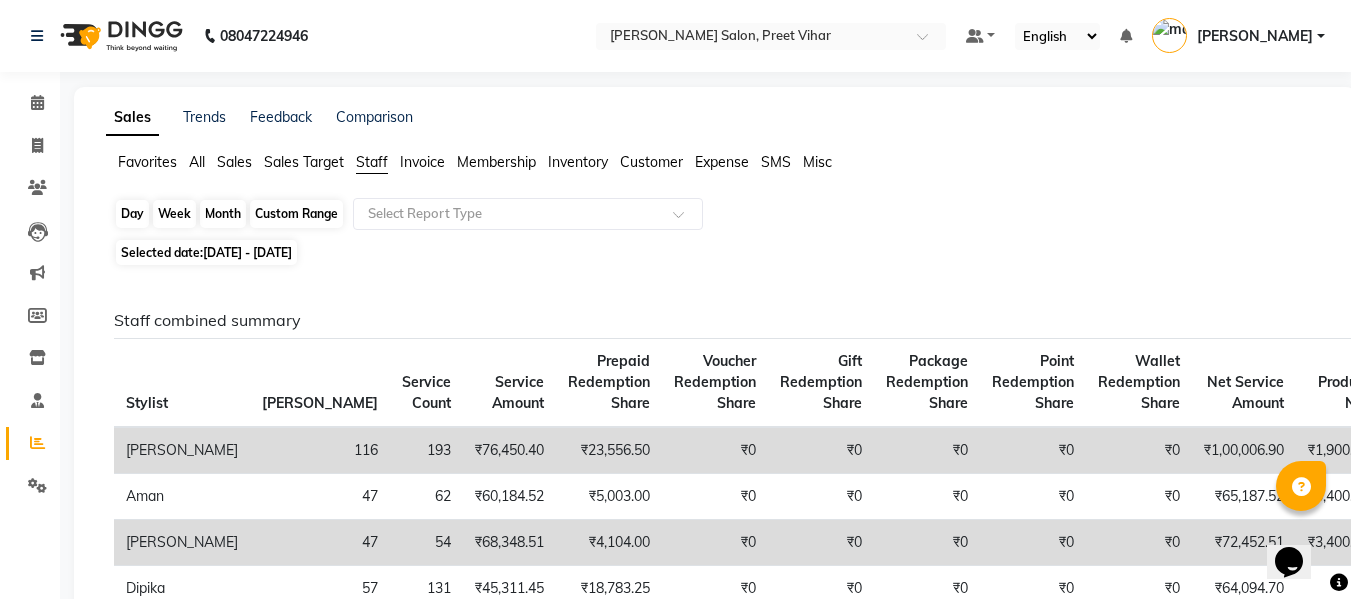 click on "Month" 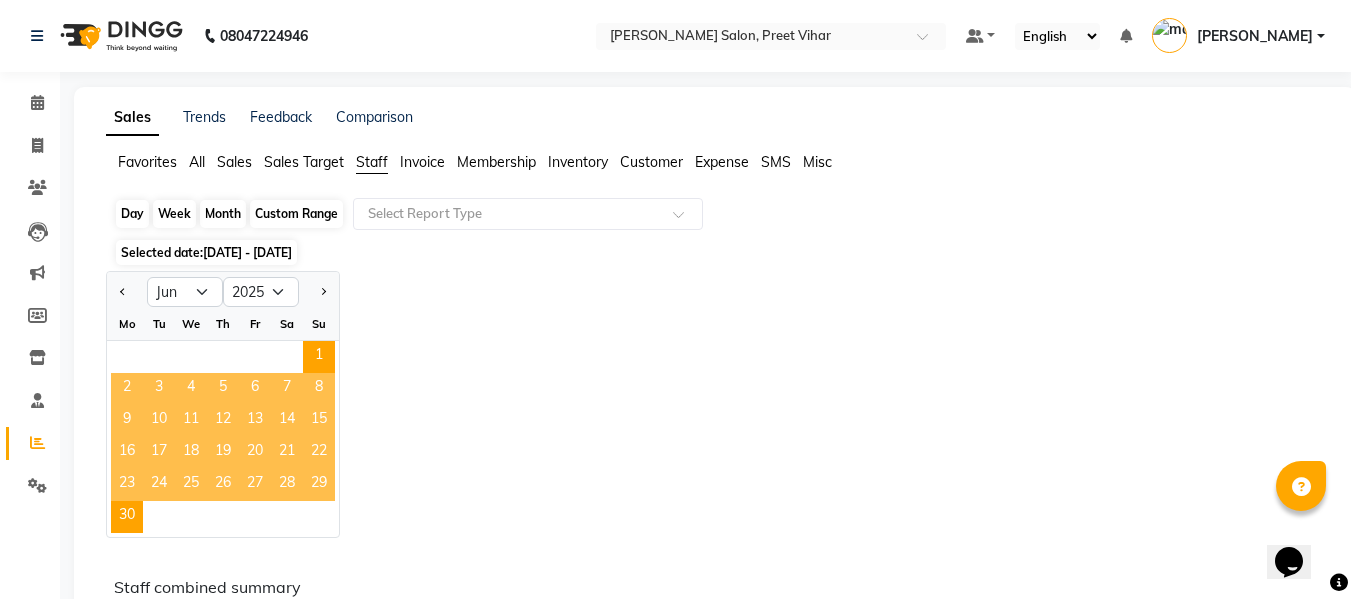 click on "Month" 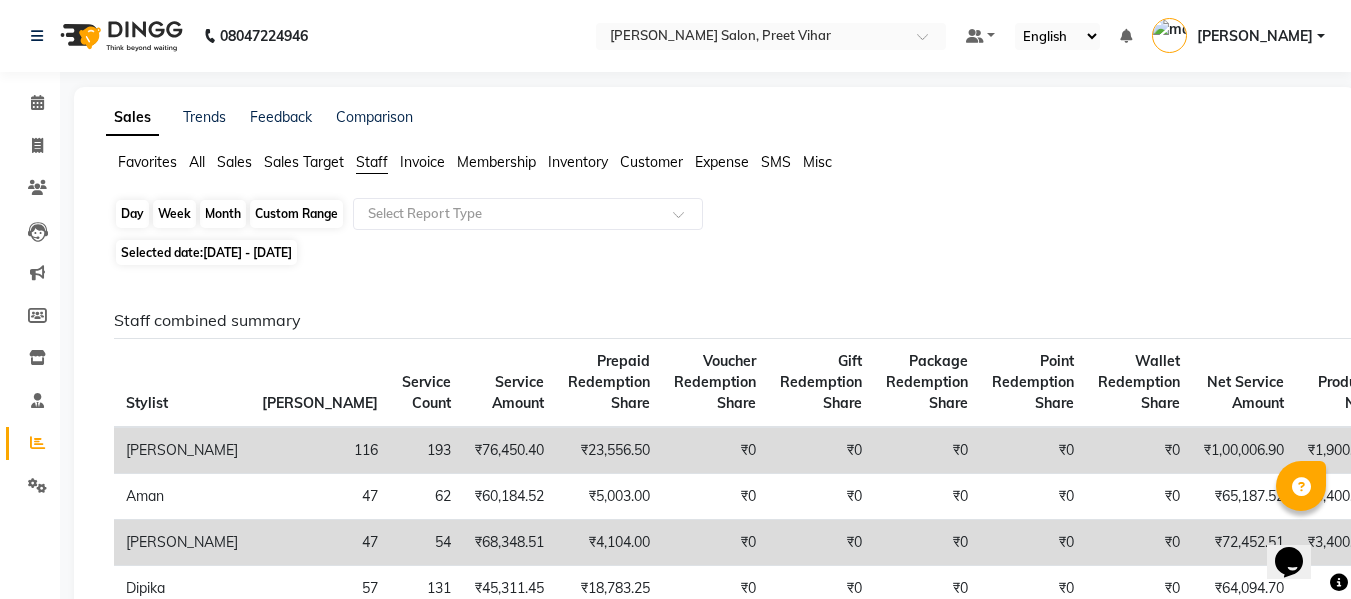 click on "Month" 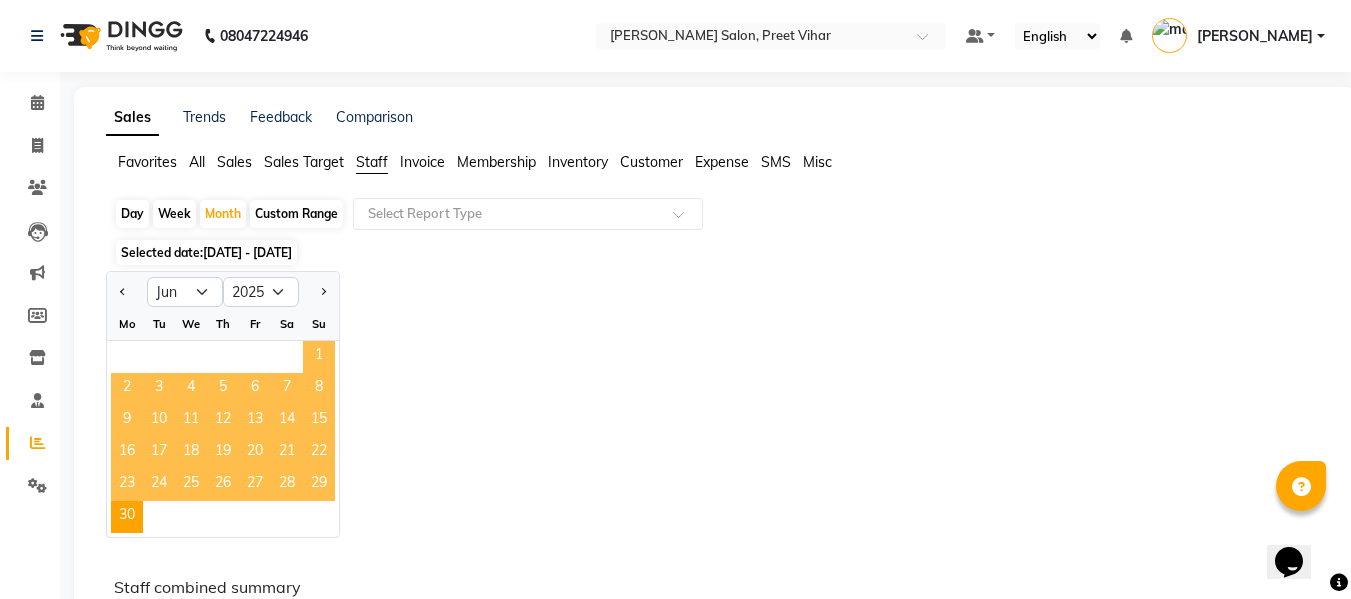 click on "1" 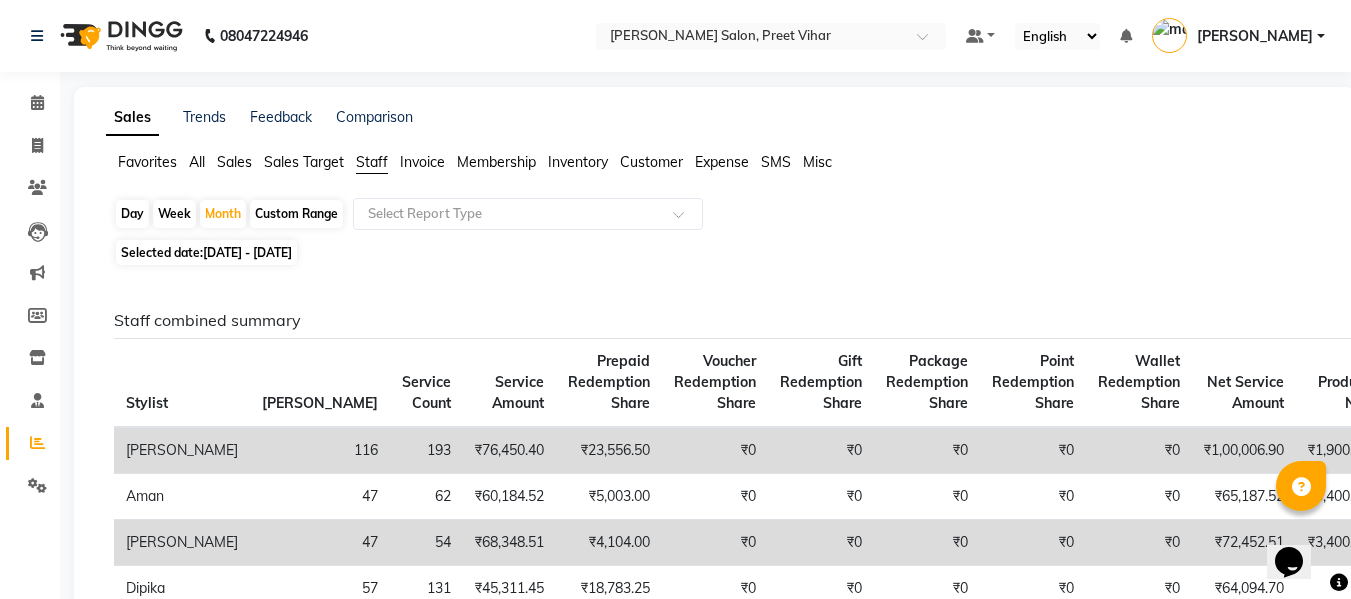 click on "Prepaid Redemption Share" 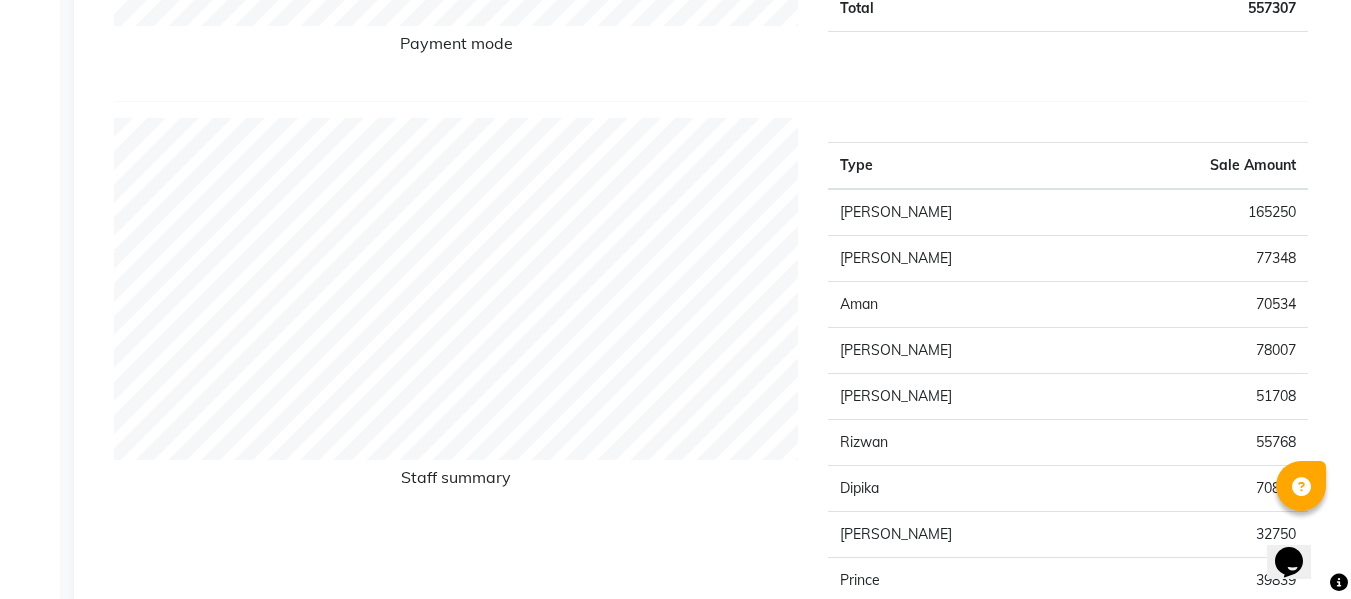 scroll, scrollTop: 624, scrollLeft: 0, axis: vertical 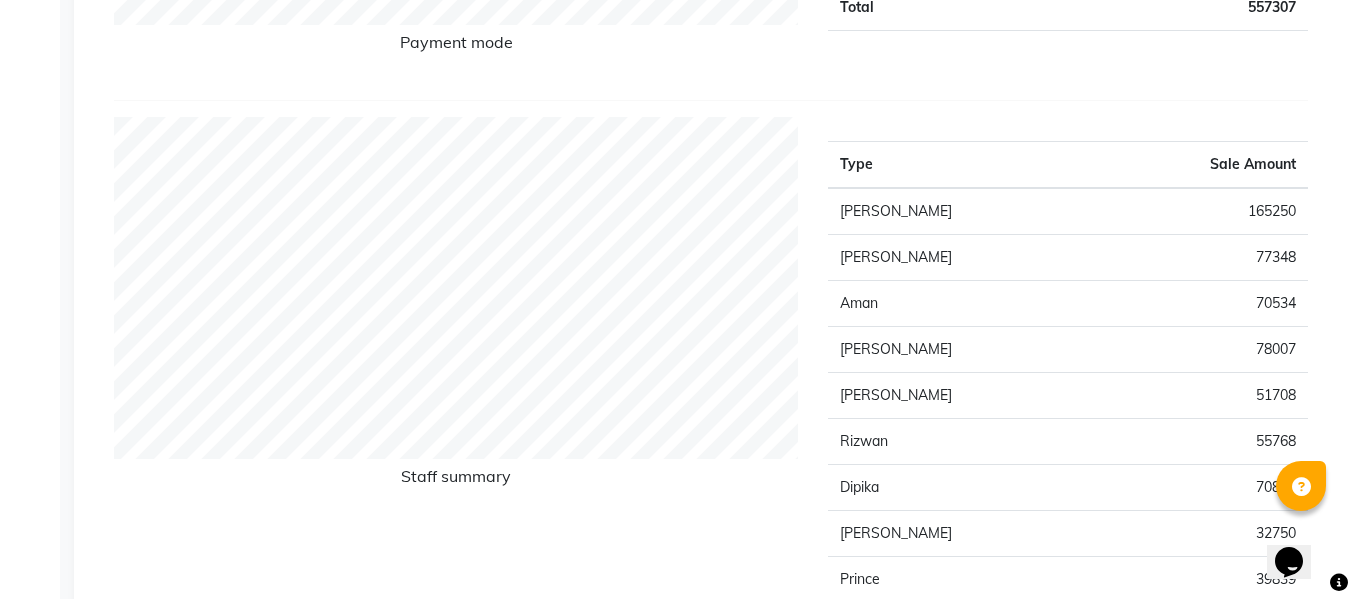 click on "165250" 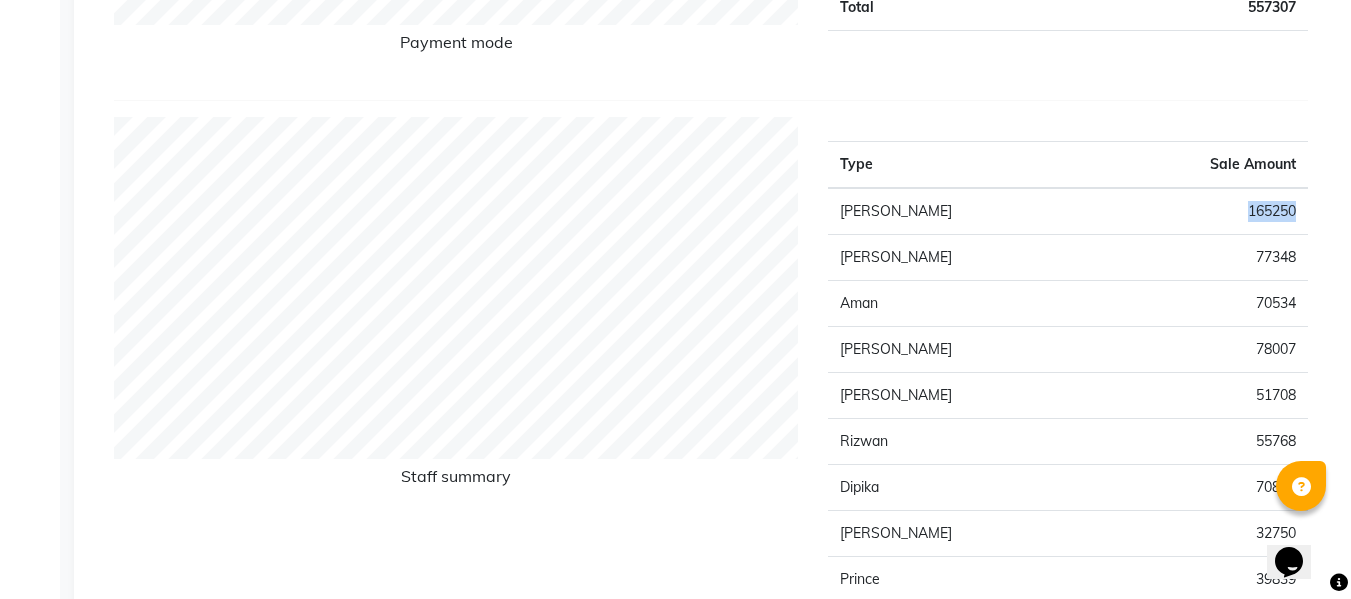 click on "165250" 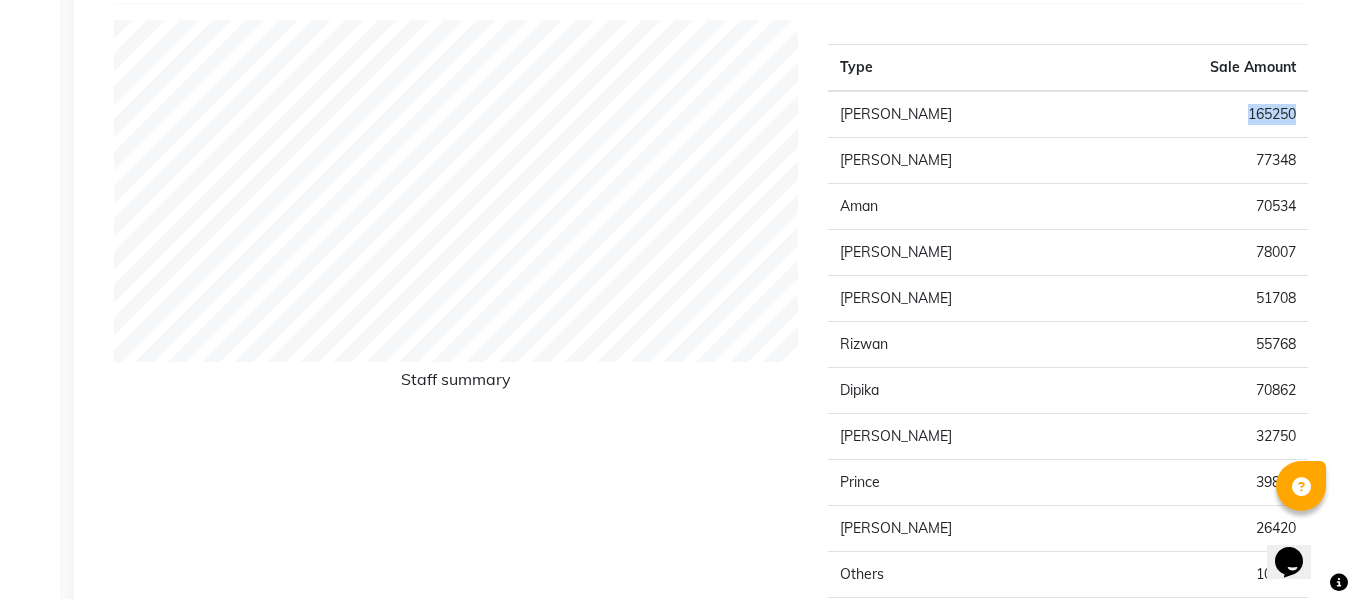 scroll, scrollTop: 719, scrollLeft: 0, axis: vertical 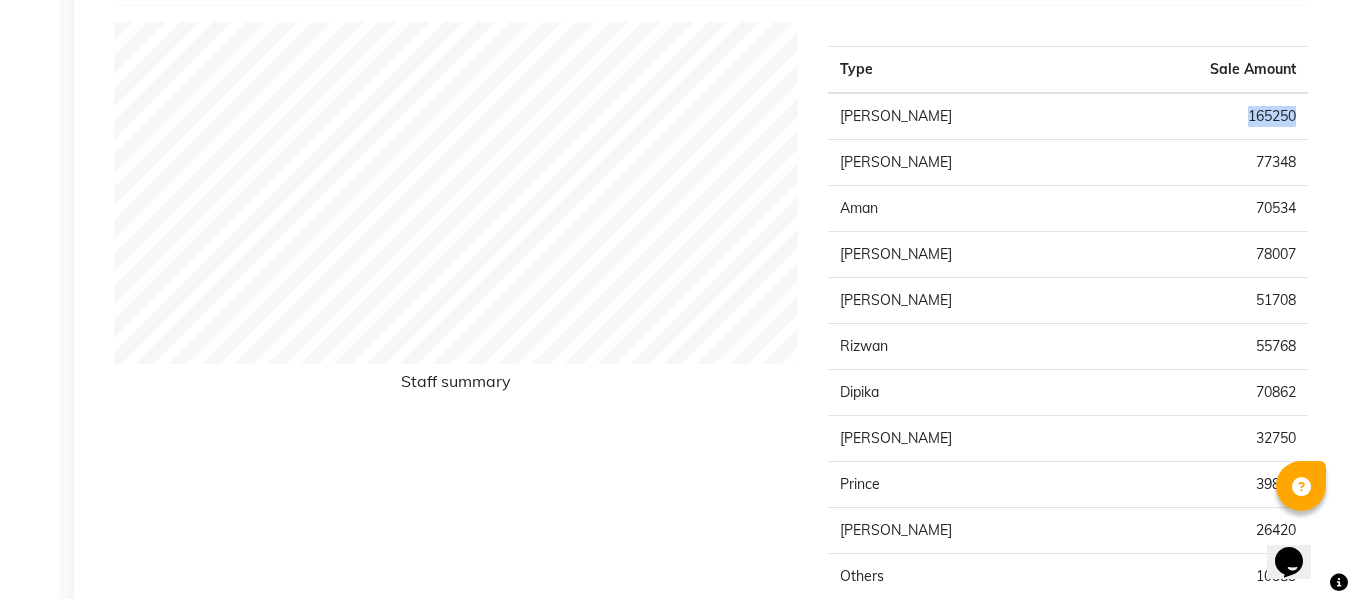 click on "165250" 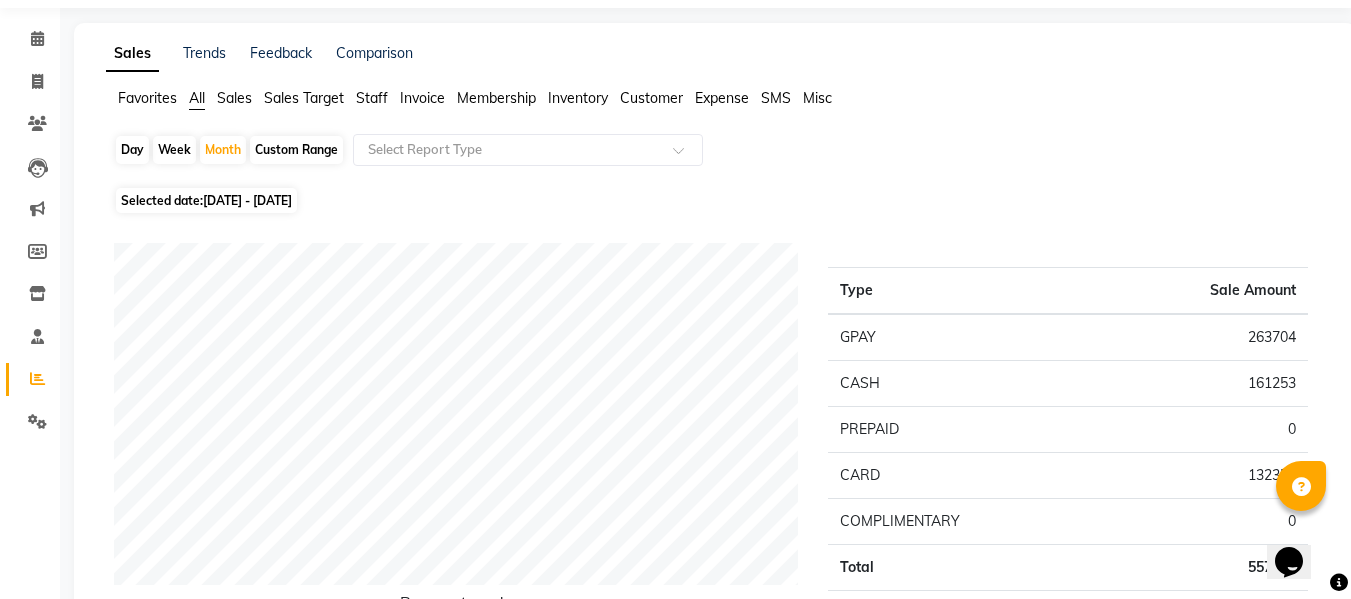 scroll, scrollTop: 0, scrollLeft: 0, axis: both 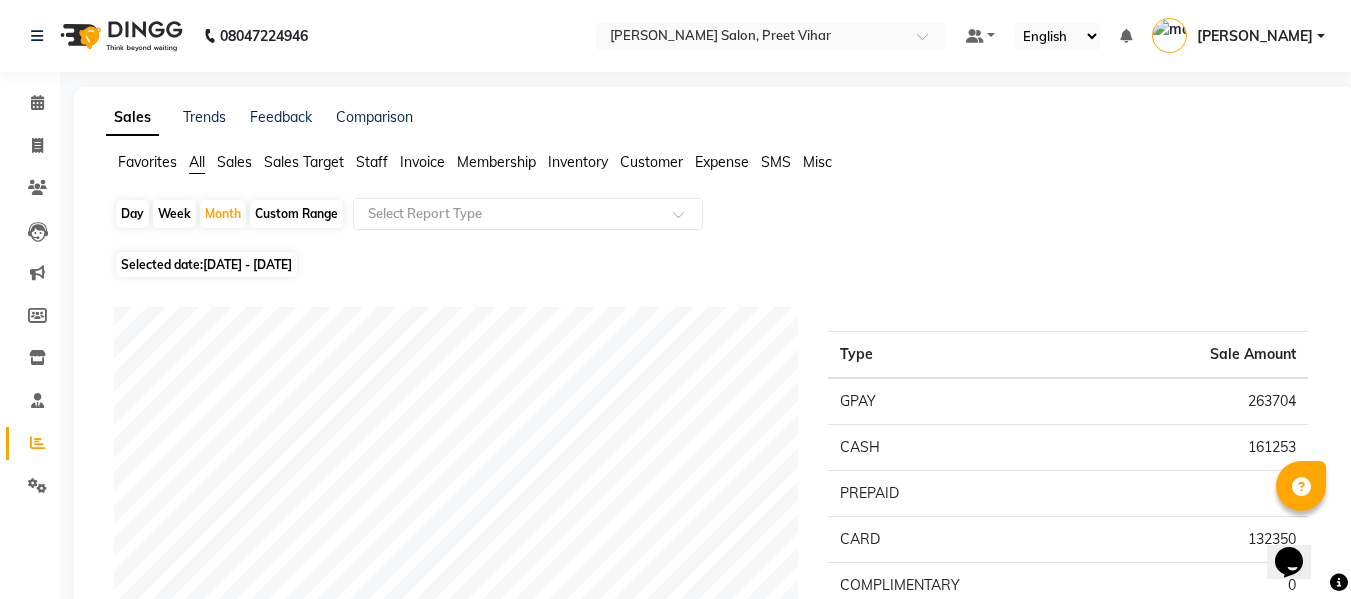 click on "Staff" 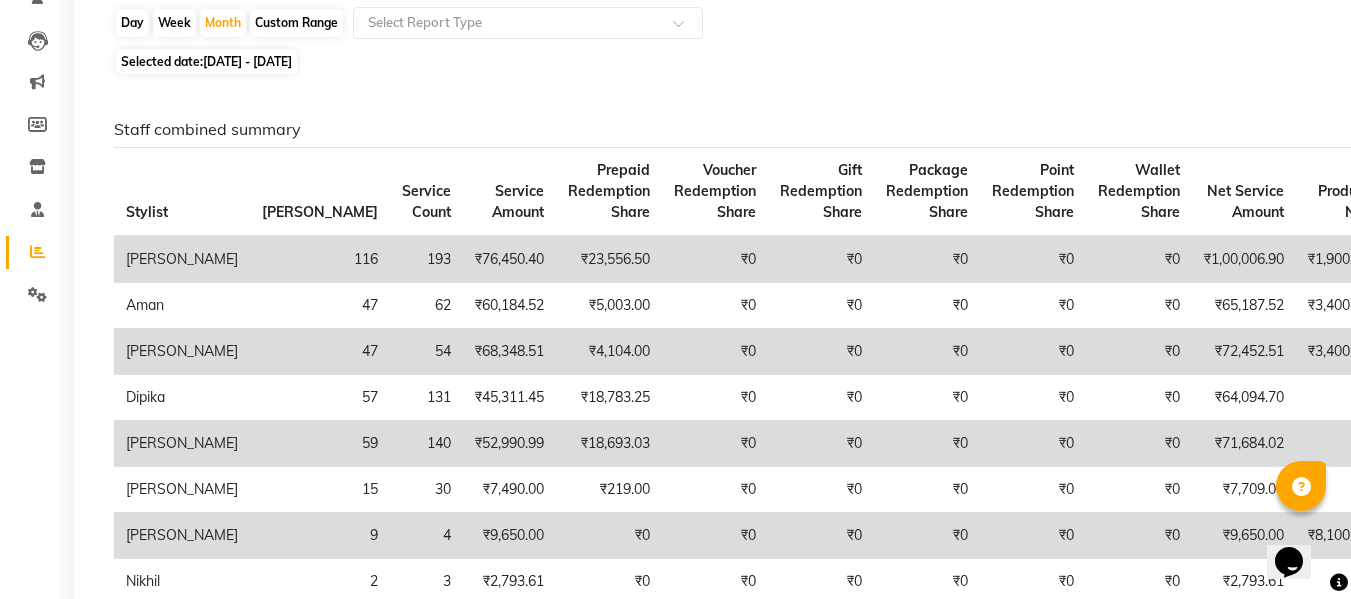 scroll, scrollTop: 0, scrollLeft: 0, axis: both 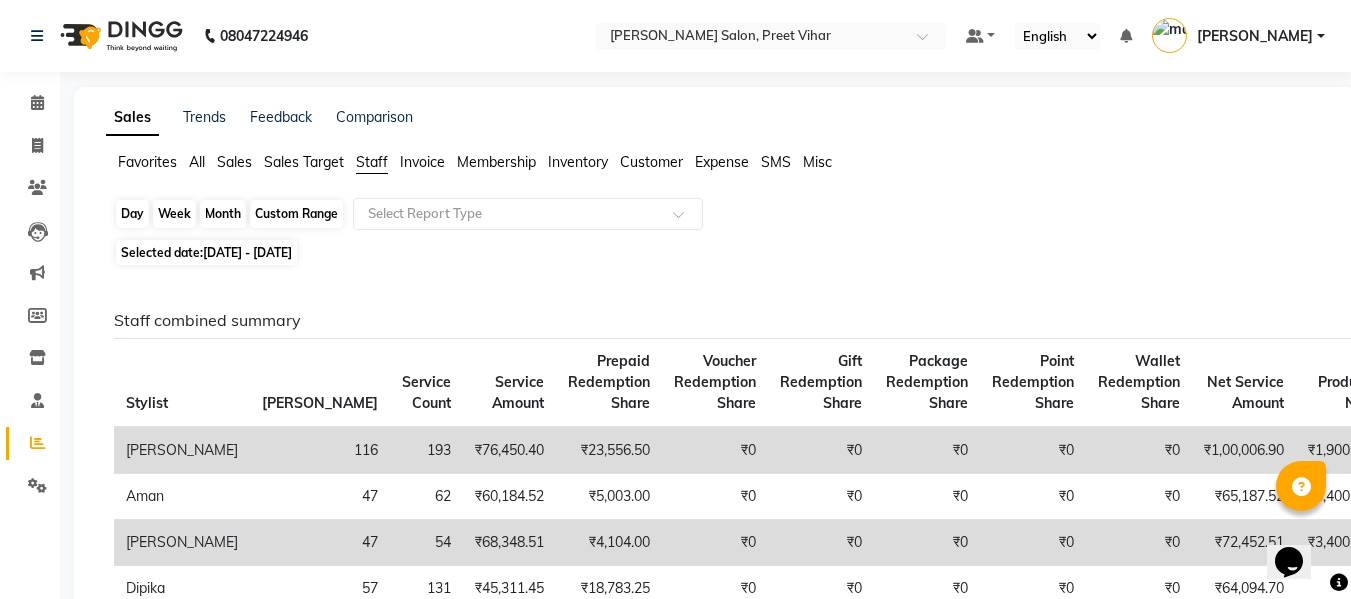 click on "Month" 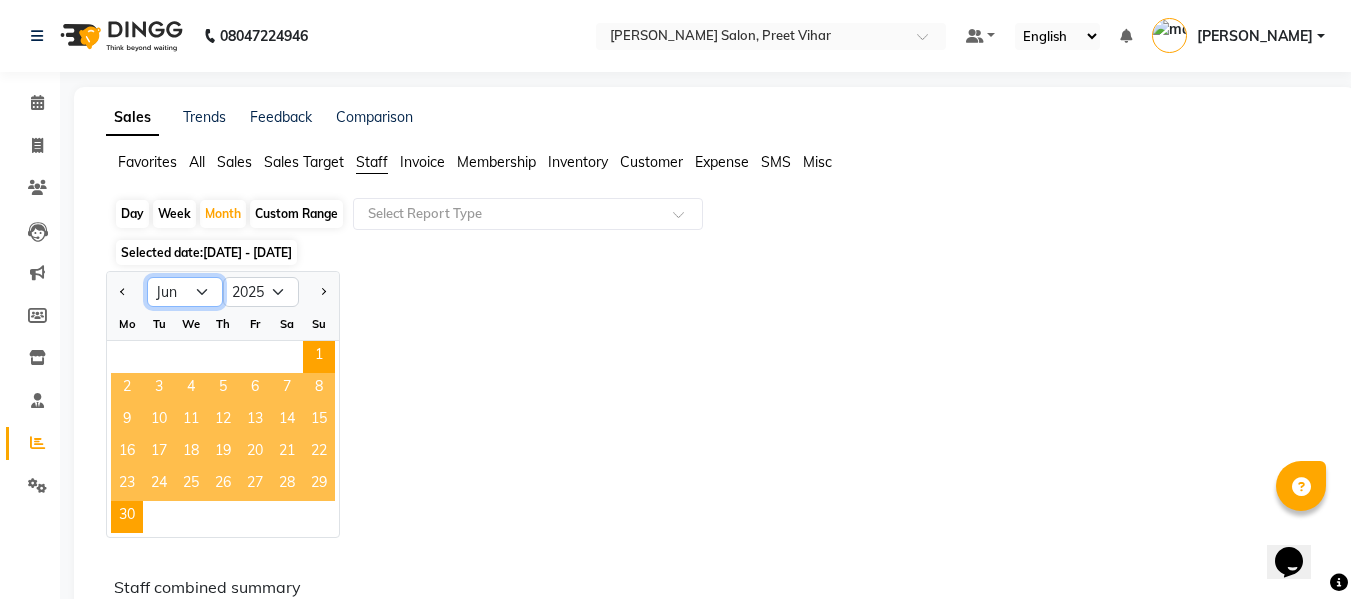 click on "Jan Feb Mar Apr May Jun Jul Aug Sep Oct Nov Dec" 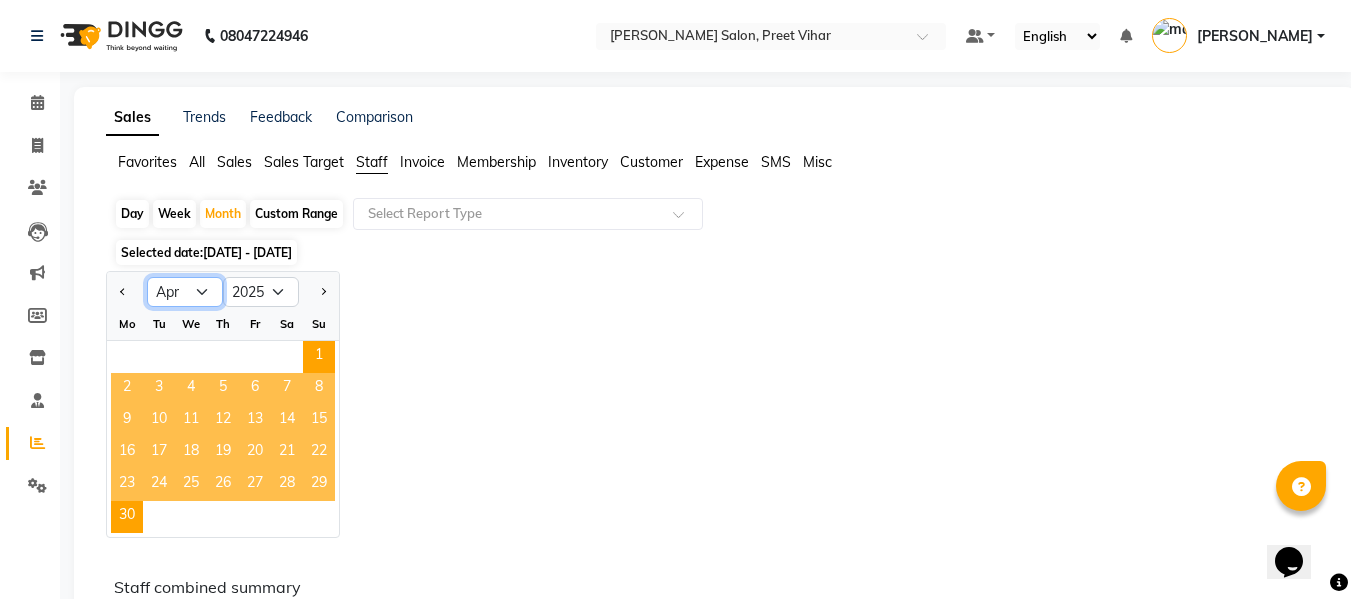 click on "Jan Feb Mar Apr May Jun Jul Aug Sep Oct Nov Dec" 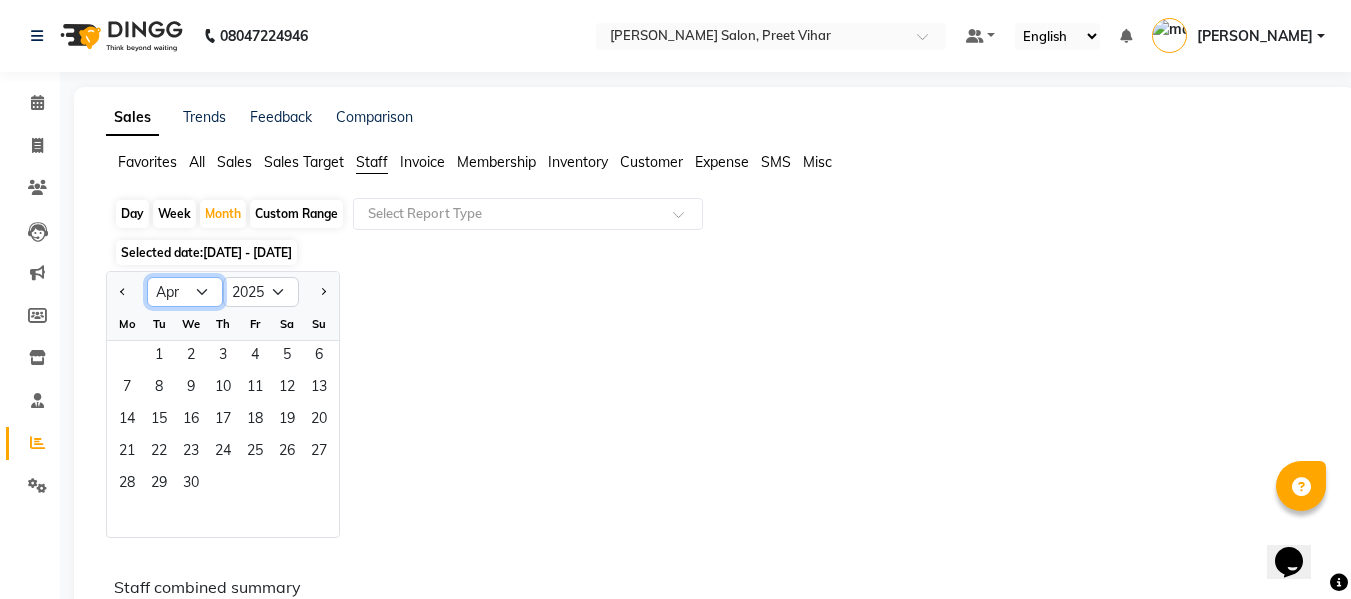 click on "Jan Feb Mar Apr May Jun Jul Aug Sep Oct Nov Dec" 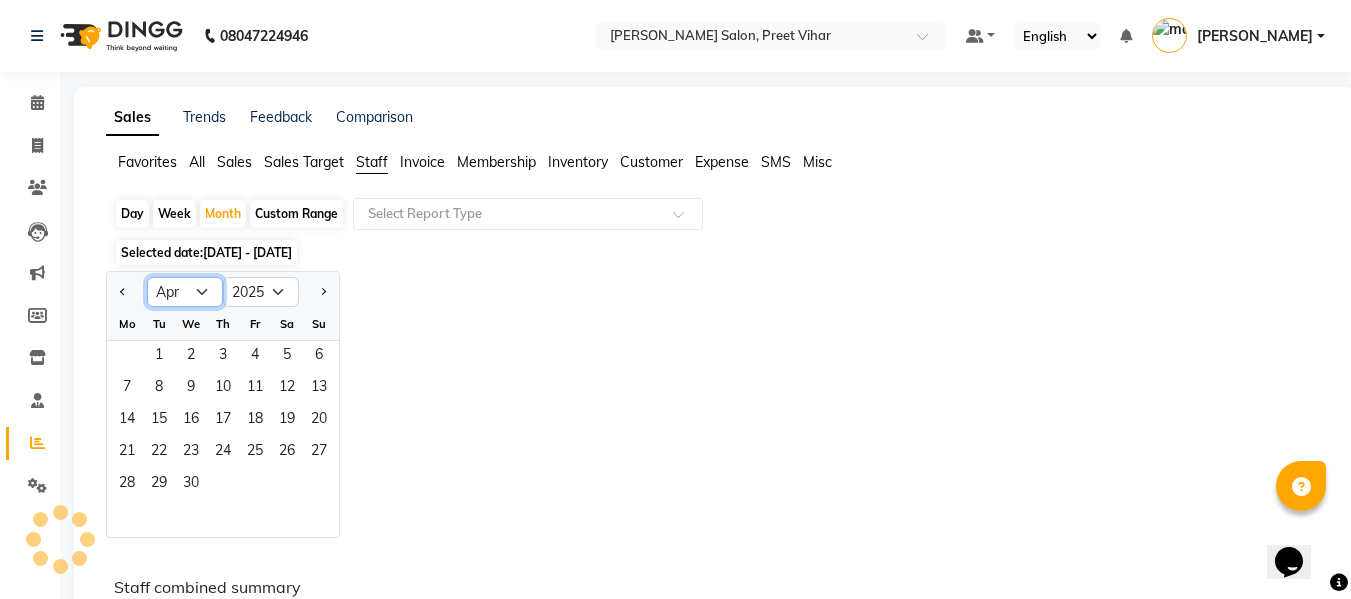 select on "3" 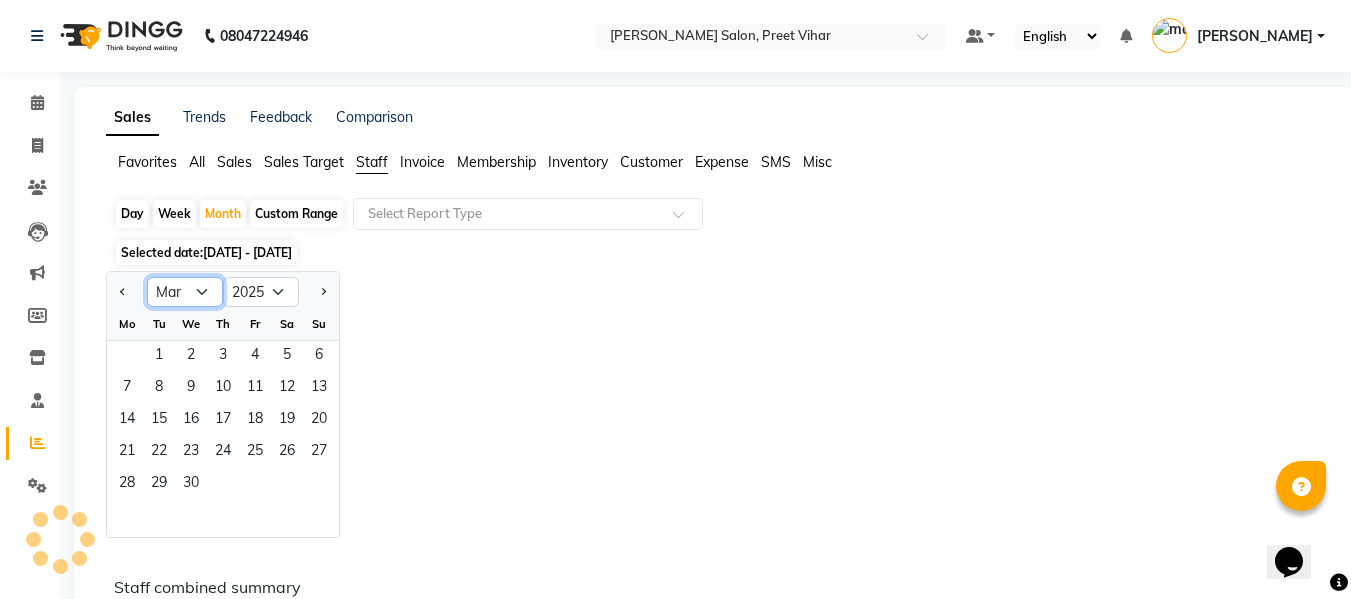 click on "Jan Feb Mar Apr May Jun Jul Aug Sep Oct Nov Dec" 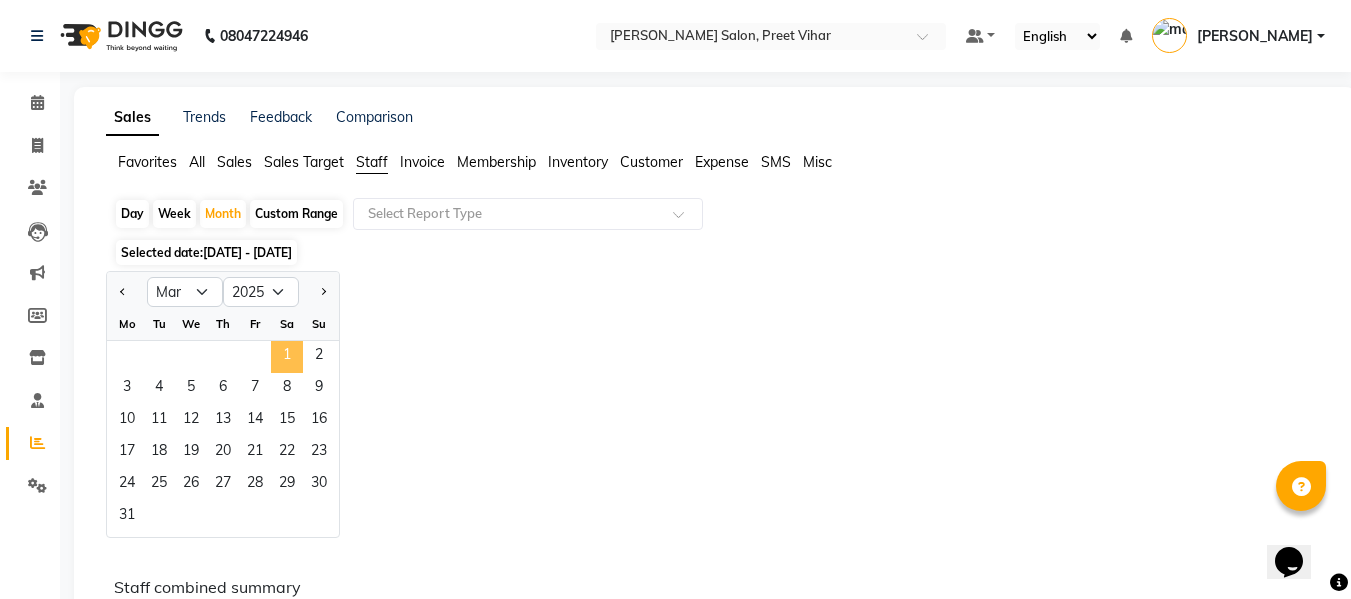 click on "1" 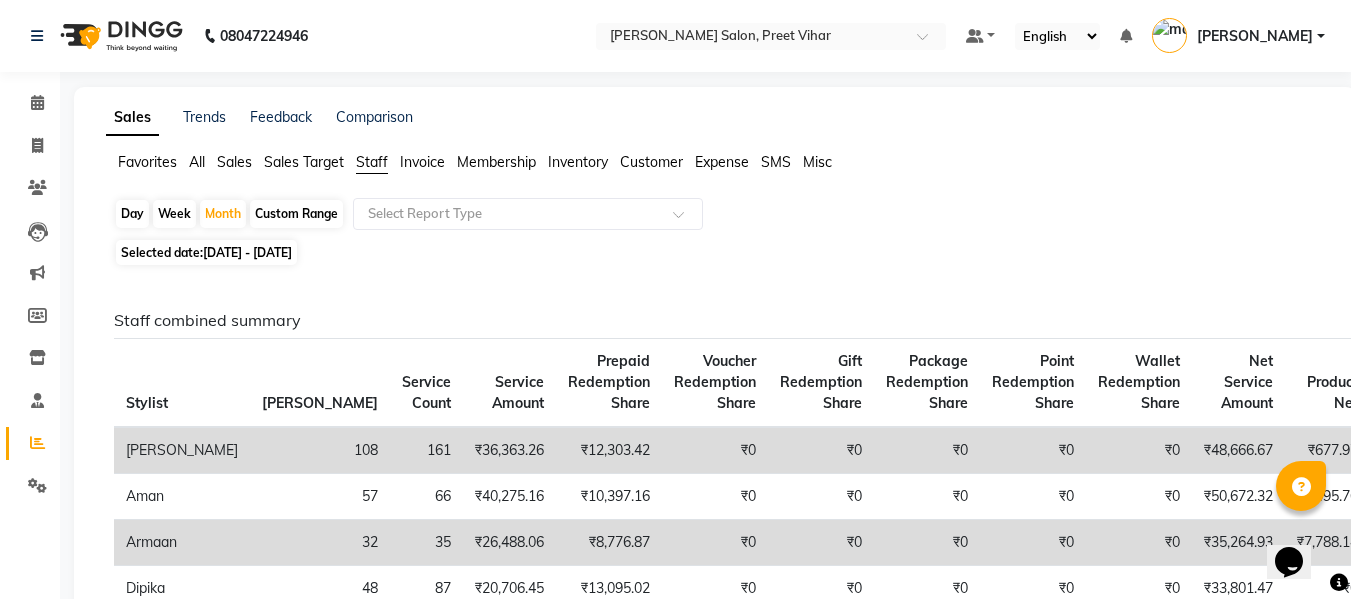 click on "Selected date:  01-03-2025 - 31-03-2025" 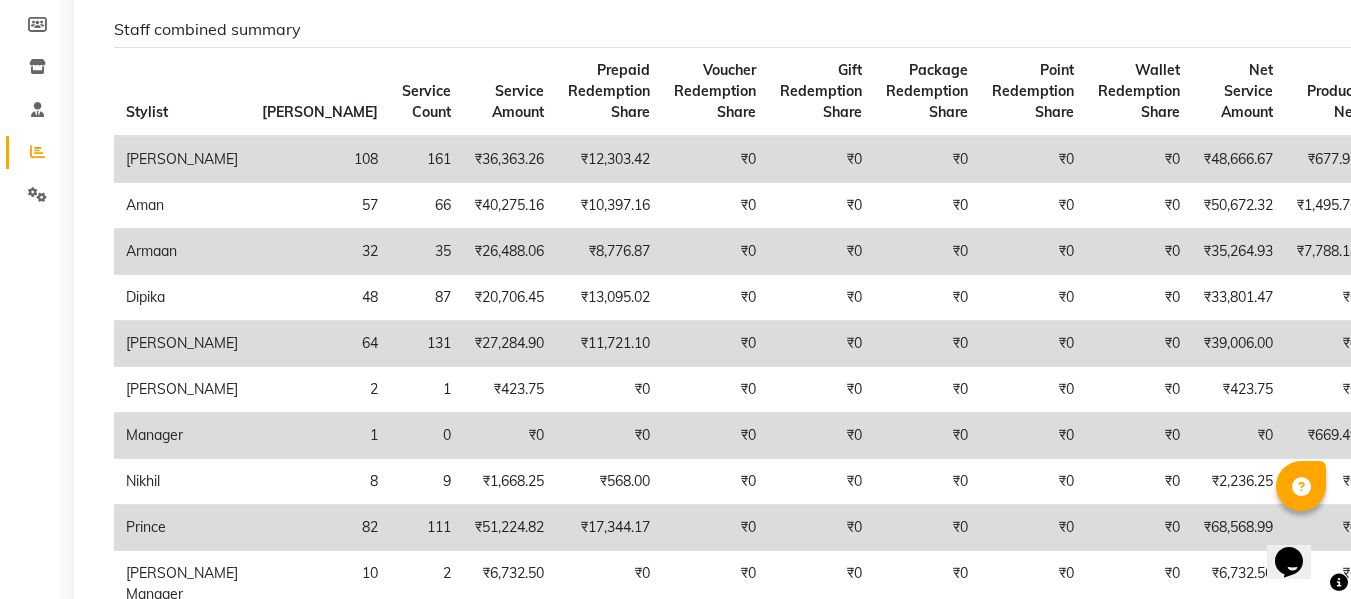 scroll, scrollTop: 0, scrollLeft: 0, axis: both 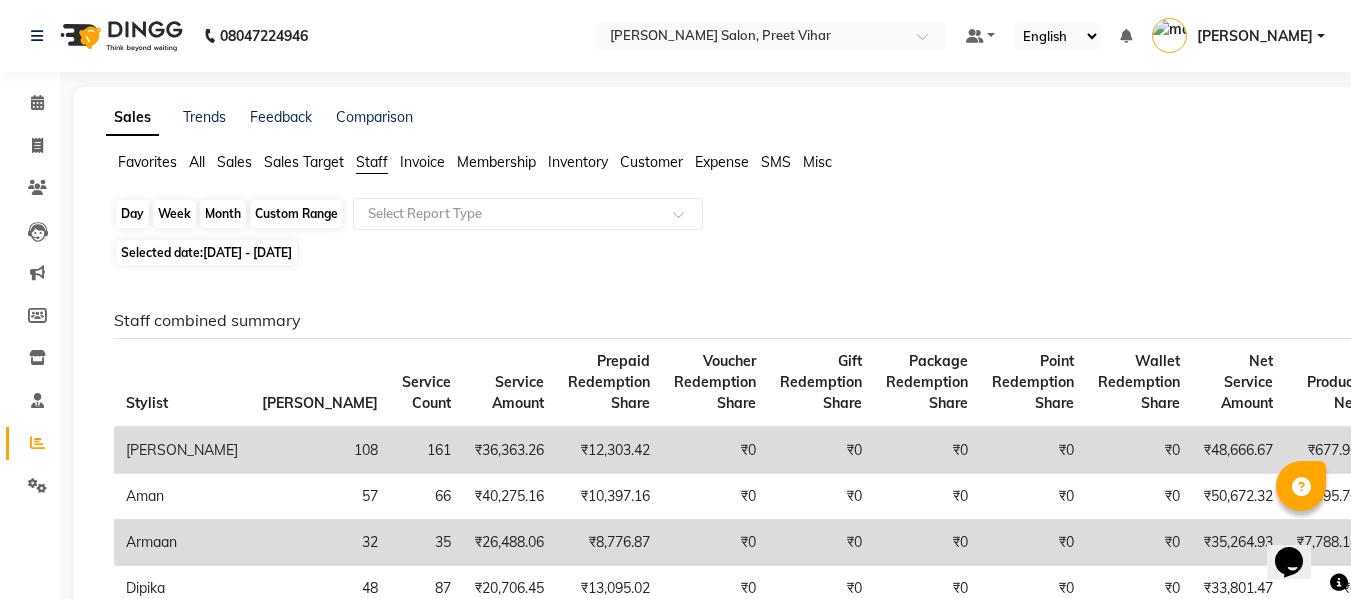 click on "Month" 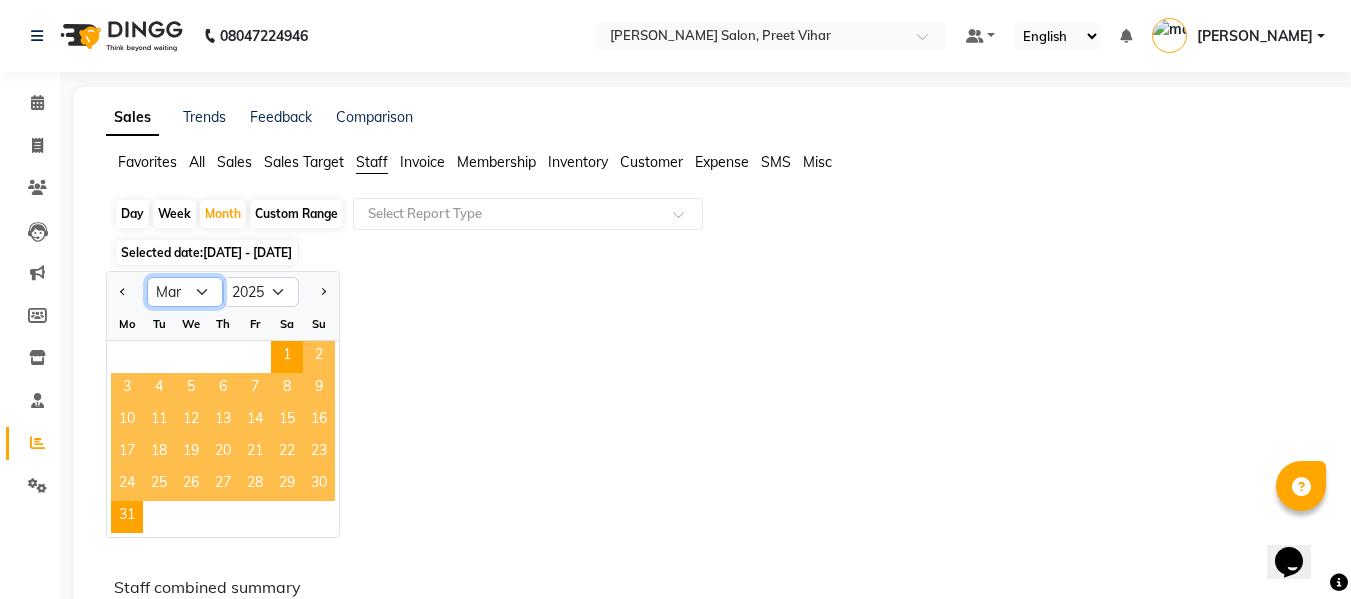 click on "Jan Feb Mar Apr May Jun Jul Aug Sep Oct Nov Dec" 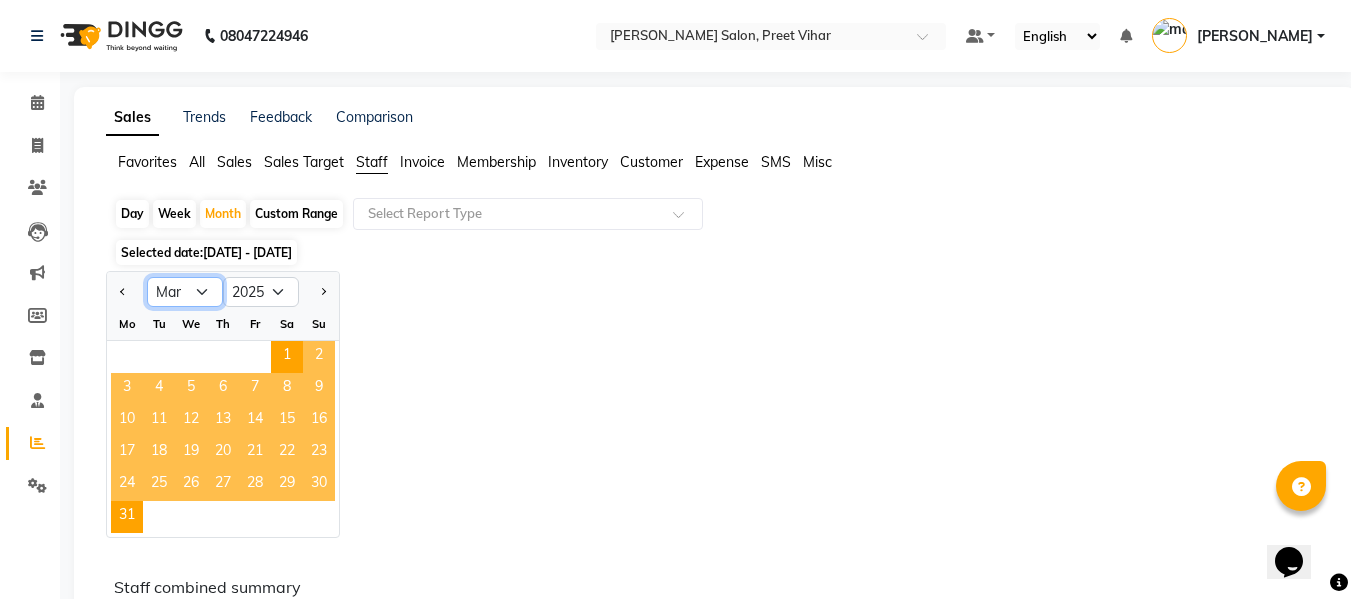 select on "4" 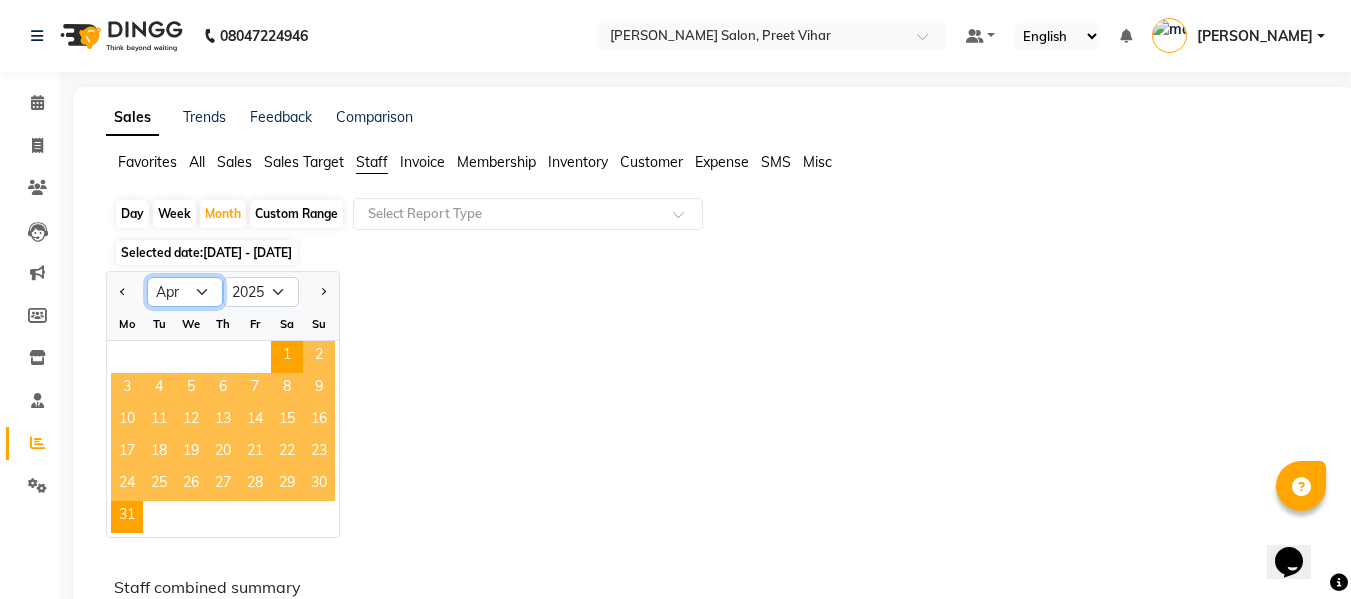 click on "Jan Feb Mar Apr May Jun Jul Aug Sep Oct Nov Dec" 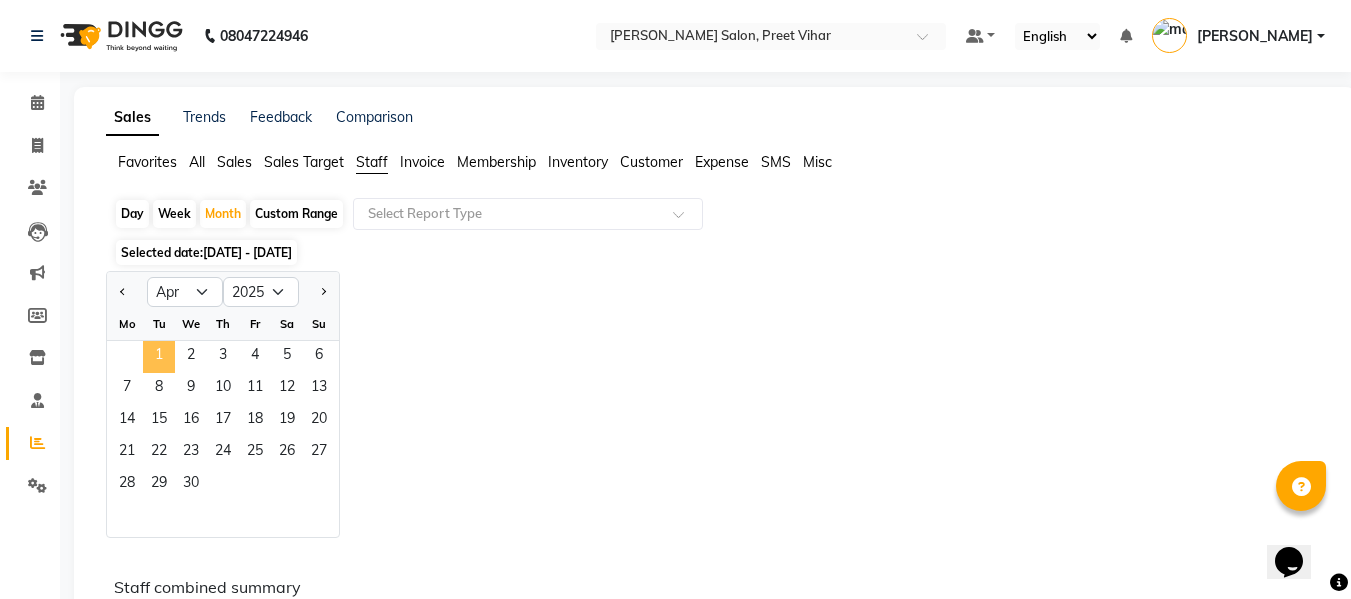 click on "1" 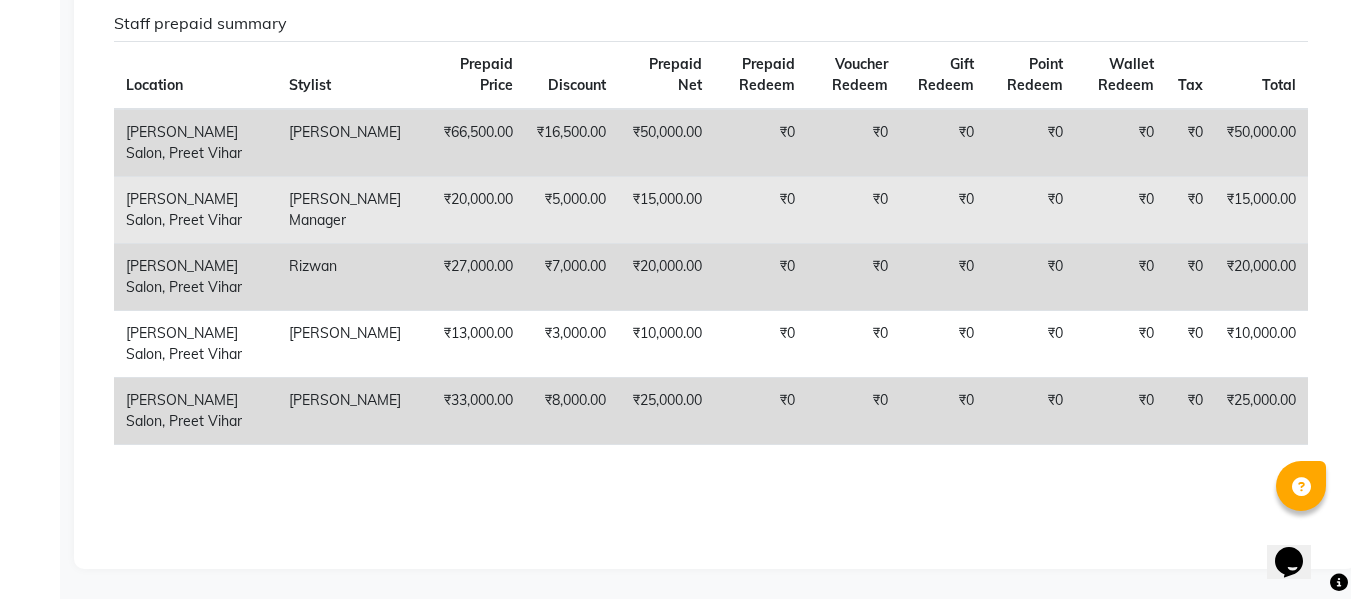 scroll, scrollTop: 3385, scrollLeft: 0, axis: vertical 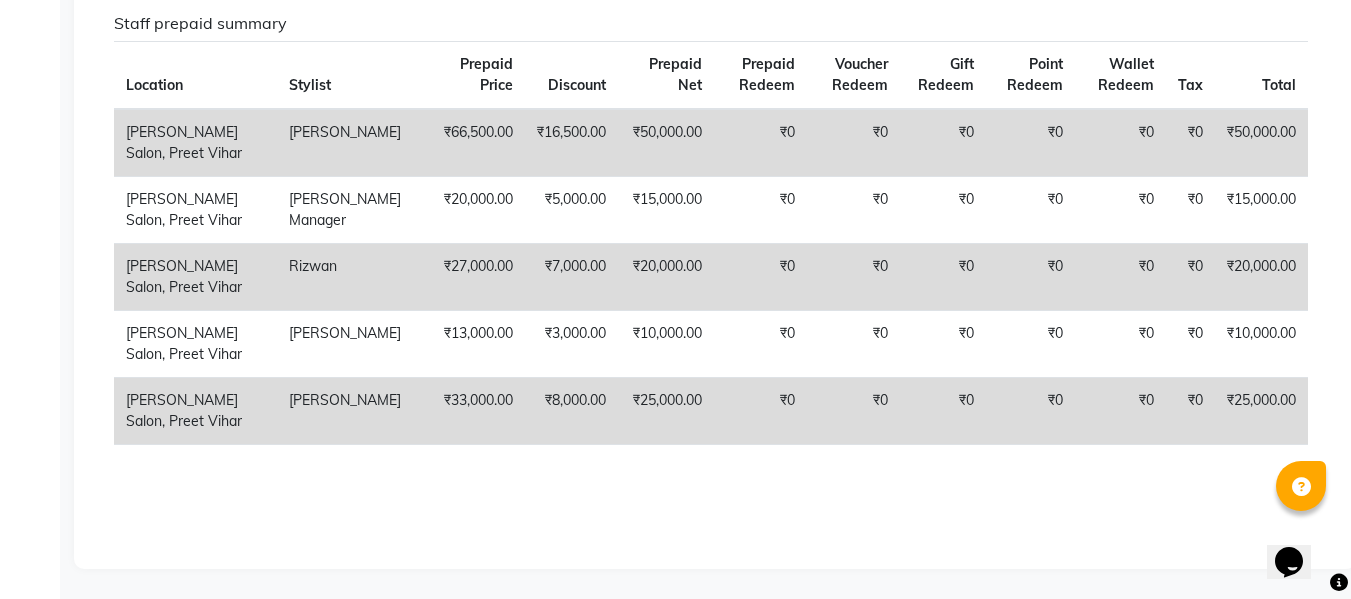 click on "₹0" 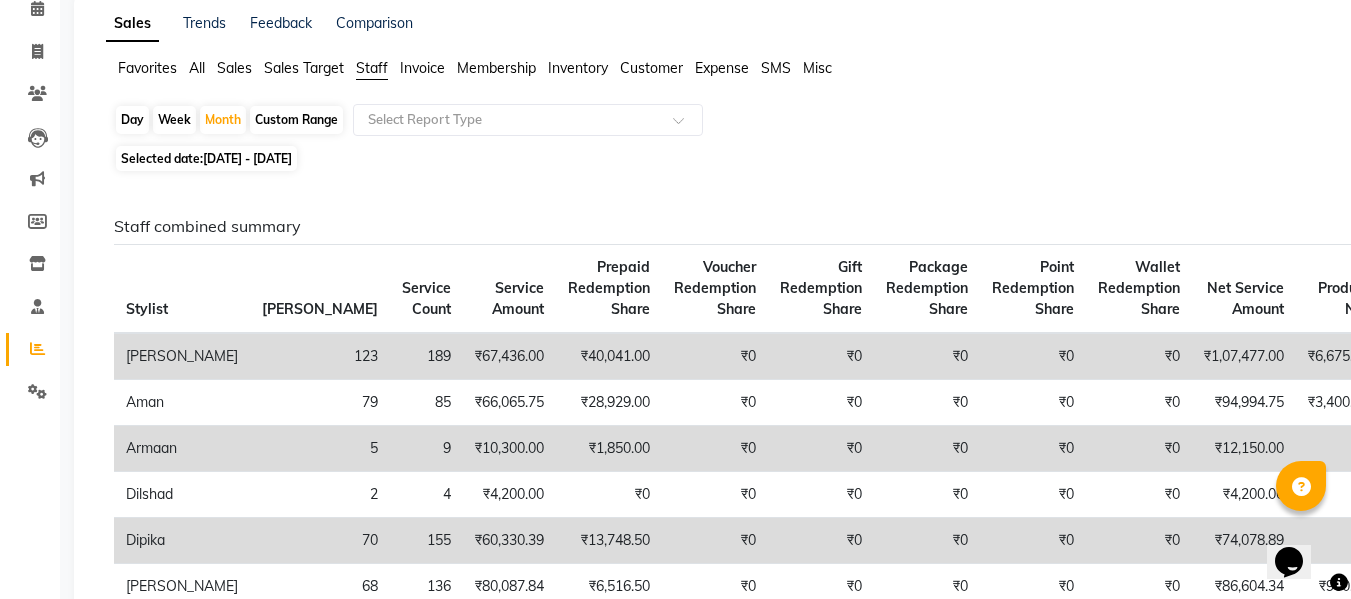 scroll, scrollTop: 90, scrollLeft: 0, axis: vertical 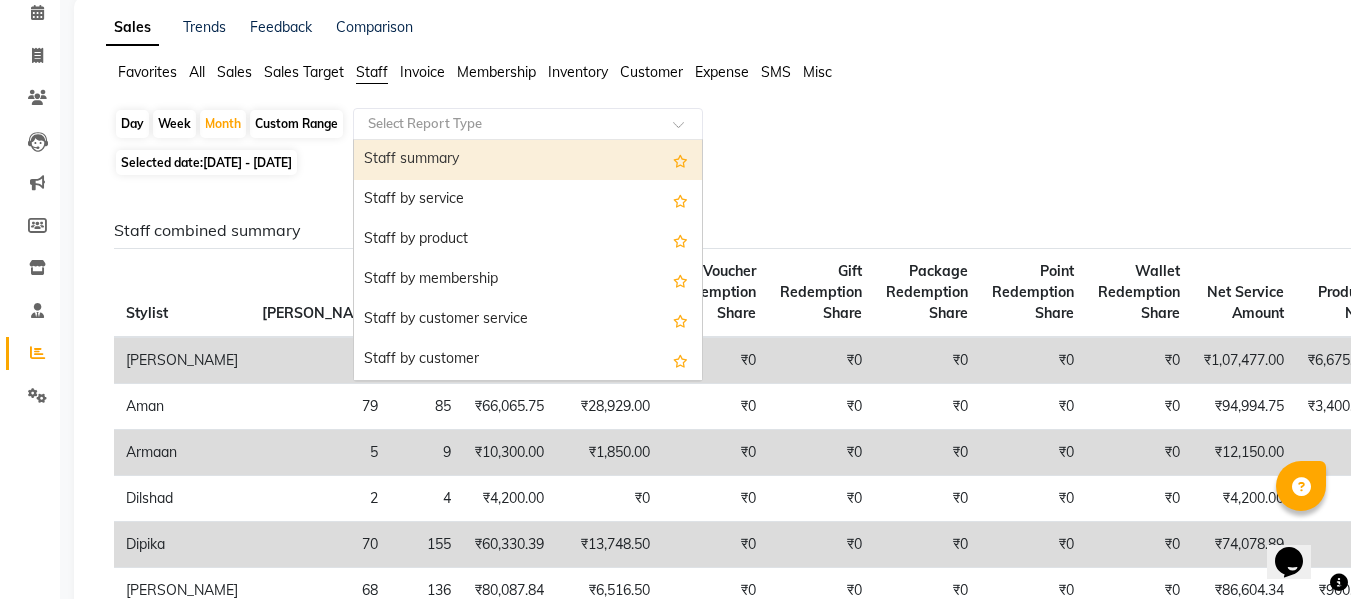 click 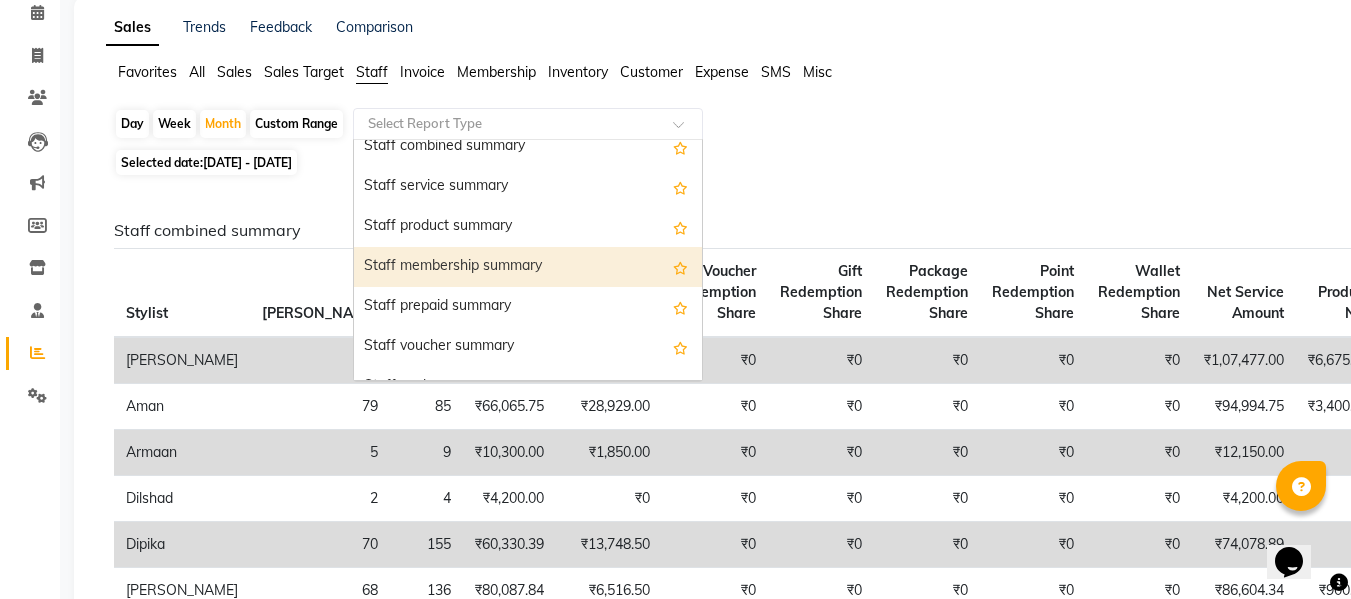 scroll, scrollTop: 506, scrollLeft: 0, axis: vertical 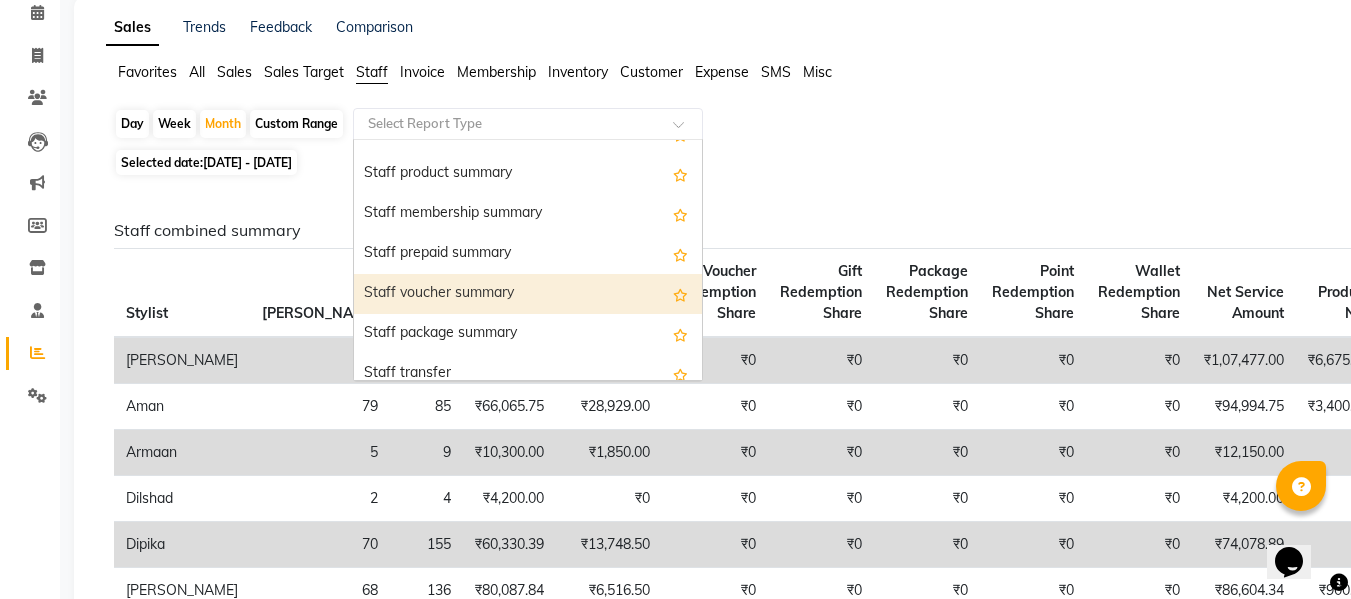 click on "Staff voucher summary" at bounding box center [528, 294] 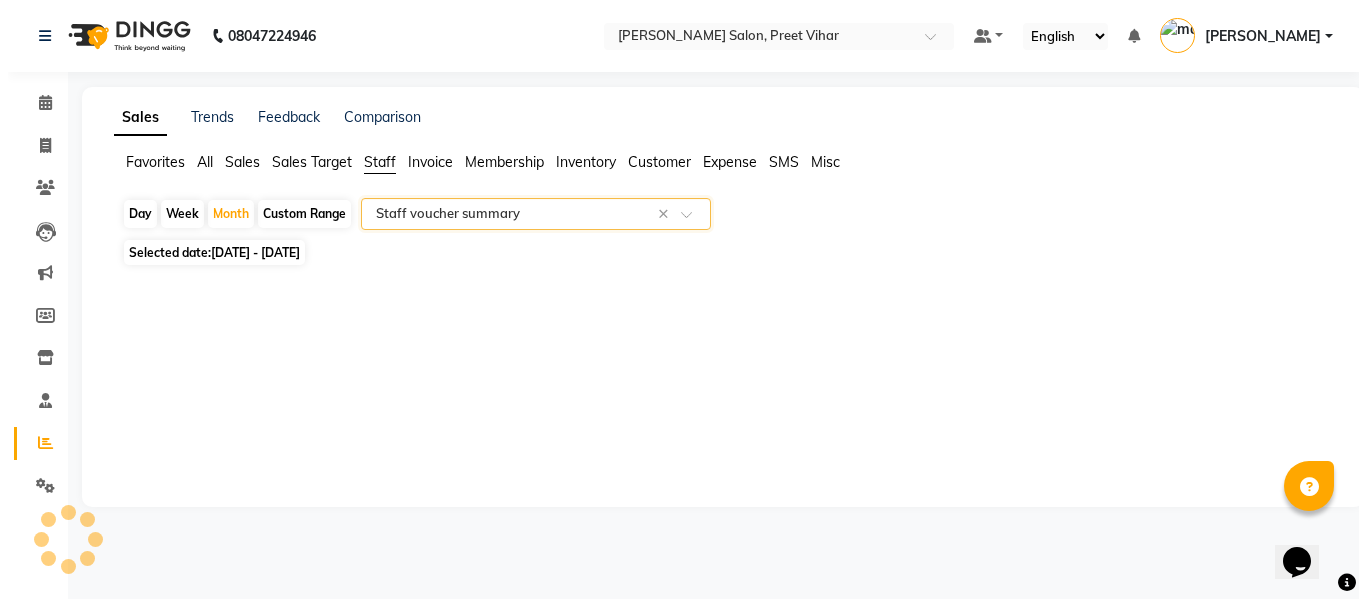 scroll, scrollTop: 0, scrollLeft: 0, axis: both 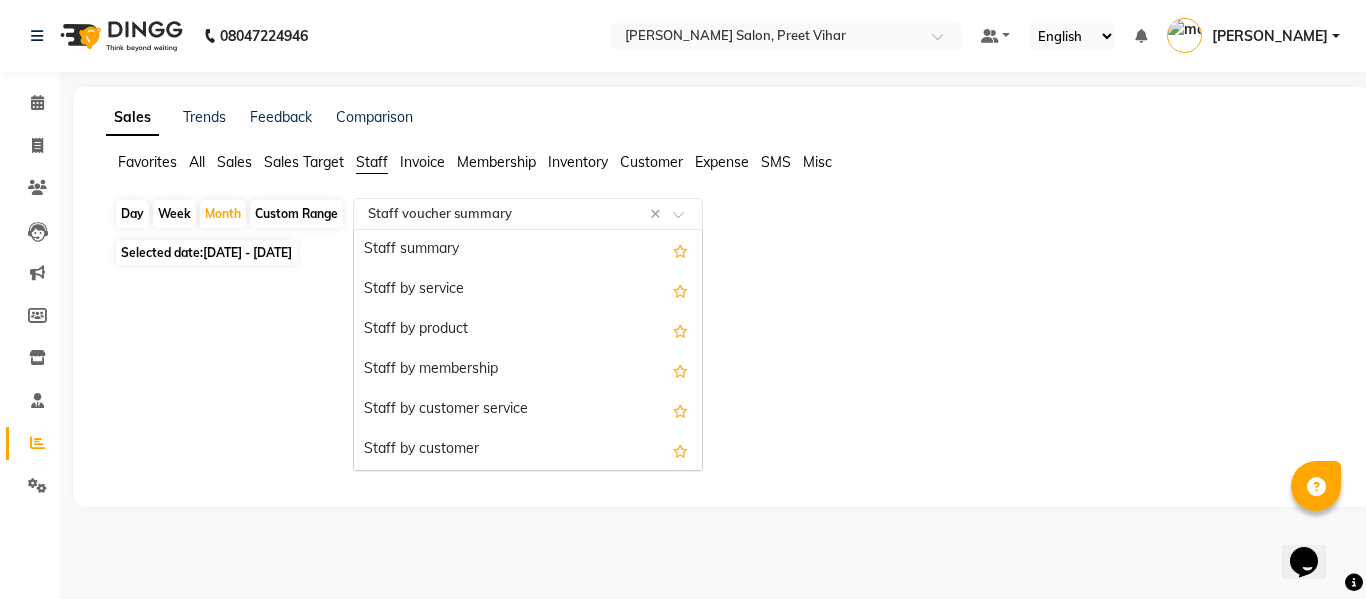 click 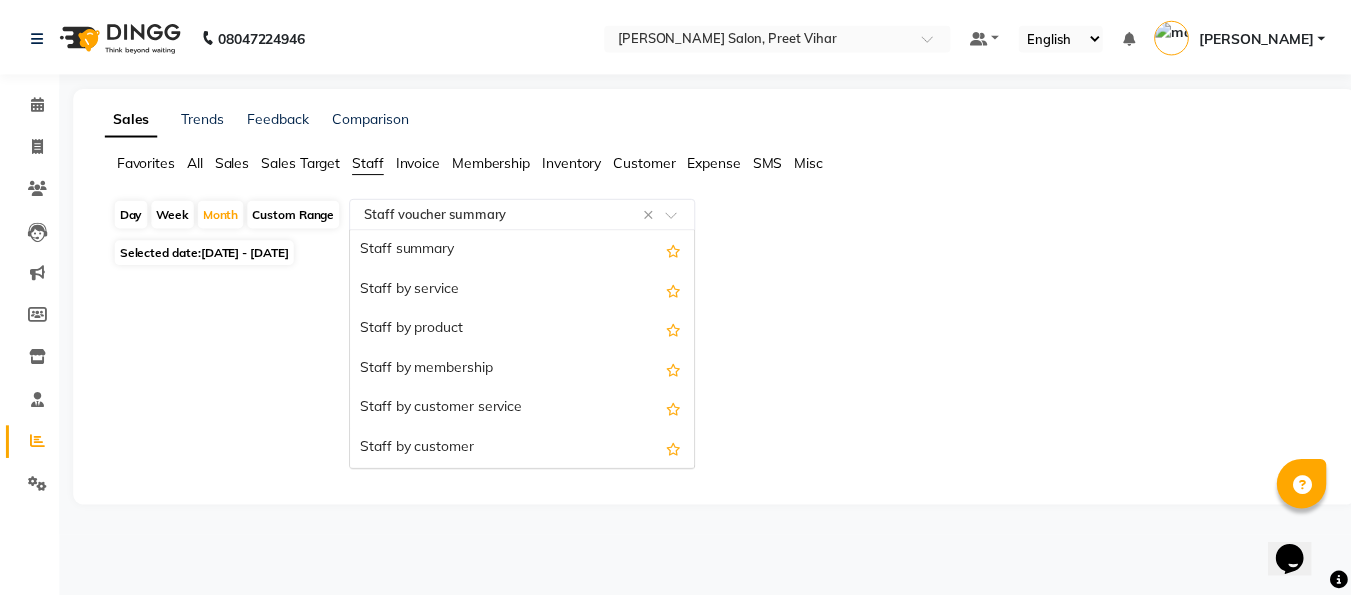 scroll, scrollTop: 640, scrollLeft: 0, axis: vertical 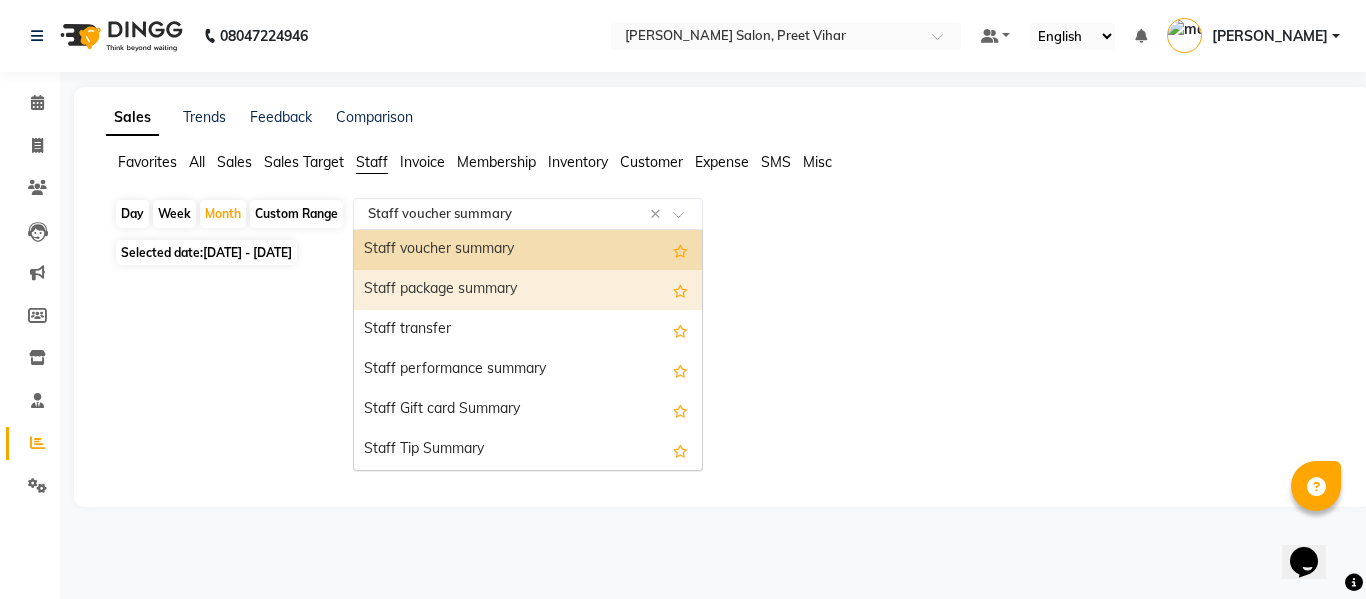 click on "Staff package summary" at bounding box center (528, 290) 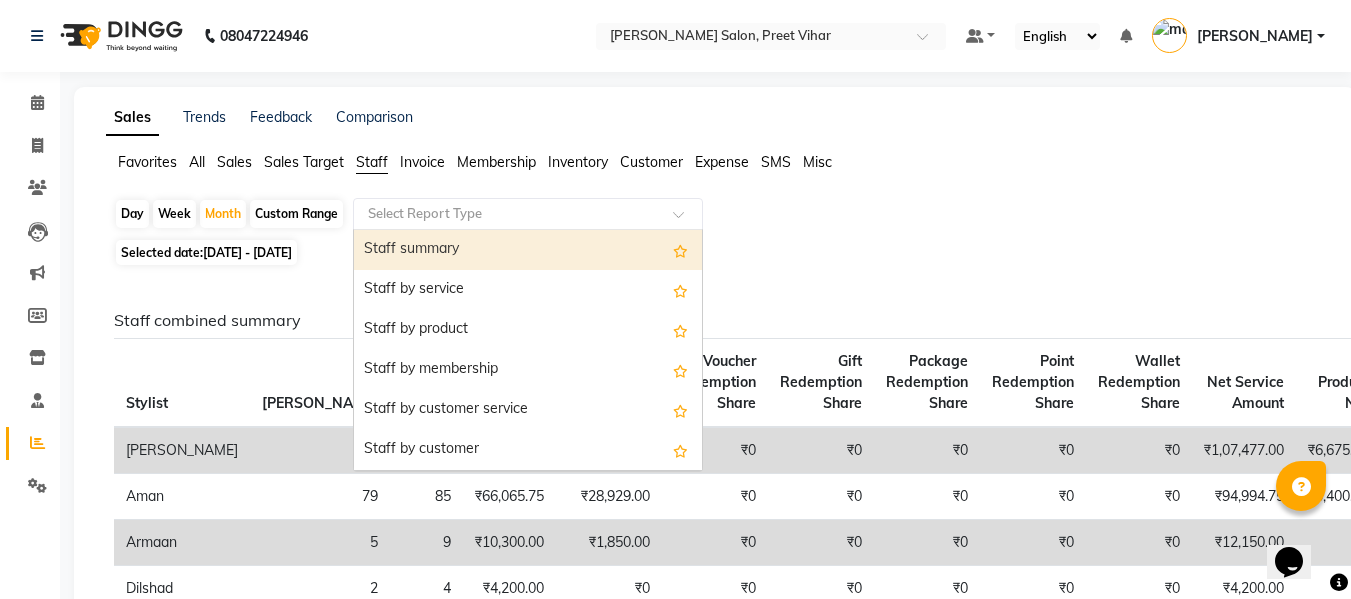 click 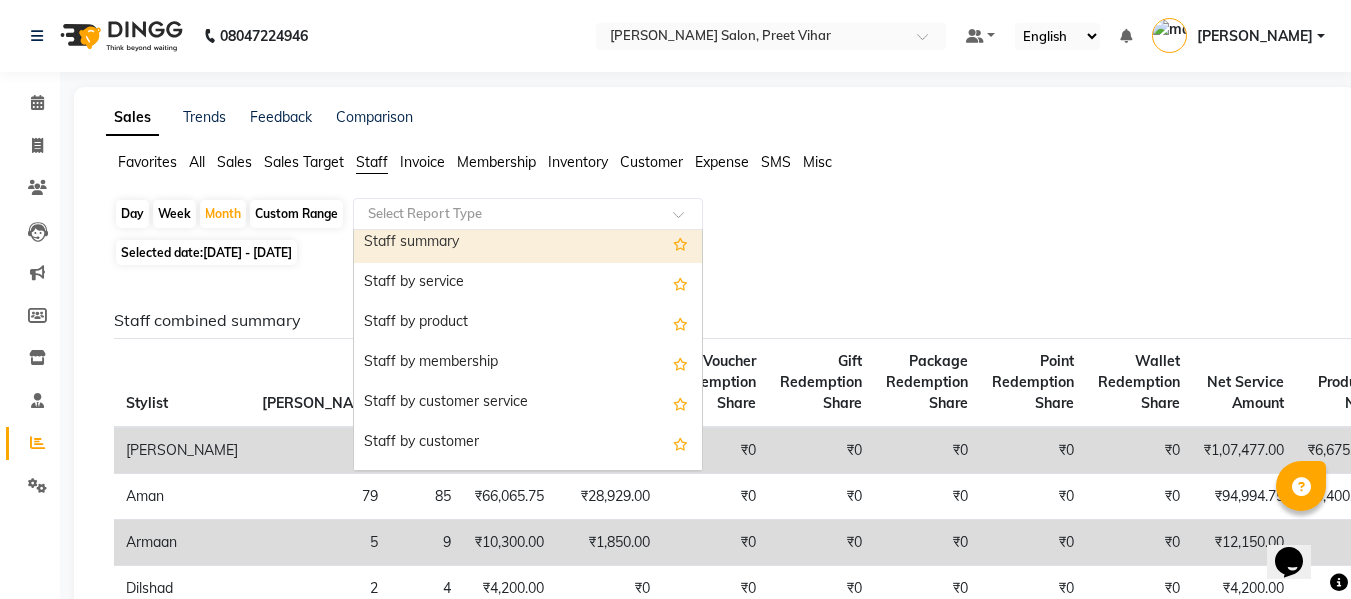scroll, scrollTop: 0, scrollLeft: 0, axis: both 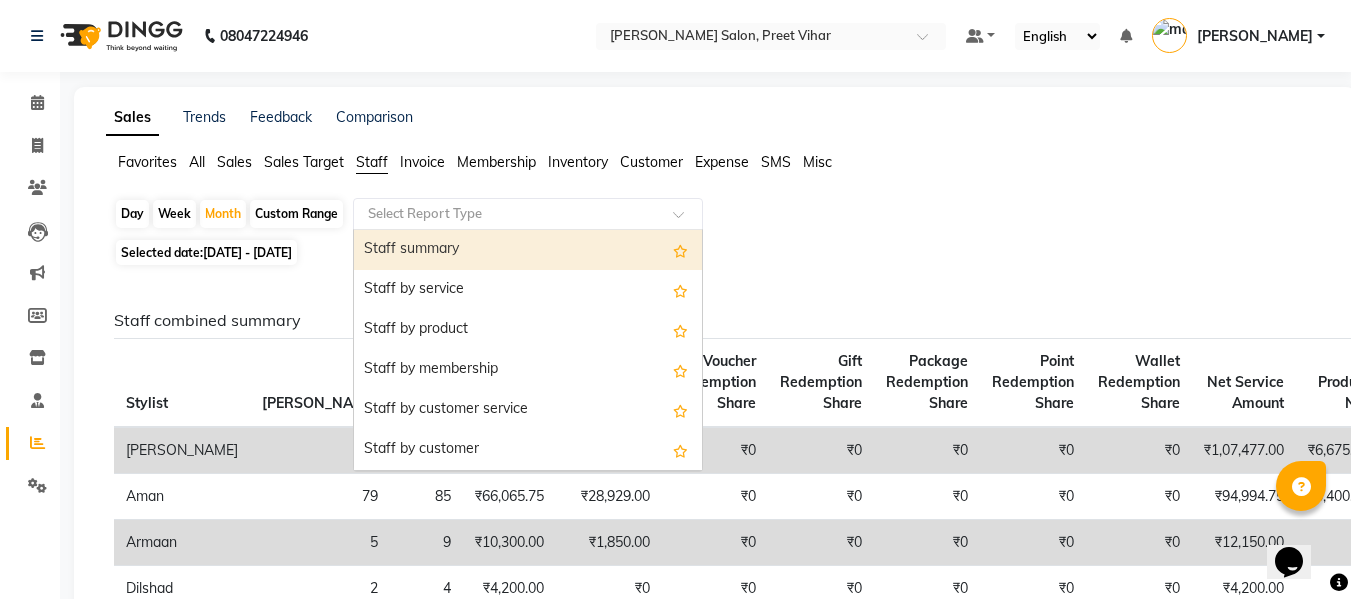 click on "Staff summary" at bounding box center (528, 250) 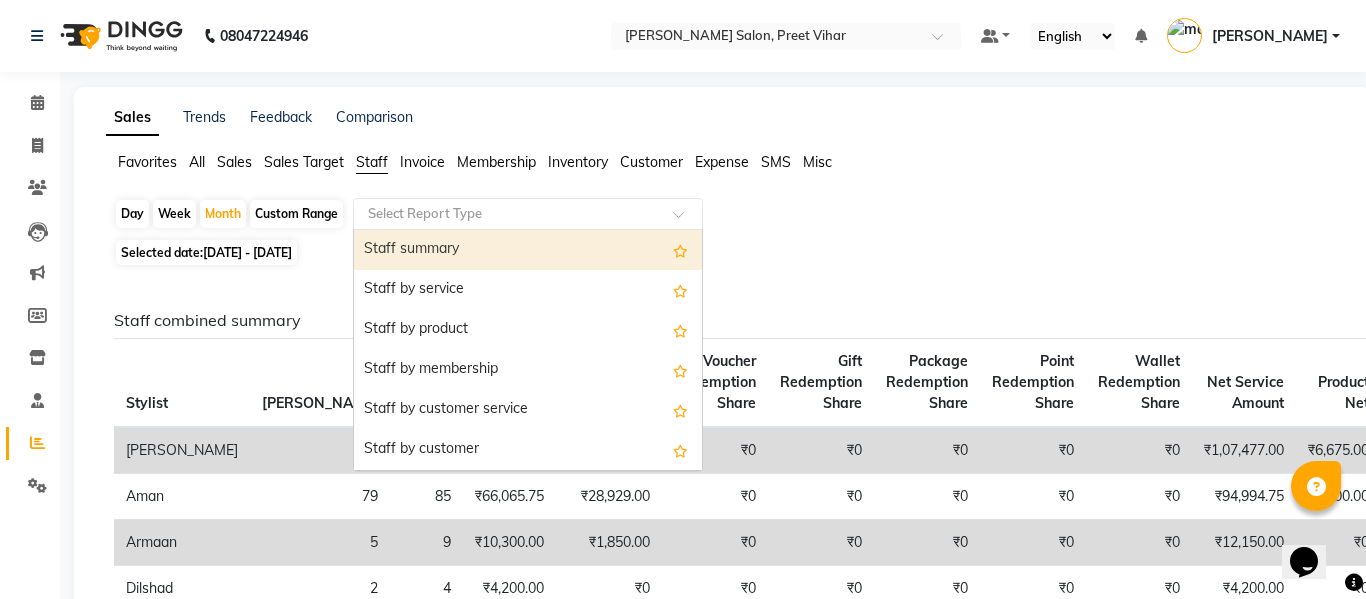 select on "csv" 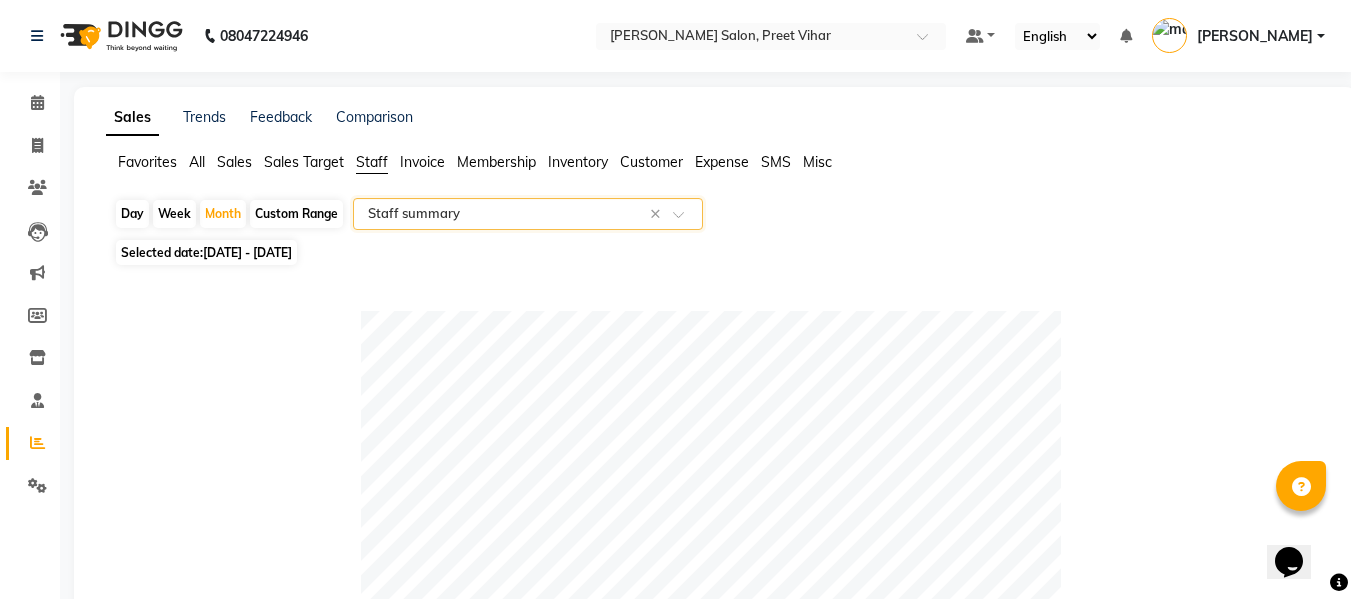 click 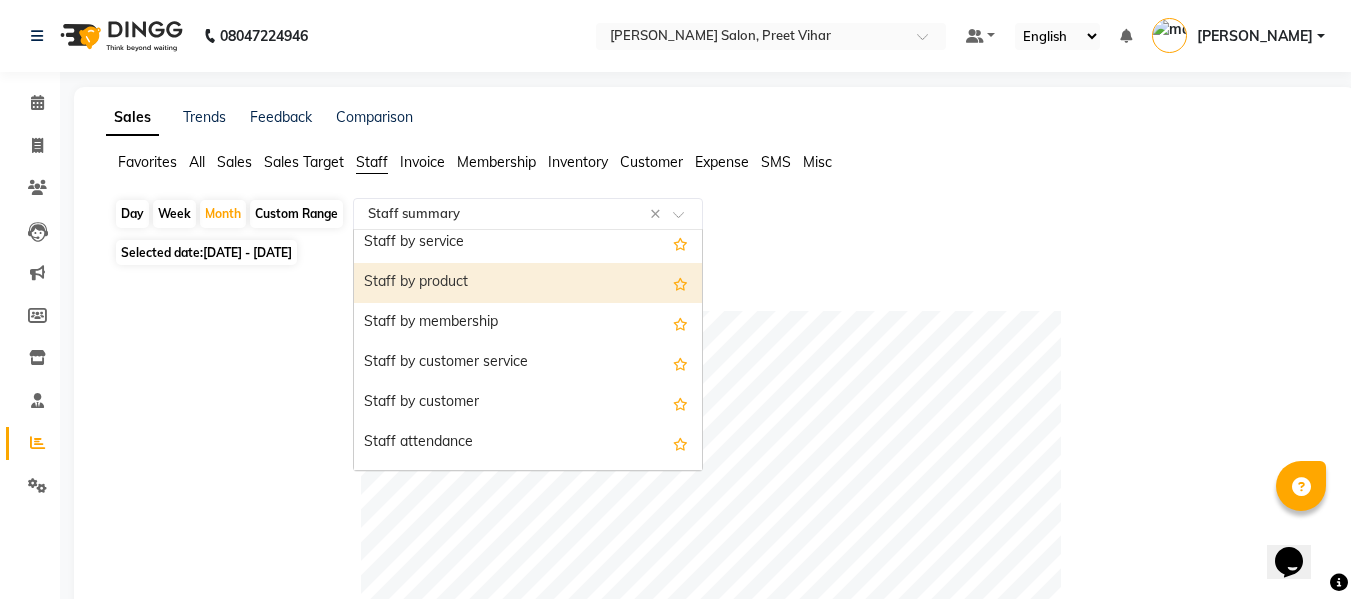 scroll, scrollTop: 52, scrollLeft: 0, axis: vertical 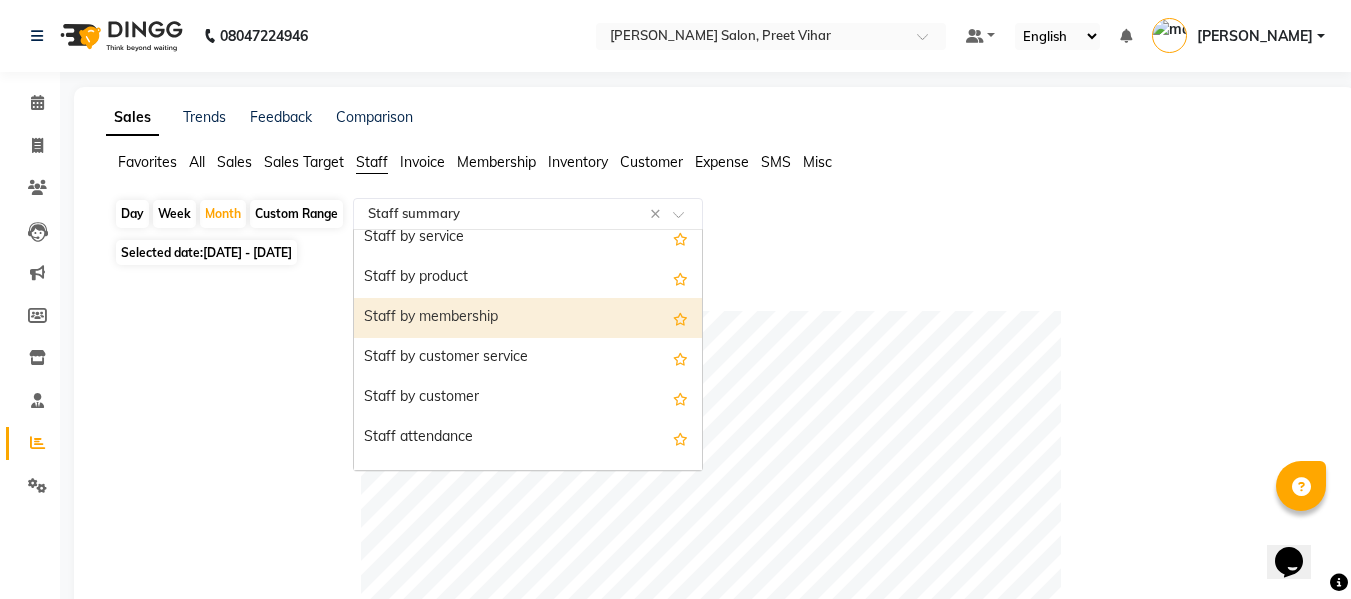 click on "Staff by membership" at bounding box center [528, 318] 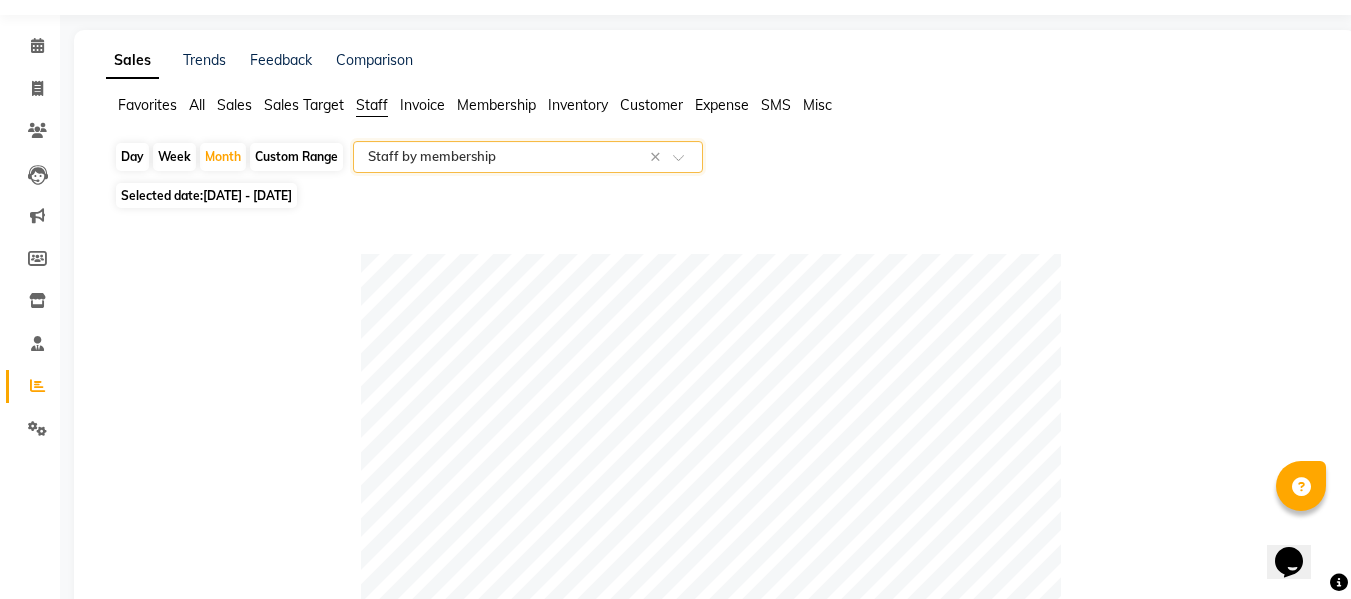 scroll, scrollTop: 56, scrollLeft: 0, axis: vertical 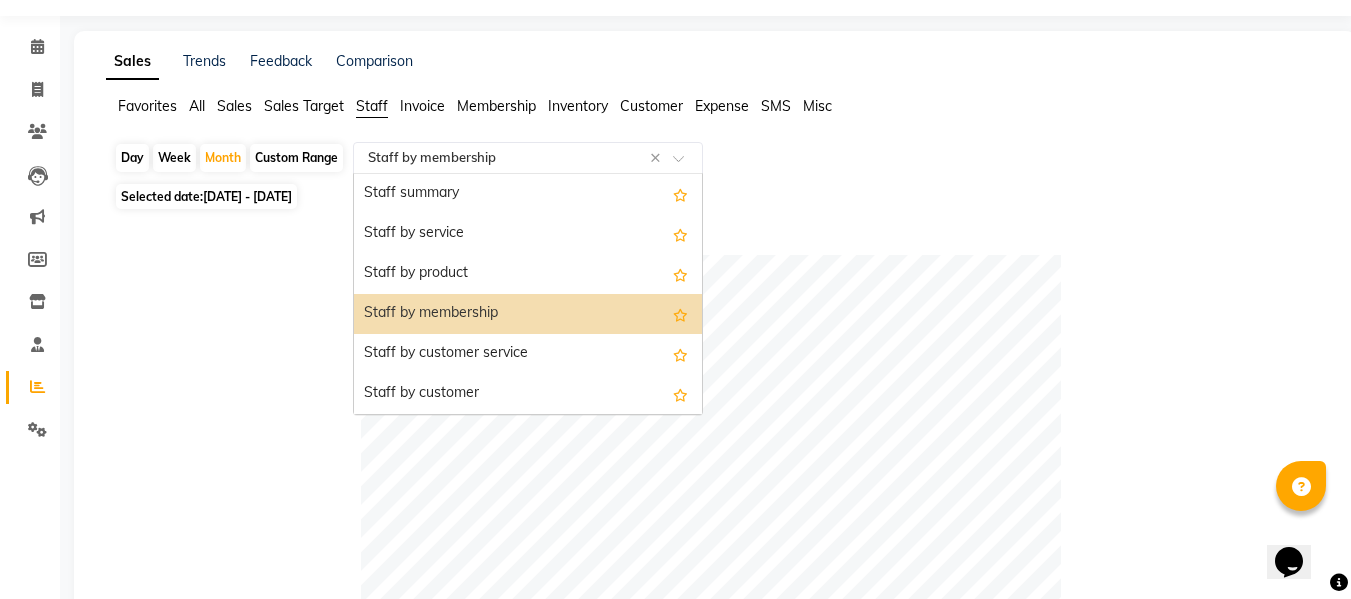 click 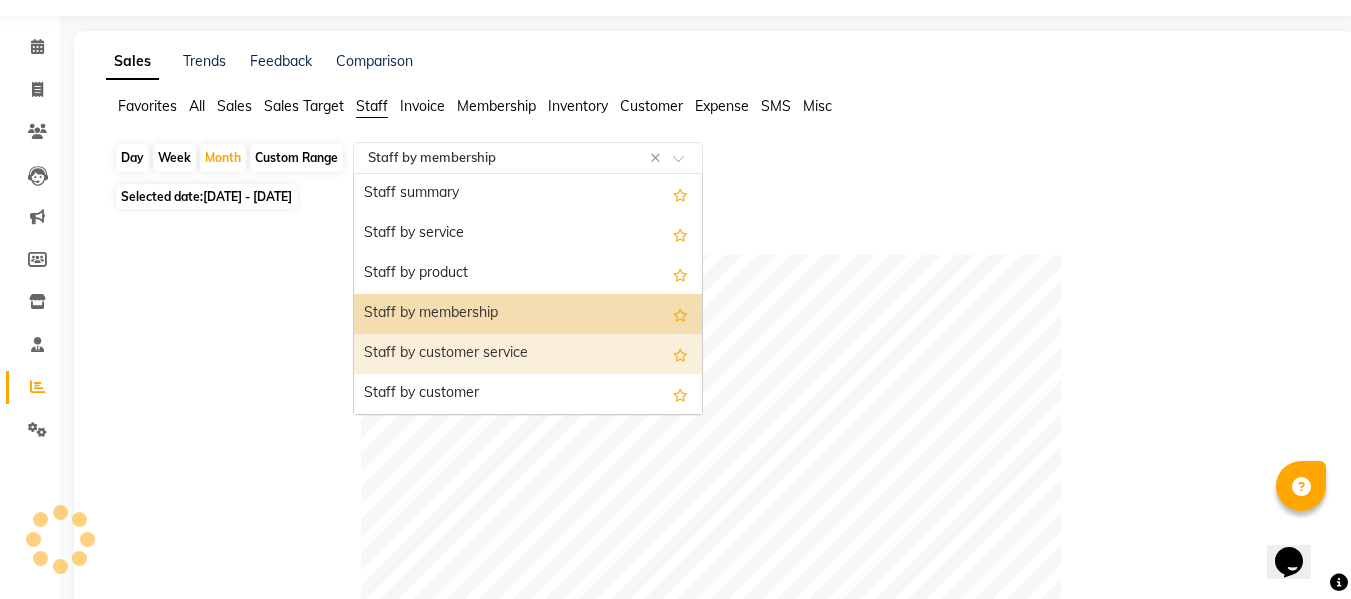 click on "Staff by customer service" at bounding box center (528, 354) 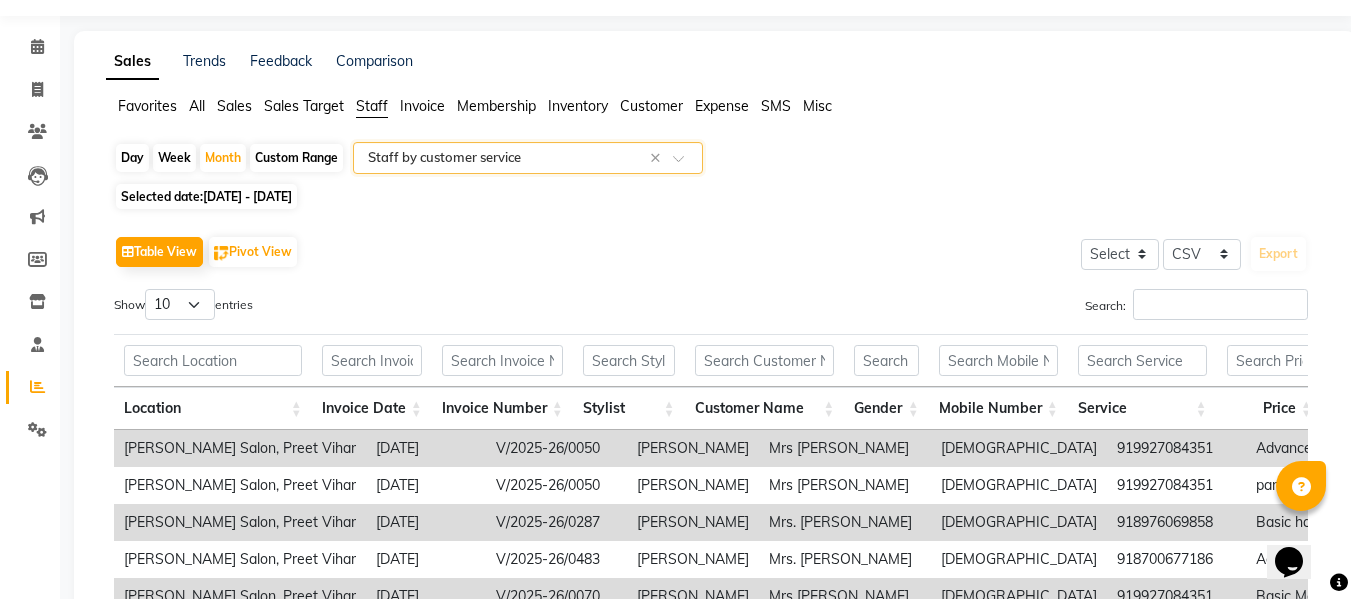 scroll, scrollTop: 0, scrollLeft: 0, axis: both 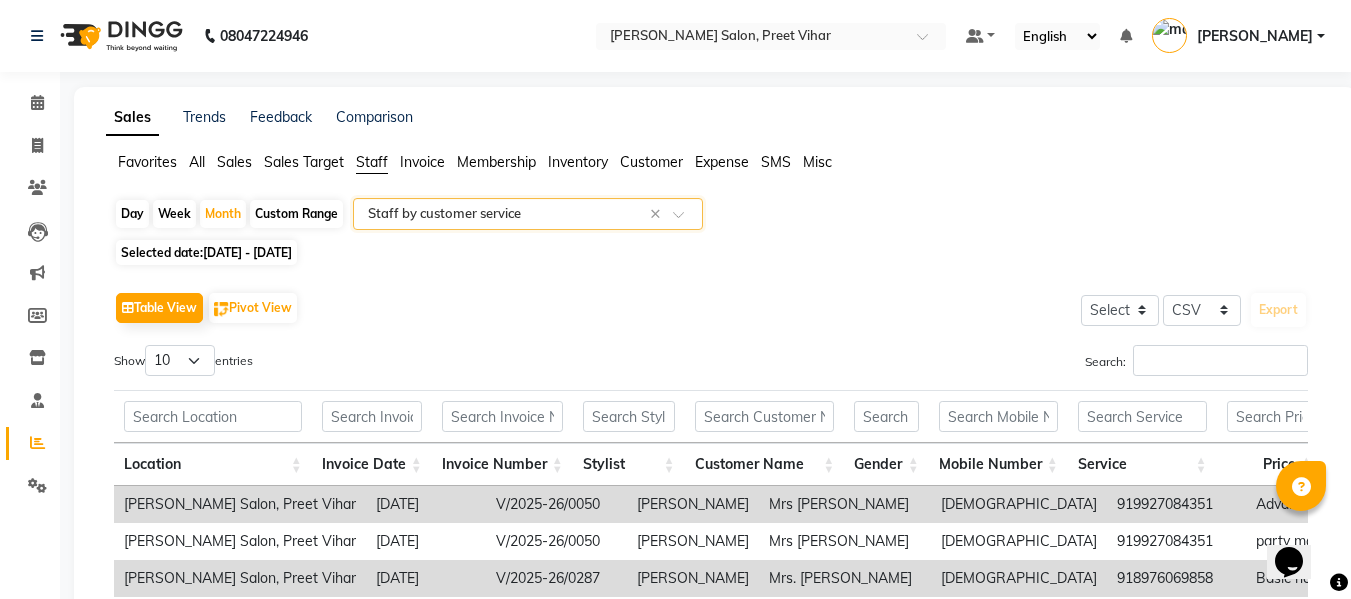 click 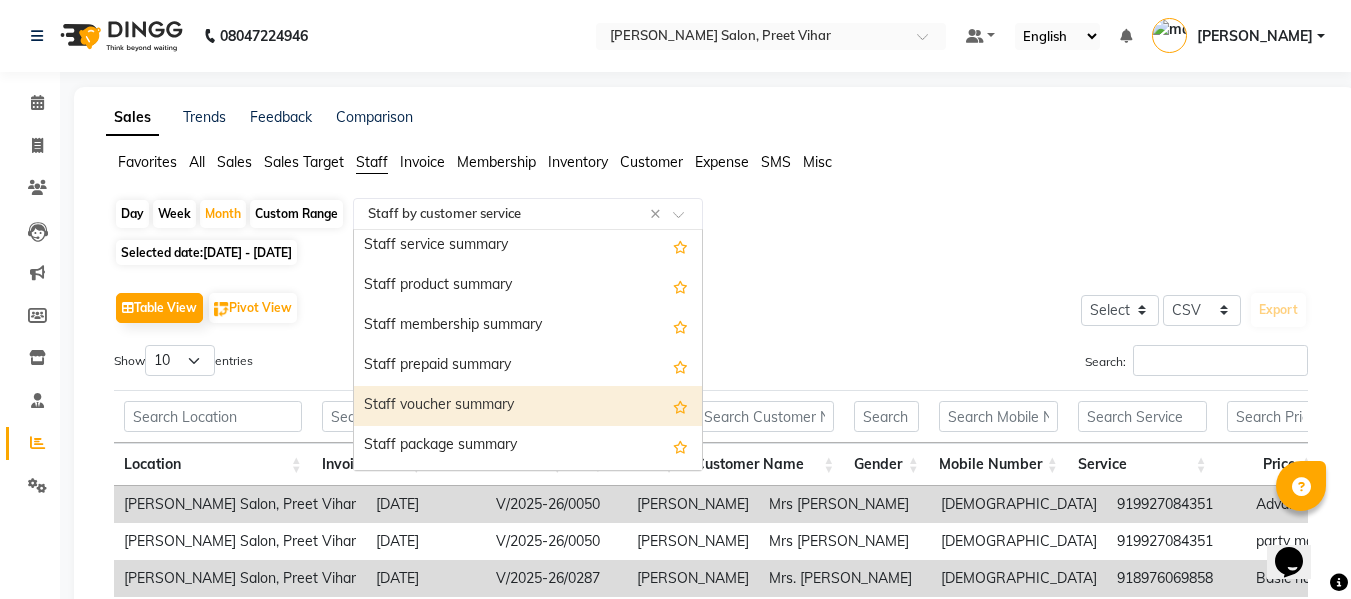 scroll, scrollTop: 485, scrollLeft: 0, axis: vertical 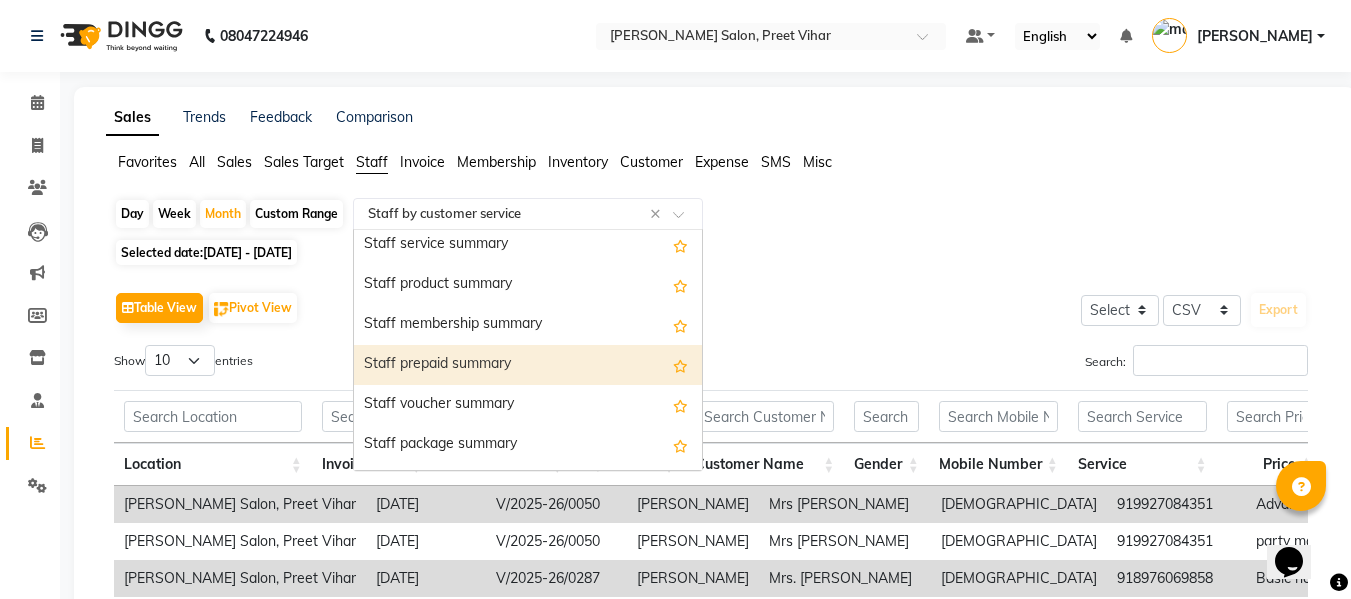 click on "Staff prepaid summary" at bounding box center [528, 365] 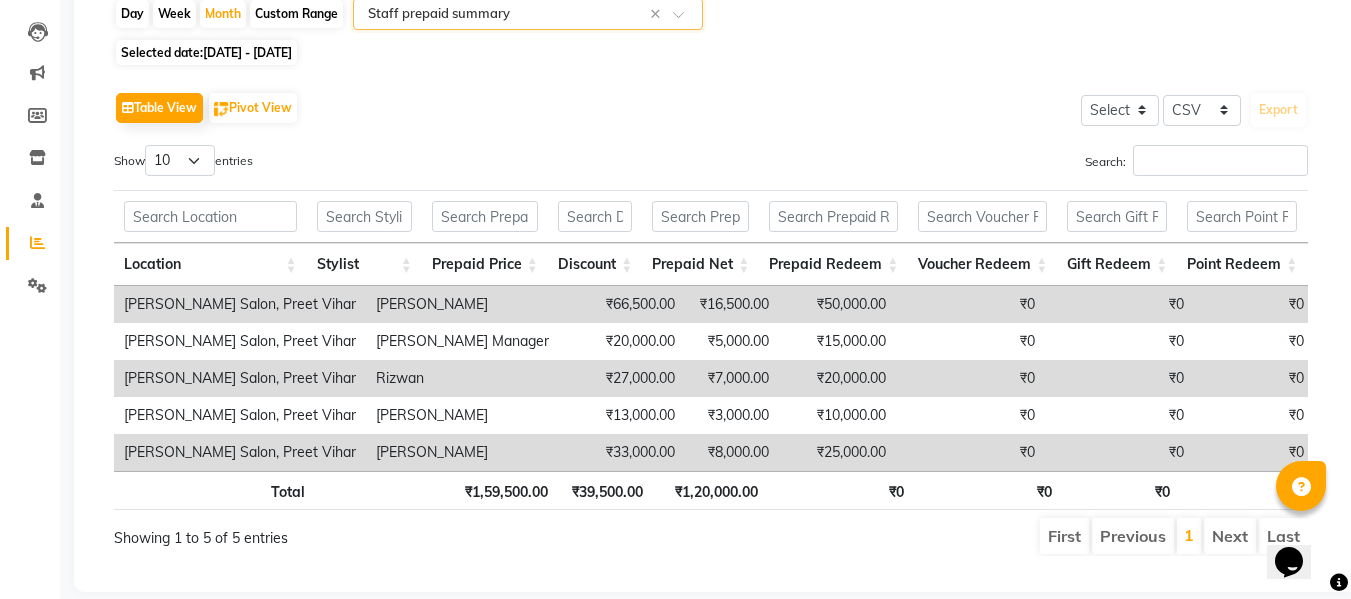 scroll, scrollTop: 201, scrollLeft: 0, axis: vertical 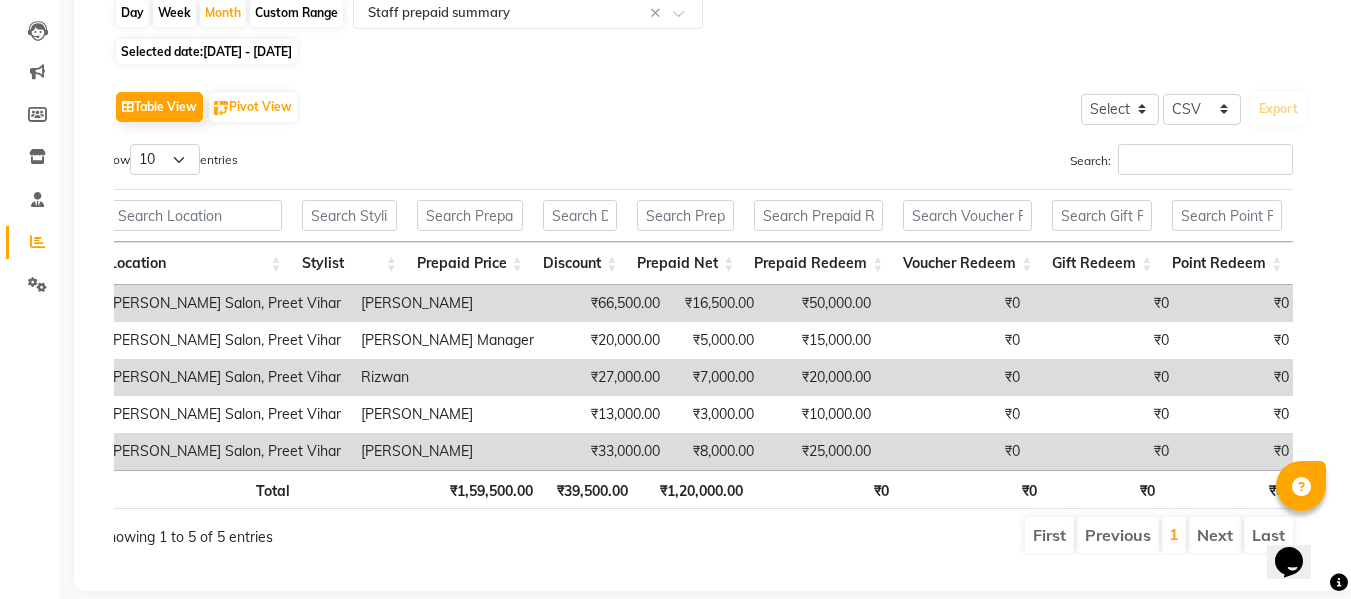 click on "₹7,000.00" at bounding box center [717, 377] 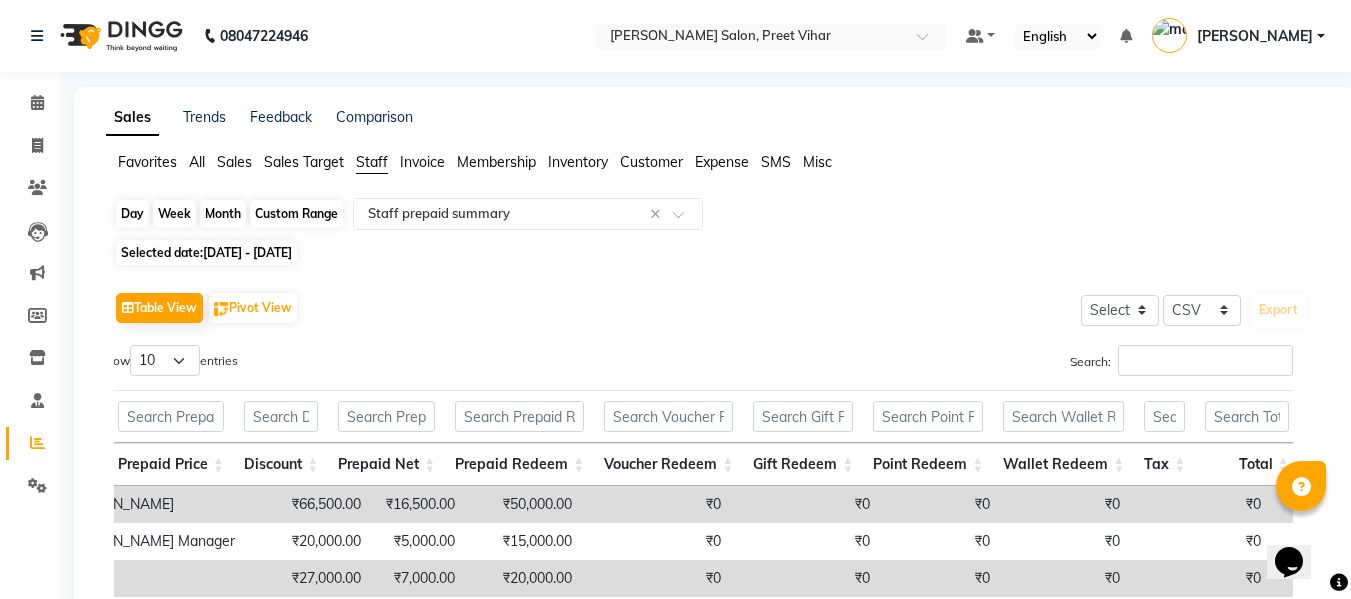 click on "Month" 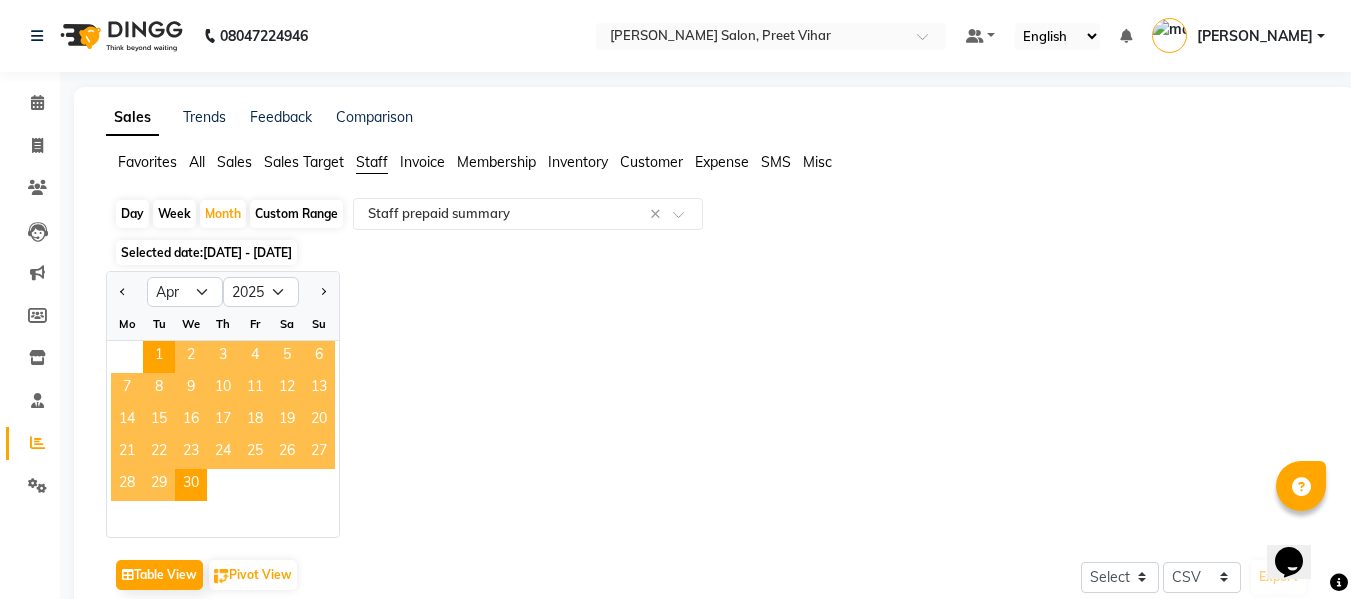 click on "Jan Feb Mar Apr May Jun Jul Aug Sep Oct Nov Dec 2015 2016 2017 2018 2019 2020 2021 2022 2023 2024 2025 2026 2027 2028 2029 2030 2031 2032 2033 2034 2035 Mo Tu We Th Fr Sa Su  1   2   3   4   5   6   7   8   9   10   11   12   13   14   15   16   17   18   19   20   21   22   23   24   25   26   27   28   29   30" 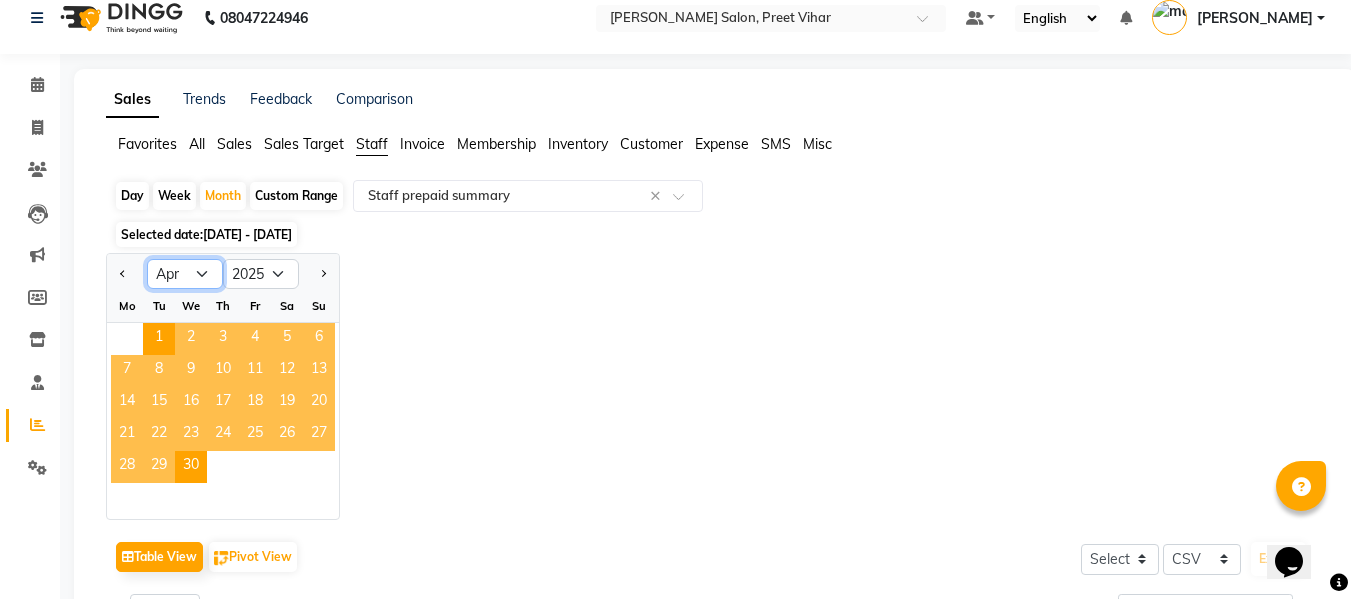 click on "Jan Feb Mar Apr May Jun Jul Aug Sep Oct Nov Dec" 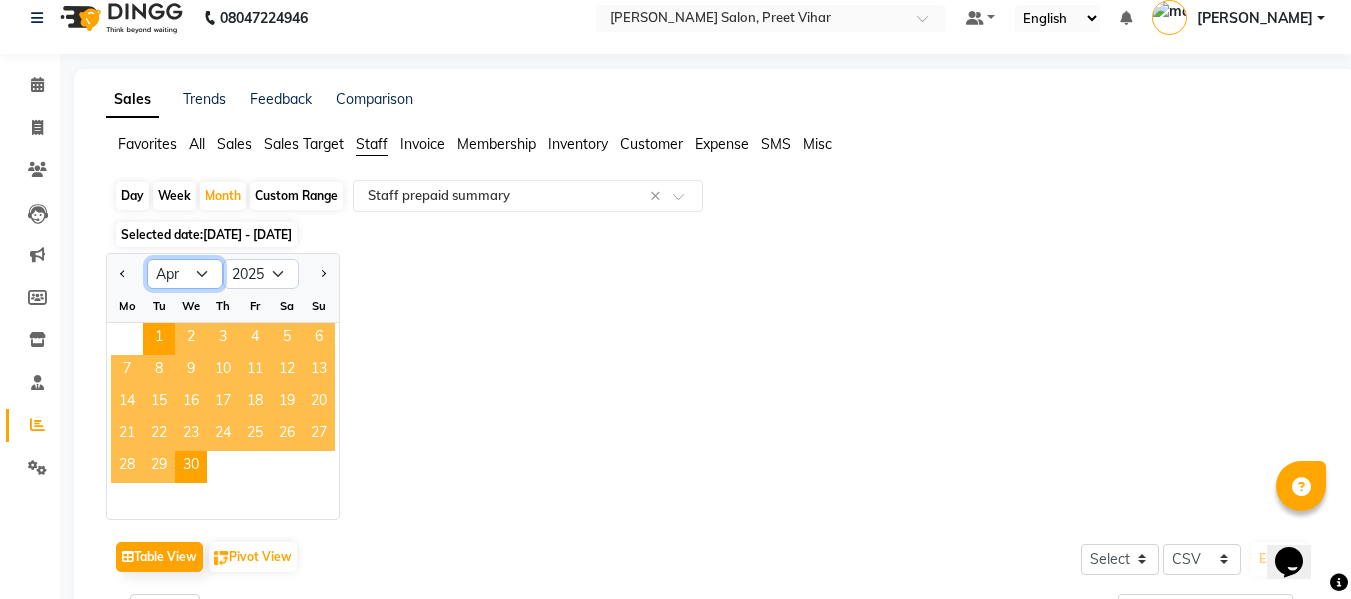 select on "5" 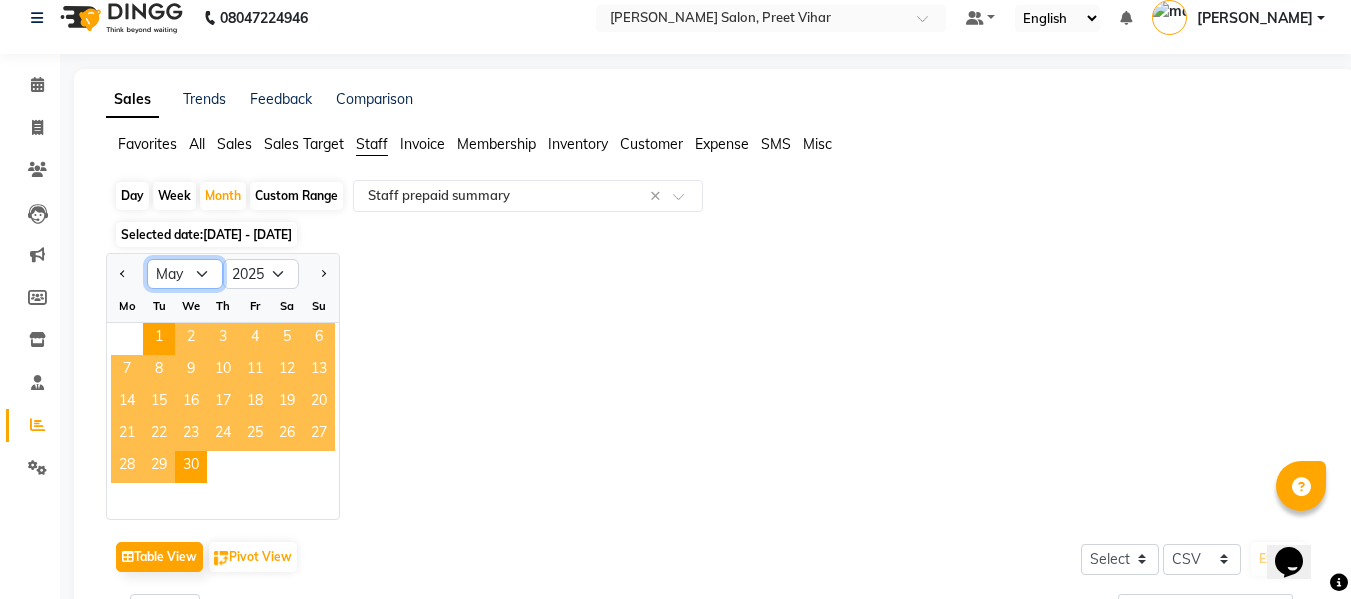 click on "Jan Feb Mar Apr May Jun Jul Aug Sep Oct Nov Dec" 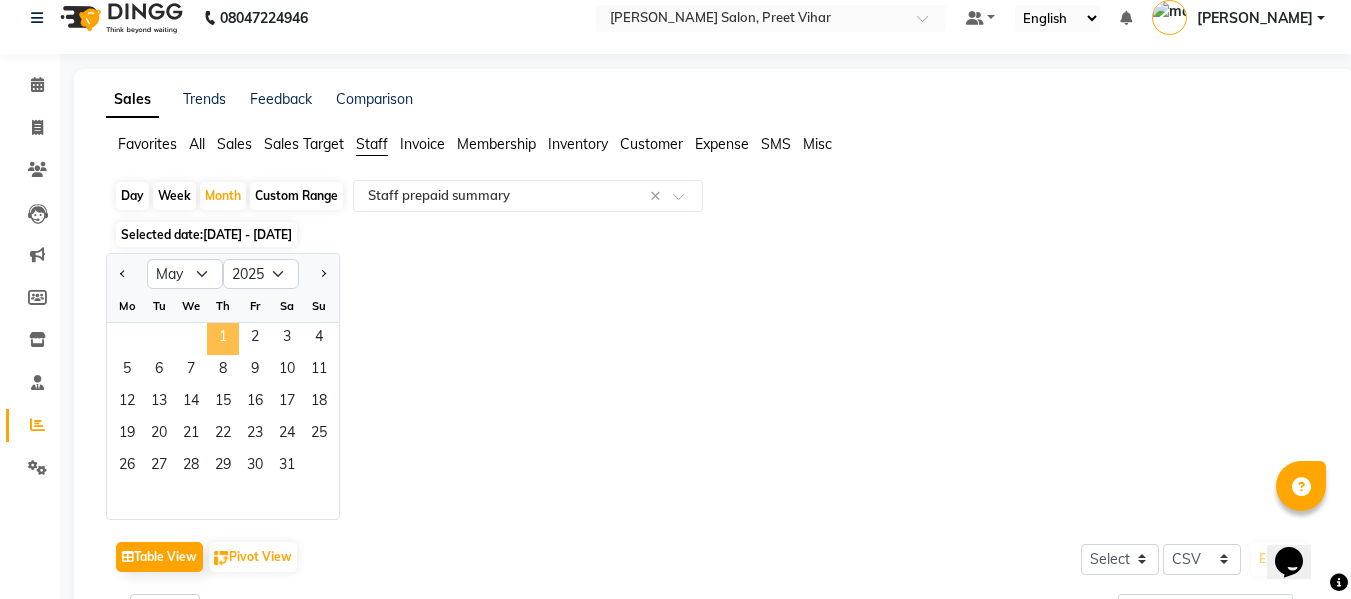 click on "1" 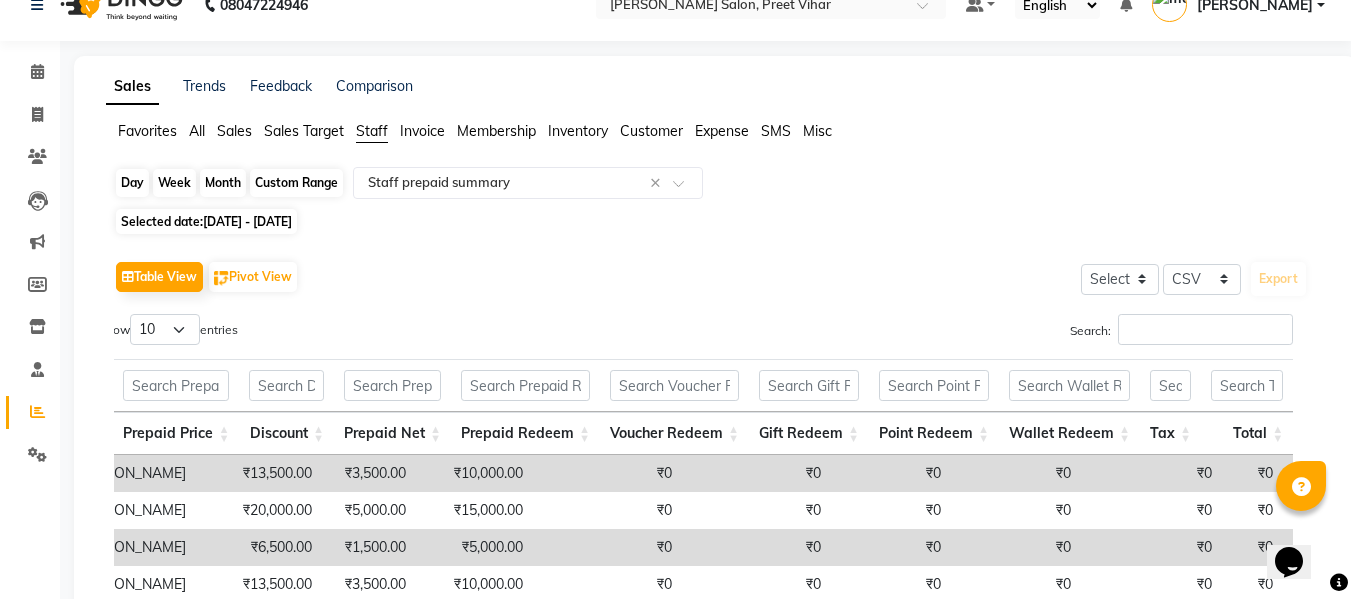 click on "Month" 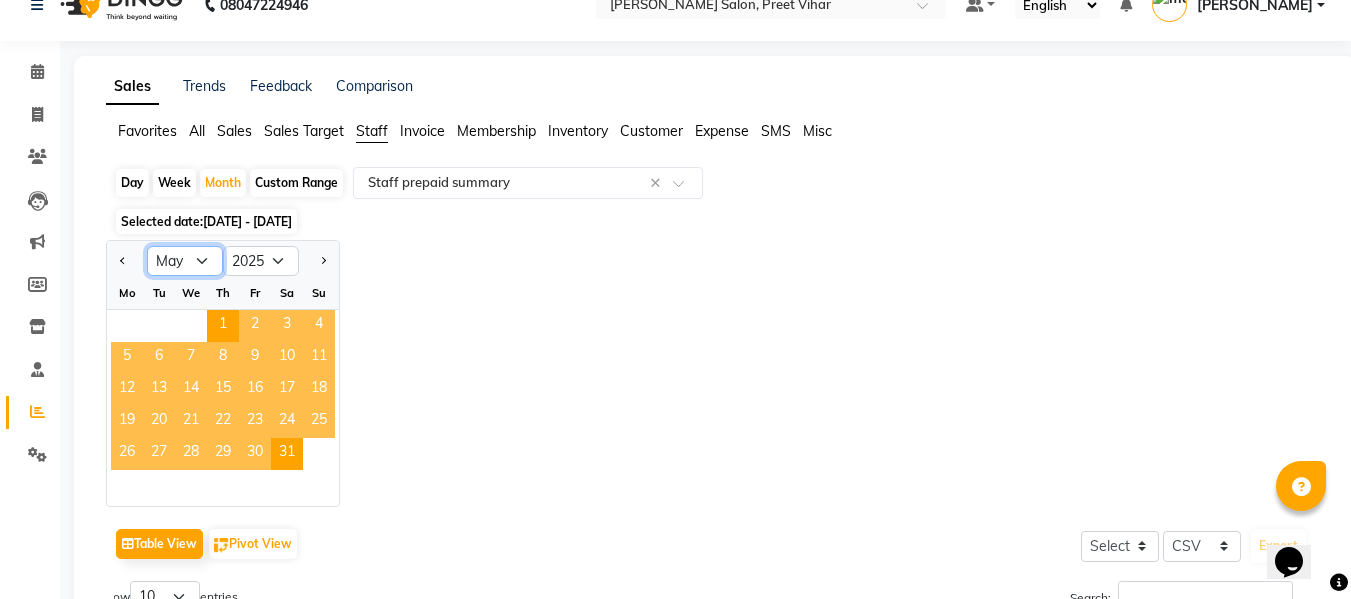 click on "Jan Feb Mar Apr May Jun Jul Aug Sep Oct Nov Dec" 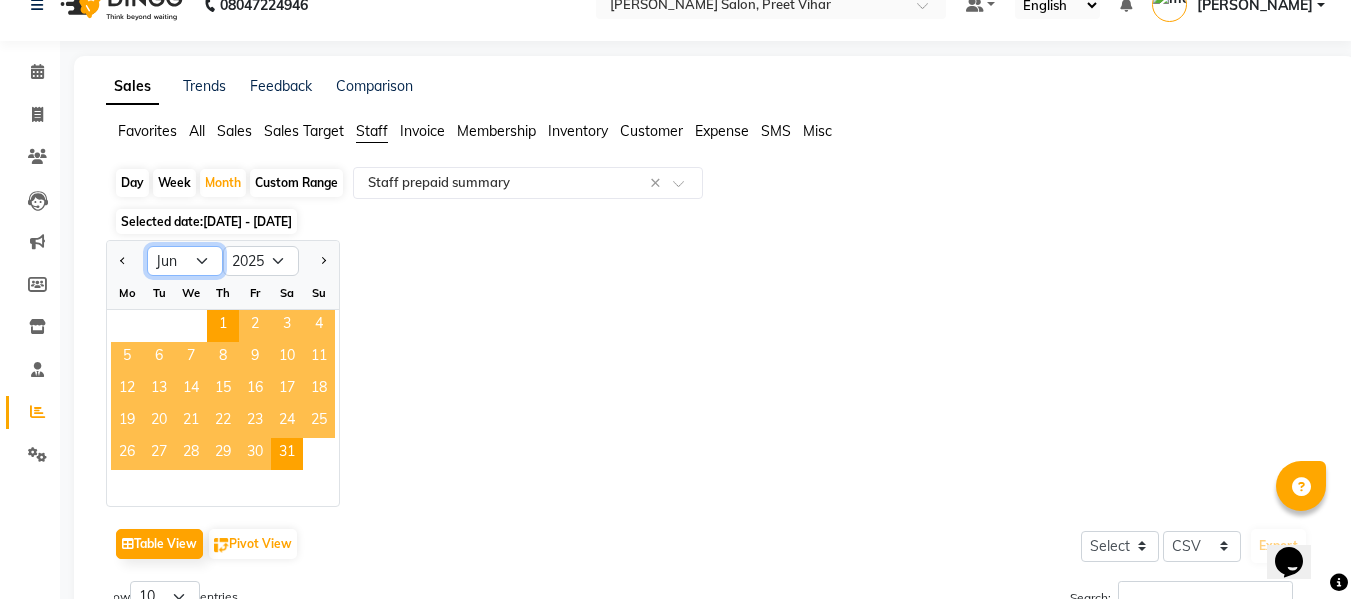 click on "Jan Feb Mar Apr May Jun Jul Aug Sep Oct Nov Dec" 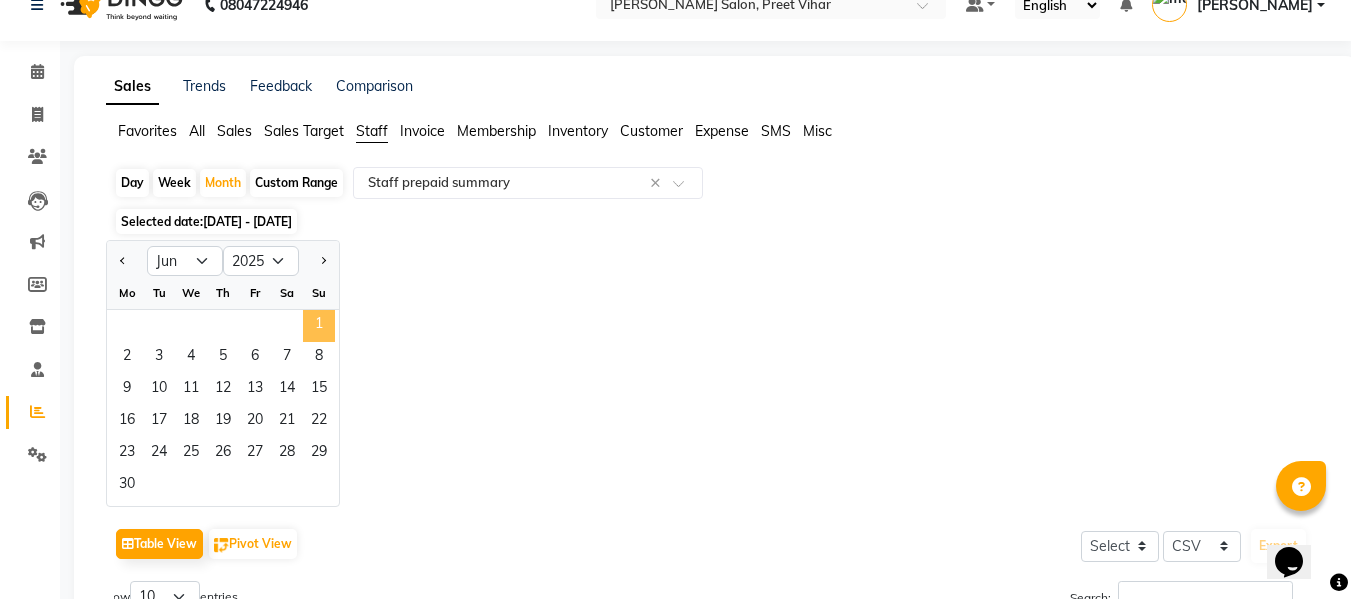 click on "1" 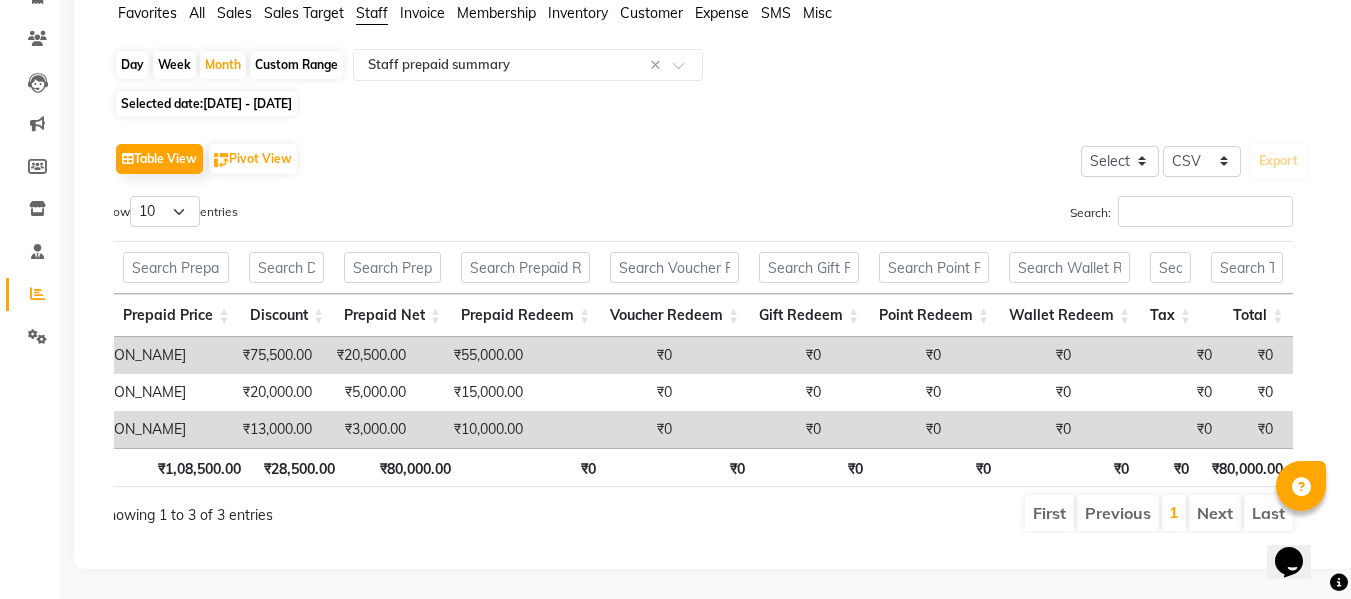 scroll, scrollTop: 0, scrollLeft: 0, axis: both 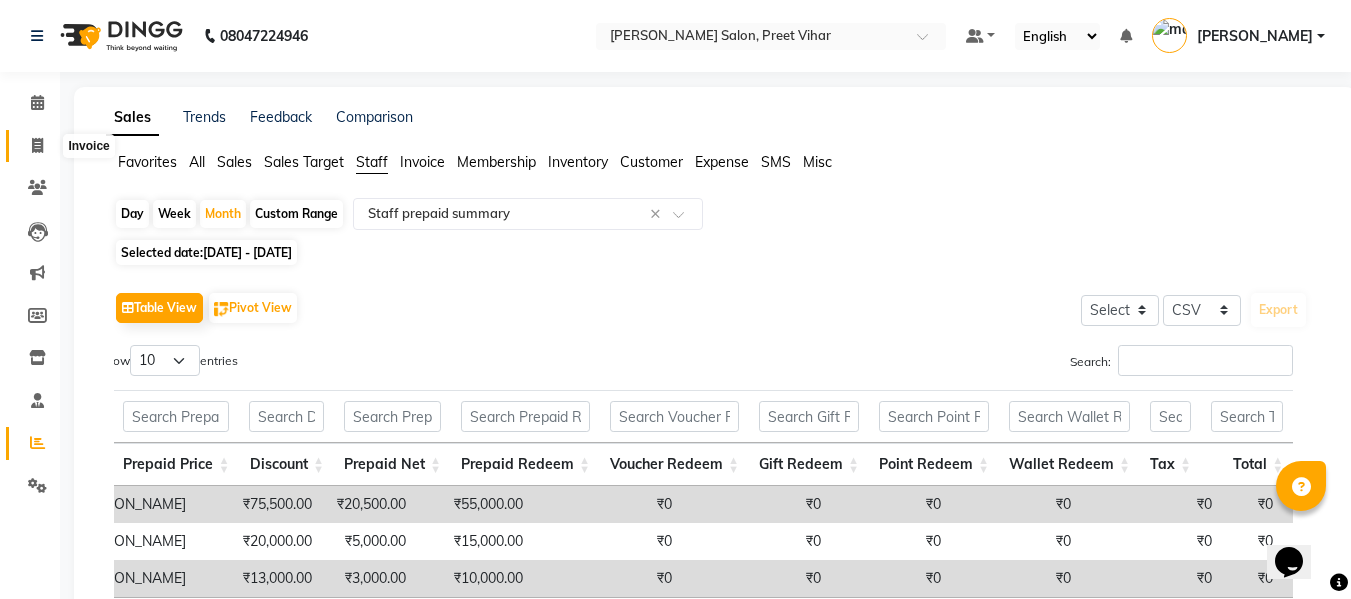 click 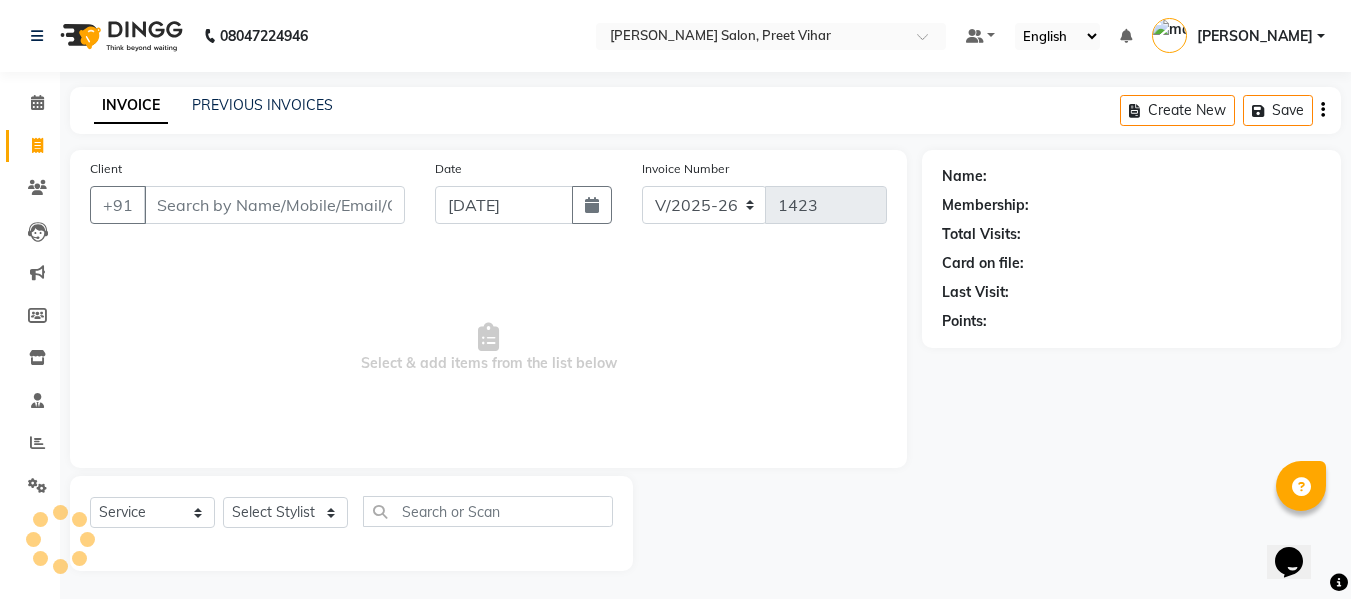 scroll, scrollTop: 2, scrollLeft: 0, axis: vertical 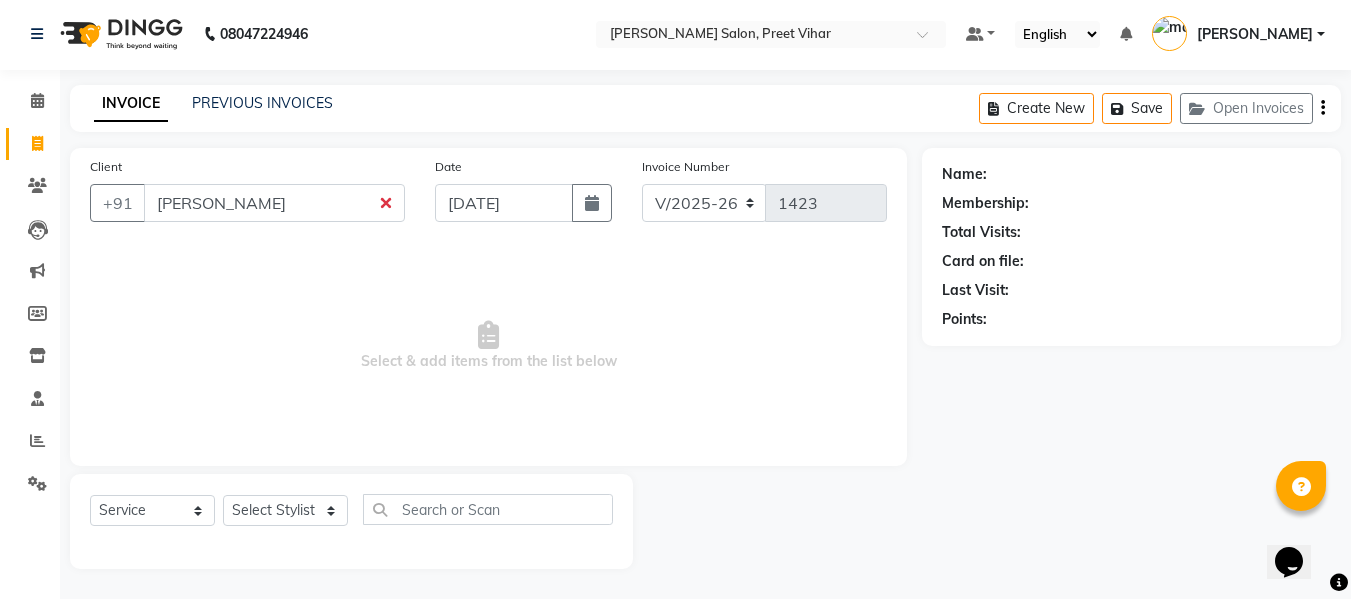 type on "k, k" 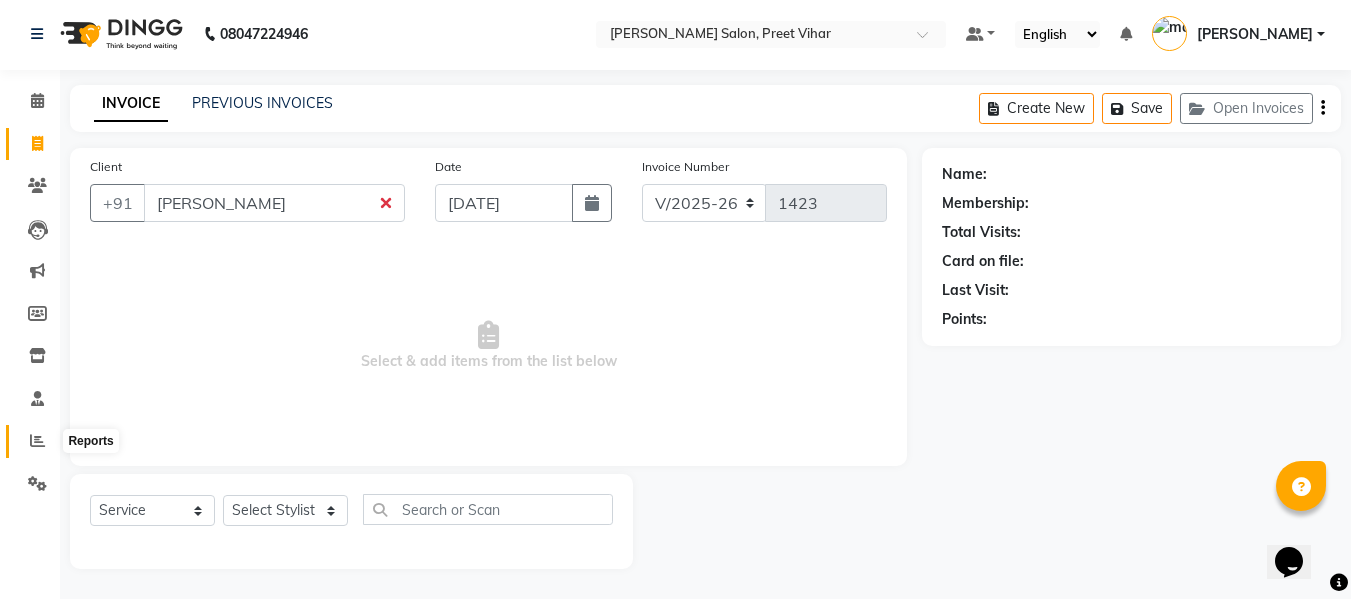 click 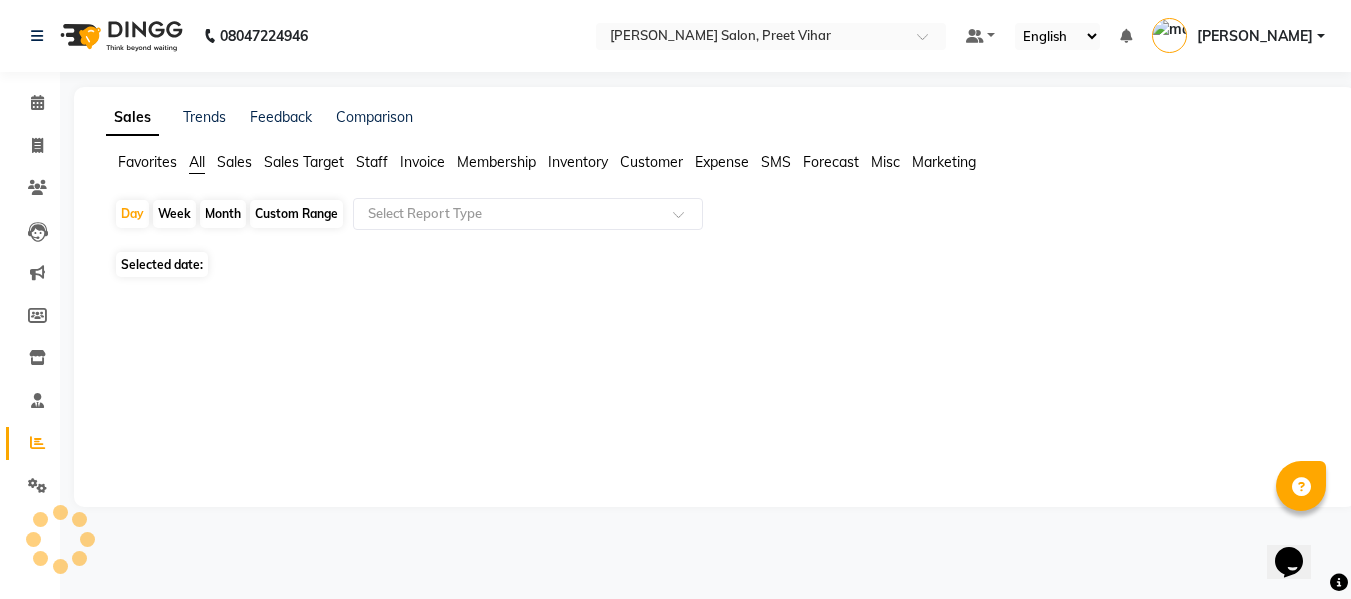 scroll, scrollTop: 0, scrollLeft: 0, axis: both 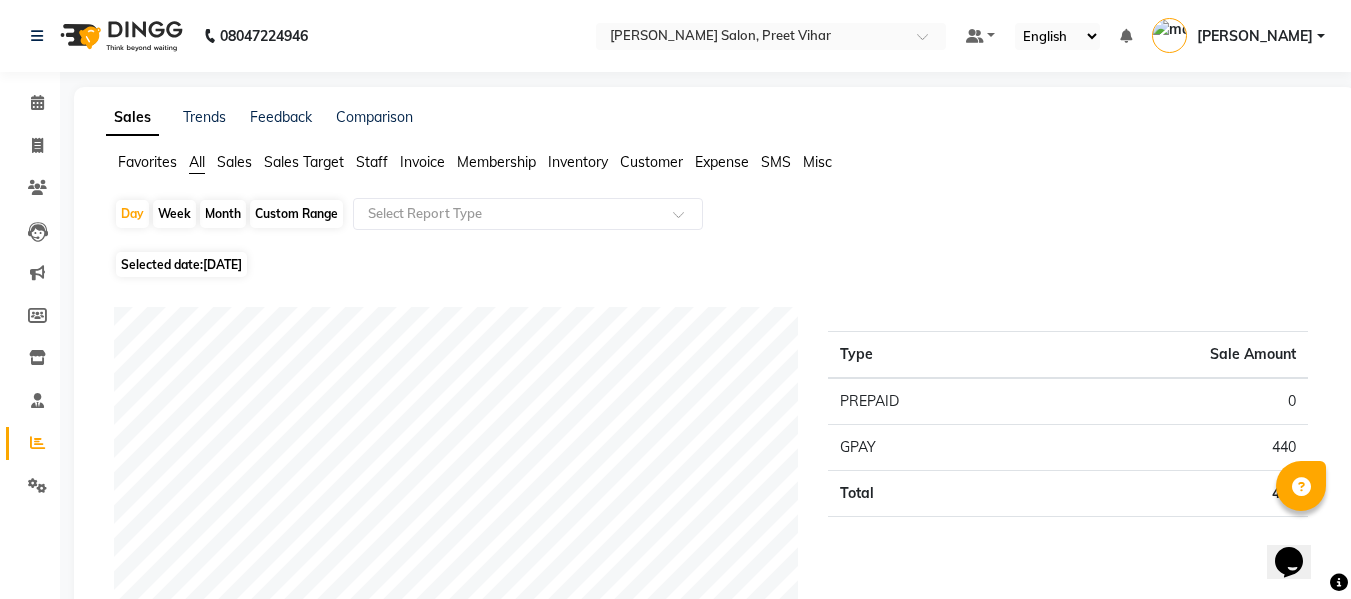 click on "Staff" 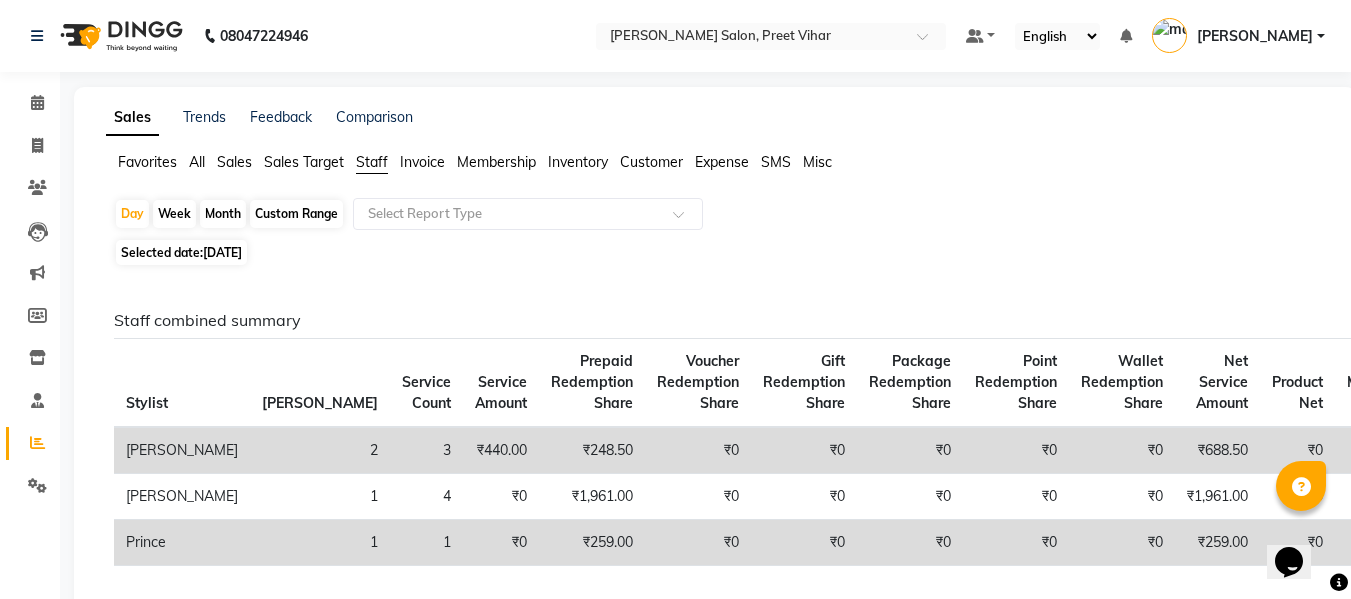 click on "Month" 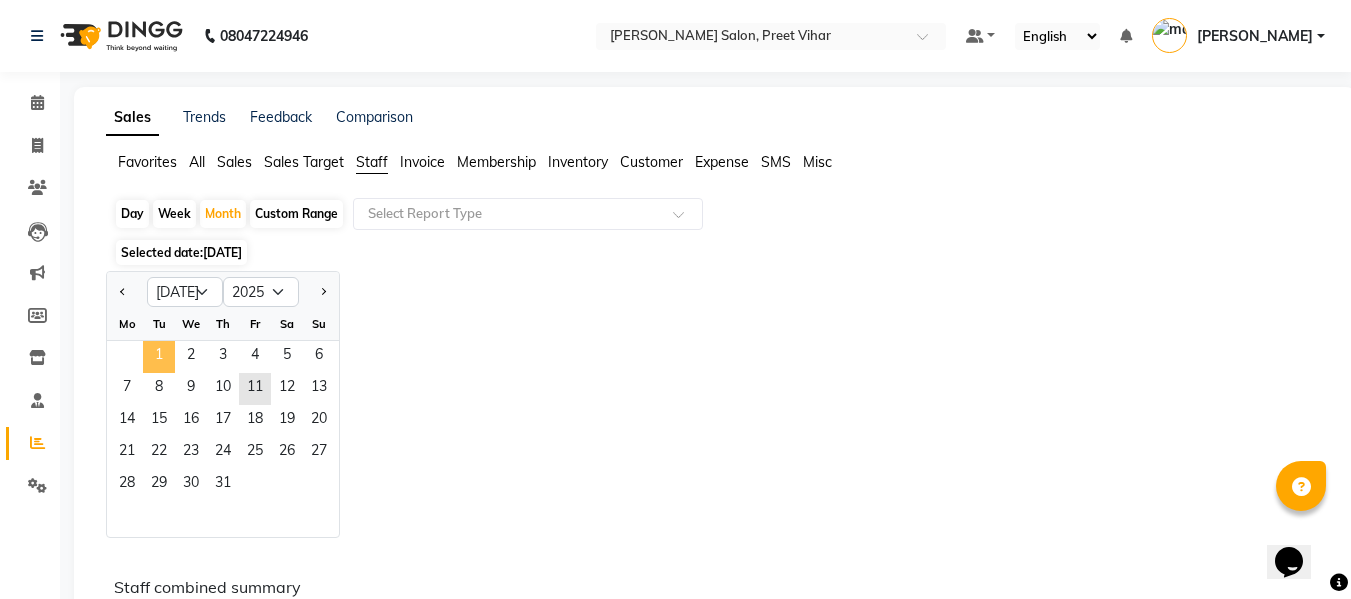click on "1" 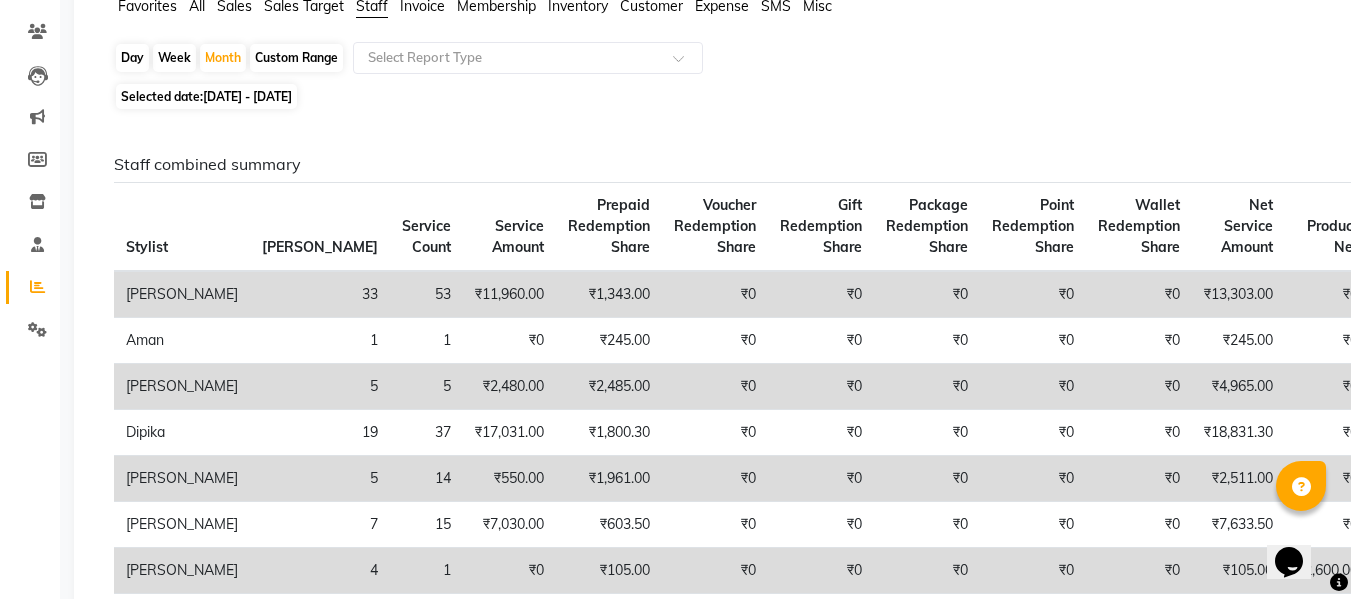 scroll, scrollTop: 0, scrollLeft: 0, axis: both 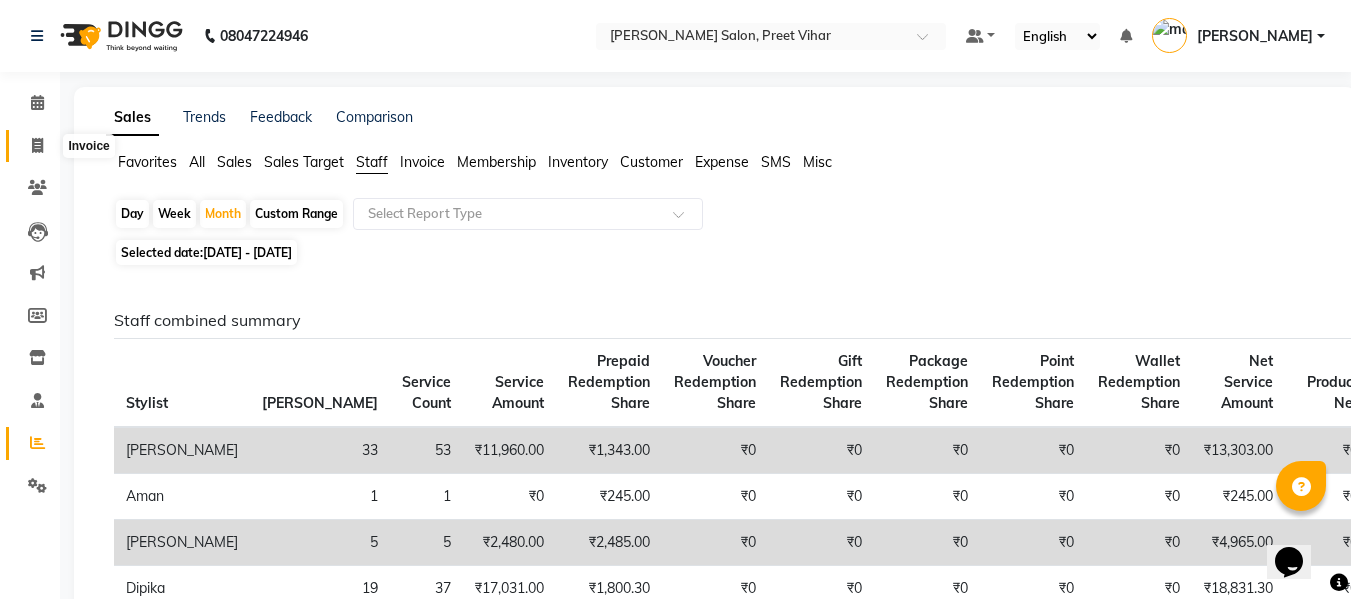 click 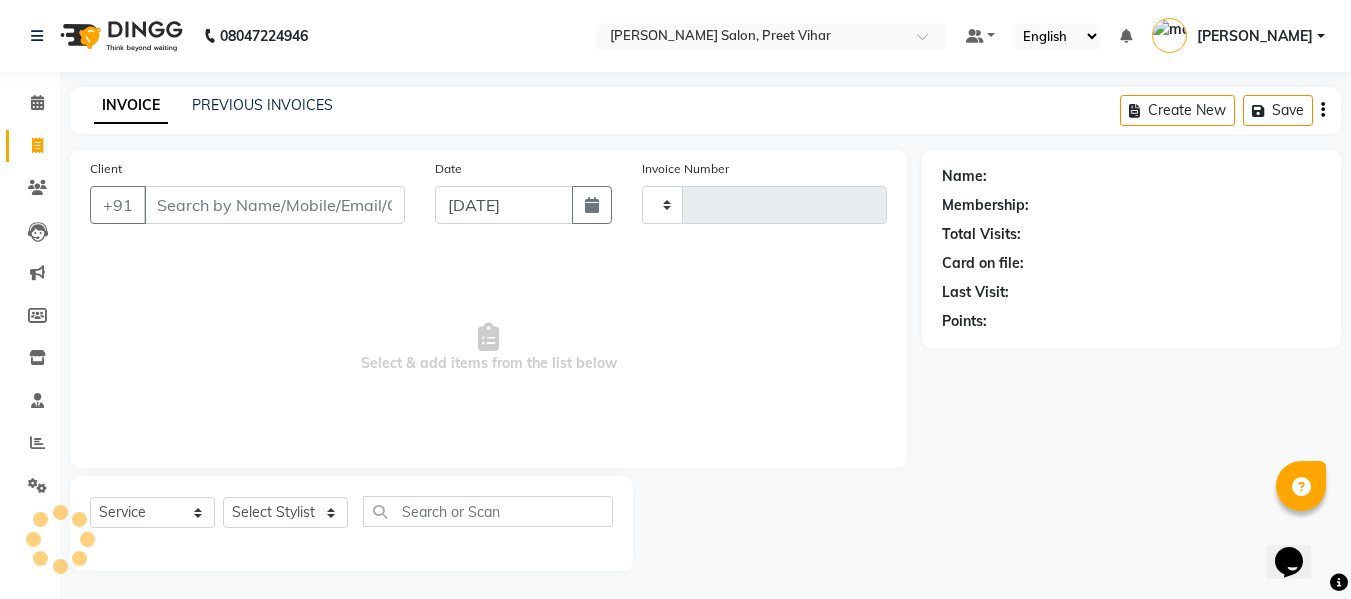 scroll, scrollTop: 2, scrollLeft: 0, axis: vertical 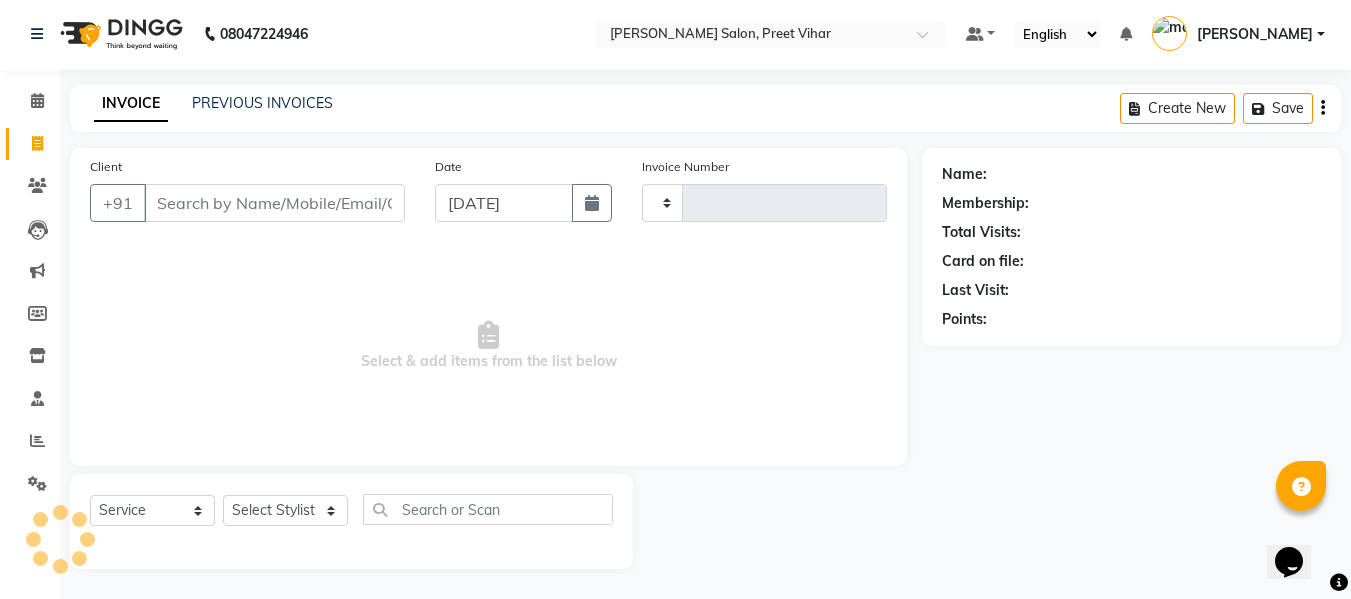type on "1423" 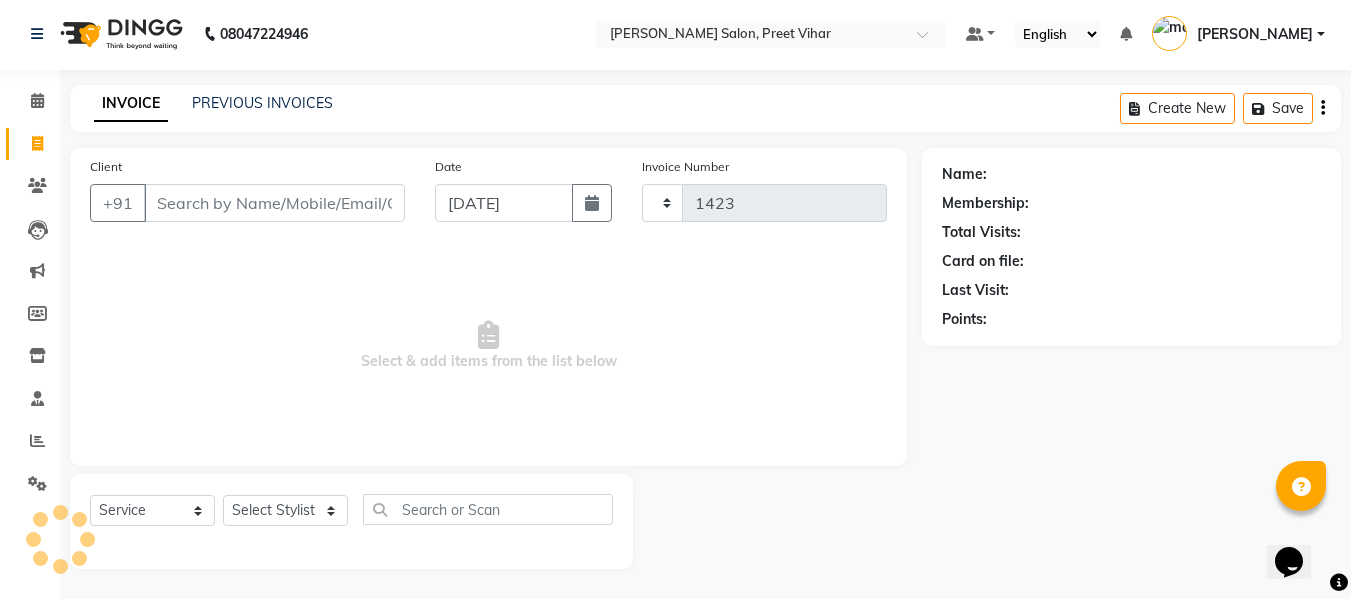 select on "6469" 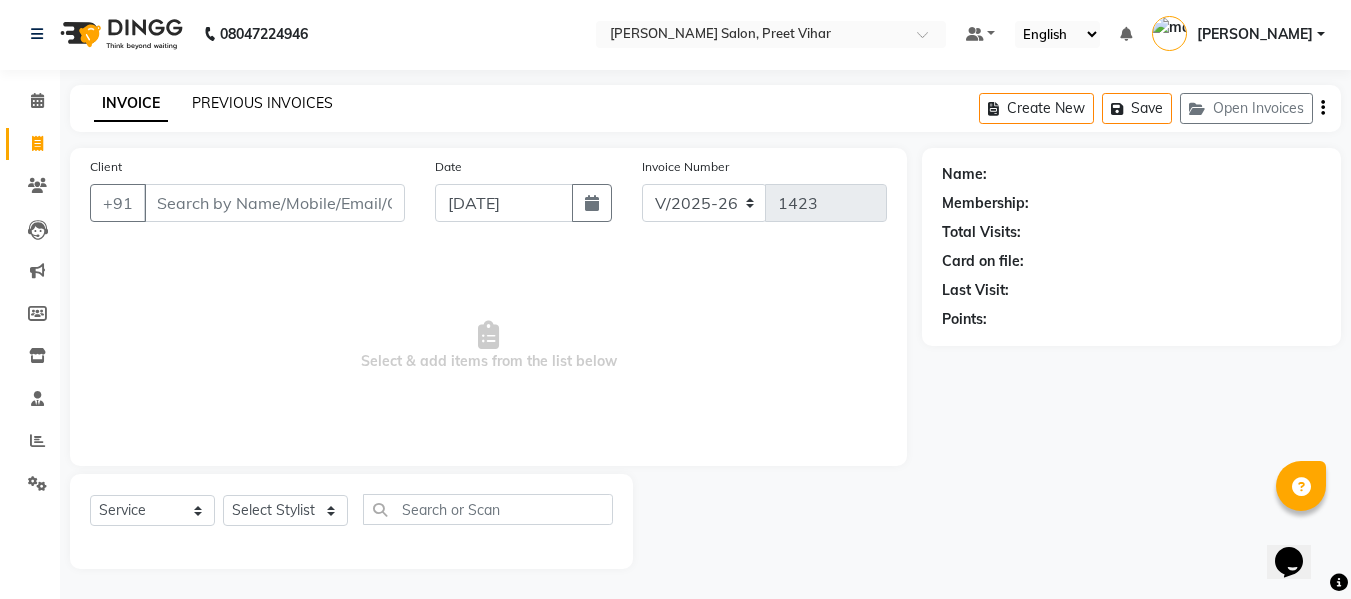 click on "PREVIOUS INVOICES" 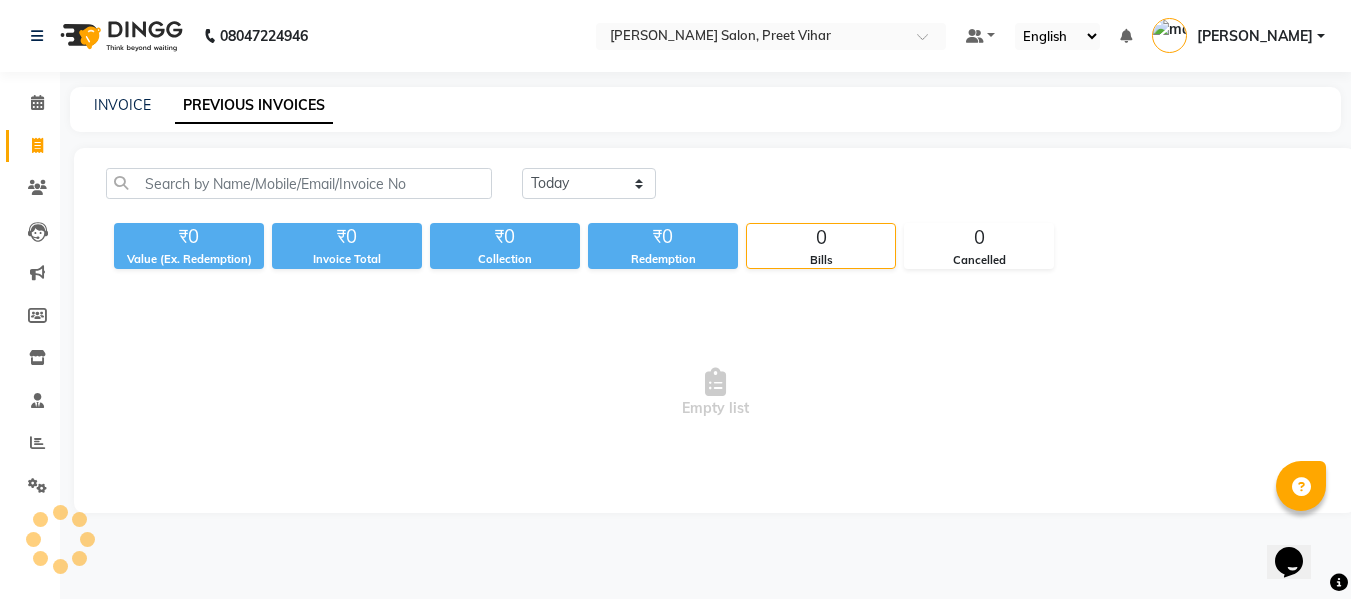 scroll, scrollTop: 0, scrollLeft: 0, axis: both 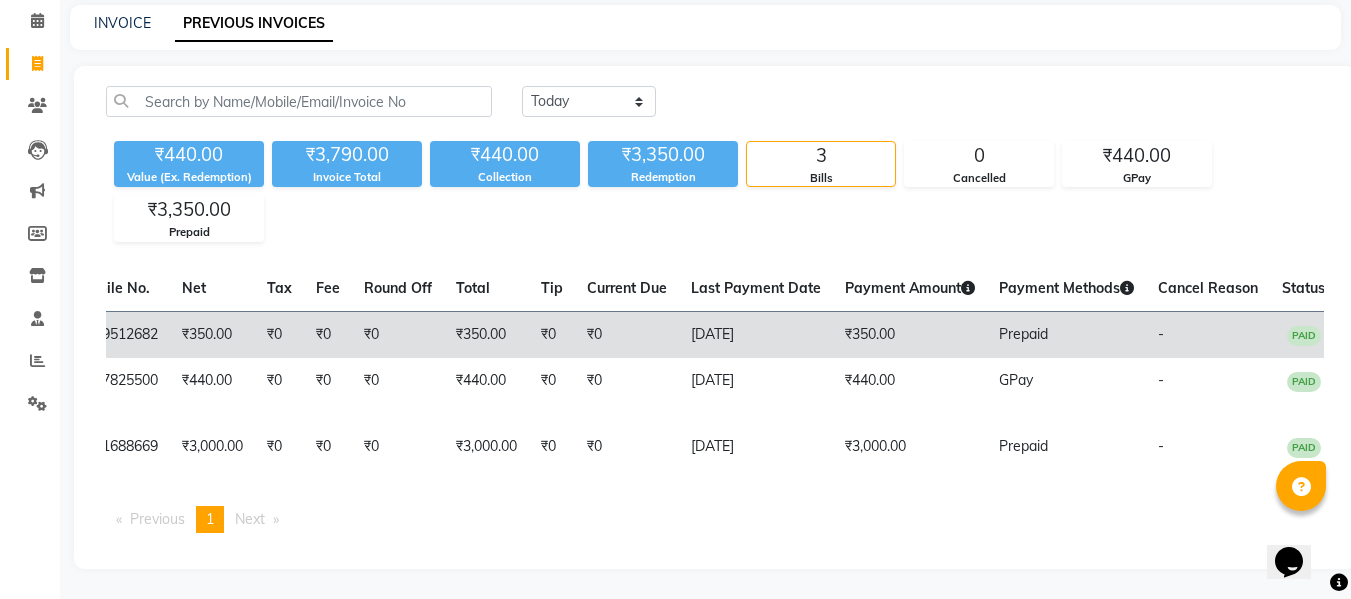 click on "₹350.00" 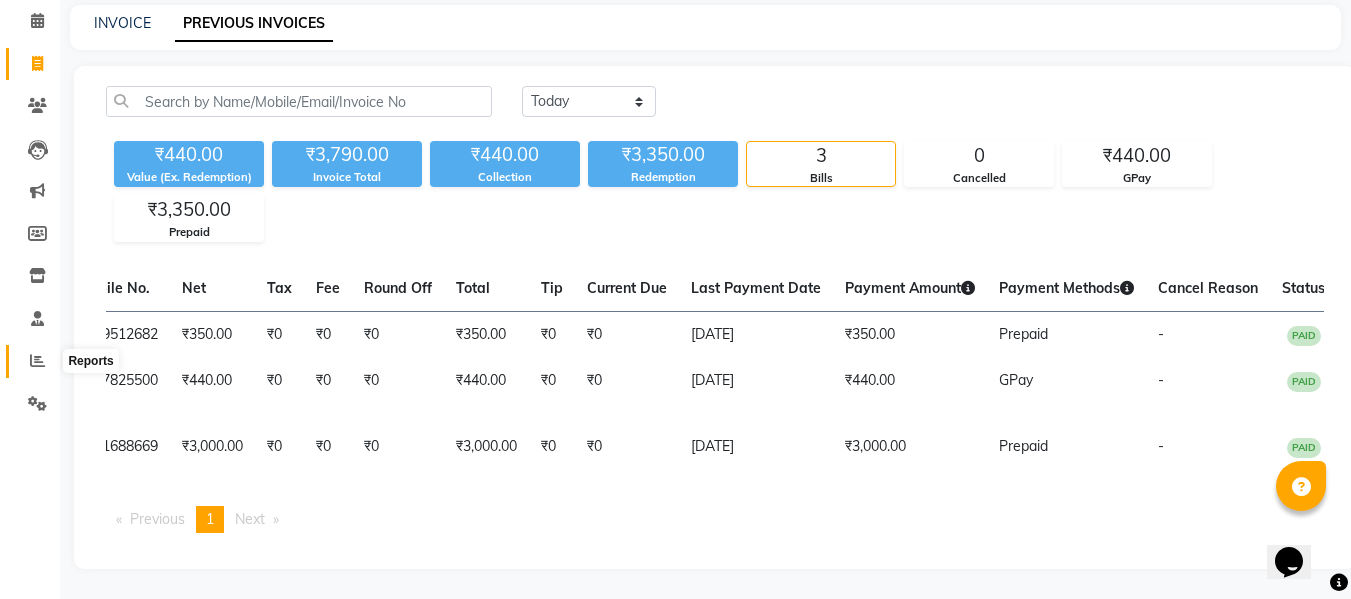 click 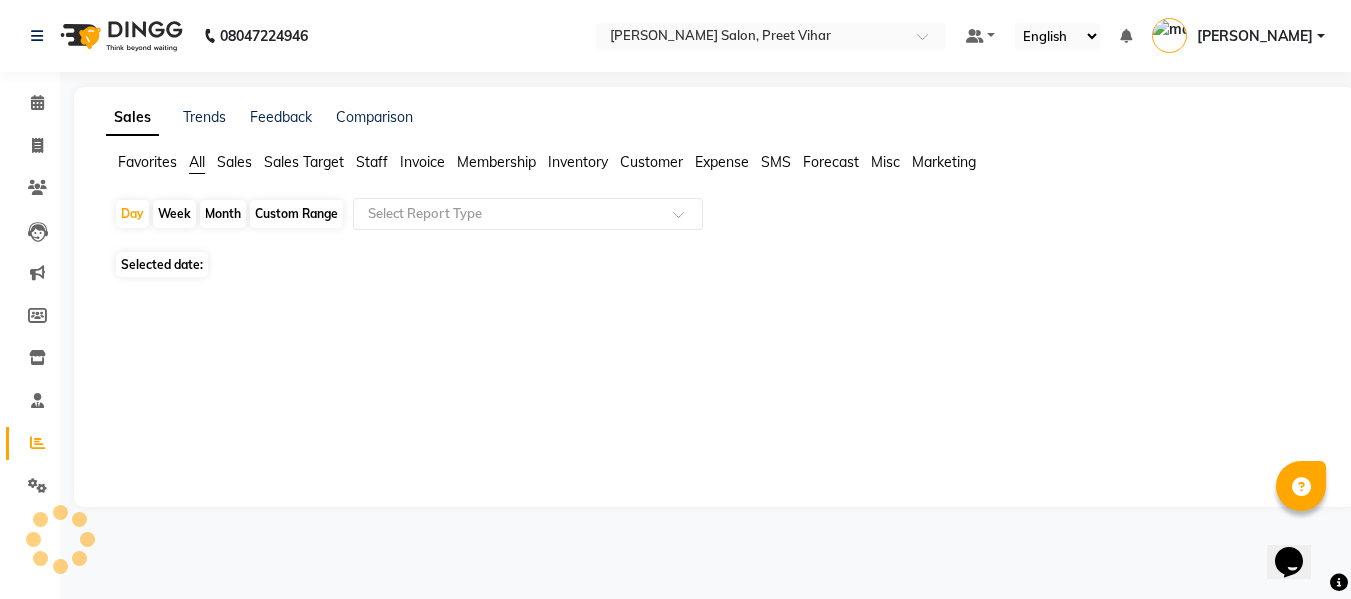 scroll, scrollTop: 0, scrollLeft: 0, axis: both 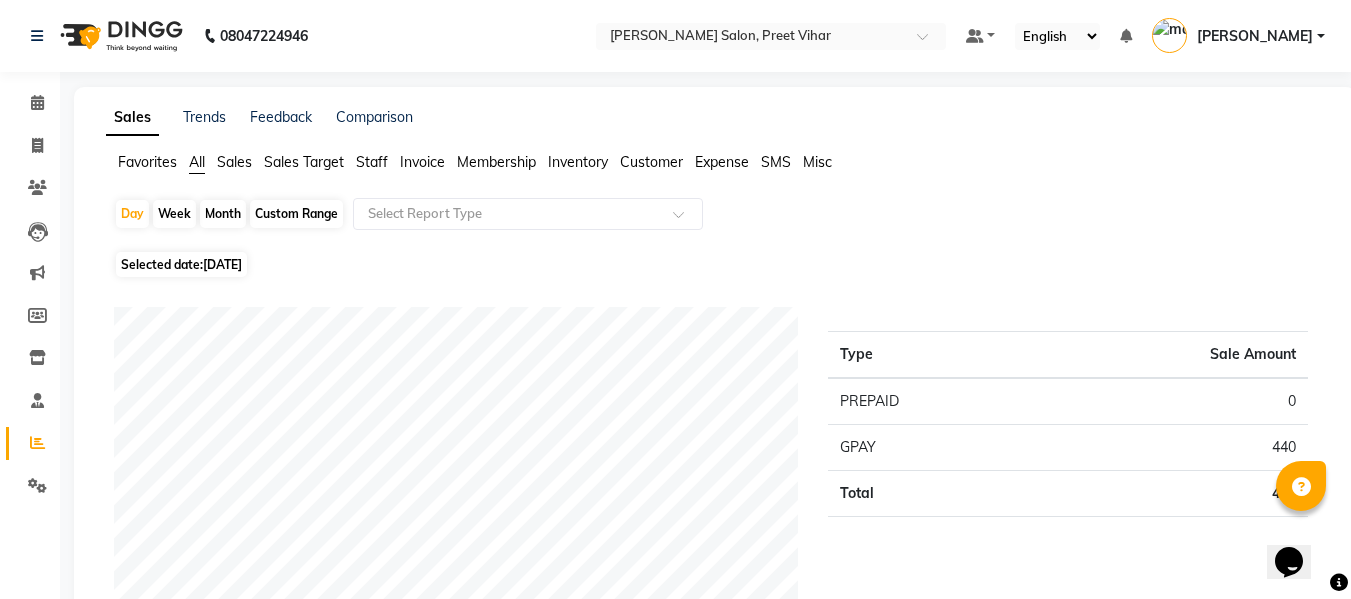 click on "Staff" 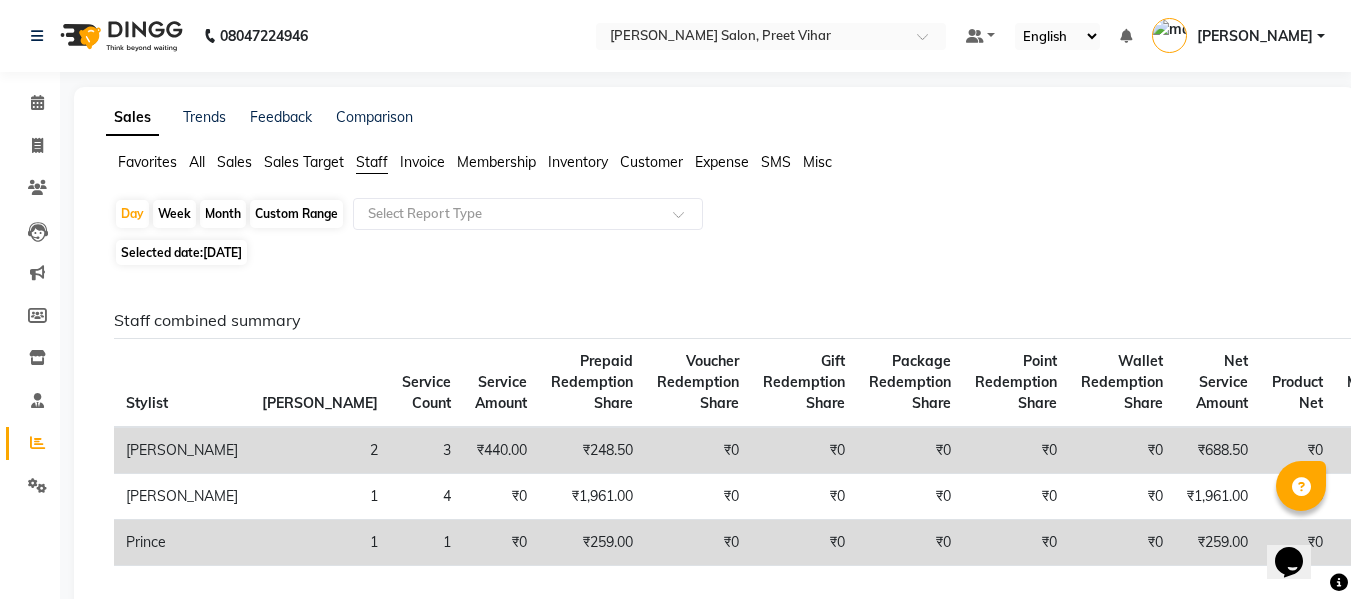 click on "Custom Range" 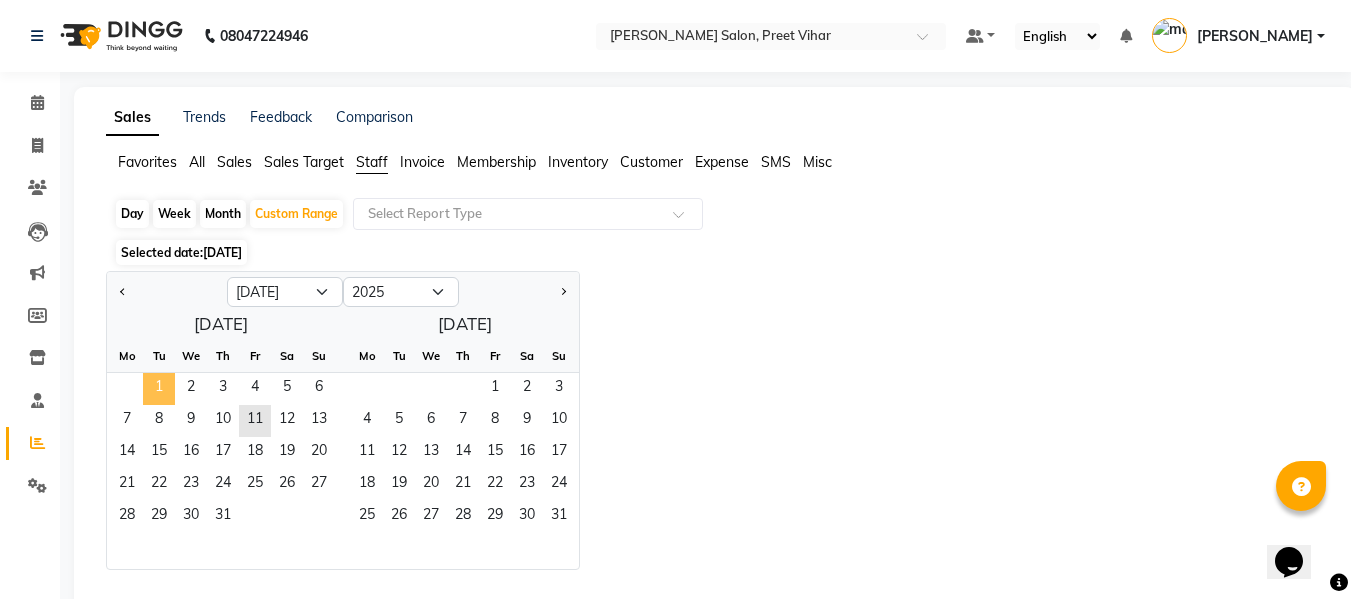 click on "1" 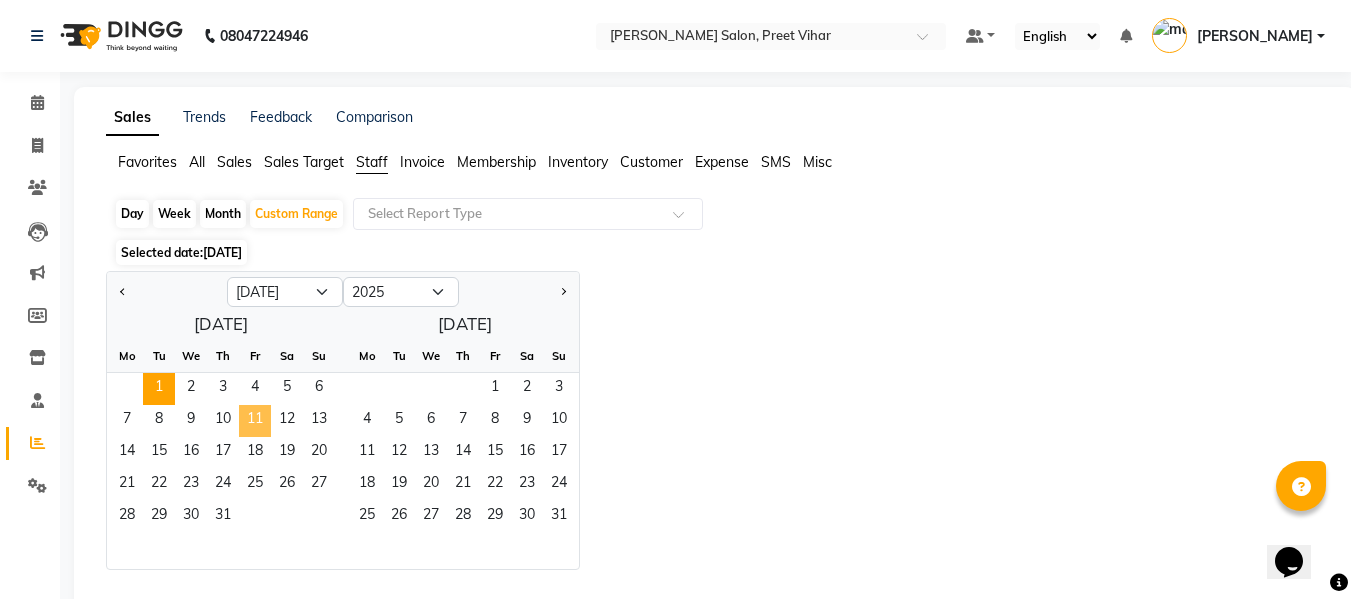 click on "11" 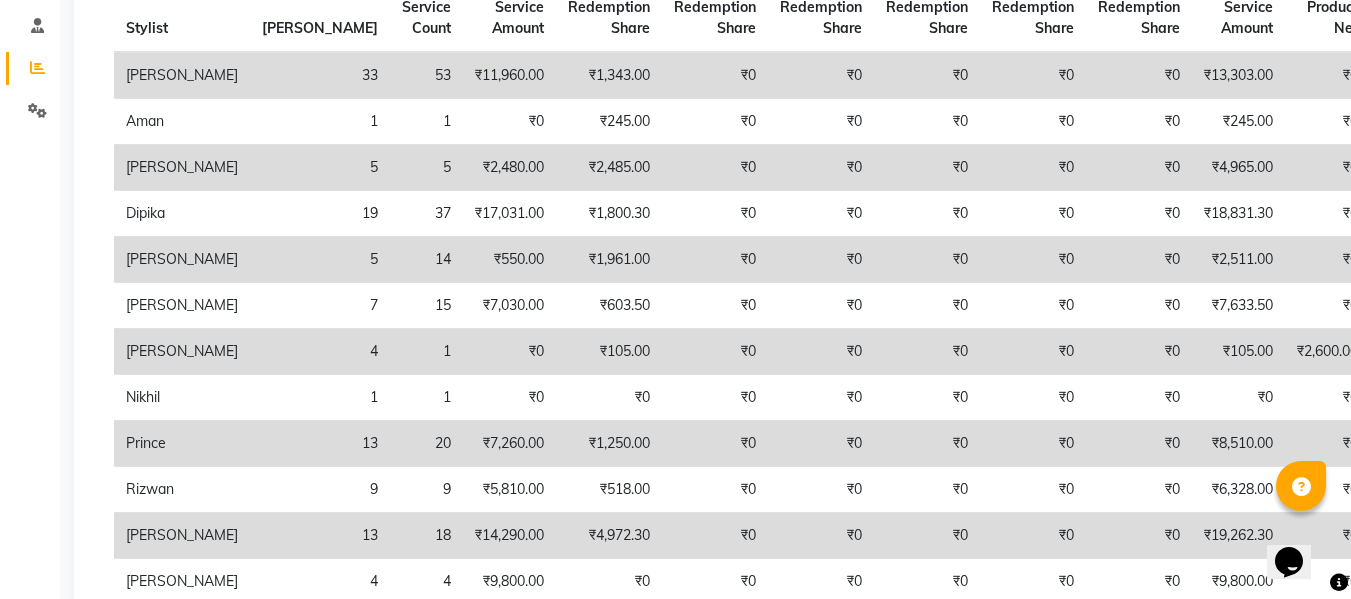scroll, scrollTop: 0, scrollLeft: 0, axis: both 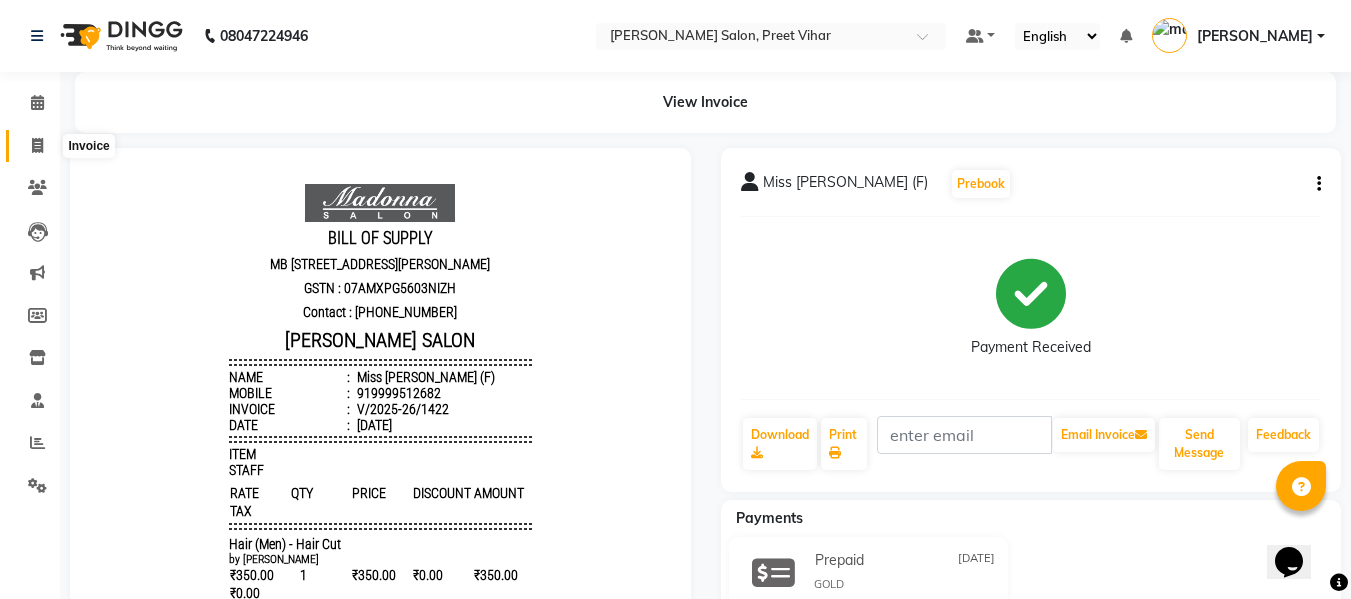 click 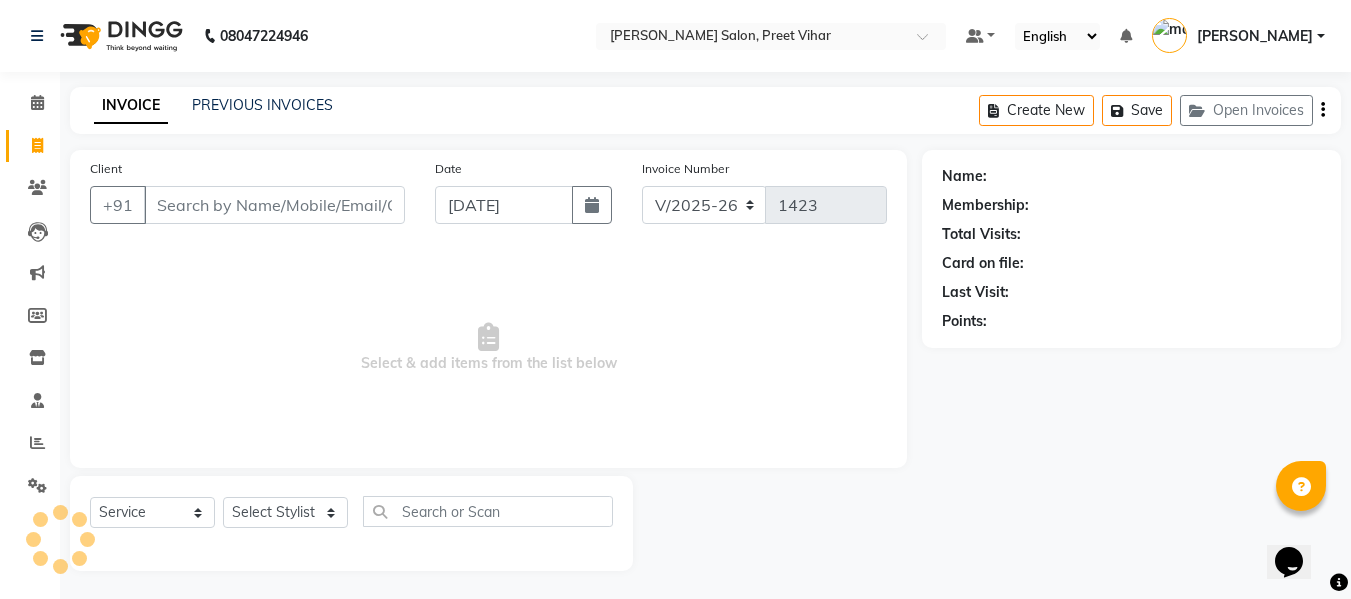 scroll, scrollTop: 2, scrollLeft: 0, axis: vertical 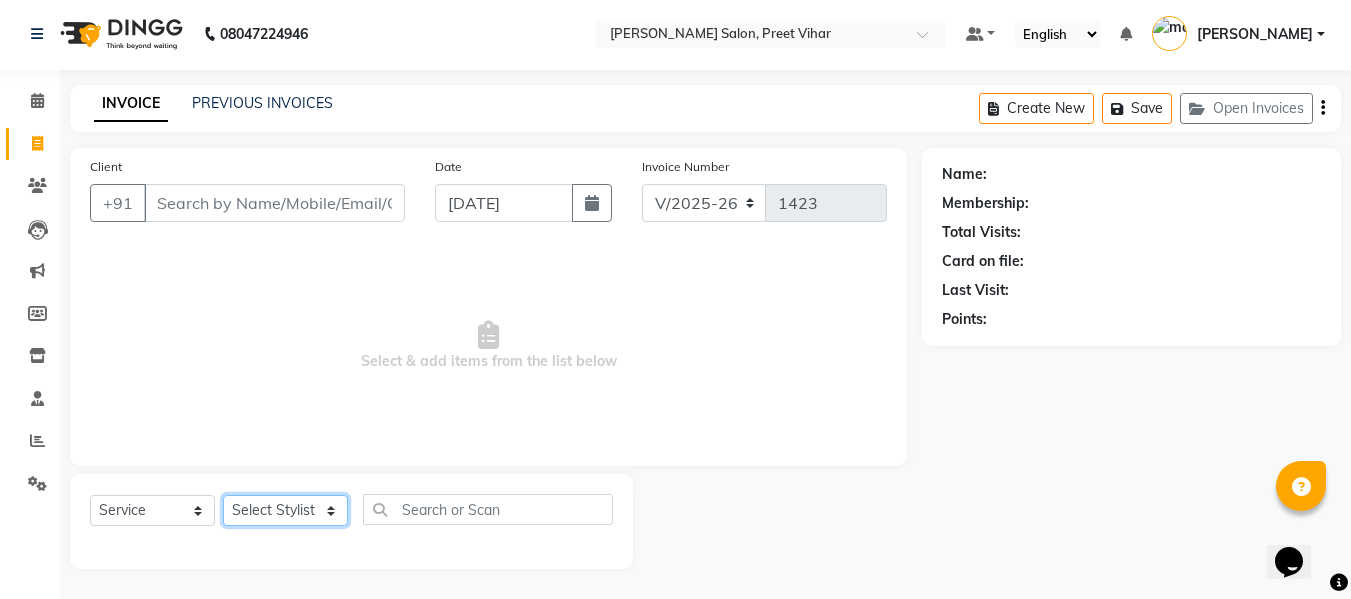 click on "Select Stylist [PERSON_NAME] [PERSON_NAME] Armaan  Dipika [PERSON_NAME] [PERSON_NAME] [PERSON_NAME] [PERSON_NAME] Nikhil [PERSON_NAME] [PERSON_NAME]  Twinkle Gupta" 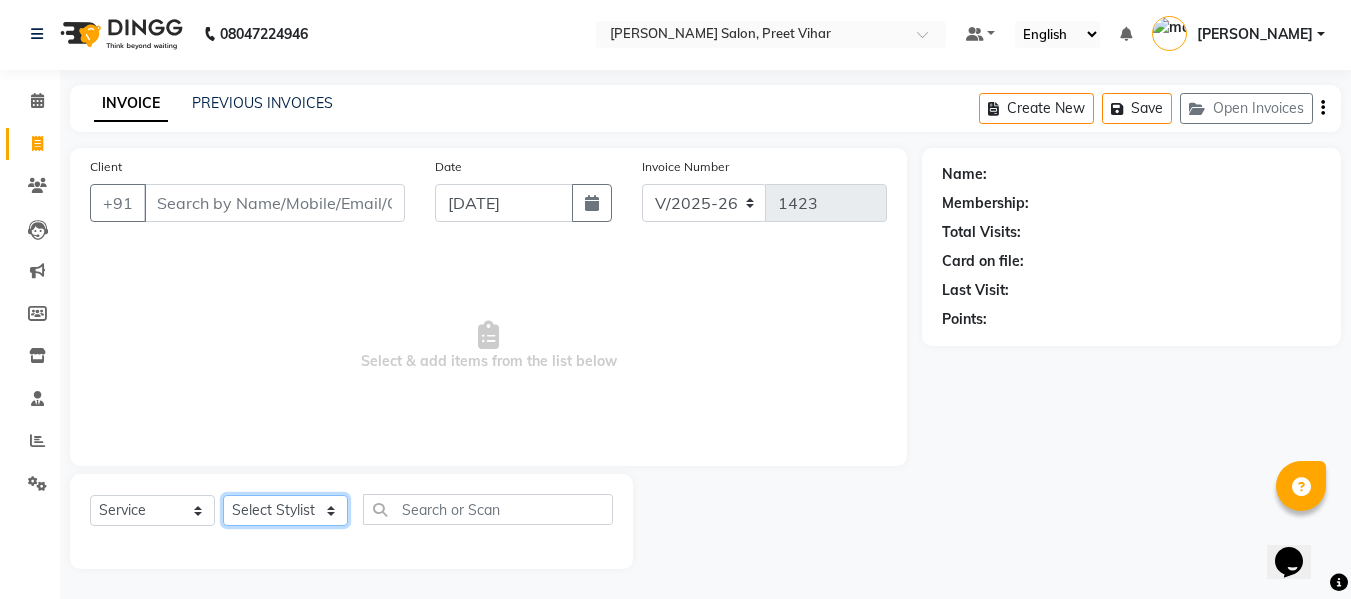 select on "49739" 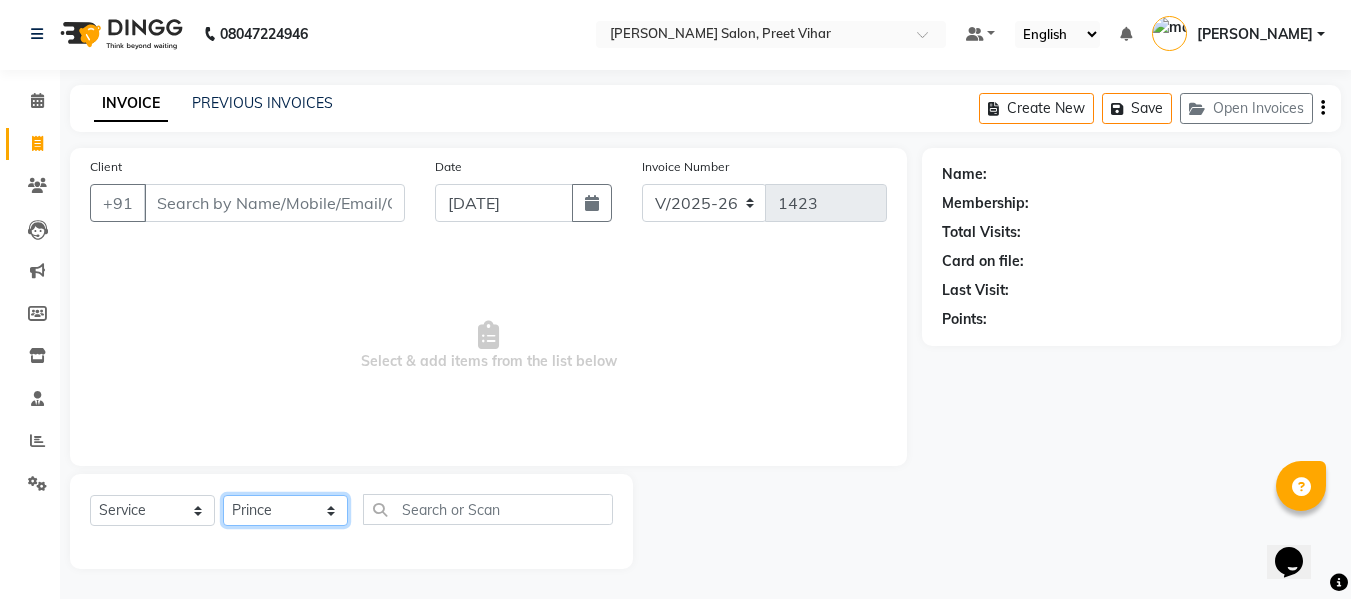 click on "Select Stylist [PERSON_NAME] [PERSON_NAME] Armaan  Dipika [PERSON_NAME] [PERSON_NAME] [PERSON_NAME] [PERSON_NAME] Nikhil [PERSON_NAME] [PERSON_NAME]  Twinkle Gupta" 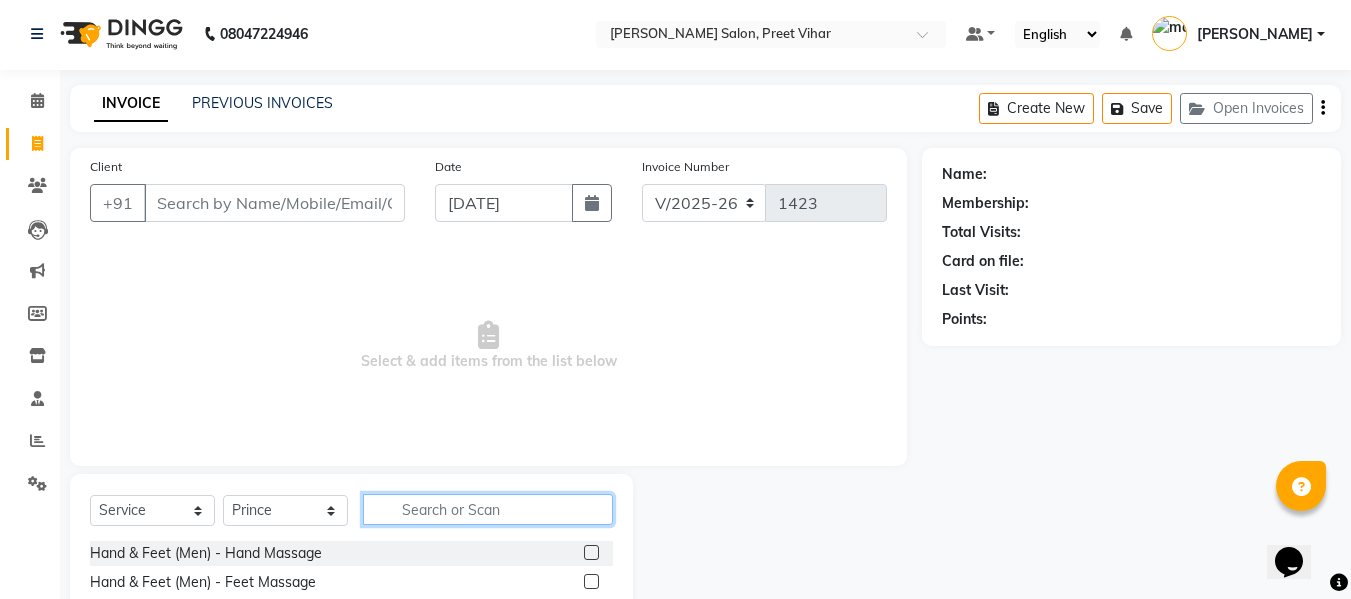 click 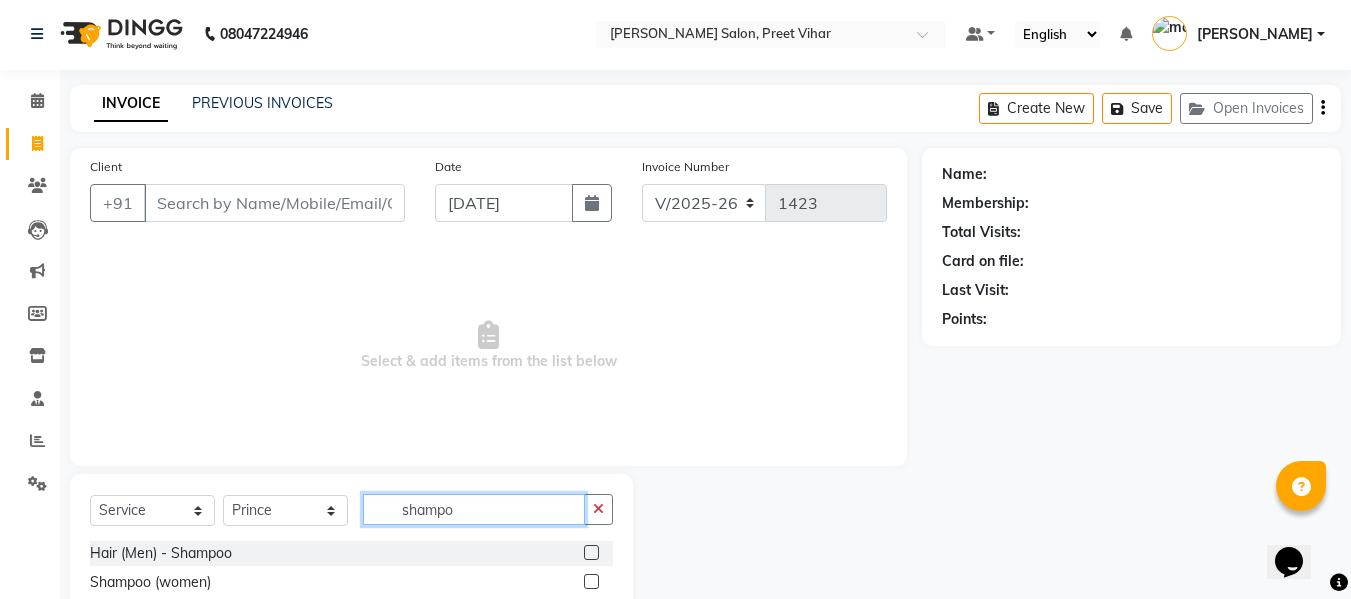 type on "shampo" 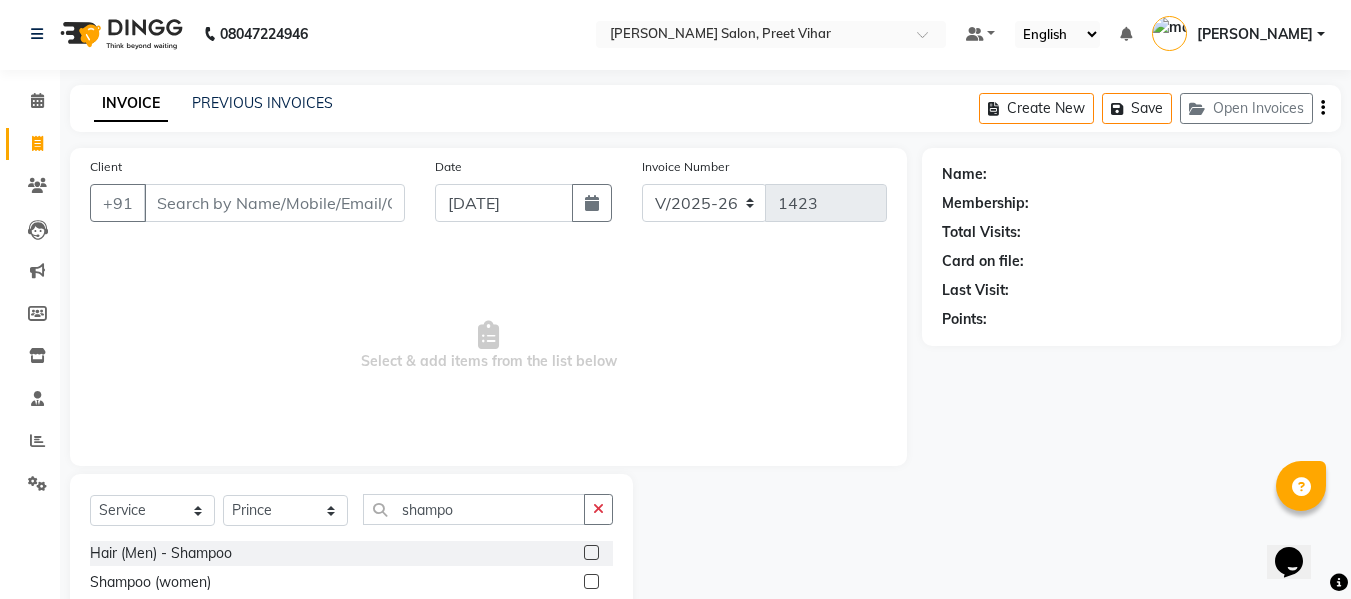 click 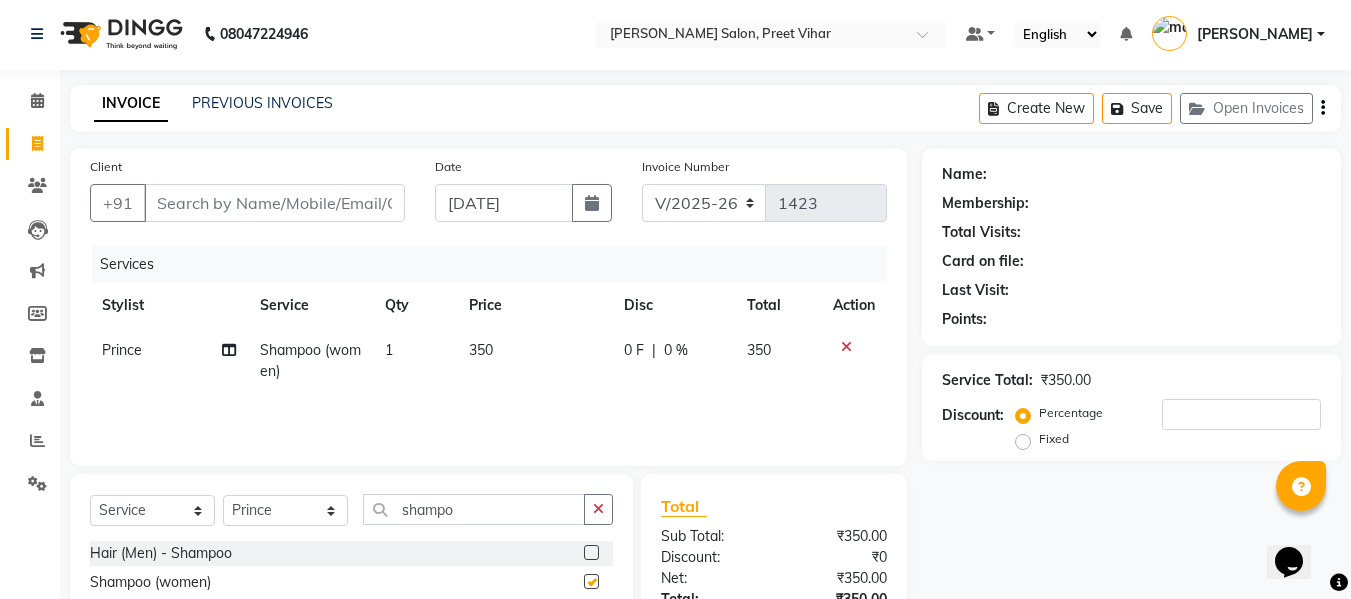 checkbox on "false" 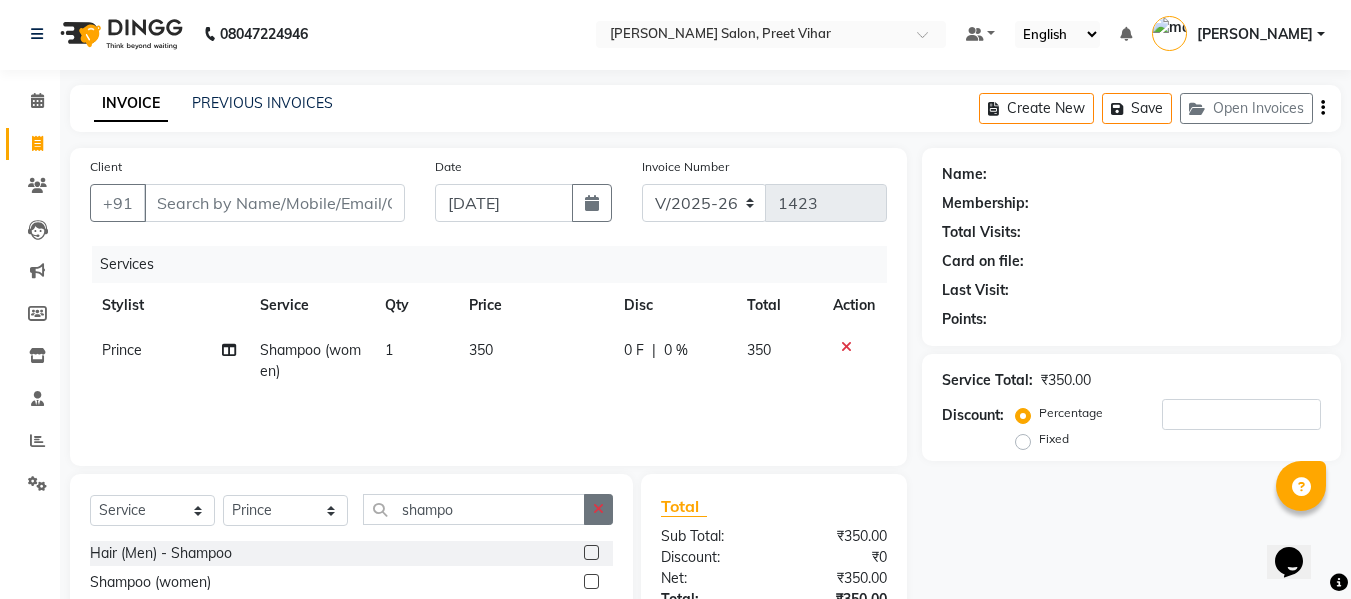 click 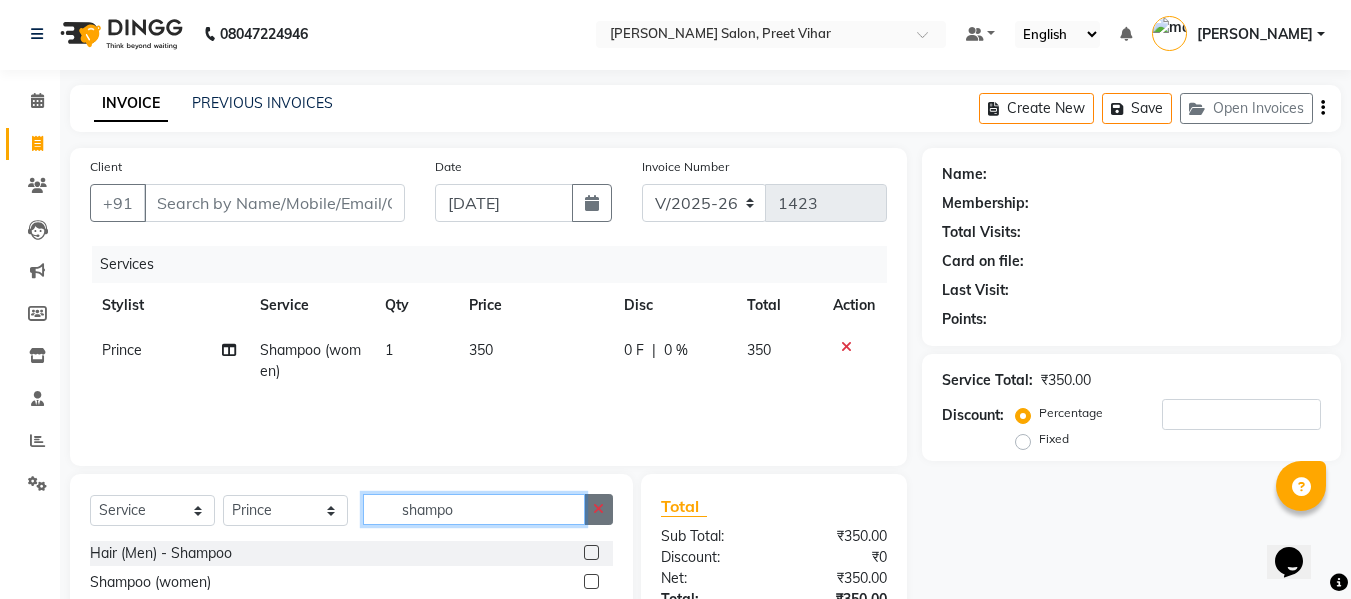 type 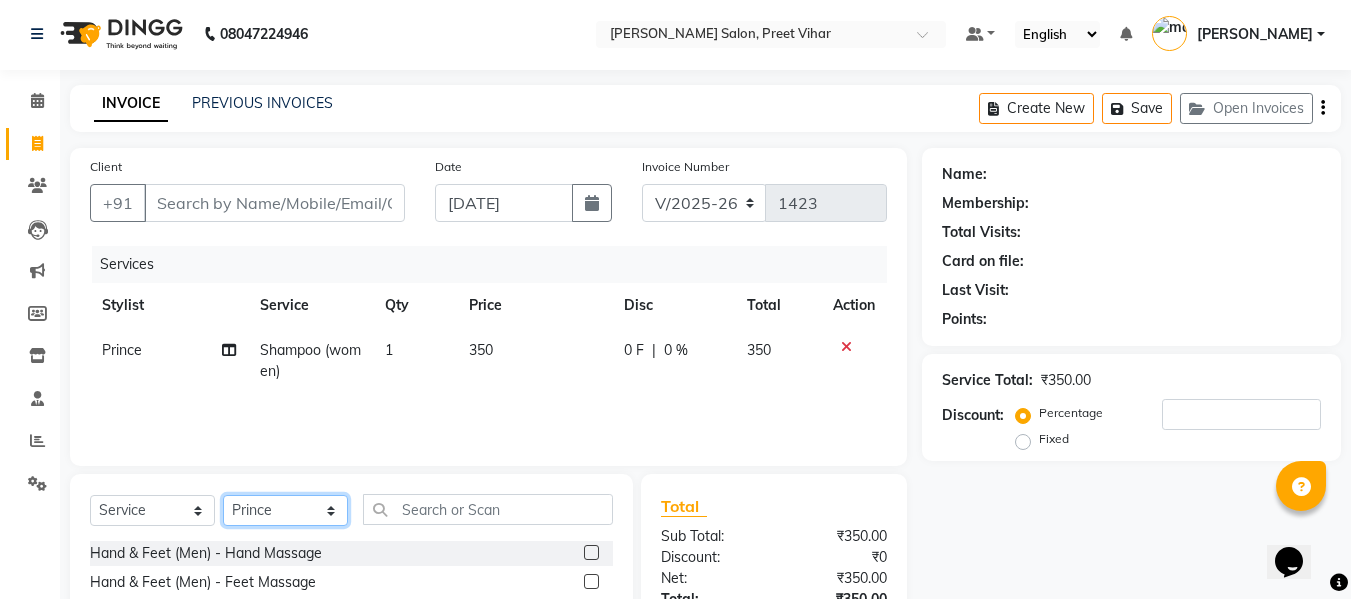 click on "Select Stylist [PERSON_NAME] [PERSON_NAME] Armaan  Dipika [PERSON_NAME] [PERSON_NAME] [PERSON_NAME] [PERSON_NAME] Nikhil [PERSON_NAME] [PERSON_NAME]  Twinkle Gupta" 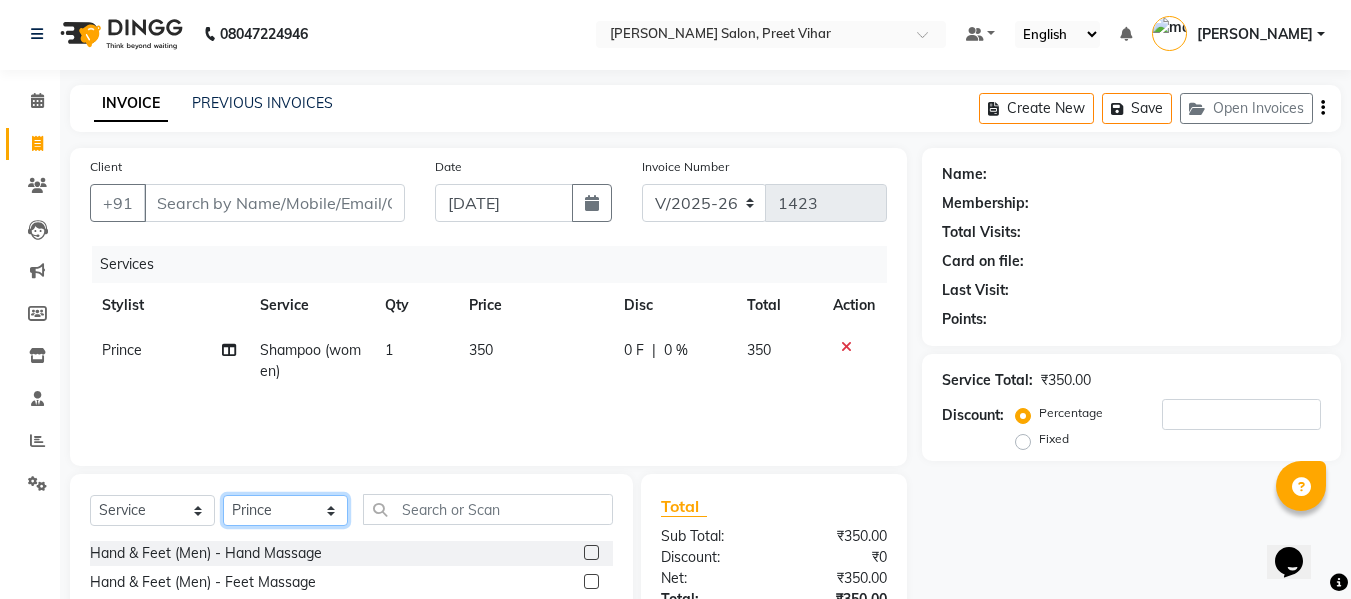 select on "49730" 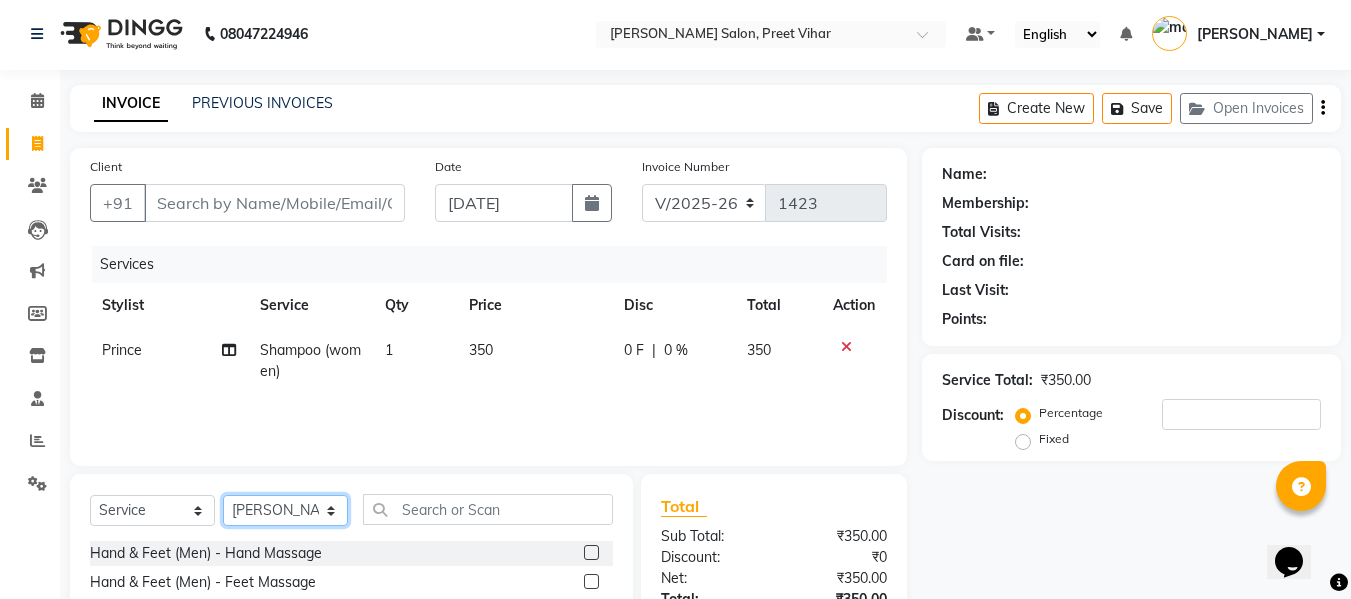 click on "Select Stylist [PERSON_NAME] [PERSON_NAME] Armaan  Dipika [PERSON_NAME] [PERSON_NAME] [PERSON_NAME] [PERSON_NAME] Nikhil [PERSON_NAME] [PERSON_NAME]  Twinkle Gupta" 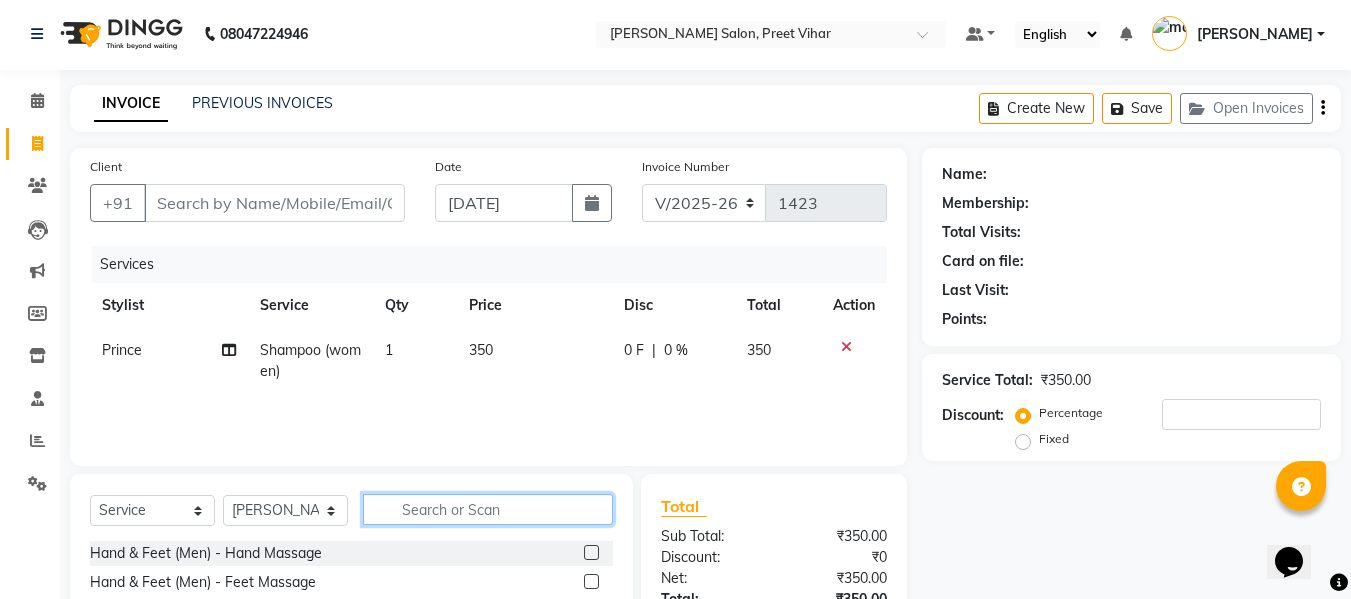 click 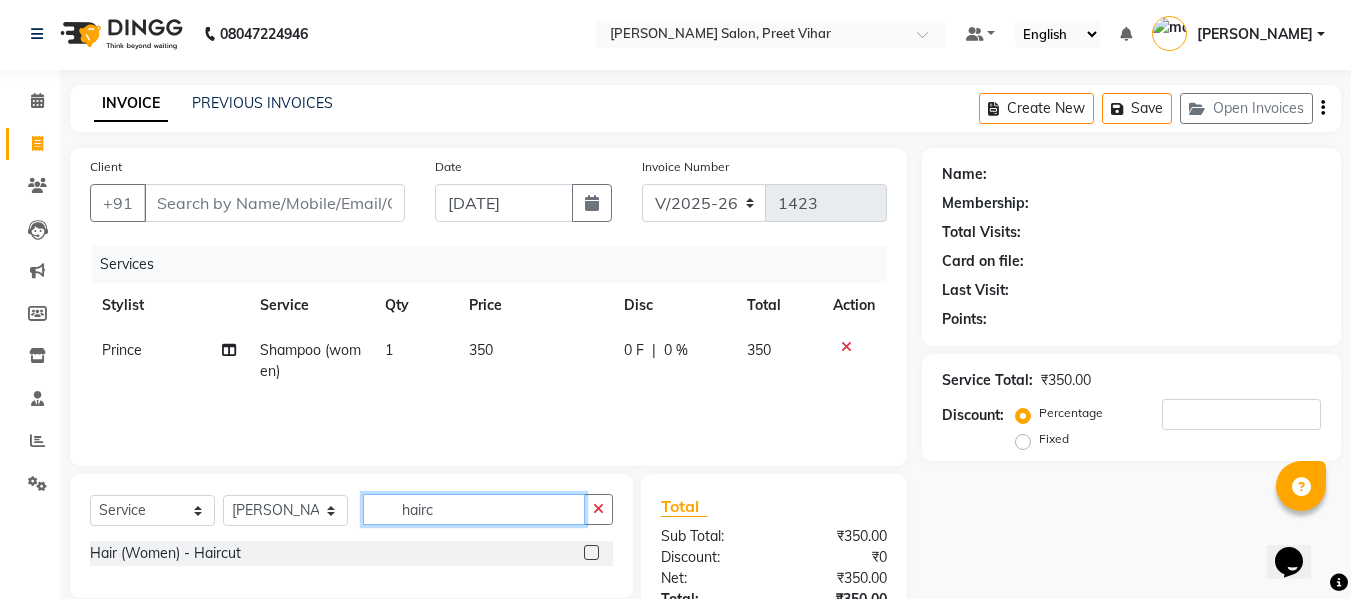 type on "hairc" 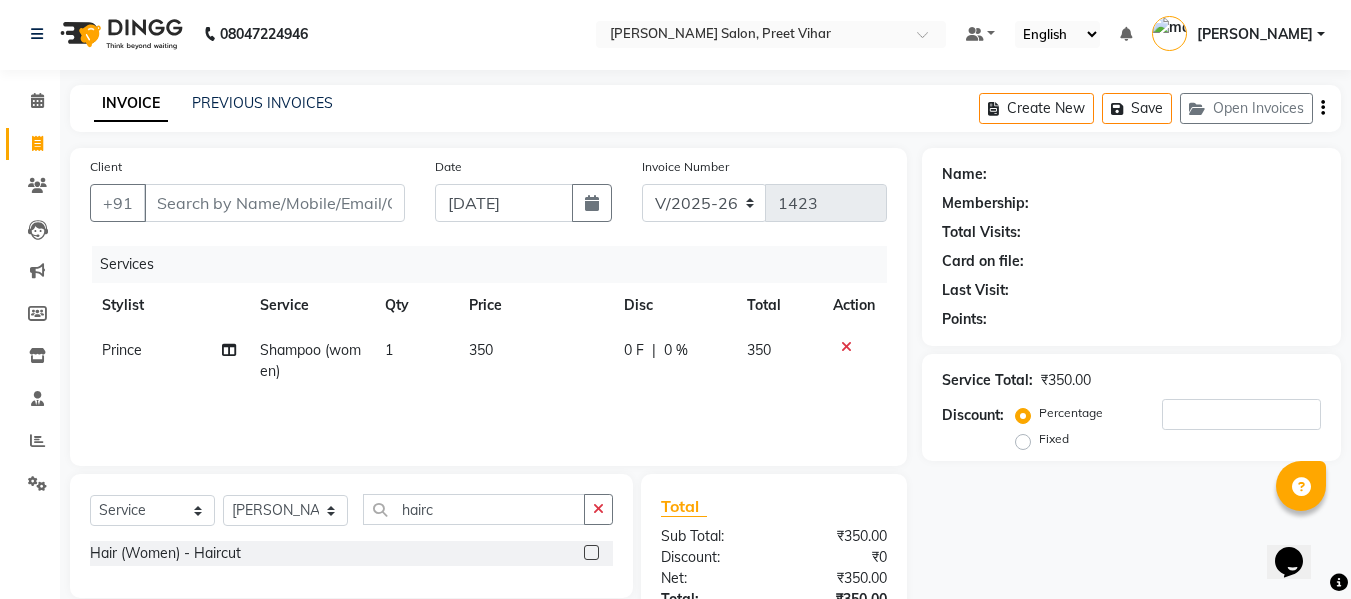 click 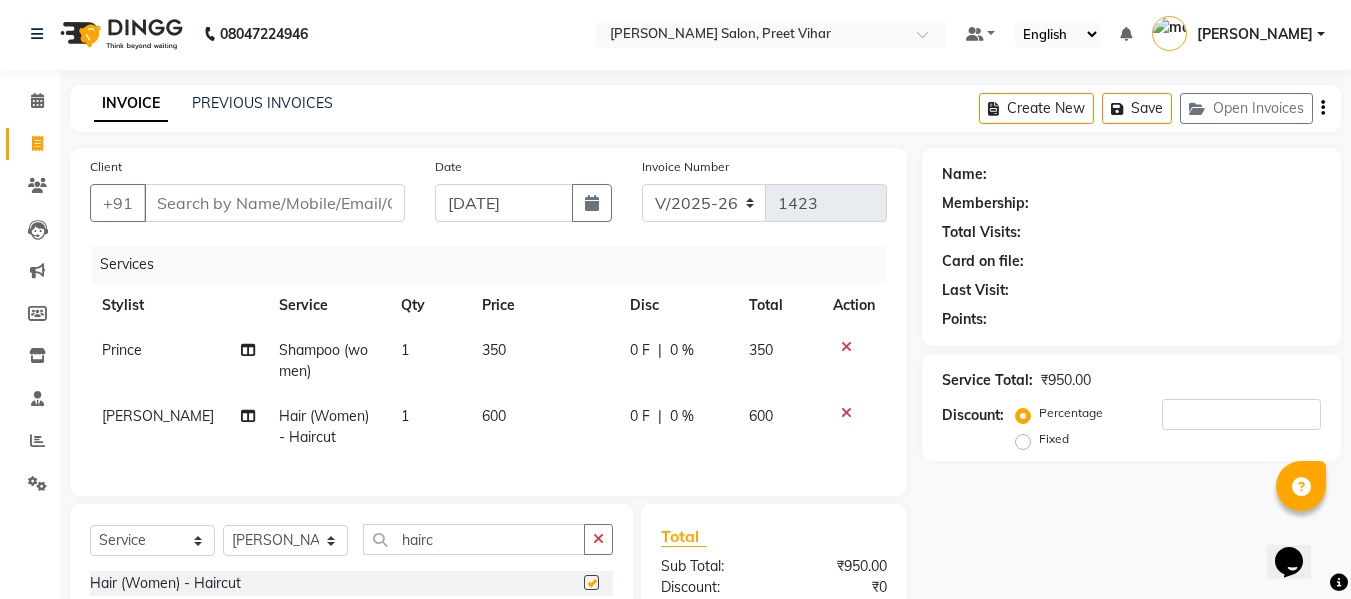 checkbox on "false" 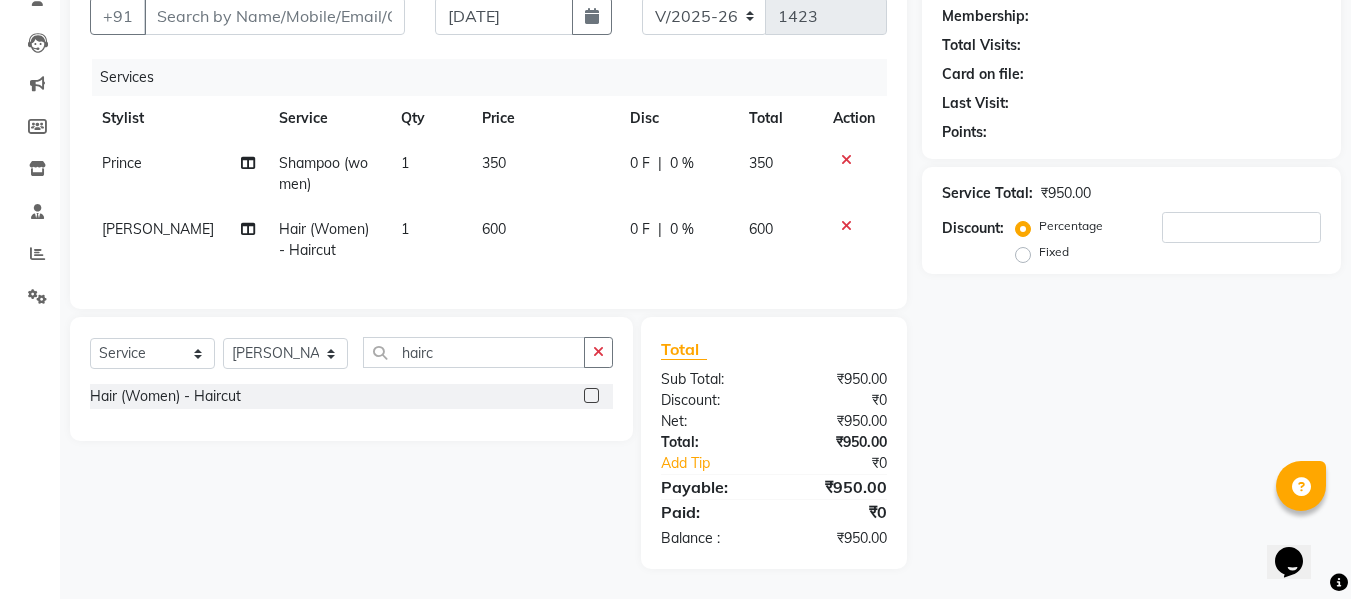 scroll, scrollTop: 0, scrollLeft: 0, axis: both 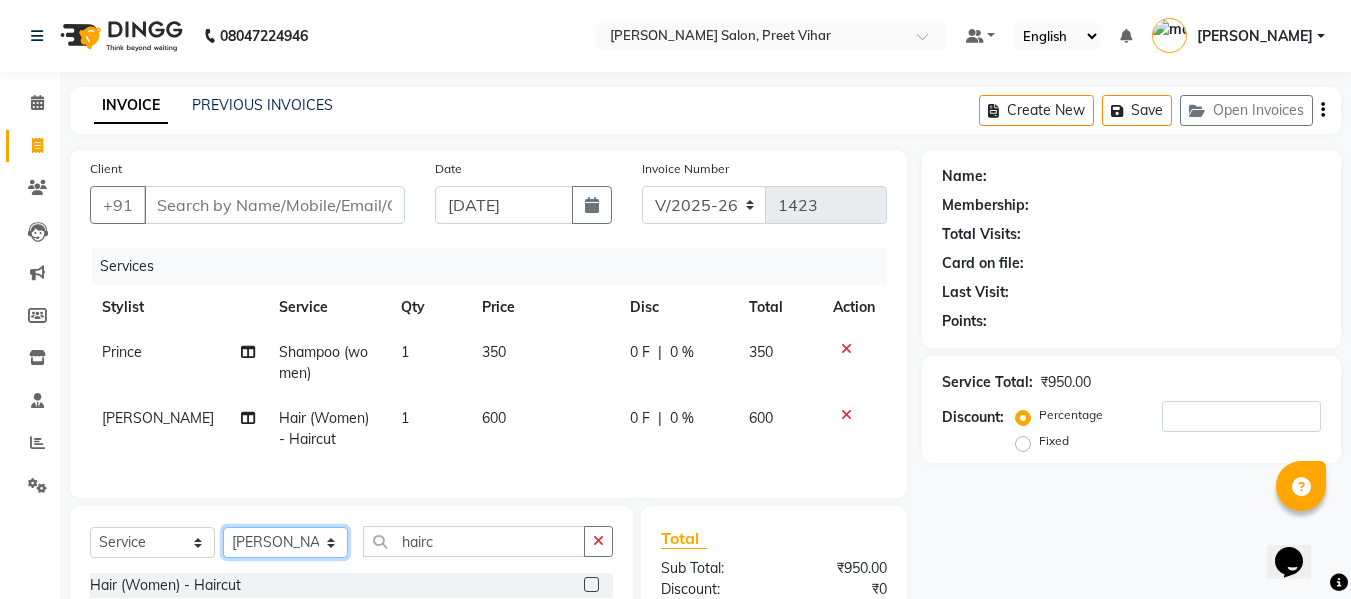 click on "Select Stylist Afsar salmani Amjad Khan Armaan  Dipika fardeen Kajal Tyagi Kirti Rajput madonna Nikhil Prince Rizwan Samaksh Shahnawaz  Twinkle Gupta" 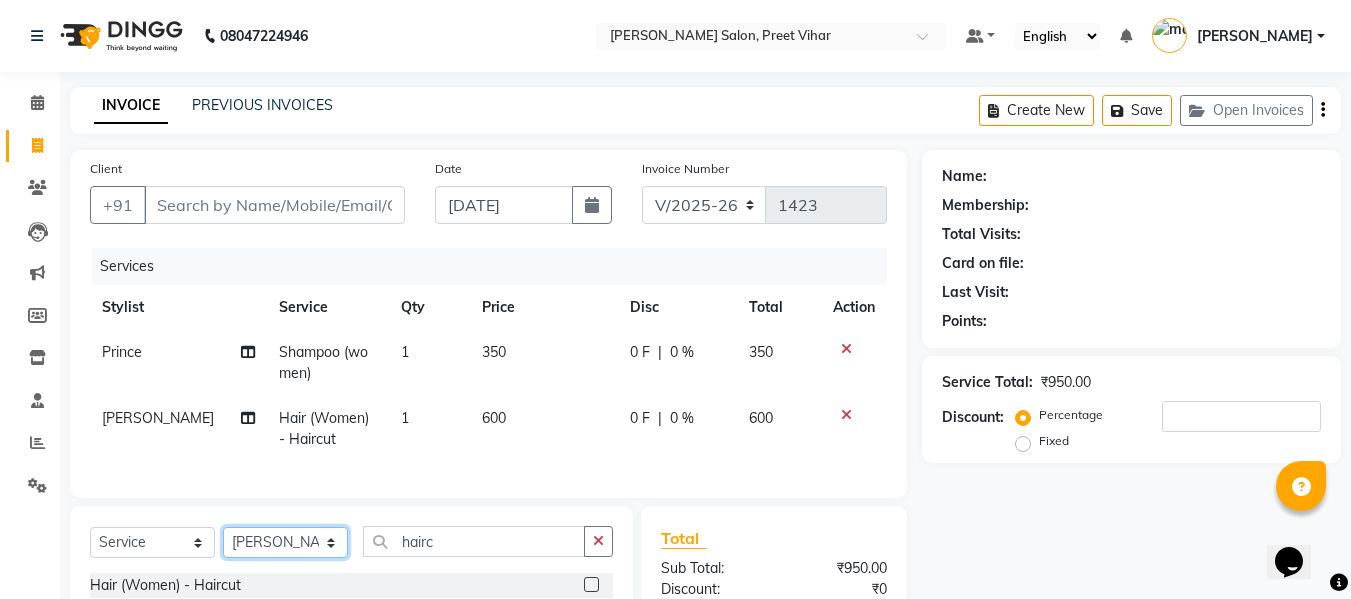 select on "49740" 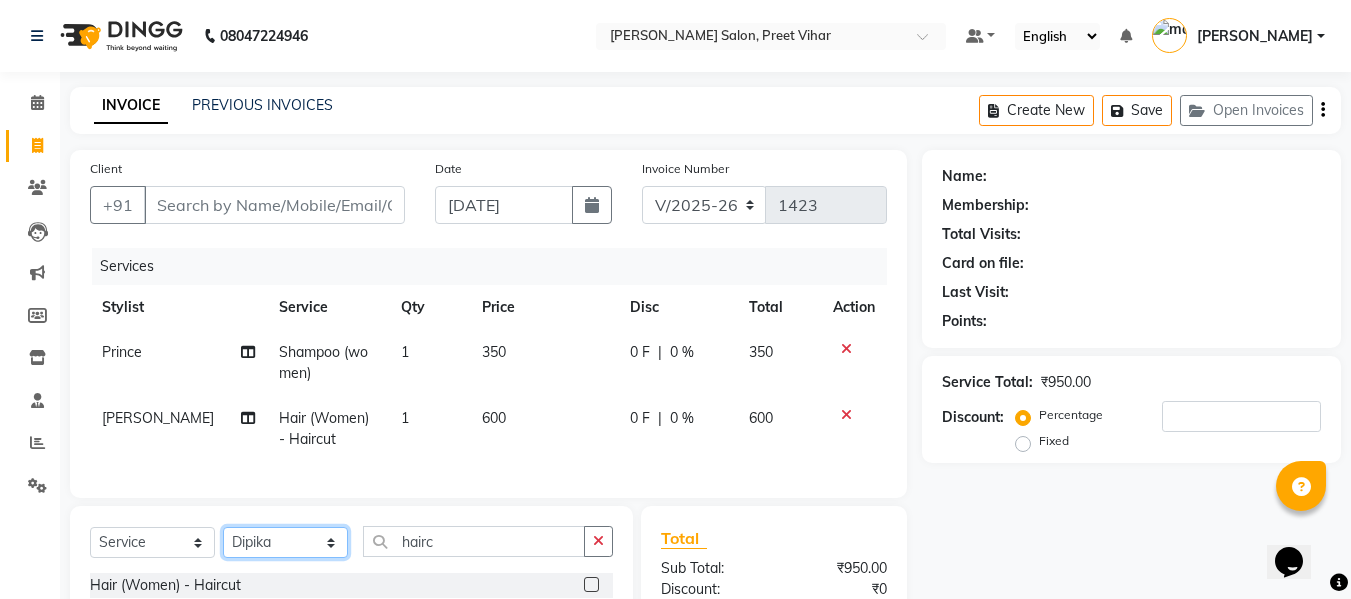 click on "Select Stylist Afsar salmani Amjad Khan Armaan  Dipika fardeen Kajal Tyagi Kirti Rajput madonna Nikhil Prince Rizwan Samaksh Shahnawaz  Twinkle Gupta" 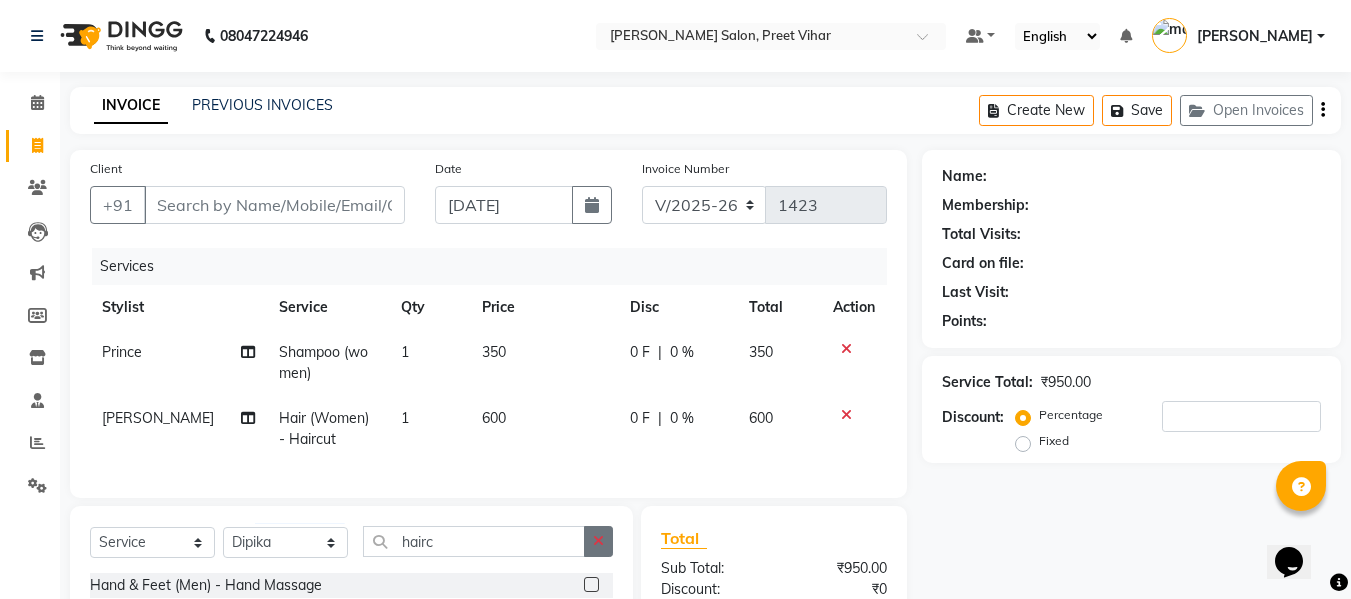 click 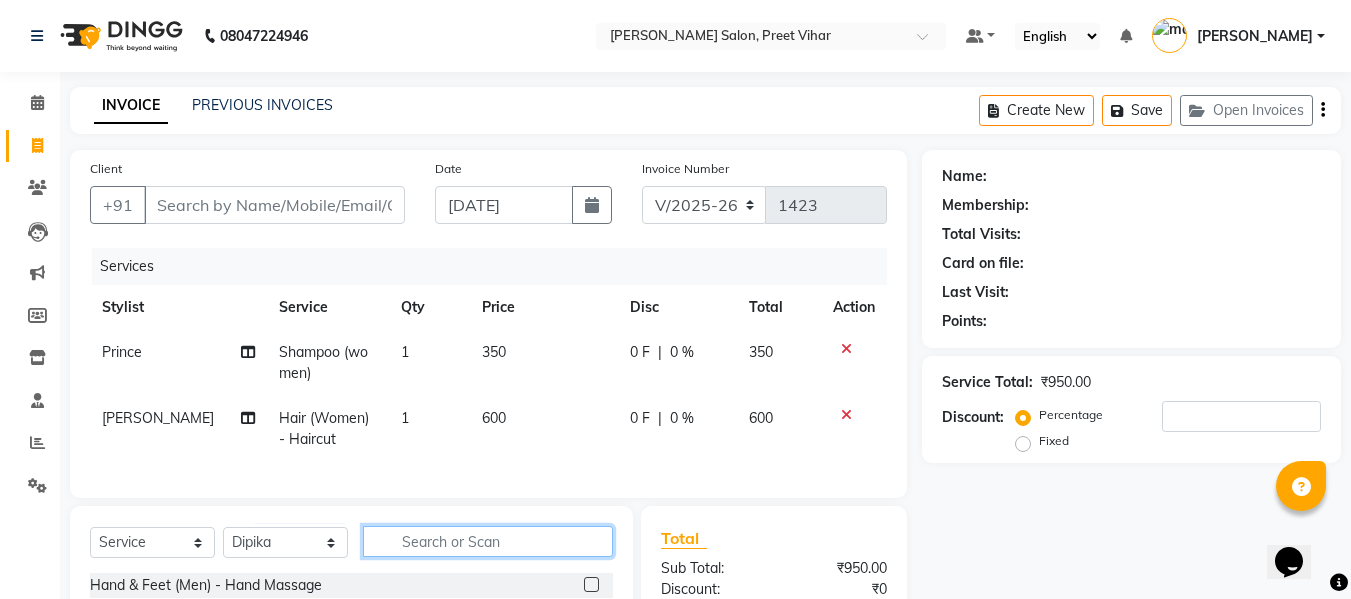 click 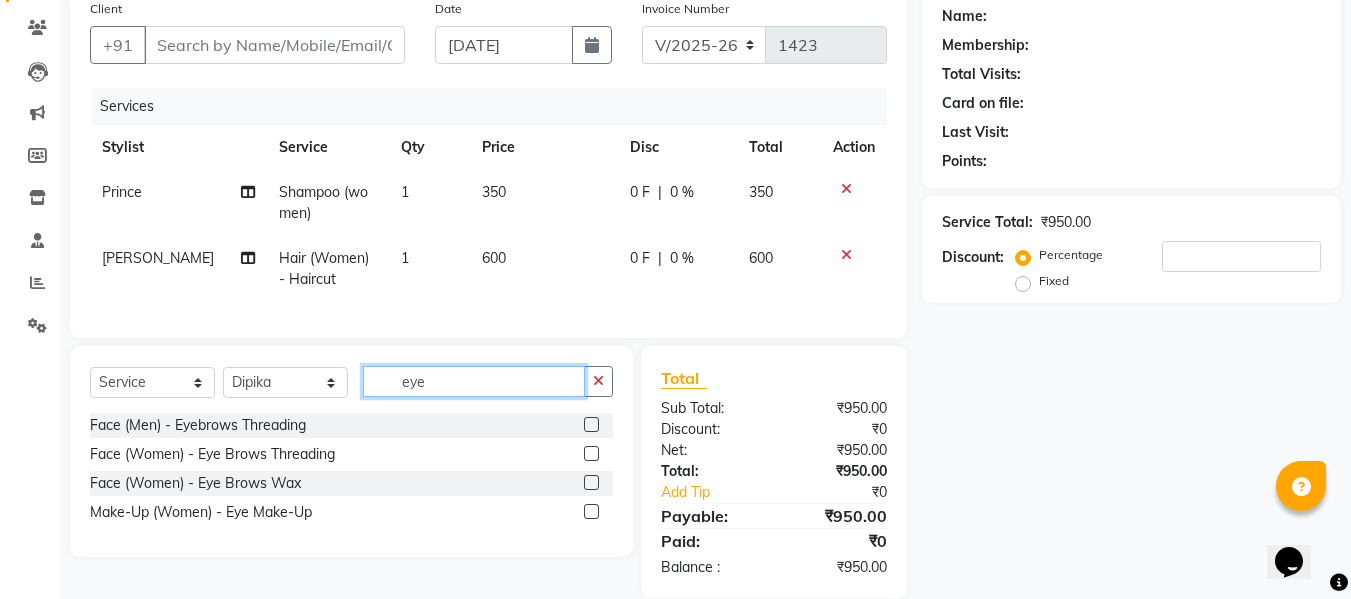 scroll, scrollTop: 162, scrollLeft: 0, axis: vertical 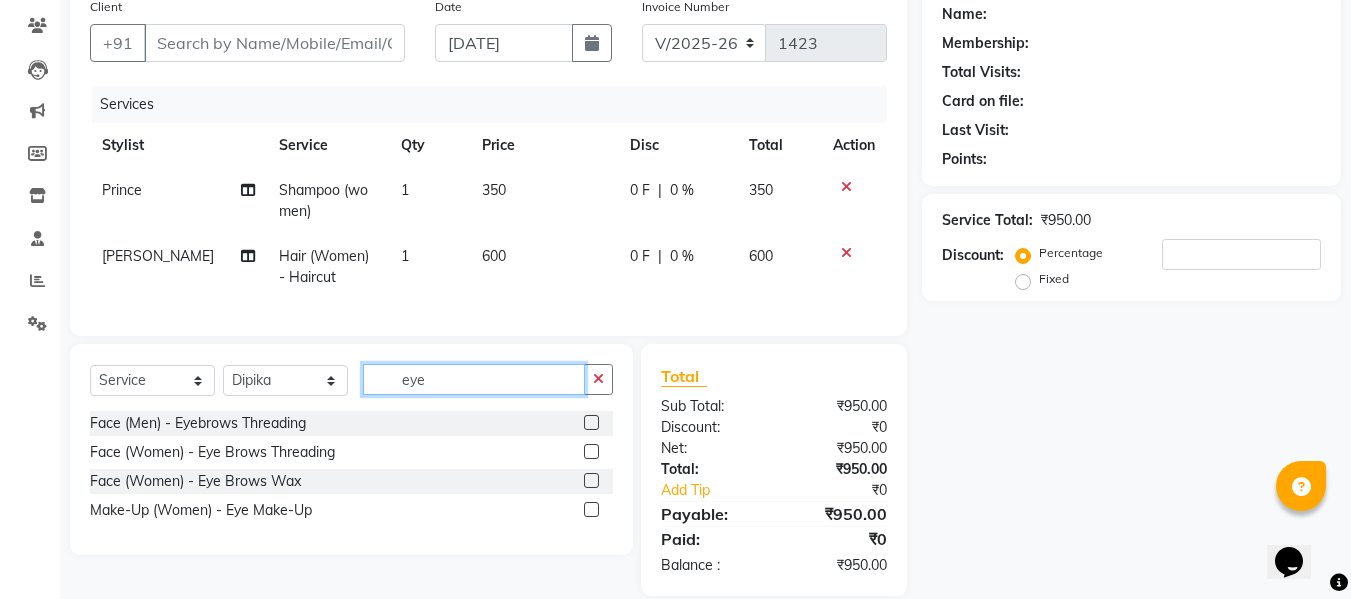 type on "eye" 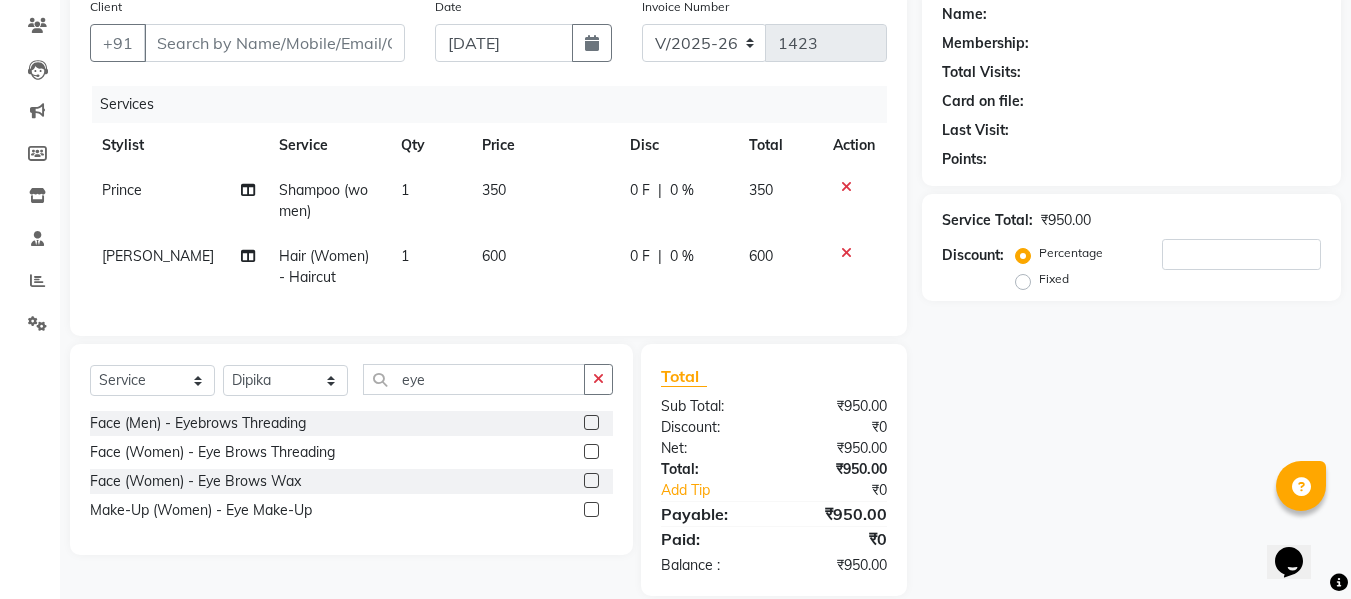 click 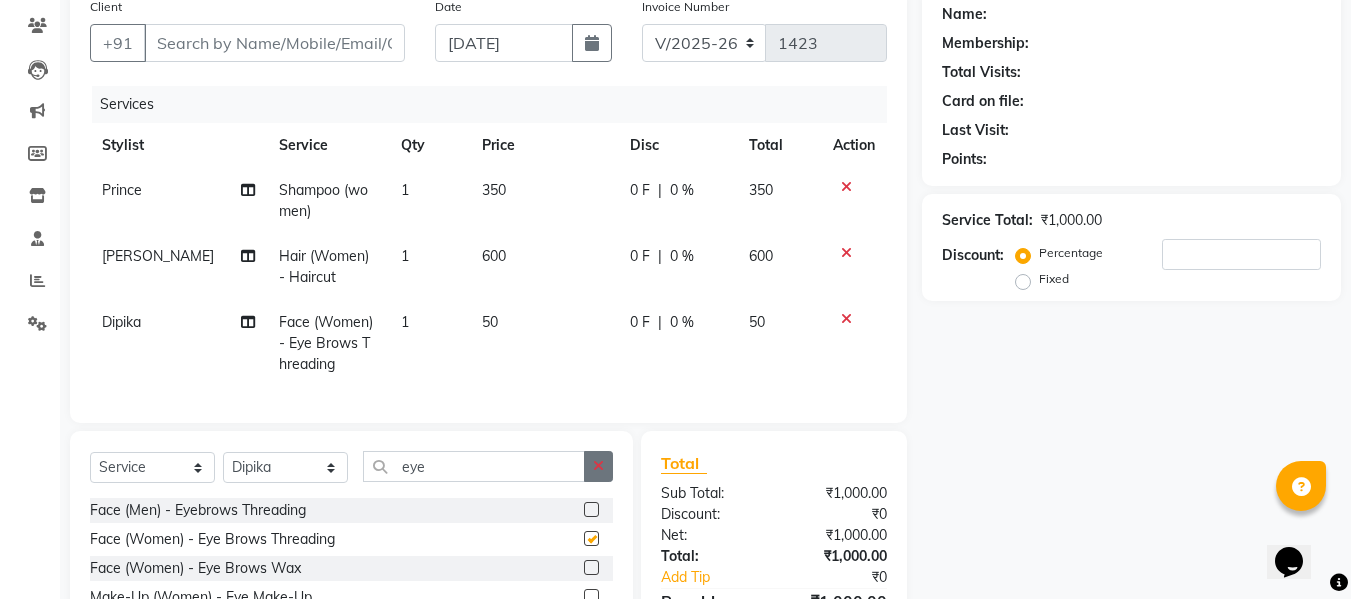checkbox on "false" 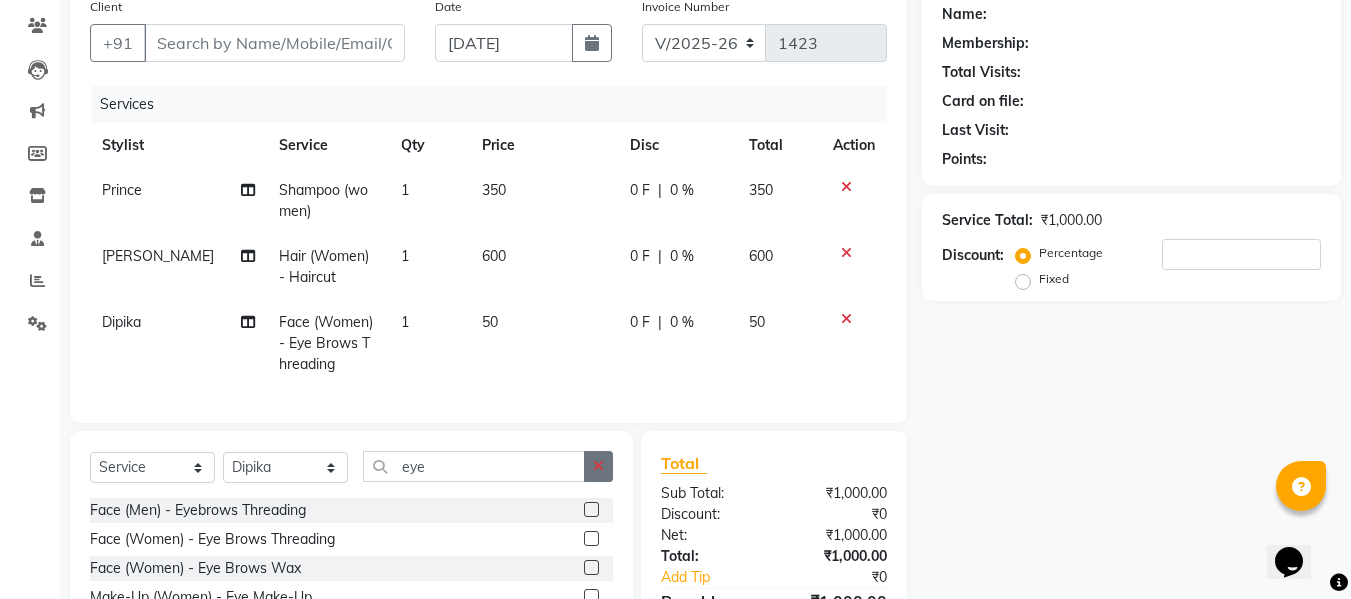 click 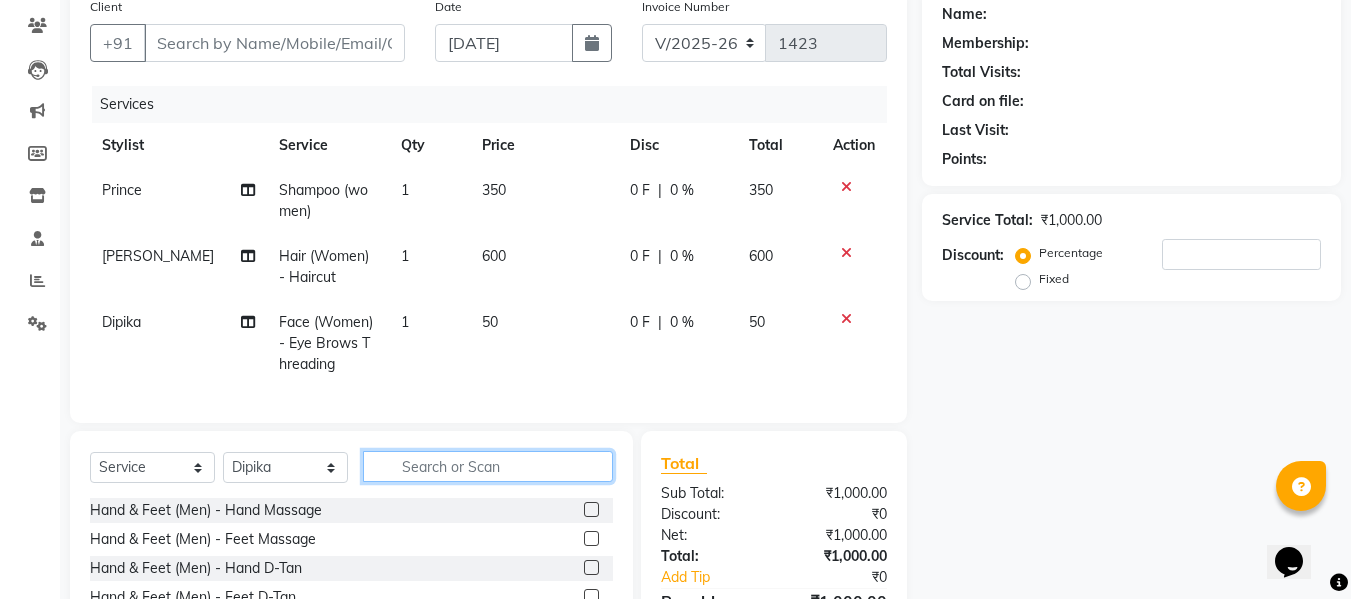 click 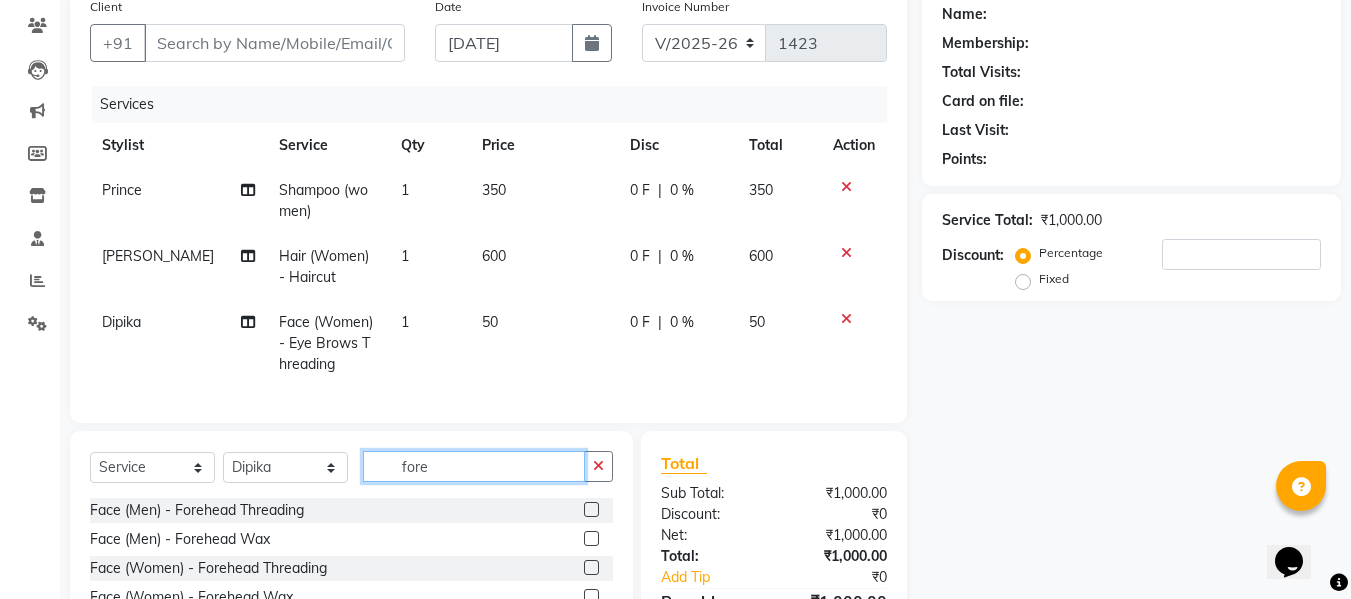 type on "fore" 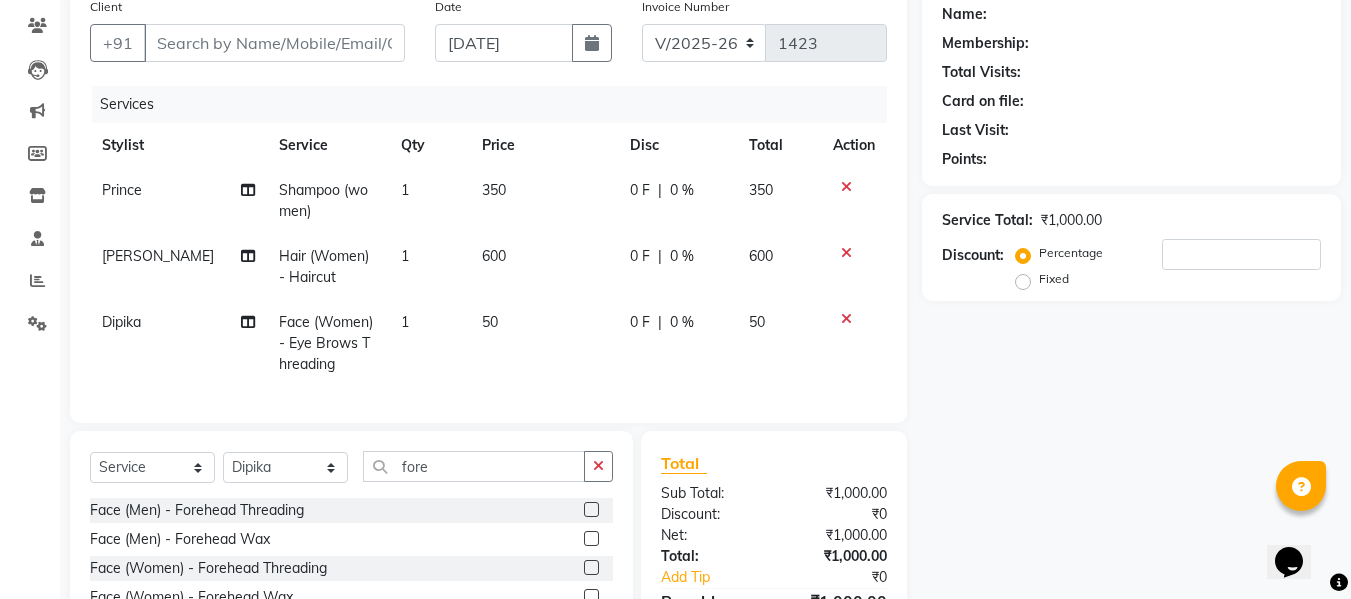 click 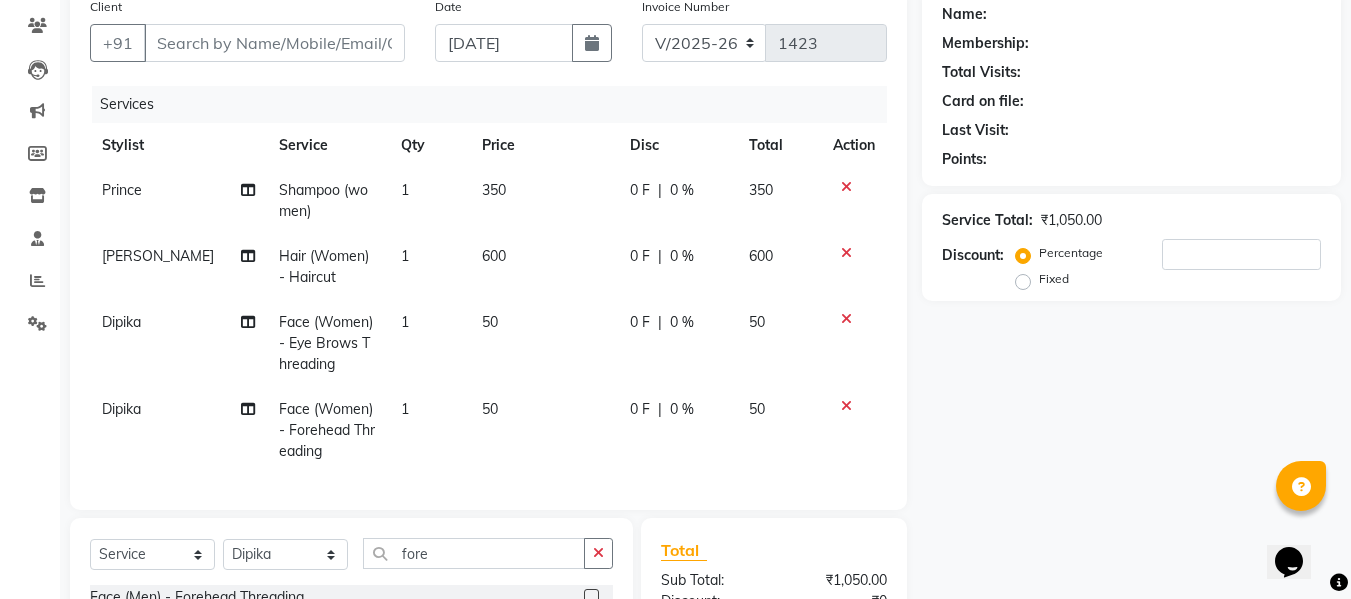 checkbox on "false" 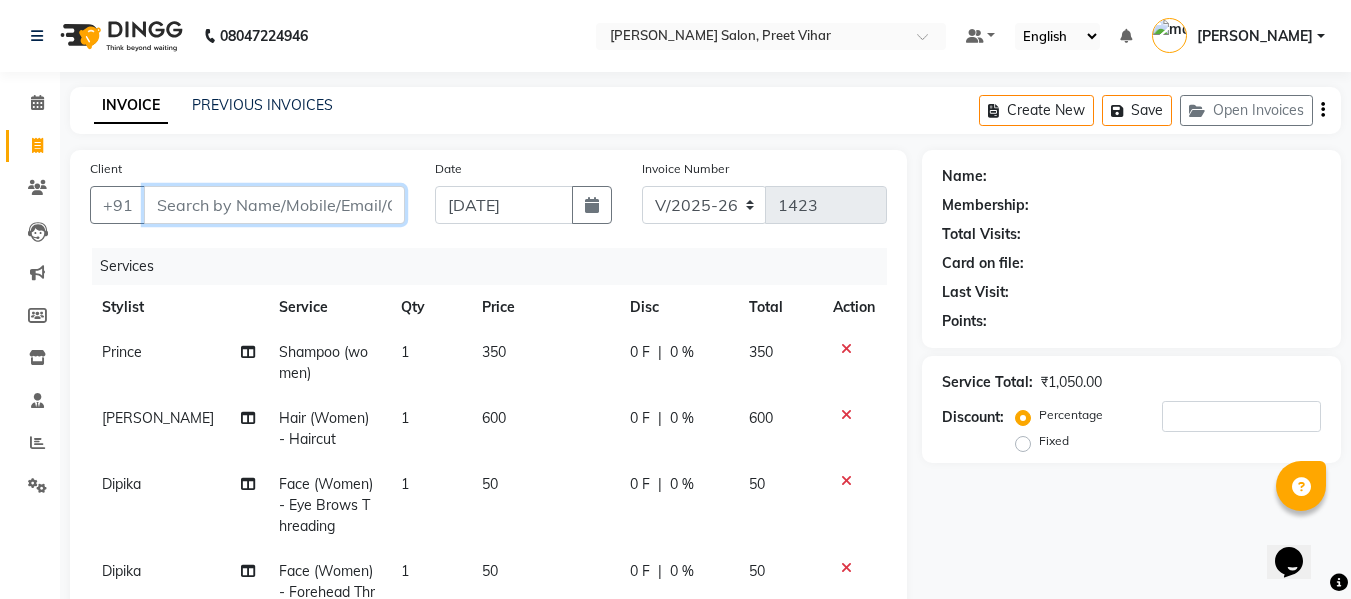 click on "Client" at bounding box center (274, 205) 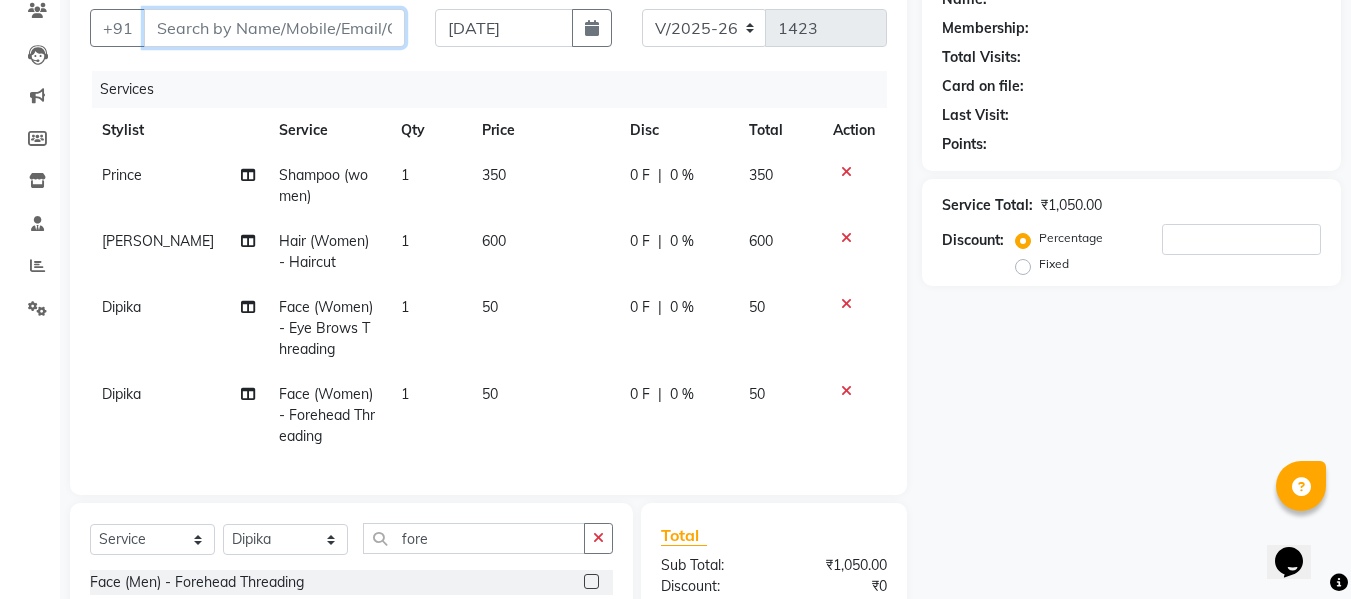 scroll, scrollTop: 179, scrollLeft: 0, axis: vertical 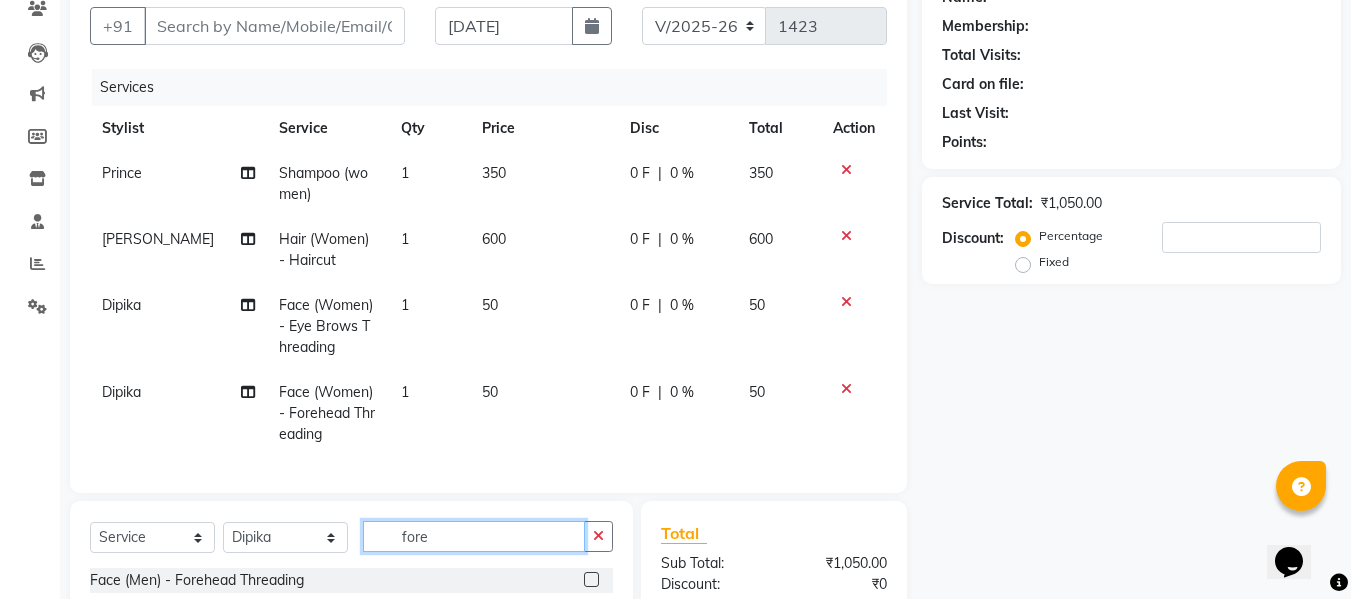 click on "fore" 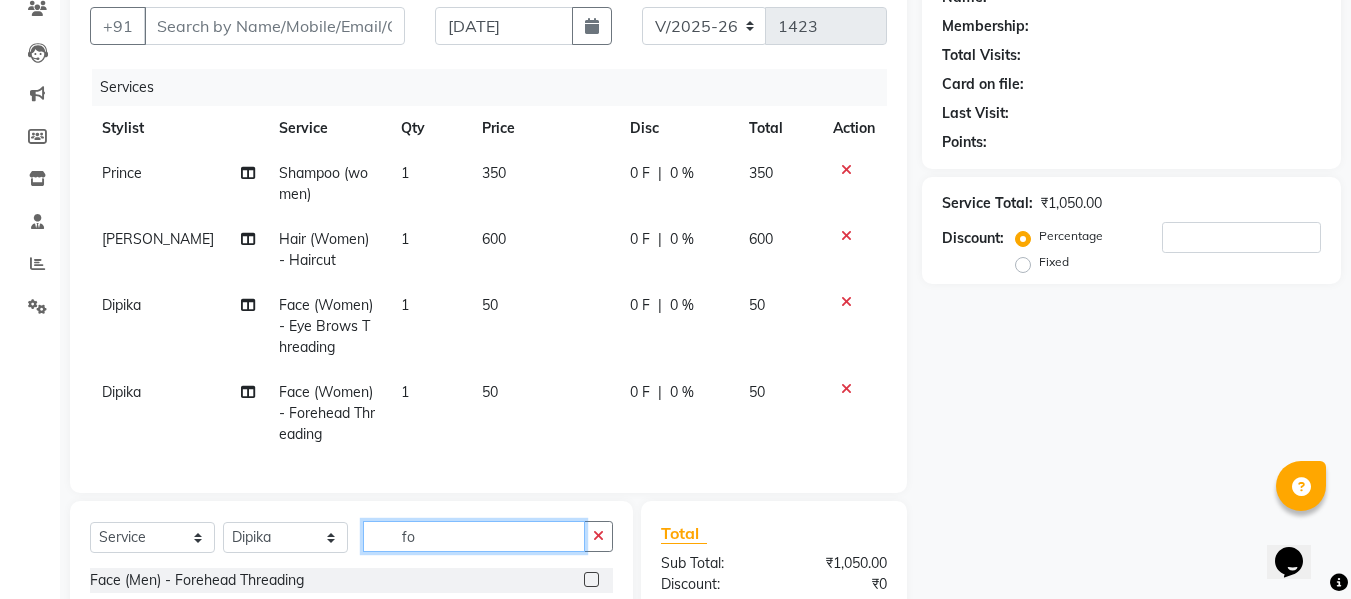 type on "f" 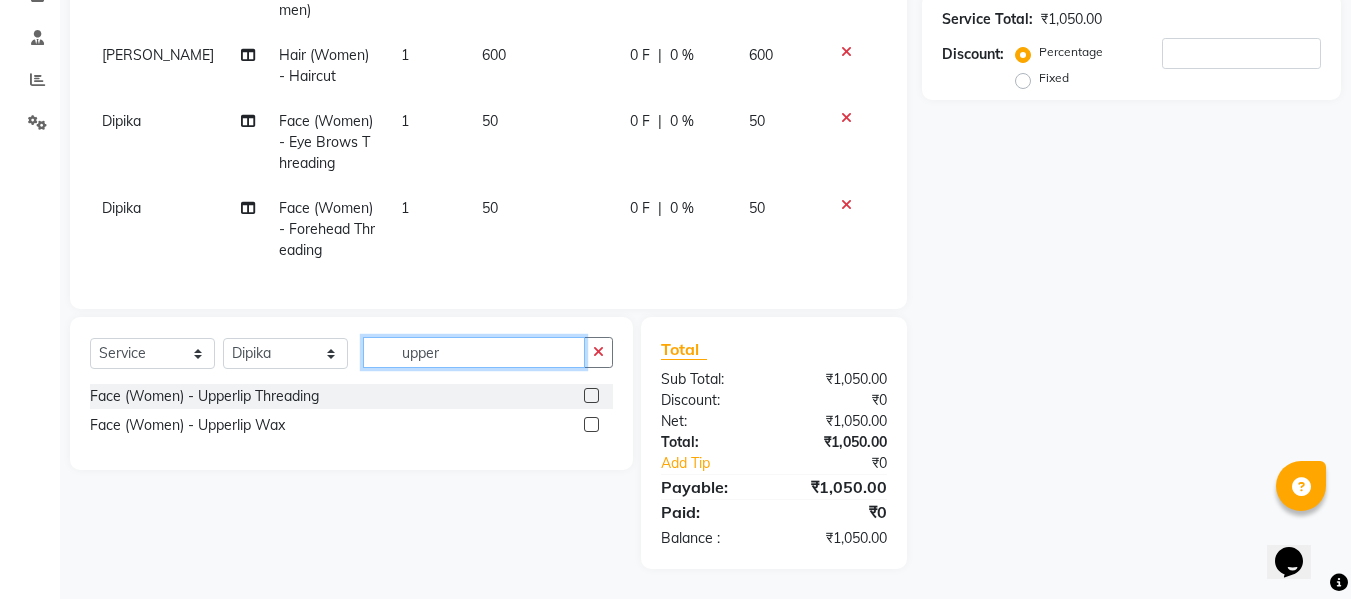 scroll, scrollTop: 378, scrollLeft: 0, axis: vertical 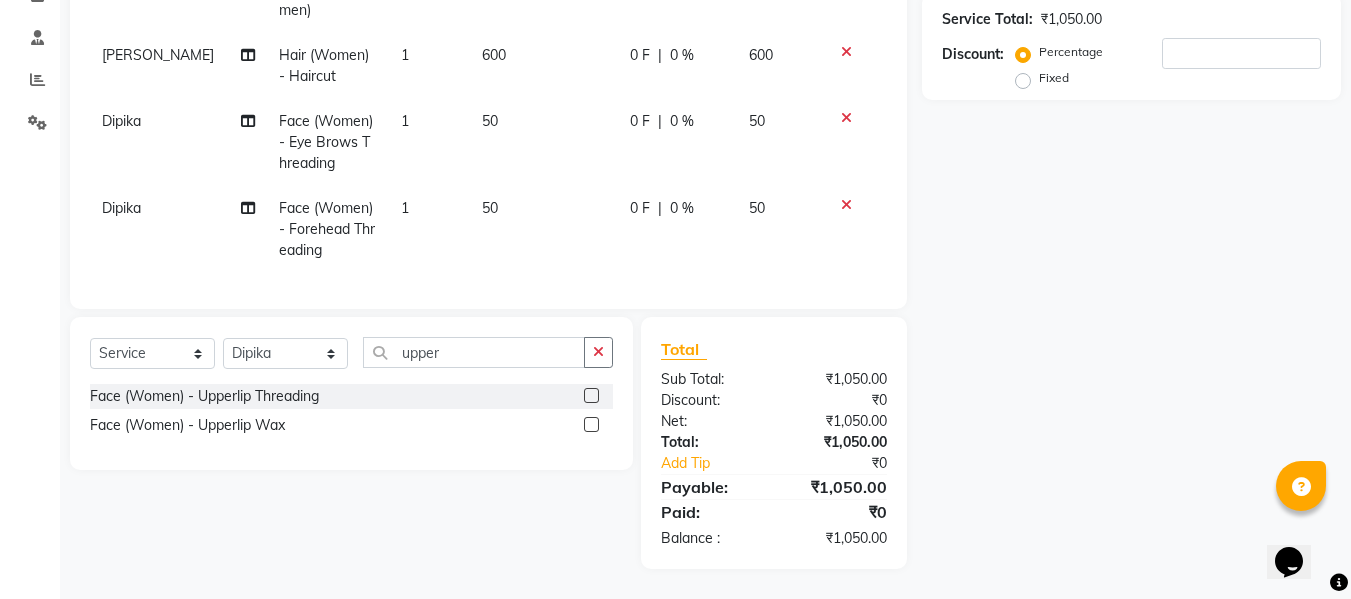 click 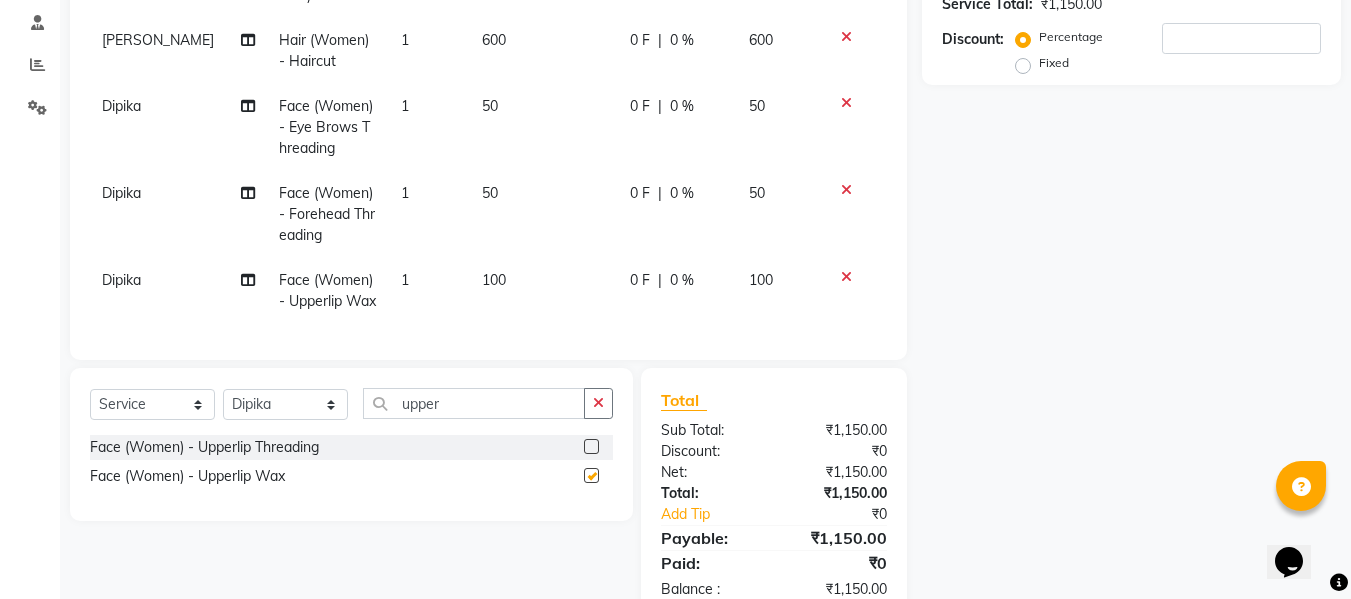 checkbox on "false" 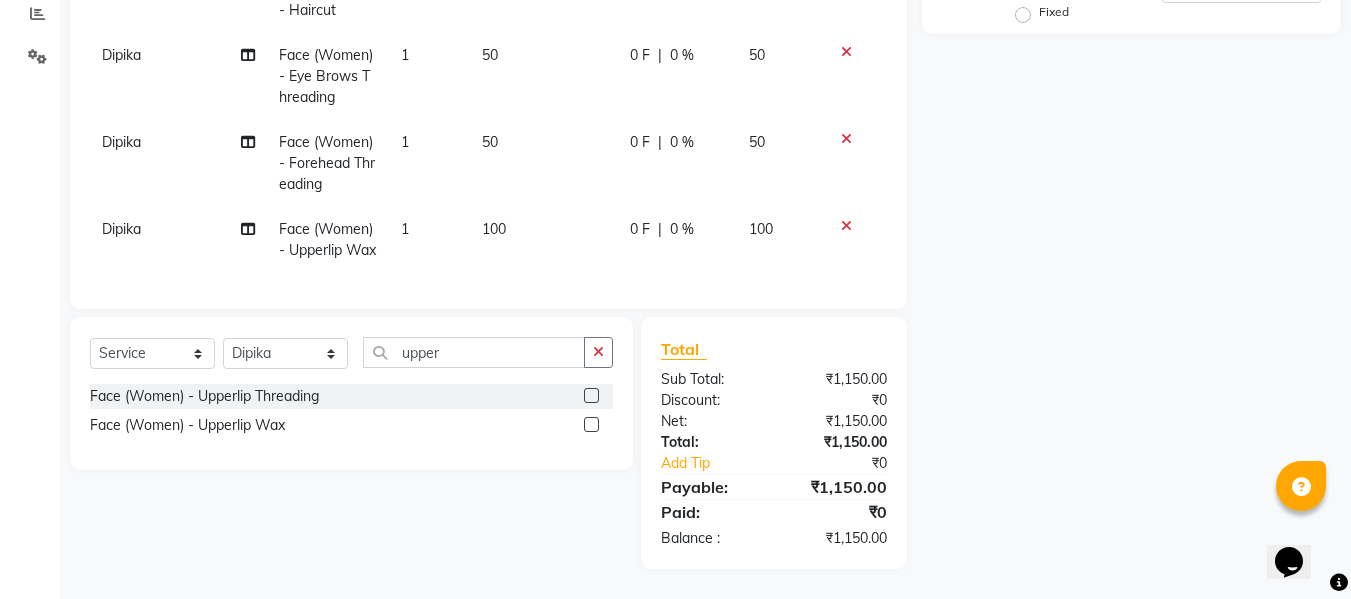 scroll, scrollTop: 433, scrollLeft: 0, axis: vertical 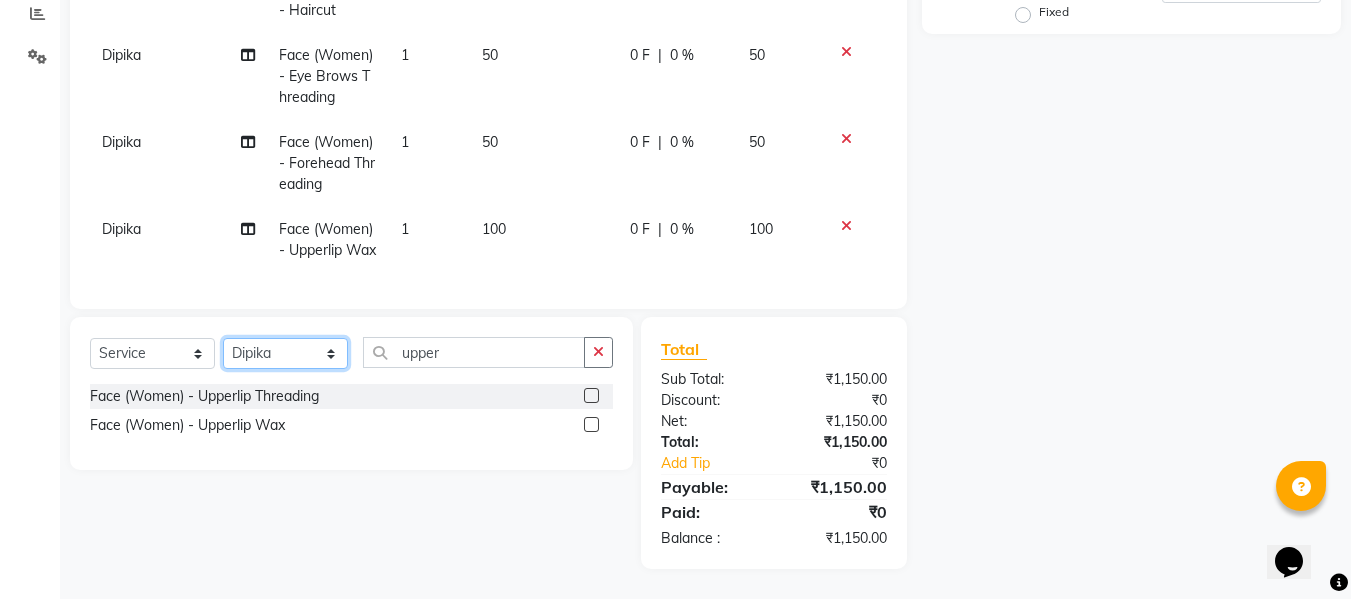 click on "Select Stylist [PERSON_NAME] [PERSON_NAME] Armaan  Dipika [PERSON_NAME] [PERSON_NAME] [PERSON_NAME] [PERSON_NAME] Nikhil [PERSON_NAME] [PERSON_NAME]  Twinkle Gupta" 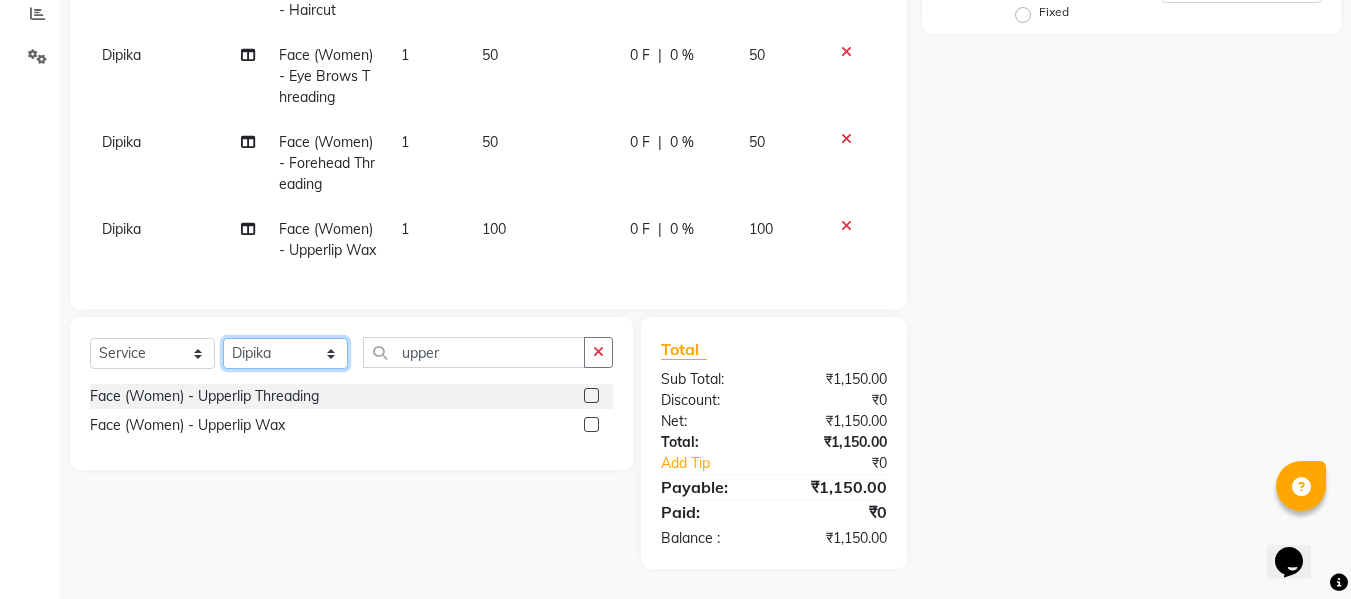select on "49730" 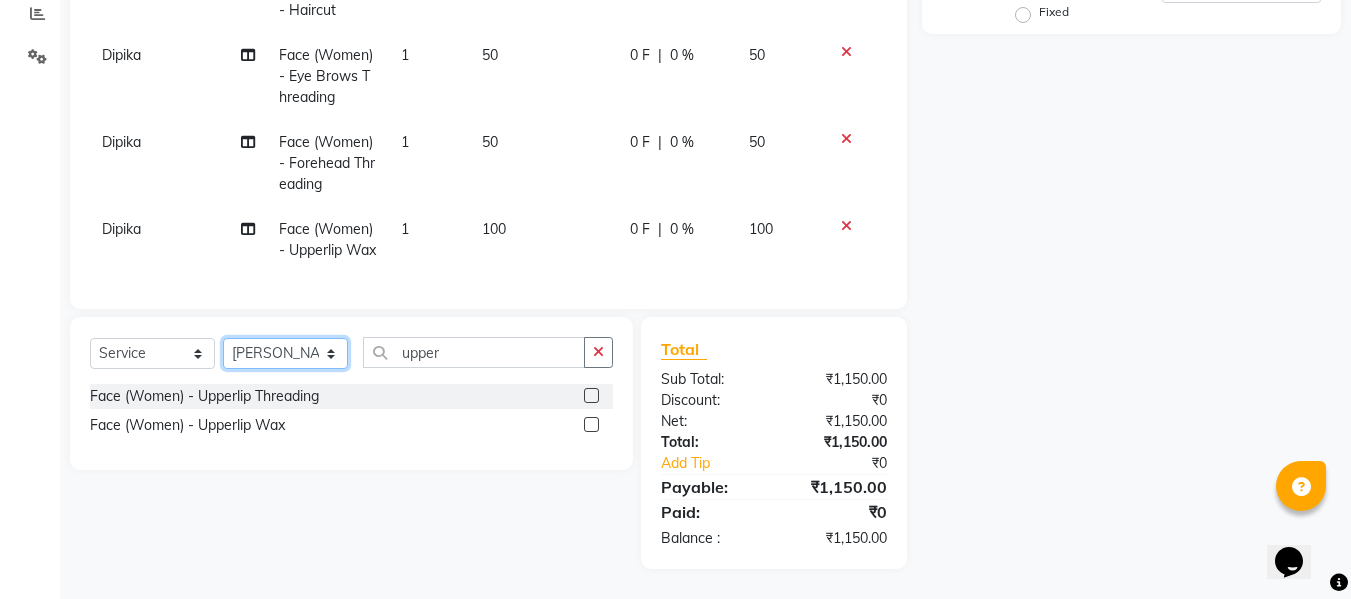 click on "Select Stylist [PERSON_NAME] [PERSON_NAME] Armaan  Dipika [PERSON_NAME] [PERSON_NAME] [PERSON_NAME] [PERSON_NAME] Nikhil [PERSON_NAME] [PERSON_NAME]  Twinkle Gupta" 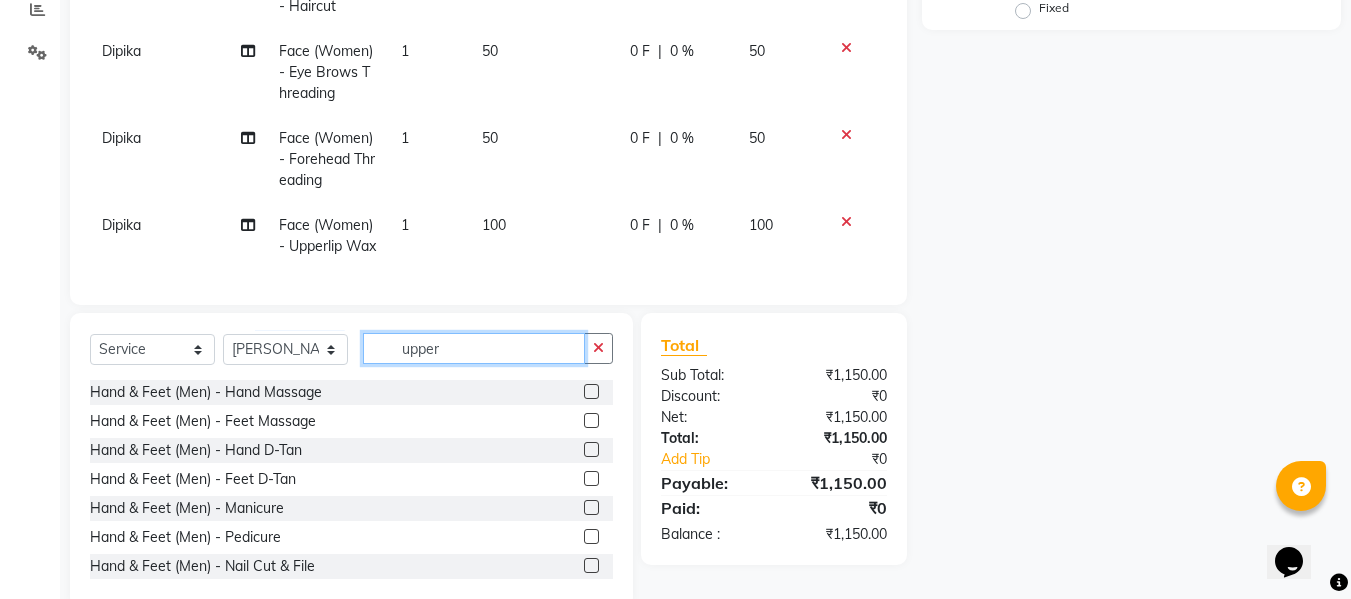 click on "upper" 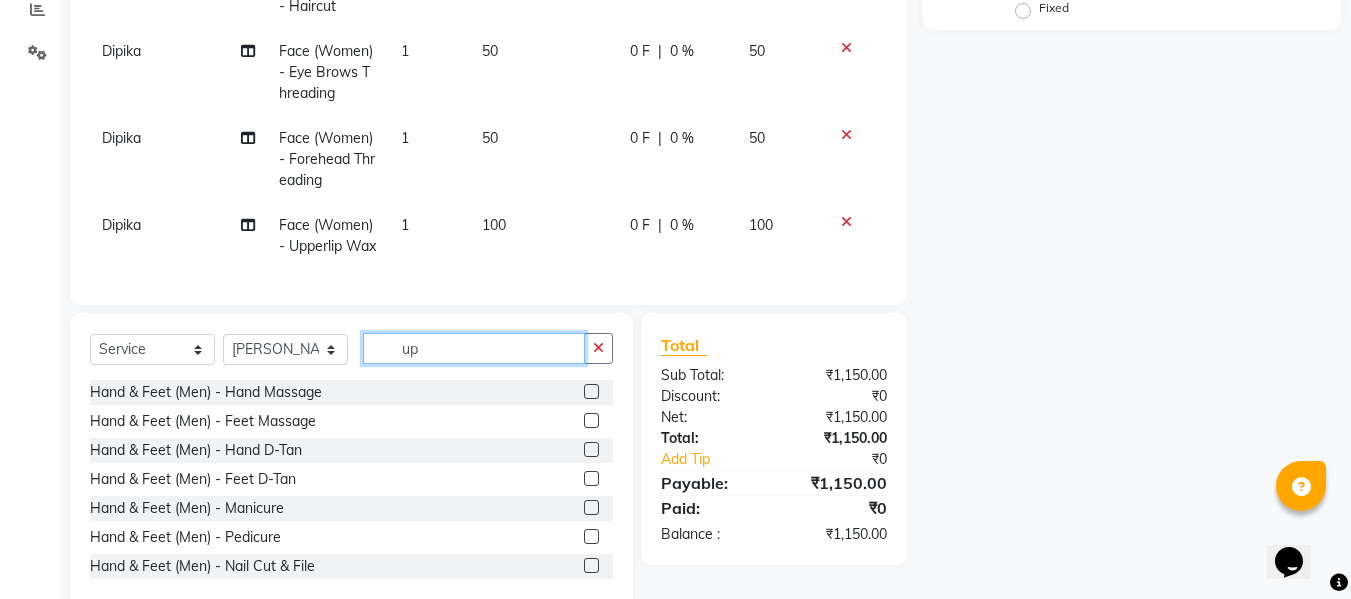 type on "u" 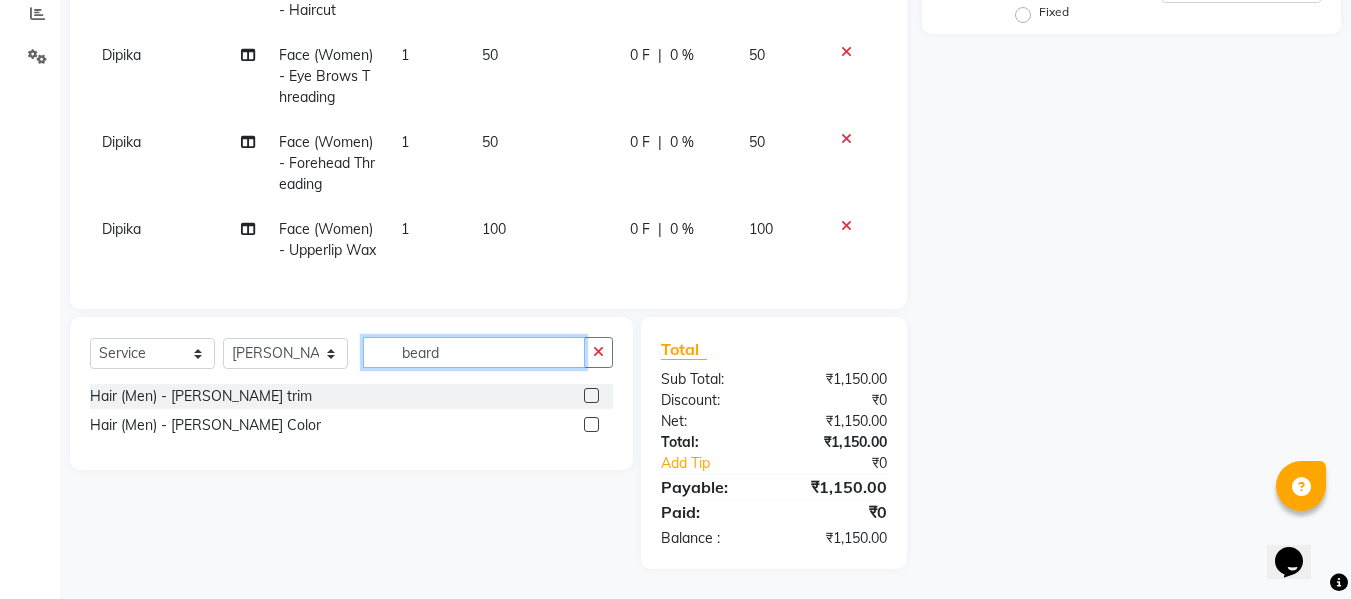 type on "beard" 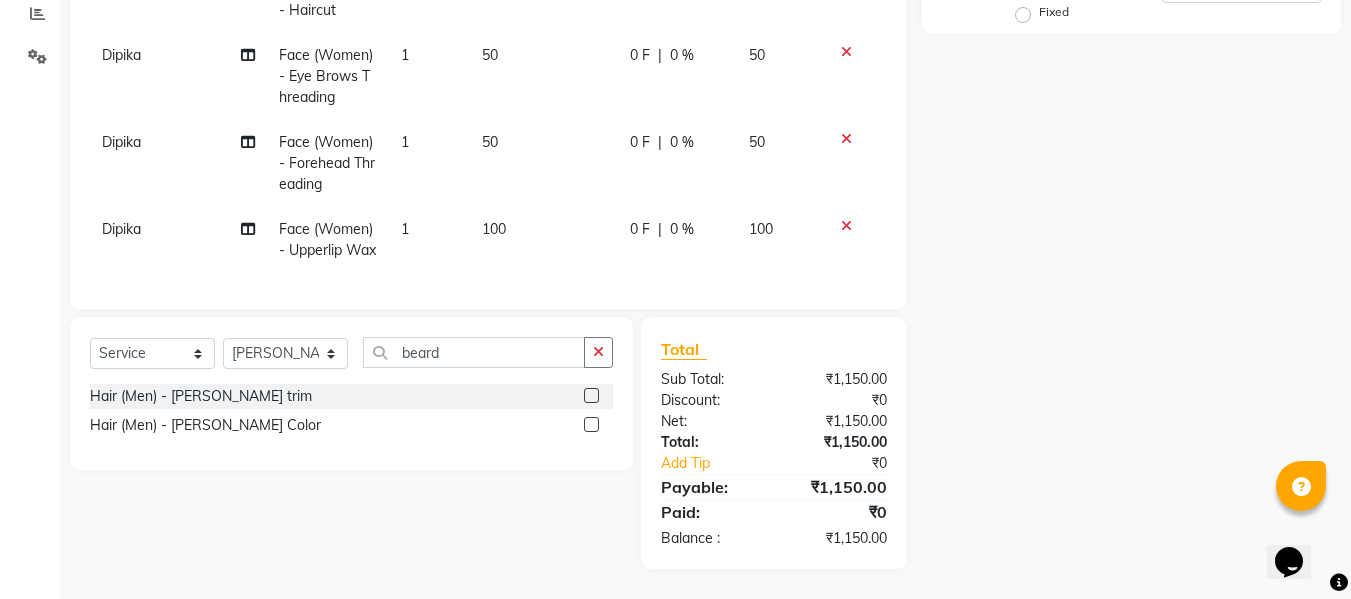 click 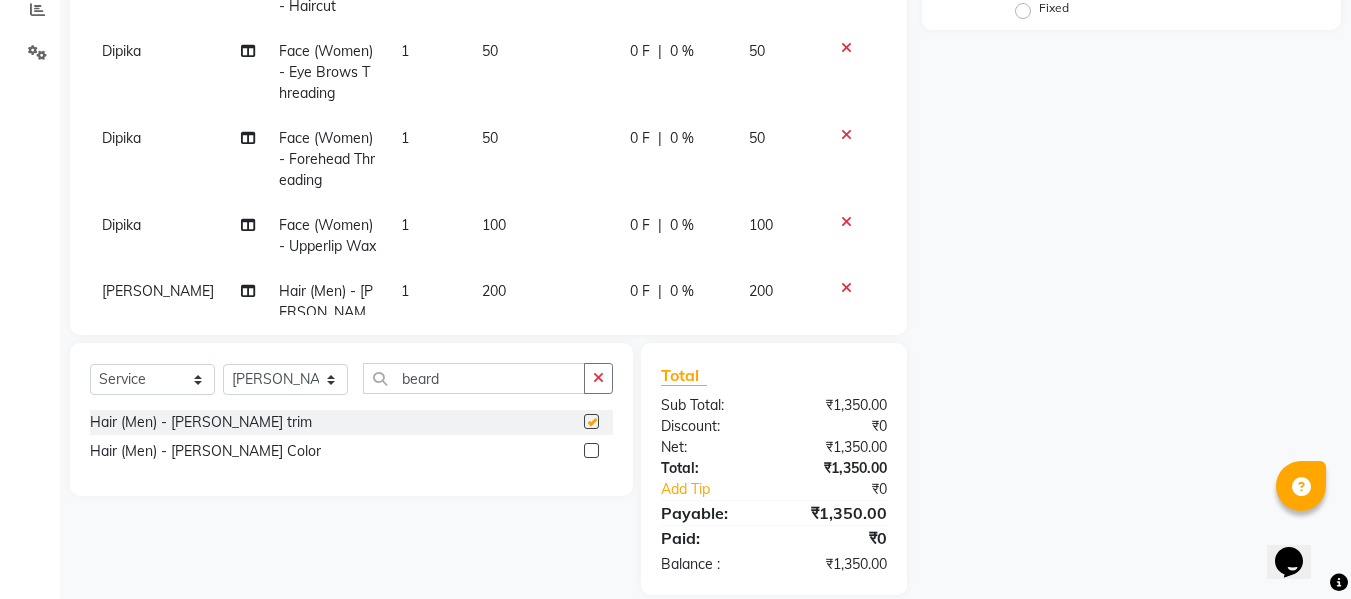 checkbox on "false" 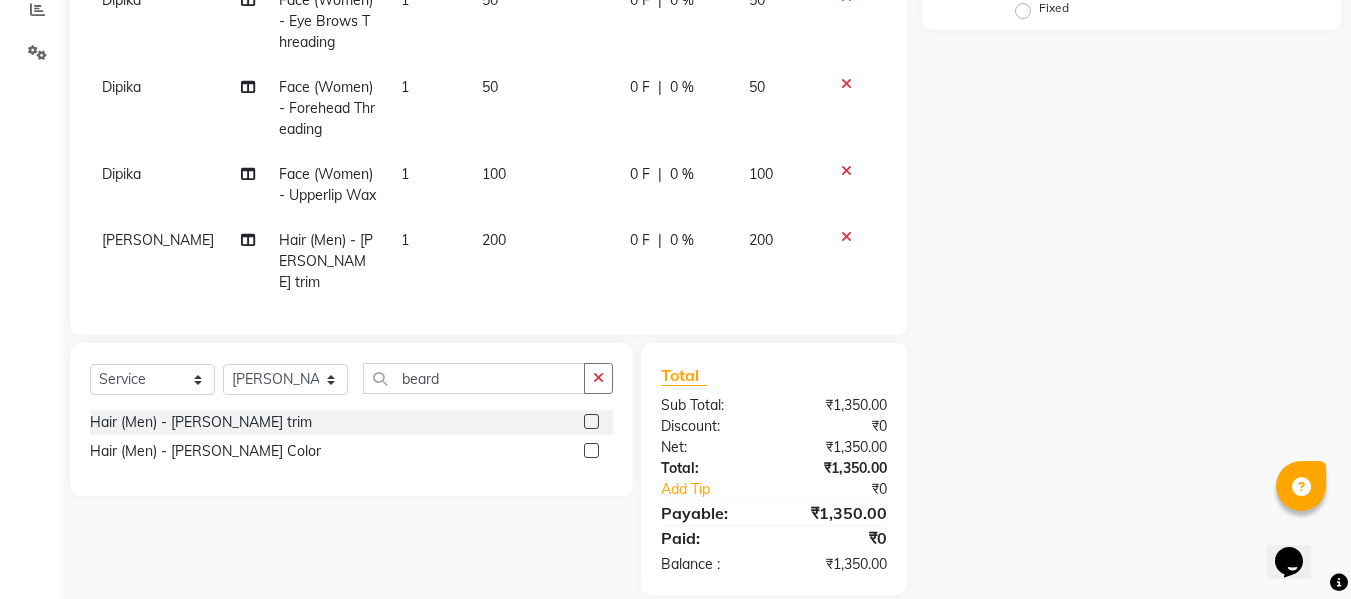 scroll, scrollTop: 0, scrollLeft: 0, axis: both 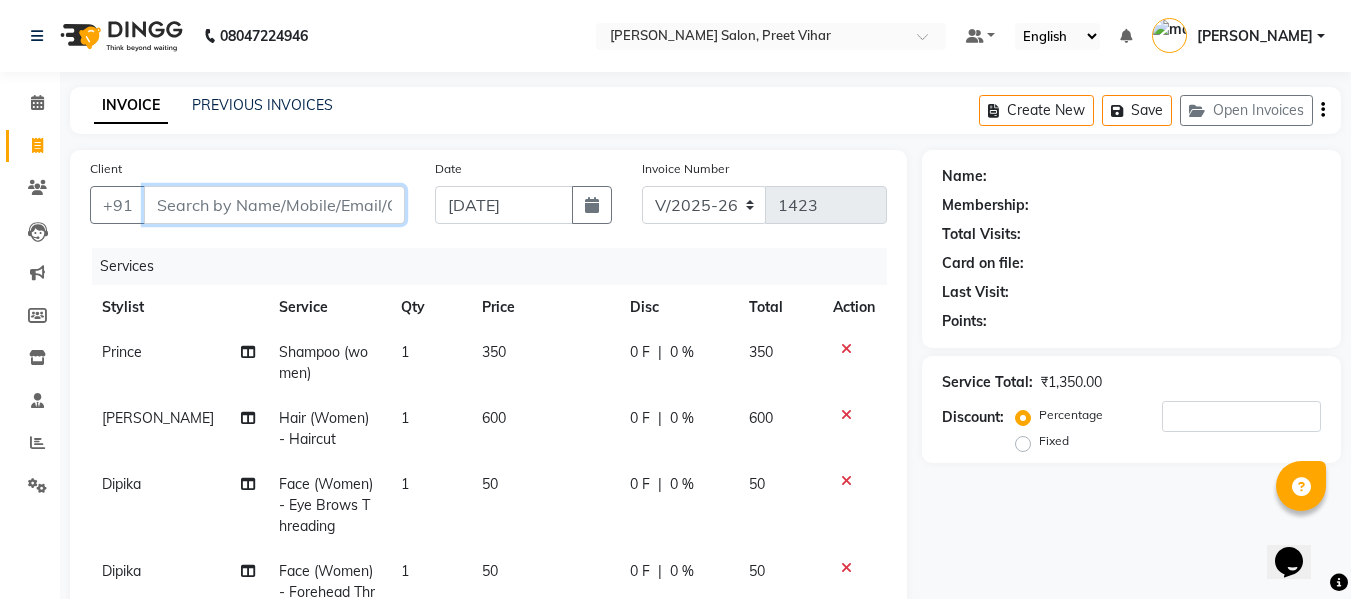 click on "Client" at bounding box center [274, 205] 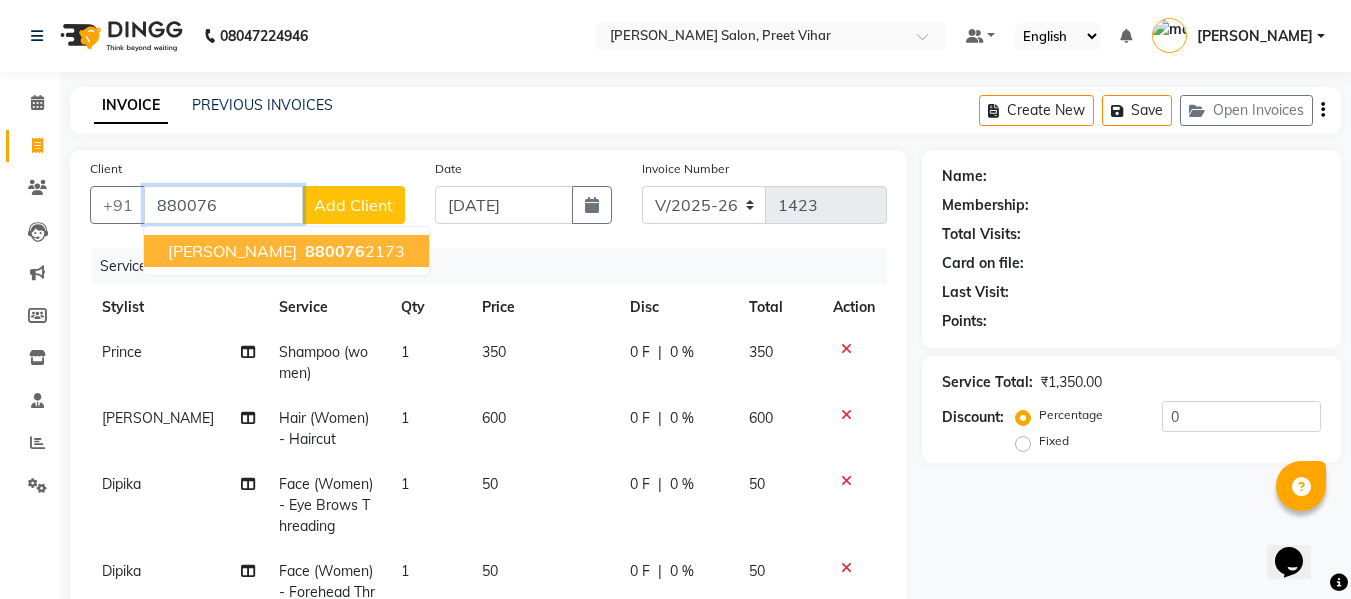 click on "880076" at bounding box center [335, 251] 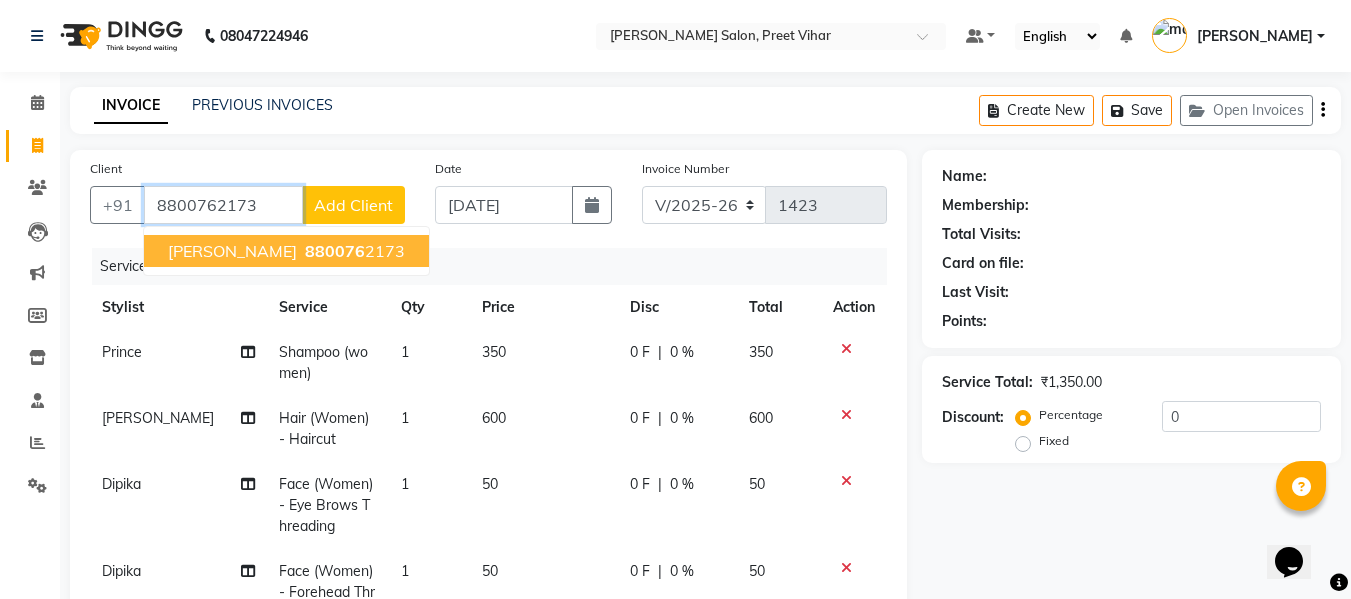 type on "8800762173" 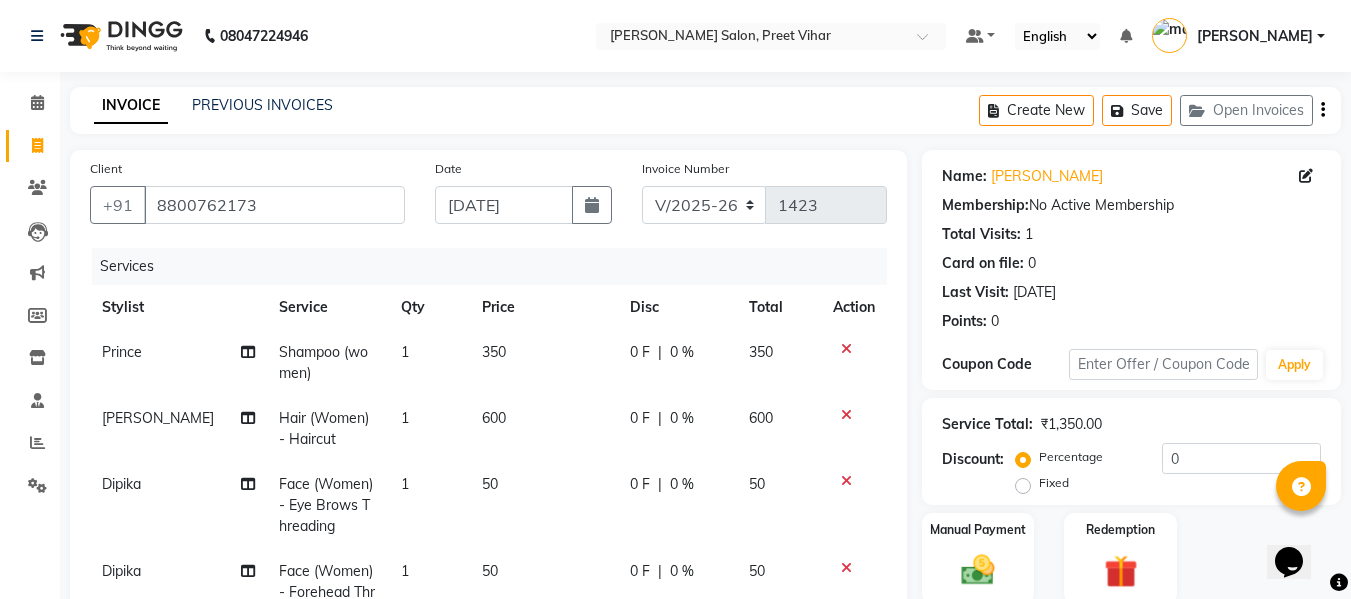 scroll, scrollTop: 51, scrollLeft: 0, axis: vertical 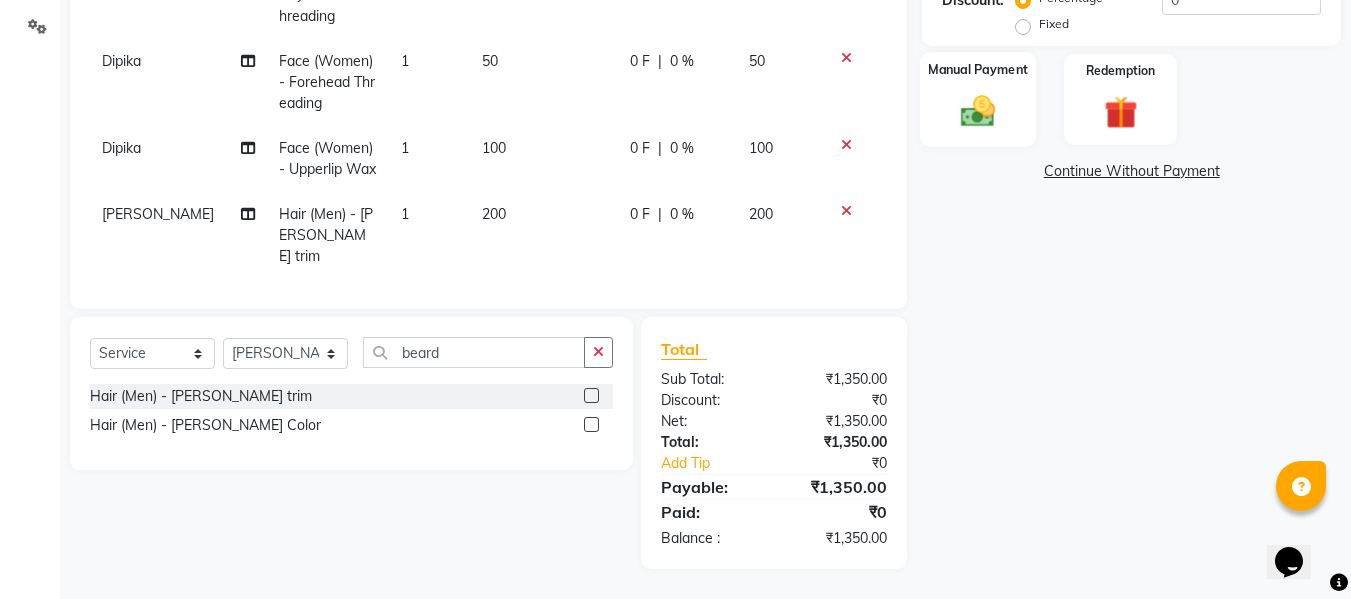 click 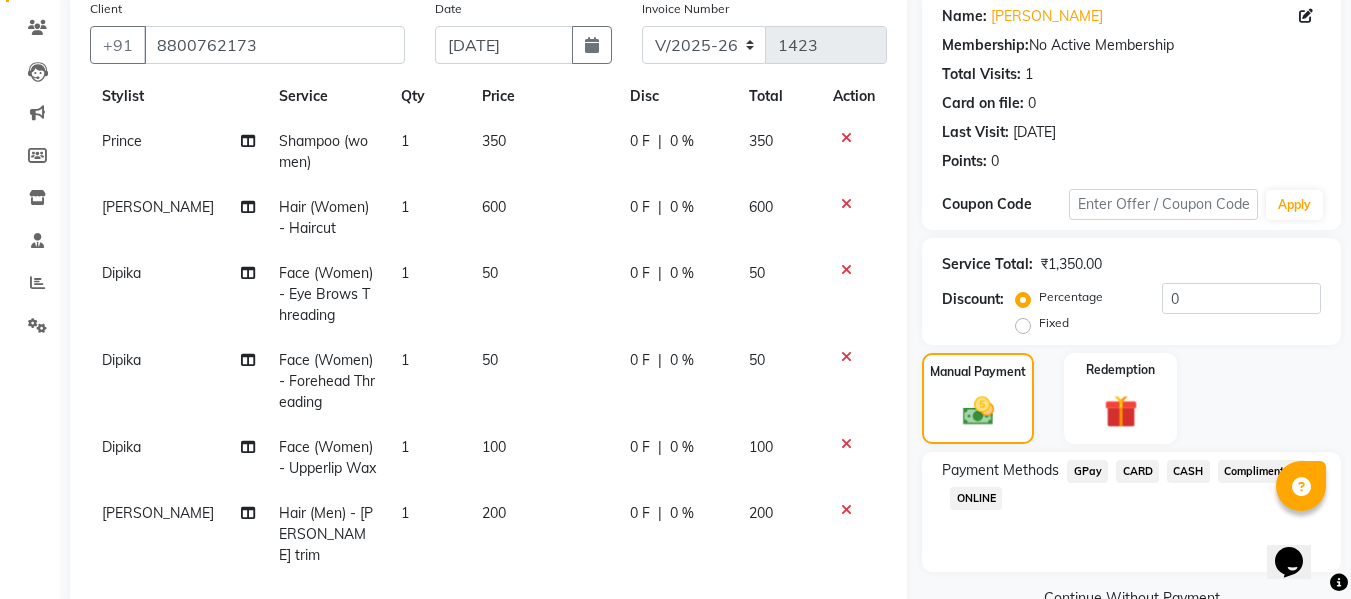 scroll, scrollTop: 166, scrollLeft: 0, axis: vertical 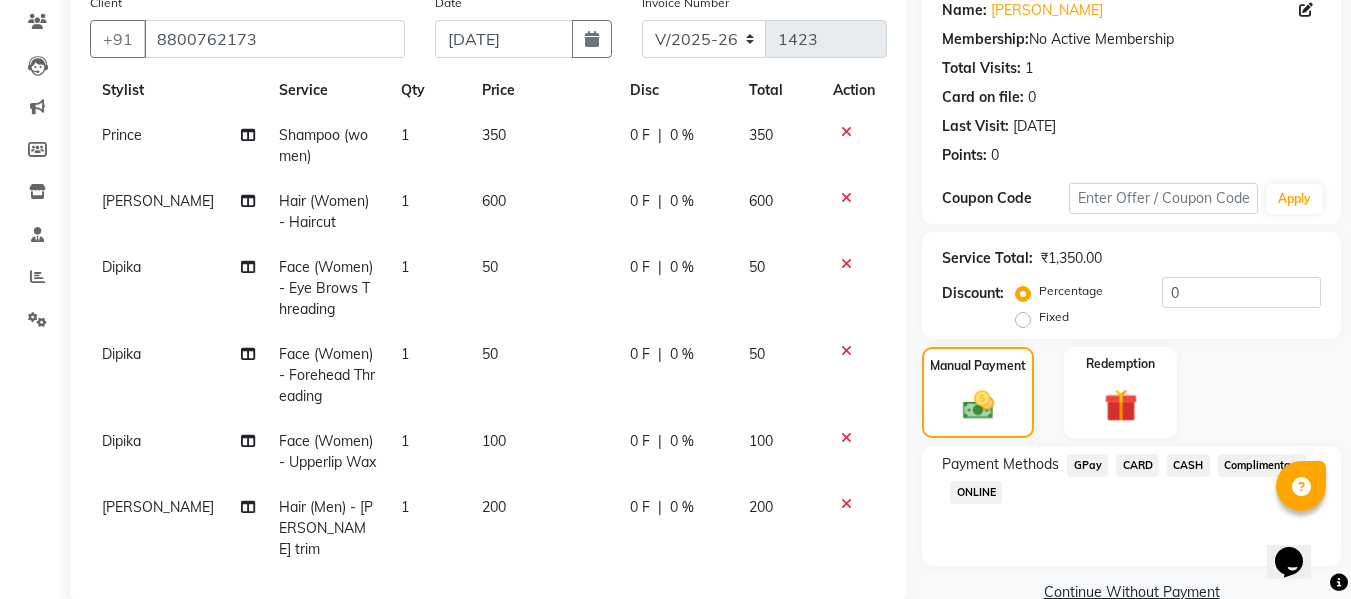 click on "350" 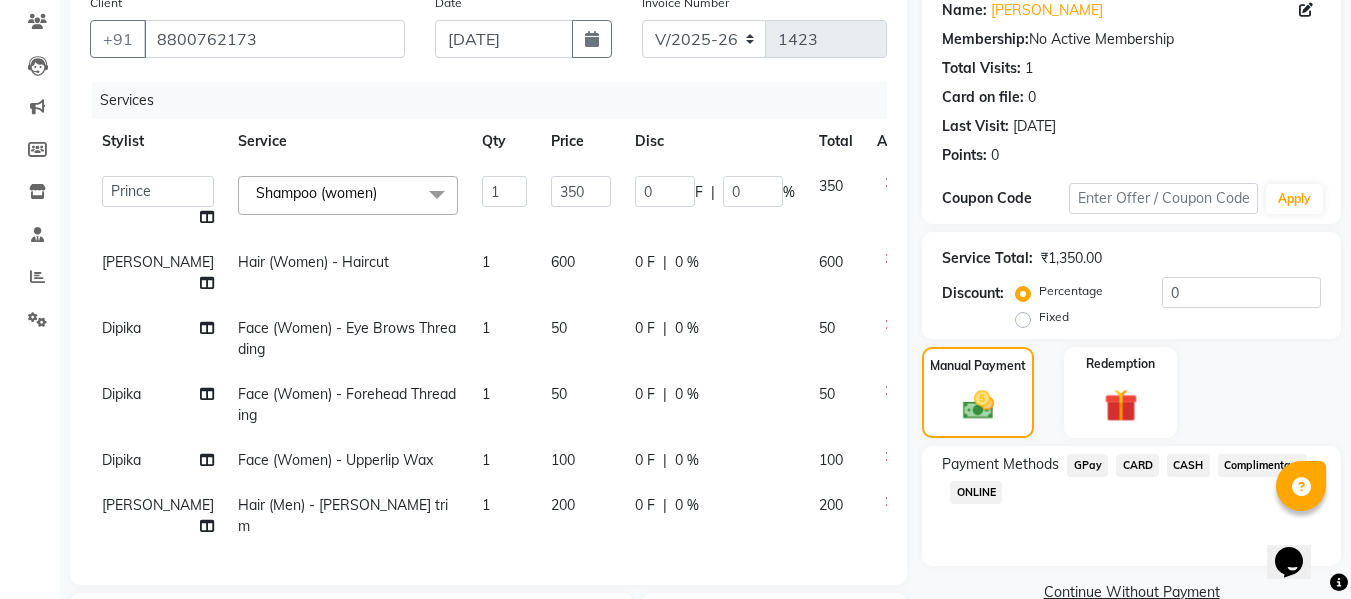 click on "350" 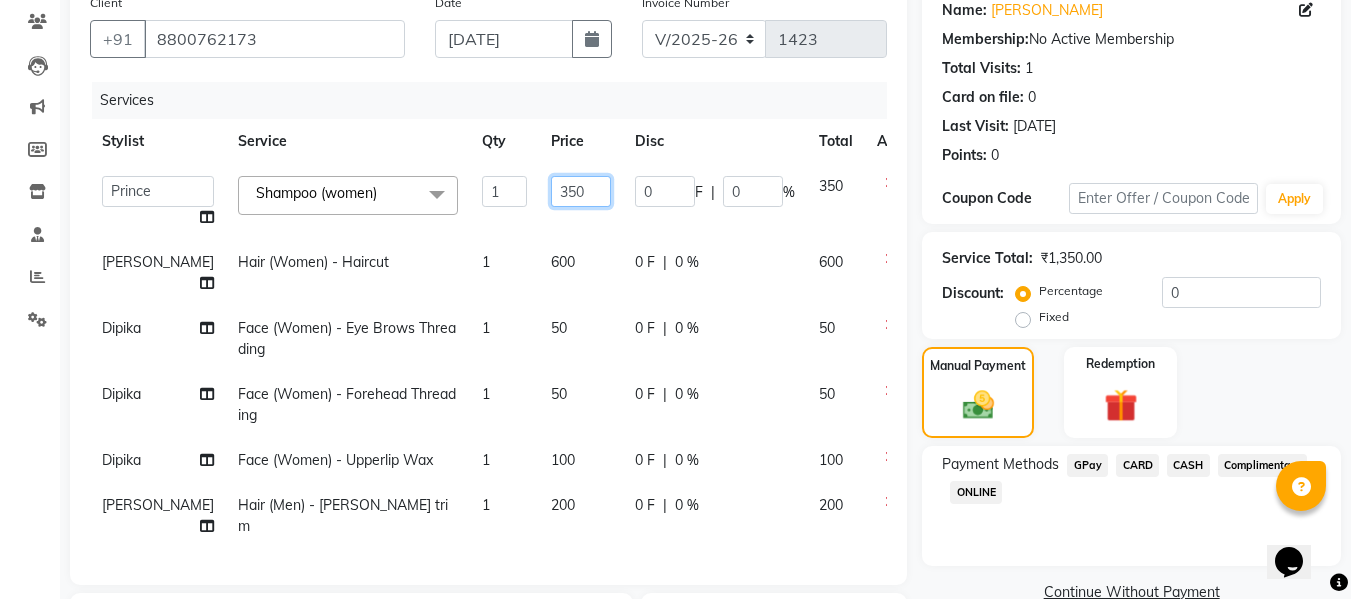 click on "350" 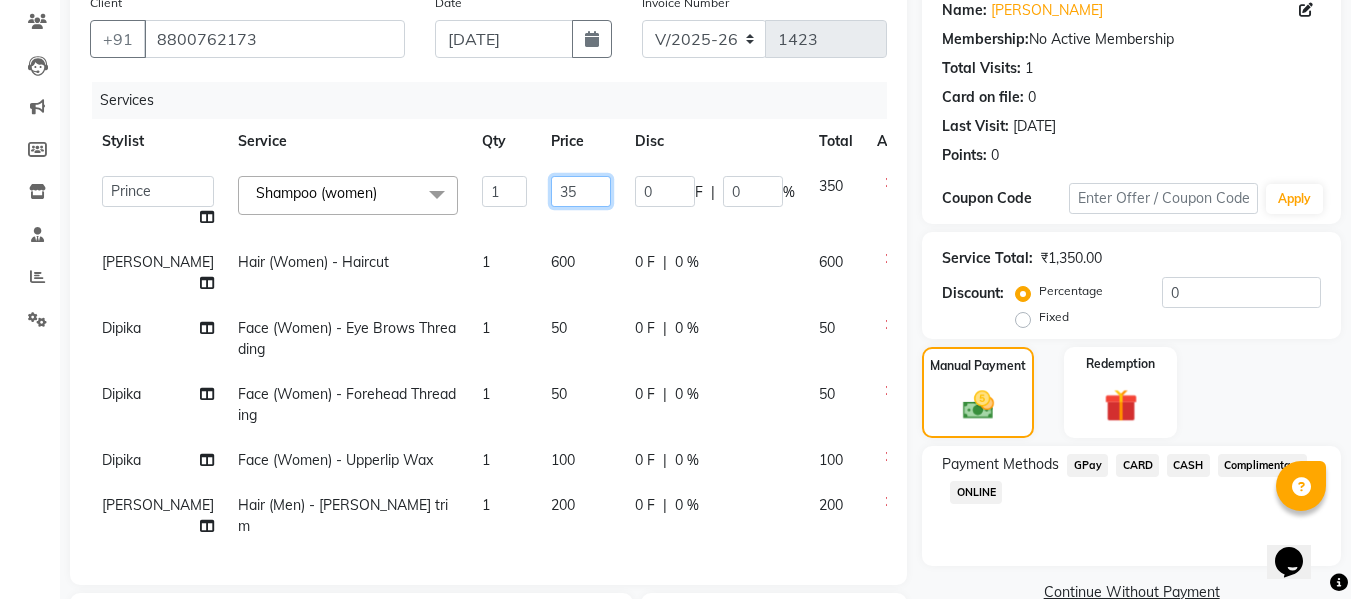 type on "3" 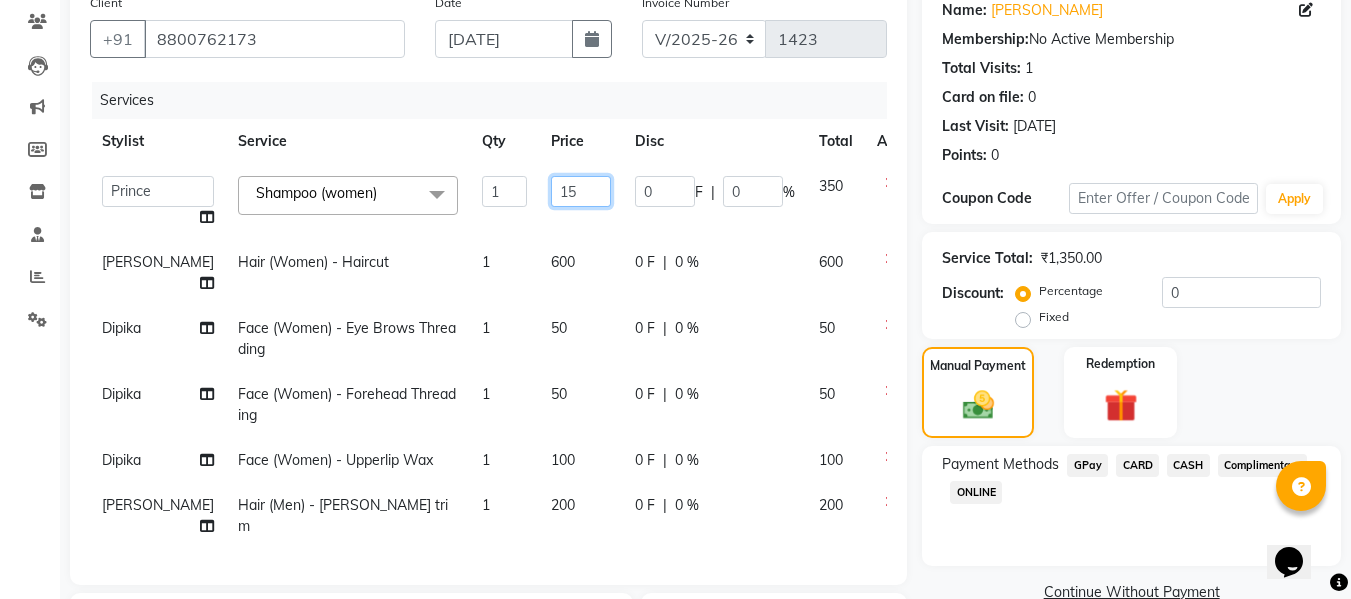 type on "150" 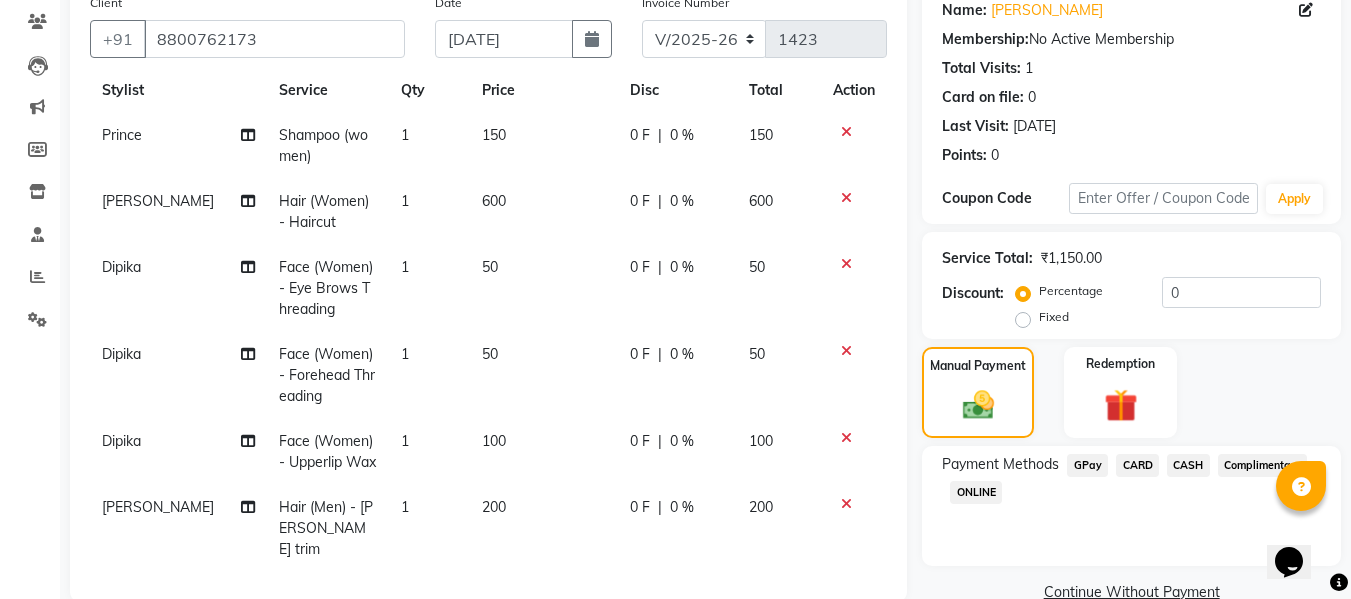 click on "600" 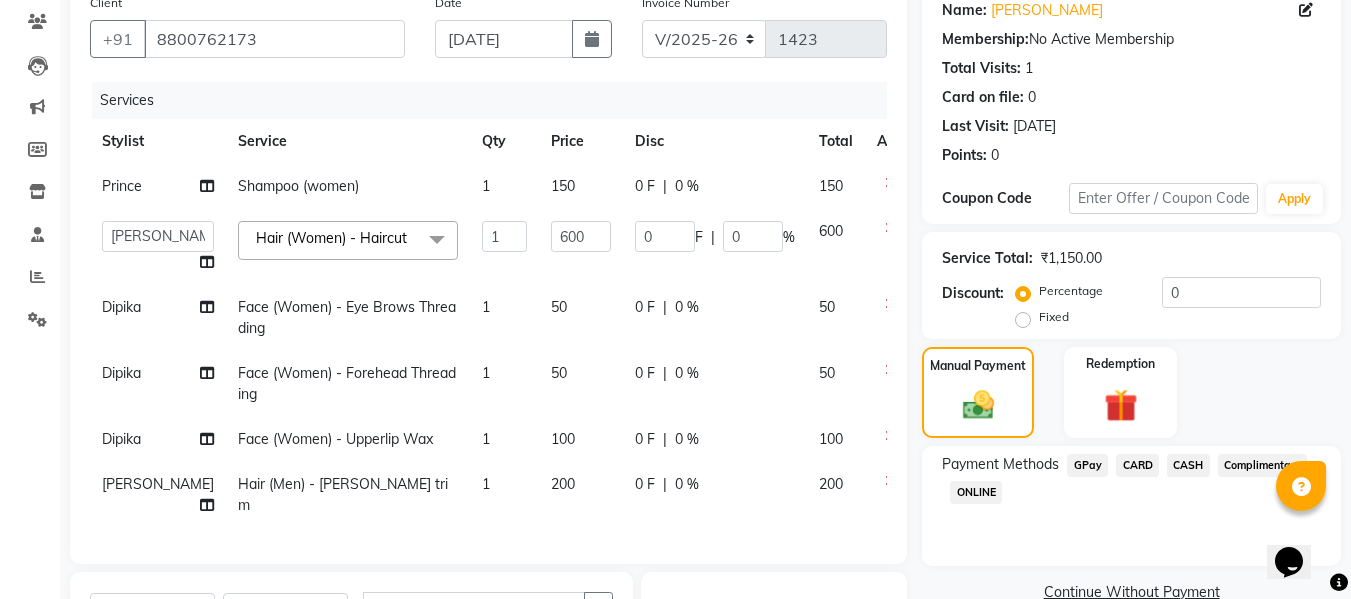 scroll, scrollTop: 40, scrollLeft: 0, axis: vertical 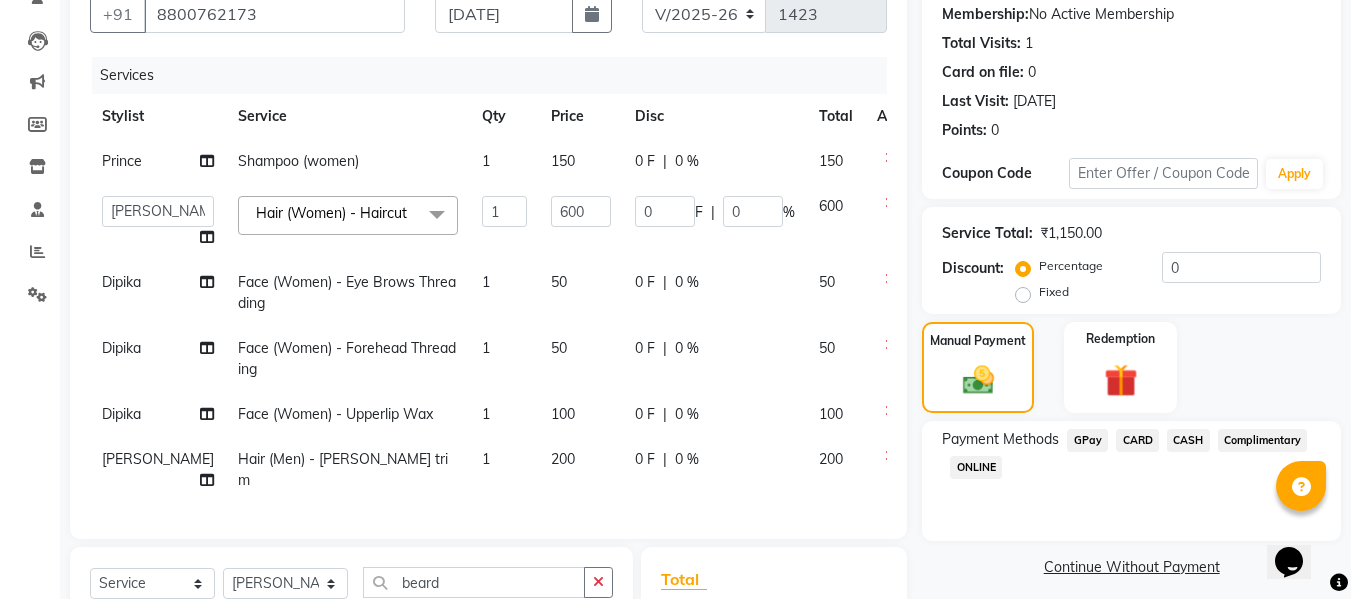 click 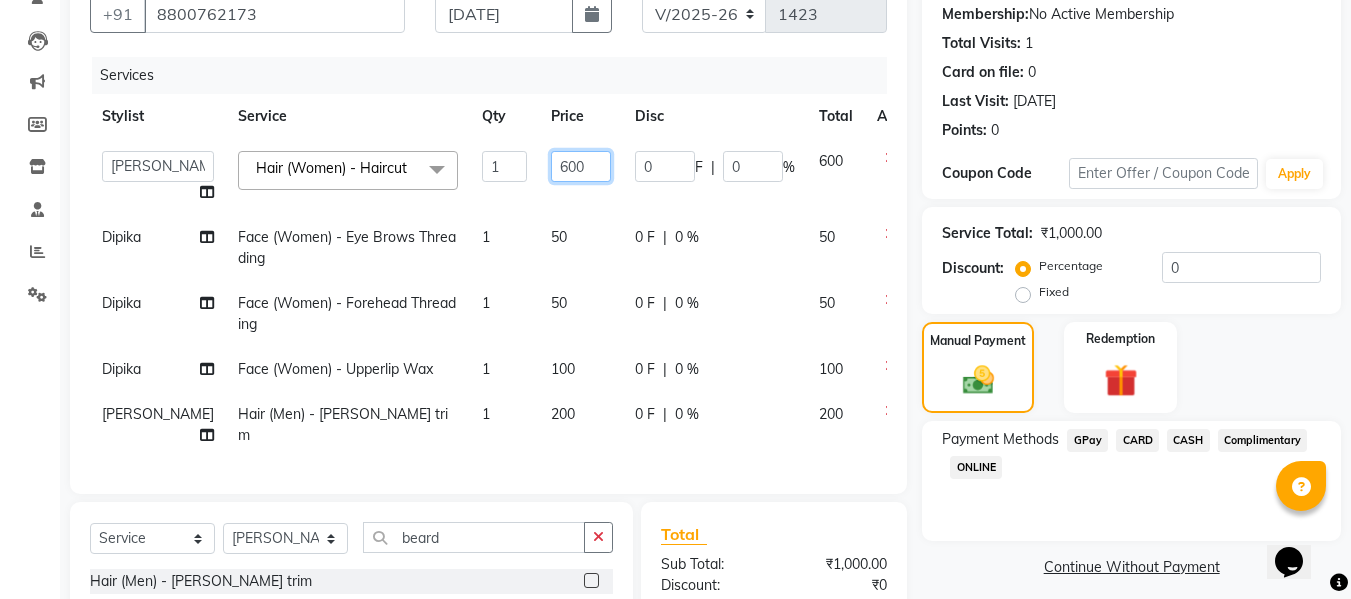 click on "600" 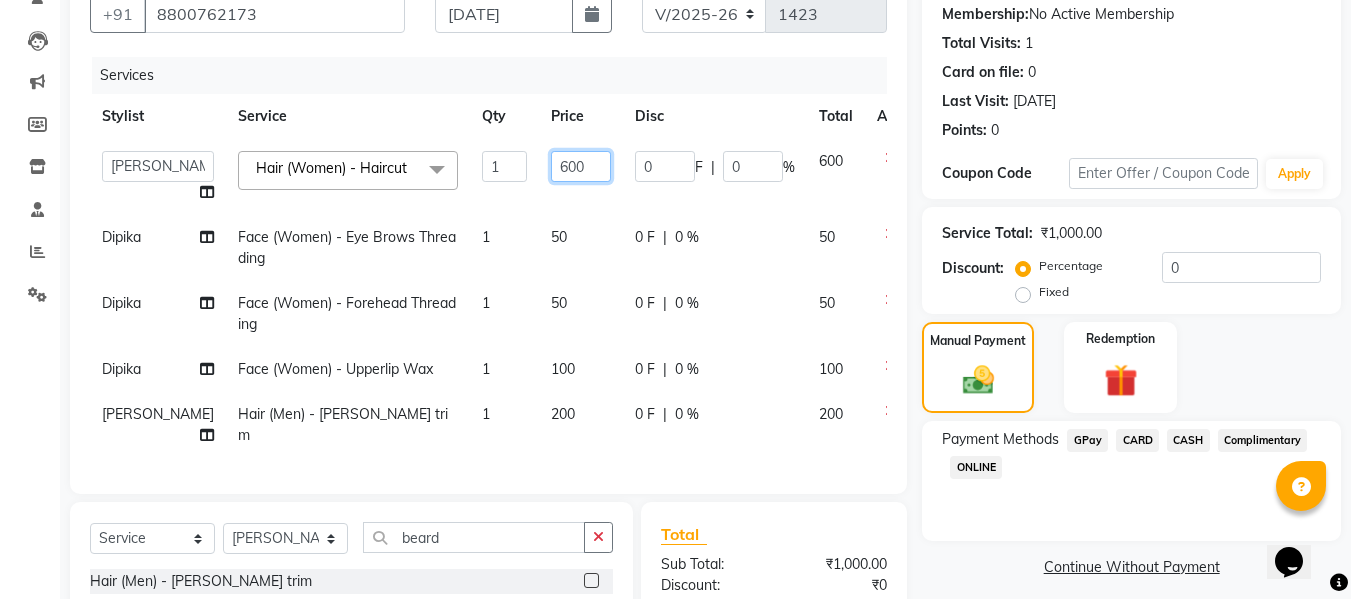 click on "600" 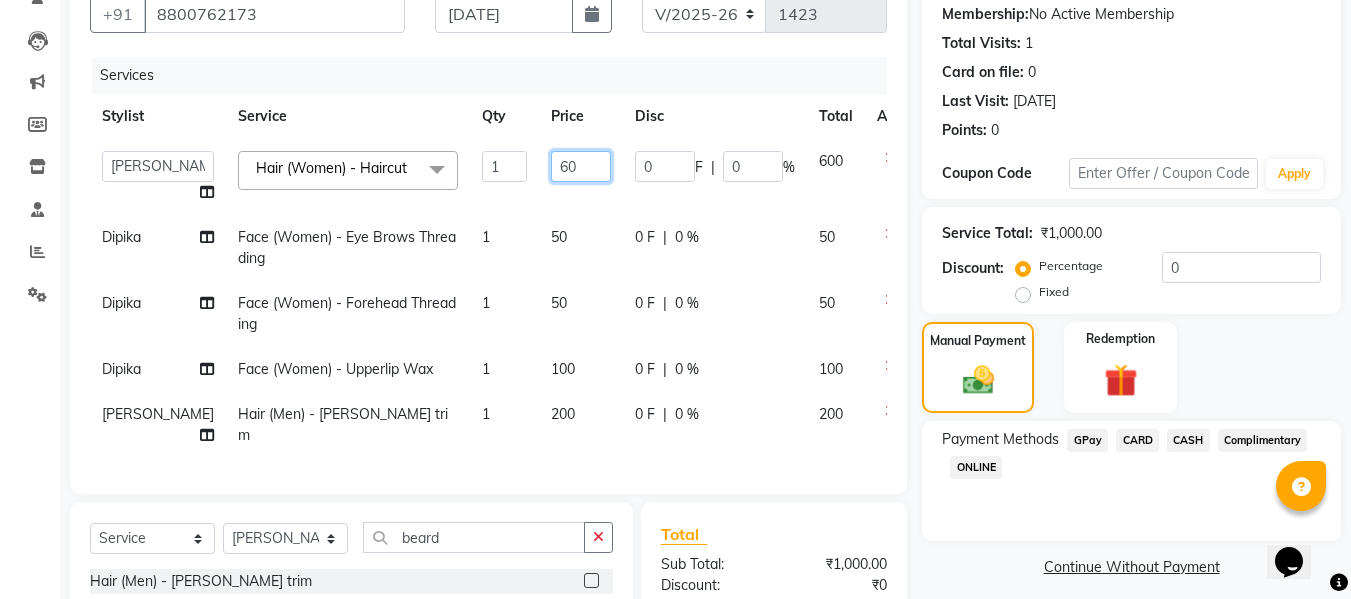 type on "6" 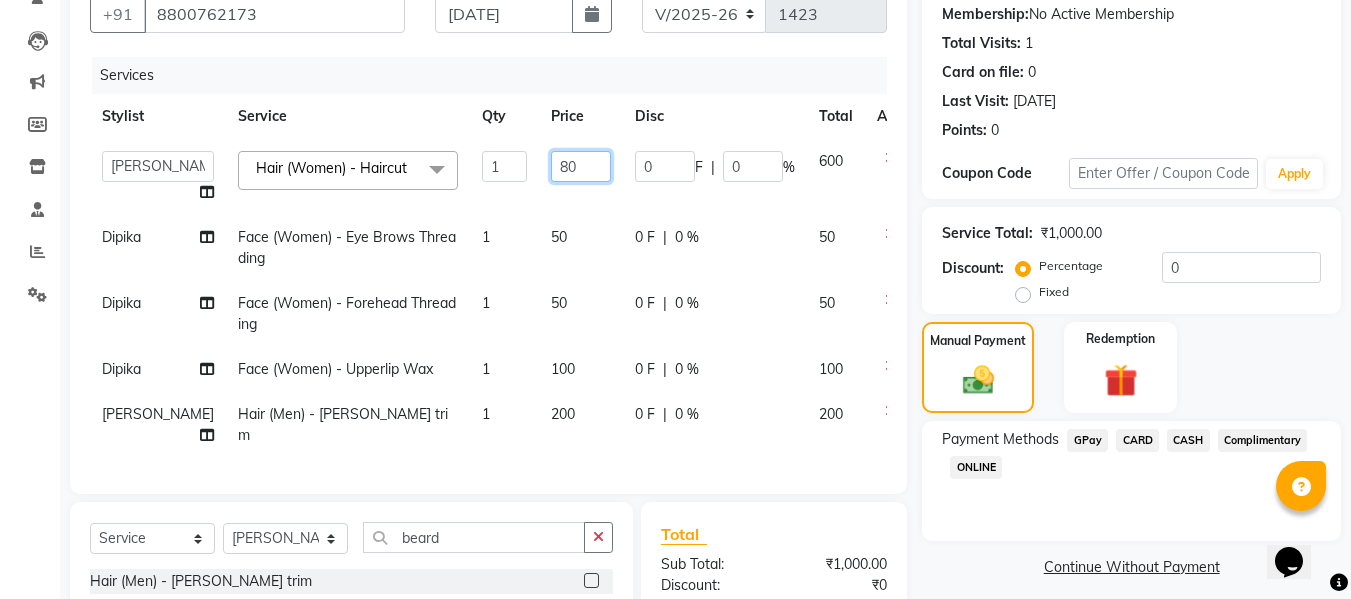 type on "800" 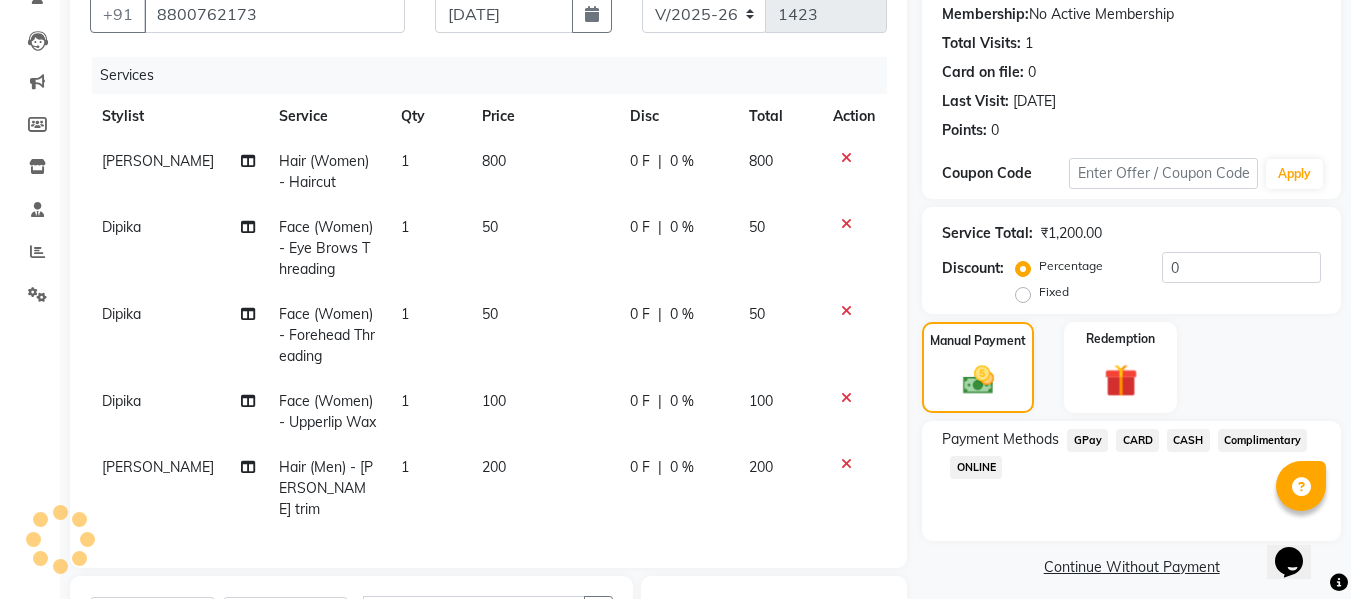 click on "800" 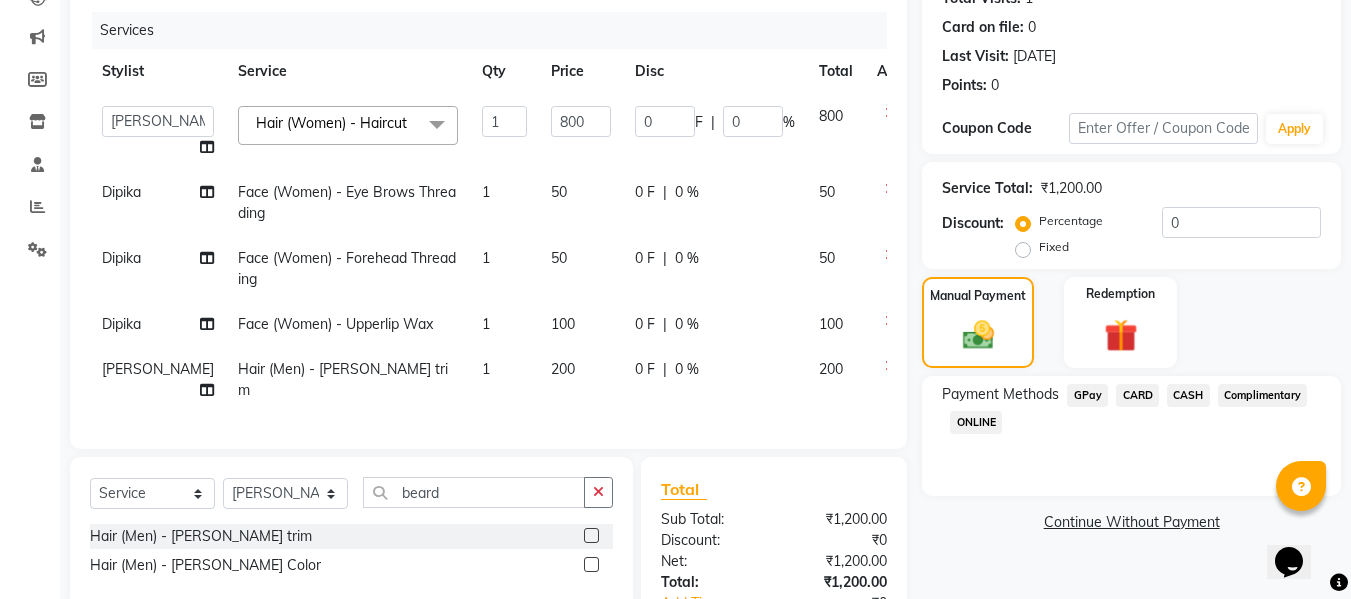 scroll, scrollTop: 232, scrollLeft: 0, axis: vertical 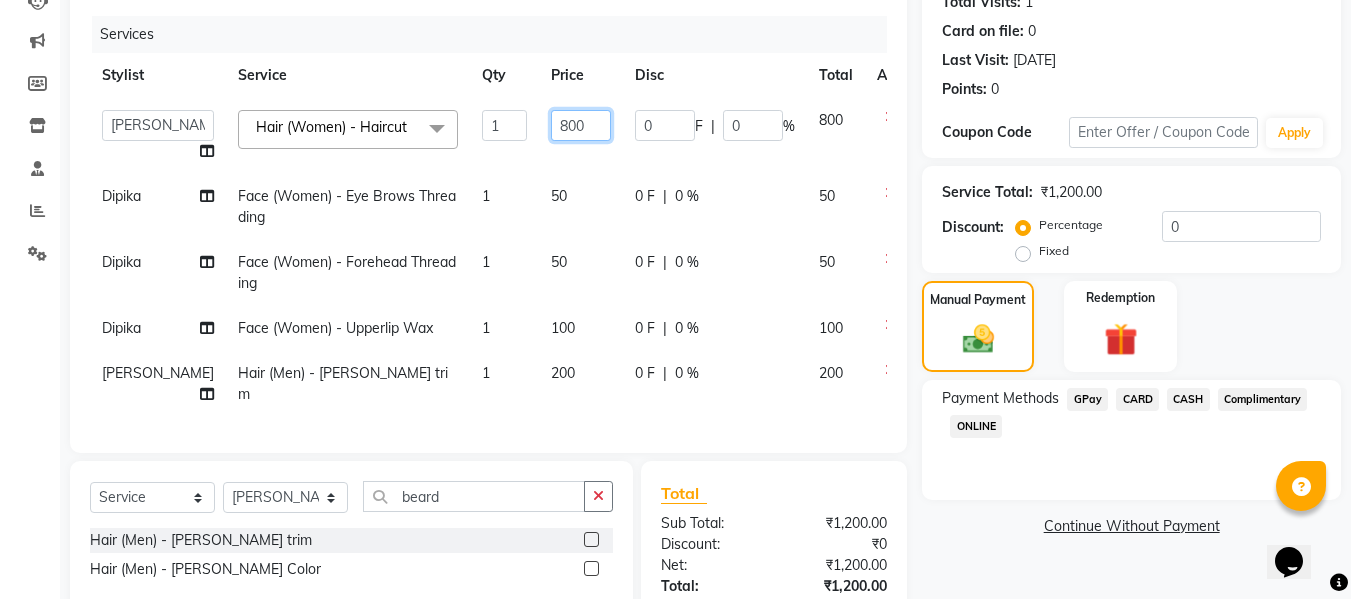 click on "800" 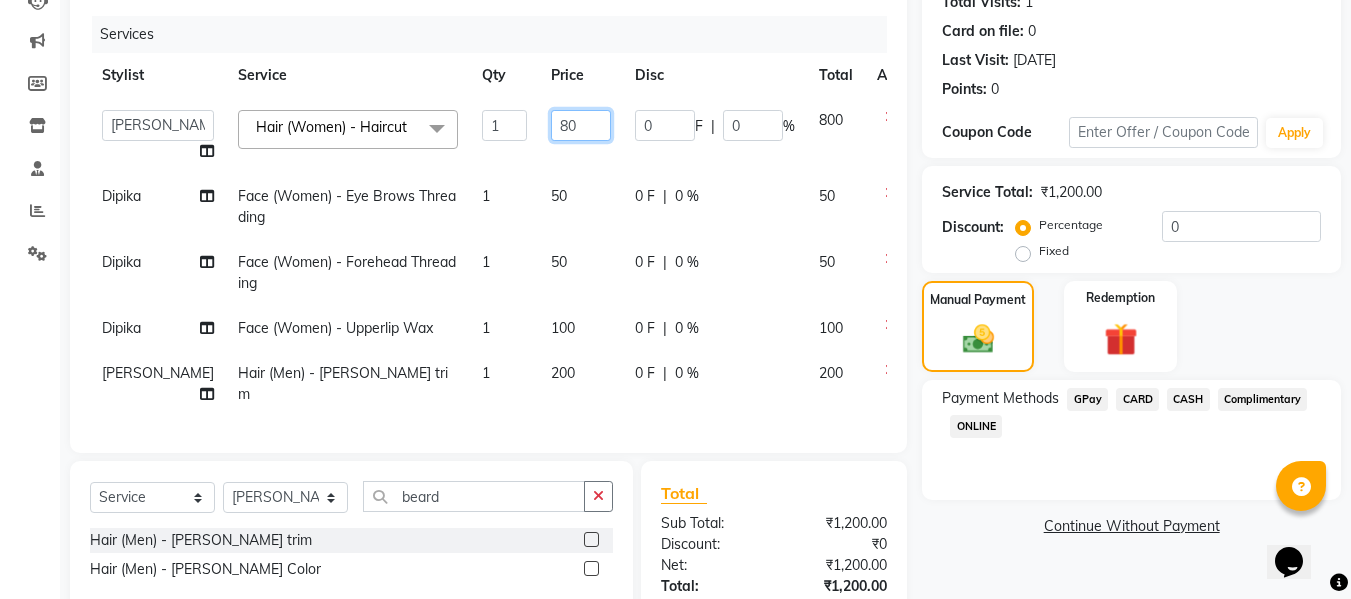 type on "8" 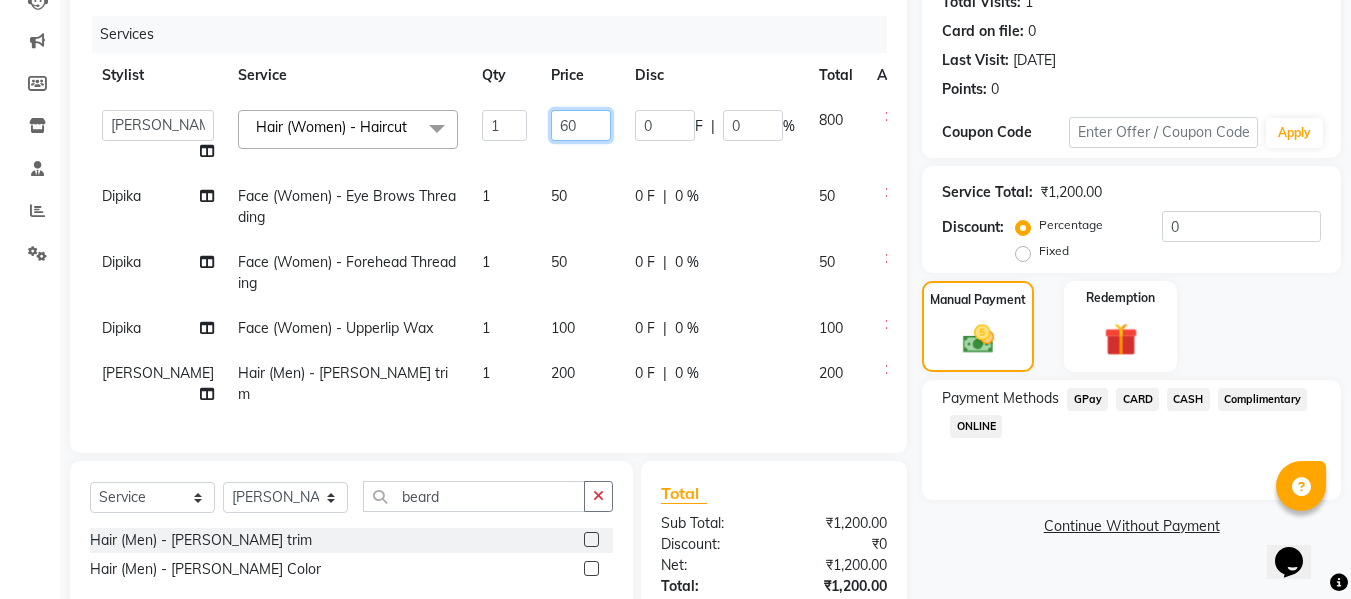 type on "600" 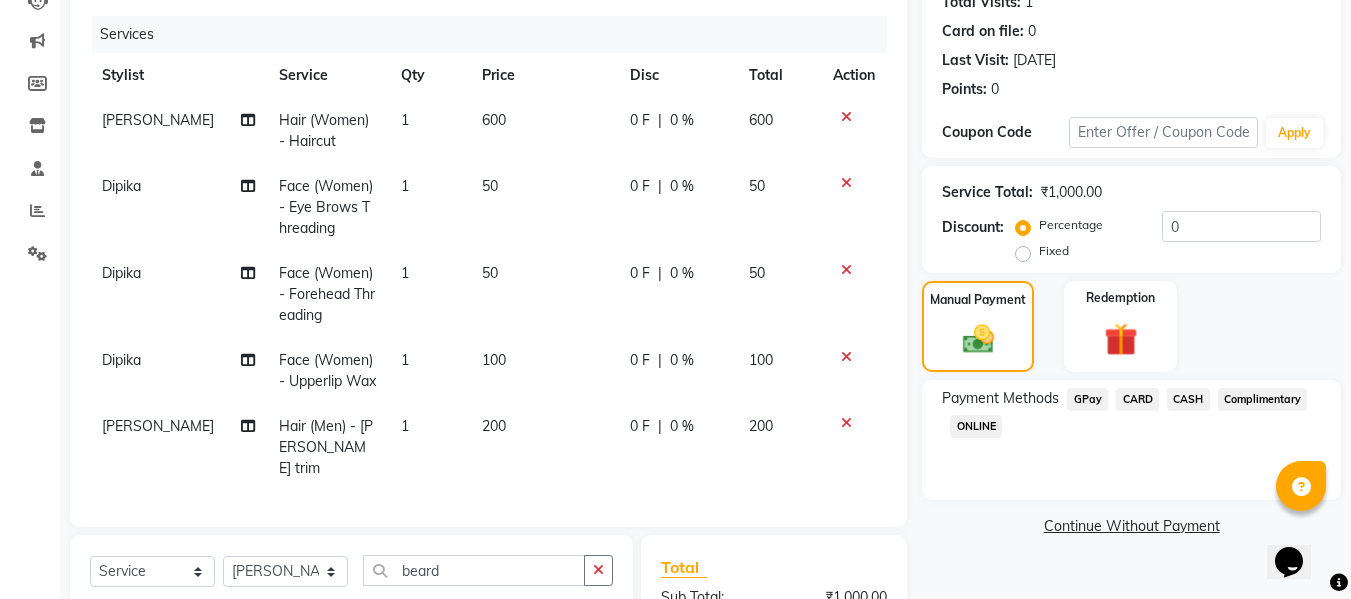 click on "Afsar salmani Hair (Women) - Haircut 1 600 0 F | 0 % 600 Dipika Face (Women) - Eye Brows Threading 1 50 0 F | 0 % 50 Dipika Face (Women) - Forehead Threading 1 50 0 F | 0 % 50 Dipika Face (Women) - Upperlip Wax 1 100 0 F | 0 % 100 Afsar salmani Hair (Men) - Beard trim 1 200 0 F | 0 % 200" 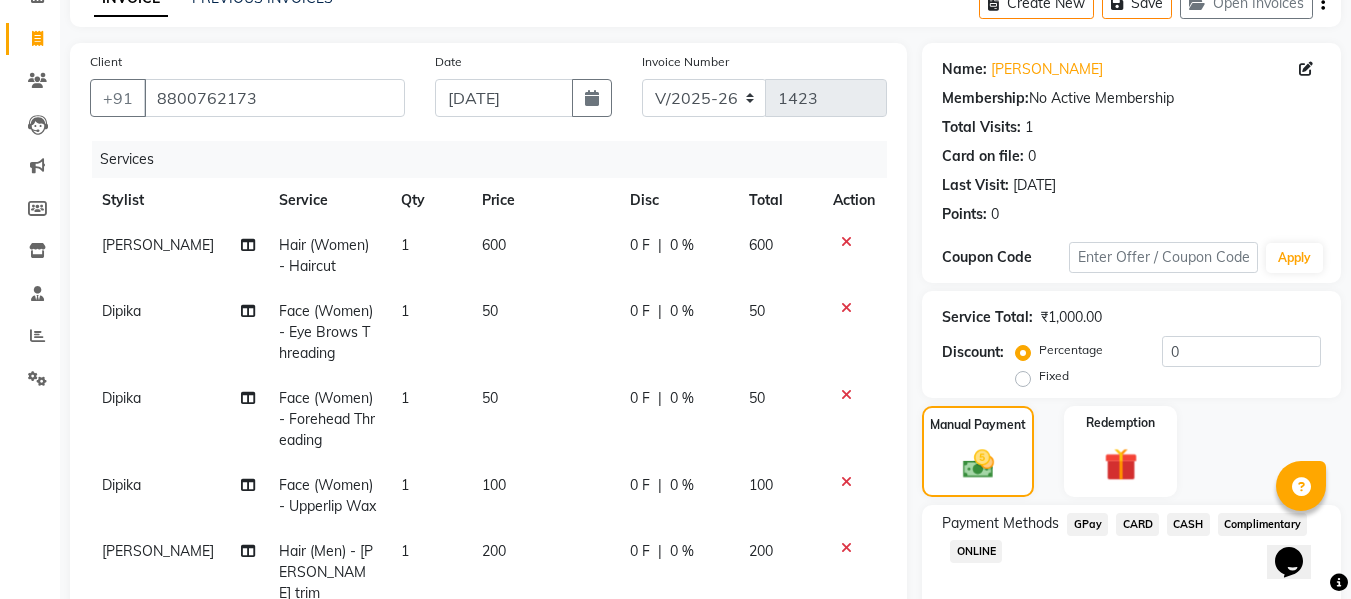 scroll, scrollTop: 105, scrollLeft: 0, axis: vertical 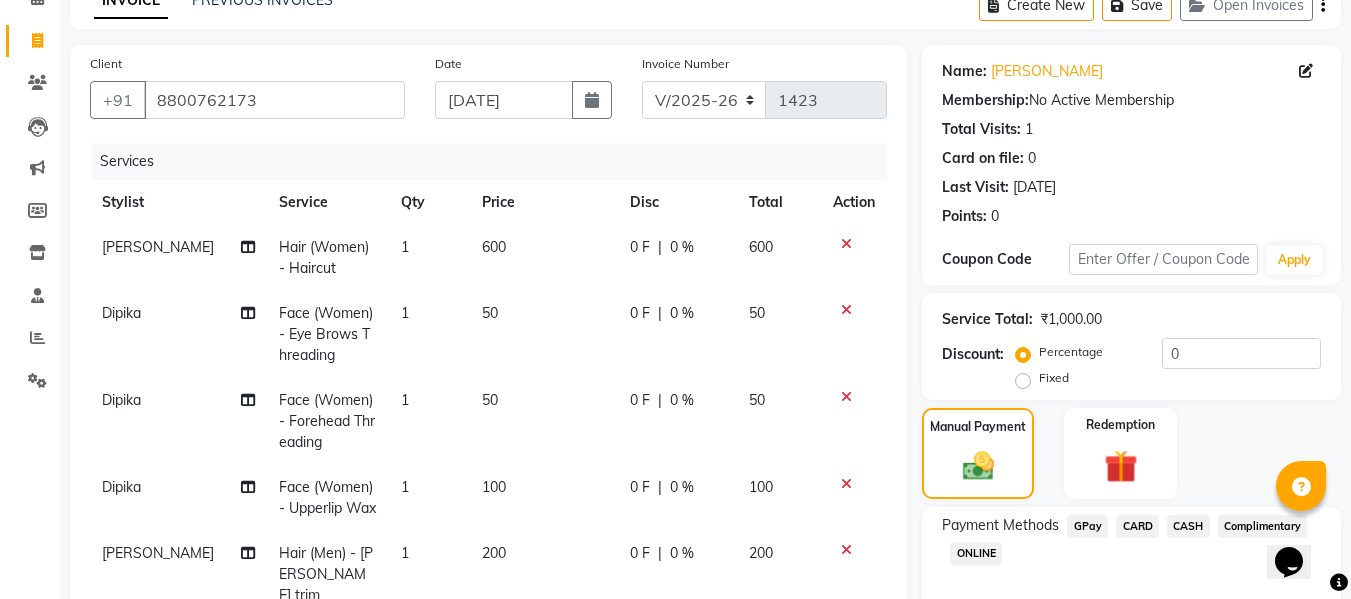 click on "CASH" 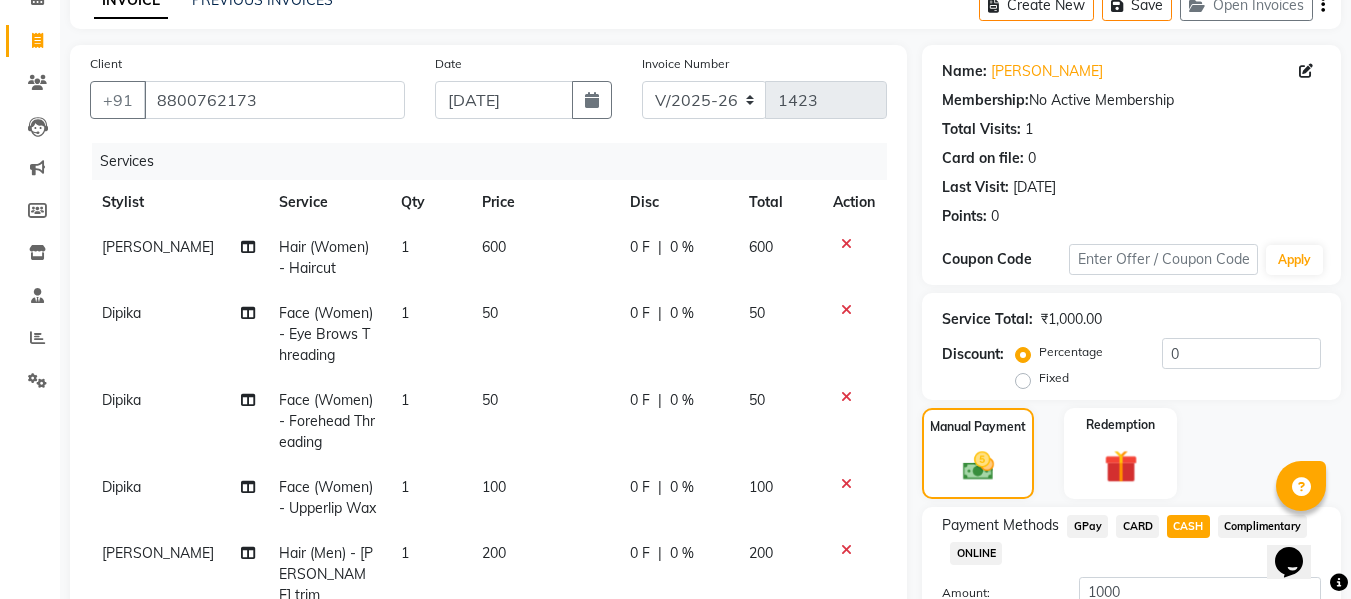 scroll, scrollTop: 444, scrollLeft: 0, axis: vertical 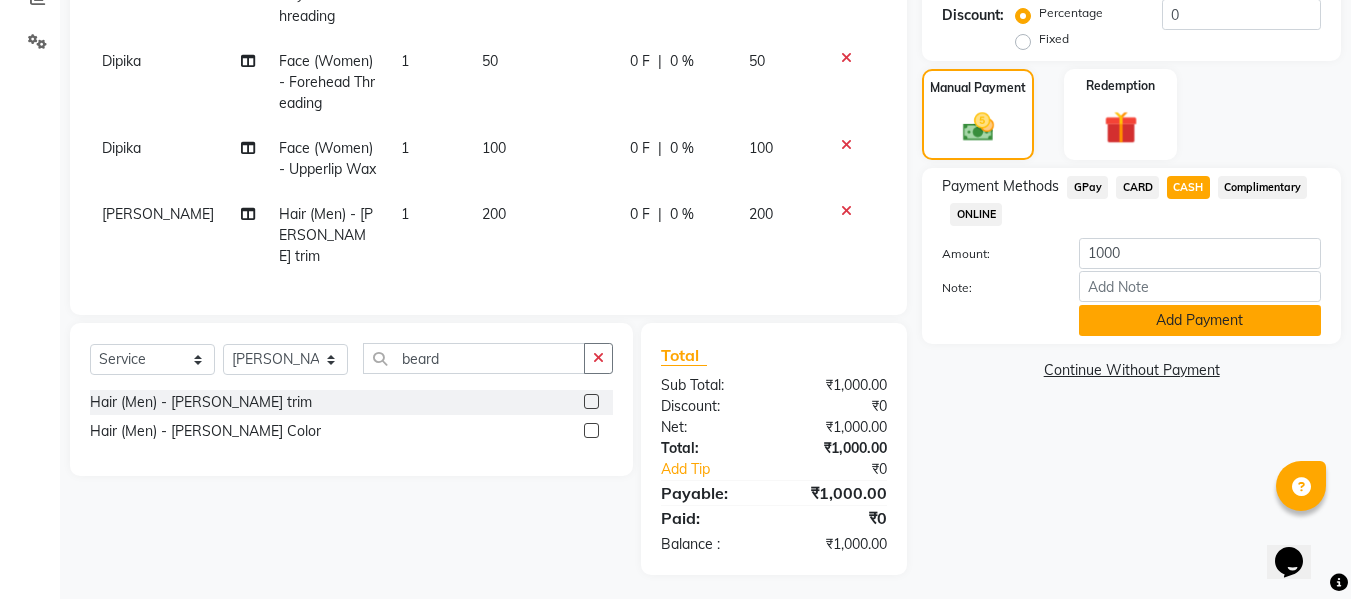 click on "Add Payment" 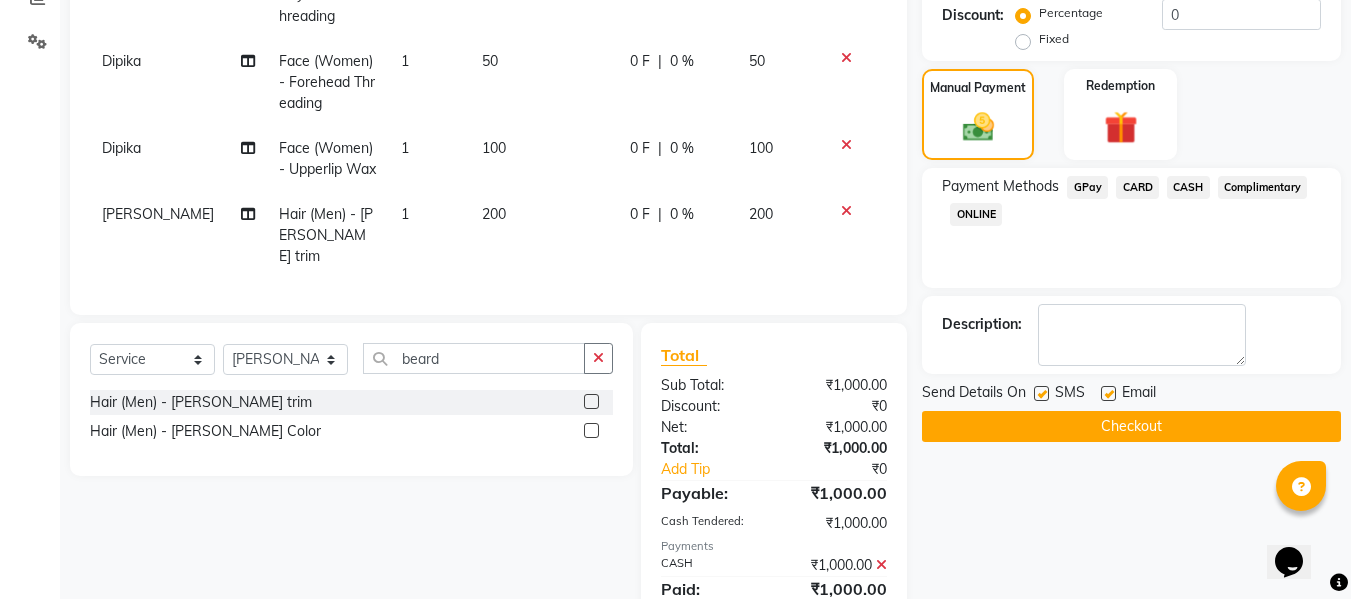 drag, startPoint x: 1148, startPoint y: 438, endPoint x: 1153, endPoint y: 529, distance: 91.13726 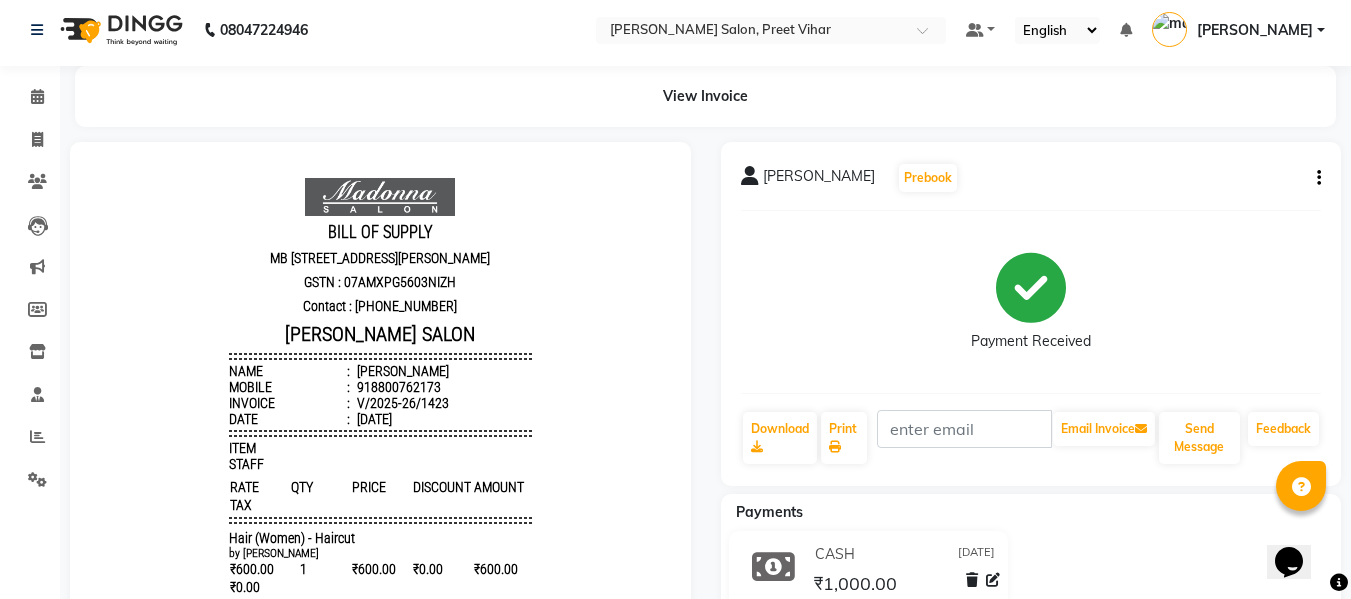 scroll, scrollTop: 0, scrollLeft: 0, axis: both 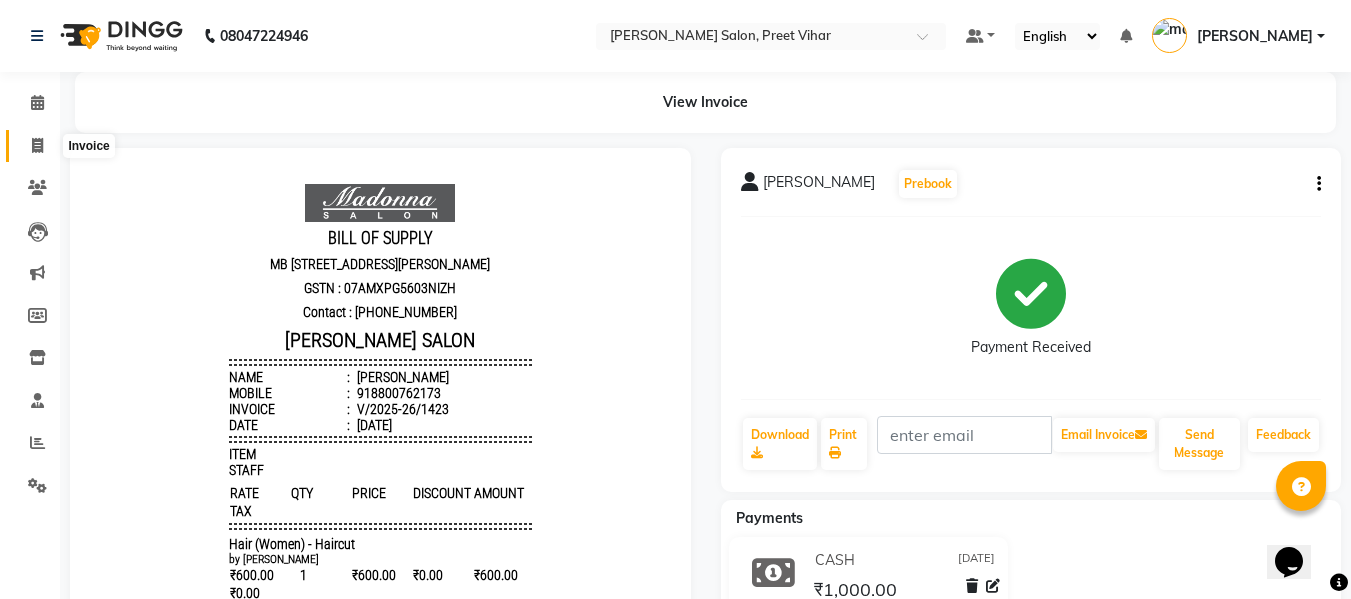 click 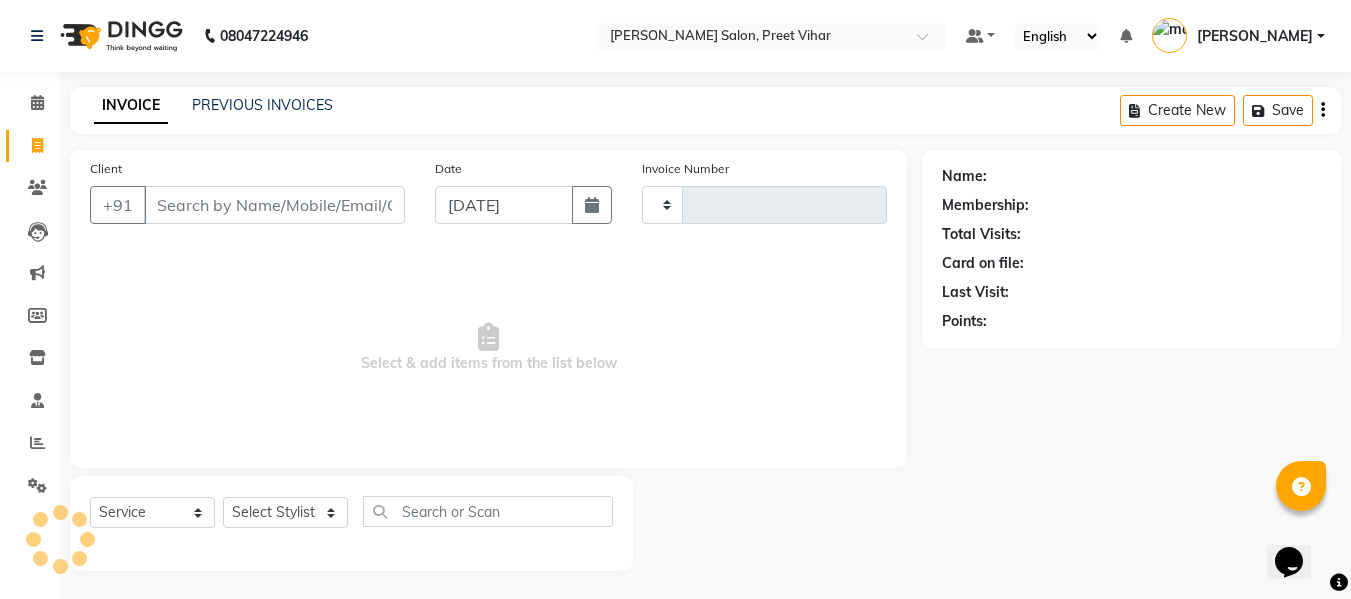 type on "1424" 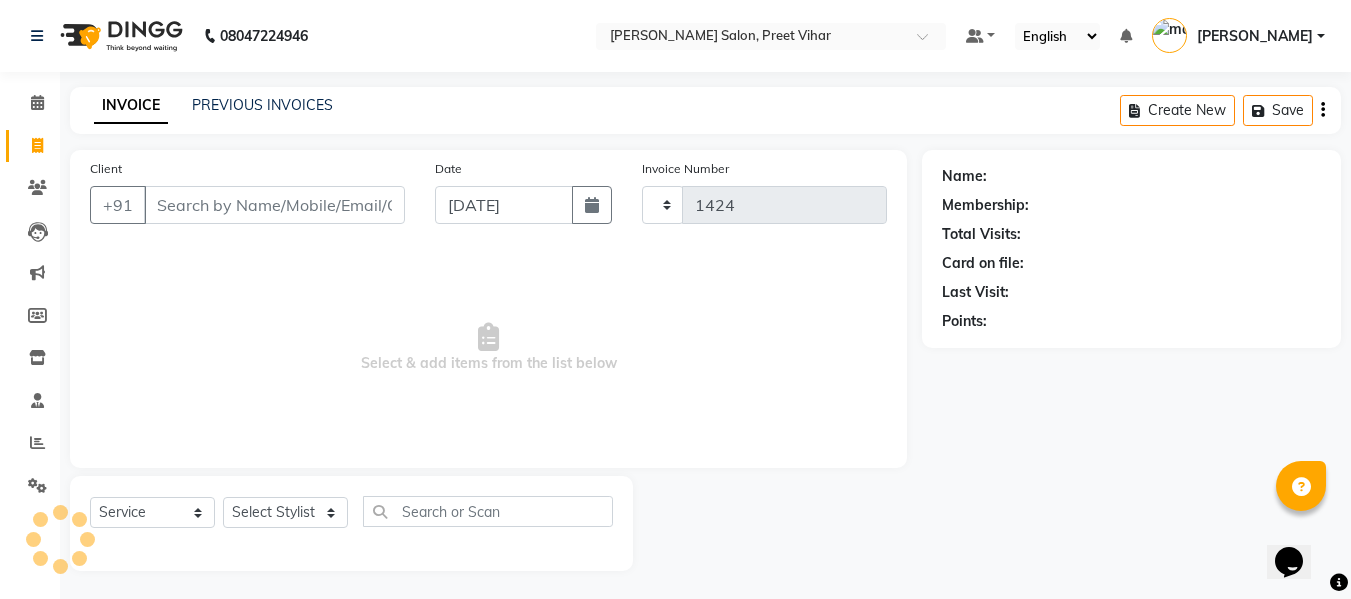 scroll, scrollTop: 2, scrollLeft: 0, axis: vertical 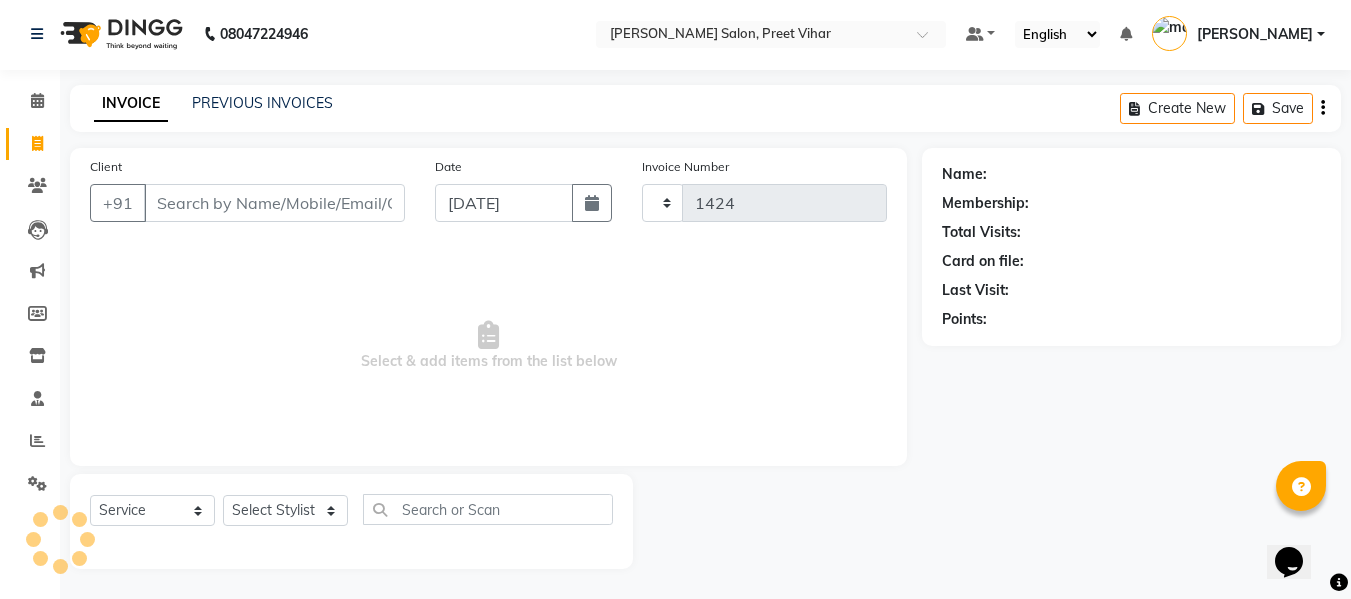 select on "6469" 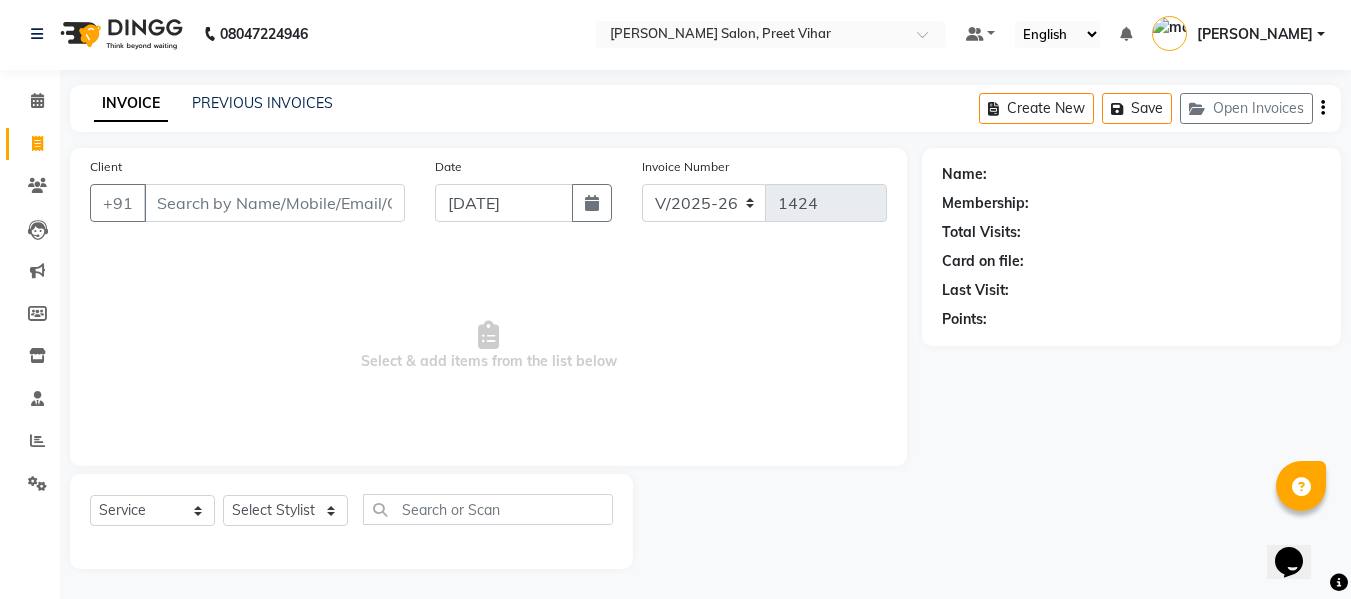 click on "Name: Membership: Total Visits: Card on file: Last Visit:  Points:" 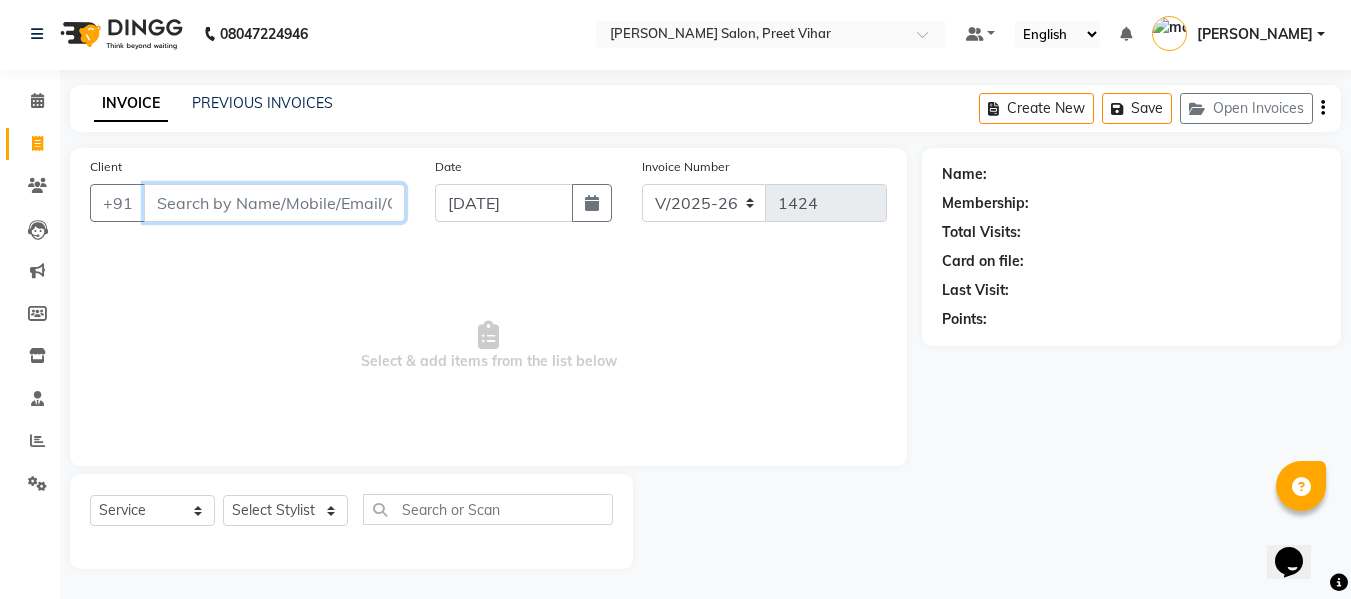 click on "Client" at bounding box center (274, 203) 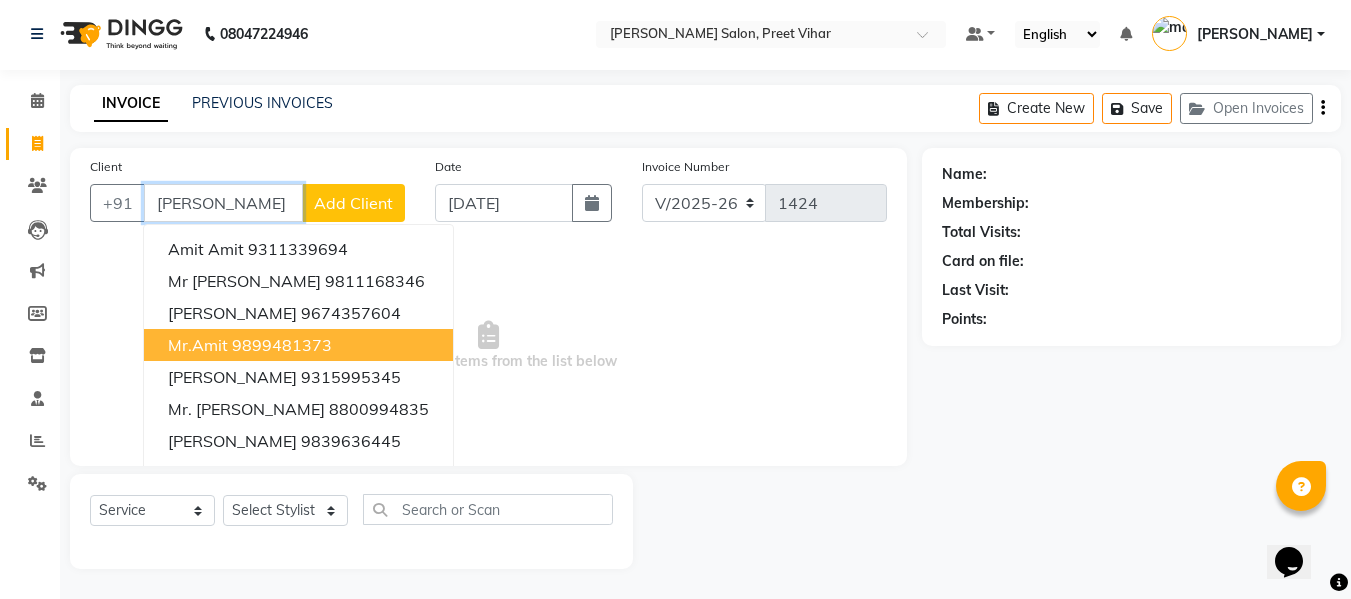 click on "9899481373" at bounding box center [282, 345] 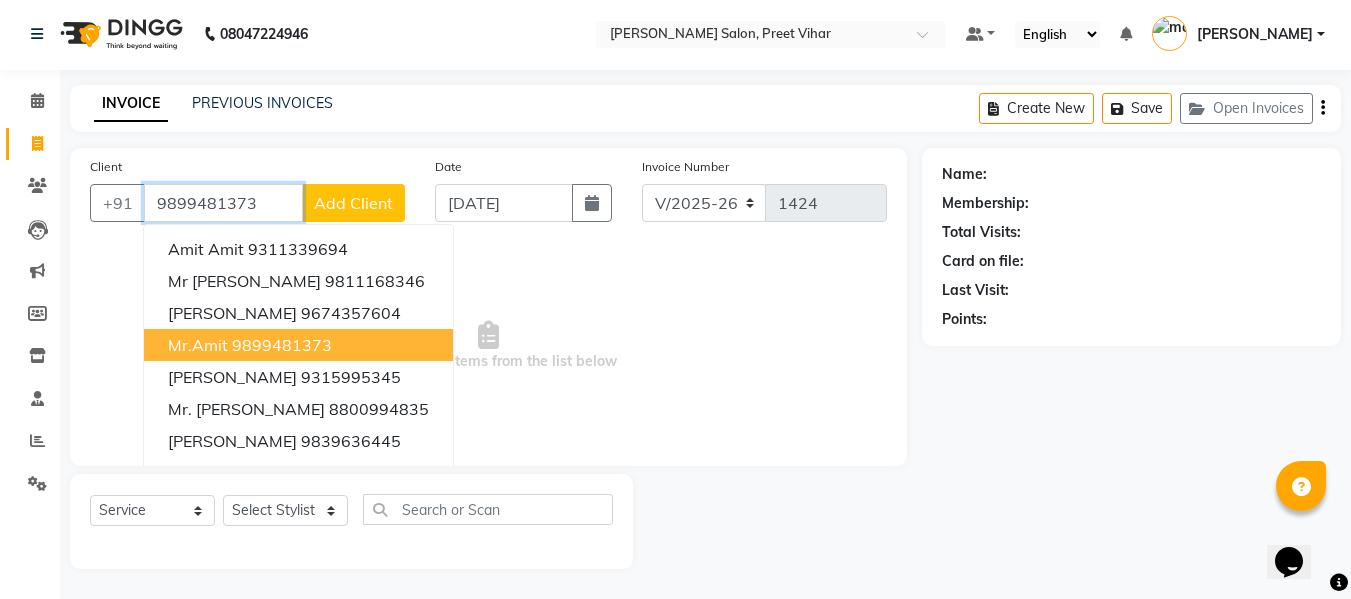 type on "9899481373" 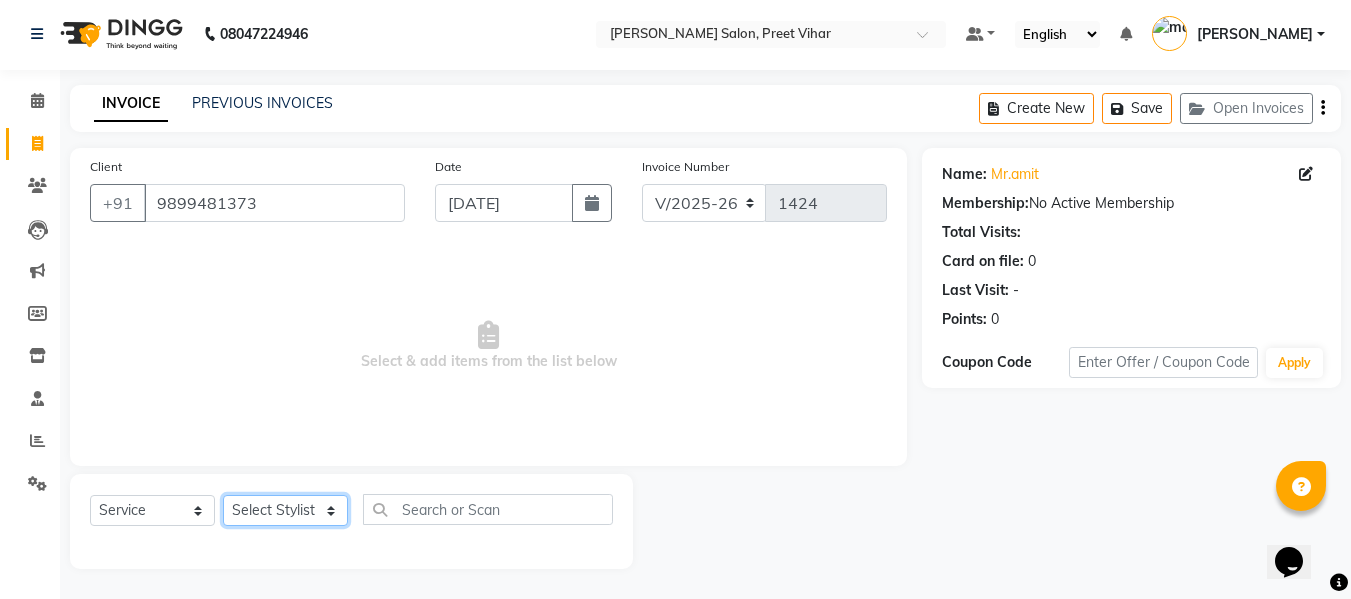 click on "Select Stylist [PERSON_NAME] [PERSON_NAME] Armaan  Dipika [PERSON_NAME] [PERSON_NAME] [PERSON_NAME] [PERSON_NAME] Nikhil [PERSON_NAME] [PERSON_NAME]  Twinkle Gupta" 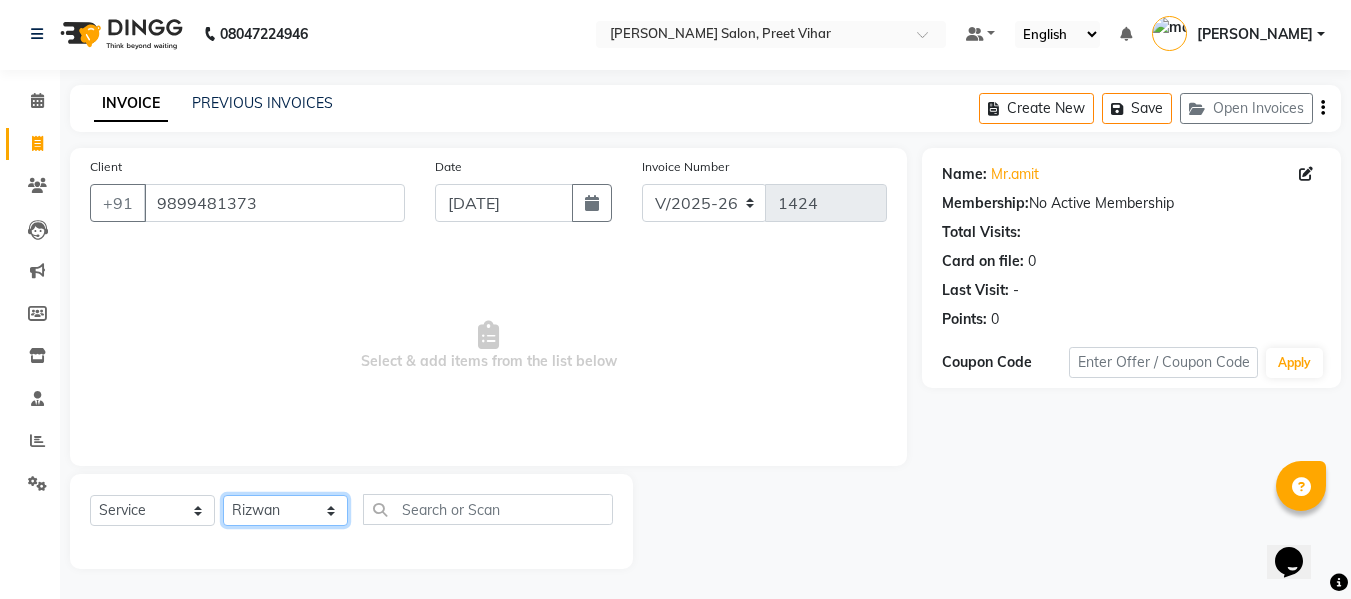 click on "Select Stylist [PERSON_NAME] [PERSON_NAME] Armaan  Dipika [PERSON_NAME] [PERSON_NAME] [PERSON_NAME] [PERSON_NAME] Nikhil [PERSON_NAME] [PERSON_NAME]  Twinkle Gupta" 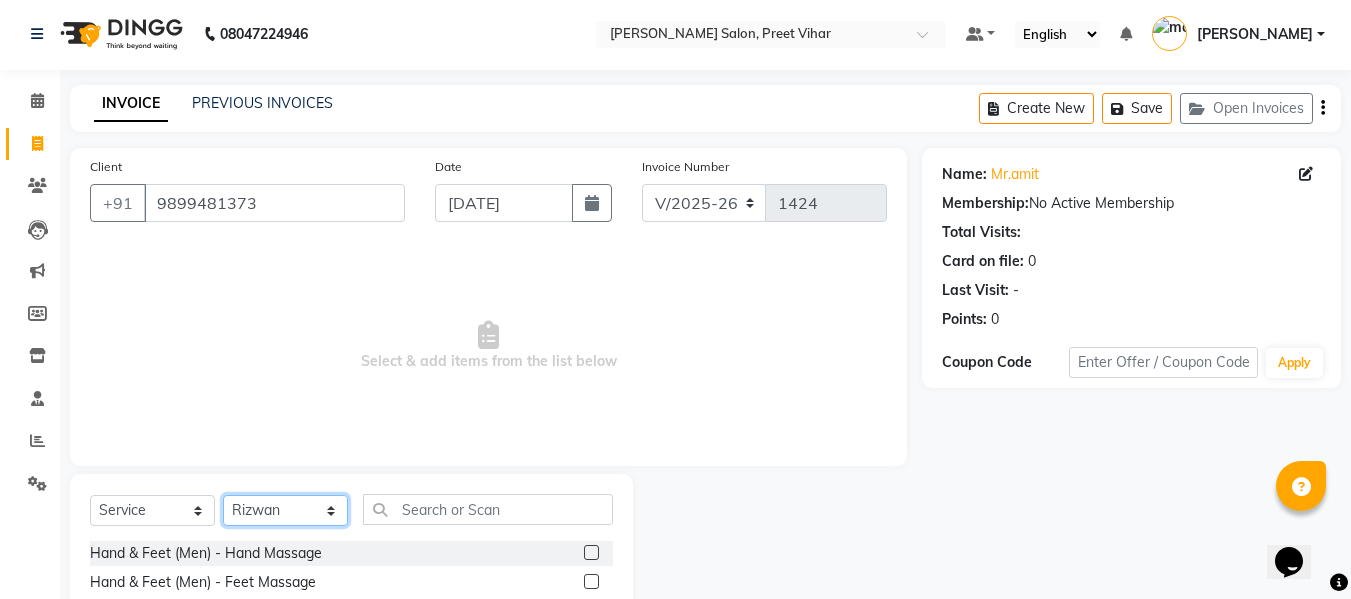 select on "49730" 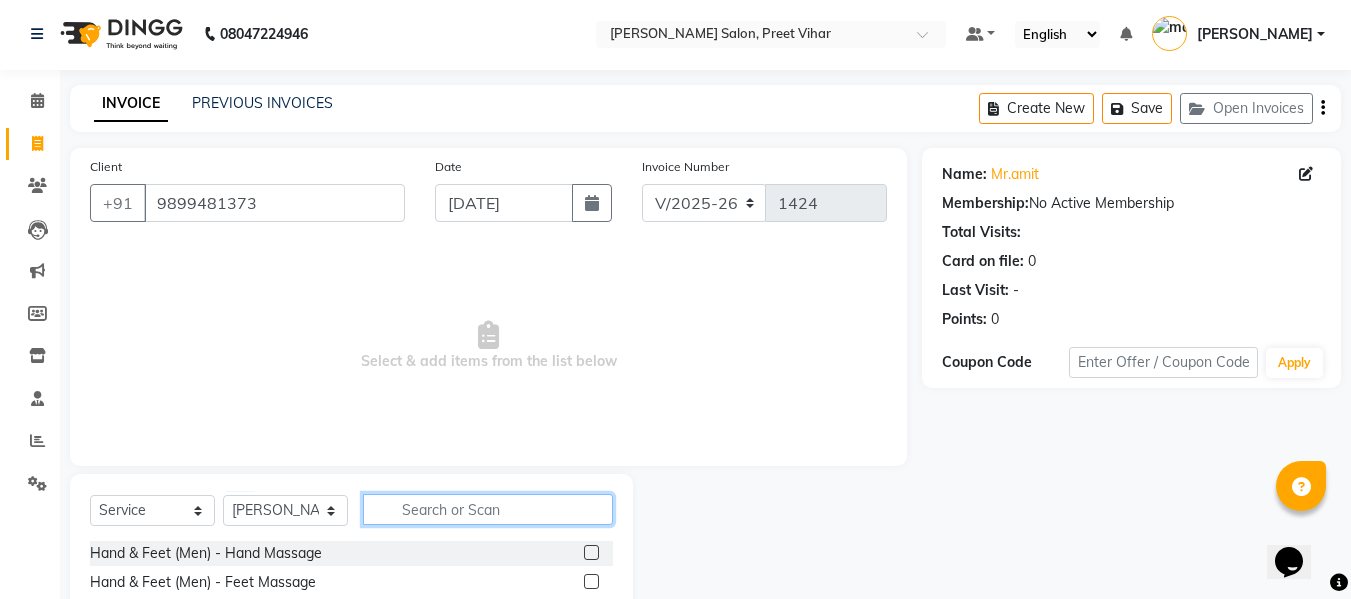 click 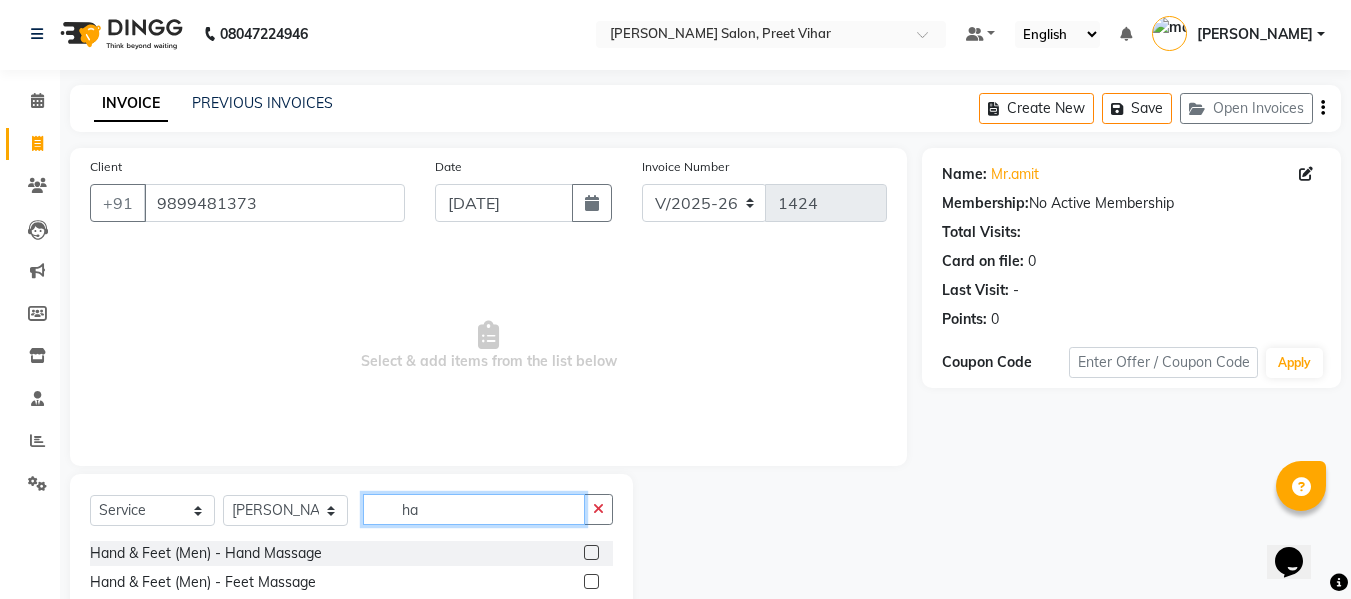 type on "h" 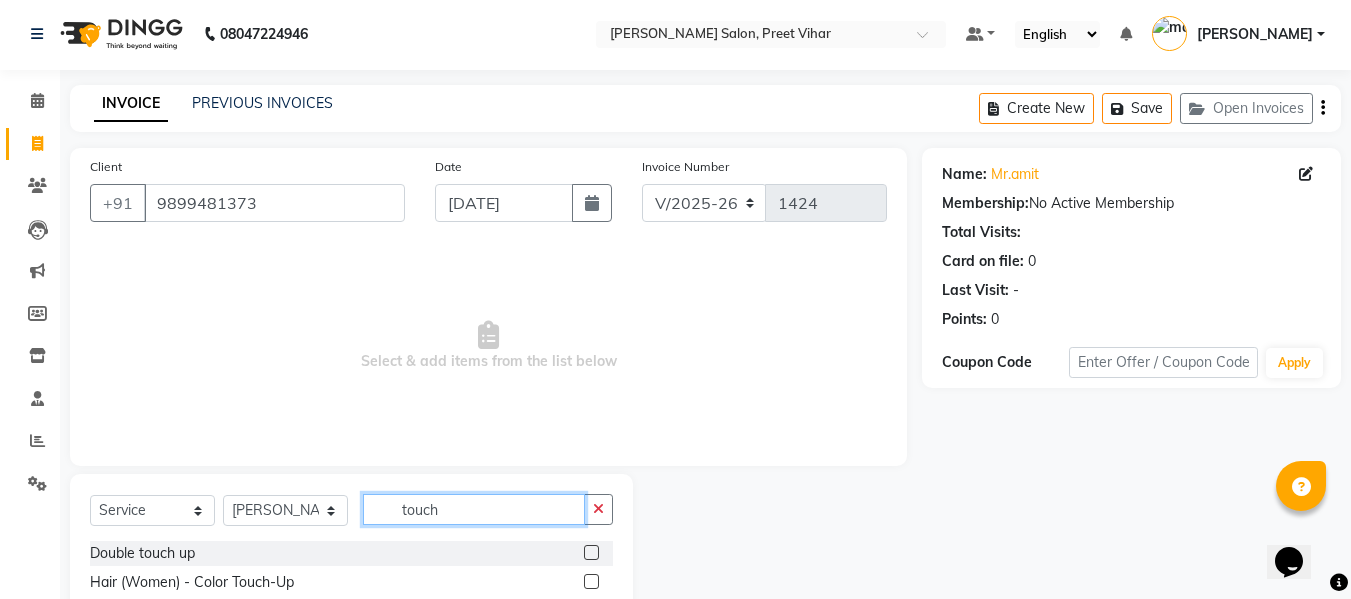 scroll, scrollTop: 60, scrollLeft: 0, axis: vertical 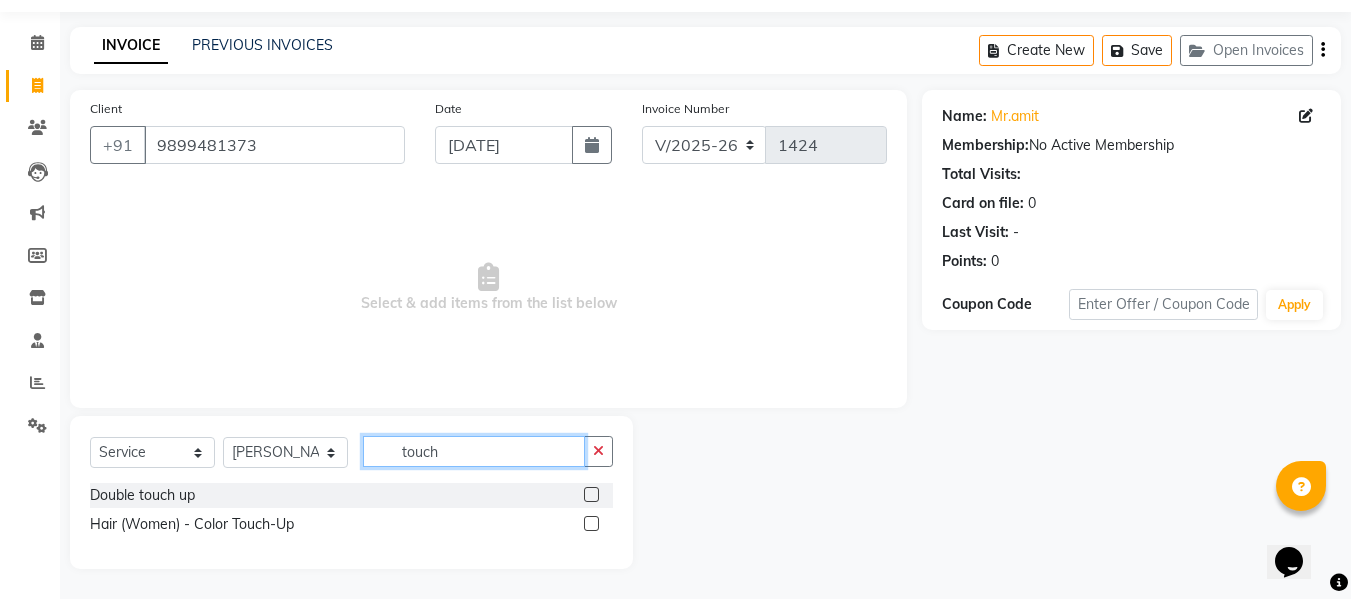 type on "touch" 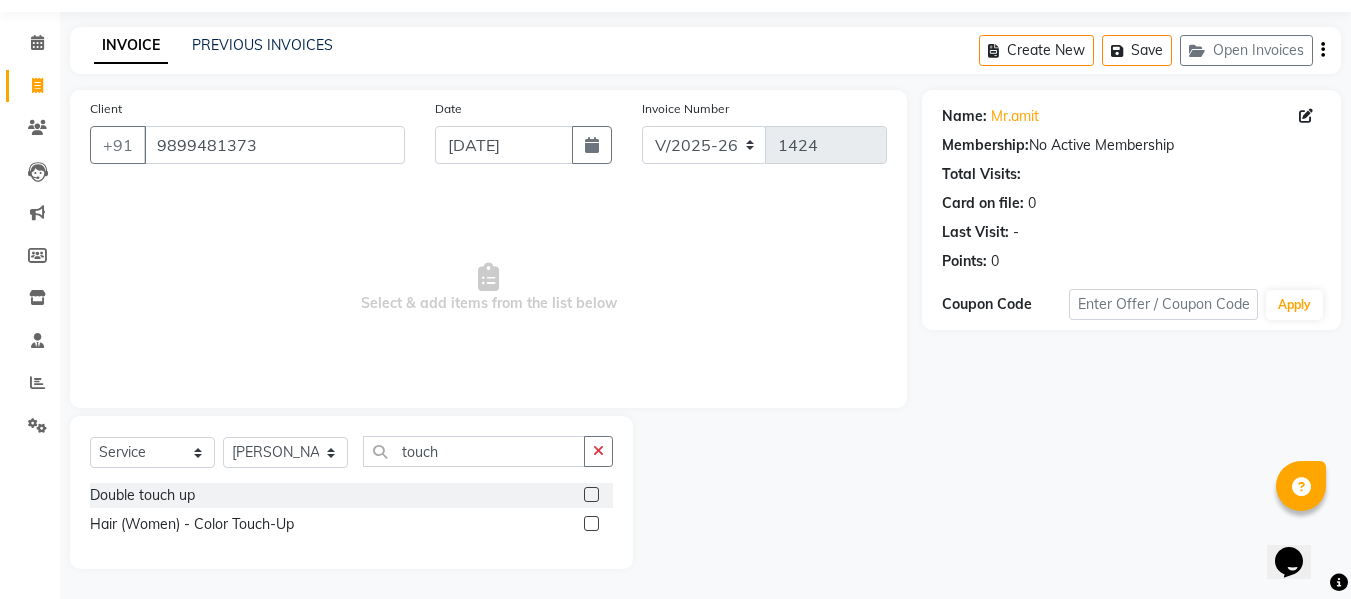 click 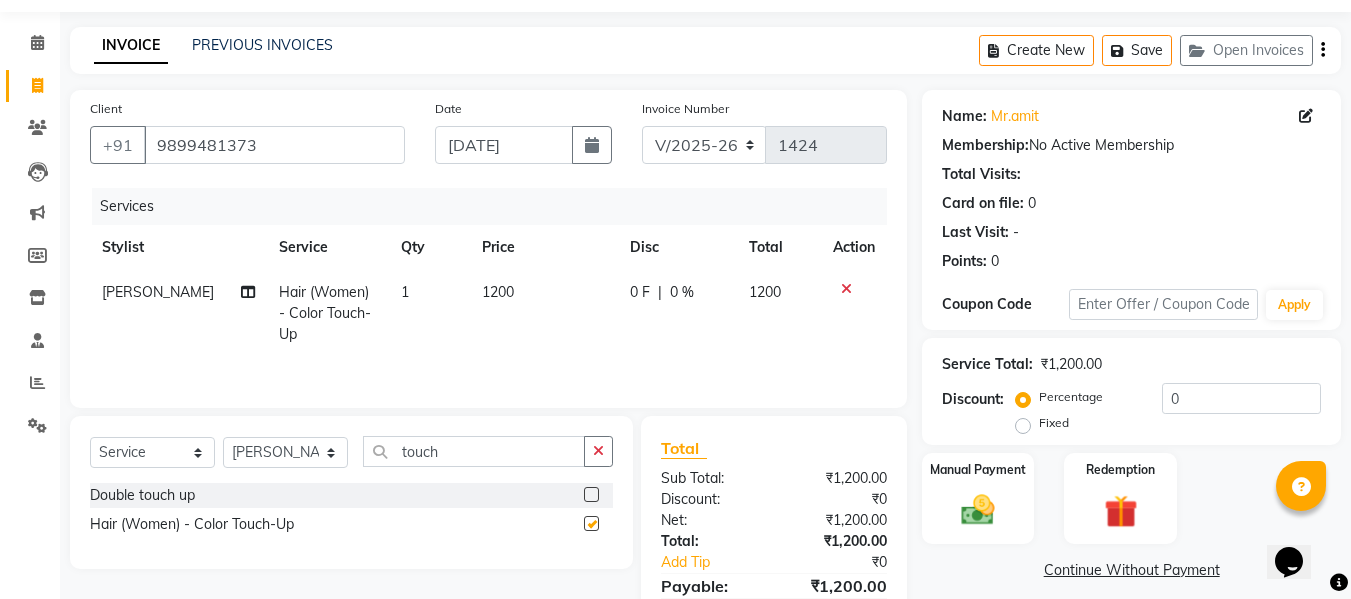 checkbox on "false" 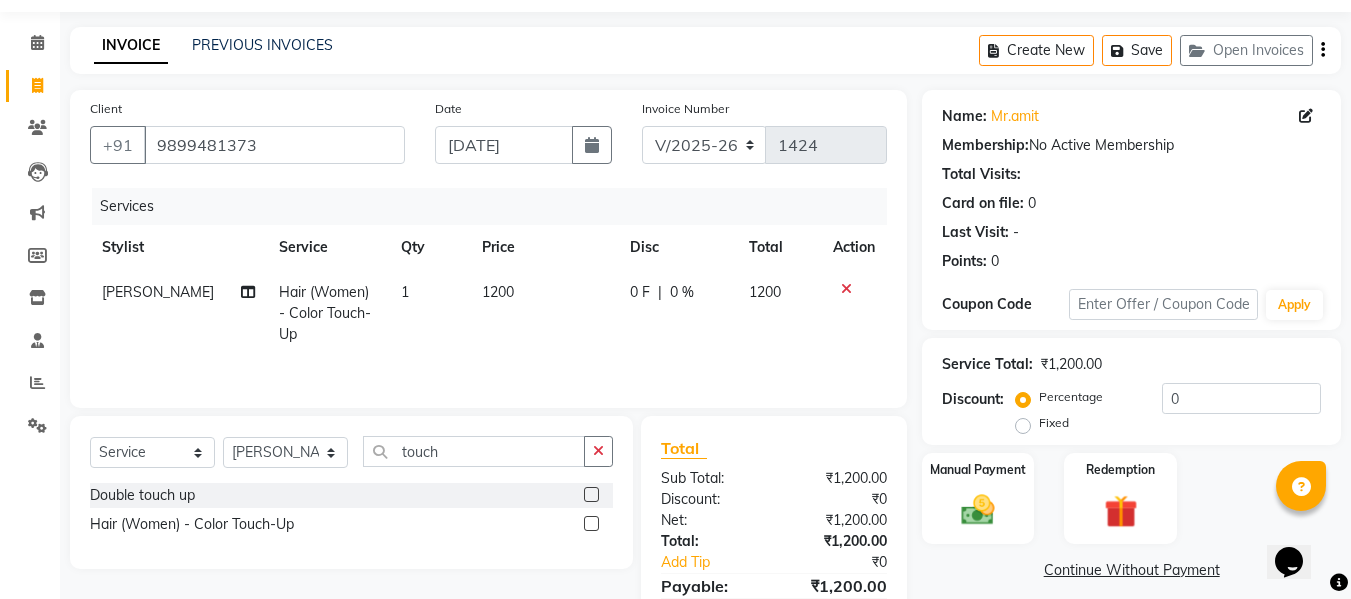 click on "1200" 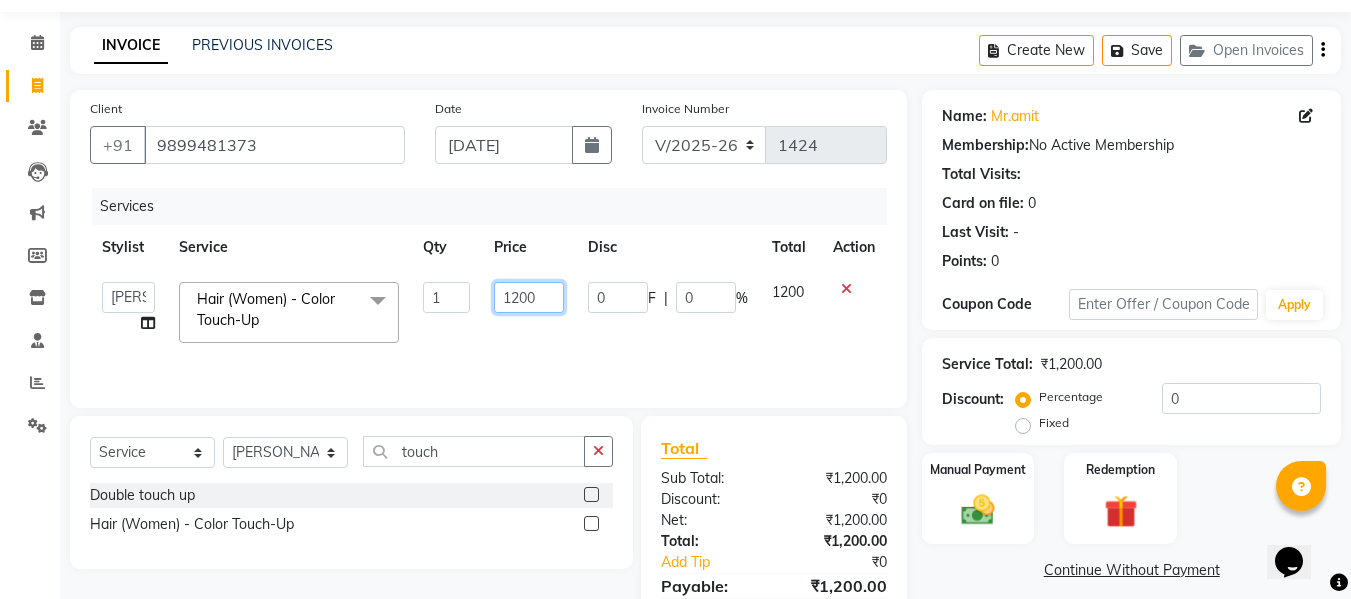 click on "1200" 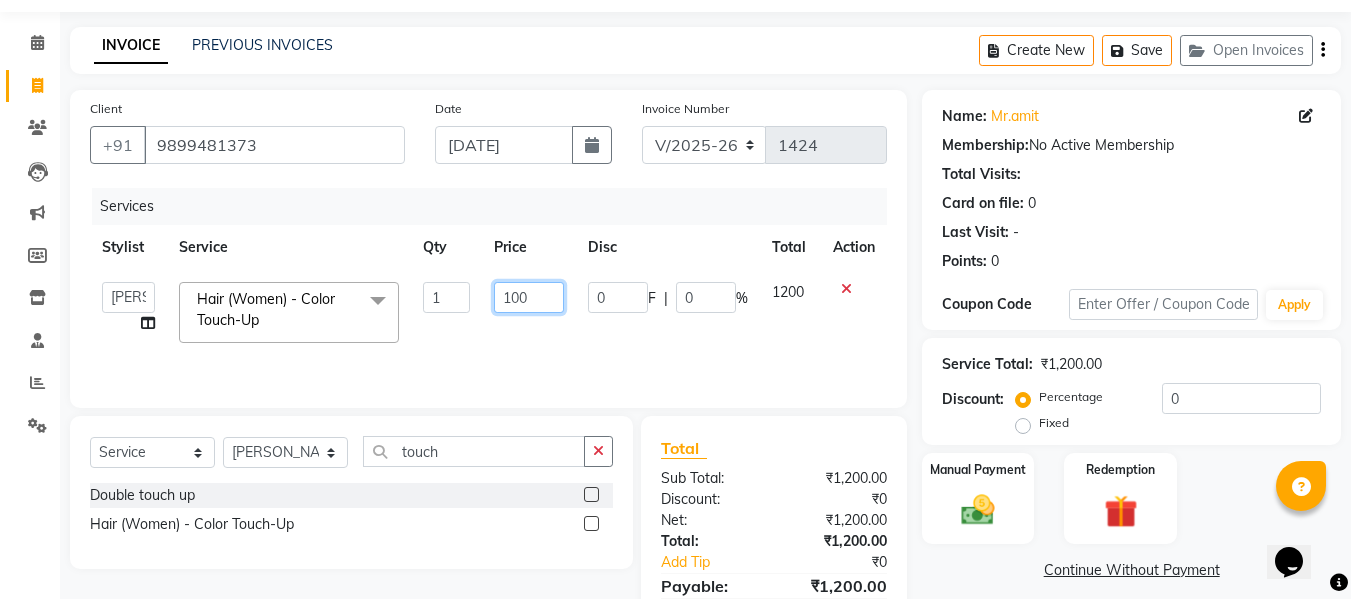 type on "1500" 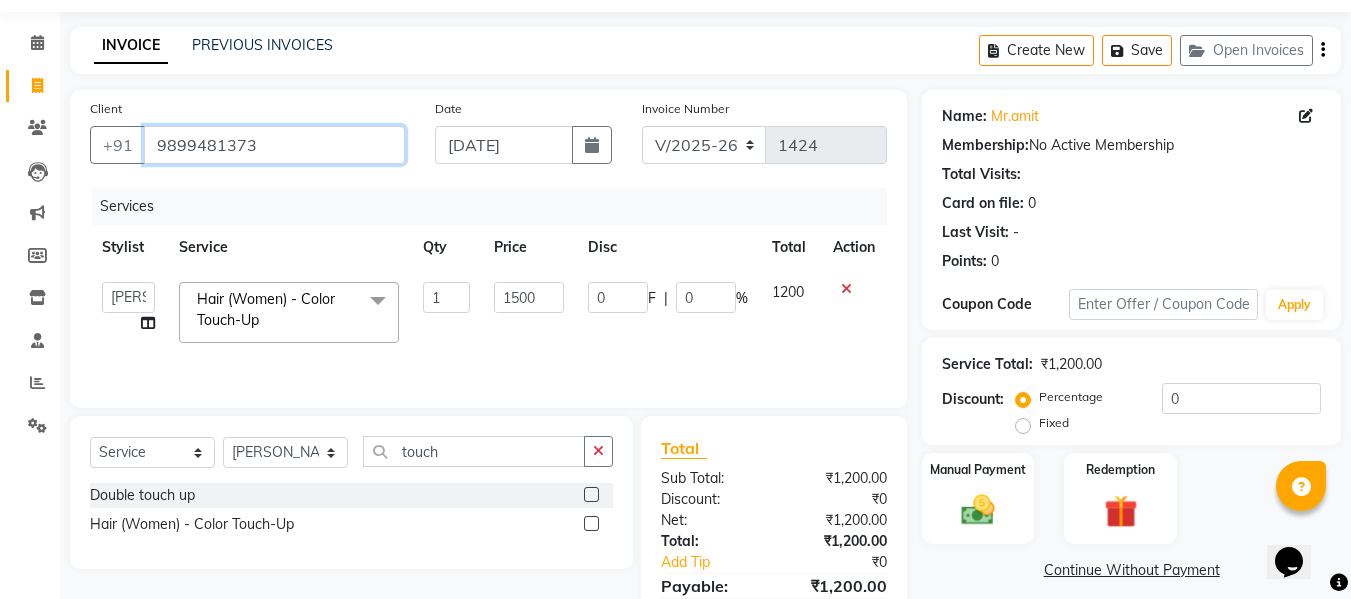 click on "9899481373" at bounding box center (274, 145) 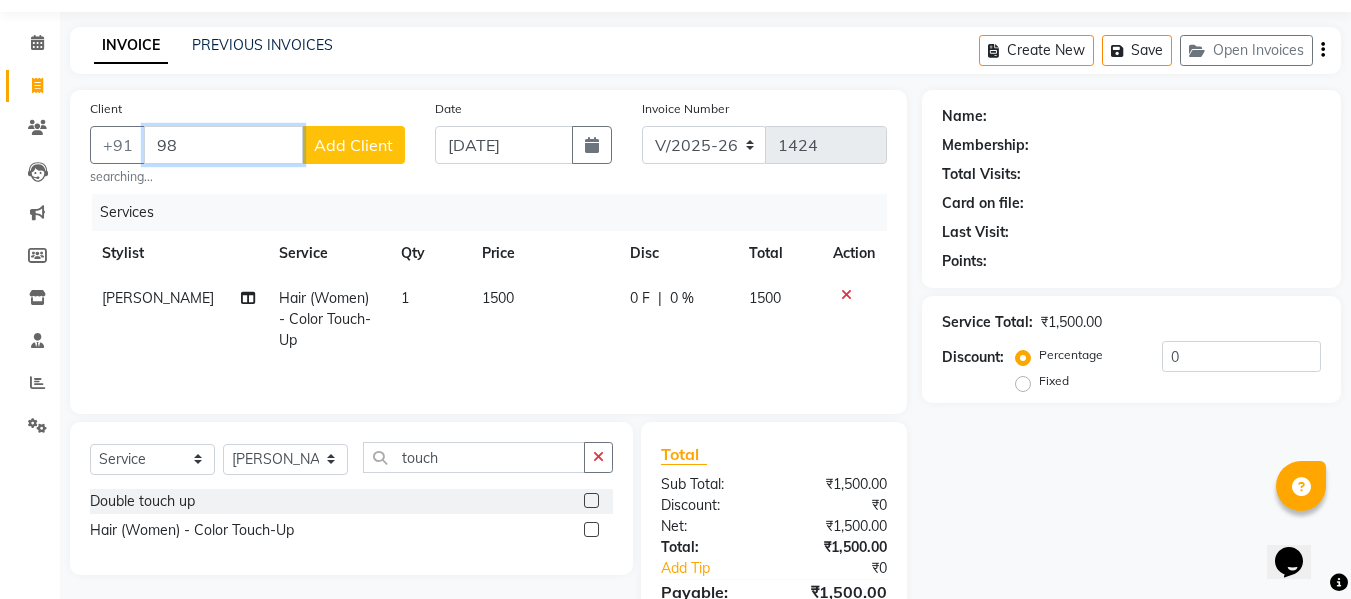 type on "9" 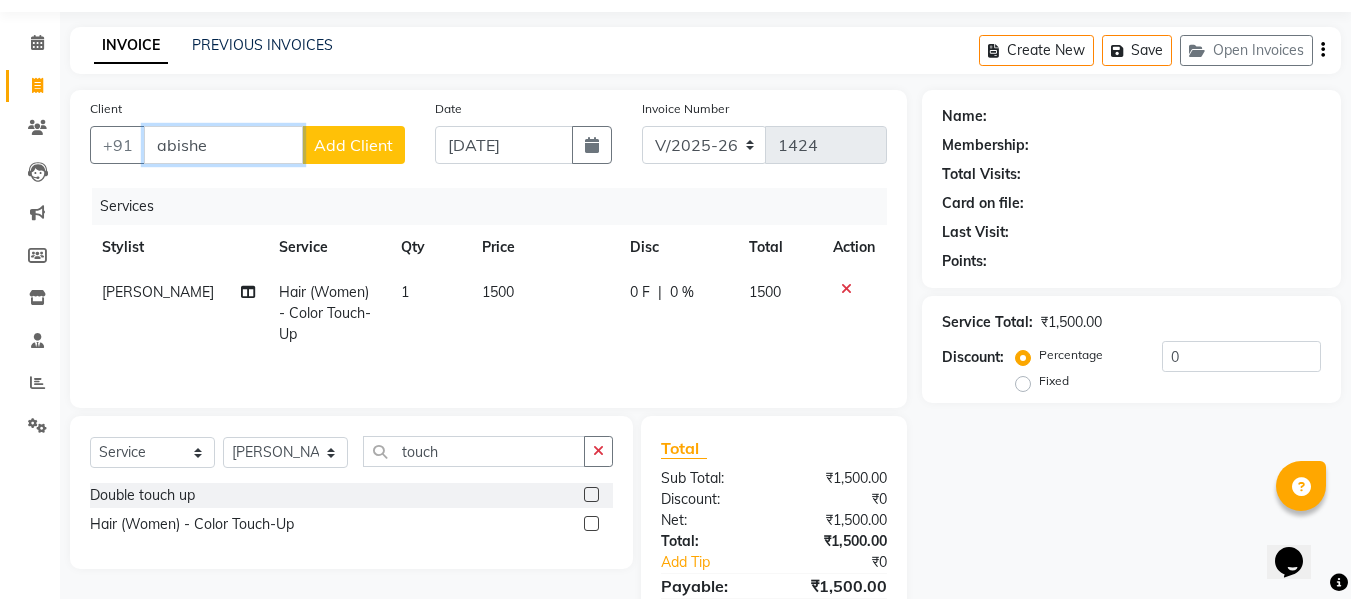 click on "abishe" at bounding box center [223, 145] 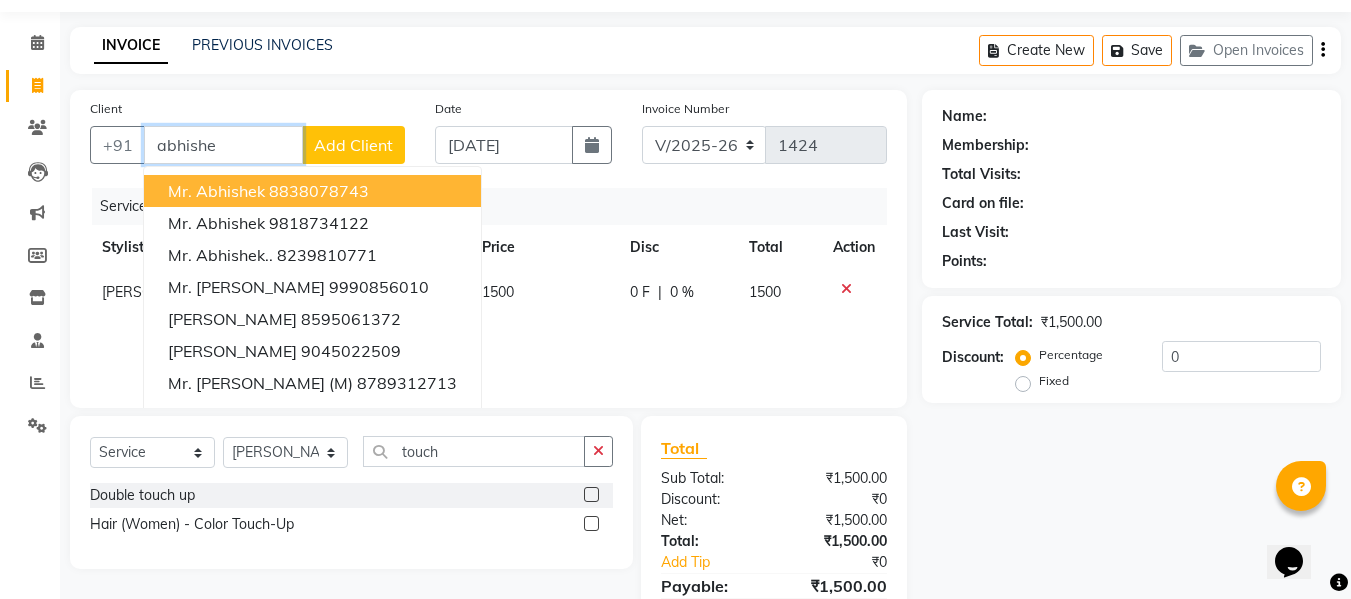 click on "8838078743" at bounding box center (319, 191) 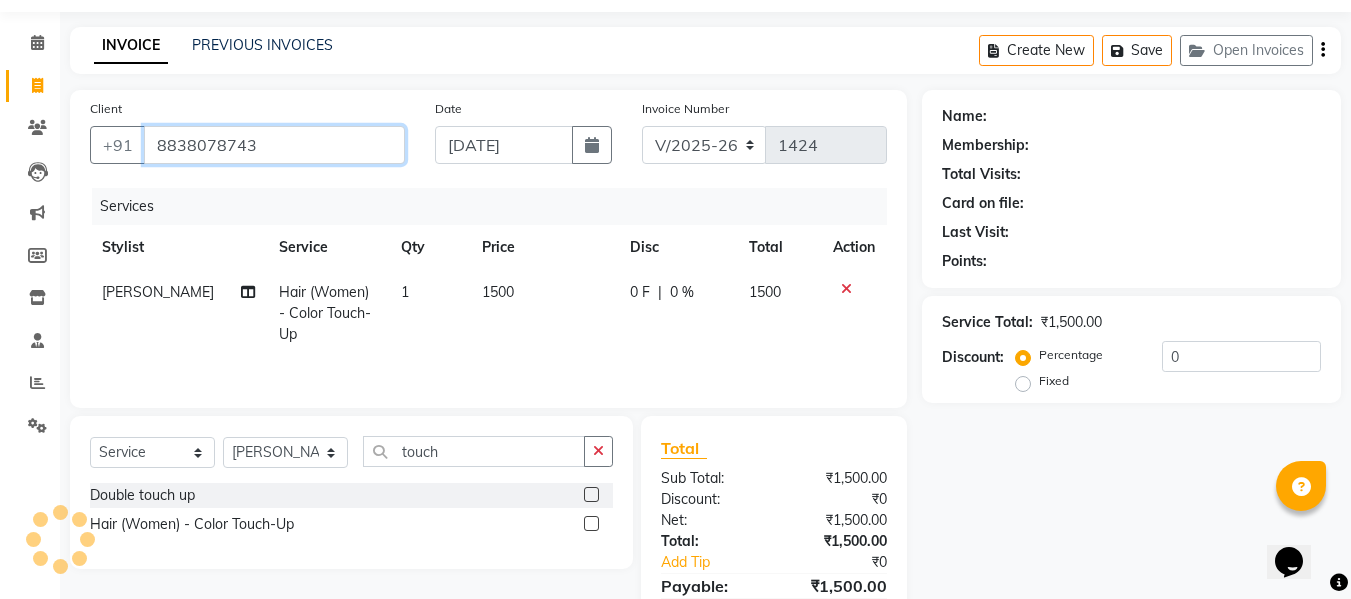 type on "8838078743" 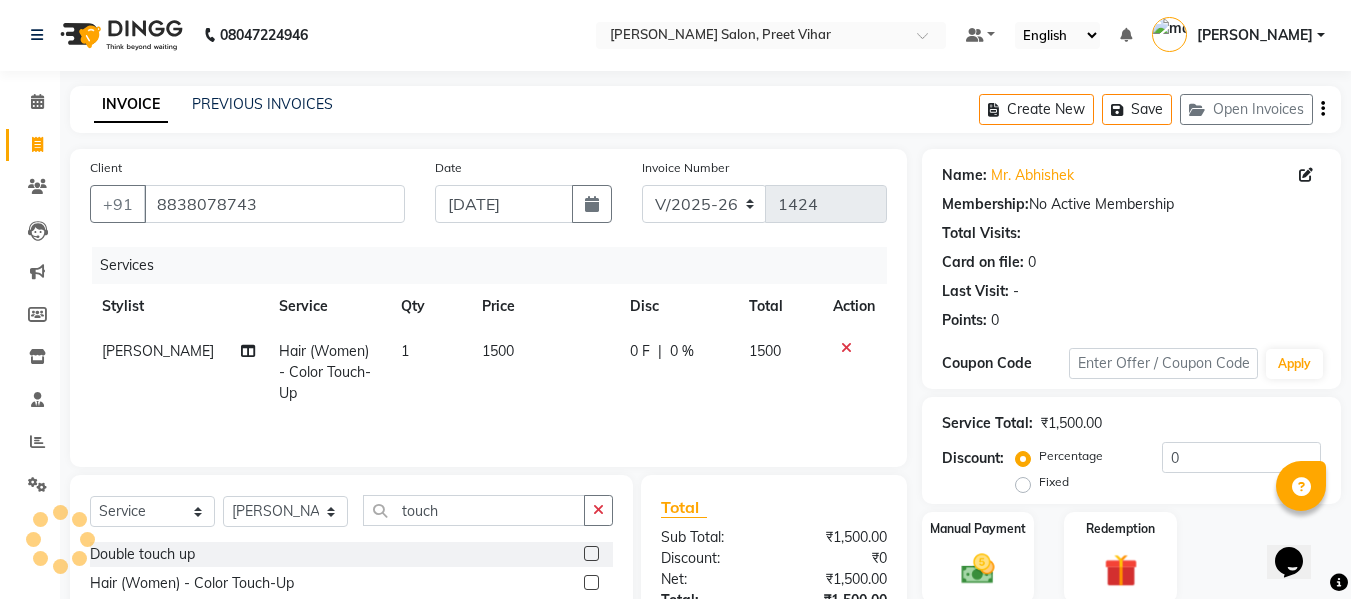 scroll, scrollTop: 0, scrollLeft: 0, axis: both 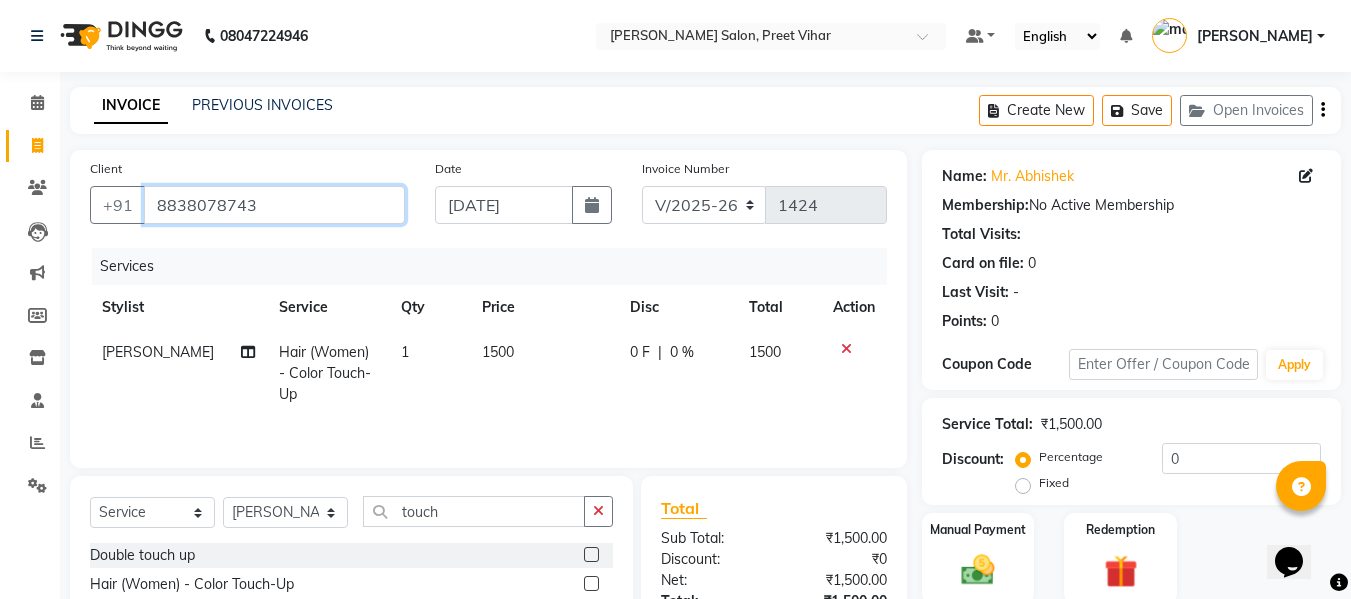 click on "8838078743" at bounding box center (274, 205) 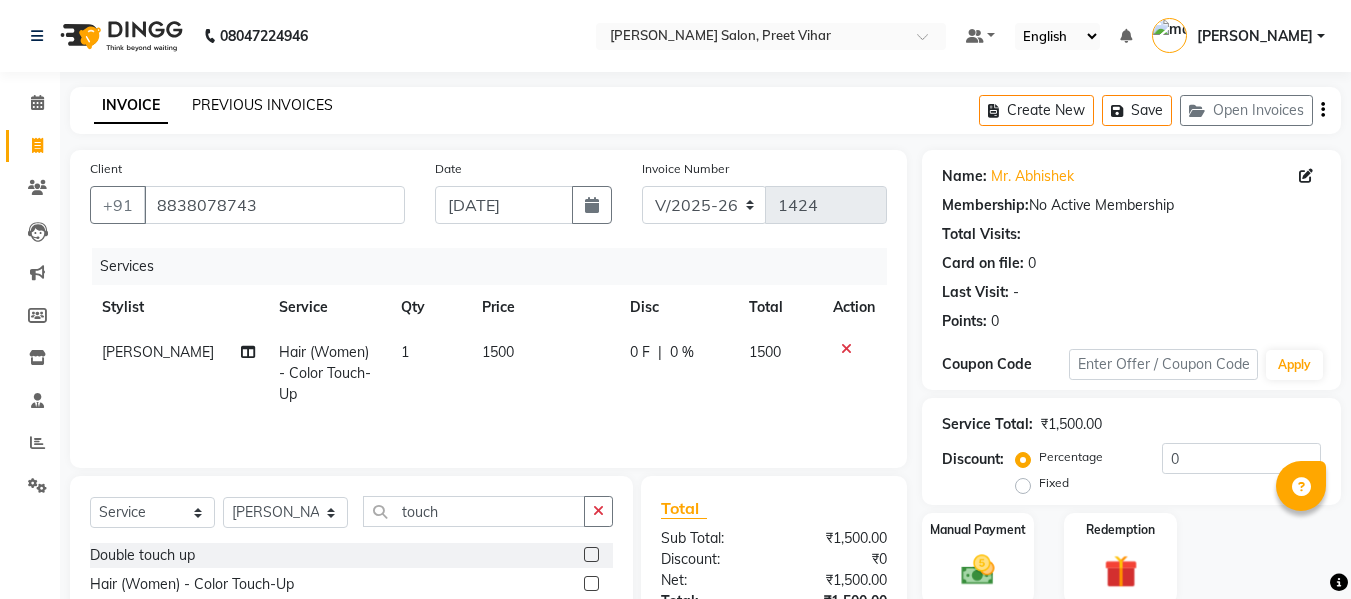 click on "PREVIOUS INVOICES" 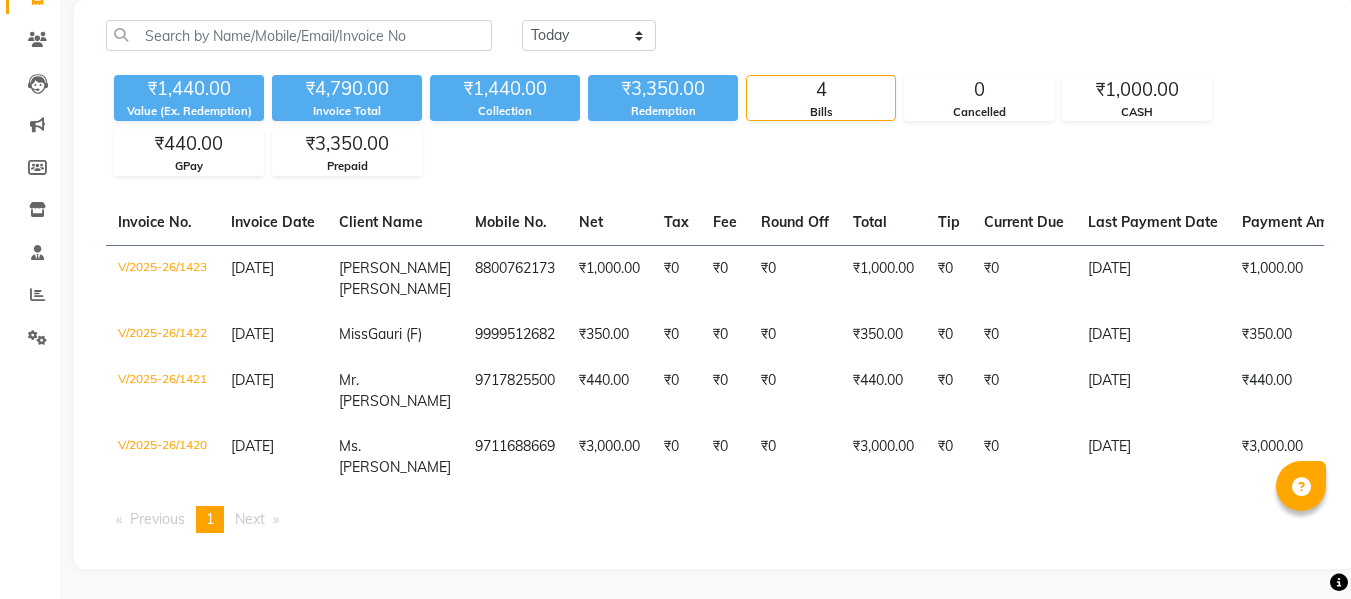 scroll, scrollTop: 170, scrollLeft: 0, axis: vertical 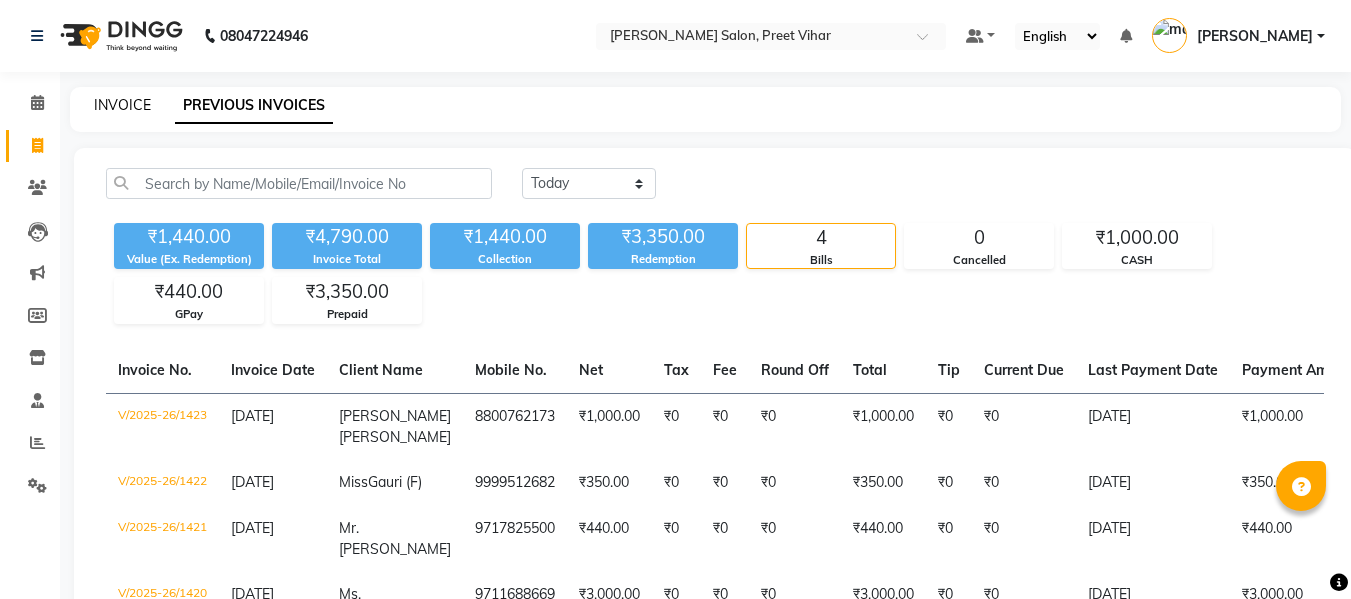 click on "INVOICE" 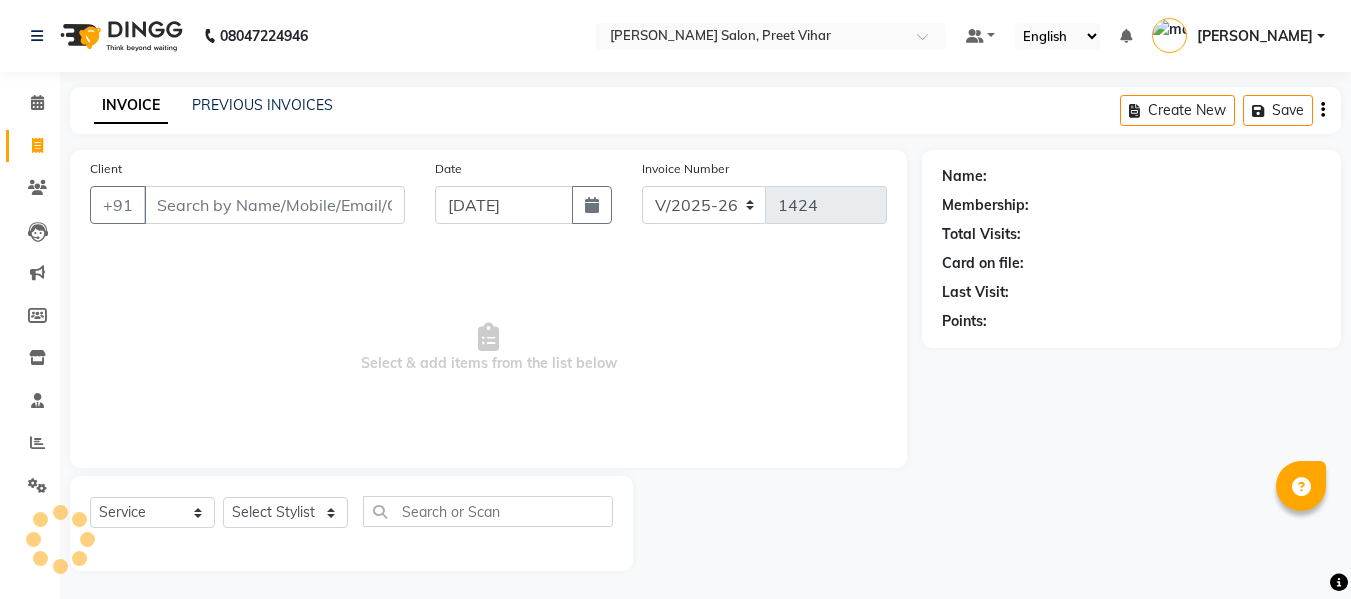 scroll, scrollTop: 2, scrollLeft: 0, axis: vertical 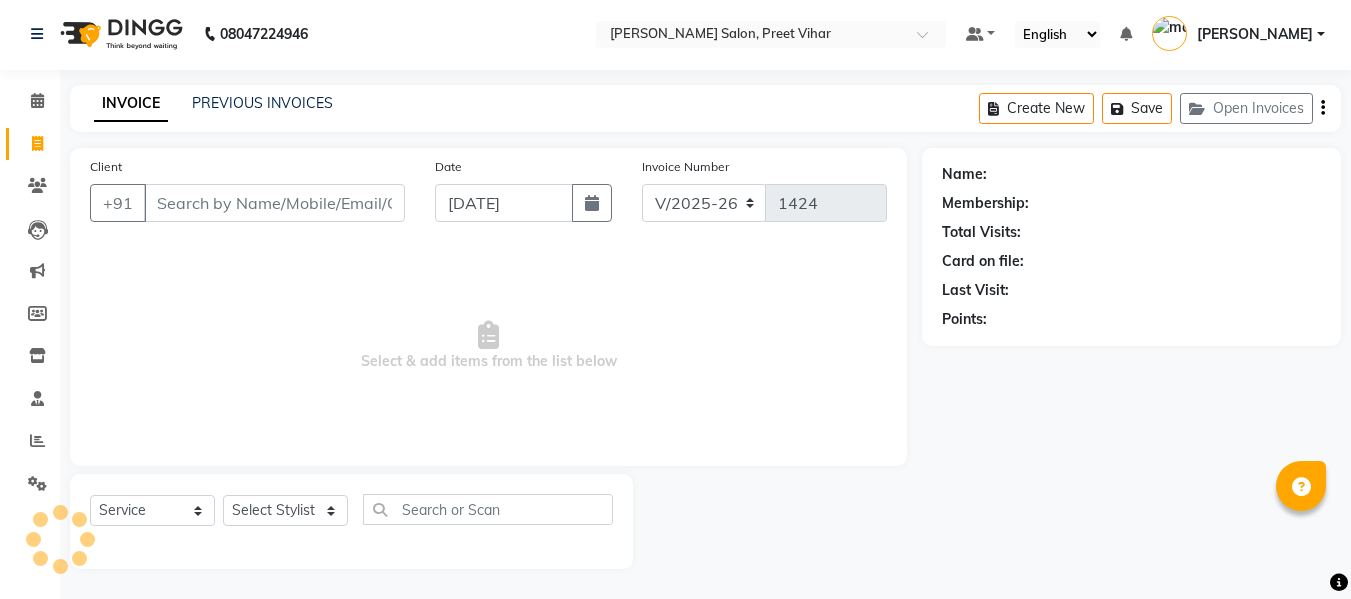 click on "Client" at bounding box center (274, 203) 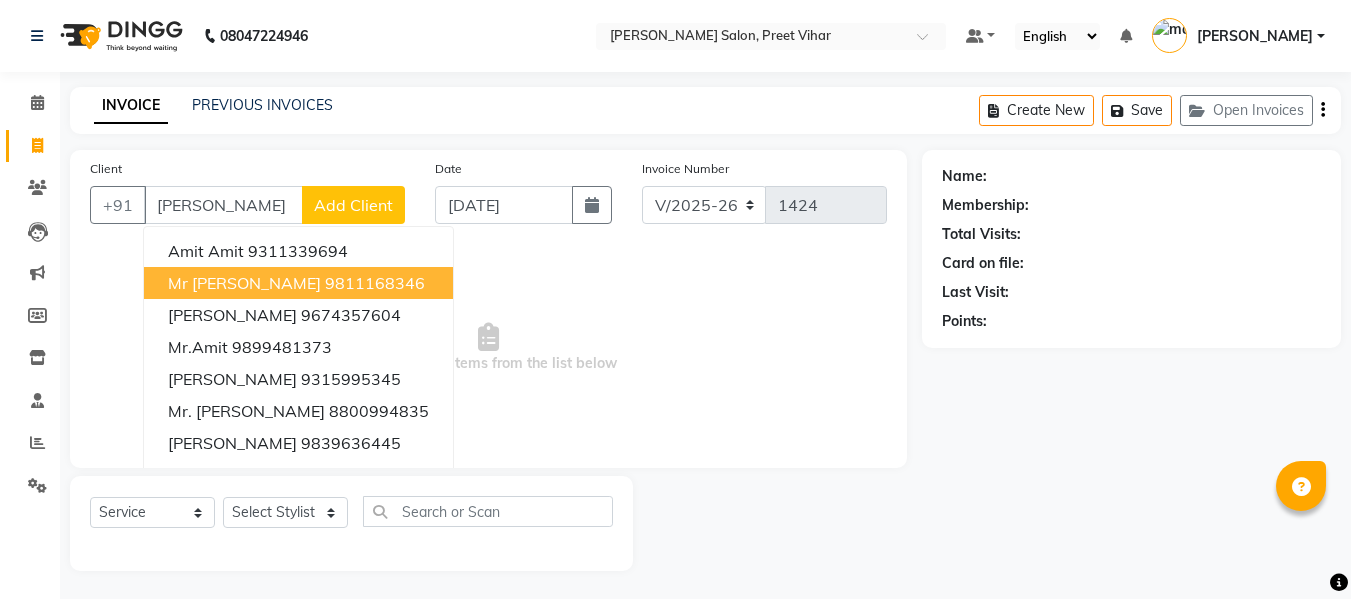 scroll, scrollTop: 2, scrollLeft: 0, axis: vertical 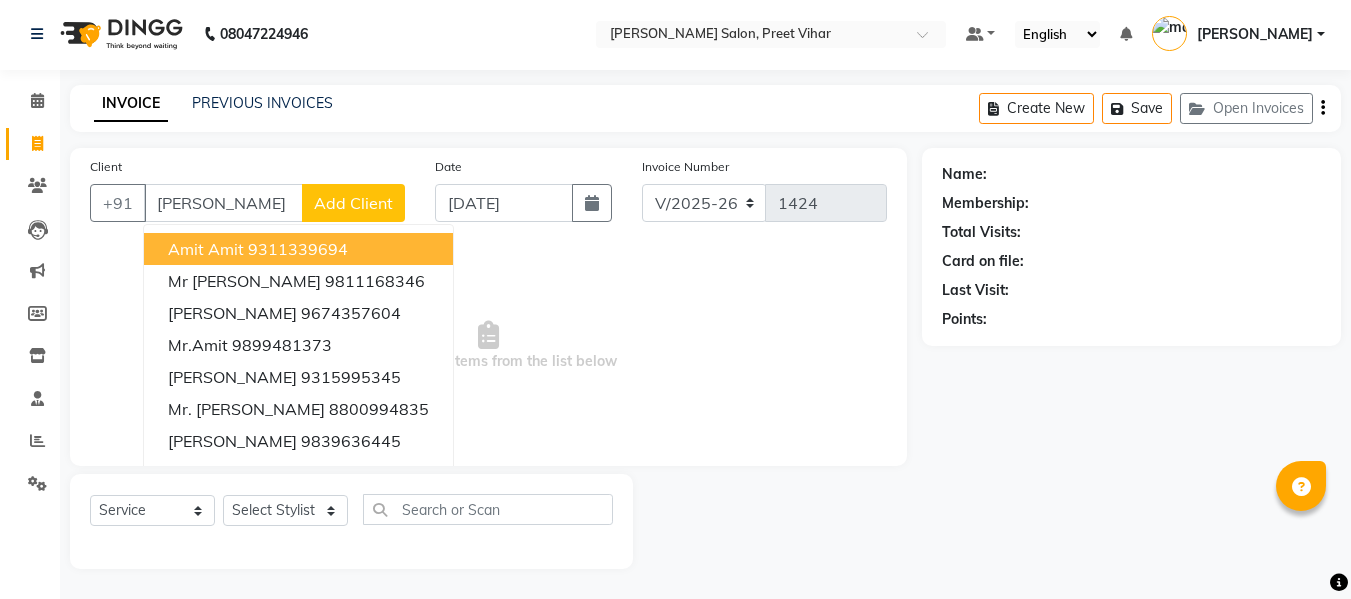 click on "amit" at bounding box center [223, 203] 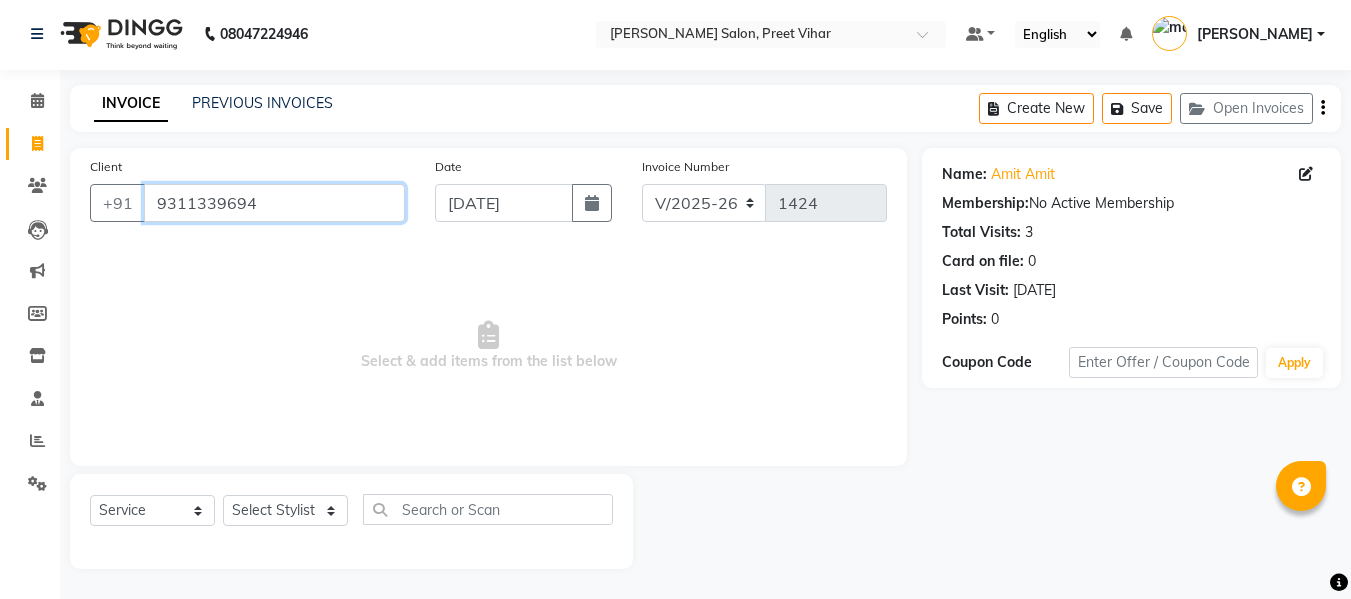 click on "9311339694" at bounding box center (274, 203) 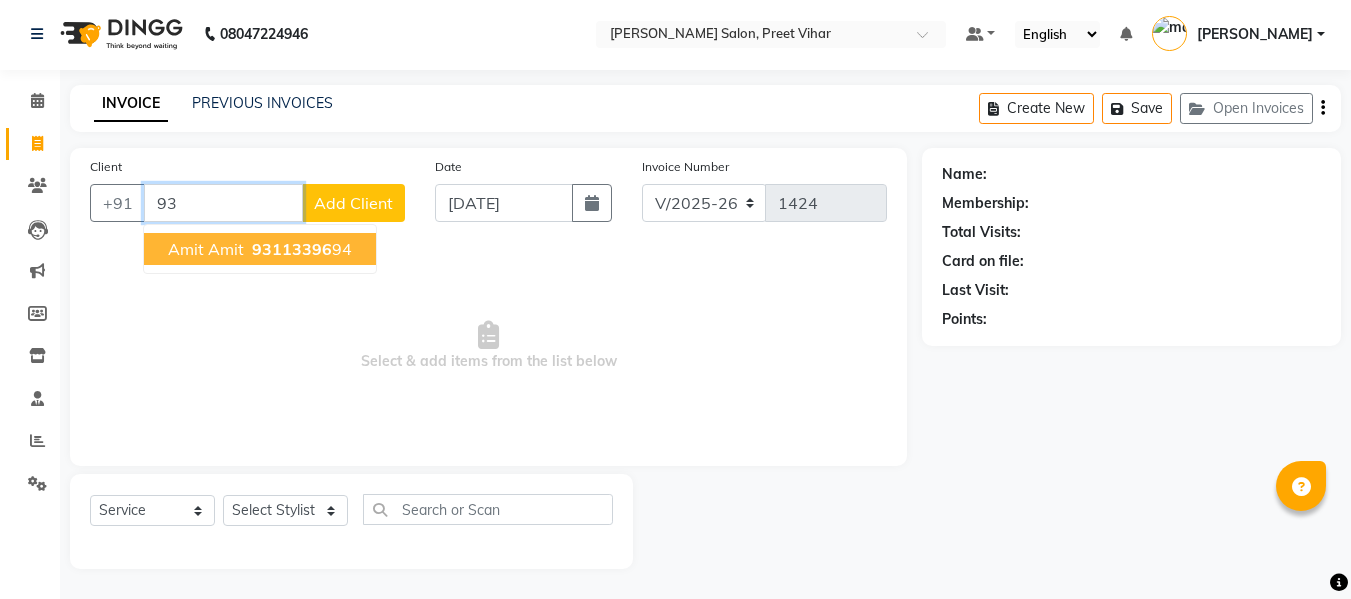 type on "9" 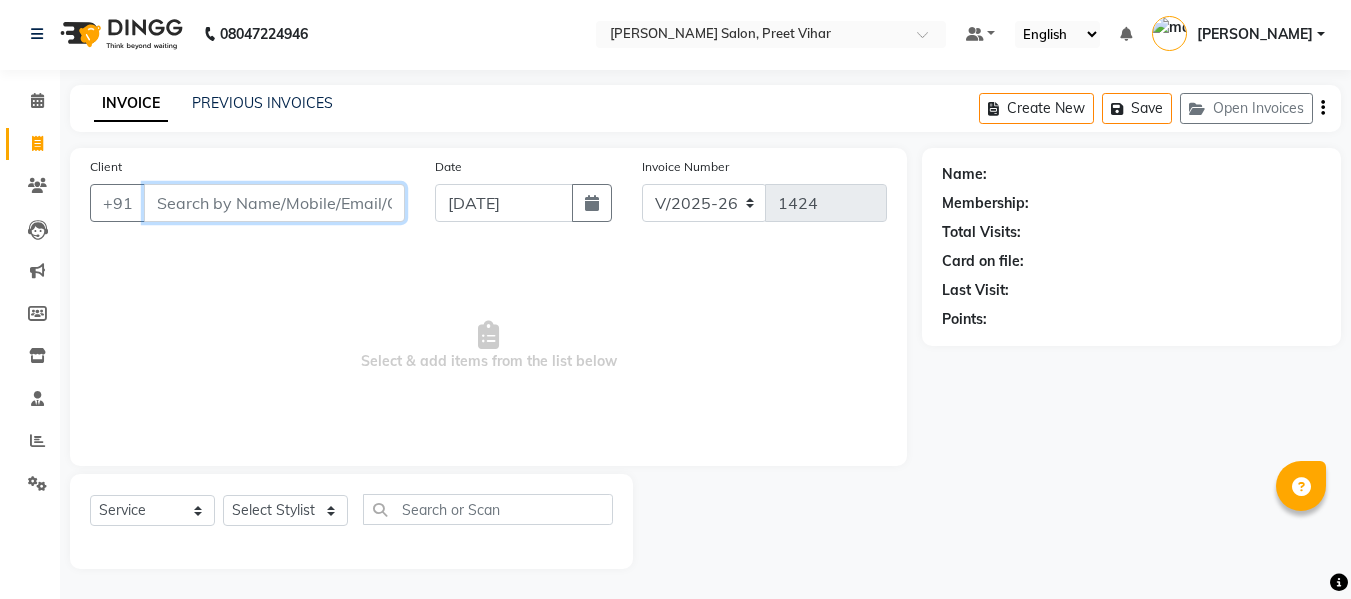 type 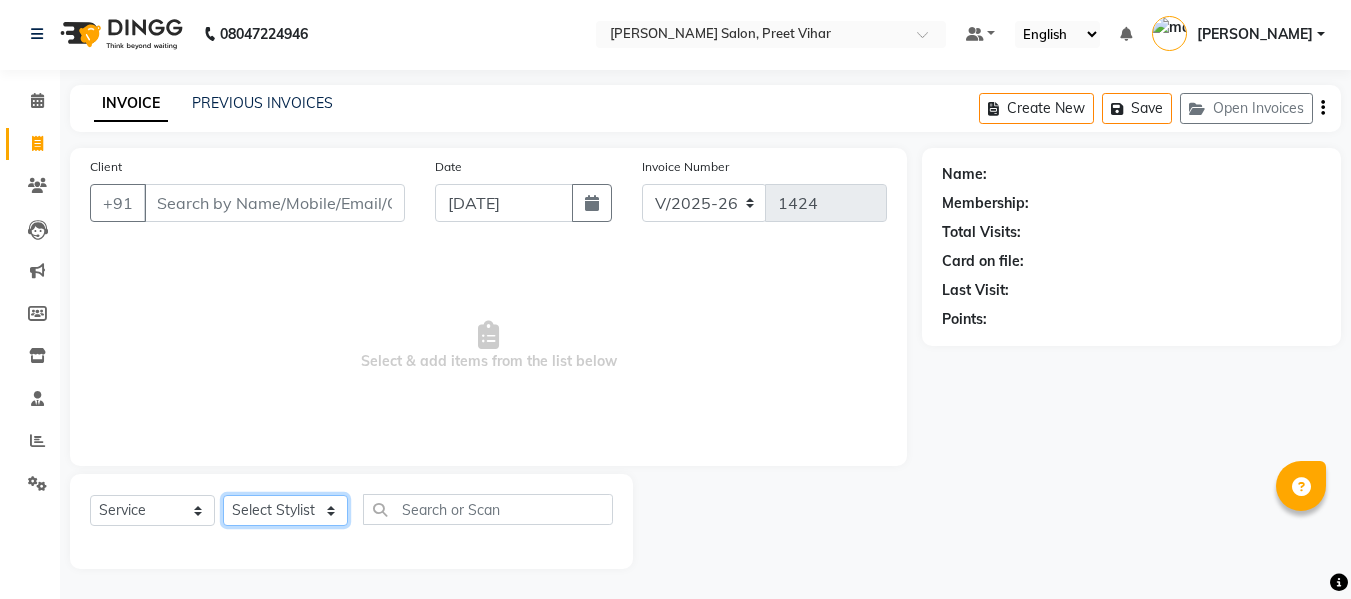 click on "Select Stylist [PERSON_NAME] [PERSON_NAME] Armaan  Dipika [PERSON_NAME] [PERSON_NAME] [PERSON_NAME] [PERSON_NAME] Nikhil [PERSON_NAME] [PERSON_NAME]  Twinkle Gupta" 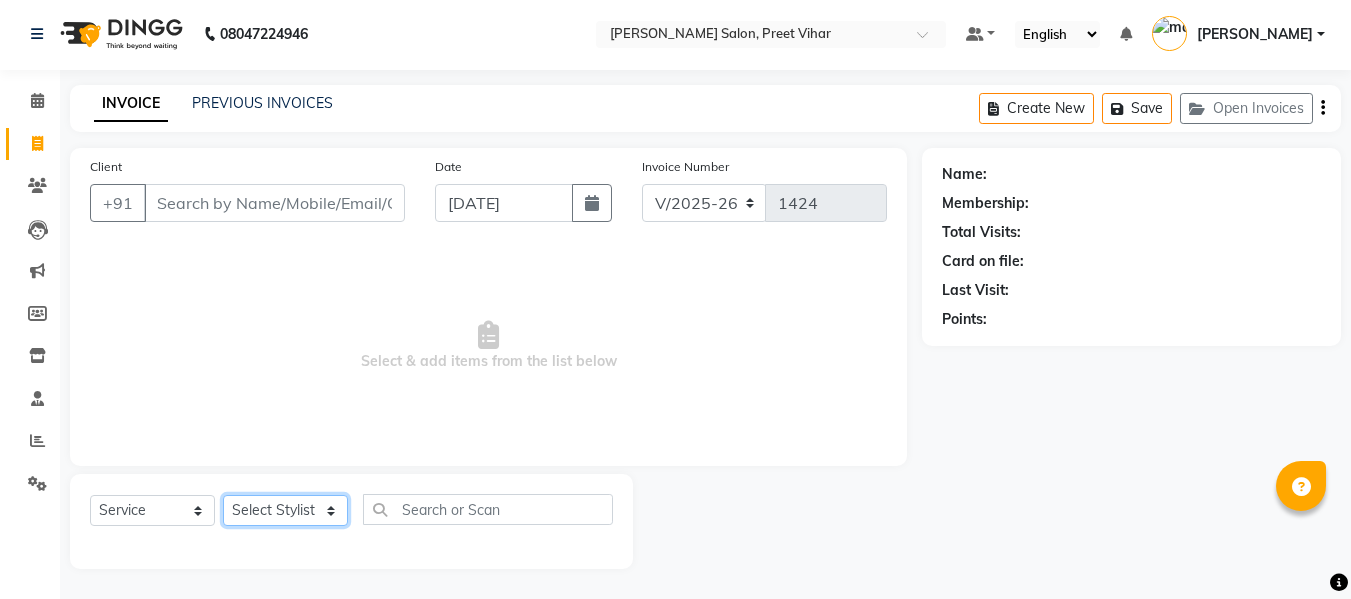 select on "85118" 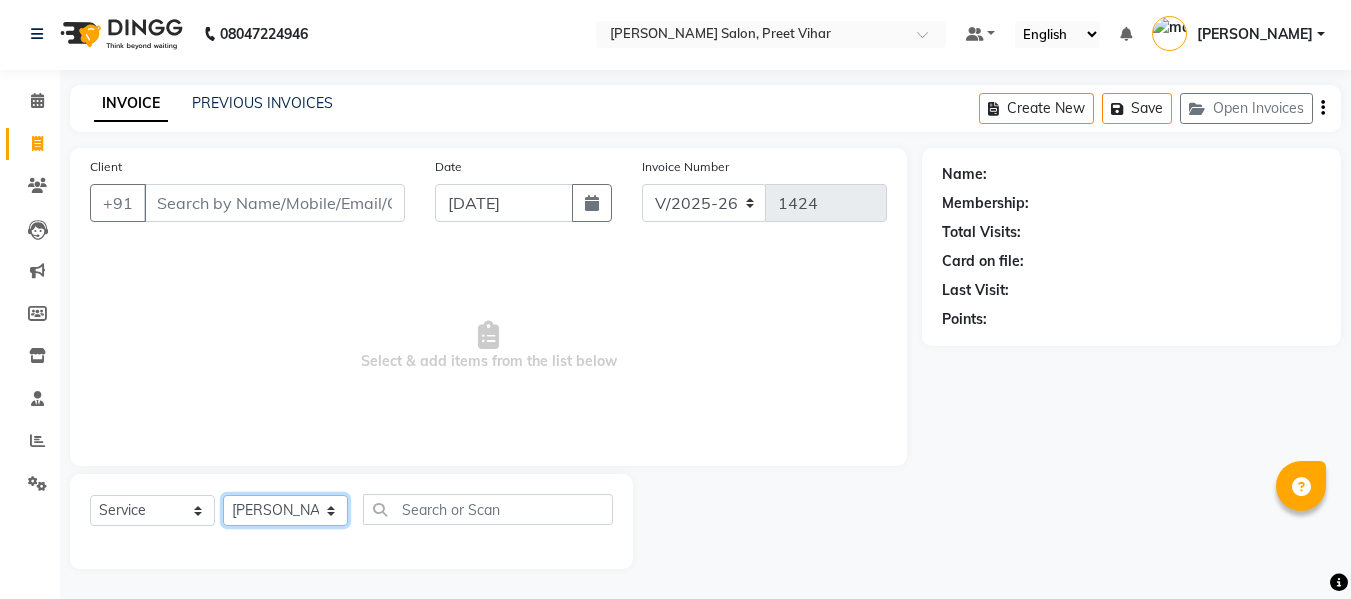 click on "Select Stylist [PERSON_NAME] [PERSON_NAME] Armaan  Dipika [PERSON_NAME] [PERSON_NAME] [PERSON_NAME] [PERSON_NAME] Nikhil [PERSON_NAME] [PERSON_NAME]  Twinkle Gupta" 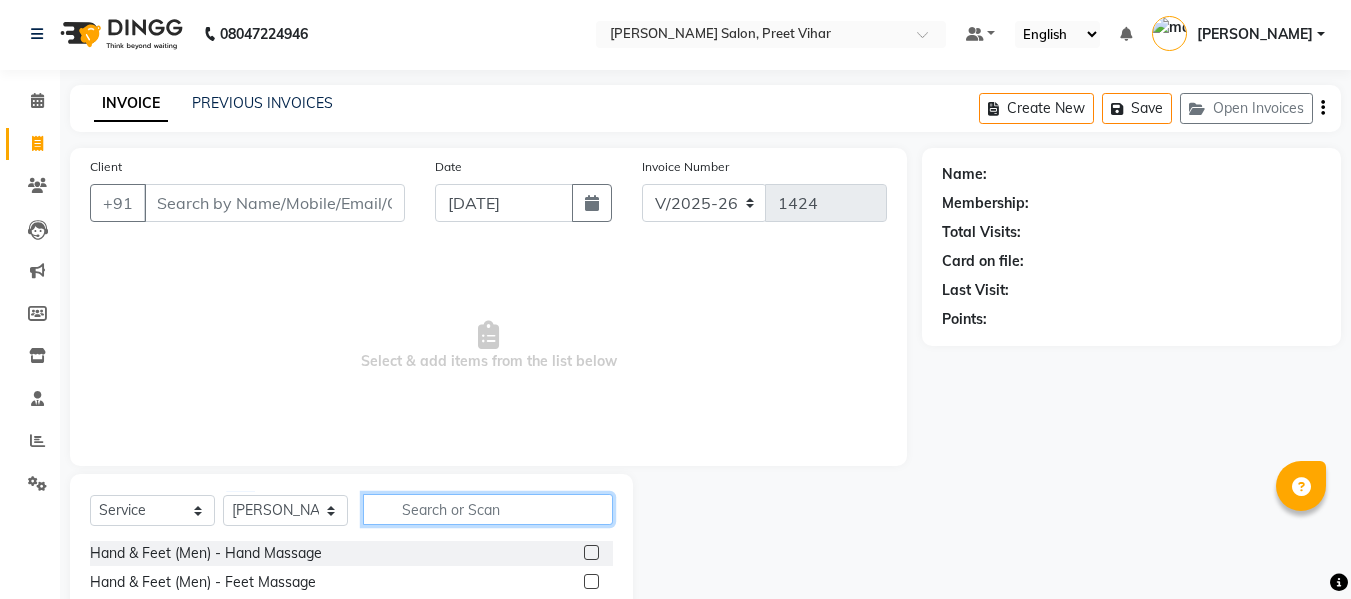 click 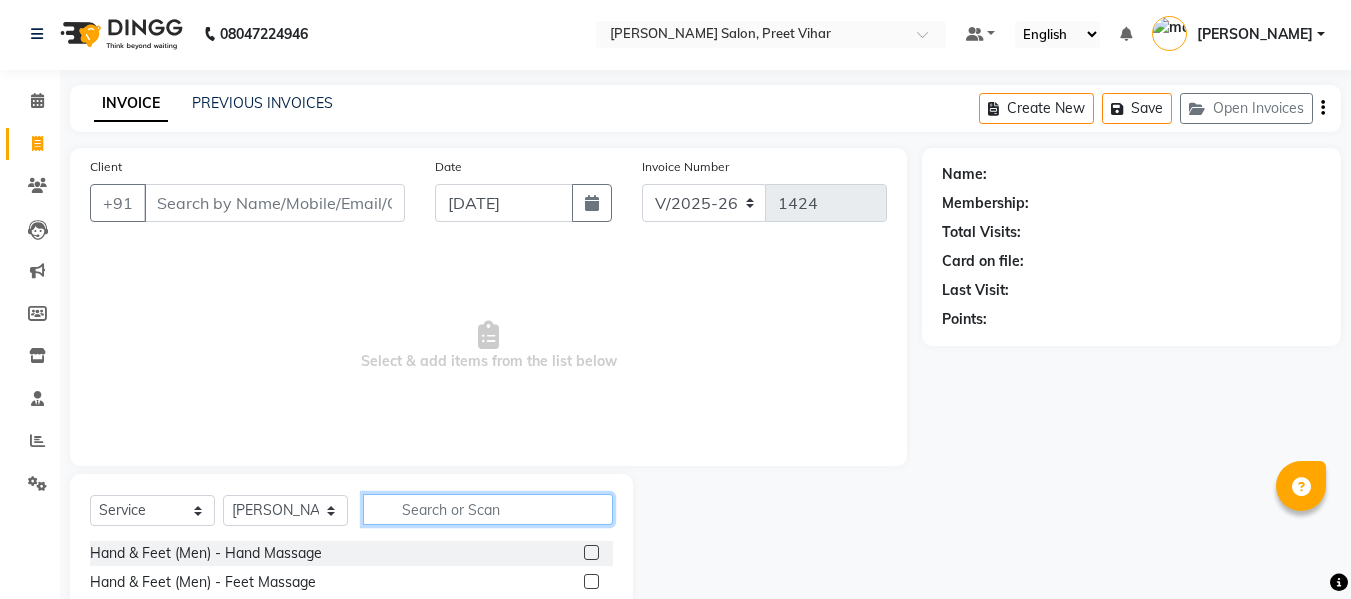 click 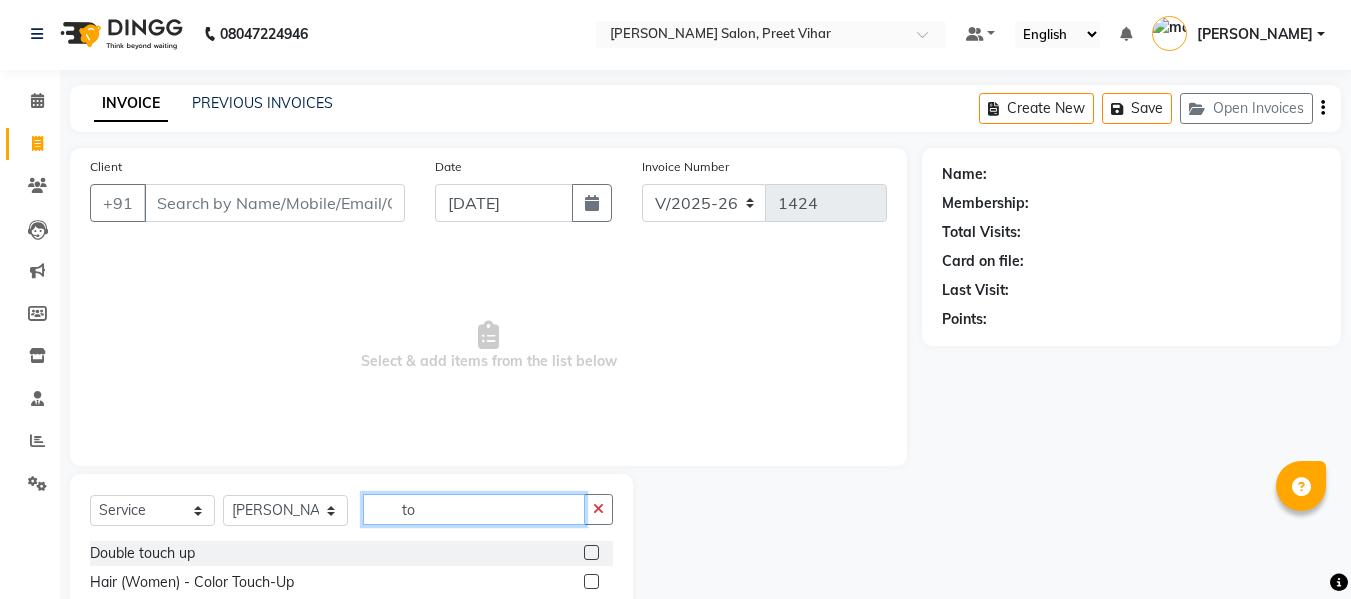 type on "t" 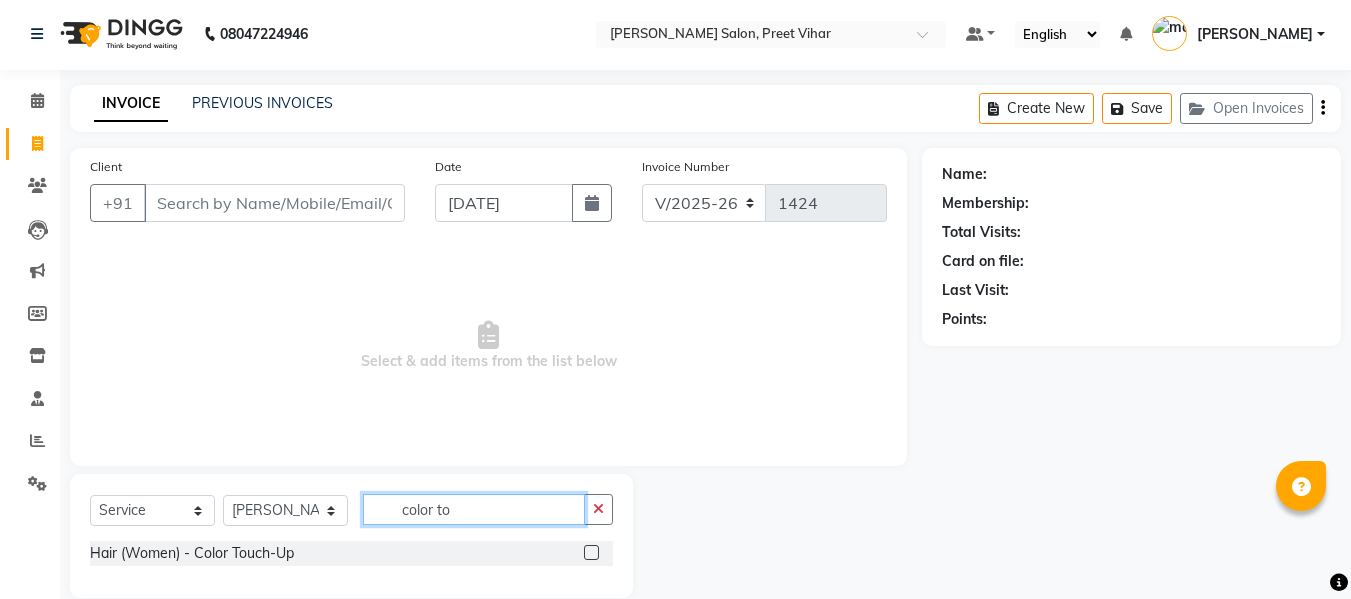 type on "color to" 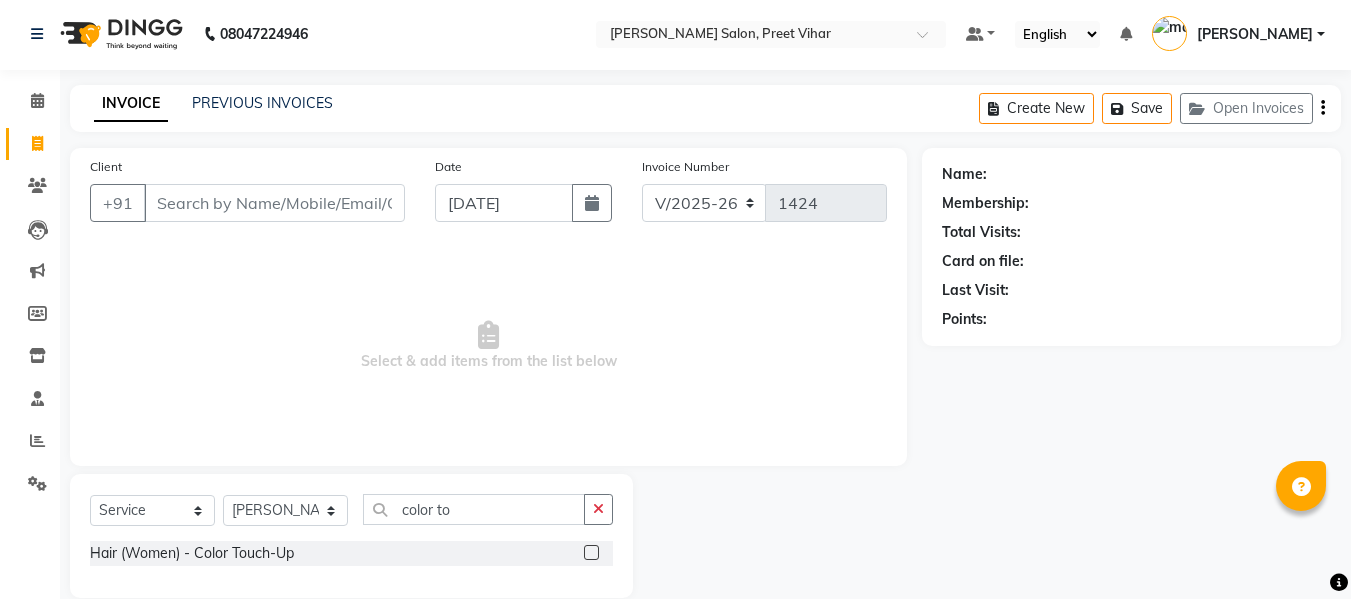 click 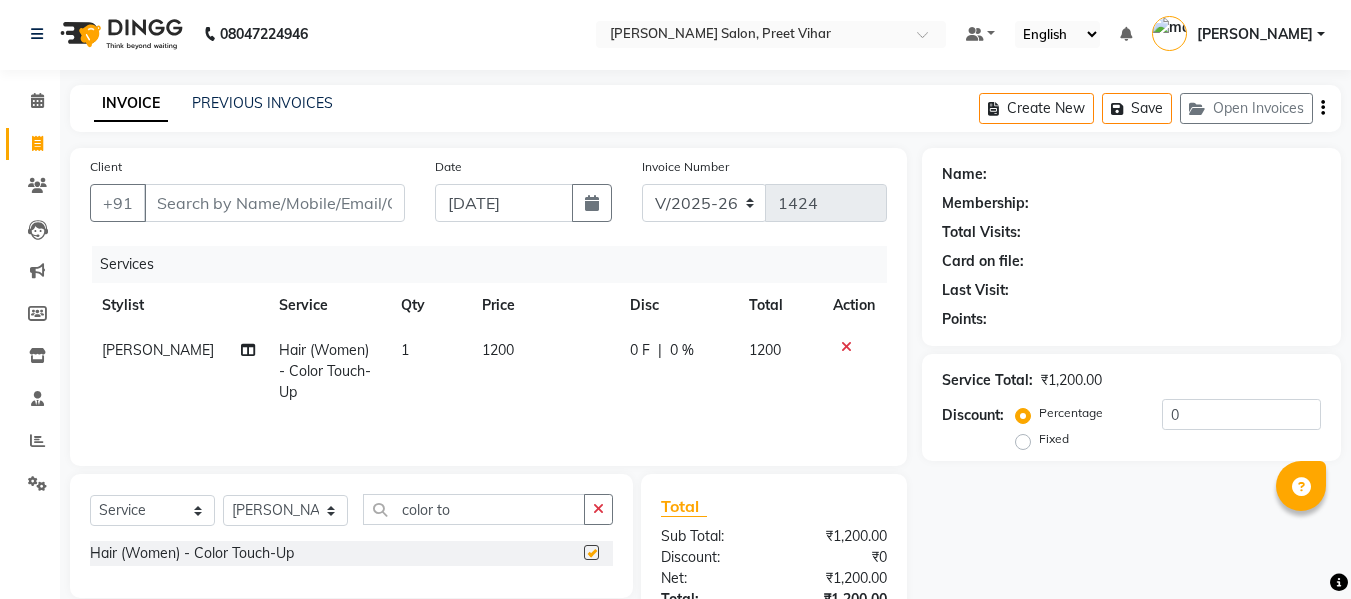 checkbox on "false" 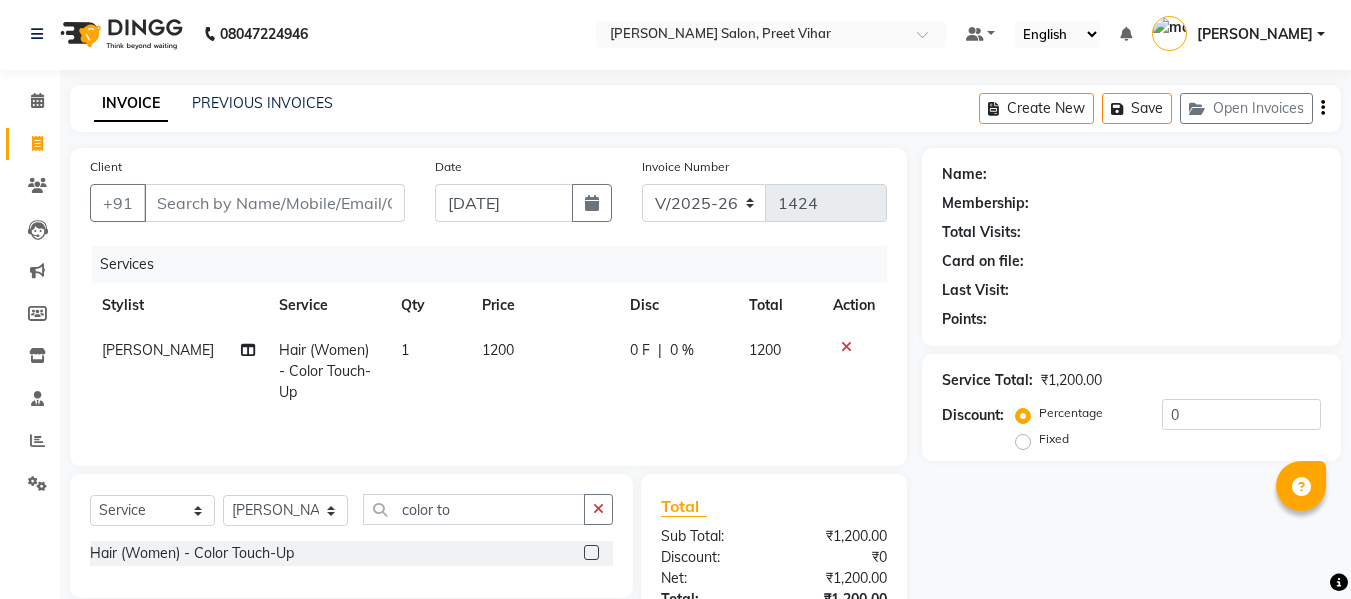 click on "1200" 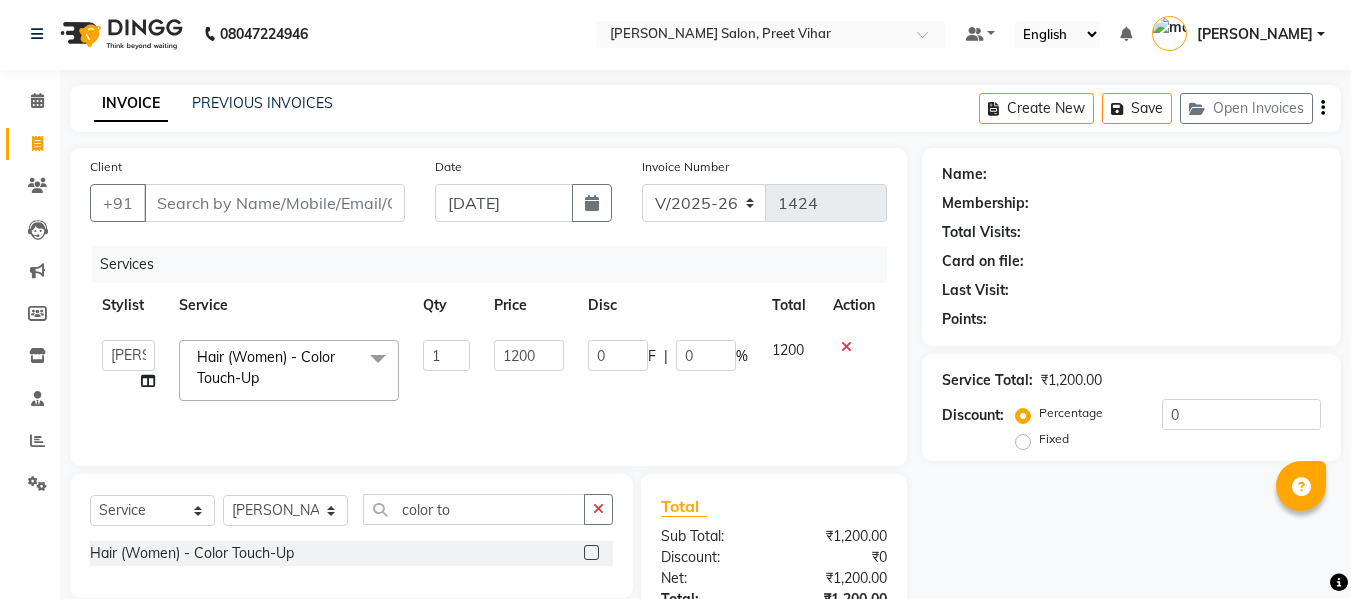 click on "1200" 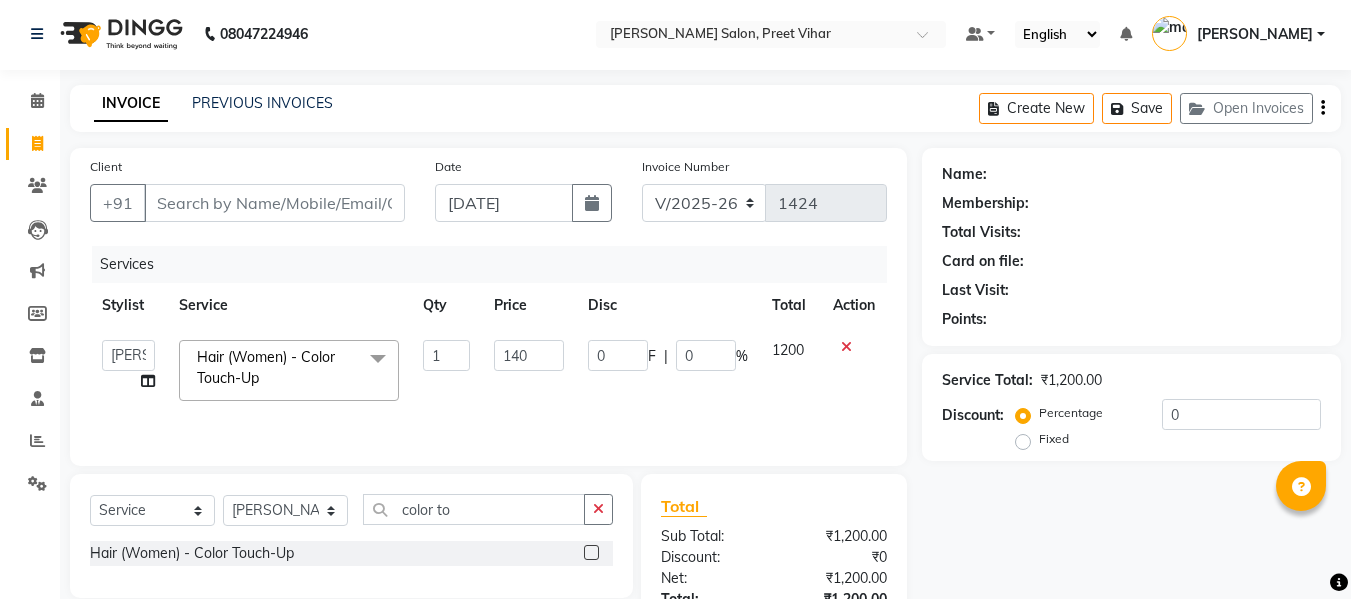 type on "1400" 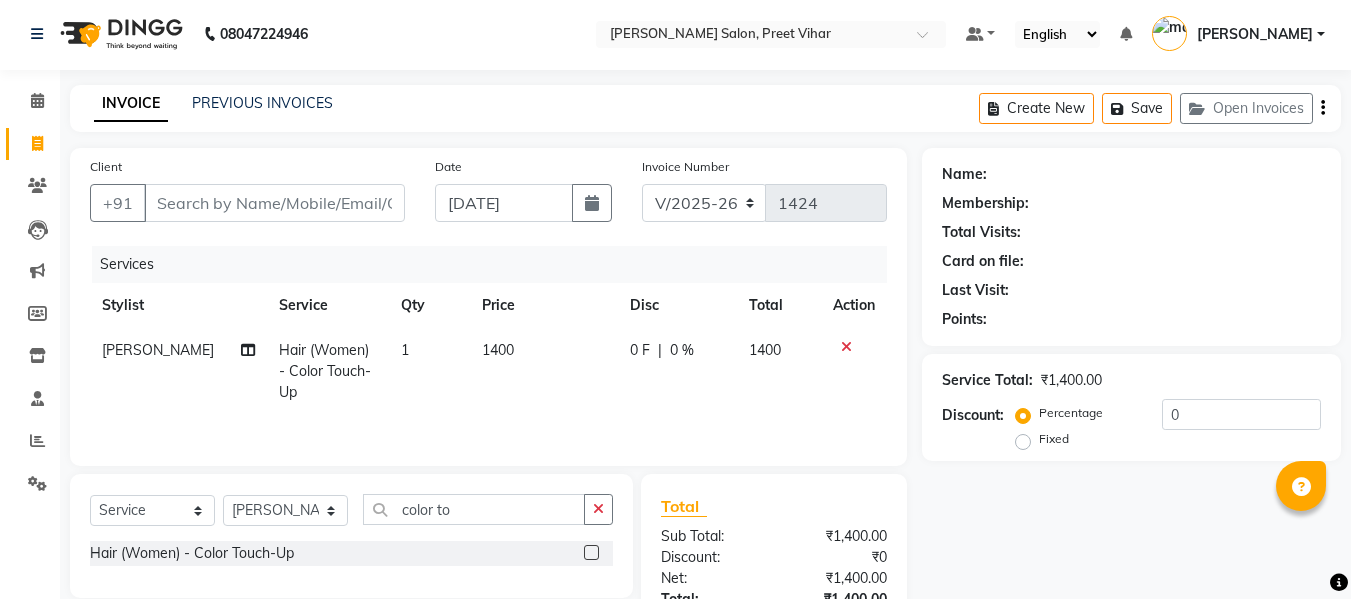 click on "Services Stylist Service Qty Price Disc Total Action Samaksh Hair (Women) - Color Touch-Up 1 1400 0 F | 0 % 1400" 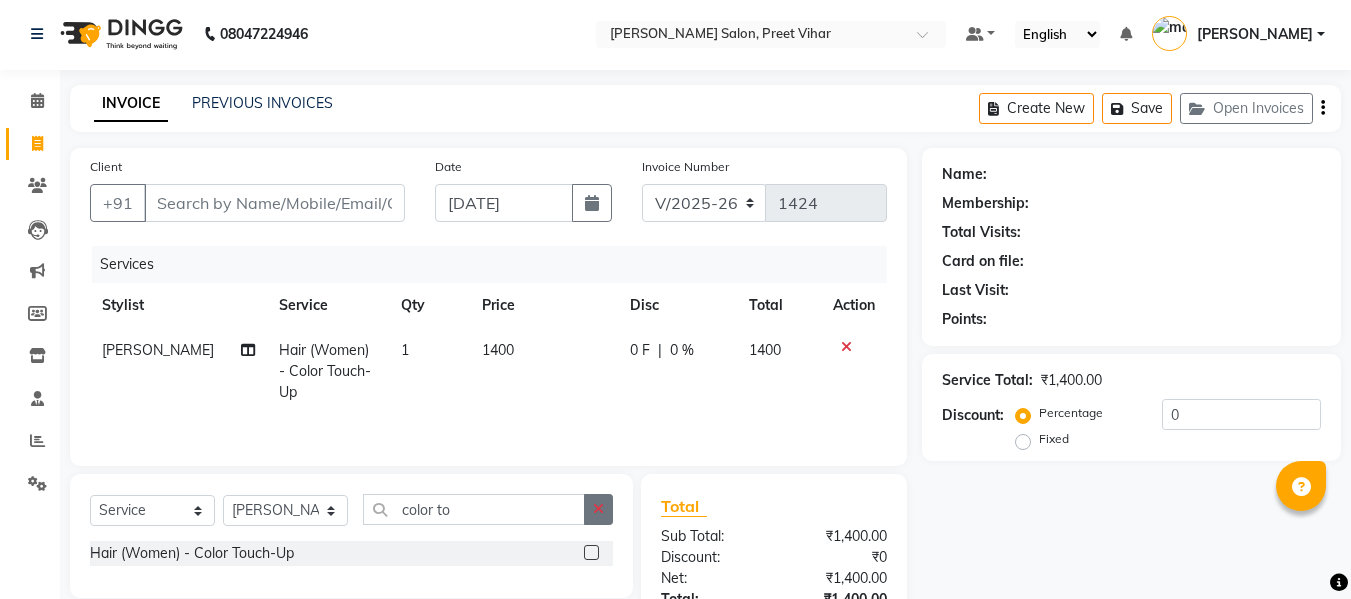 click 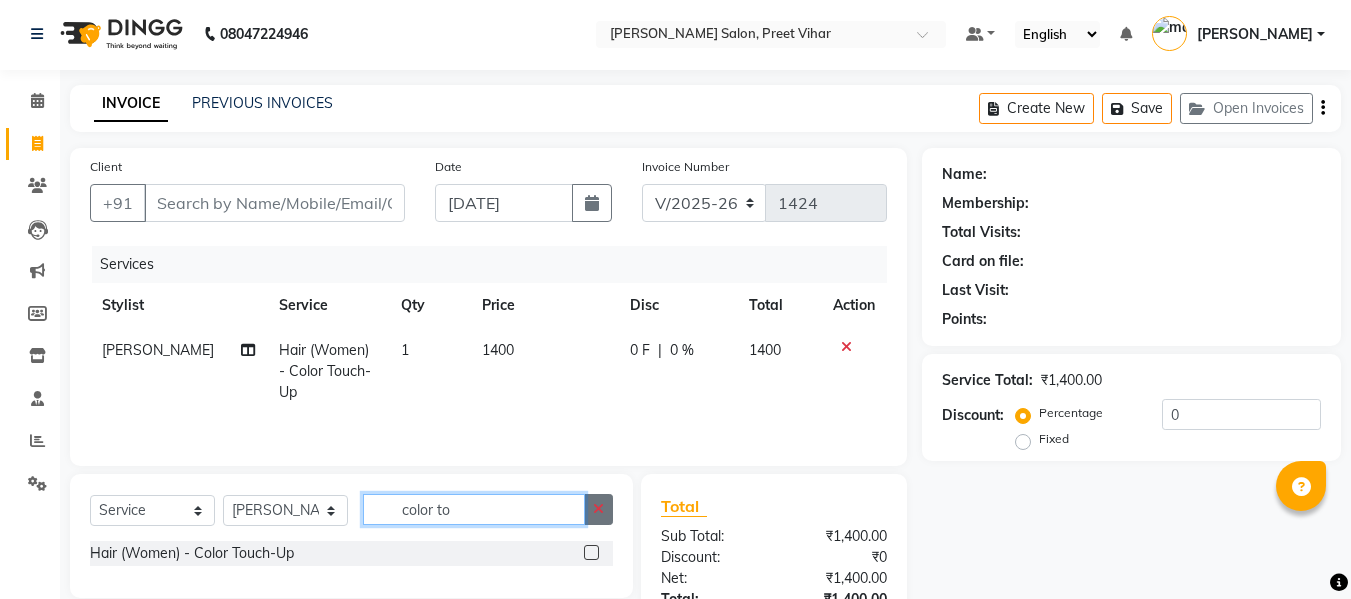 type 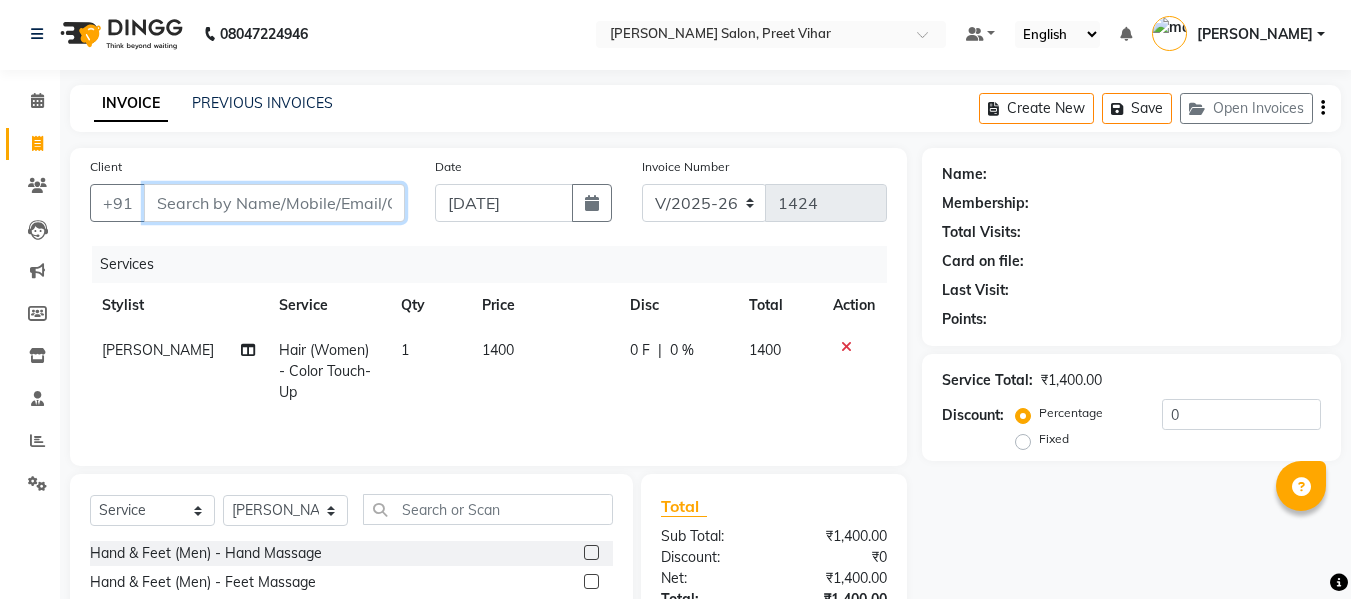 click on "Client" at bounding box center [274, 203] 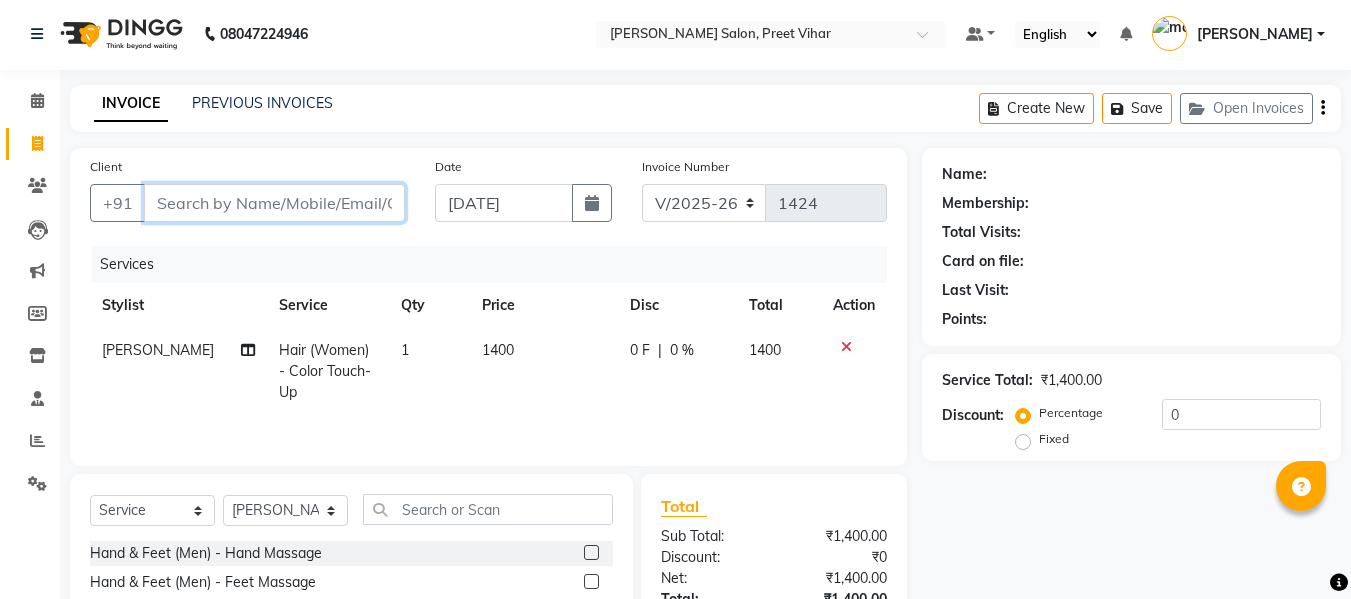 click on "Client" at bounding box center [274, 203] 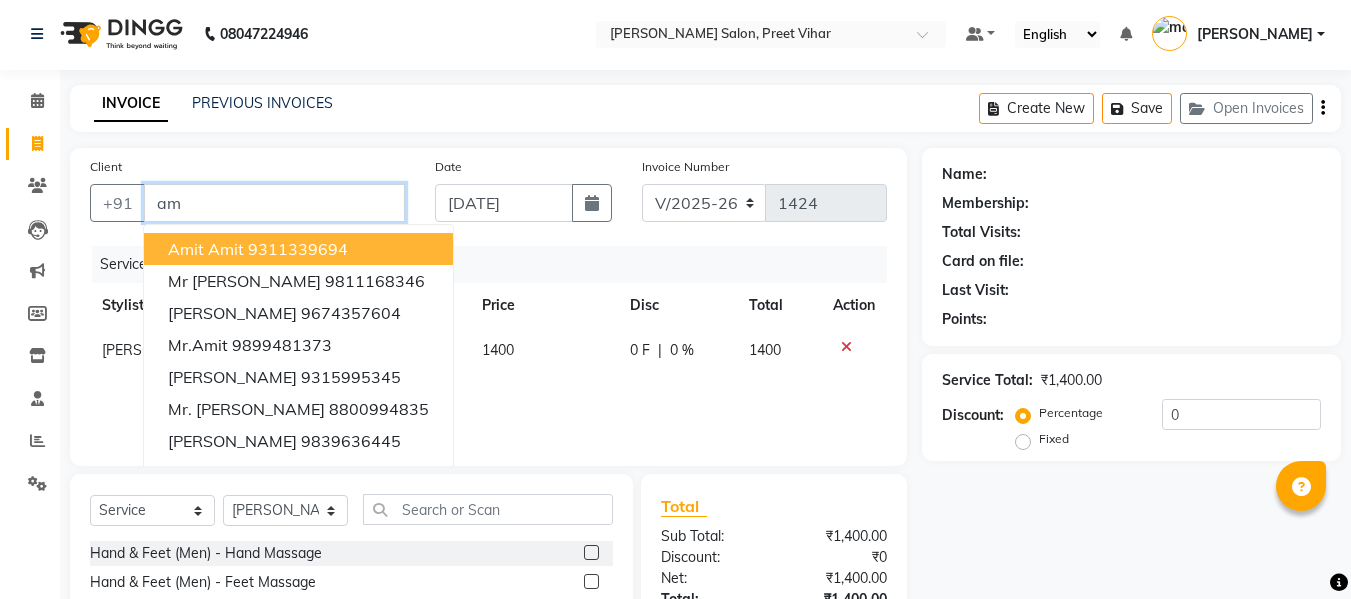 type on "a" 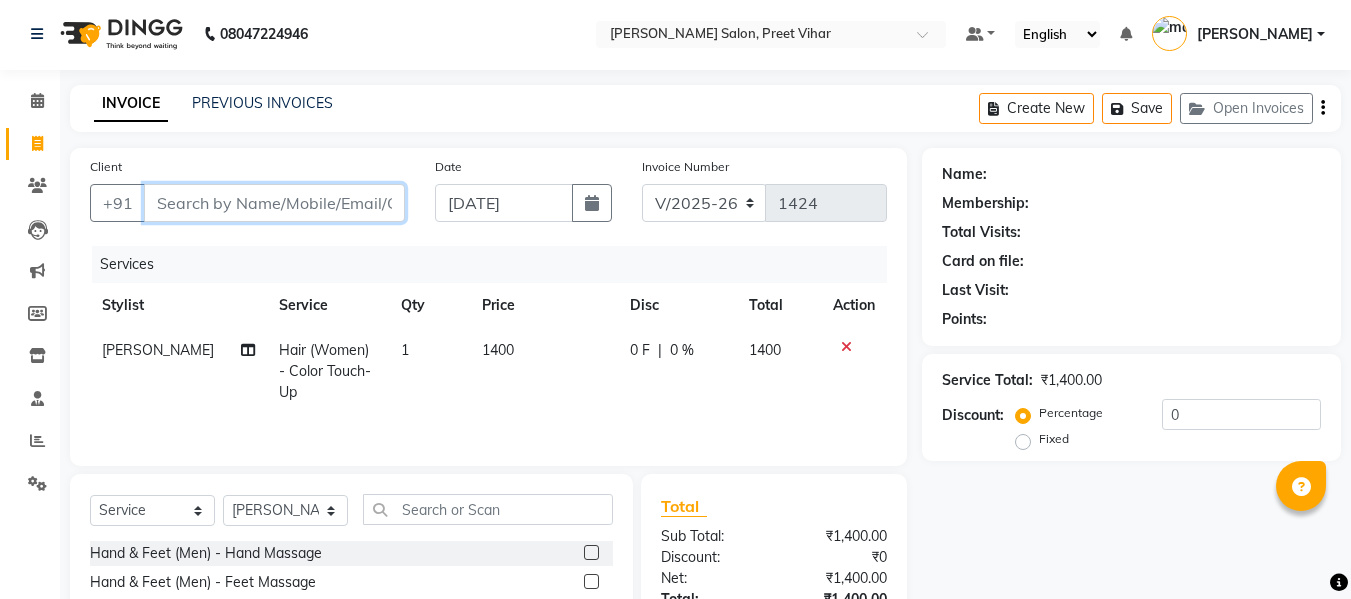 click on "Client" at bounding box center (274, 203) 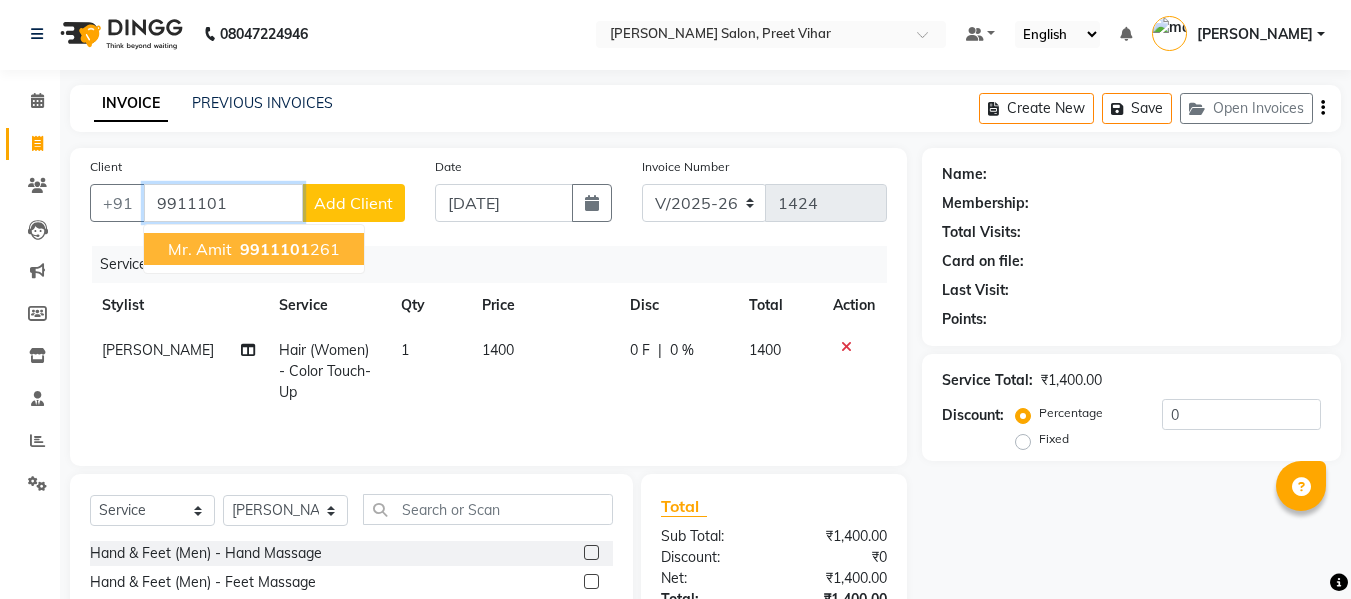 click on "9911101" at bounding box center [275, 249] 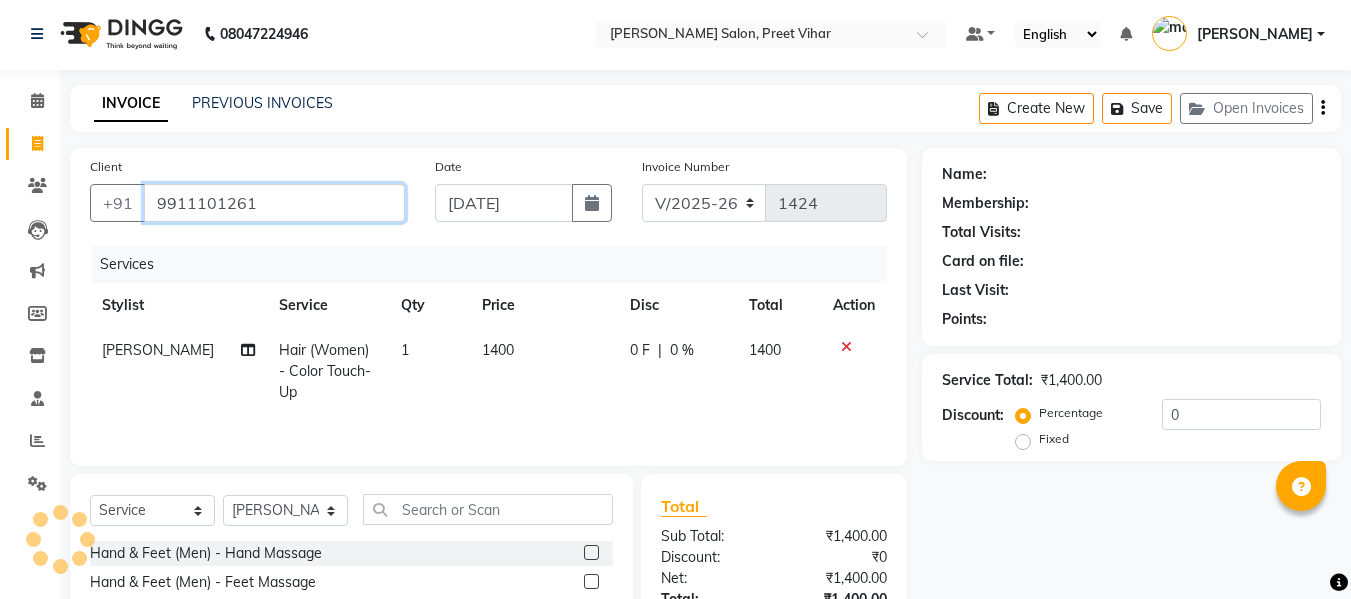 type on "9911101261" 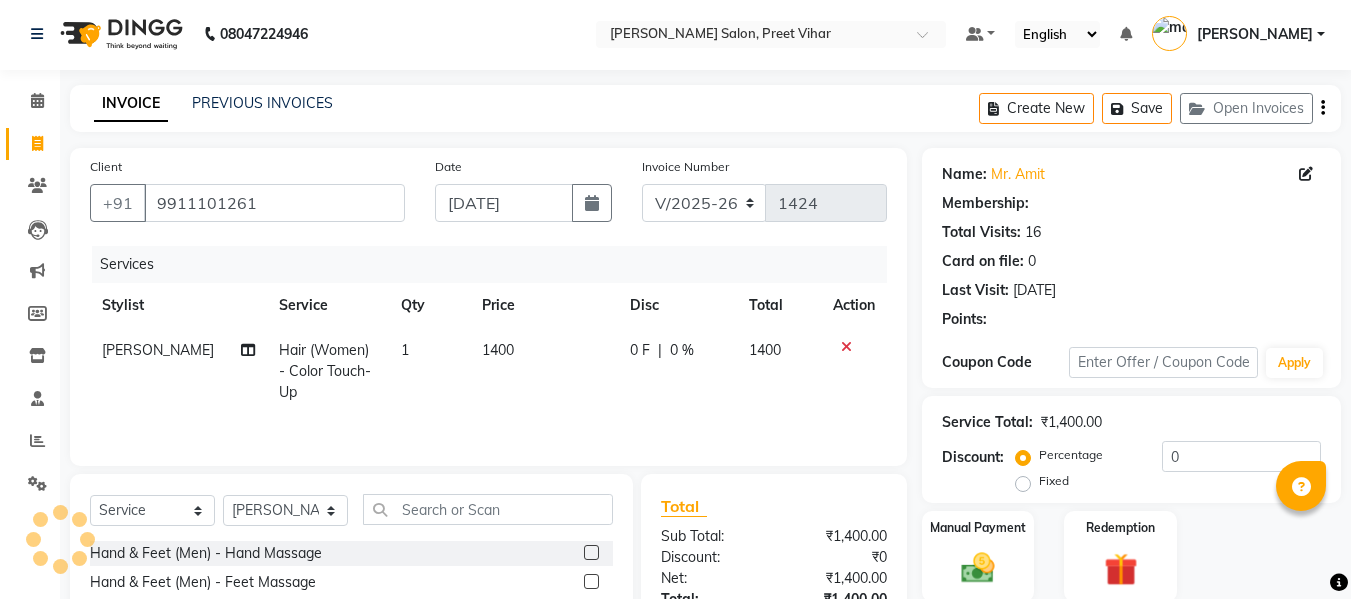 select on "1: Object" 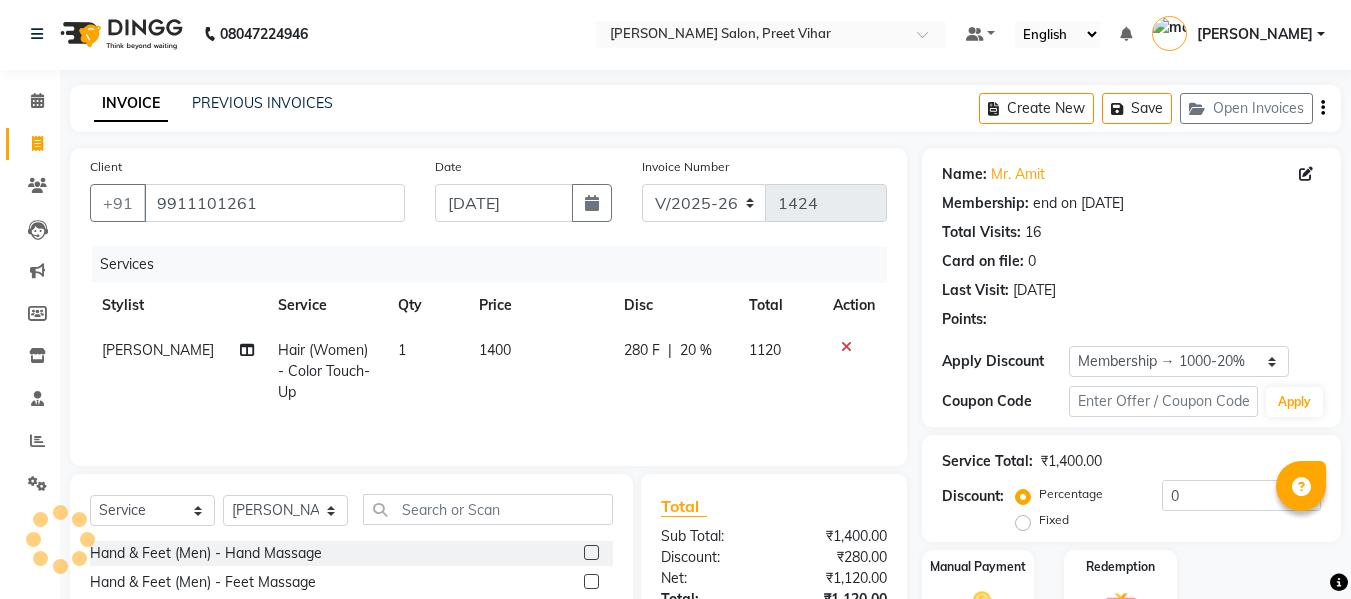 type on "20" 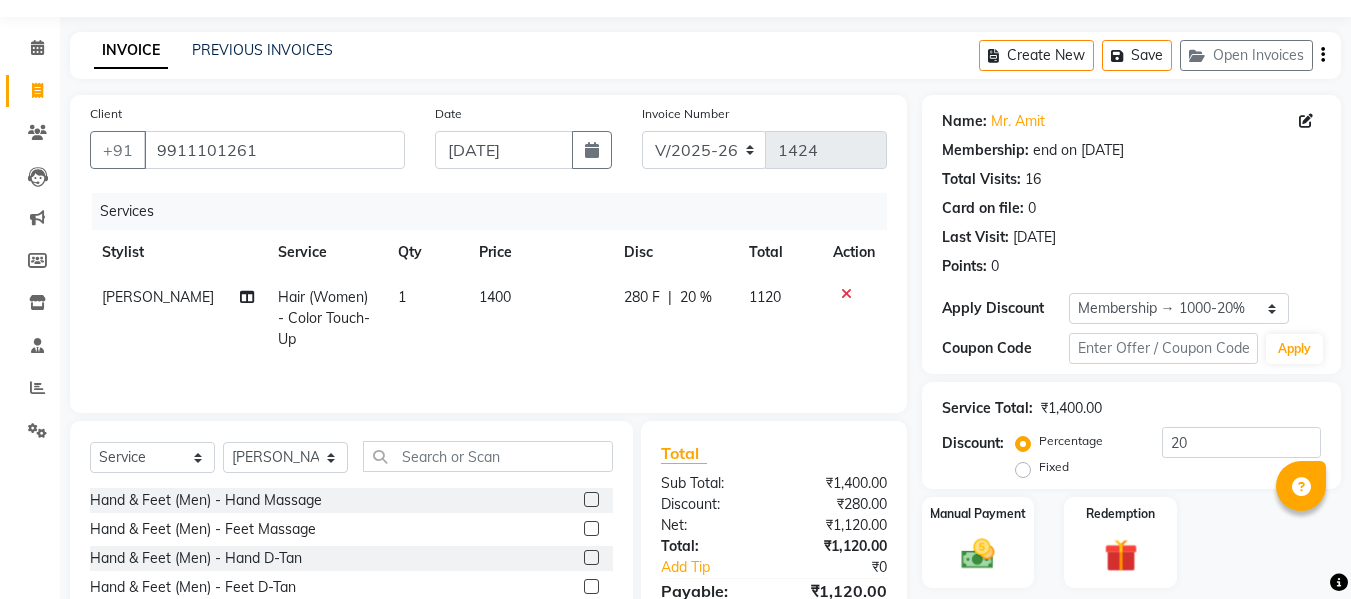 scroll, scrollTop: 56, scrollLeft: 0, axis: vertical 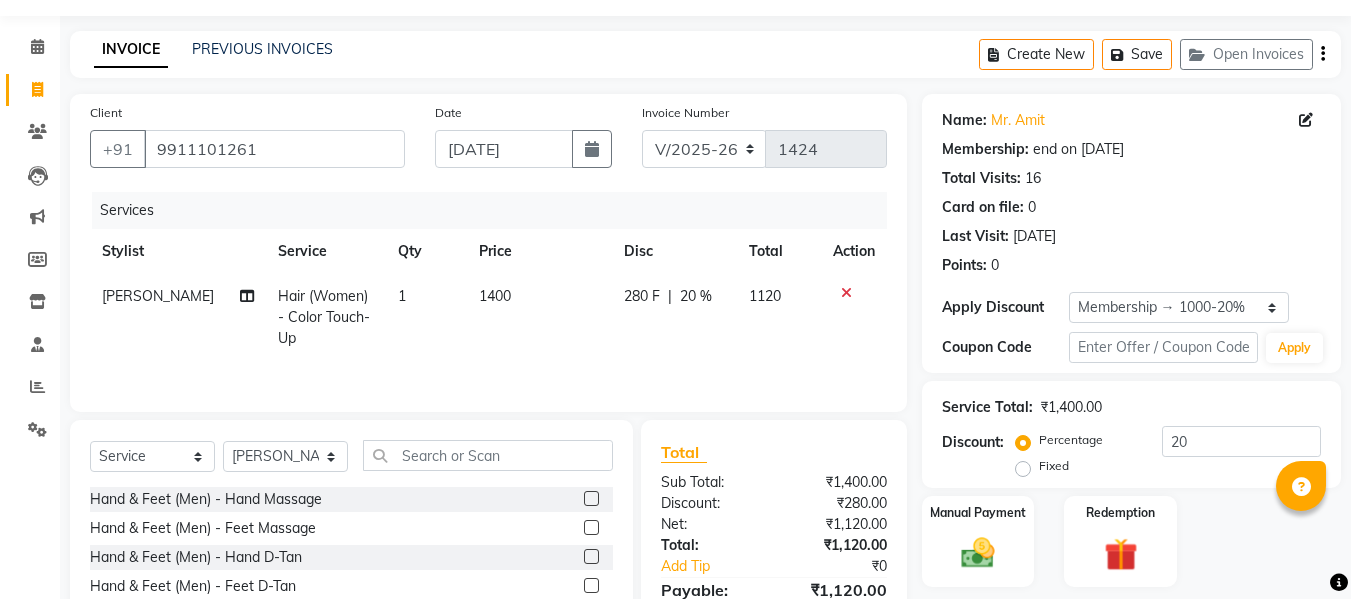 click on "1400" 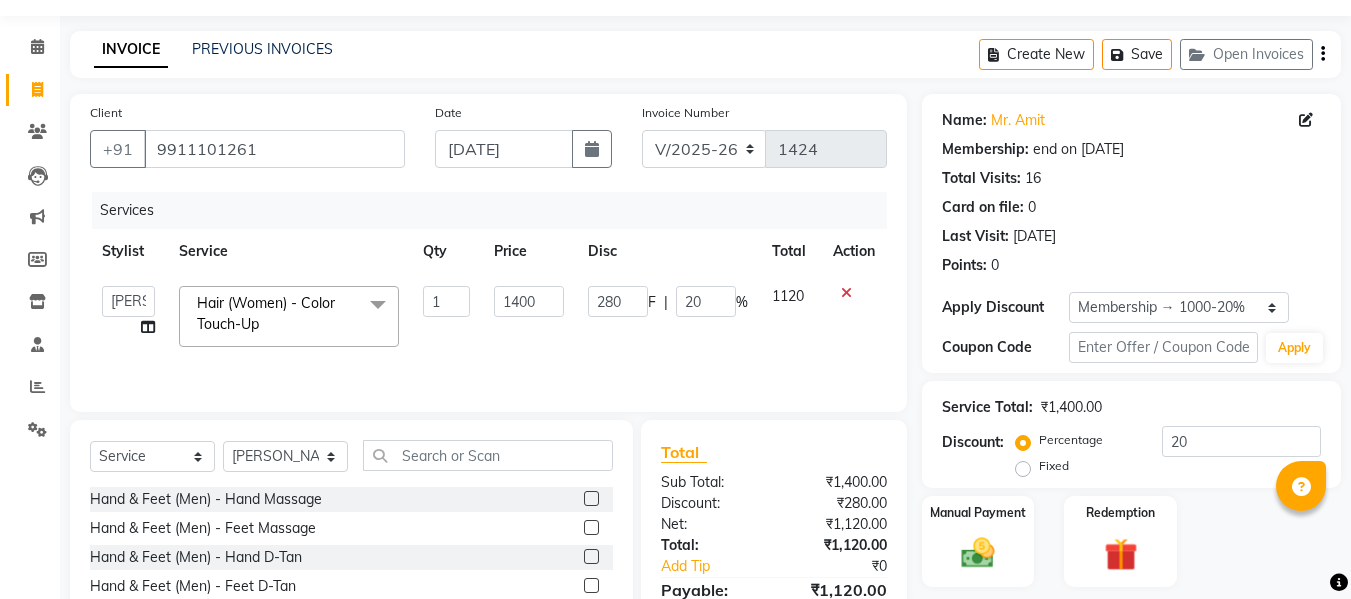 click on "1400" 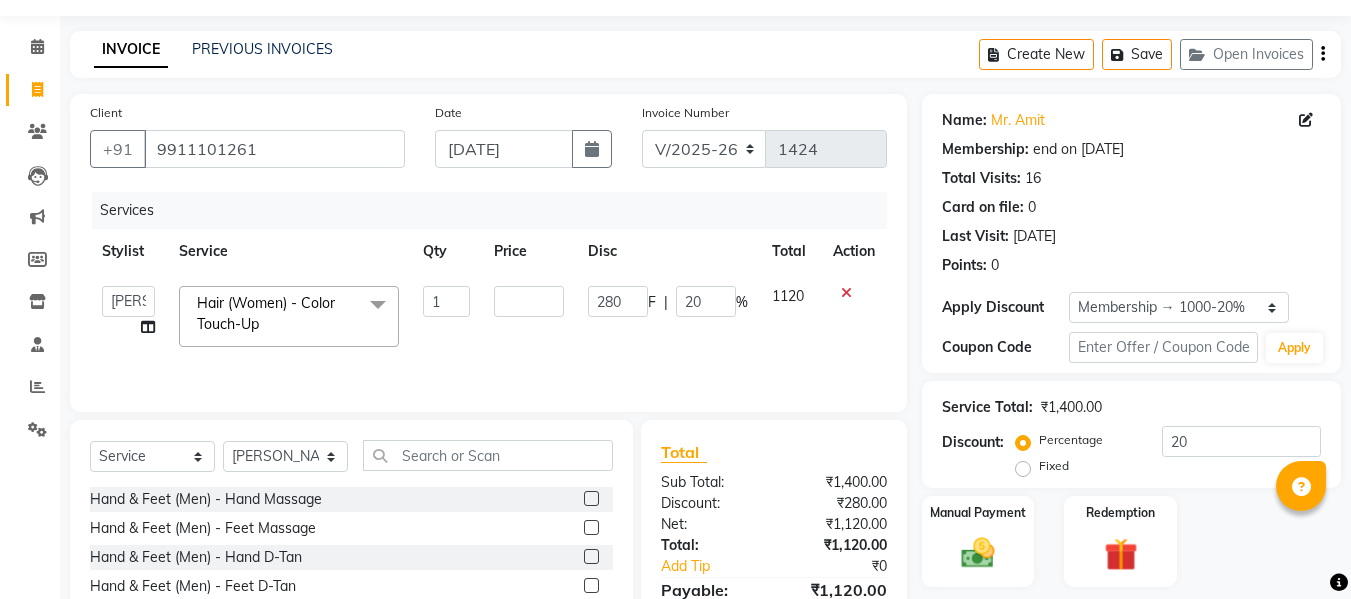 type on "0" 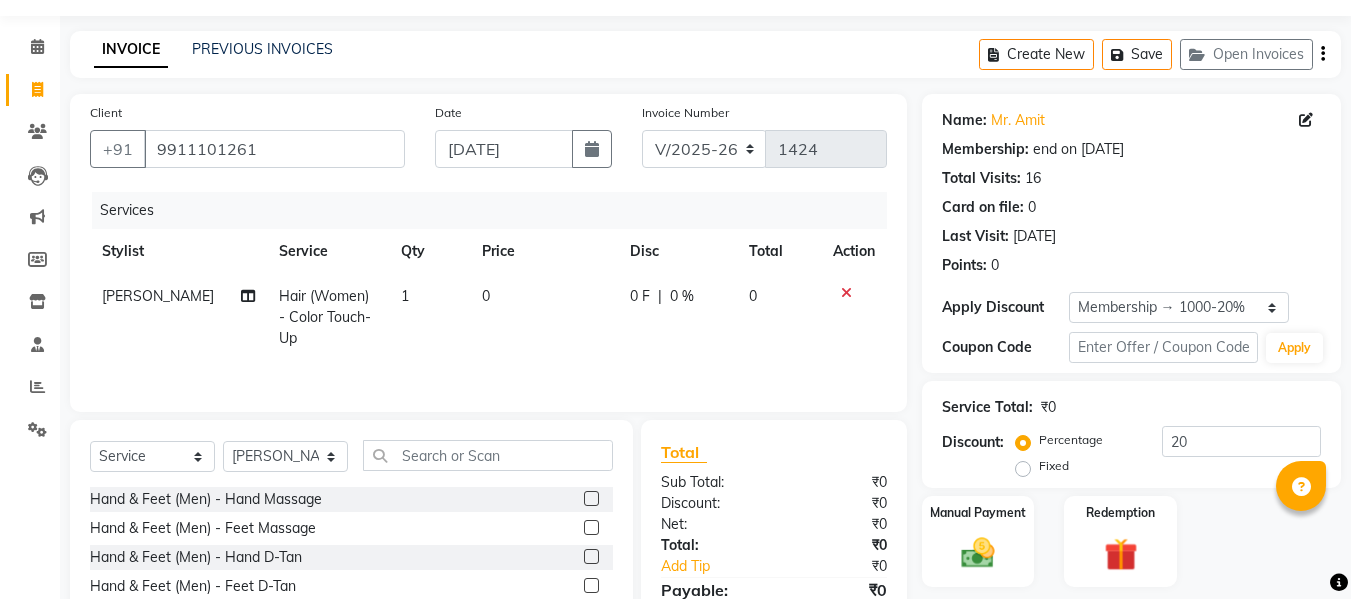 click on "0" 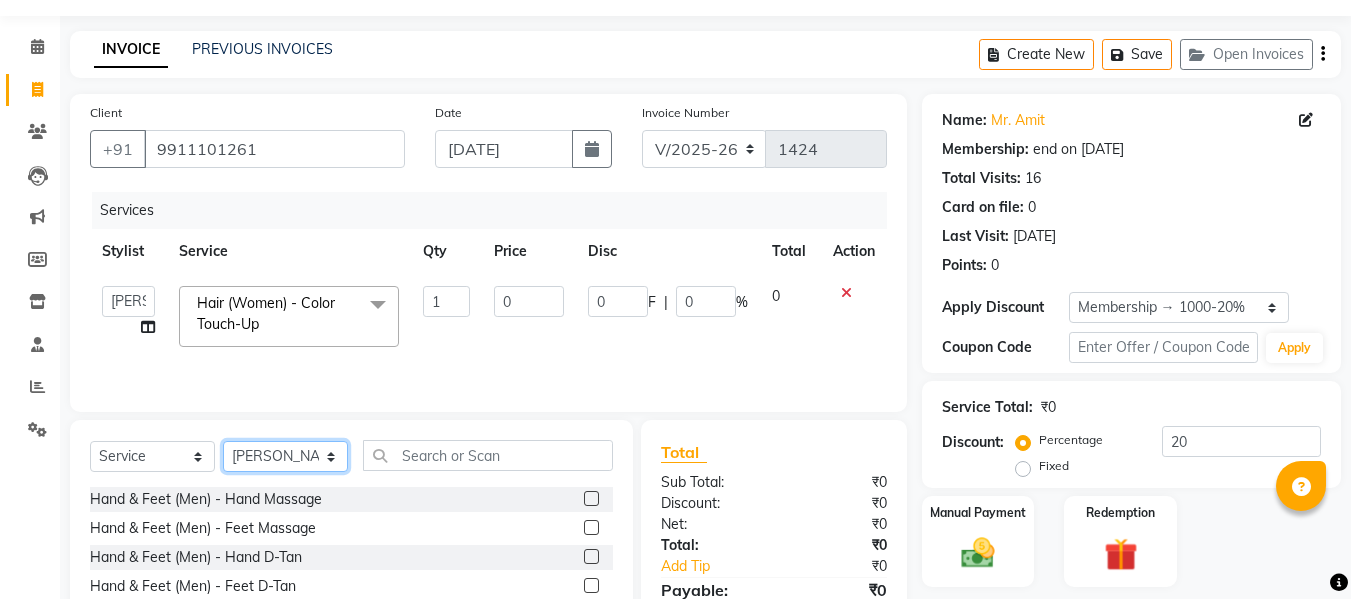 click on "Select Stylist [PERSON_NAME] [PERSON_NAME] Armaan  Dipika [PERSON_NAME] [PERSON_NAME] [PERSON_NAME] [PERSON_NAME] Nikhil [PERSON_NAME] [PERSON_NAME]  Twinkle Gupta" 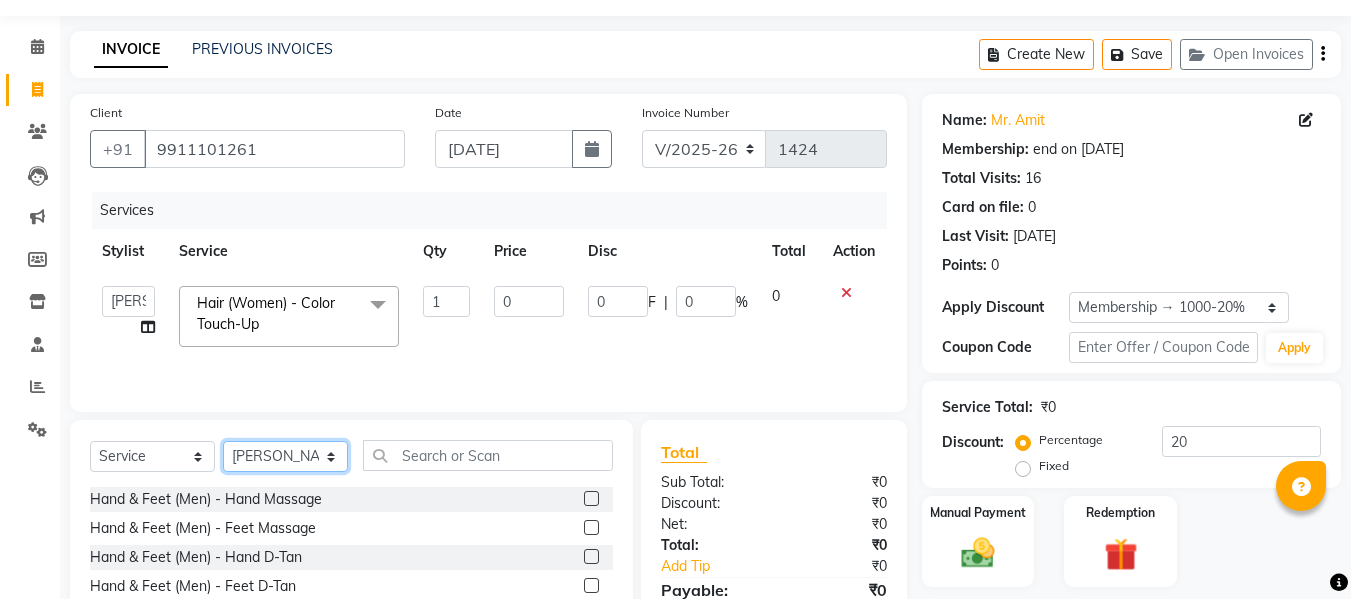 select on "49730" 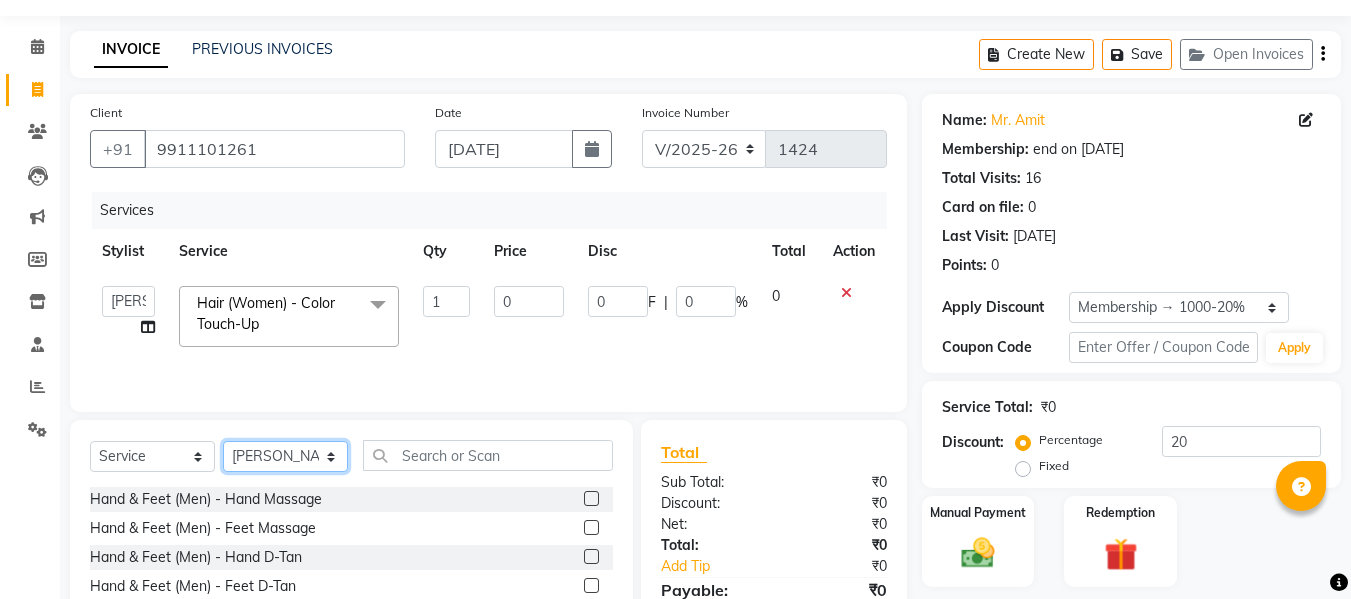 click on "Select Stylist [PERSON_NAME] [PERSON_NAME] Armaan  Dipika [PERSON_NAME] [PERSON_NAME] [PERSON_NAME] [PERSON_NAME] Nikhil [PERSON_NAME] [PERSON_NAME]  Twinkle Gupta" 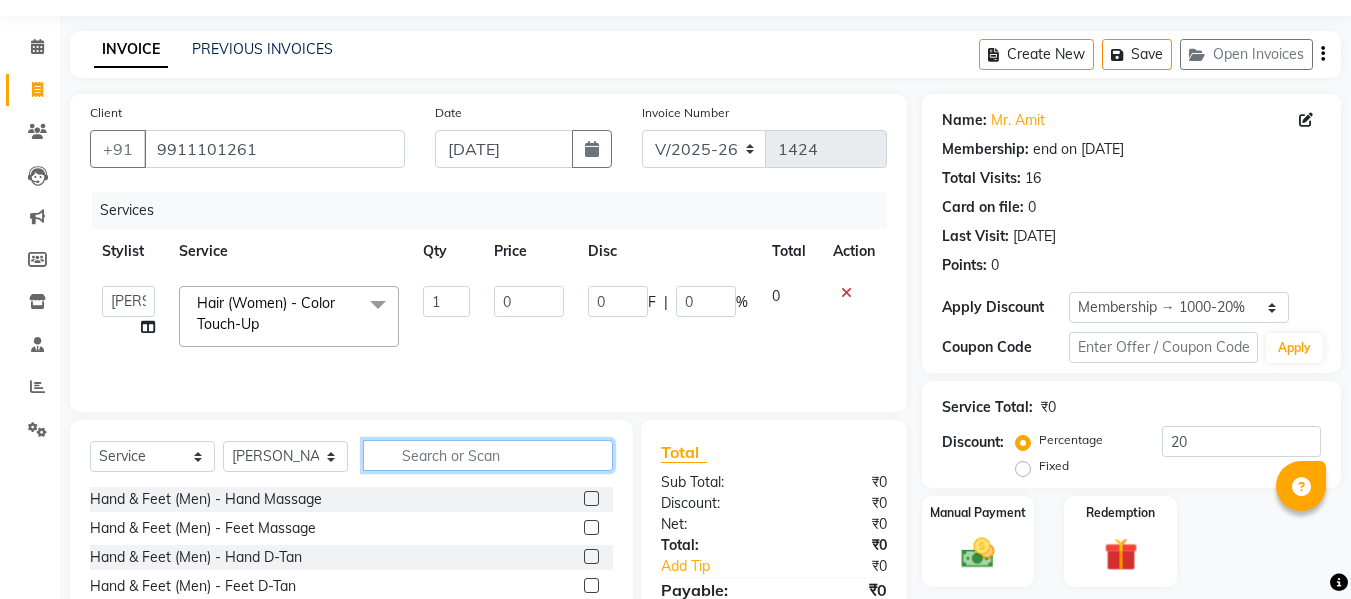 click 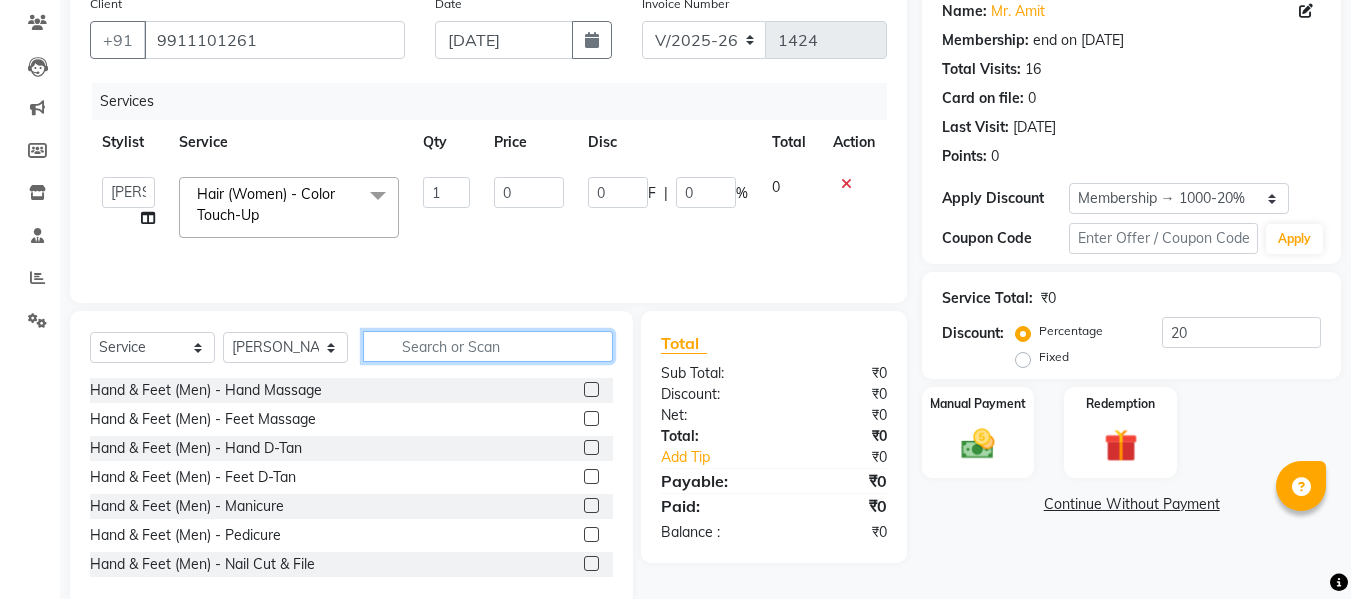 scroll, scrollTop: 176, scrollLeft: 0, axis: vertical 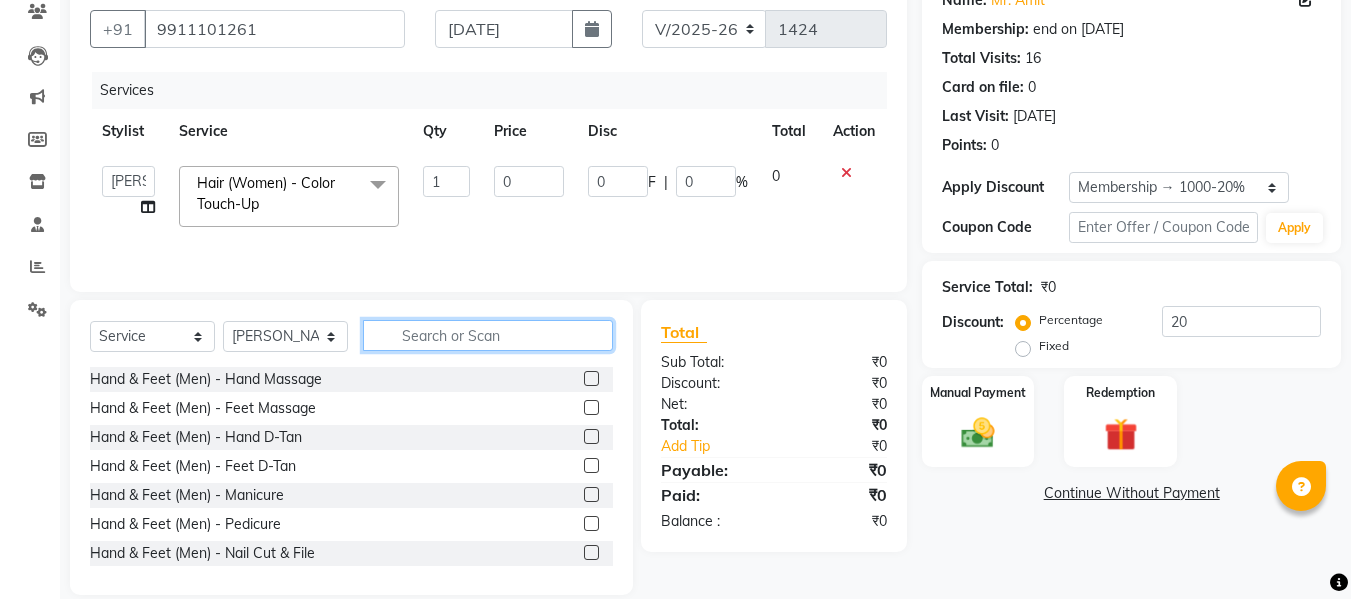 click 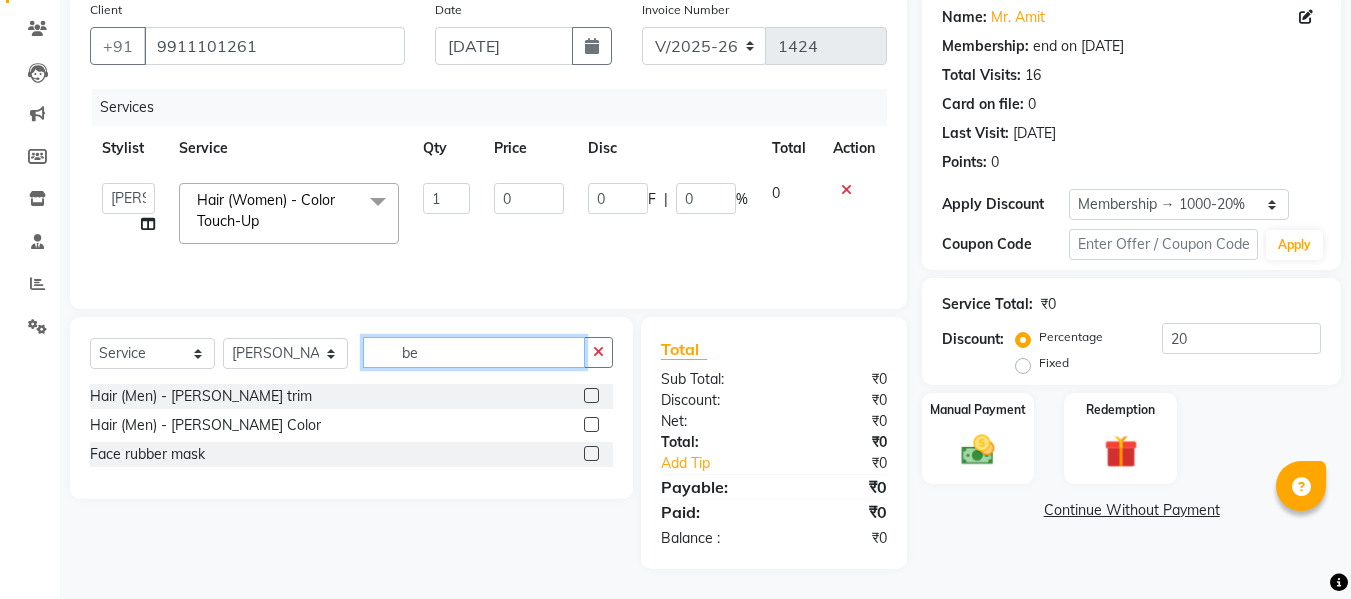 scroll, scrollTop: 159, scrollLeft: 0, axis: vertical 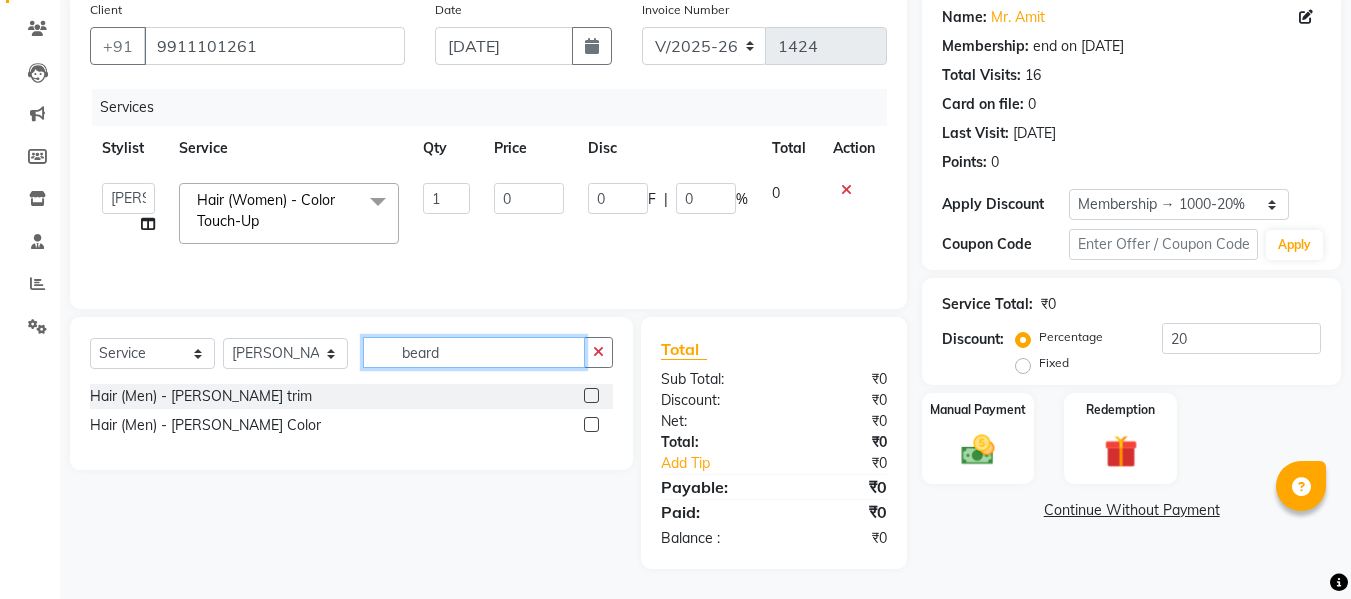 type on "beard" 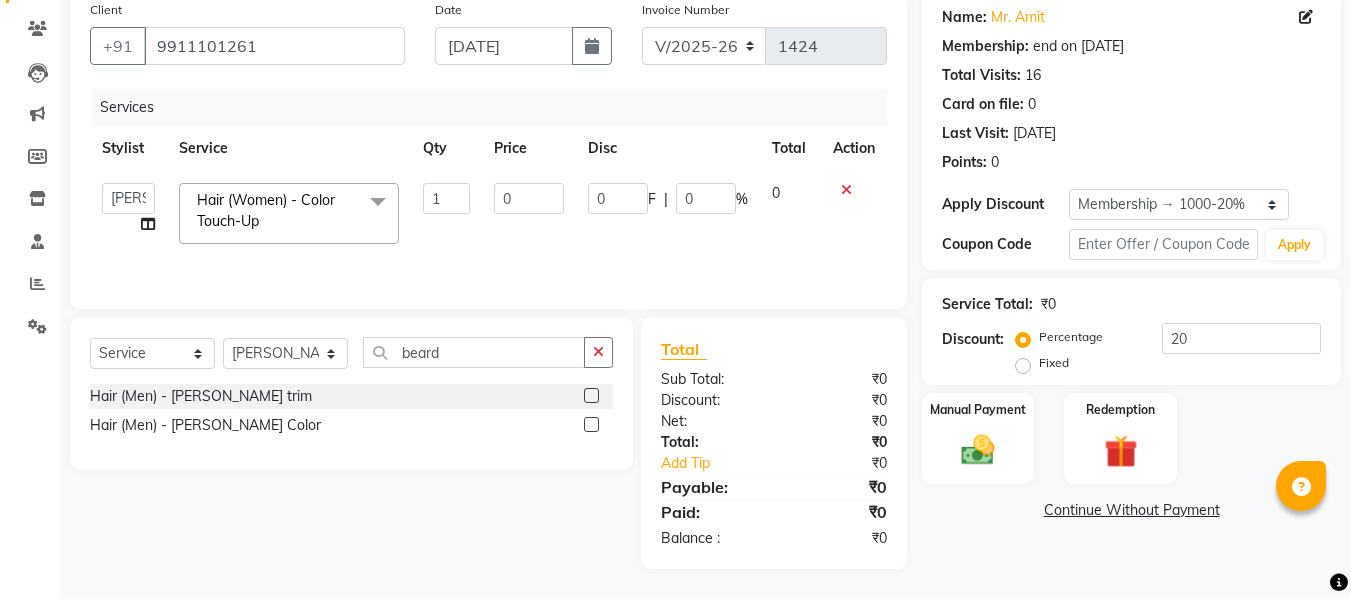 click 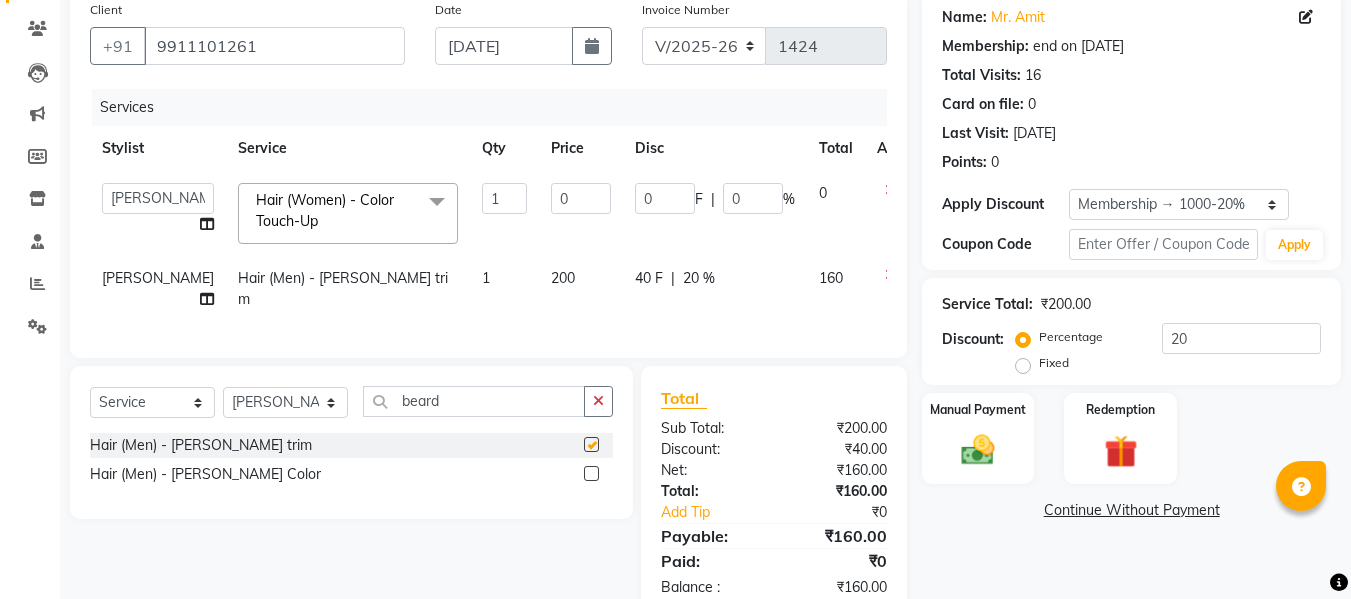 checkbox on "false" 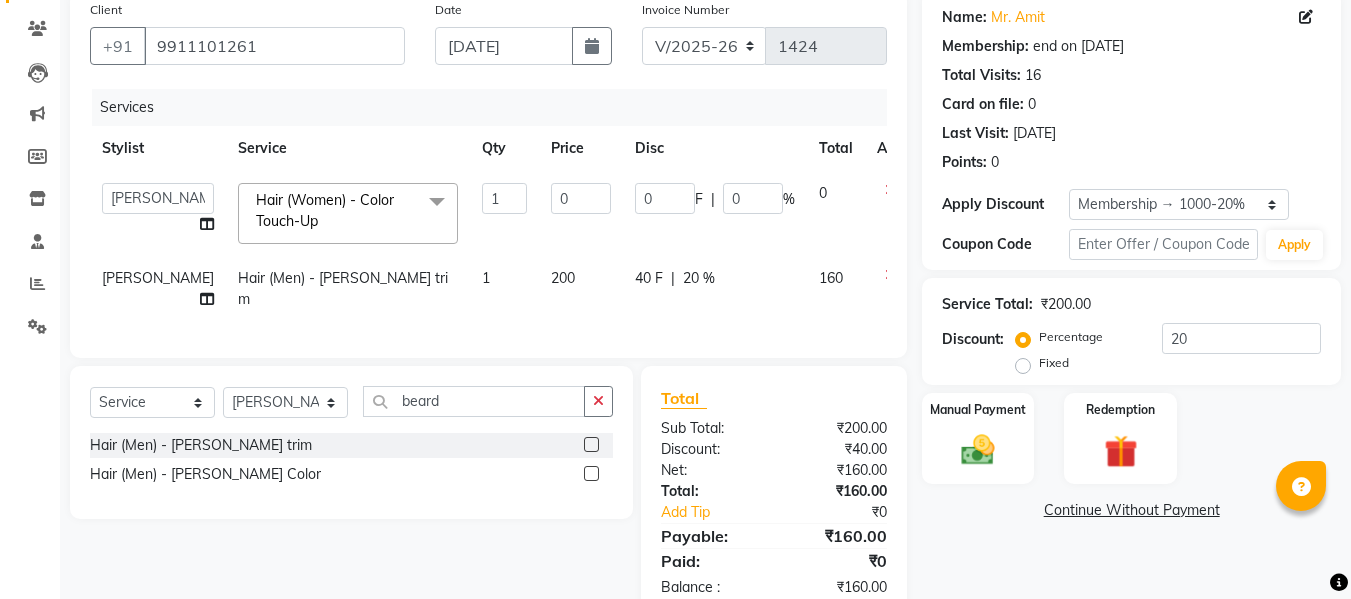 click on "1" 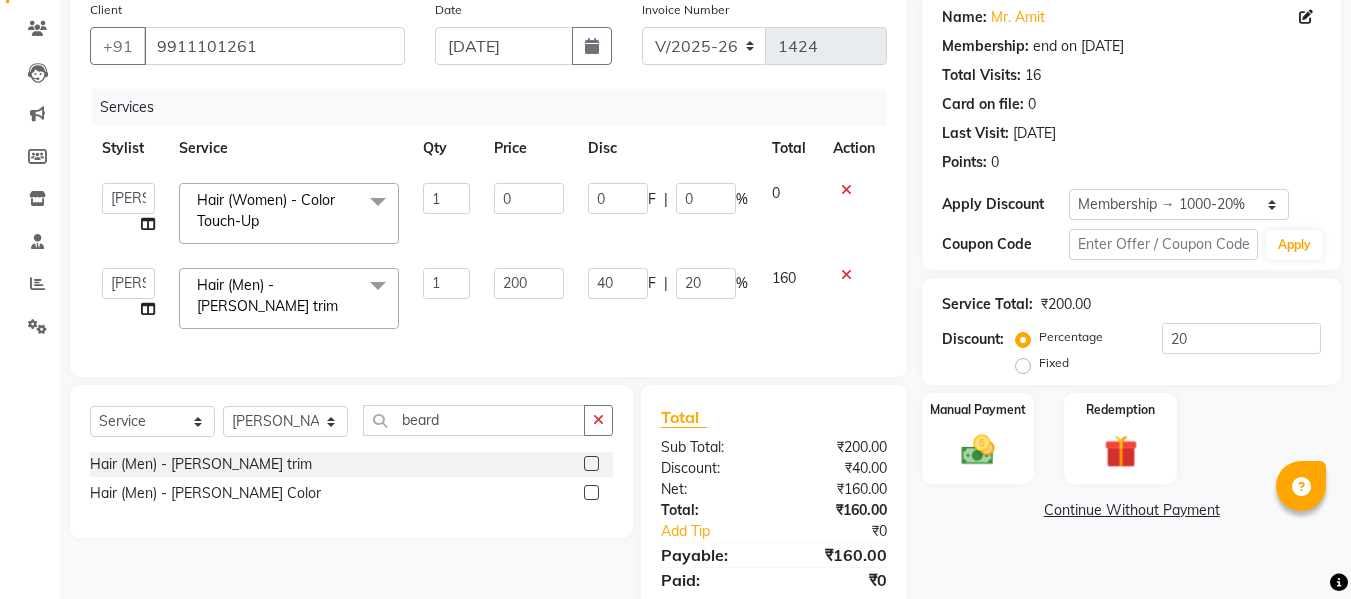click on "1" 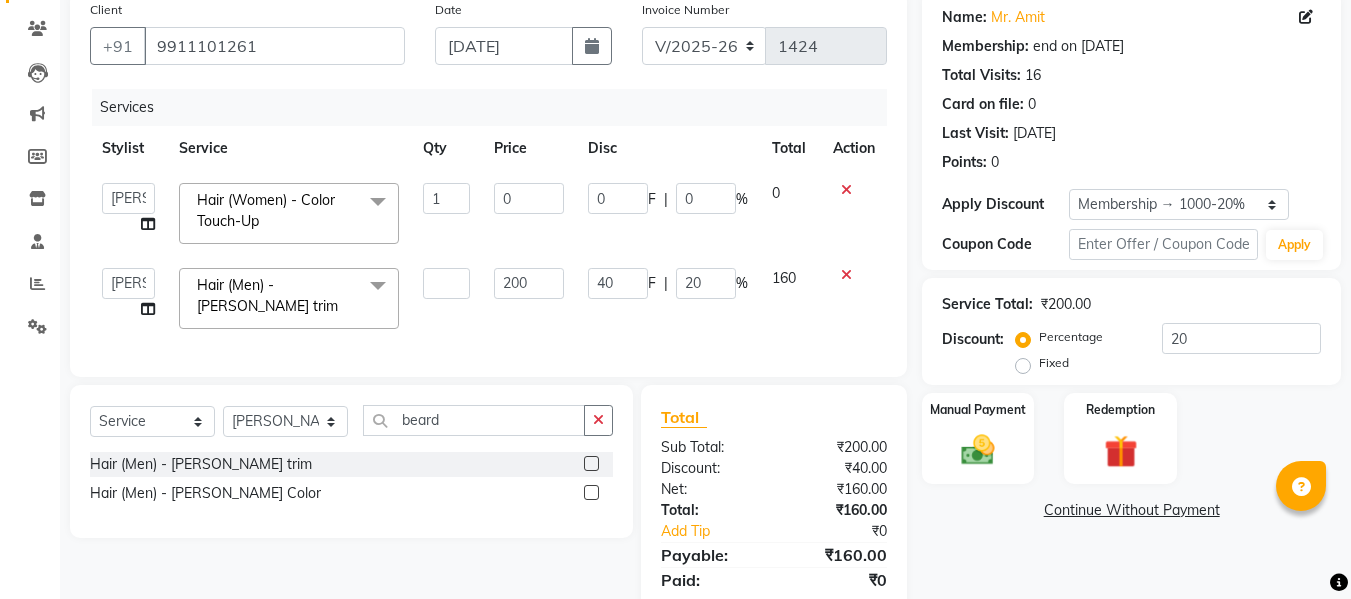 type on "2" 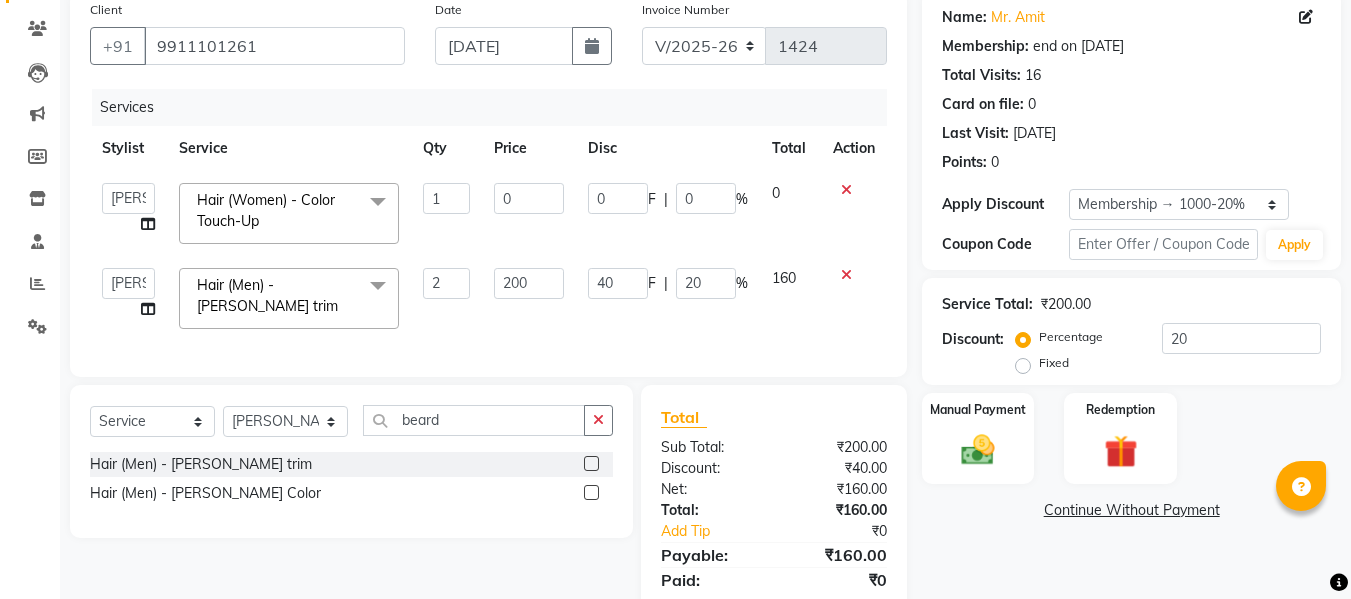 click on "Services Stylist Service Qty Price Disc Total Action  Afsar salmani   Amjad Khan   Armaan    Dipika   fardeen   Kajal Tyagi   Kirti Rajput   madonna   Nikhil   Prince   Rizwan   Samaksh   Shahnawaz    Twinkle Gupta  Hair (Women) - Color Touch-Up  x Hand & Feet (Men) - Hand Massage Hand & Feet (Men) - Feet Massage Hand & Feet (Men) - Hand D-Tan Hand & Feet (Men) - Feet D-Tan Hand & Feet (Men) - Manicure Hand & Feet (Men) - Pedicure Hand & Feet (Men) - Nail Cut & File conatct lense advance payment Tong Curls Hair (Men) - Shampoo Hair (Men) - Condtioner Hair (Men) - Hair Cut Hair (Men) - Beard trim Hair (Men) - Beard Color Hair (Men) - Oil Massage Hair (Men) - Hair Spa Hair (Men) - Color Hair (Men) - Highlights Hair (Men) - Smoothening Hair (Men) - Keratin Hair (Men) - Botox Hair (Men) - Perming Hair (Men) - Plex Treatment Pedi pie pedicure Shave Shampoo (women) Shampoo gk (women) Vitamino sealer treatment Fruit cocktail pedicure Fruit cocktail manicure Kanpeki upendice facial Prolonger sealer treatment Hairdo" 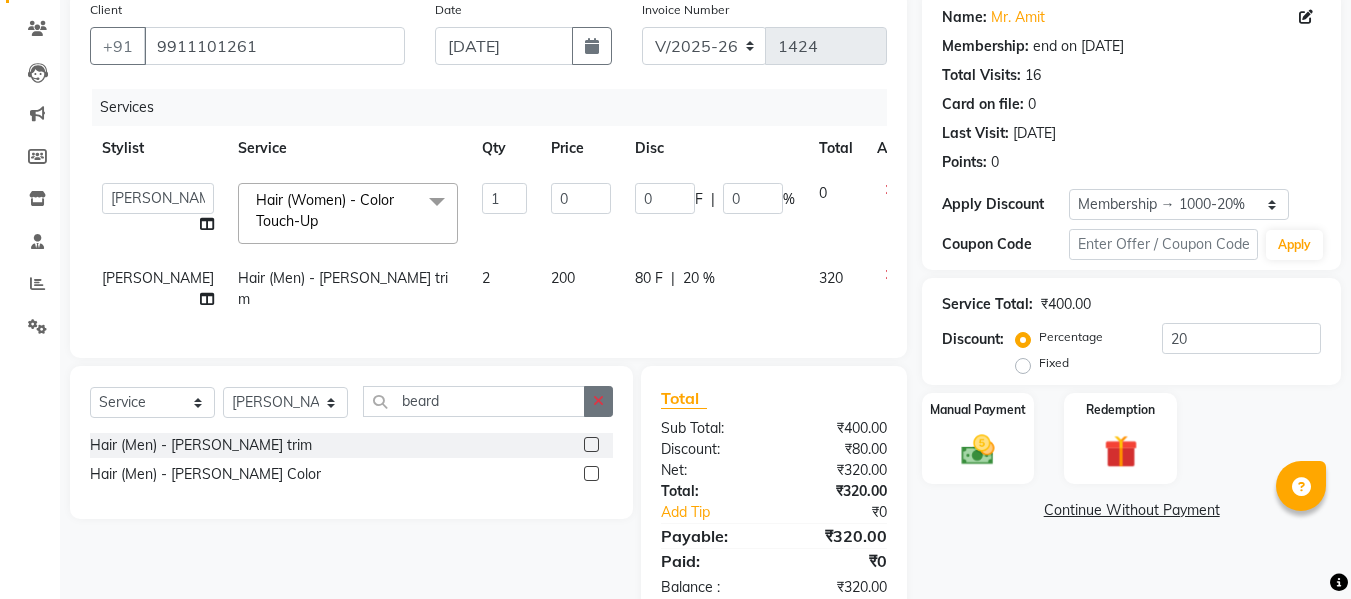 click 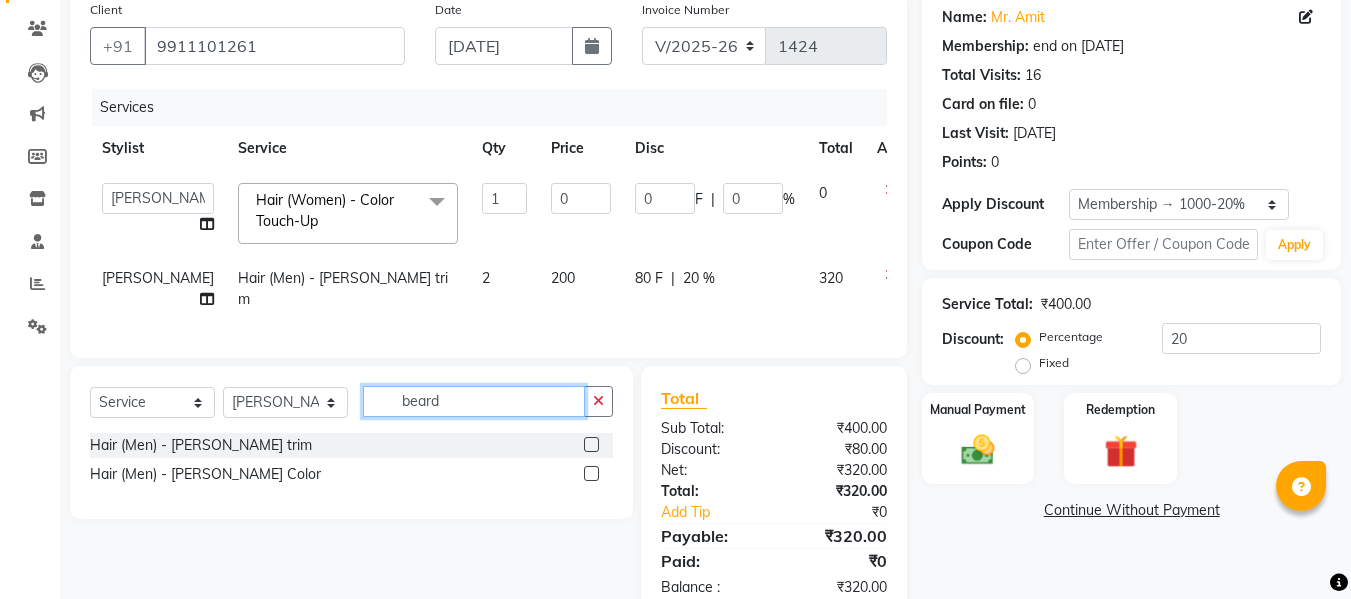 type 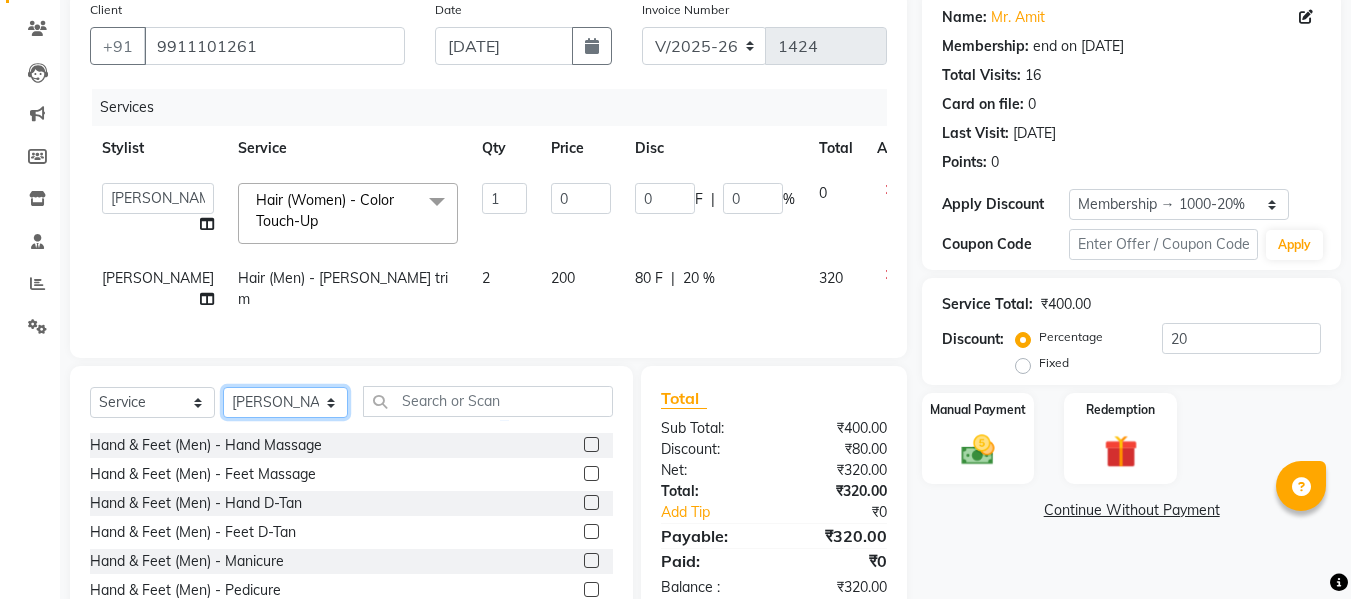click on "Select Stylist [PERSON_NAME] [PERSON_NAME] Armaan  Dipika [PERSON_NAME] [PERSON_NAME] [PERSON_NAME] [PERSON_NAME] Nikhil [PERSON_NAME] [PERSON_NAME]  Twinkle Gupta" 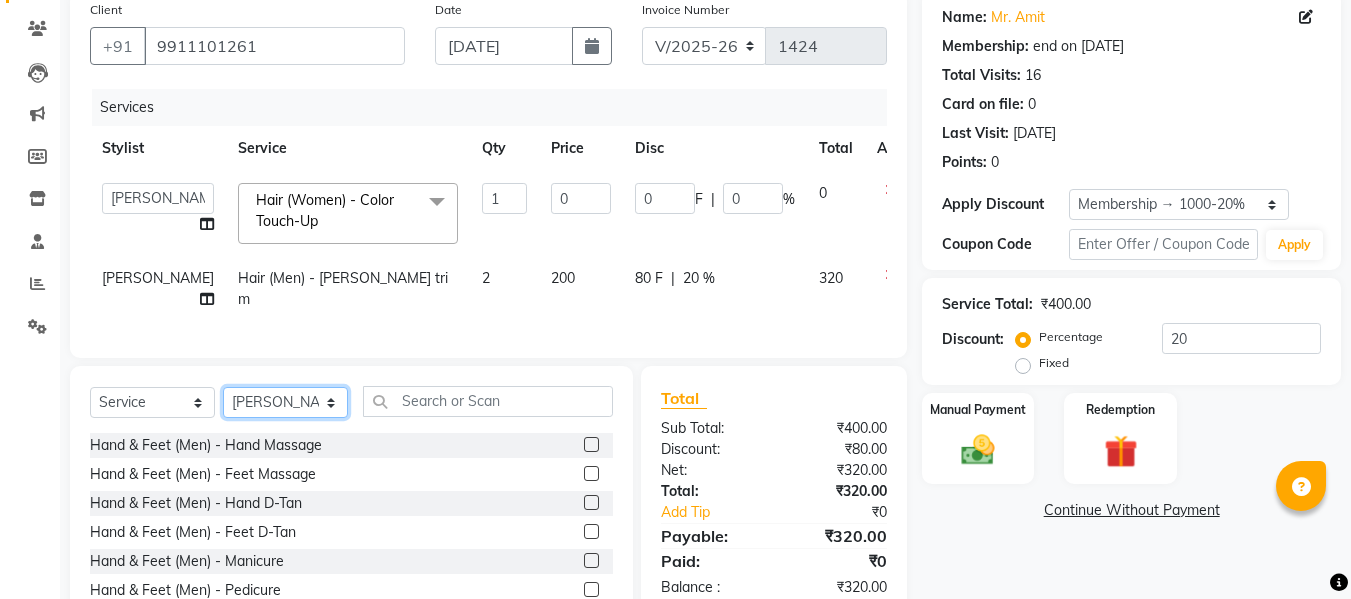 select on "85118" 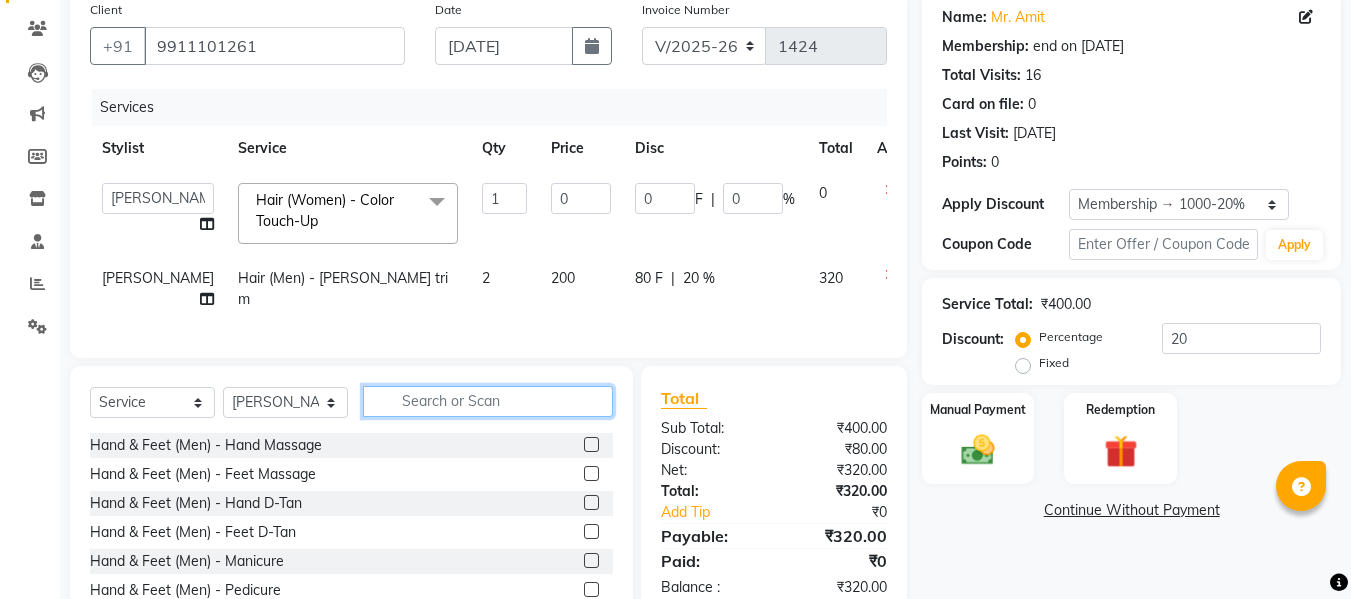 click 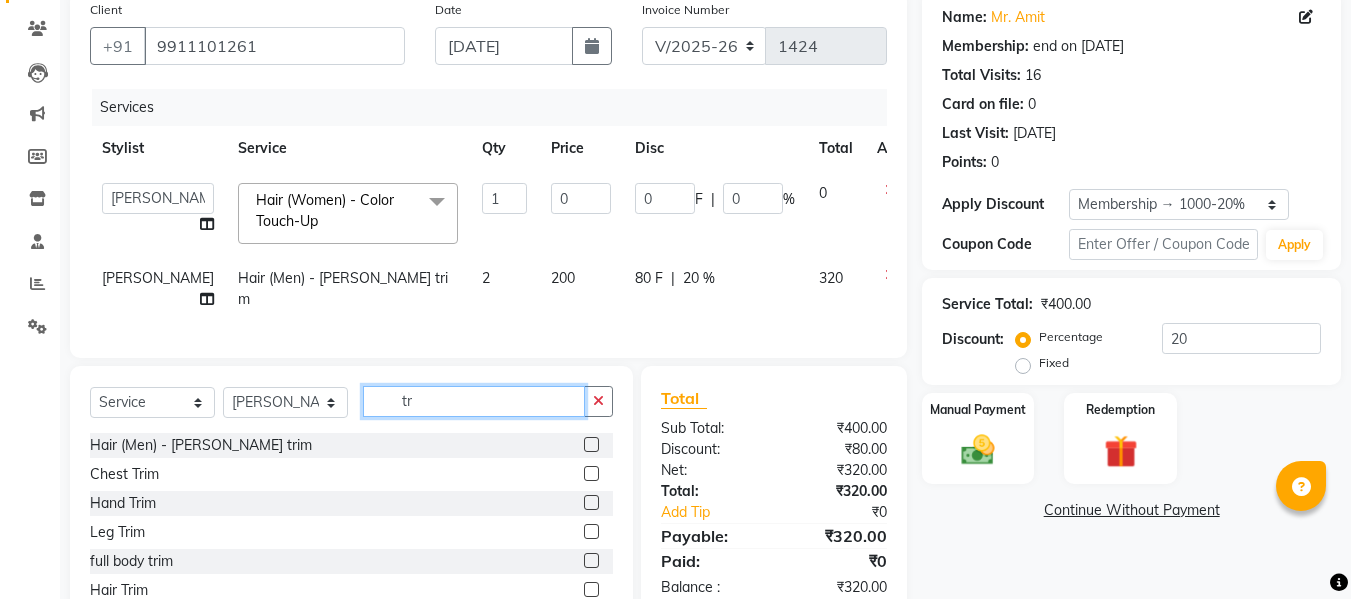 type on "t" 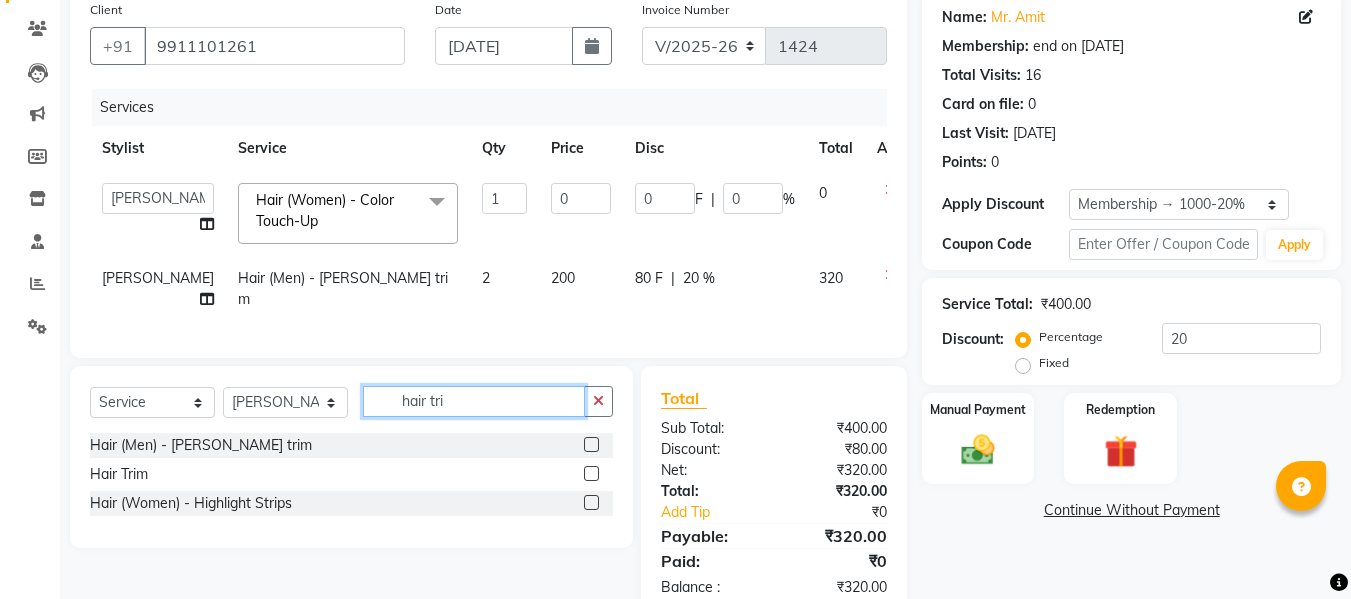 type on "hair tri" 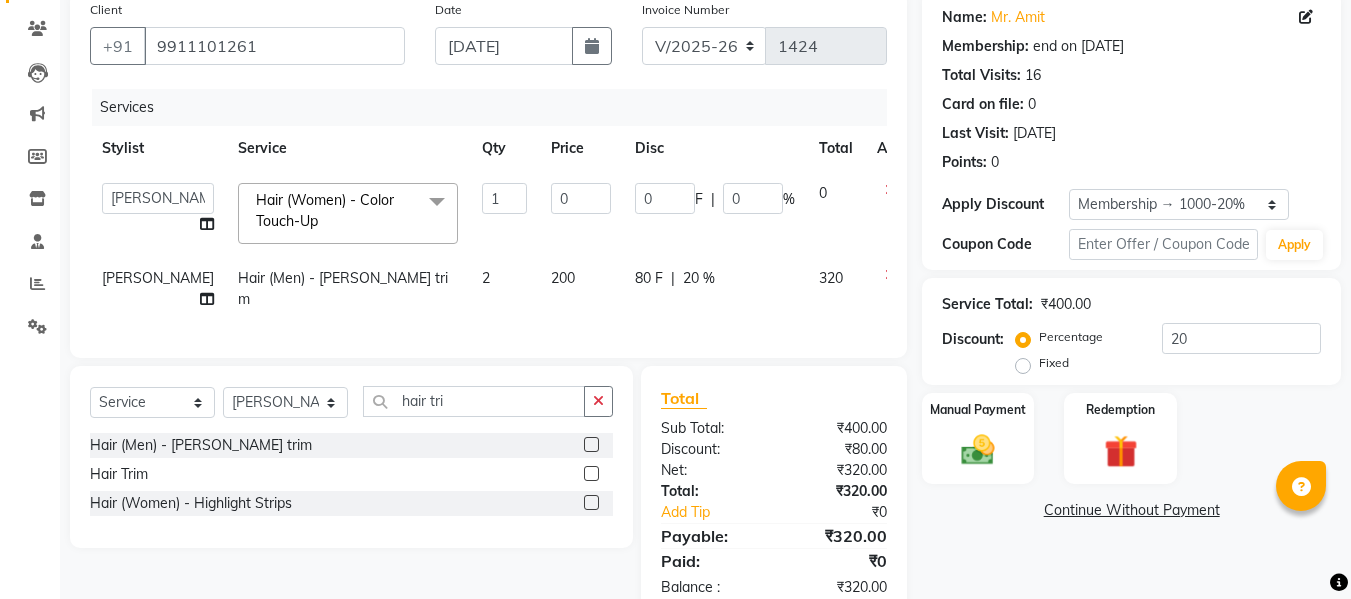 click 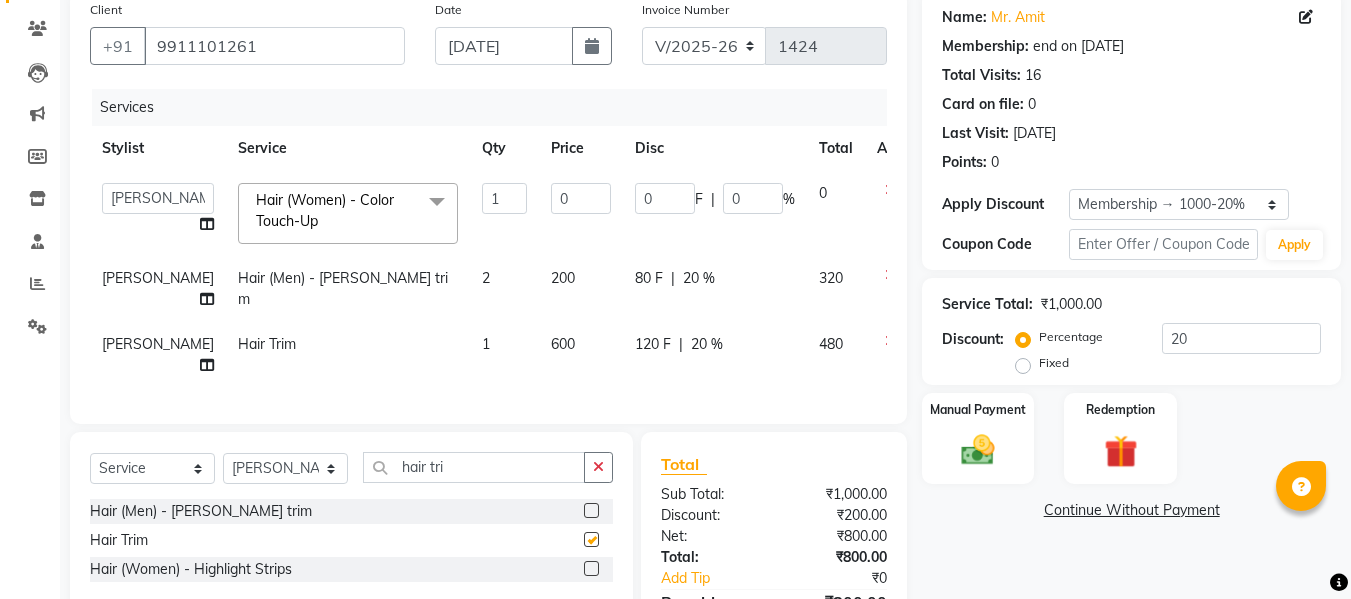 checkbox on "false" 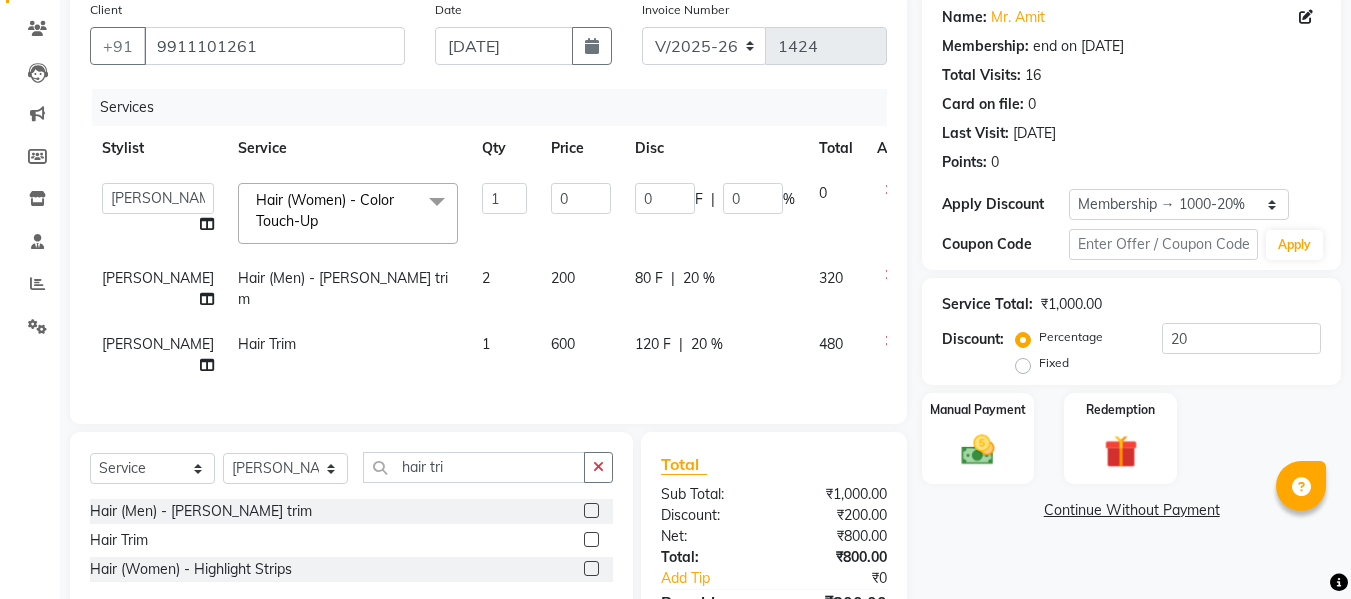 click on "600" 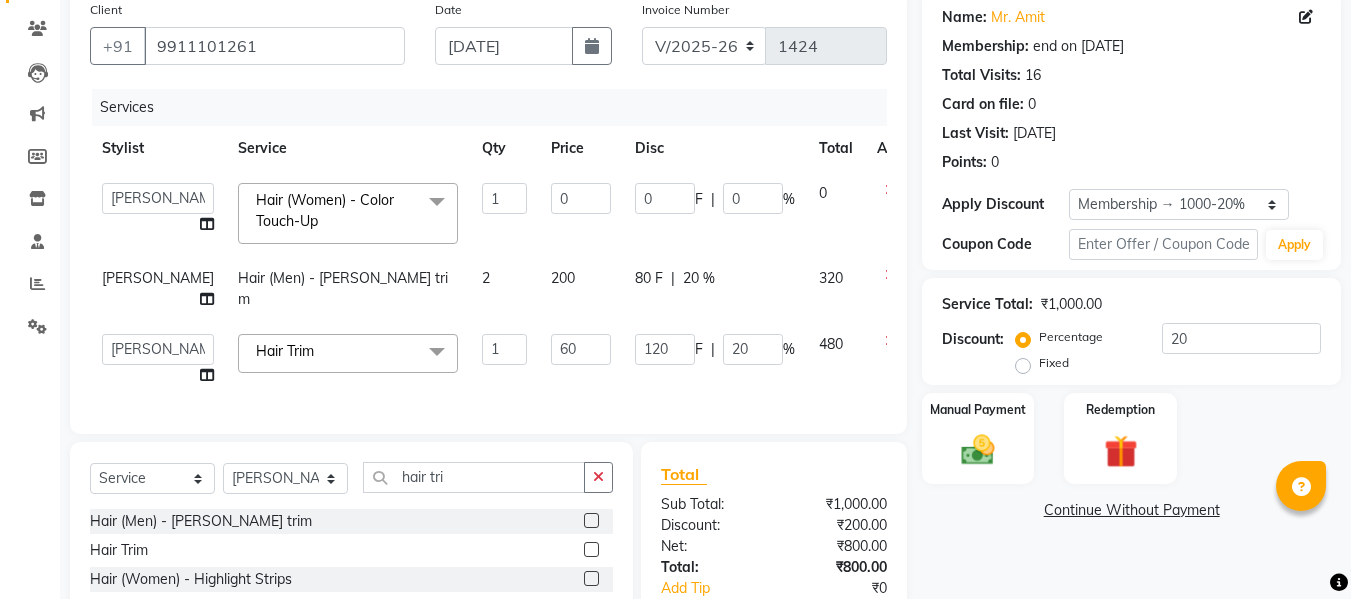 type on "6" 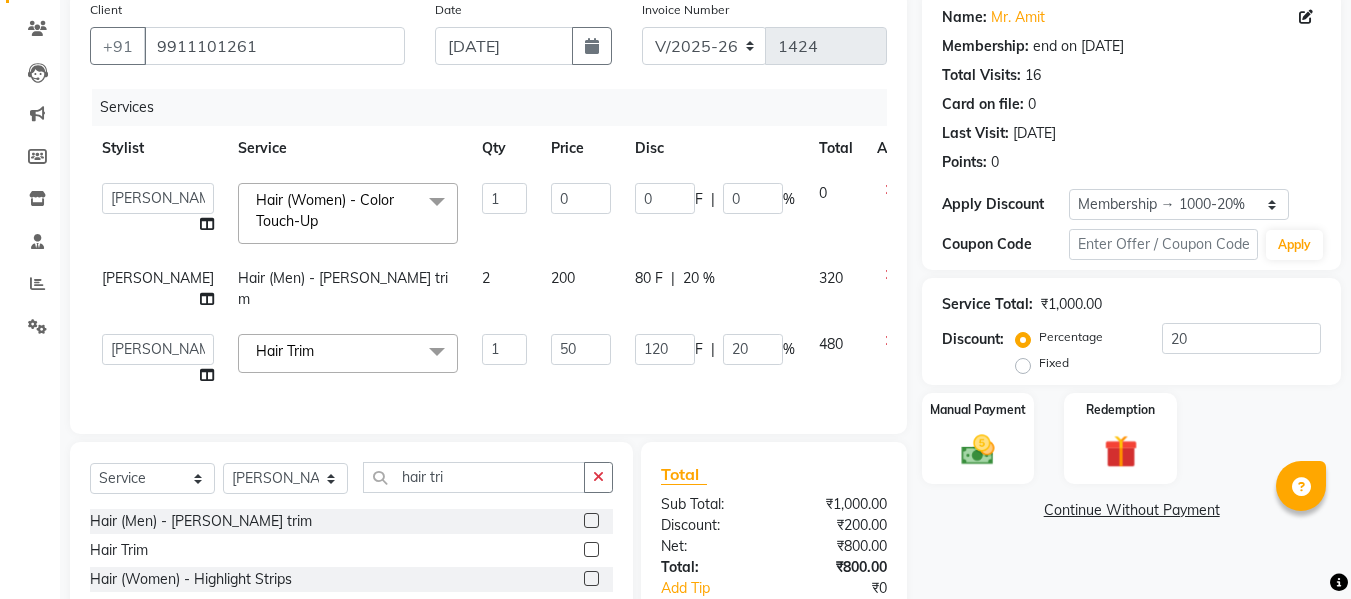 type on "500" 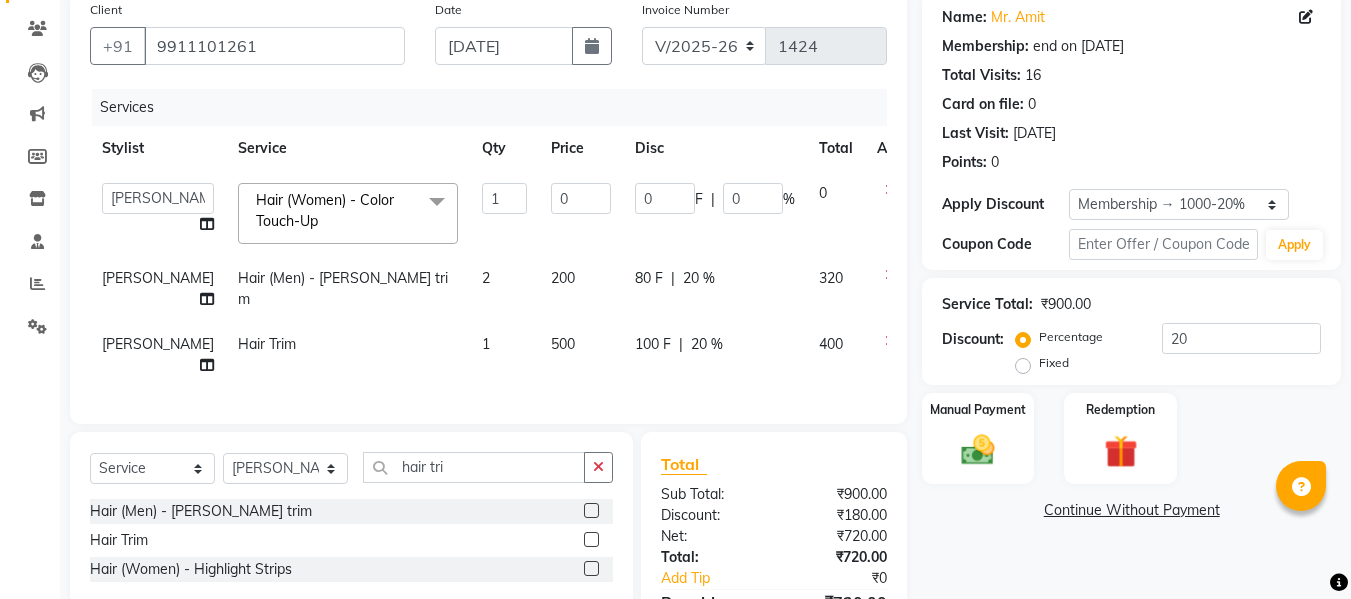 click on "100 F | 20 %" 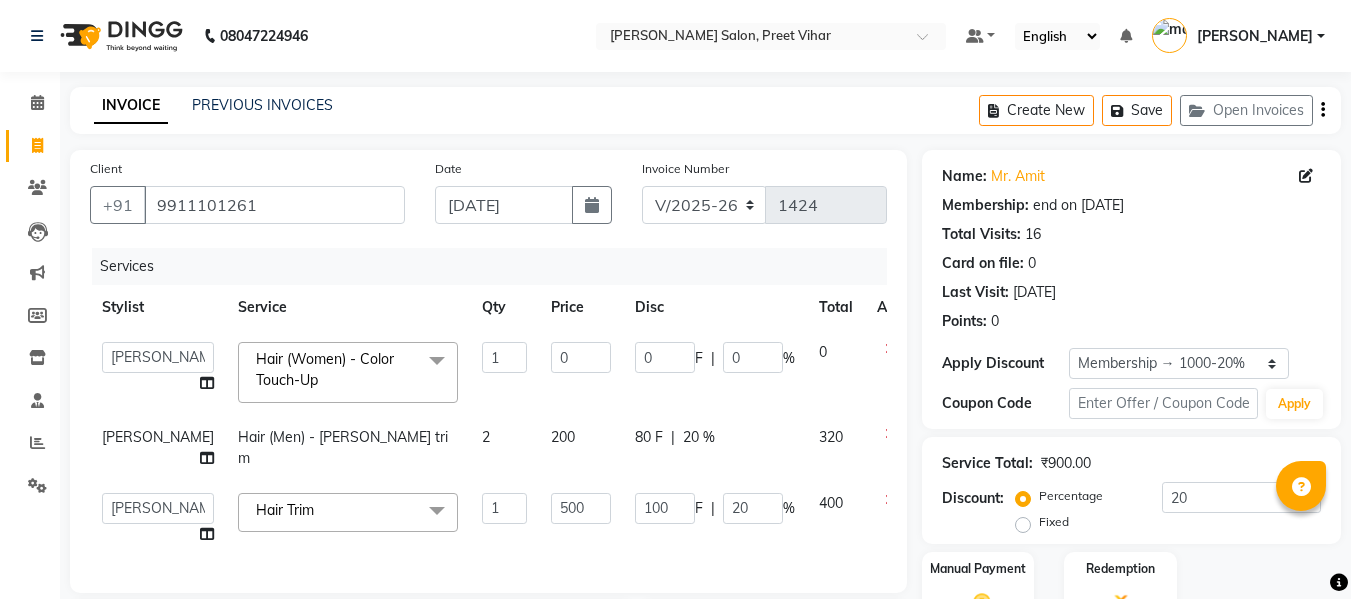 scroll, scrollTop: 320, scrollLeft: 0, axis: vertical 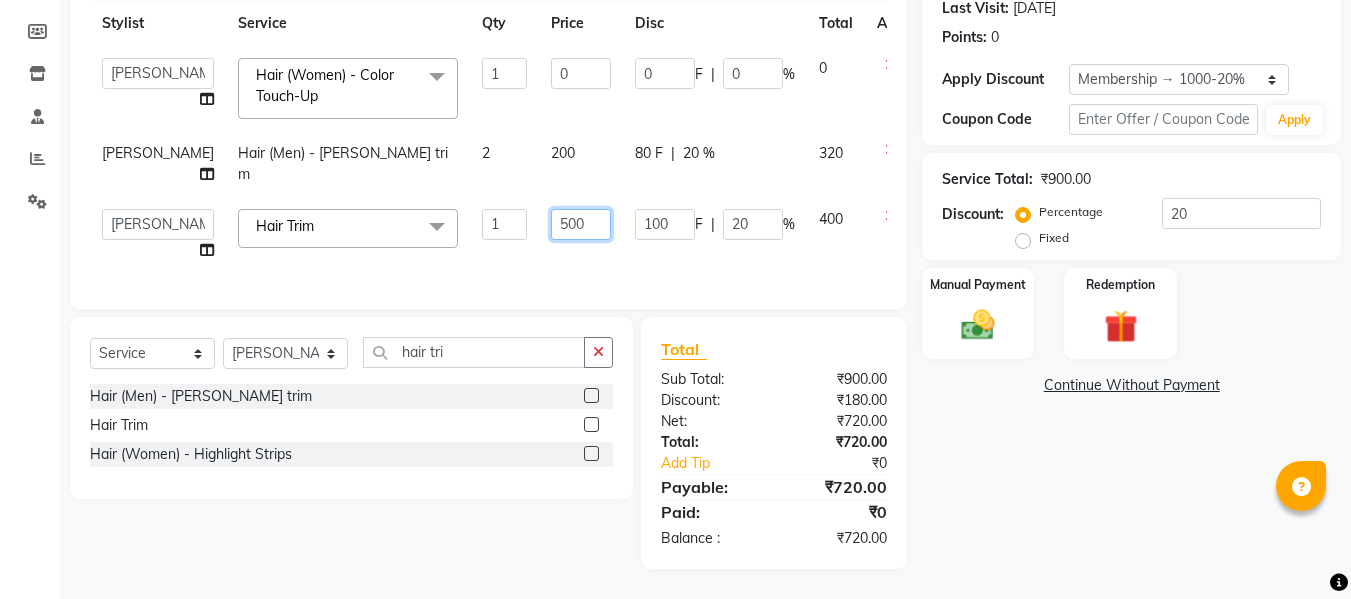 click on "500" 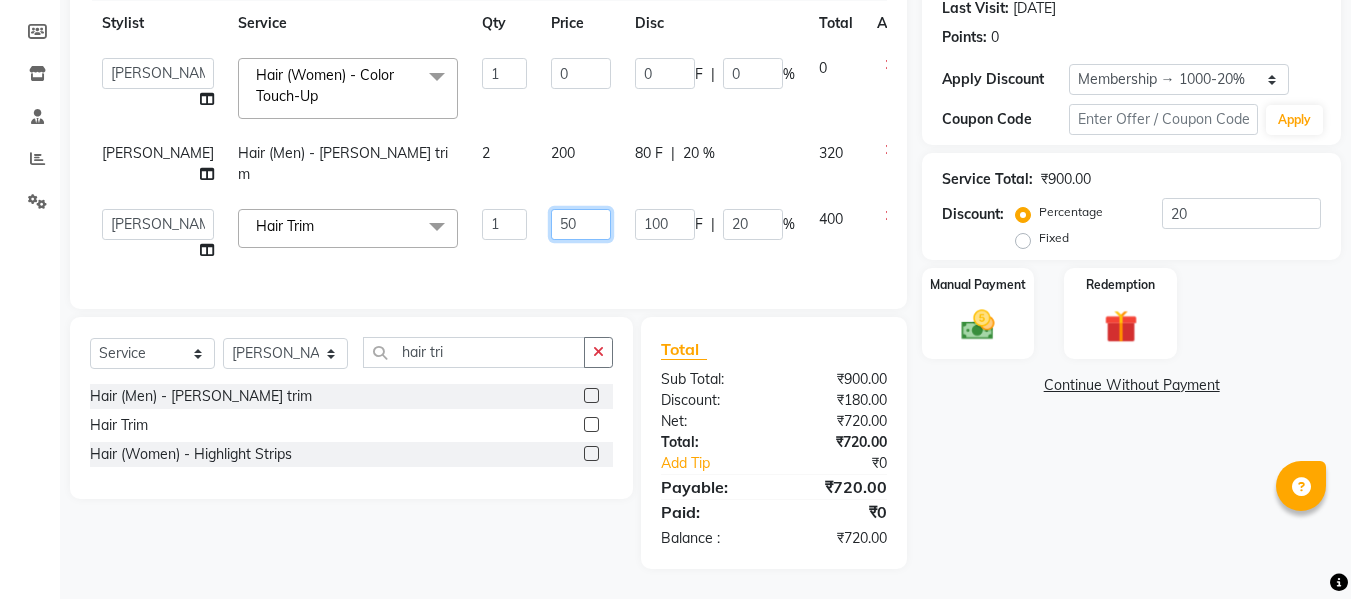 type on "5" 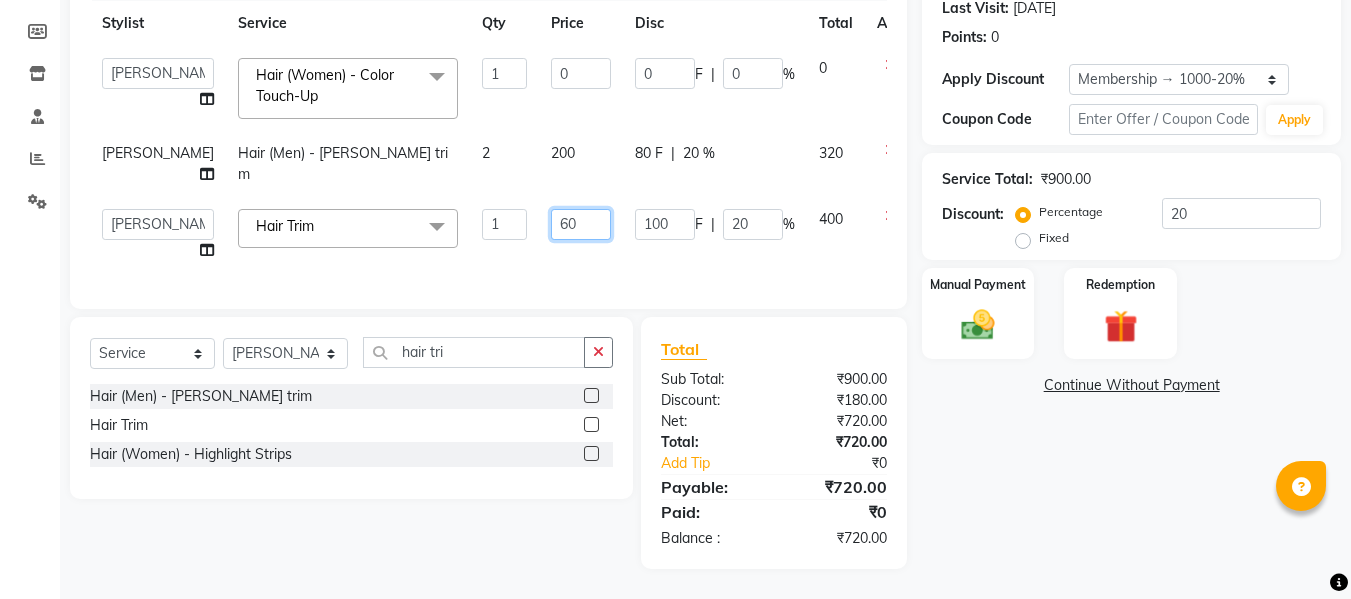 type on "600" 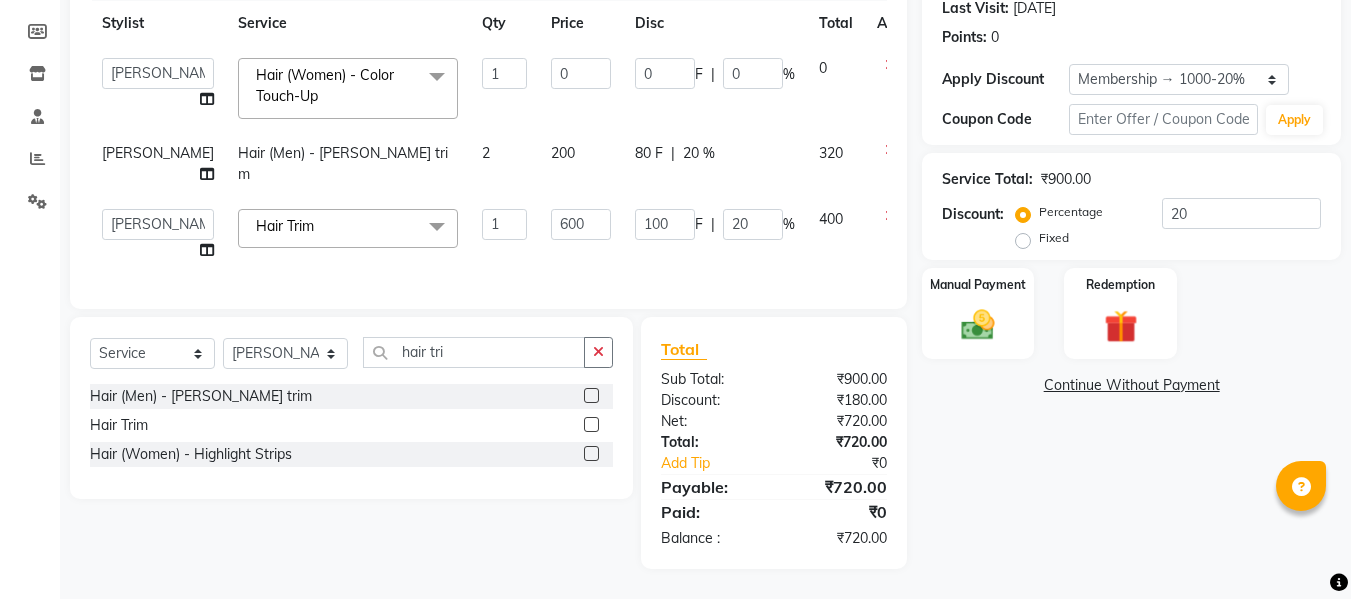 scroll, scrollTop: 310, scrollLeft: 0, axis: vertical 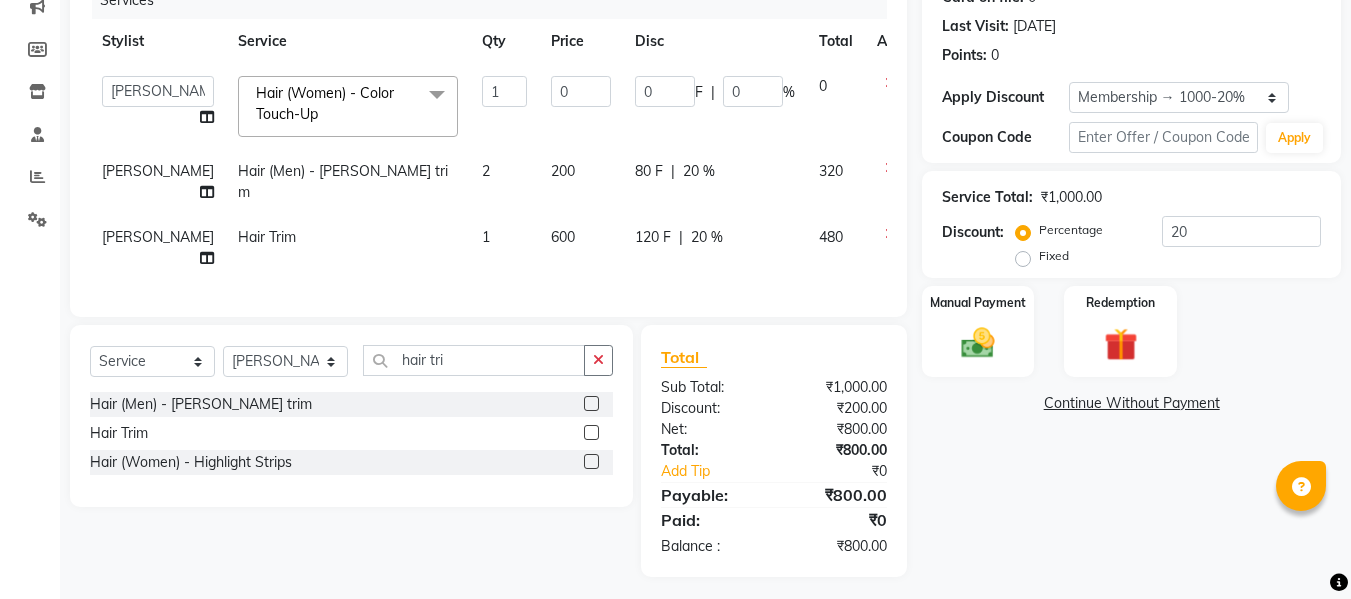 click on "600" 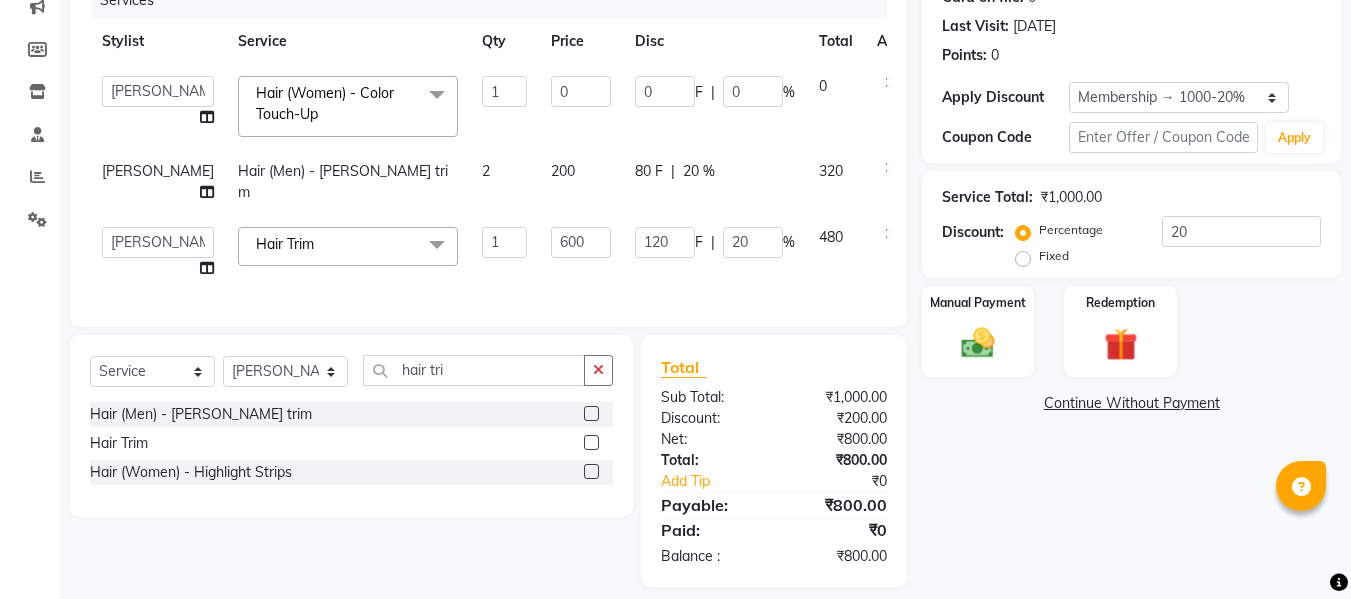 click on "200" 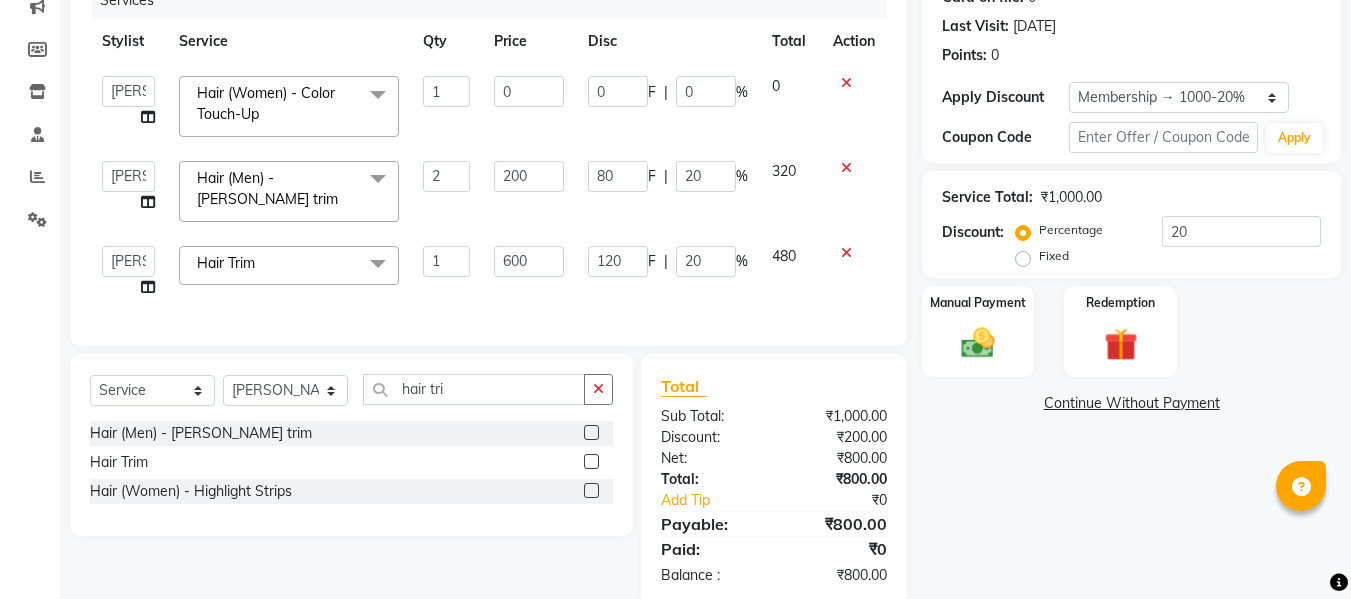 scroll, scrollTop: 309, scrollLeft: 0, axis: vertical 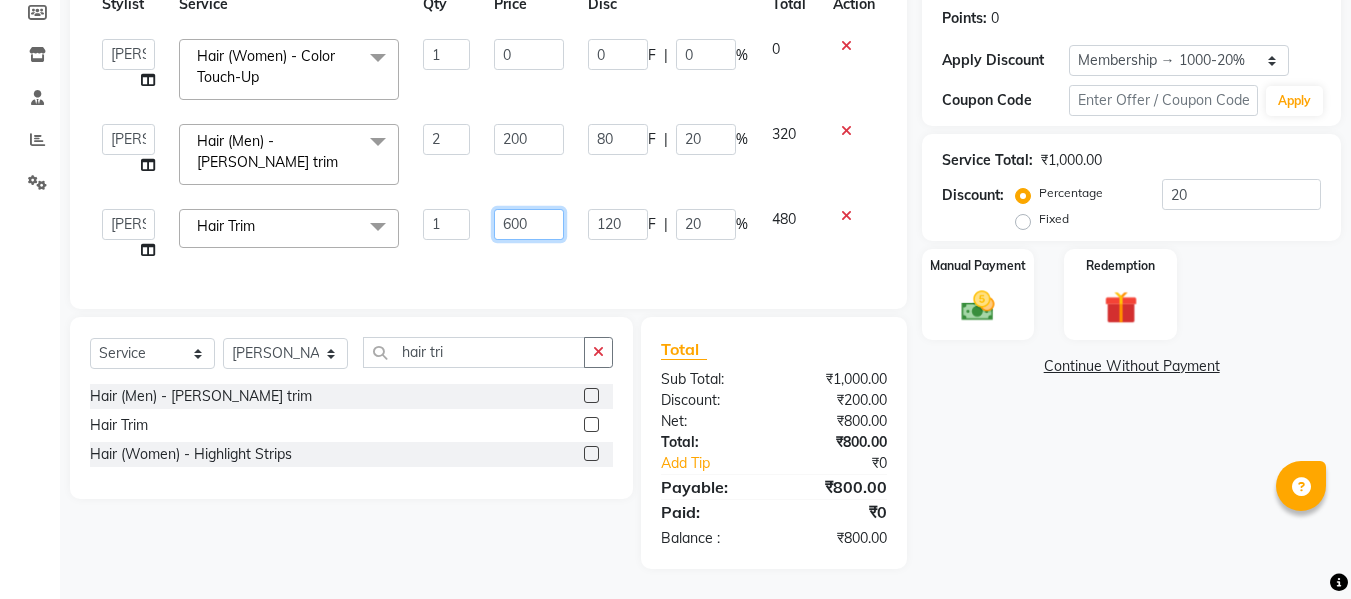 click on "600" 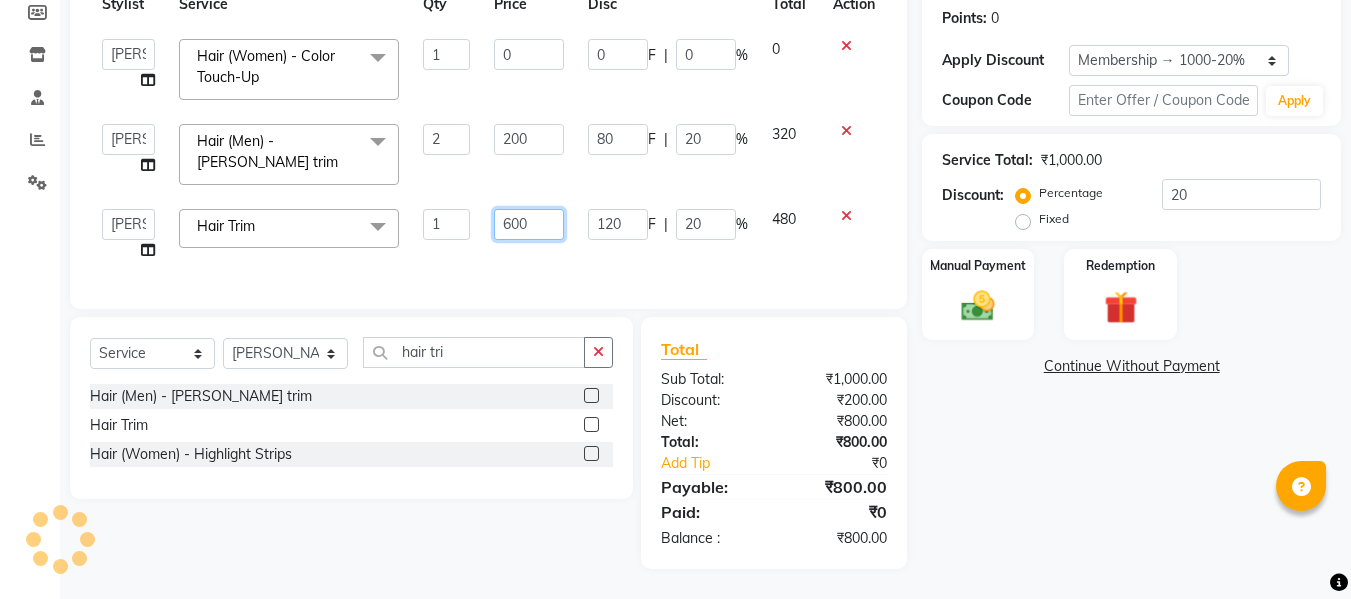 click on "600" 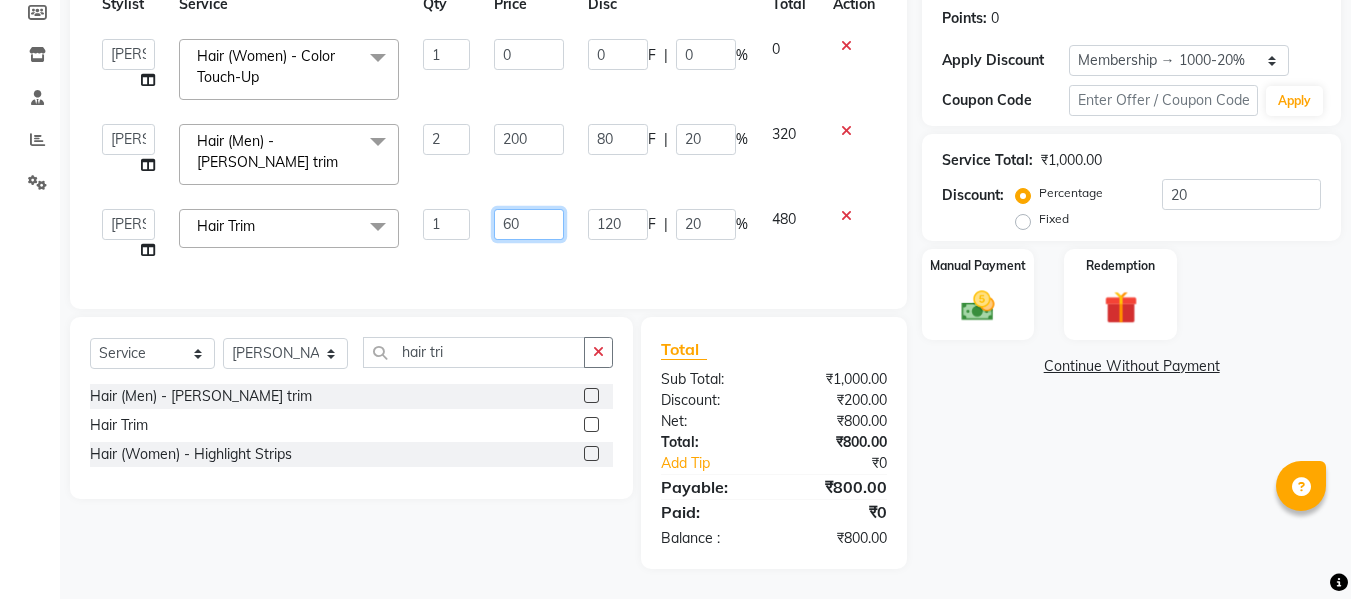 type on "6" 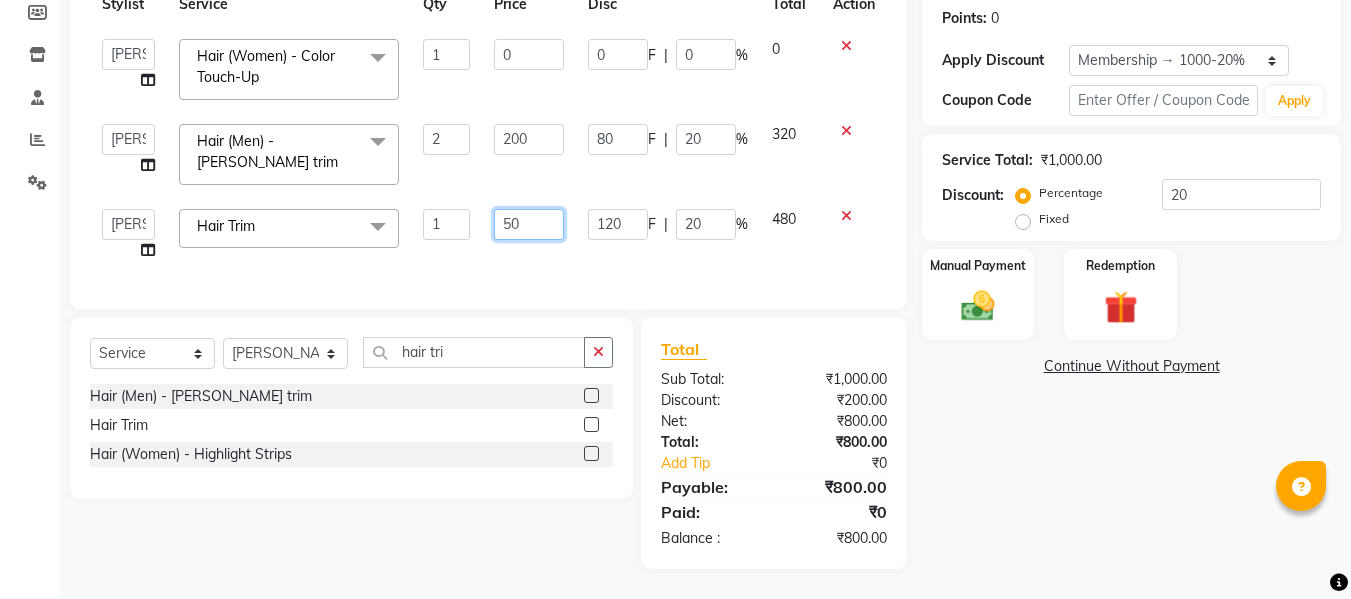 type on "500" 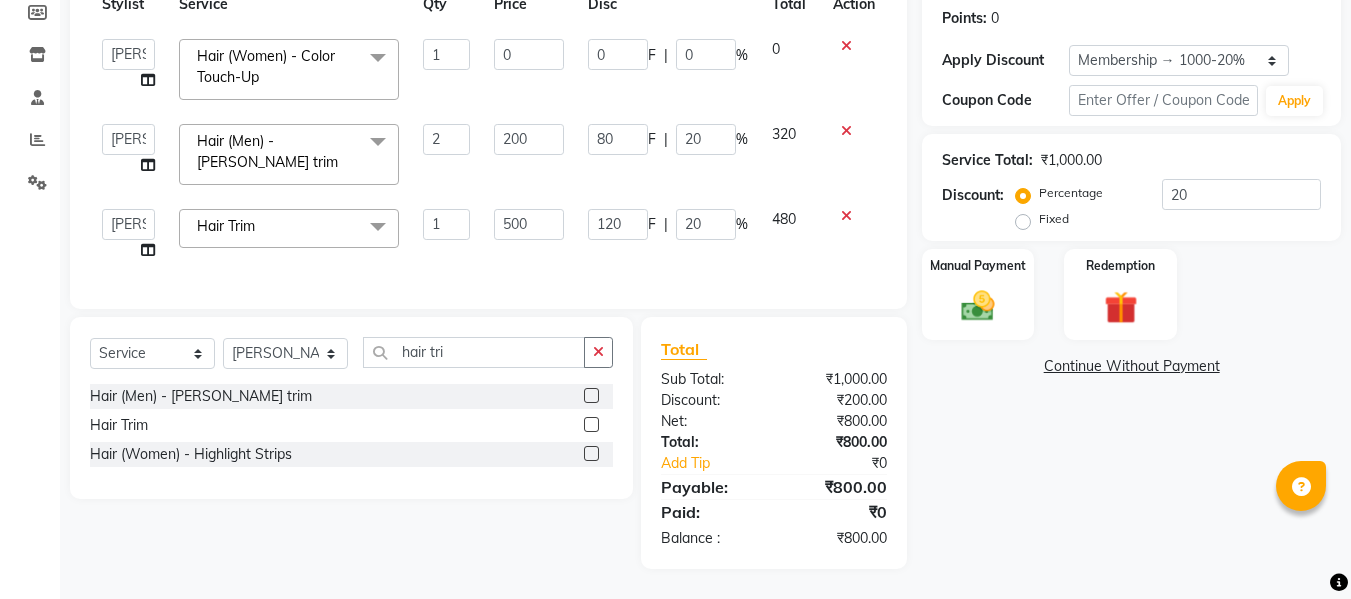 click on "500" 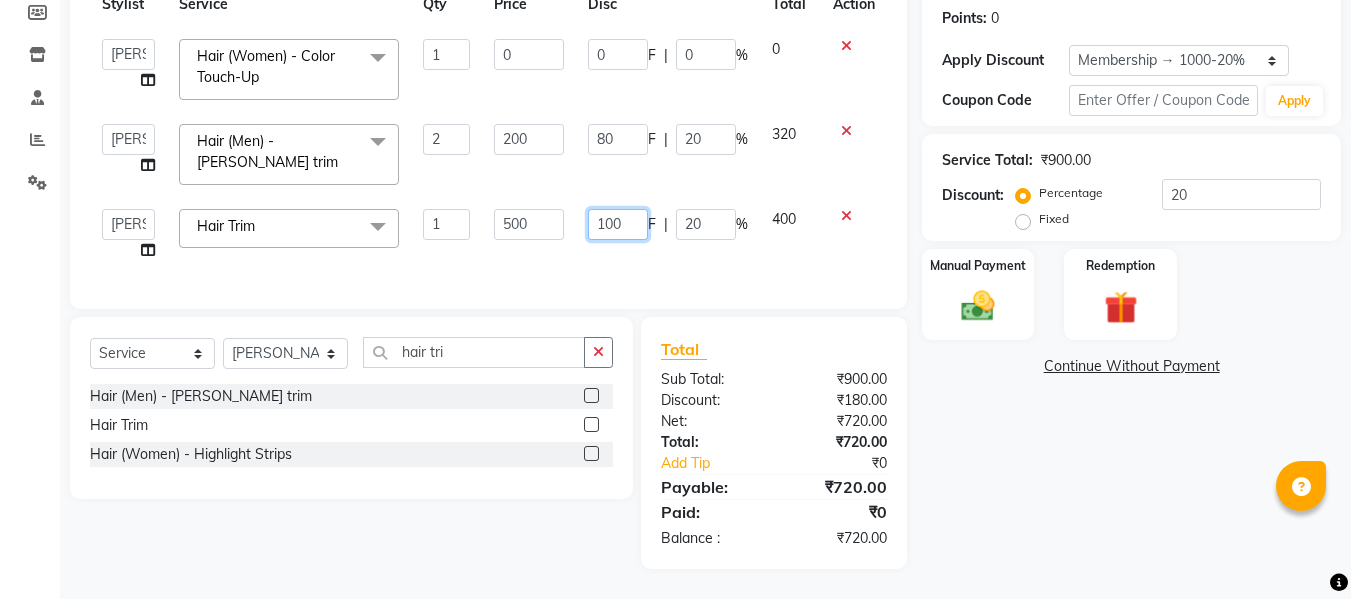click on "100" 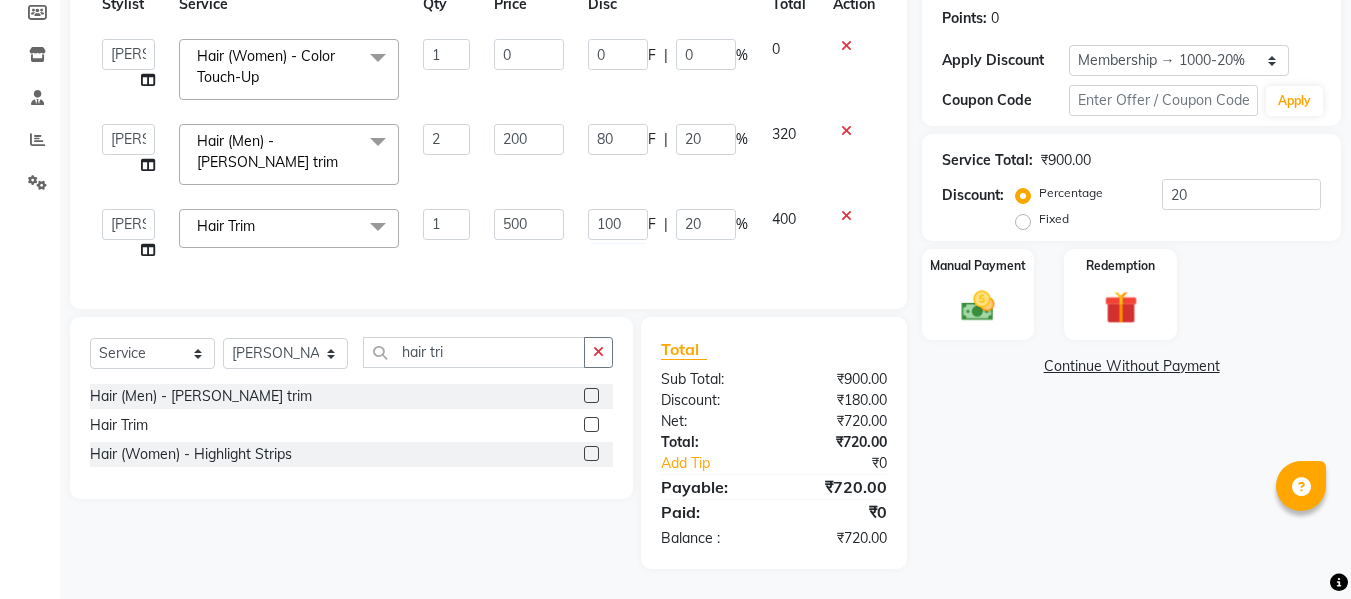 click on "Afsar salmani   Amjad Khan   Armaan    Dipika   fardeen   Kajal Tyagi   Kirti Rajput   madonna   Nikhil   Prince   Rizwan   Samaksh   Shahnawaz    Twinkle Gupta  Hair Trim  x Hand & Feet (Men) - Hand Massage Hand & Feet (Men) - Feet Massage Hand & Feet (Men) - Hand D-Tan Hand & Feet (Men) - Feet D-Tan Hand & Feet (Men) - Manicure Hand & Feet (Men) - Pedicure Hand & Feet (Men) - Nail Cut & File conatct lense advance payment Tong Curls Hair (Men) - Shampoo Hair (Men) - Condtioner Hair (Men) - Hair Cut Hair (Men) - Beard trim Hair (Men) - Beard Color Hair (Men) - Oil Massage Hair (Men) - Hair Spa Hair (Men) - Color Hair (Men) - Highlights Hair (Men) - Smoothening Hair (Men) - Keratin Hair (Men) - Botox Hair (Men) - Perming Hair (Men) - Plex Treatment Pedi pie pedicure Shave Shampoo (women) Shampoo gk (women) Vitamino sealer treatment Fruit cocktail pedicure Fruit cocktail manicure Kanpeki upendice facial Prolonger sealer treatment Kanpeki pro merge cleanup Kanpeki pro hydra cleanup Kanpeki pro pura cleanup Wax" 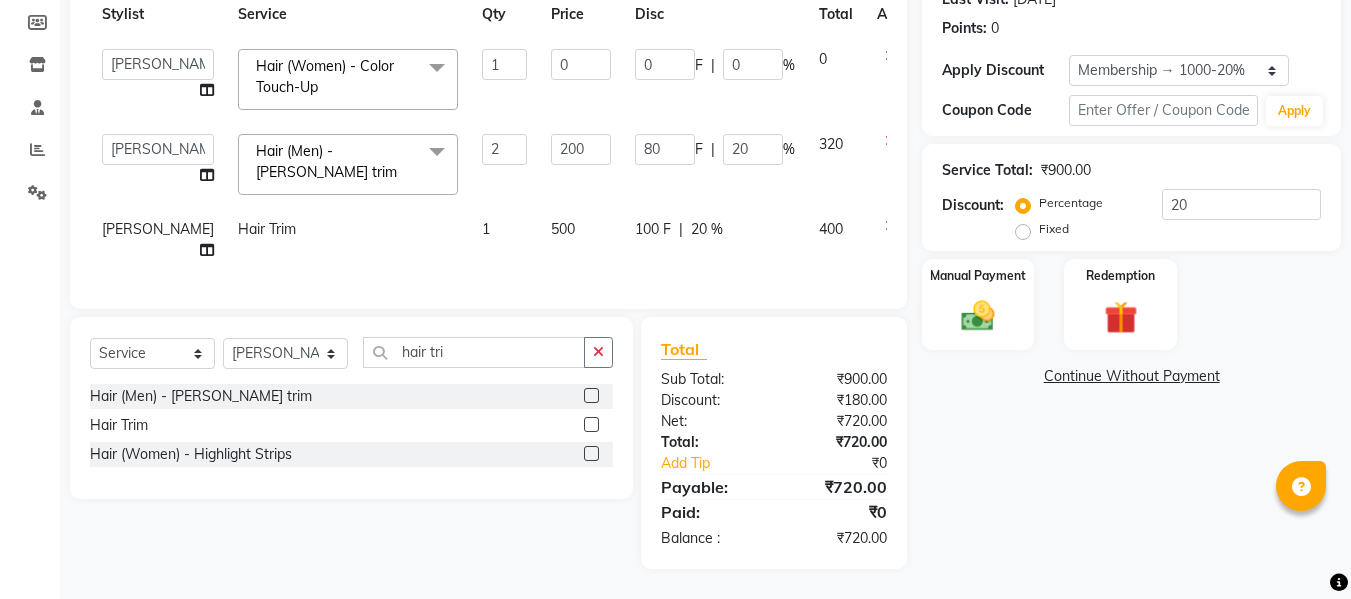 scroll, scrollTop: 299, scrollLeft: 0, axis: vertical 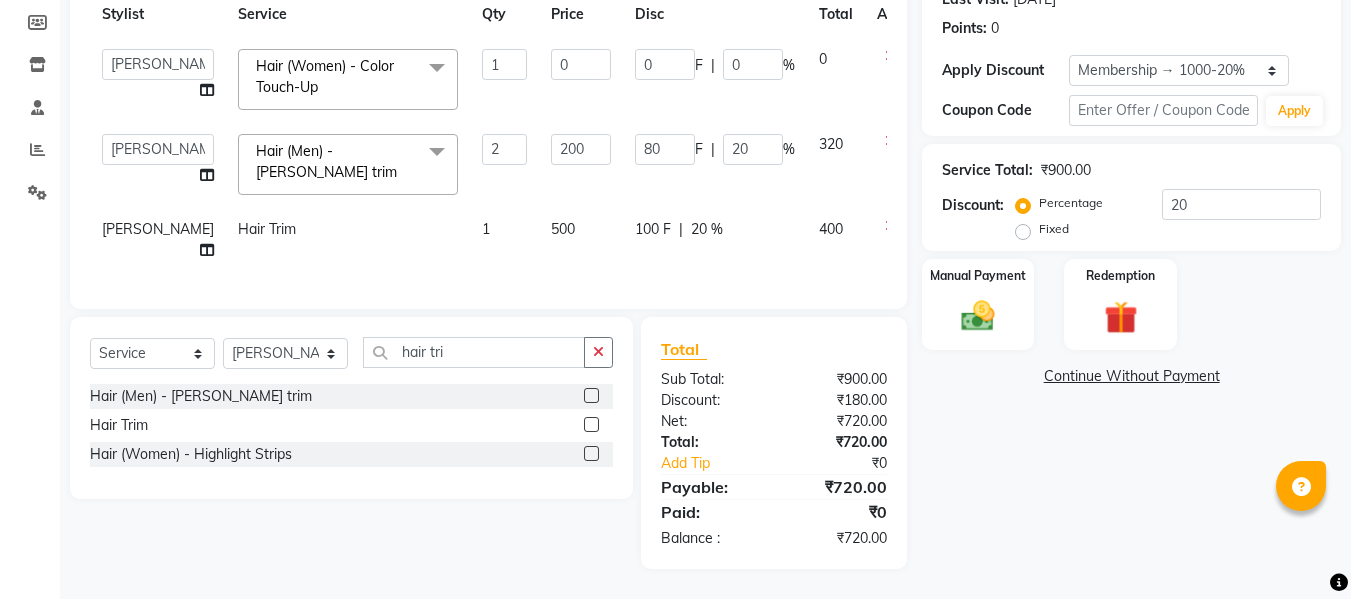 click on "500" 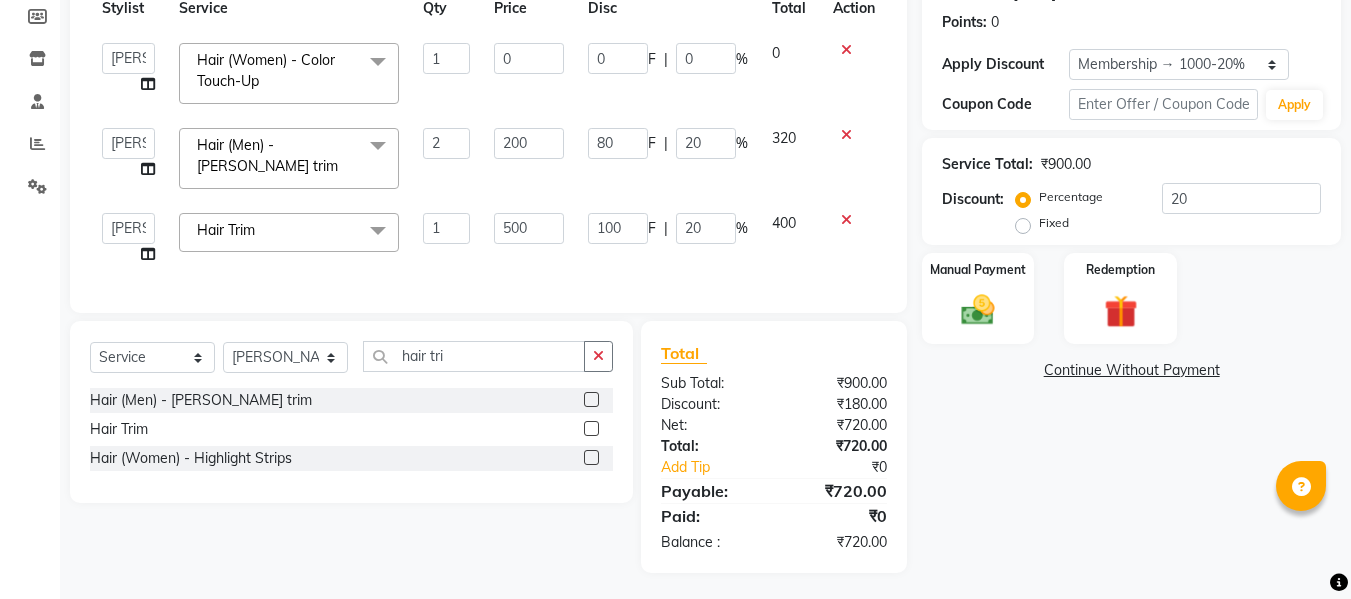 scroll, scrollTop: 309, scrollLeft: 0, axis: vertical 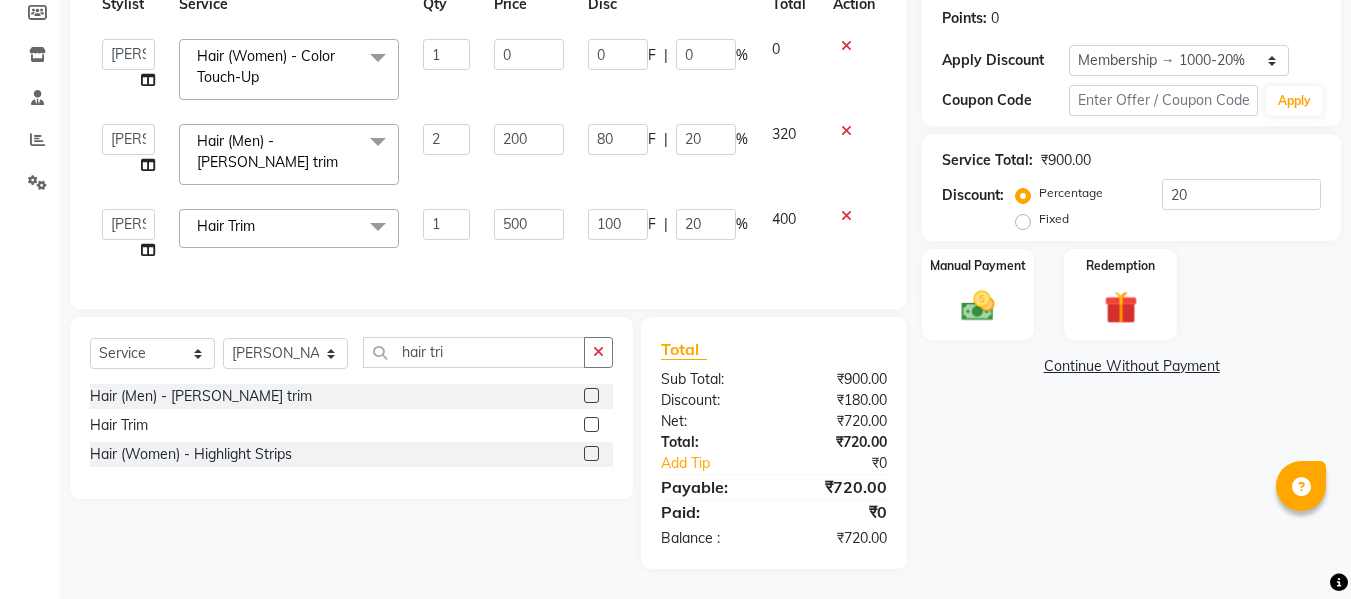click on "Name: Mr. Amit Membership: end on 28-08-2025 Total Visits:  16 Card on file:  0 Last Visit:   17-06-2025 Points:   0  Apply Discount Select Membership → 1000-20% Coupon Code Apply Service Total:  ₹900.00  Discount:  Percentage   Fixed  20 Manual Payment Redemption  Continue Without Payment" 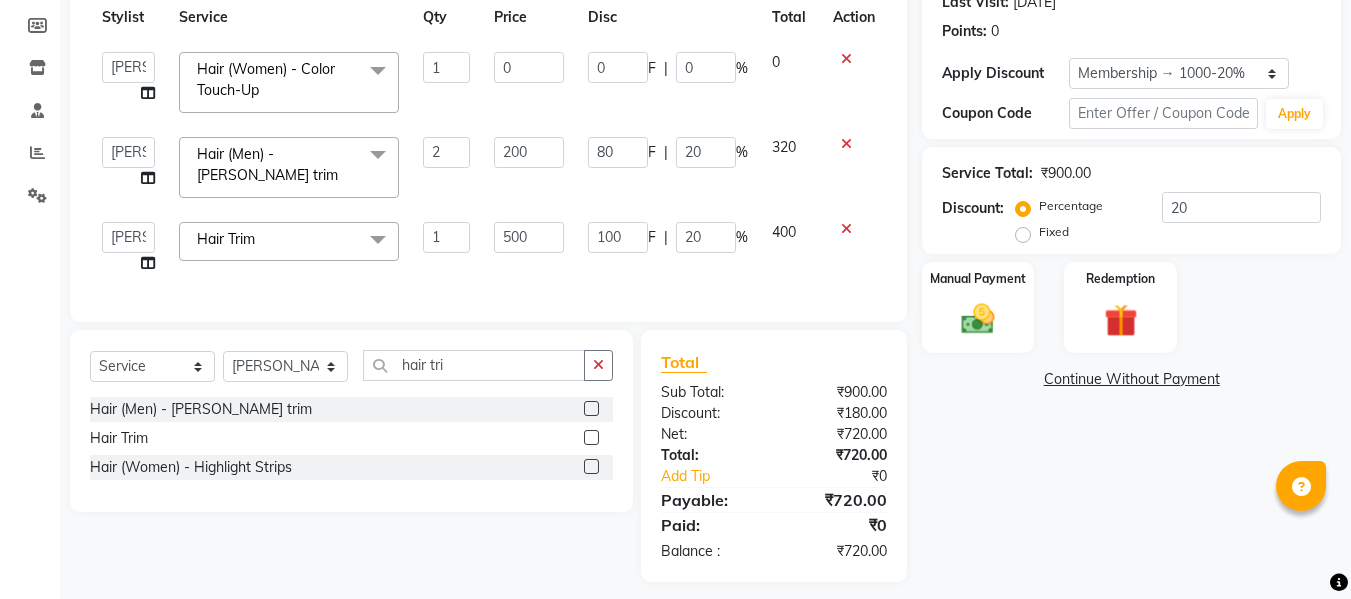 scroll, scrollTop: 300, scrollLeft: 0, axis: vertical 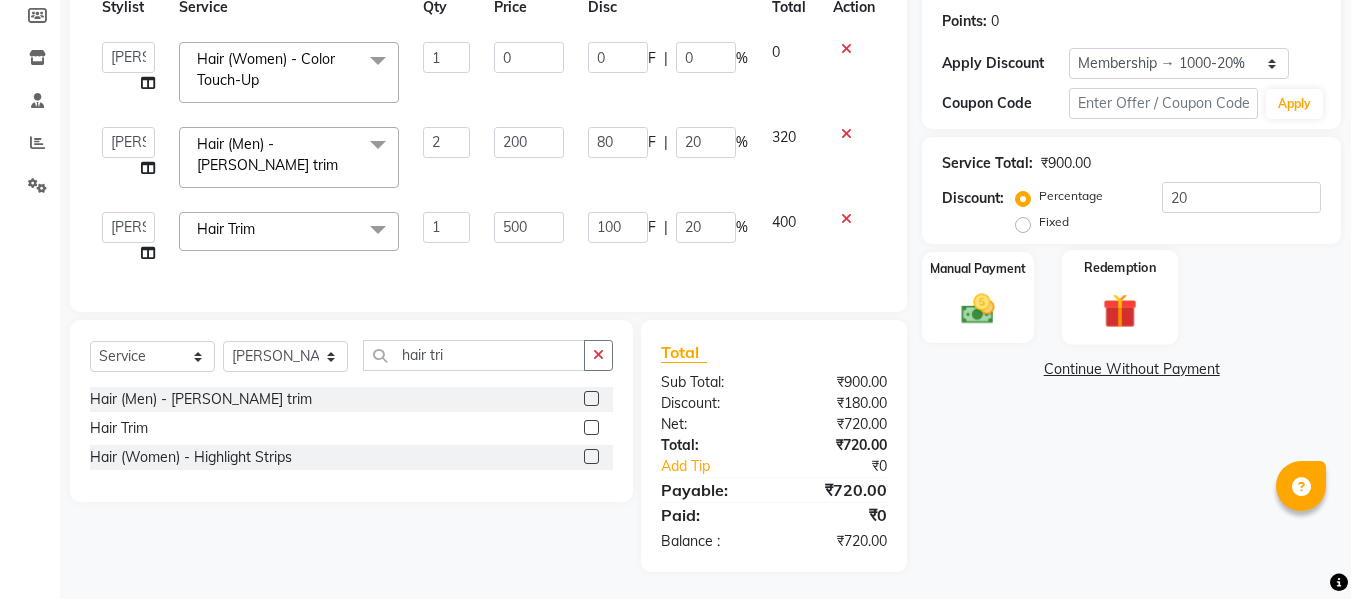 click 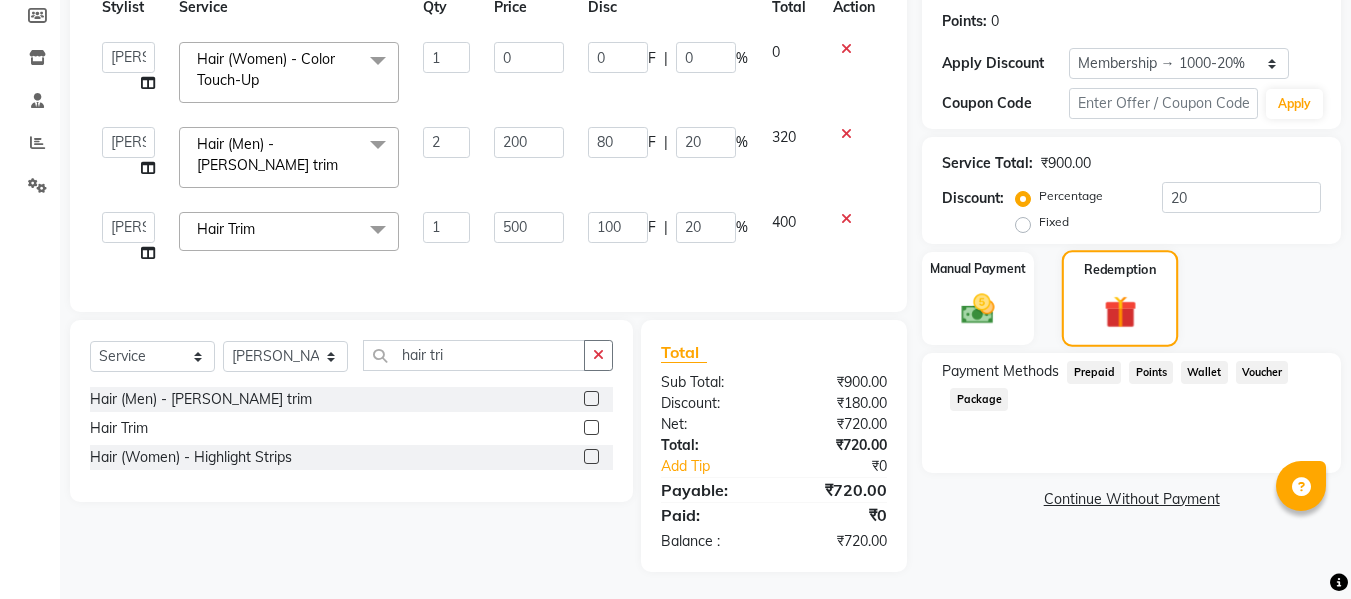 scroll, scrollTop: 309, scrollLeft: 0, axis: vertical 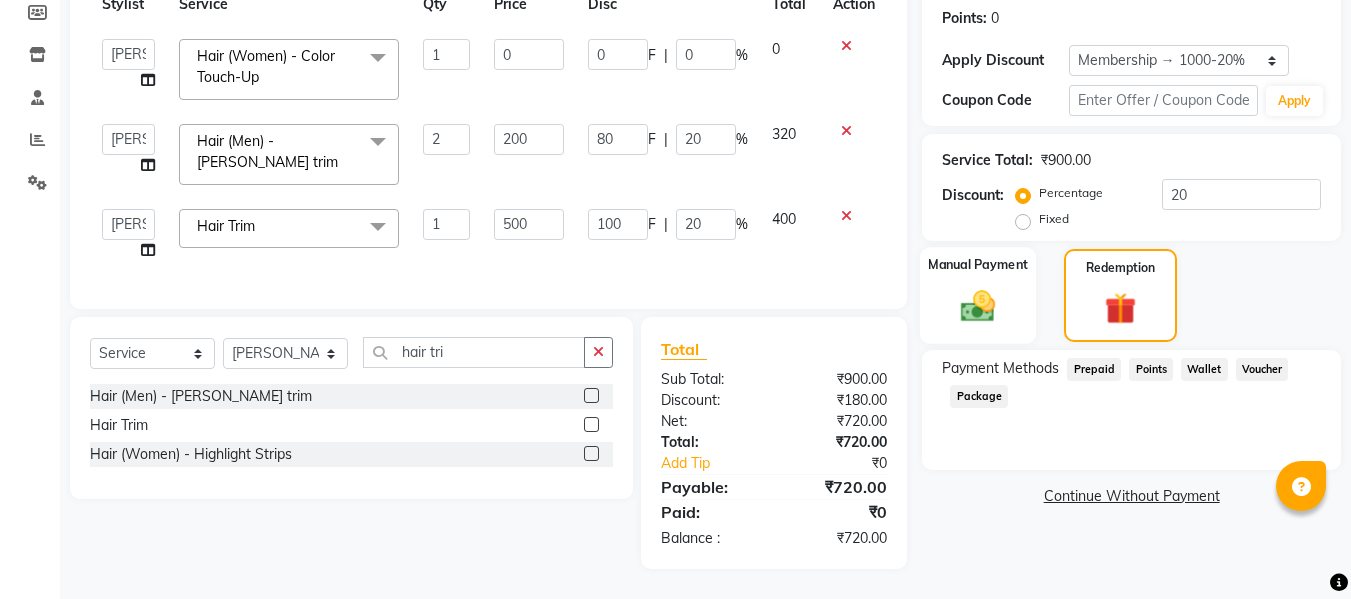 click 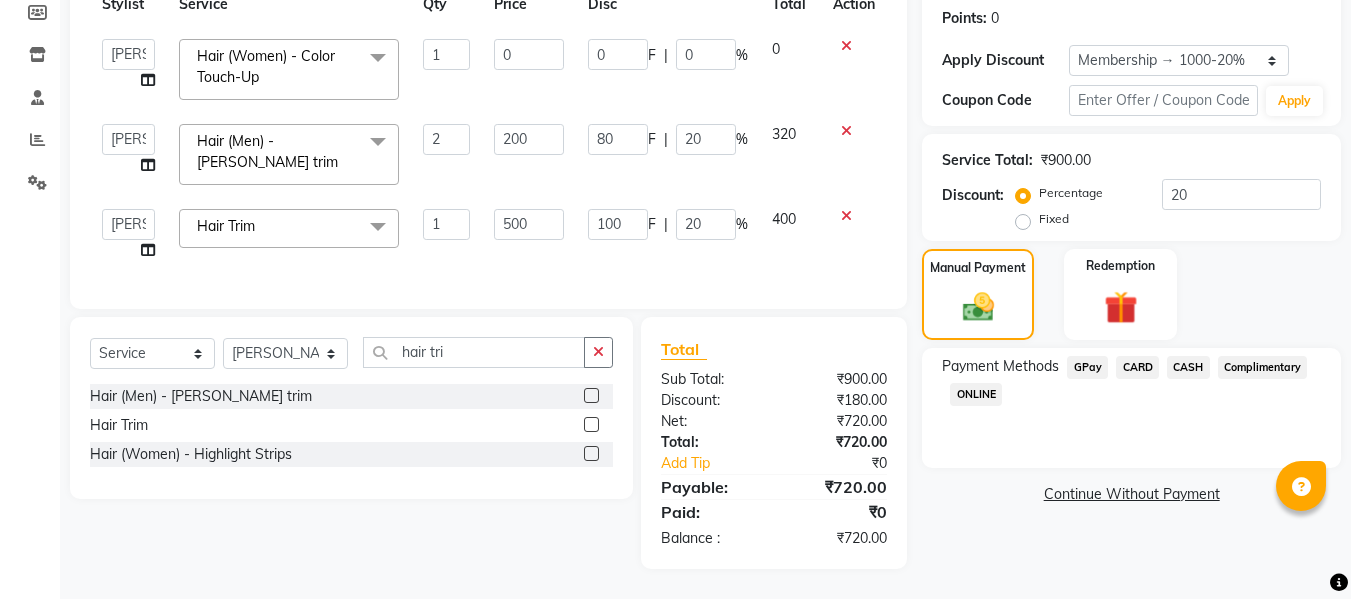 click on "CARD" 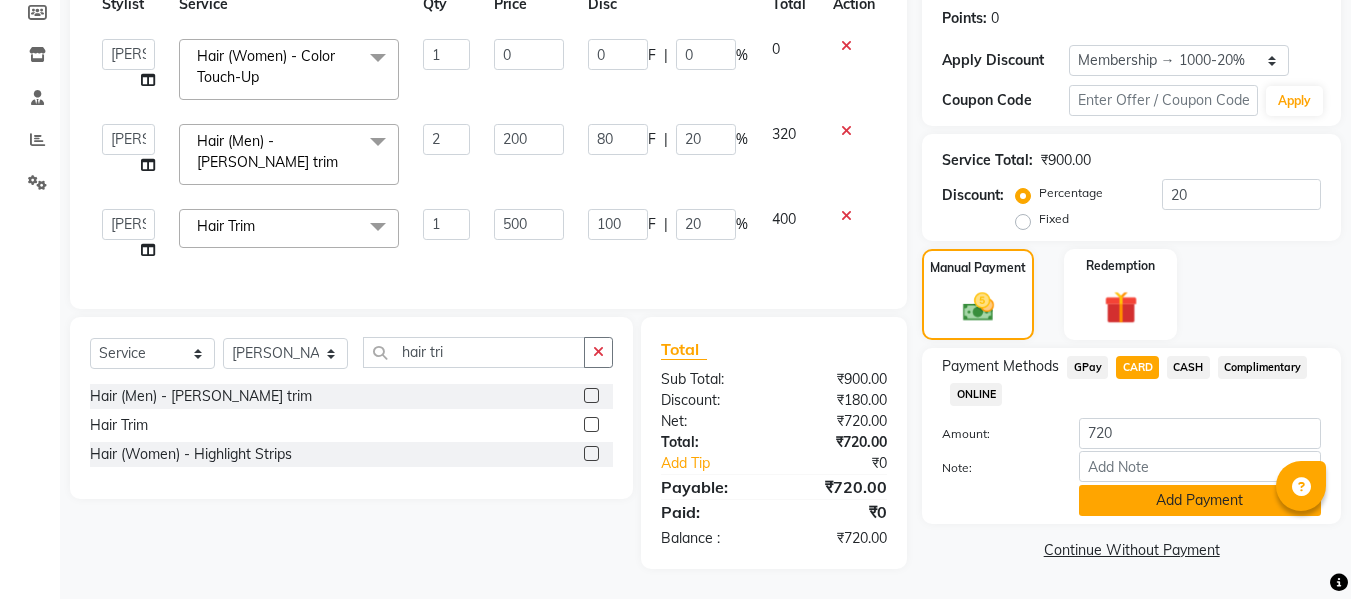 click on "Add Payment" 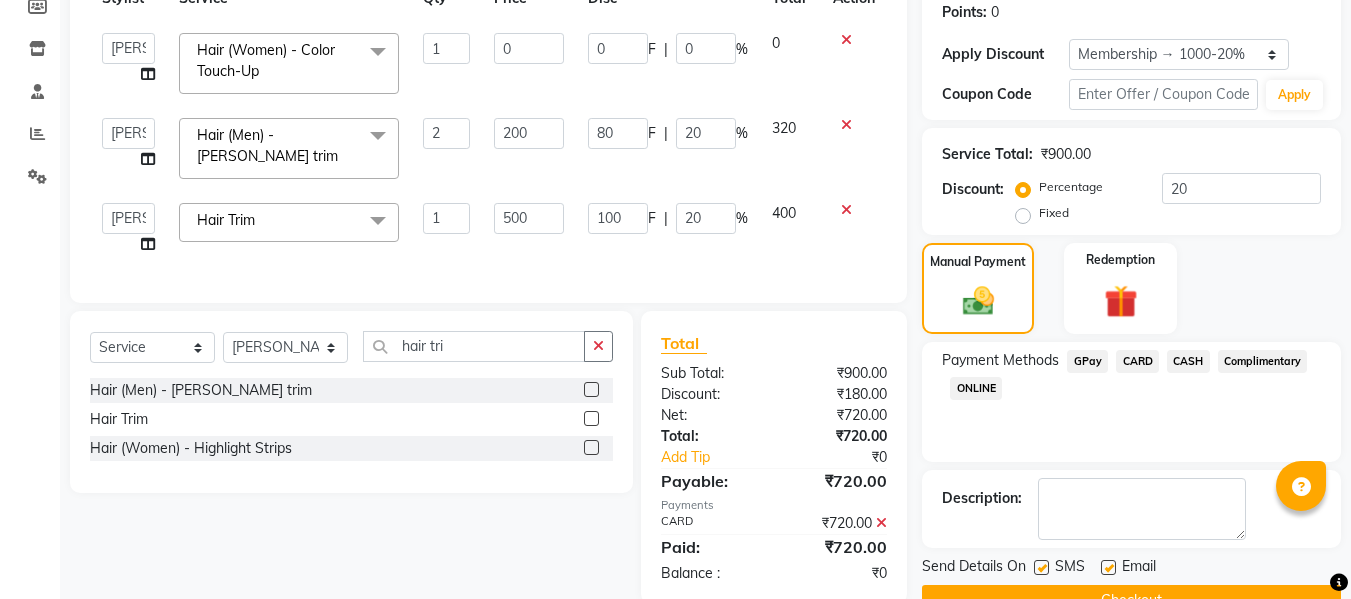 scroll, scrollTop: 356, scrollLeft: 0, axis: vertical 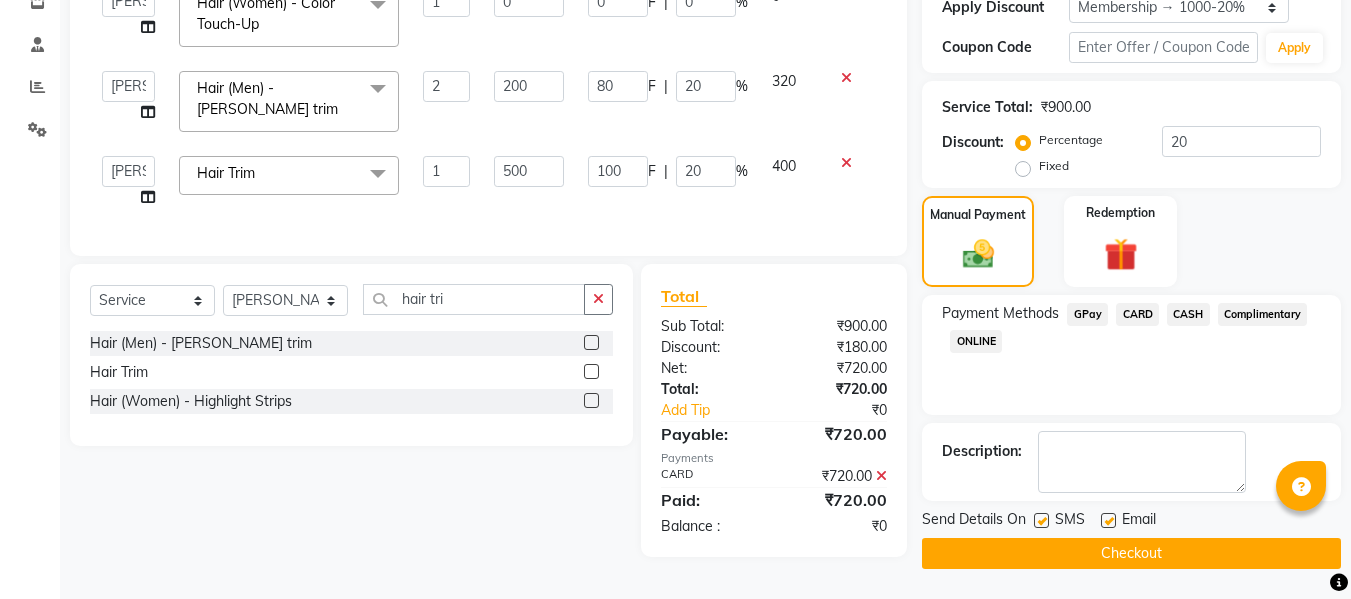 click on "Checkout" 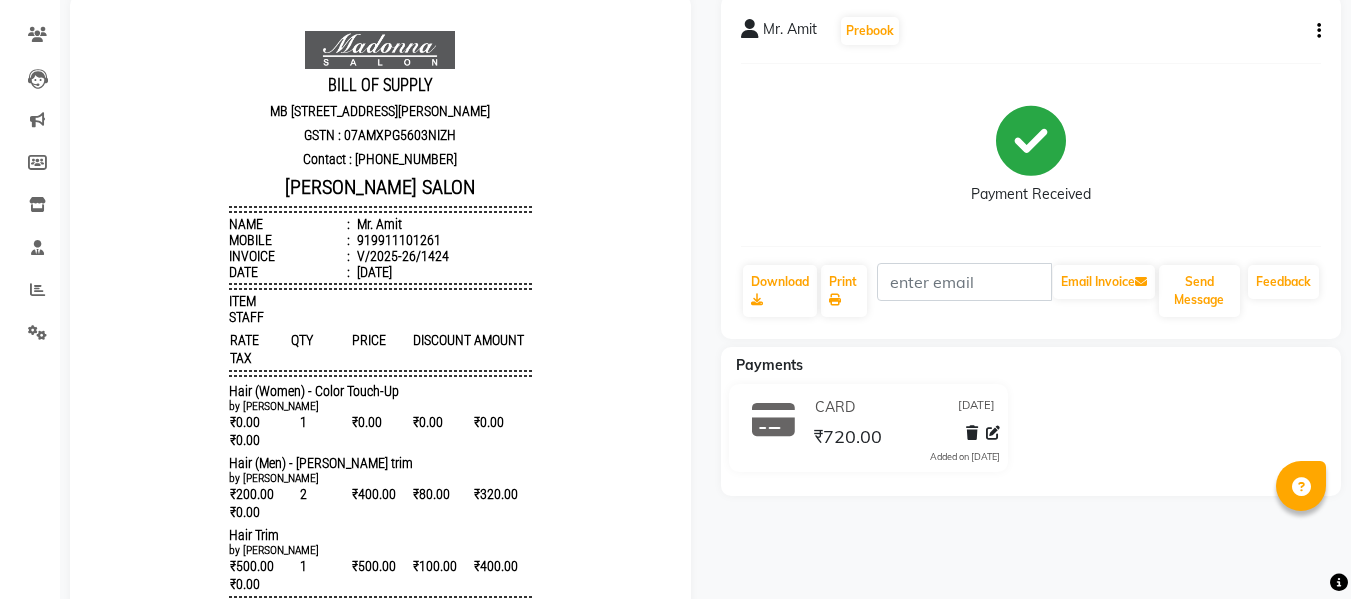 scroll, scrollTop: 0, scrollLeft: 0, axis: both 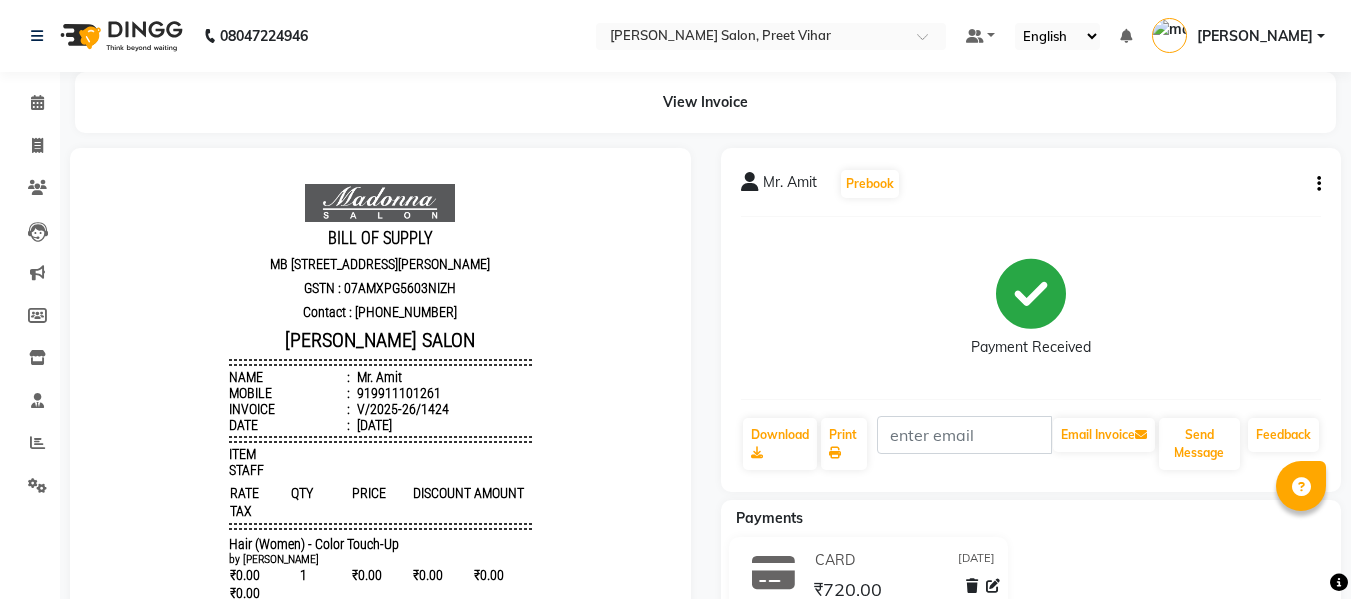 click on "Mr. Amit" 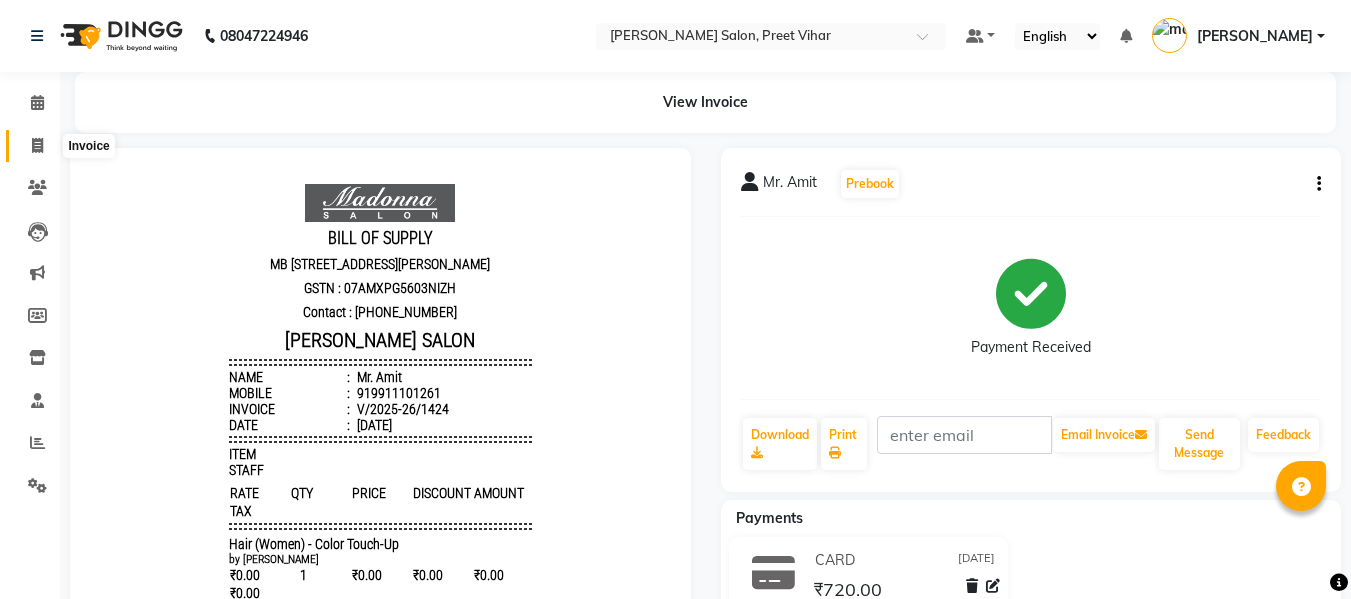 click 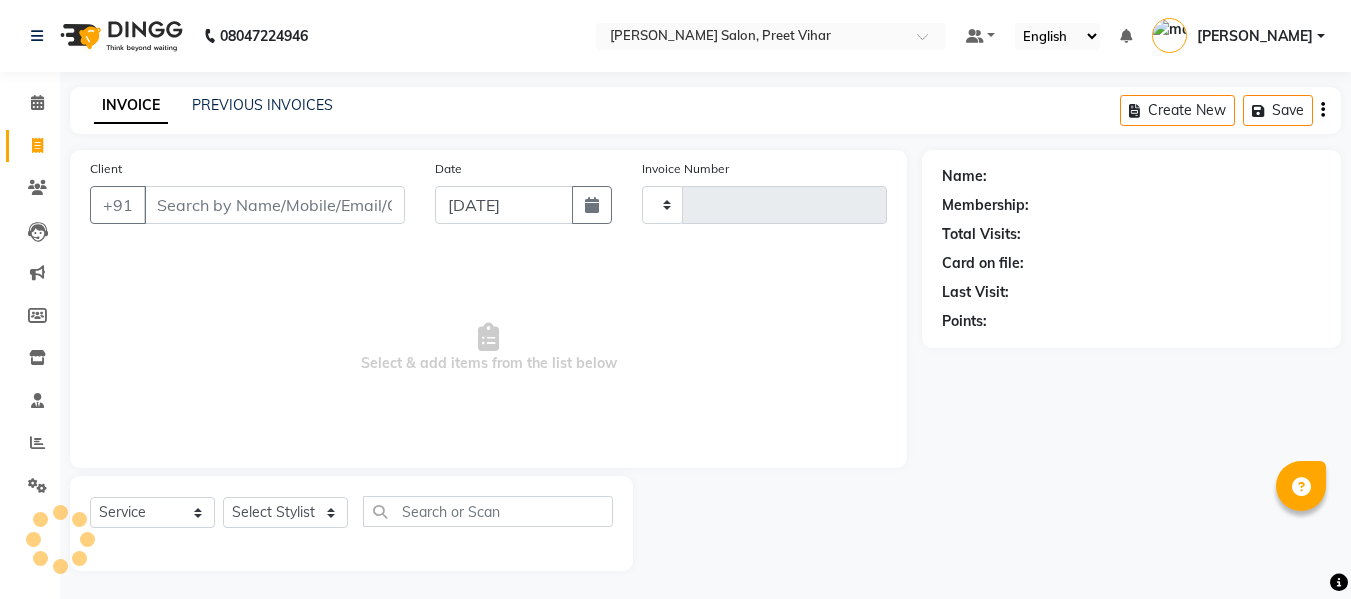 type on "1425" 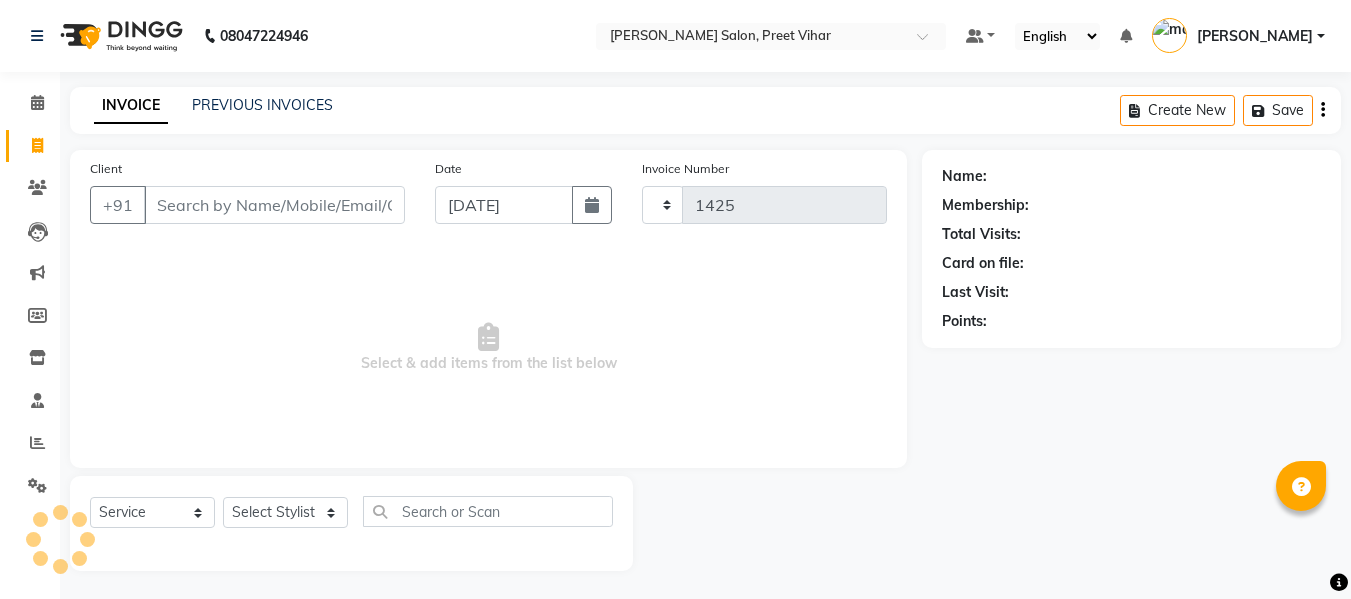 scroll, scrollTop: 2, scrollLeft: 0, axis: vertical 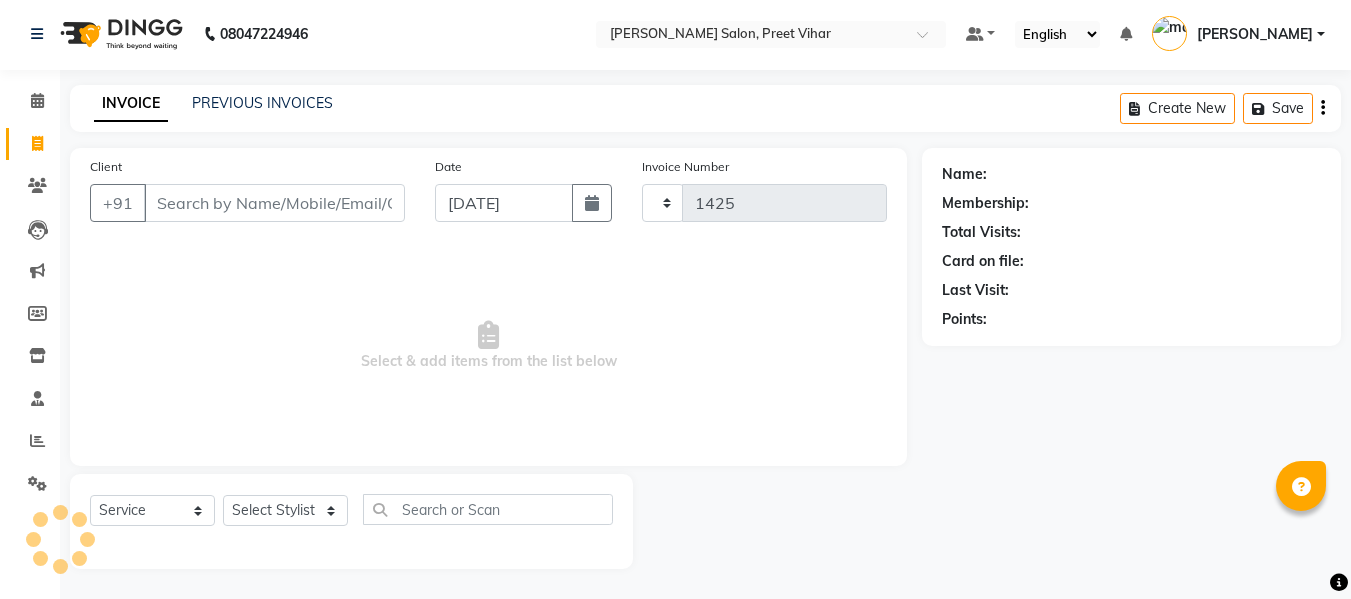 select on "6469" 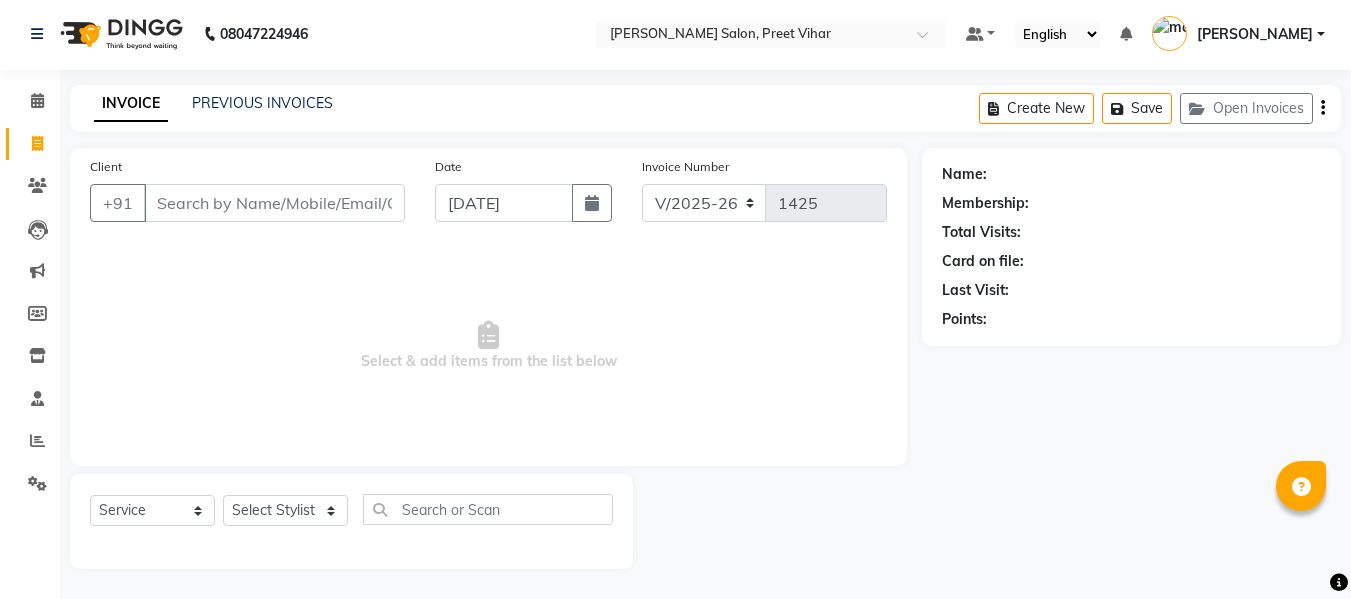 click on "Client" at bounding box center (274, 203) 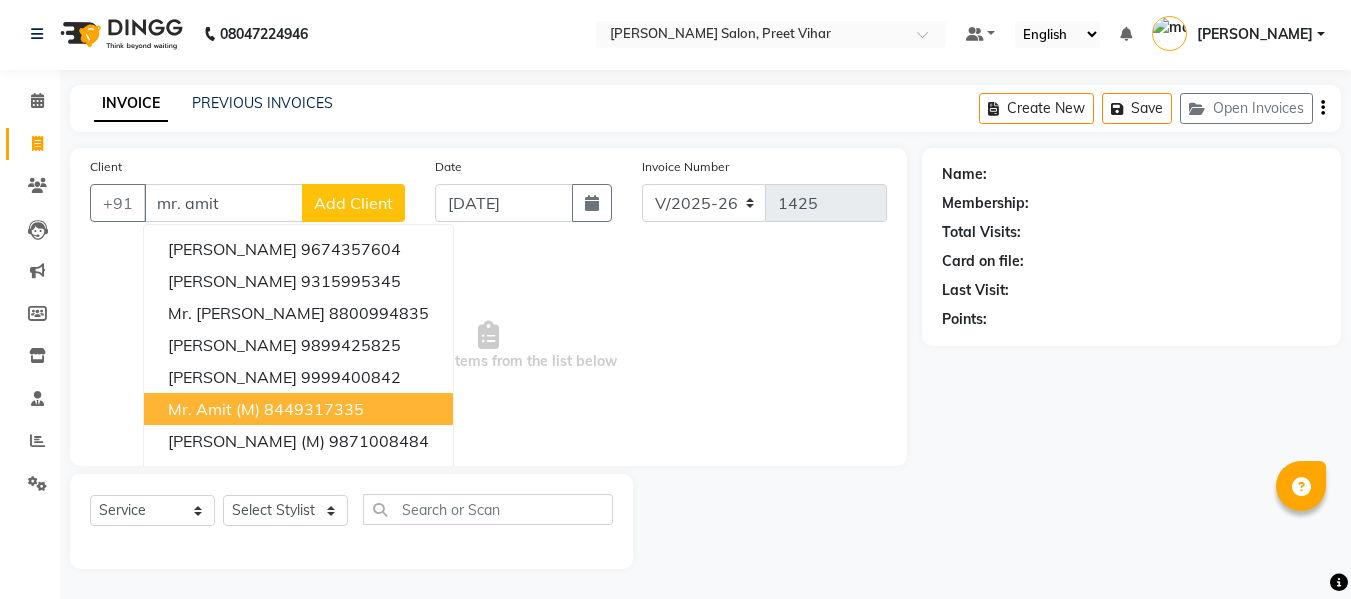 click on "Mr. Amit (M)" at bounding box center [214, 409] 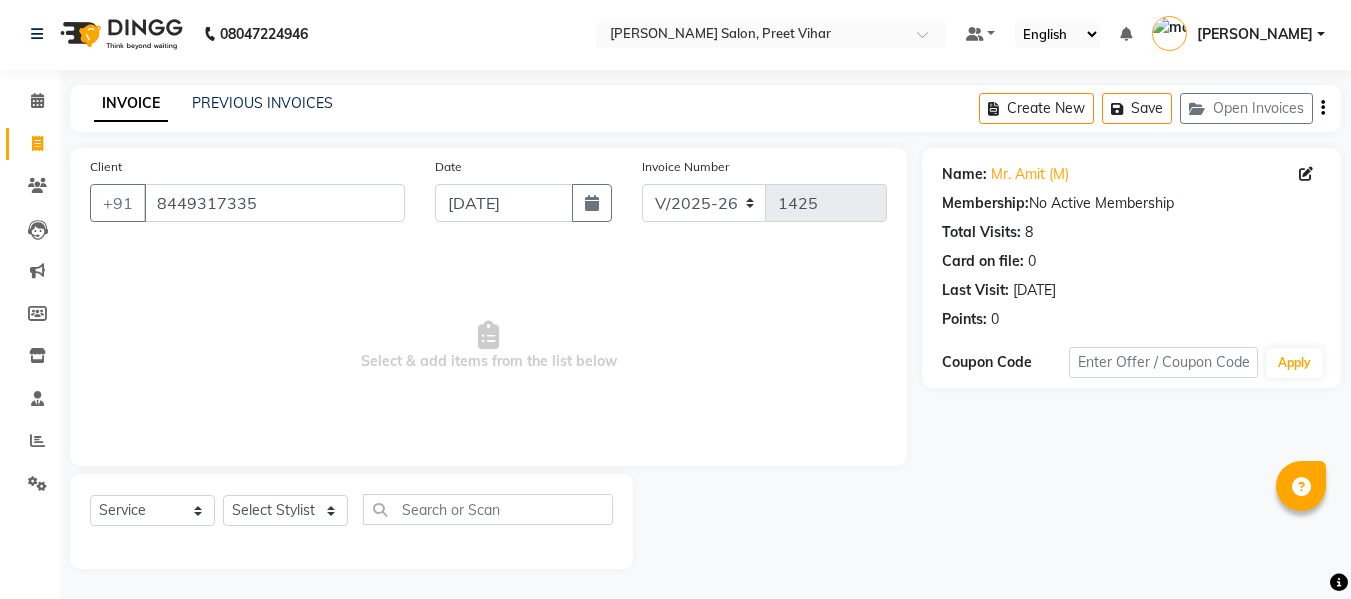 click on "Select & add items from the list below" at bounding box center (488, 346) 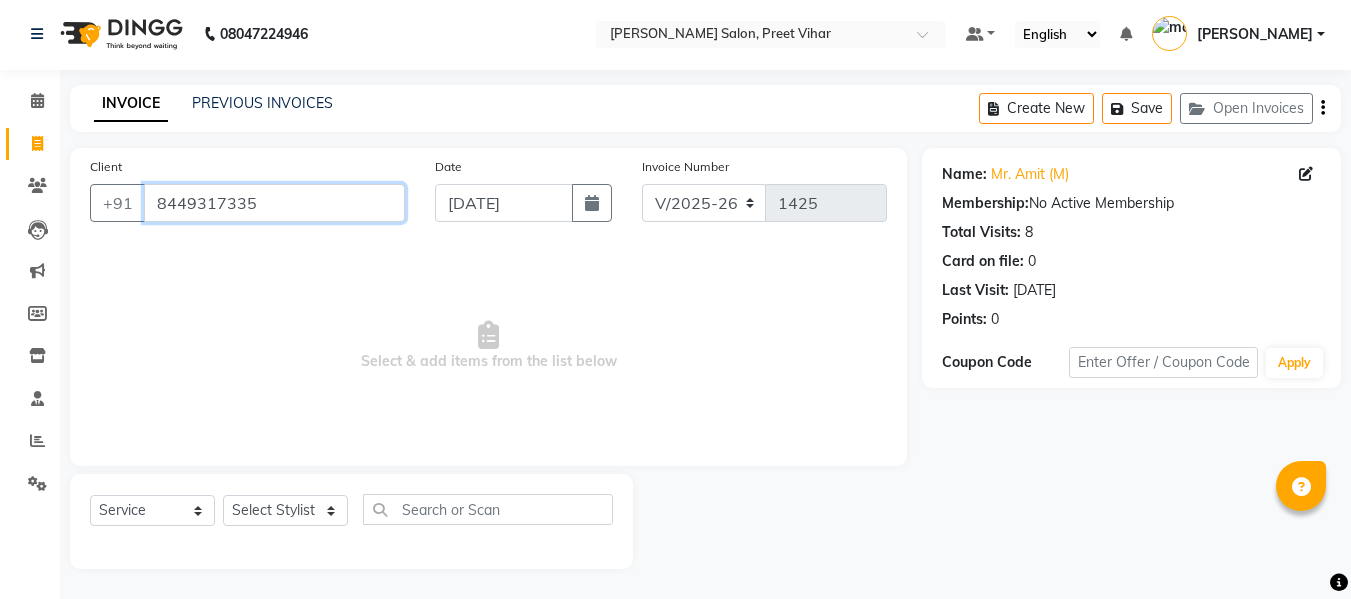 click on "8449317335" at bounding box center [274, 203] 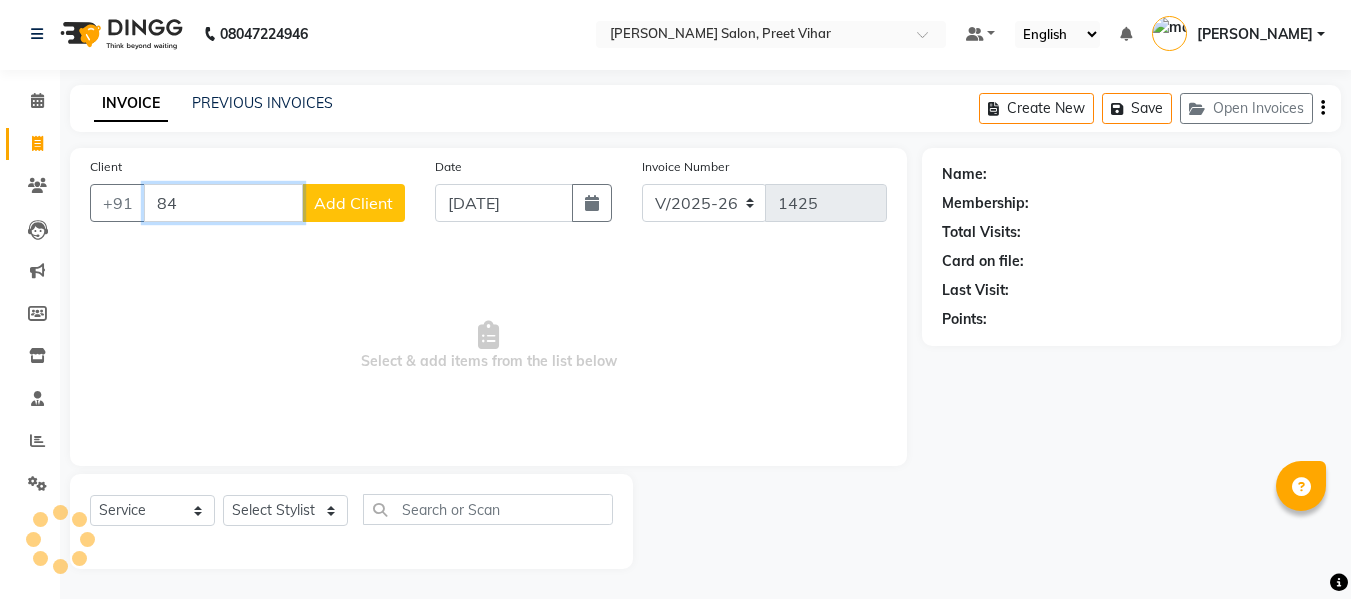 type on "8" 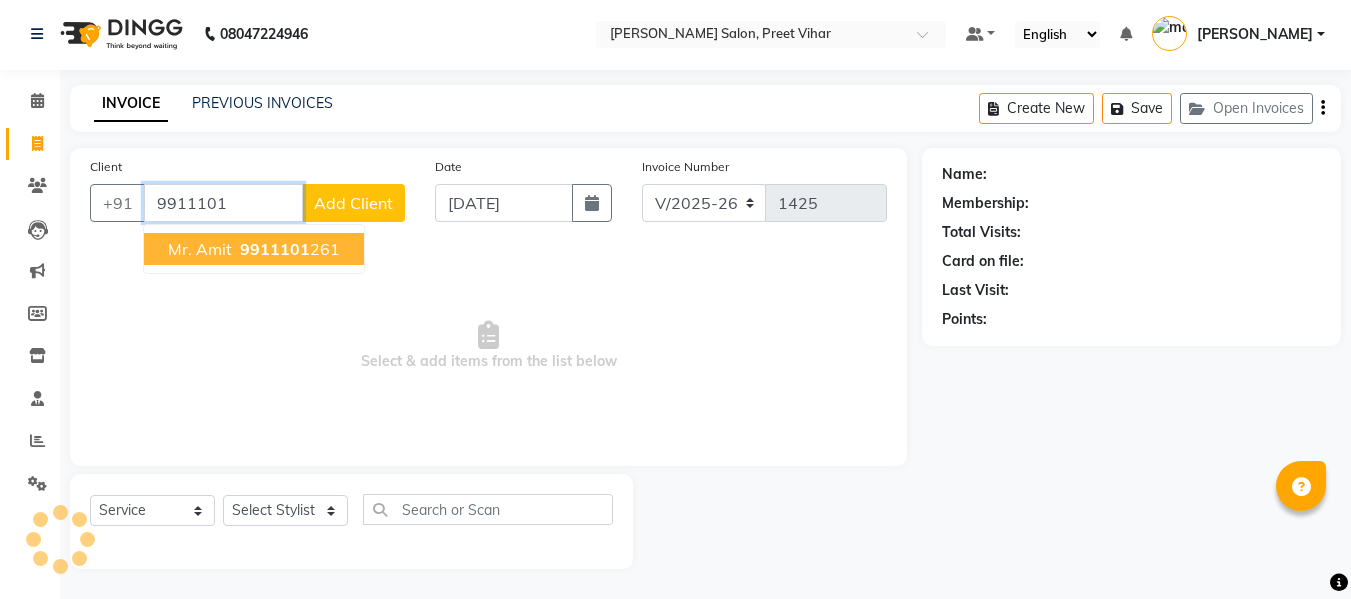 click on "9911101 261" at bounding box center [288, 249] 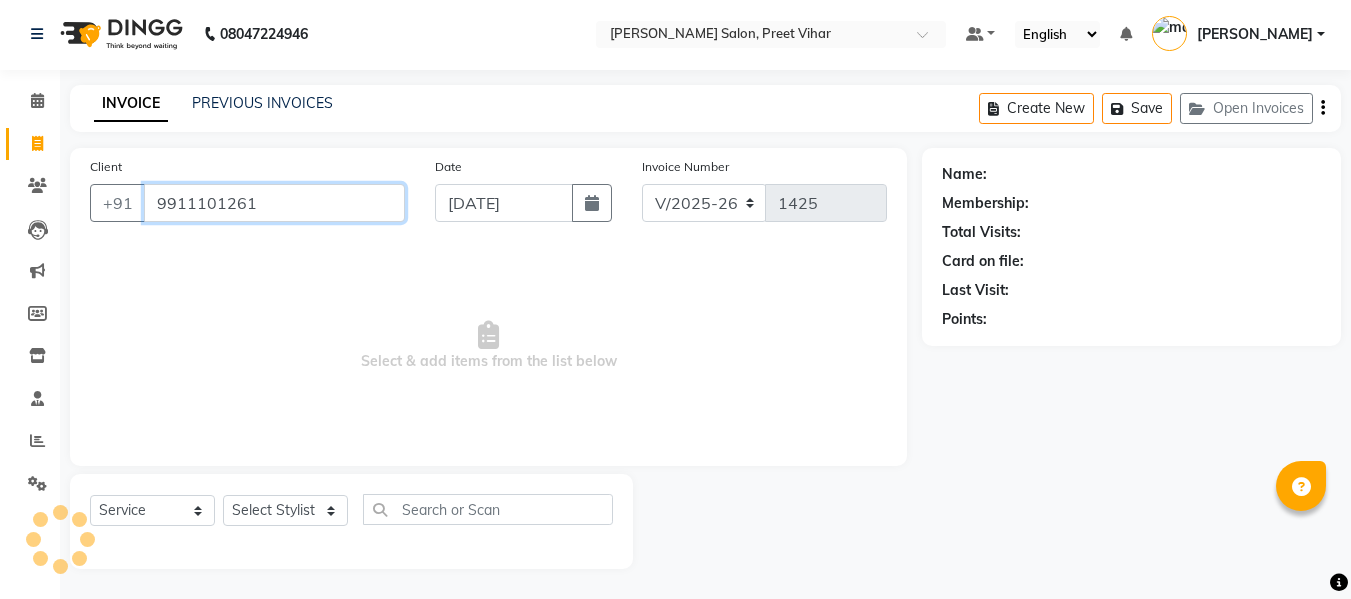 type on "9911101261" 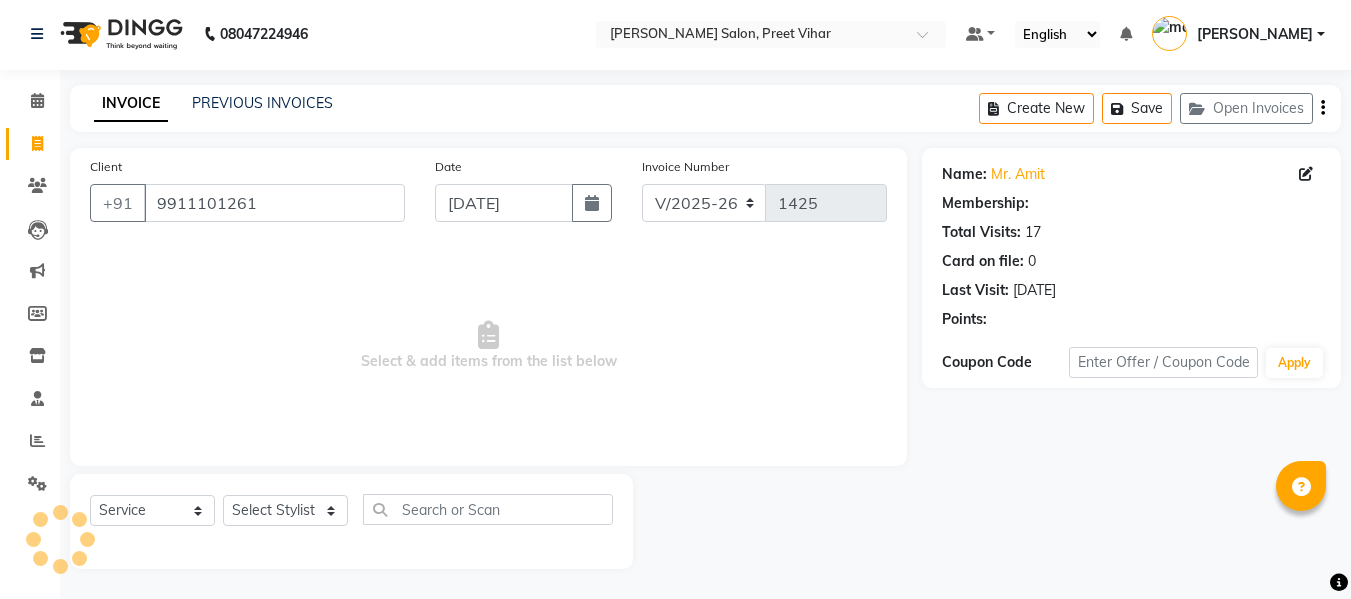 select on "1: Object" 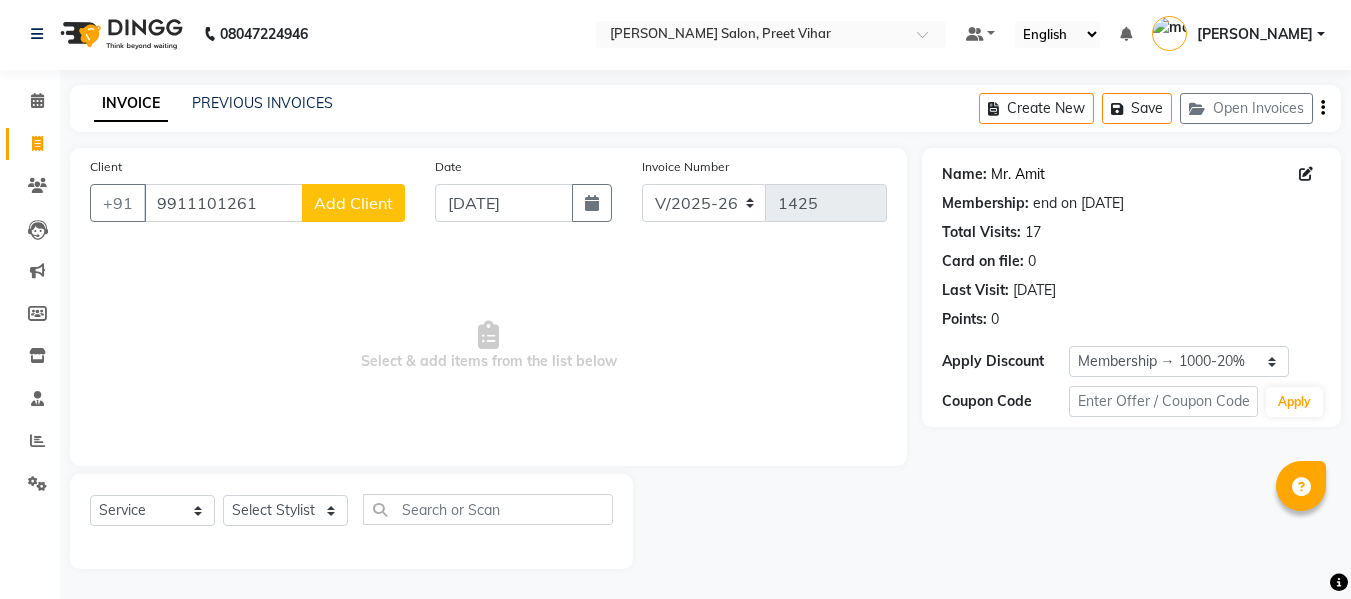 click on "Mr. Amit" 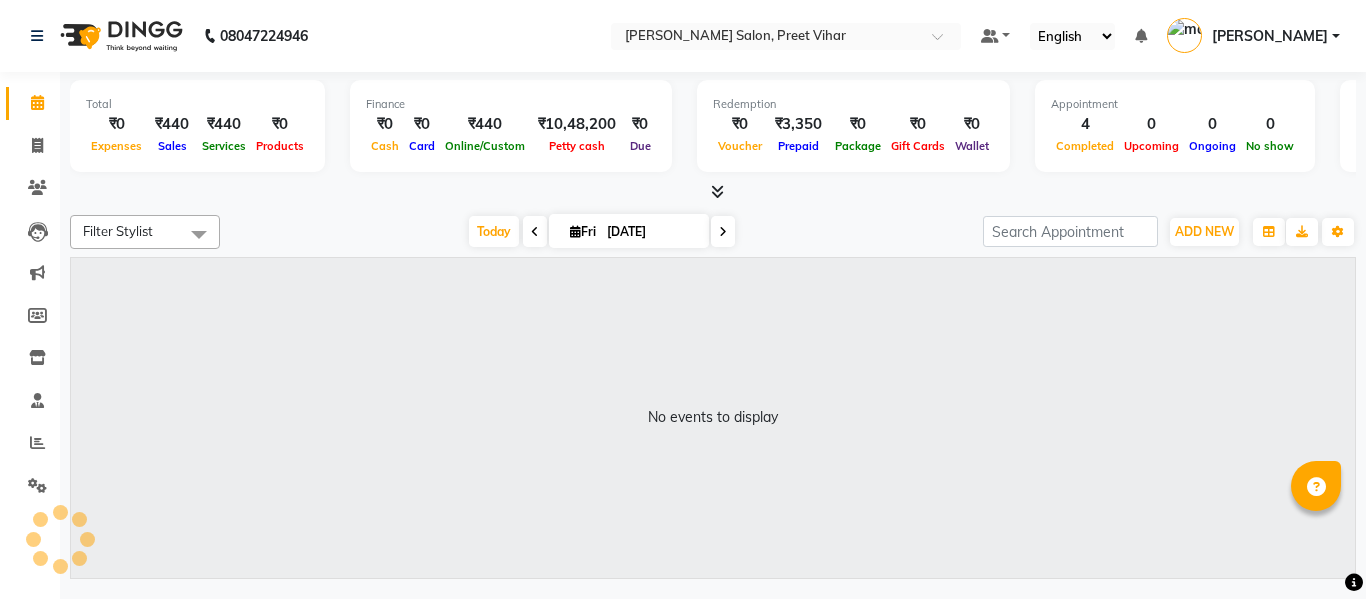 select on "en" 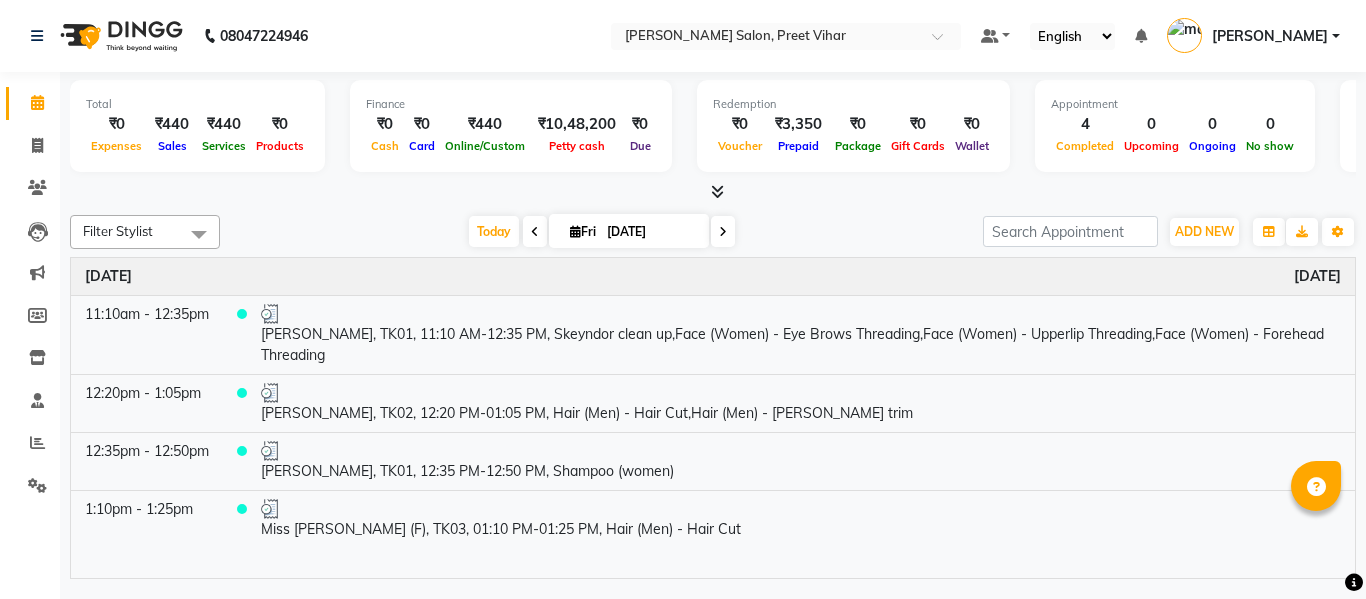 scroll, scrollTop: 0, scrollLeft: 0, axis: both 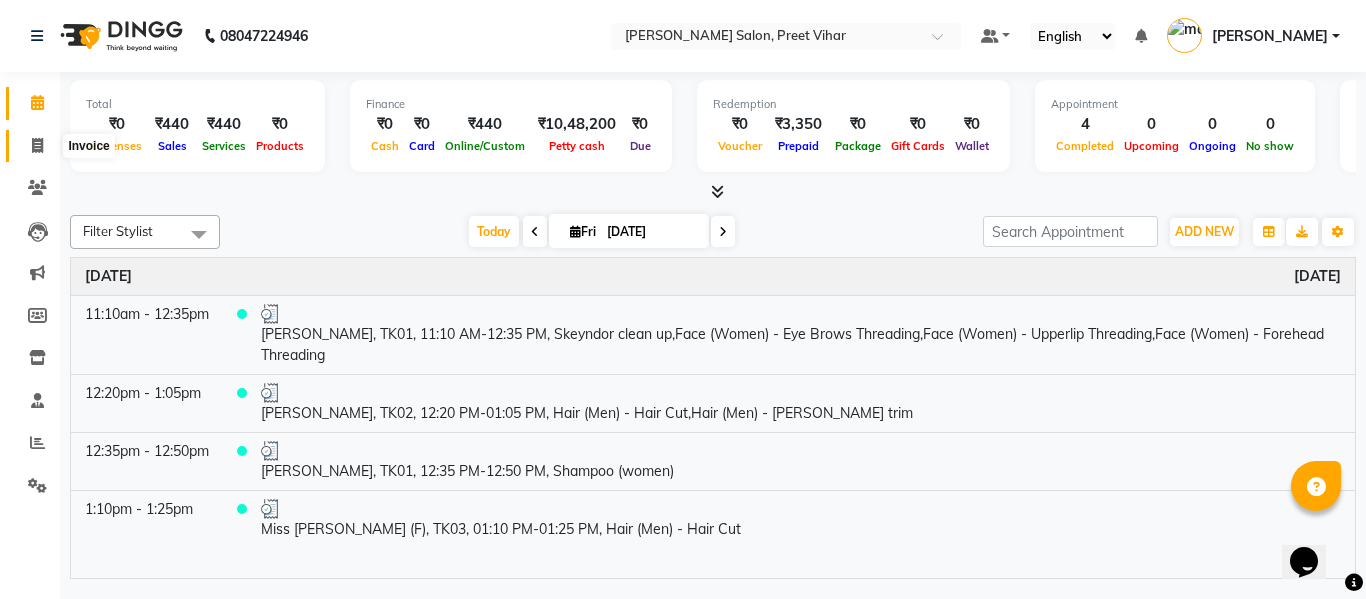 click 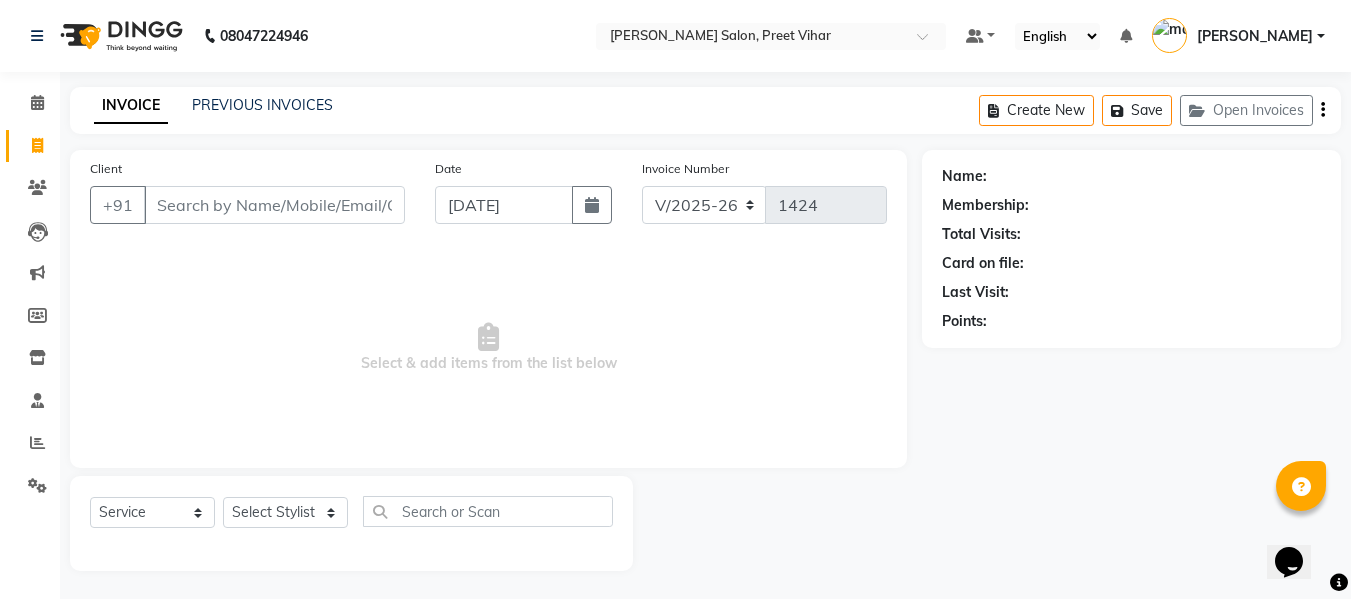 click on "Client" at bounding box center [274, 205] 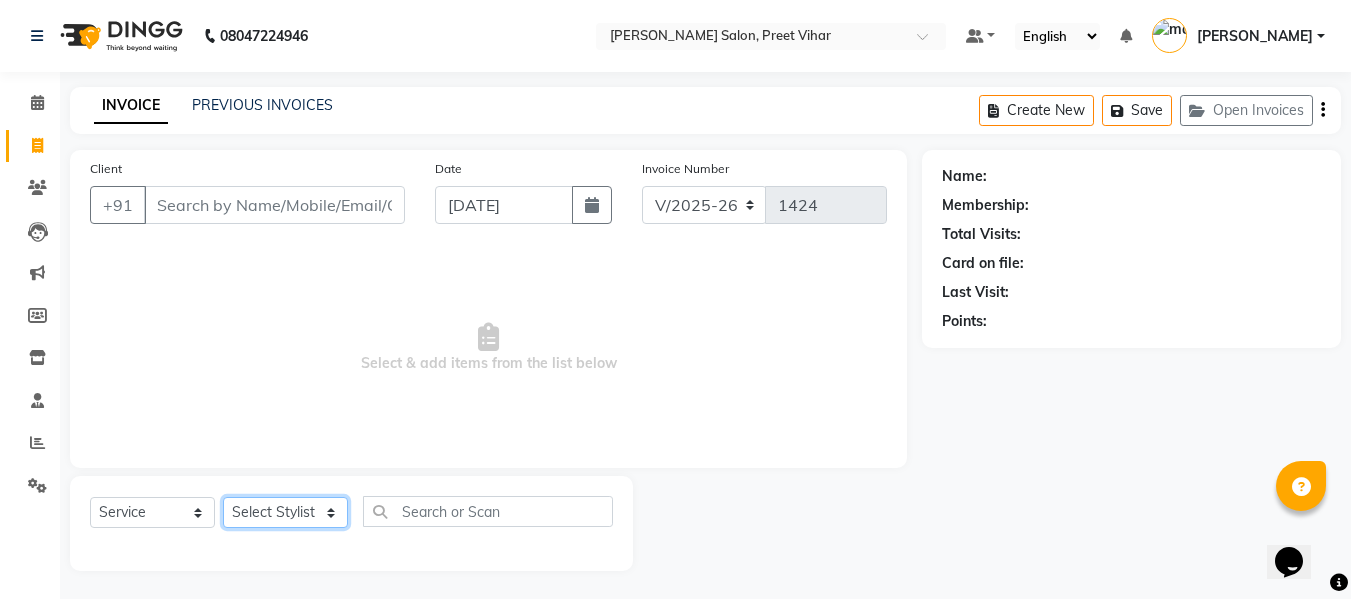 click on "Select Stylist [PERSON_NAME] [PERSON_NAME] Armaan  Dipika [PERSON_NAME] [PERSON_NAME] [PERSON_NAME] [PERSON_NAME] Nikhil [PERSON_NAME] [PERSON_NAME]  Twinkle Gupta" 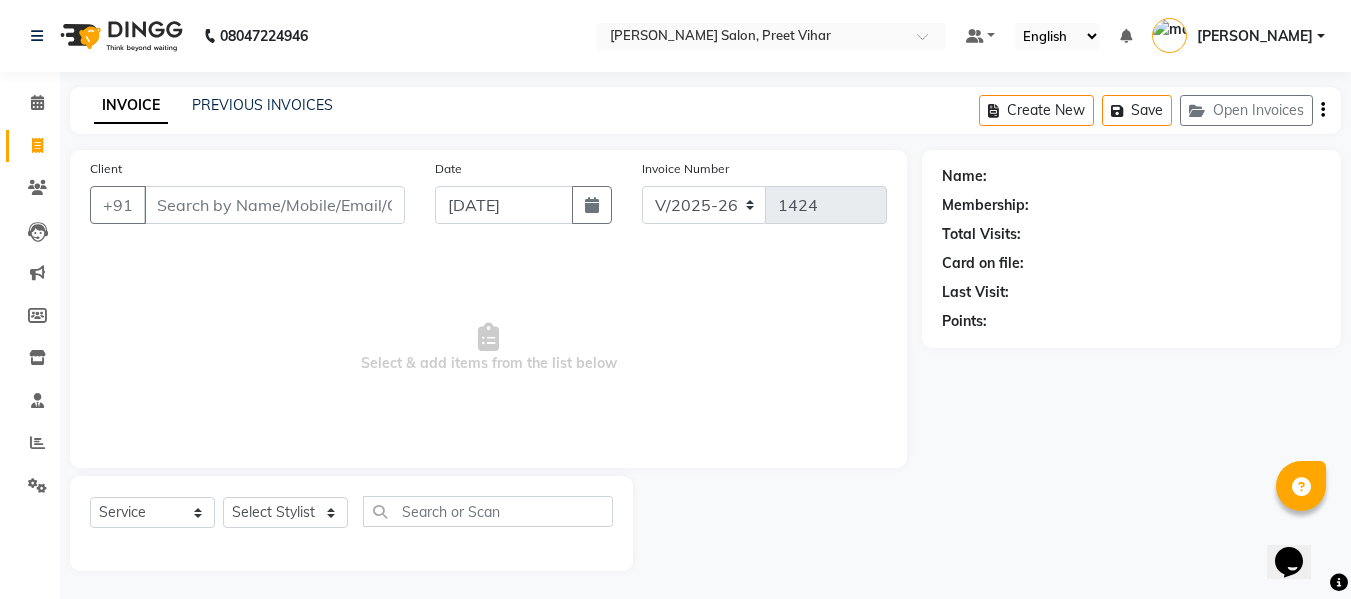 click on "Select & add items from the list below" at bounding box center [488, 348] 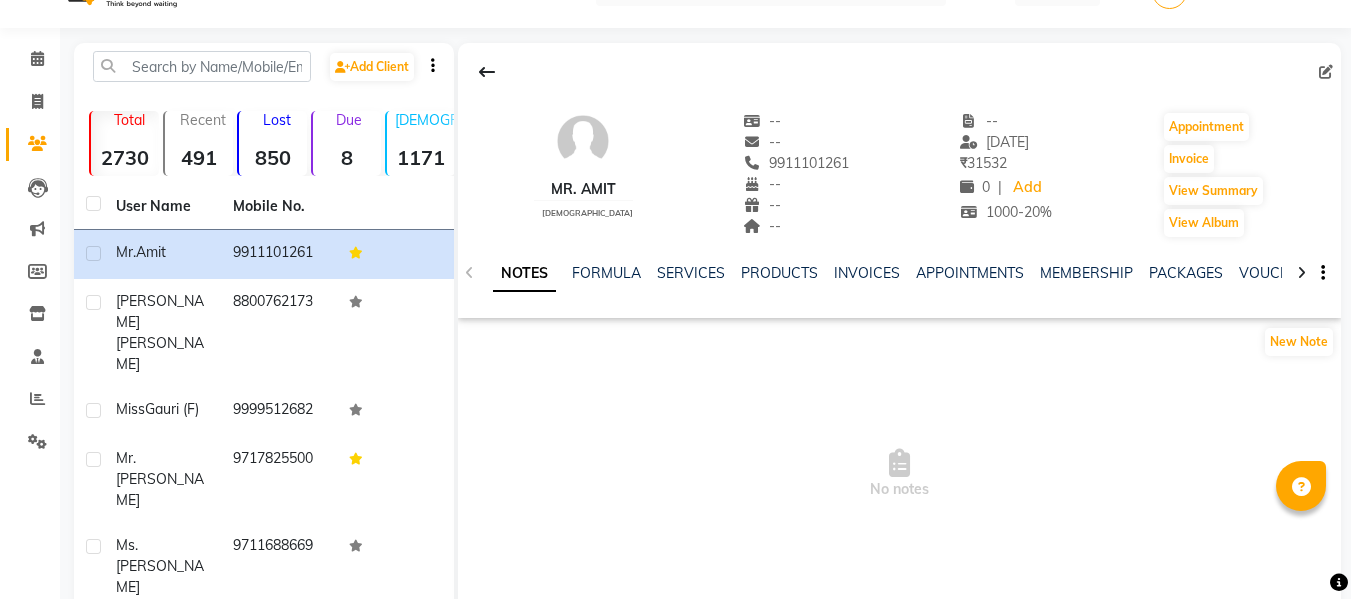 scroll, scrollTop: 55, scrollLeft: 0, axis: vertical 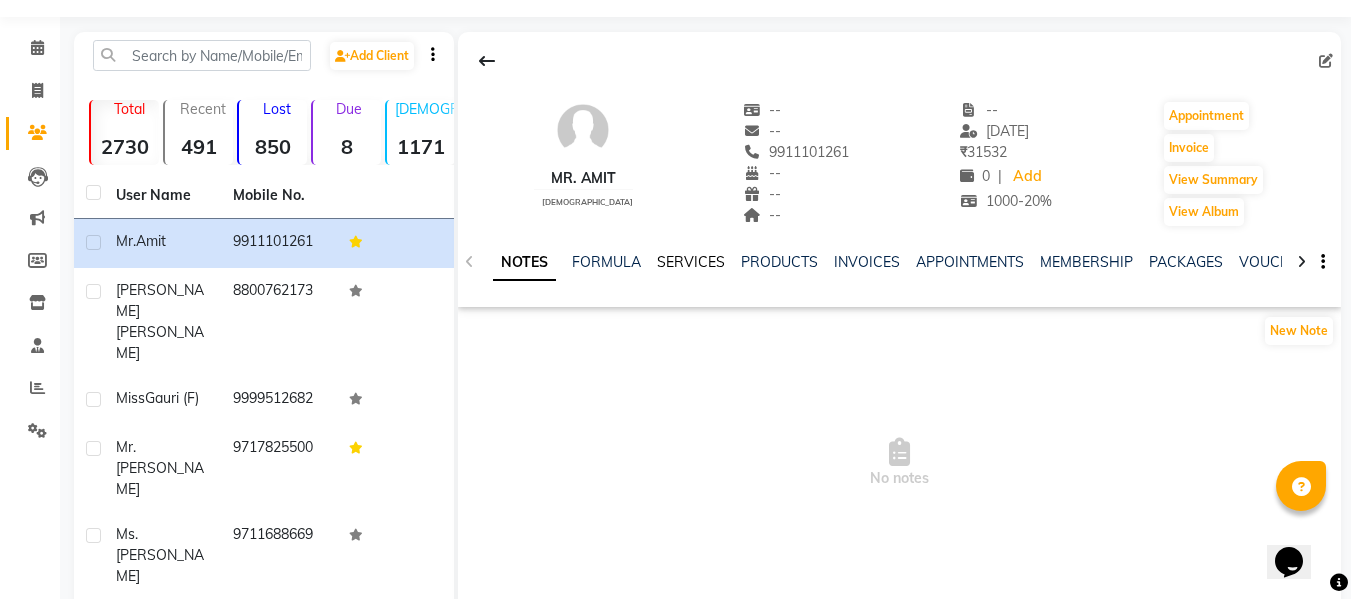 click on "SERVICES" 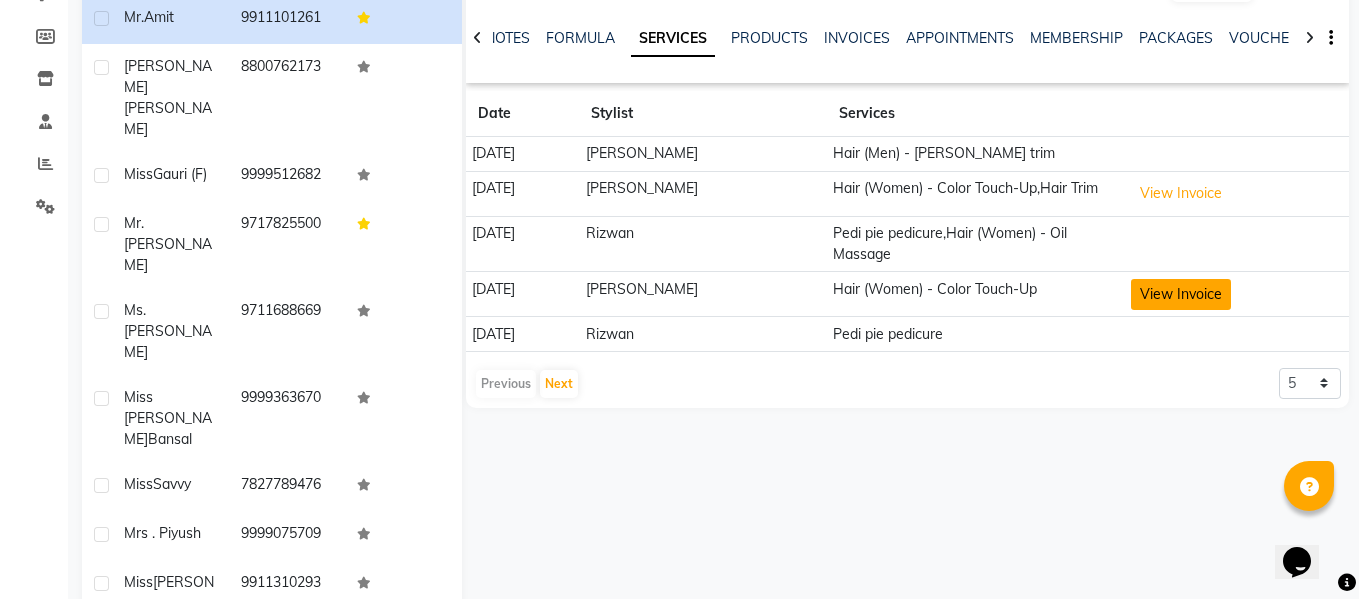 scroll, scrollTop: 280, scrollLeft: 0, axis: vertical 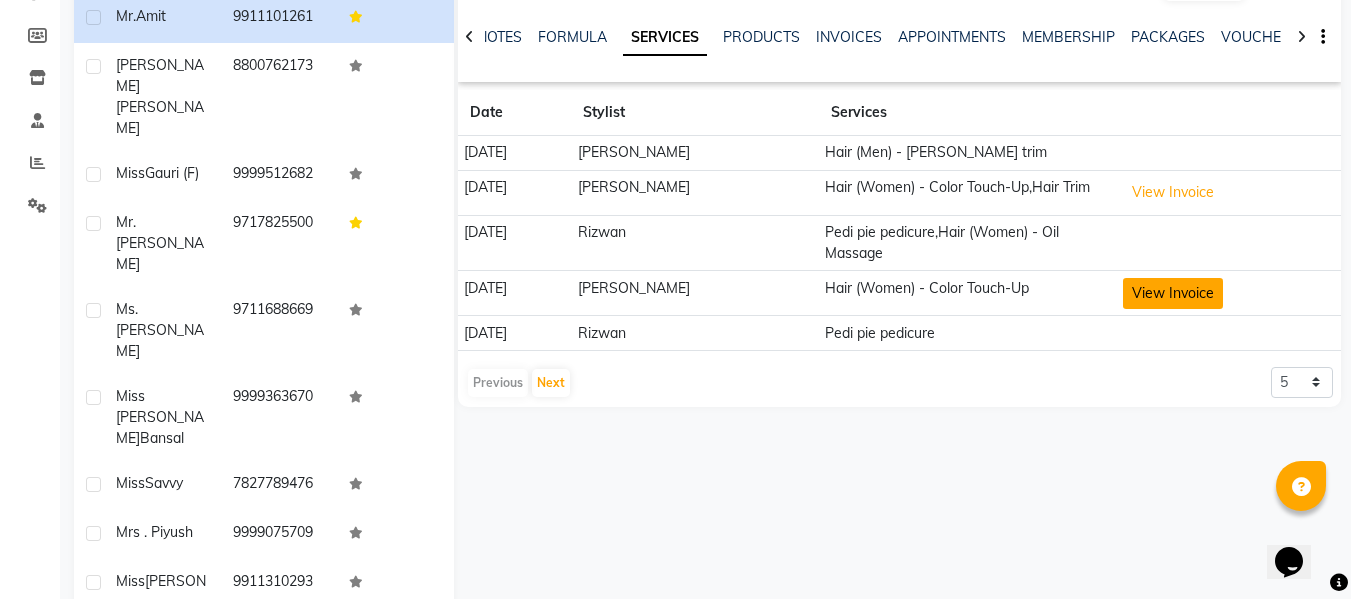 click on "View Invoice" 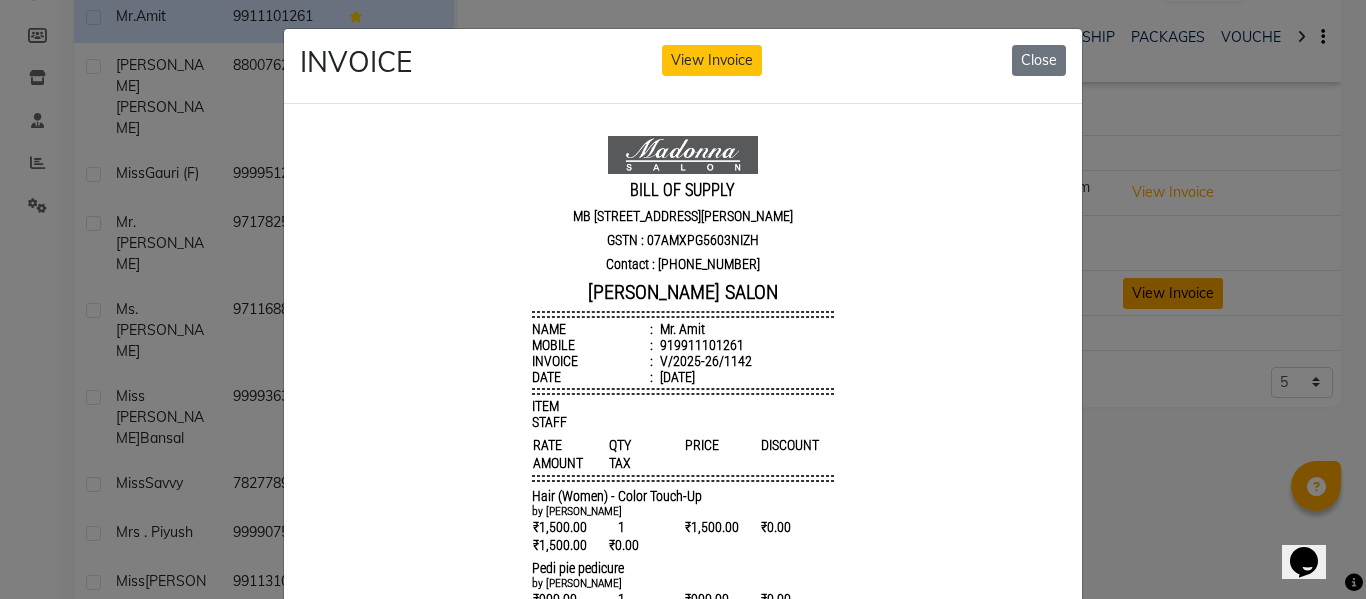 scroll, scrollTop: 16, scrollLeft: 0, axis: vertical 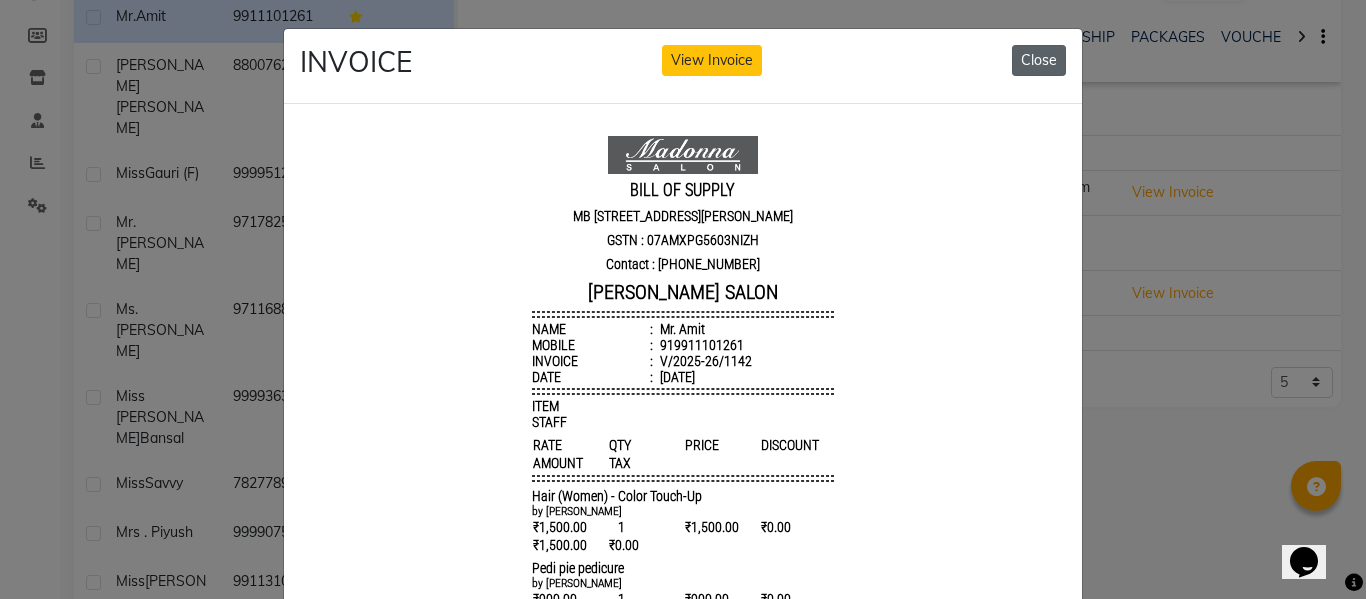 click on "Close" 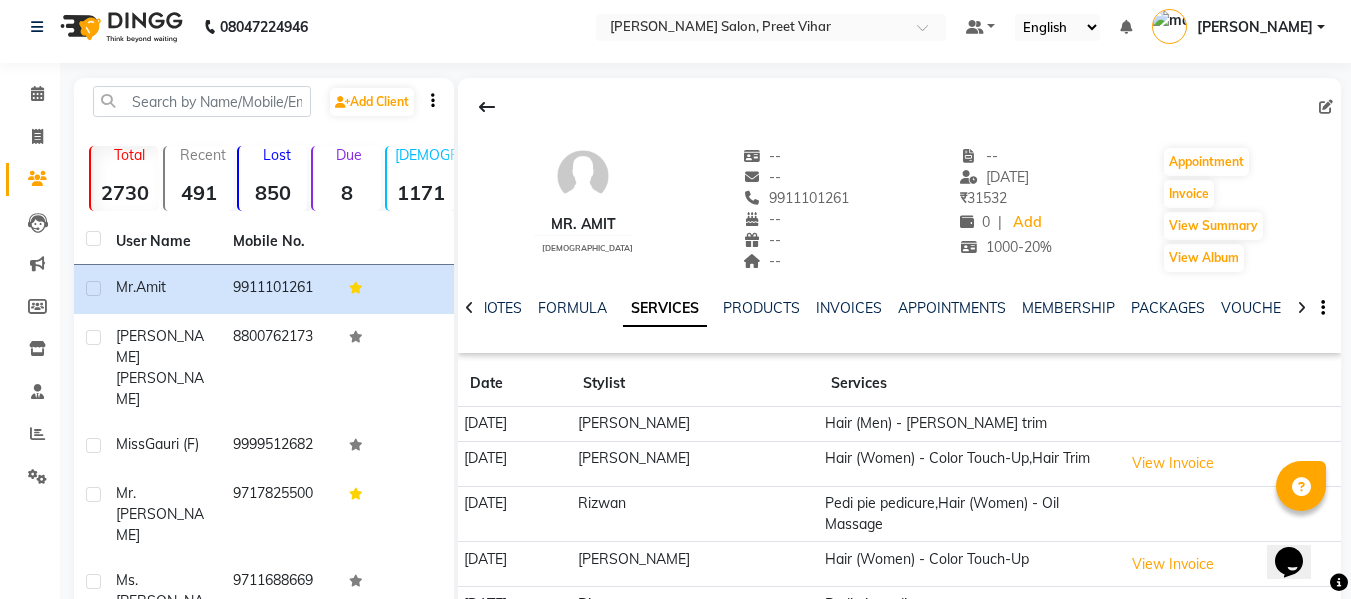 scroll, scrollTop: 1, scrollLeft: 0, axis: vertical 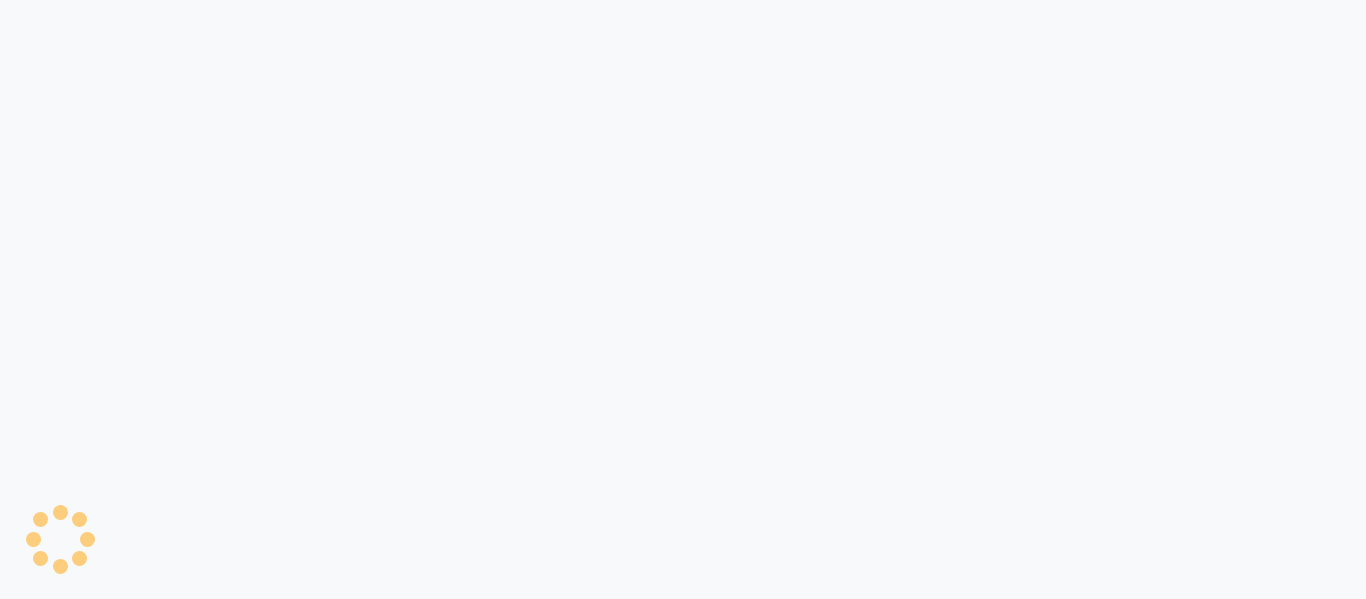 select on "6469" 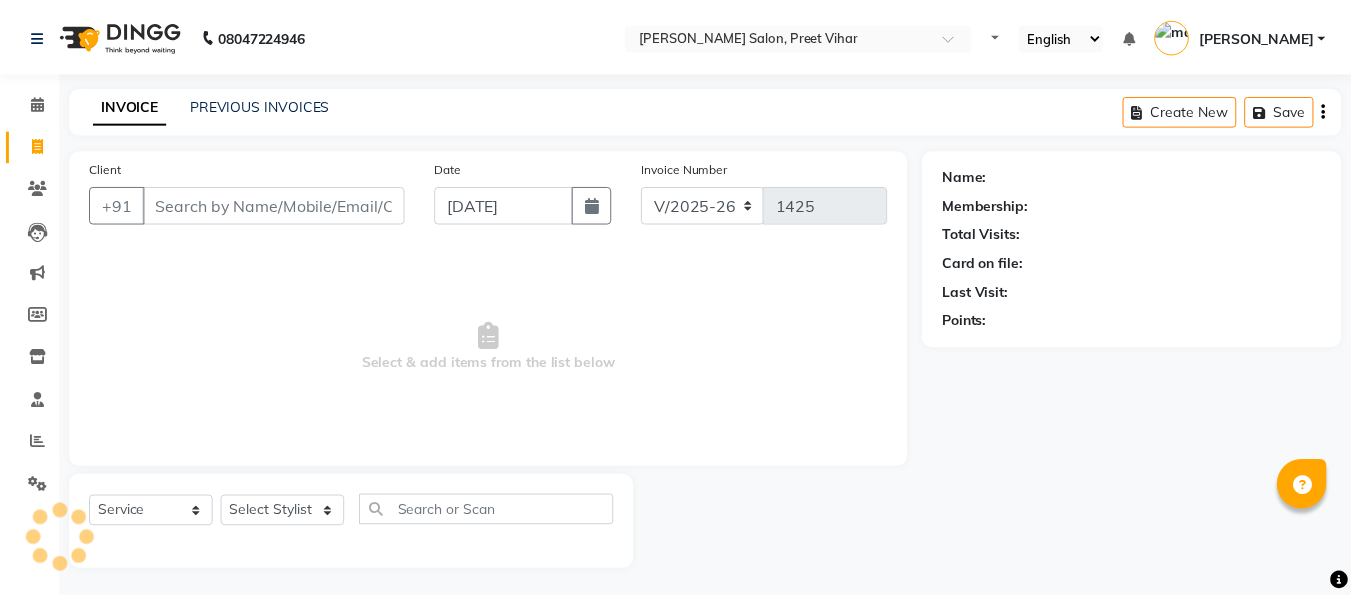 scroll, scrollTop: 0, scrollLeft: 0, axis: both 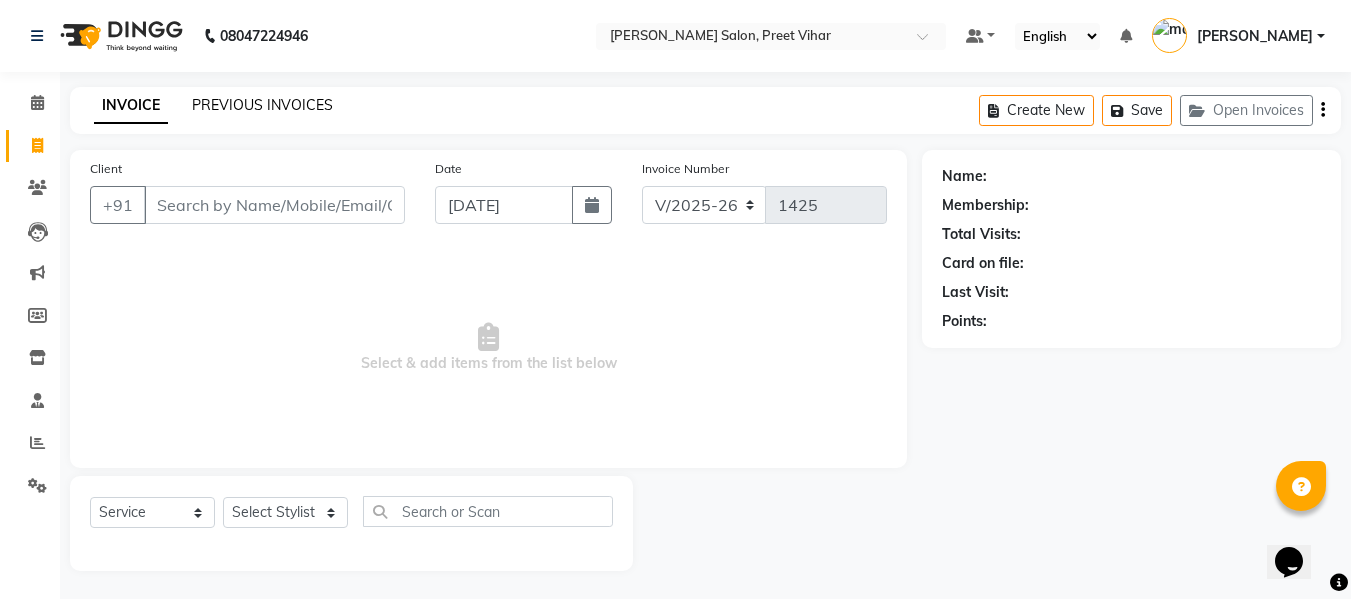 click on "PREVIOUS INVOICES" 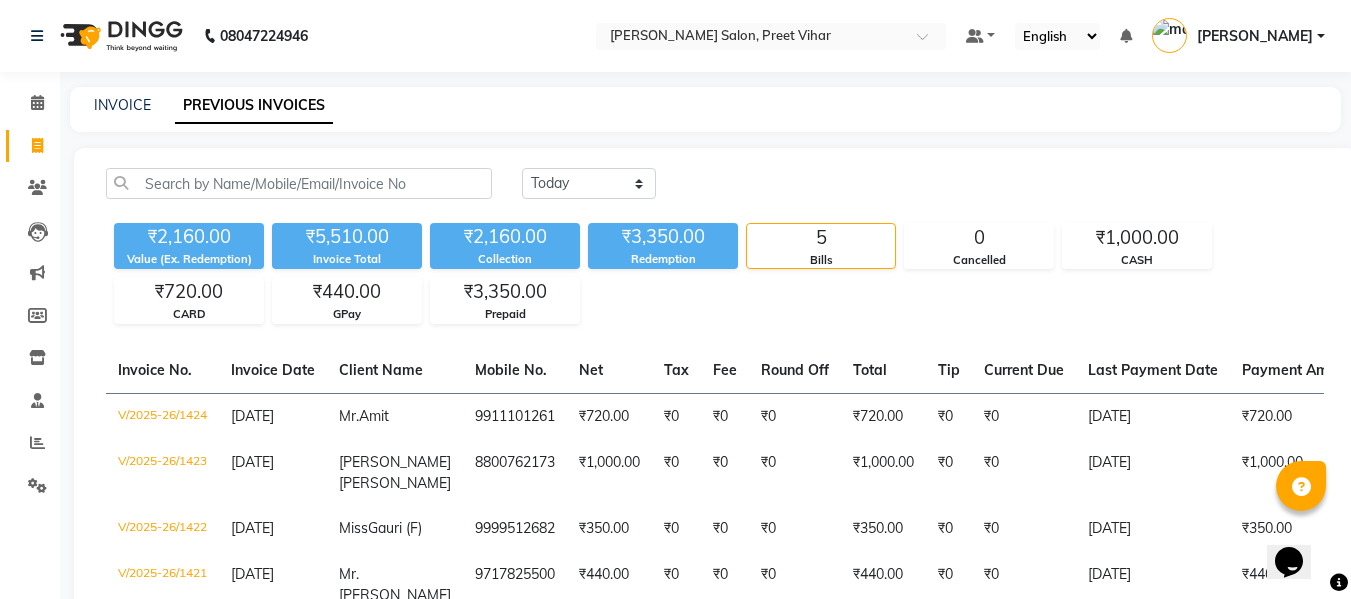scroll, scrollTop: 55, scrollLeft: 0, axis: vertical 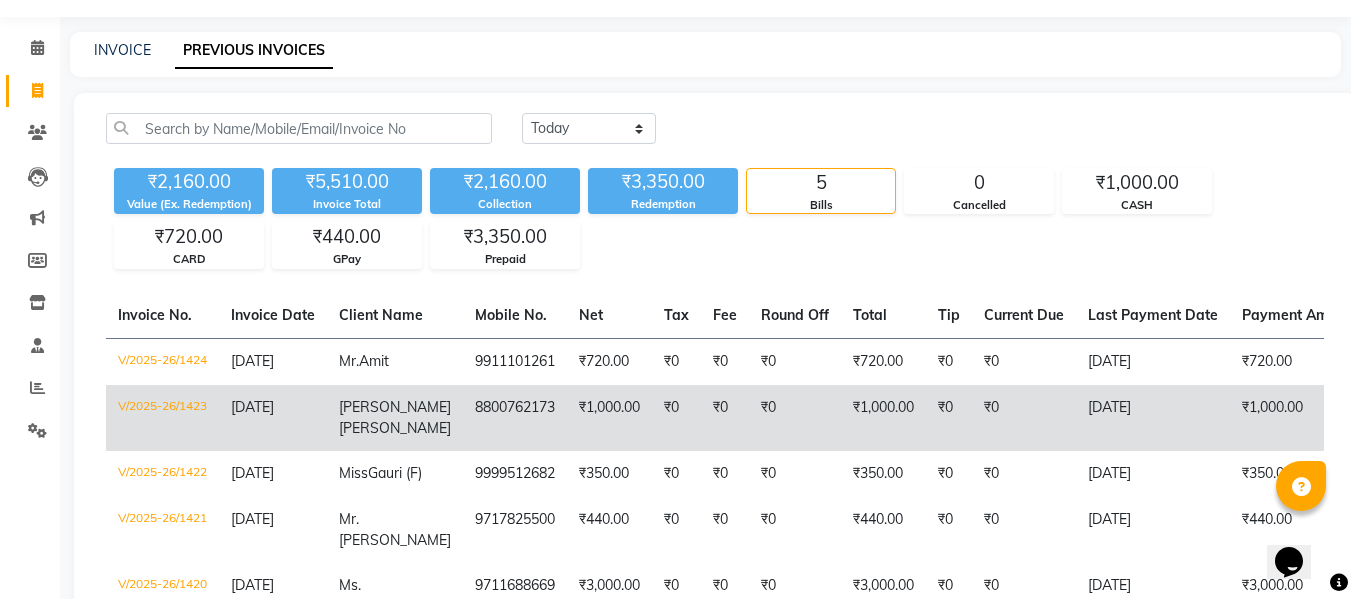click on "₹1,000.00" 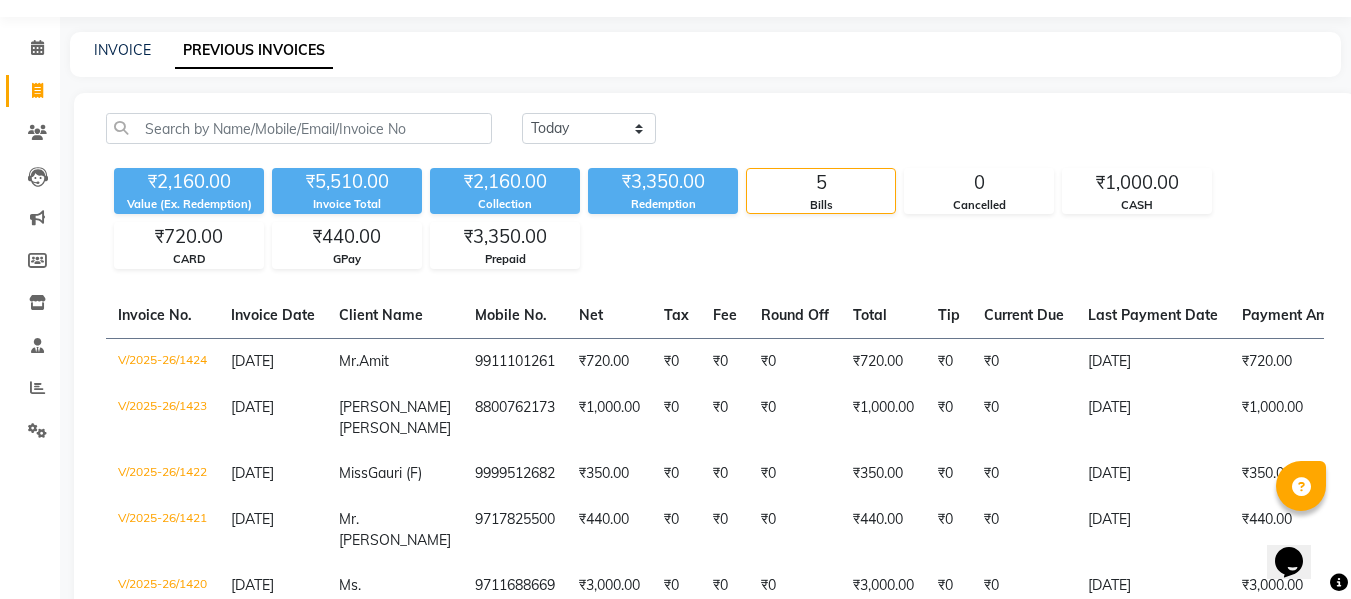 click on "INVOICE PREVIOUS INVOICES" 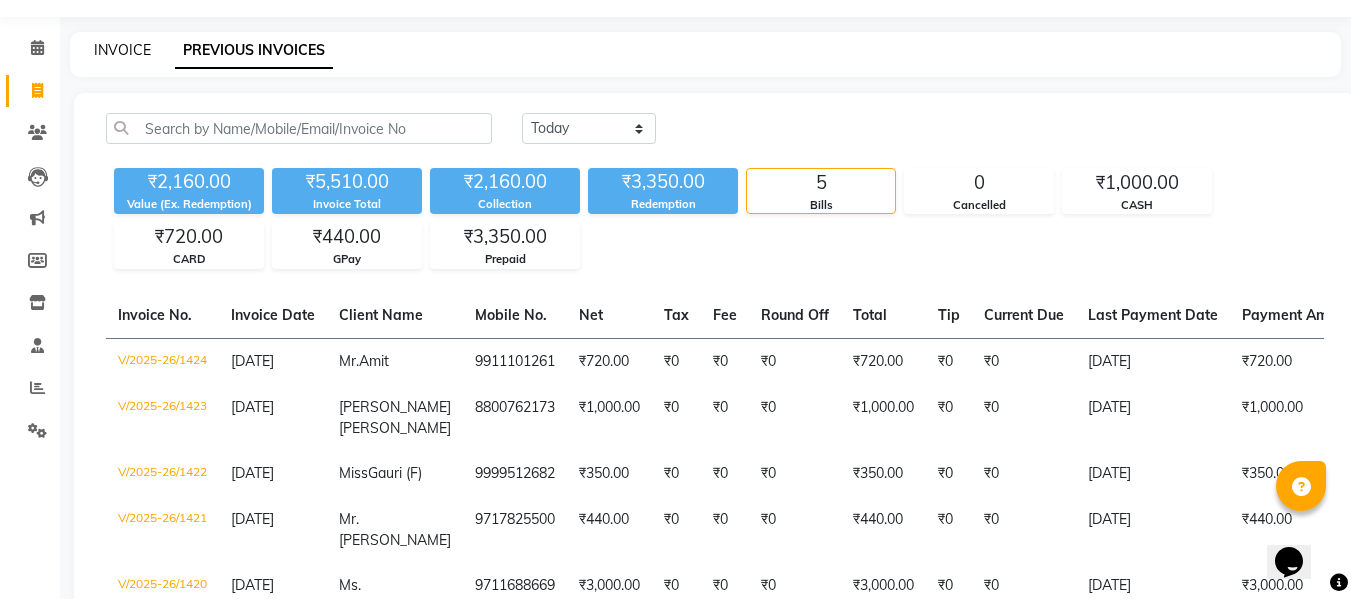 click on "INVOICE" 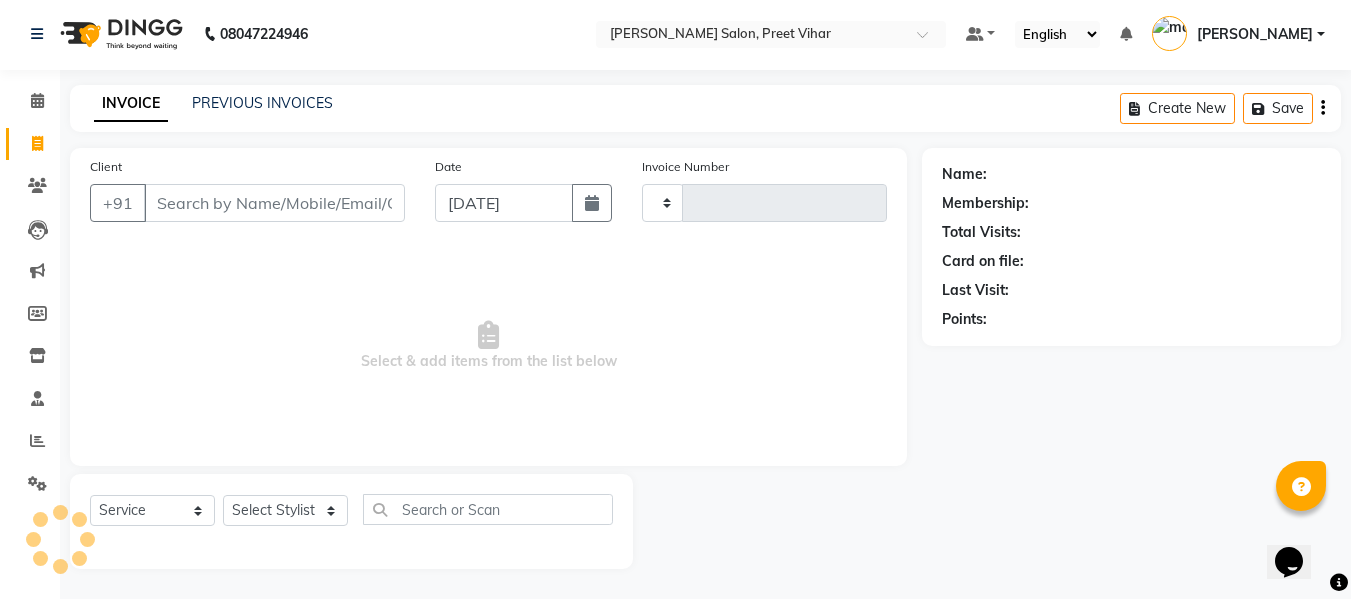 type on "1425" 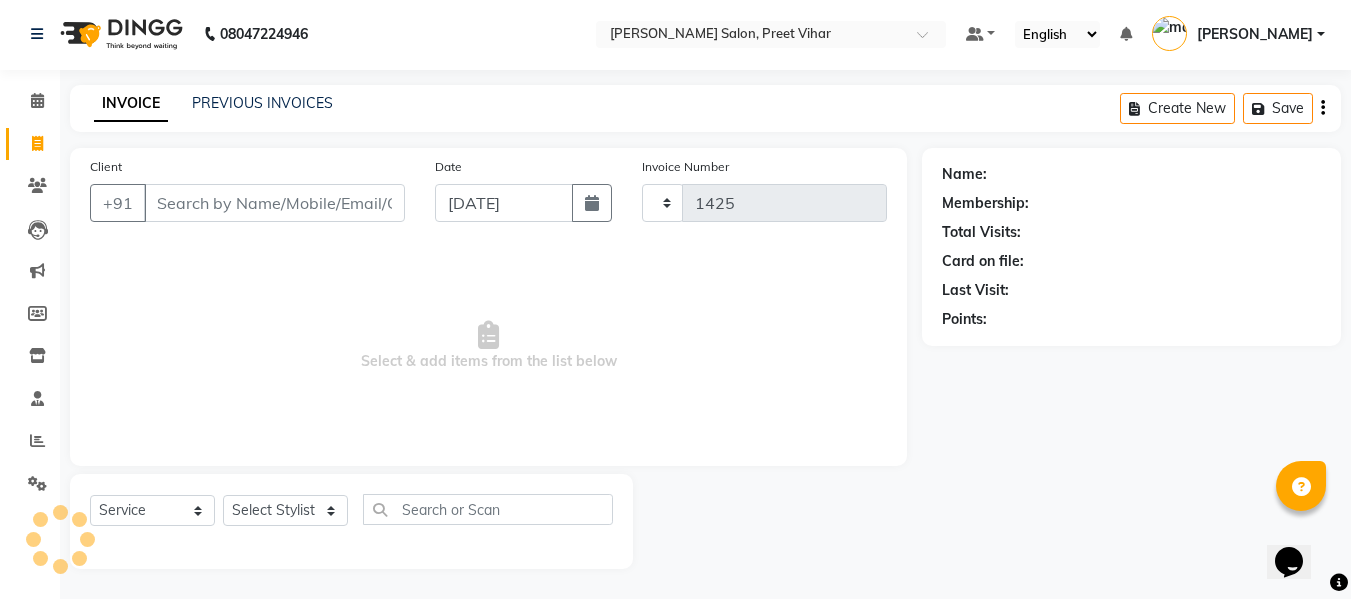 scroll, scrollTop: 2, scrollLeft: 0, axis: vertical 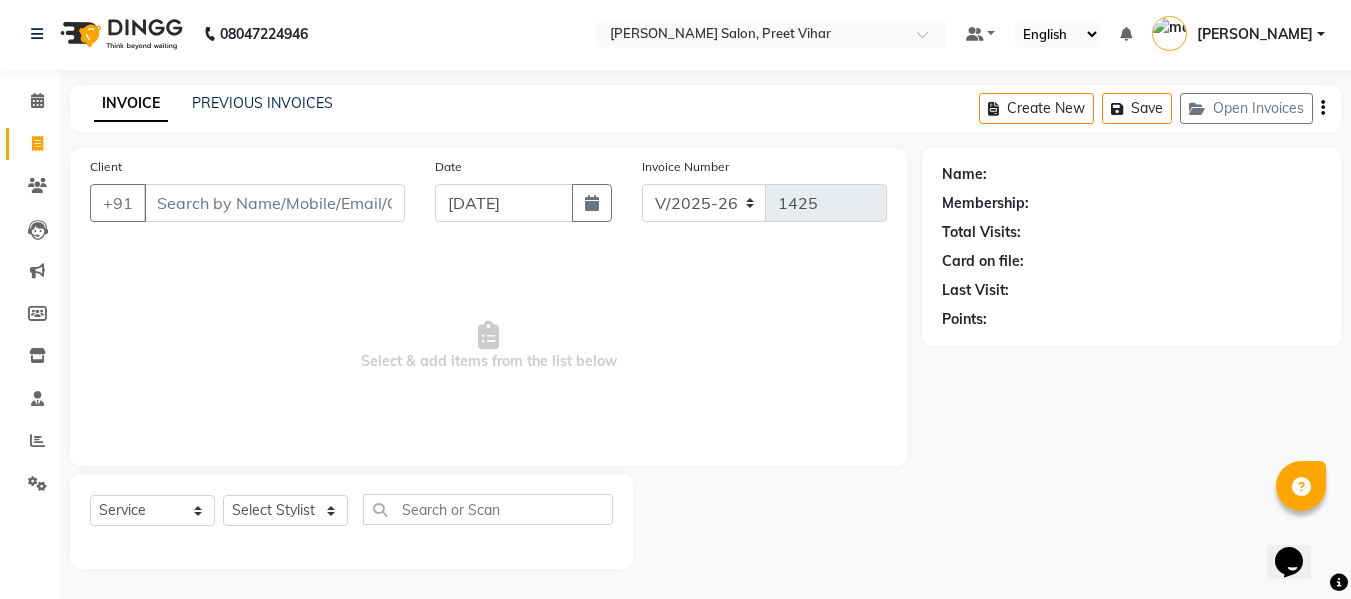 click on "Client" at bounding box center (274, 203) 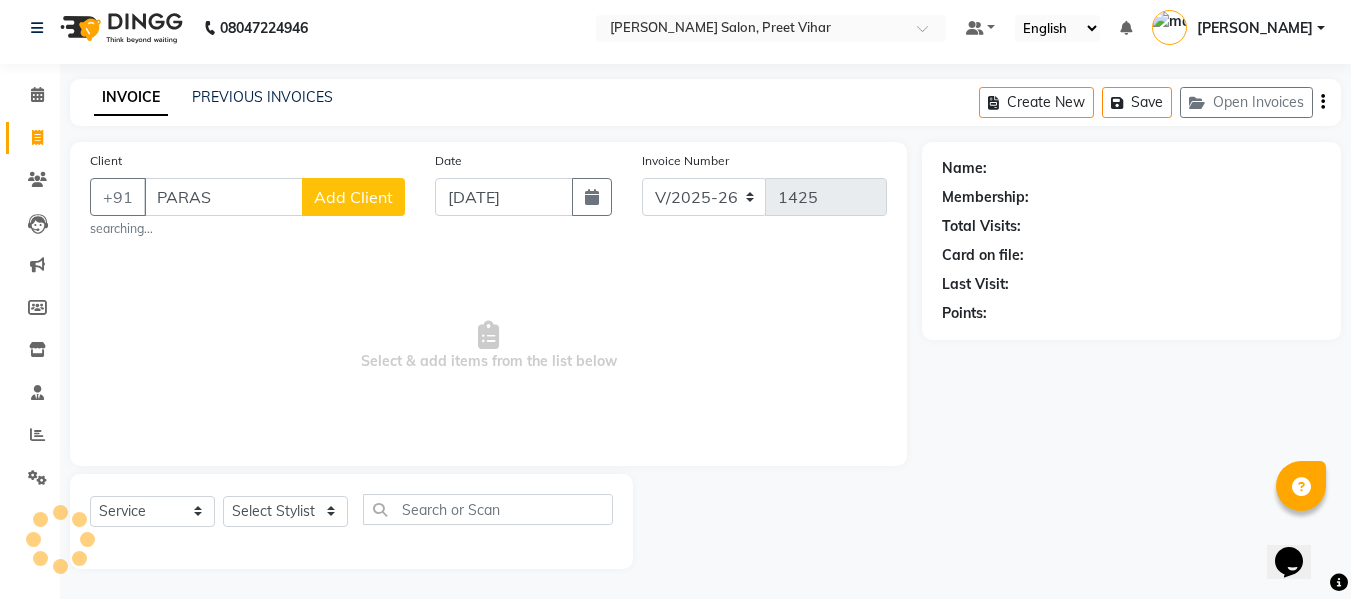 scroll, scrollTop: 2, scrollLeft: 0, axis: vertical 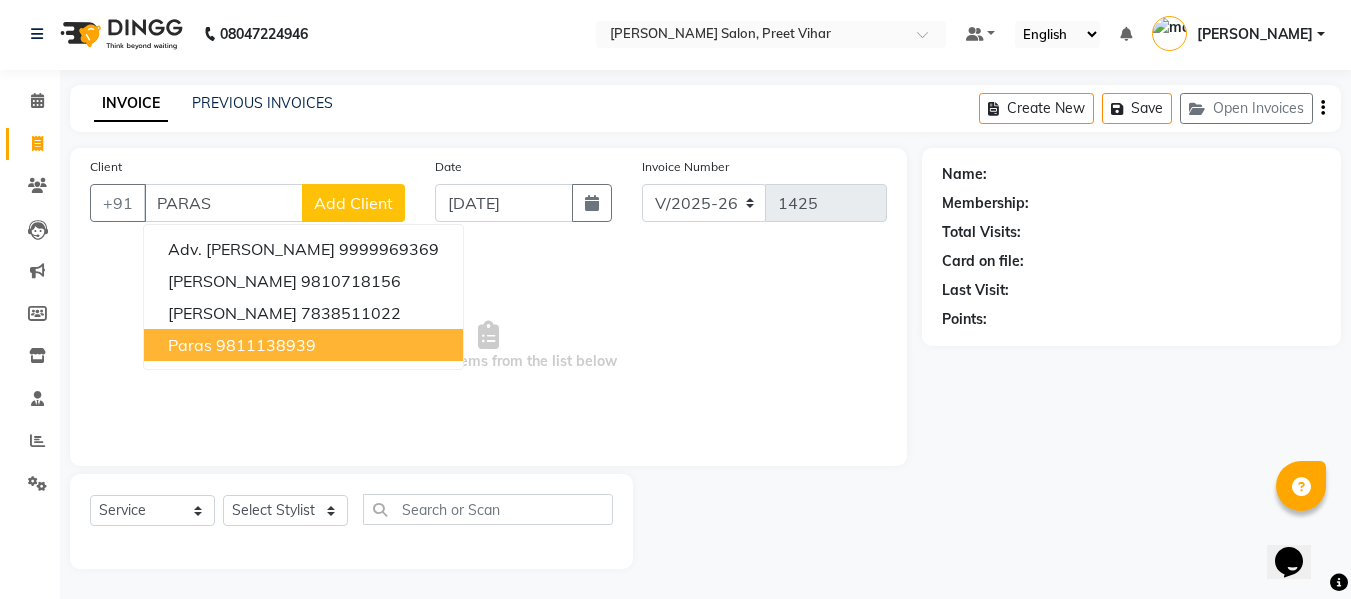 click on "paras  9811138939" at bounding box center [303, 345] 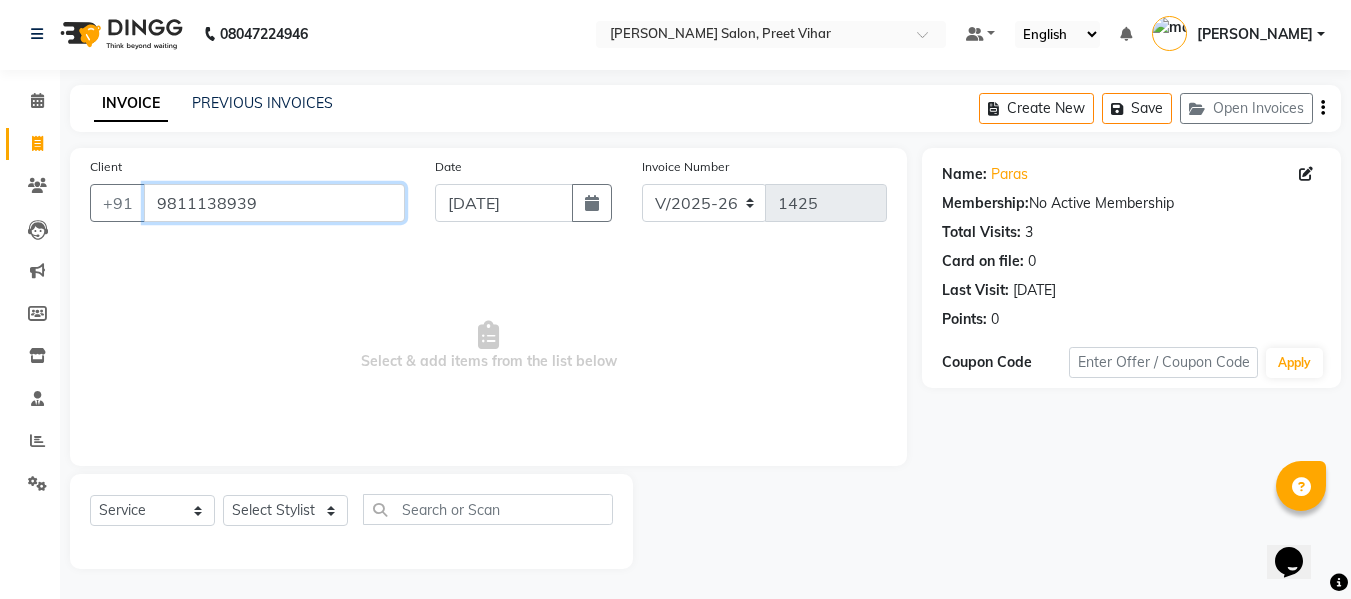 click on "9811138939" at bounding box center [274, 203] 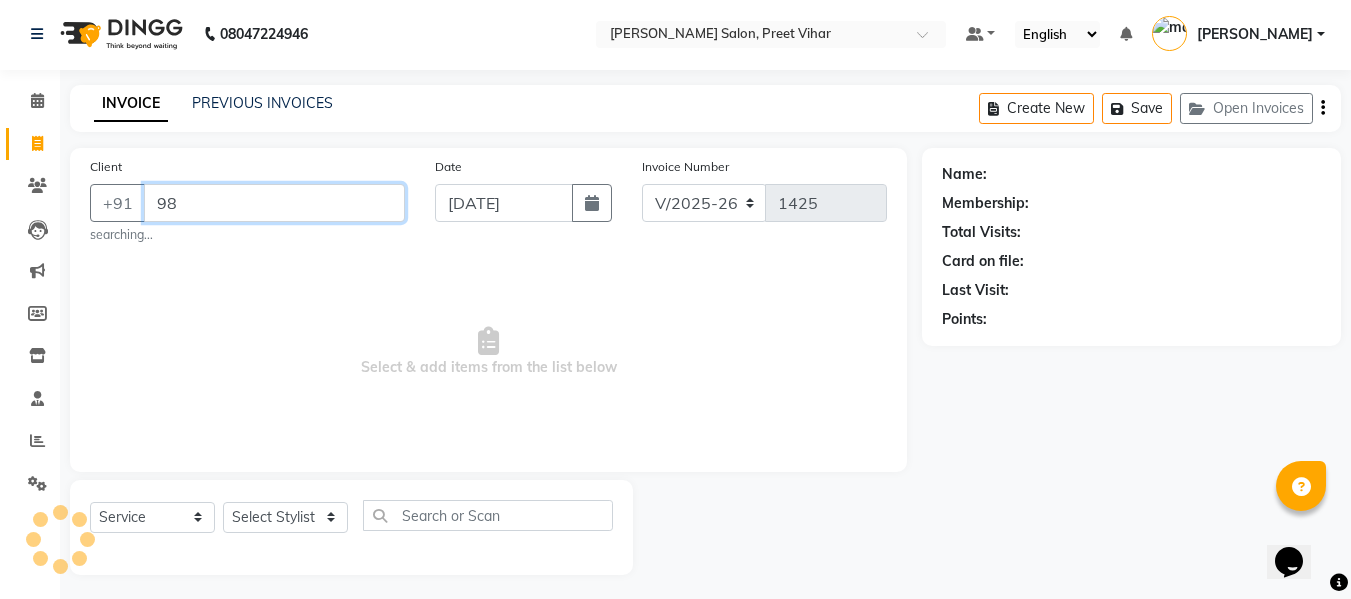 type on "9" 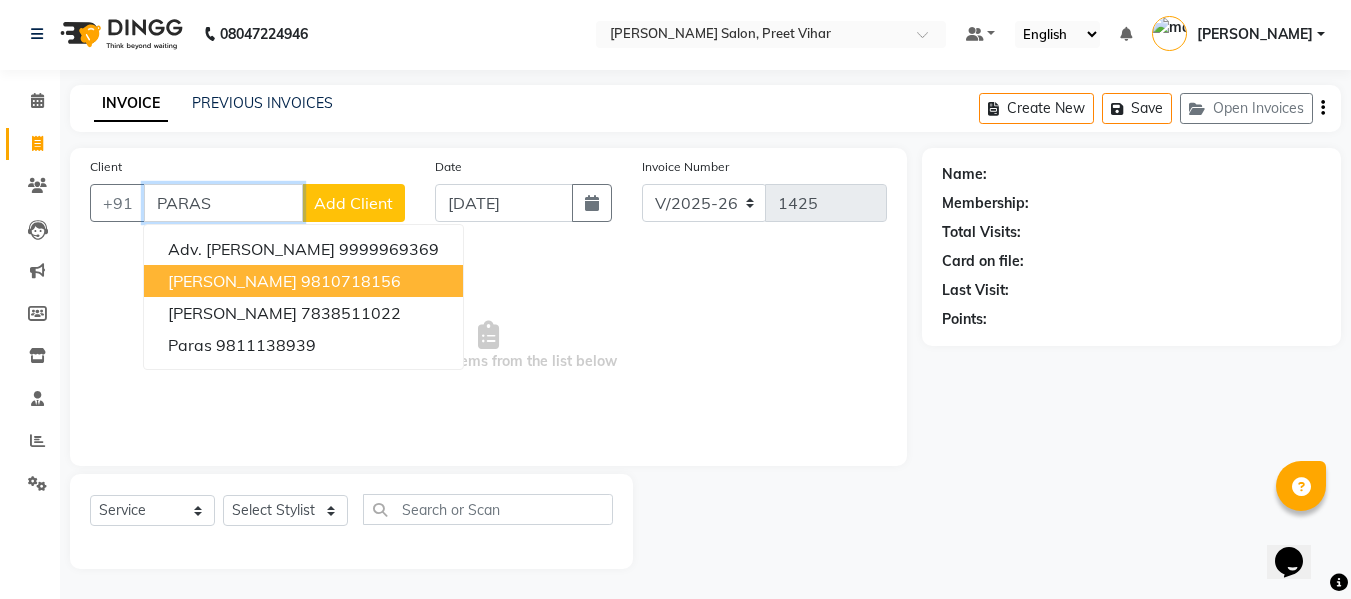click on "9810718156" at bounding box center (351, 281) 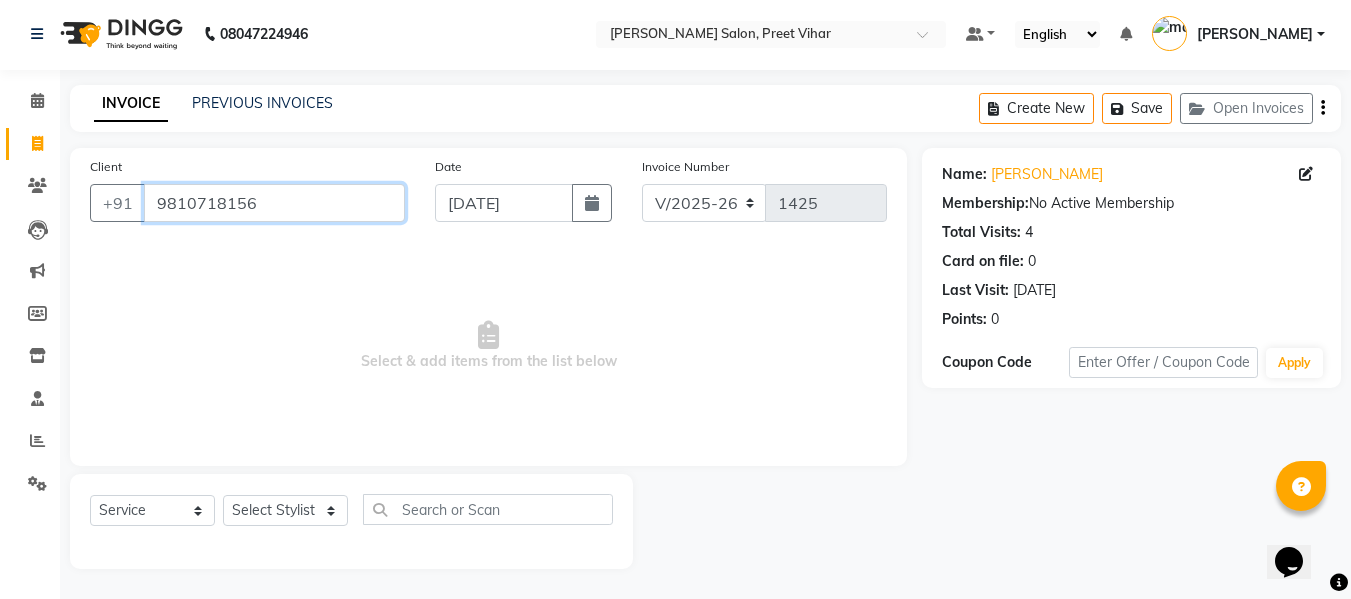 click on "9810718156" at bounding box center [274, 203] 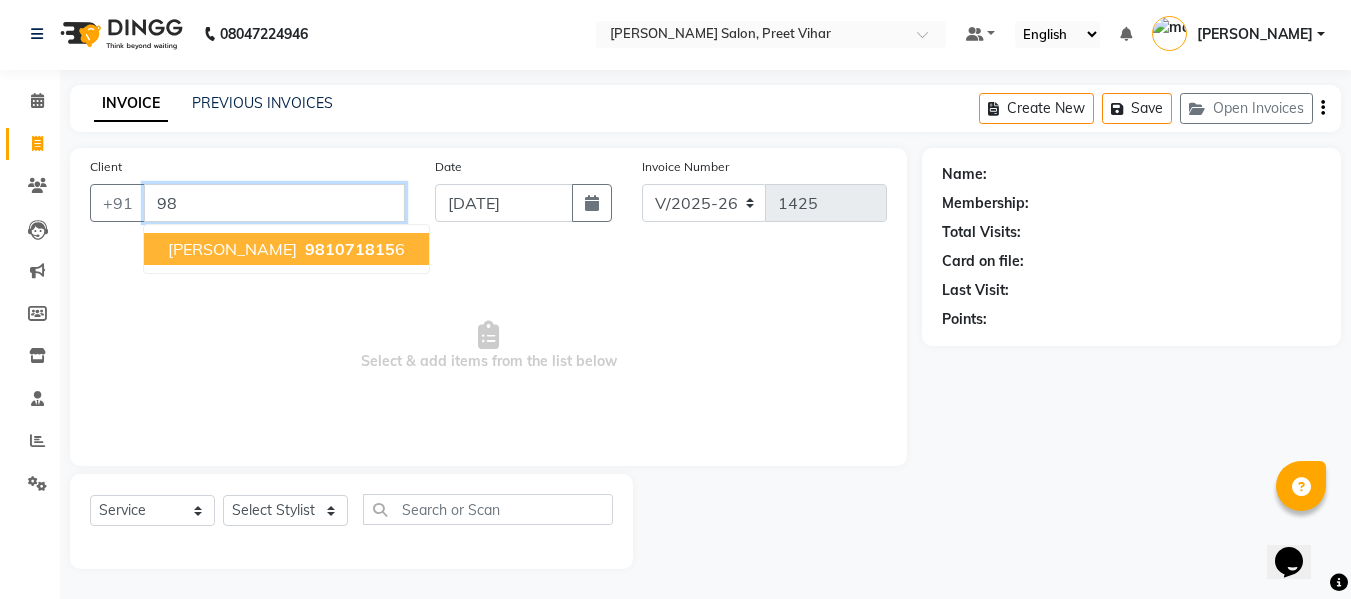 type on "9" 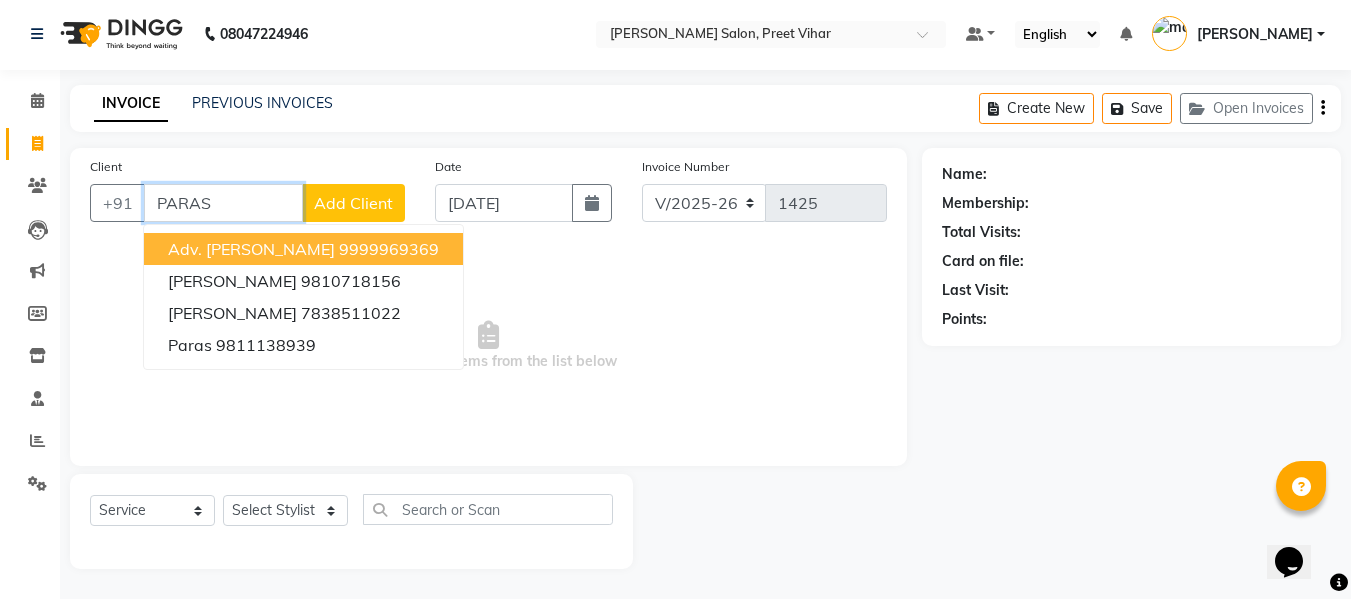 click on "9999969369" at bounding box center [389, 249] 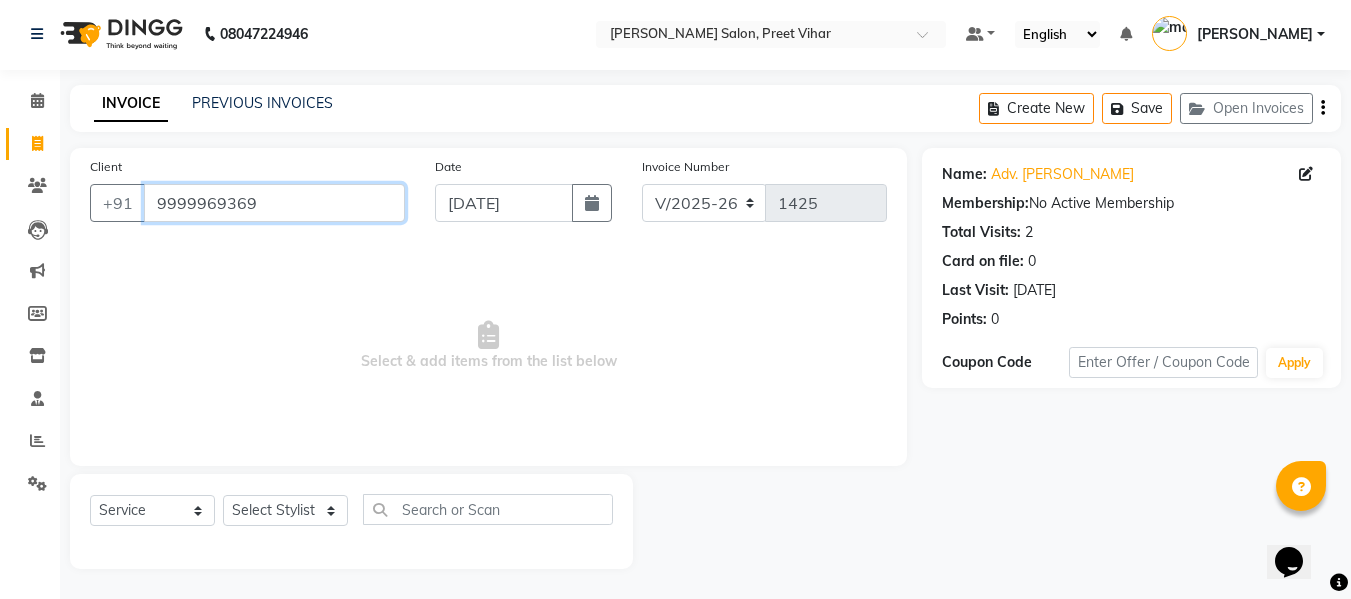 click on "9999969369" at bounding box center [274, 203] 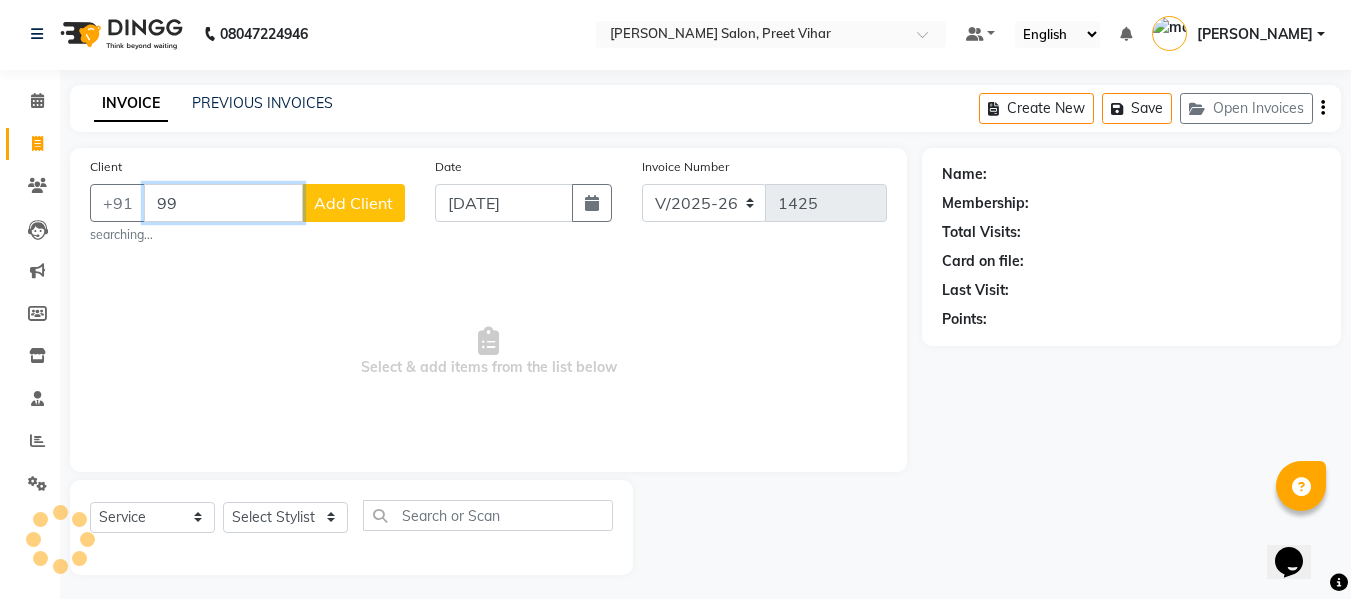 type on "9" 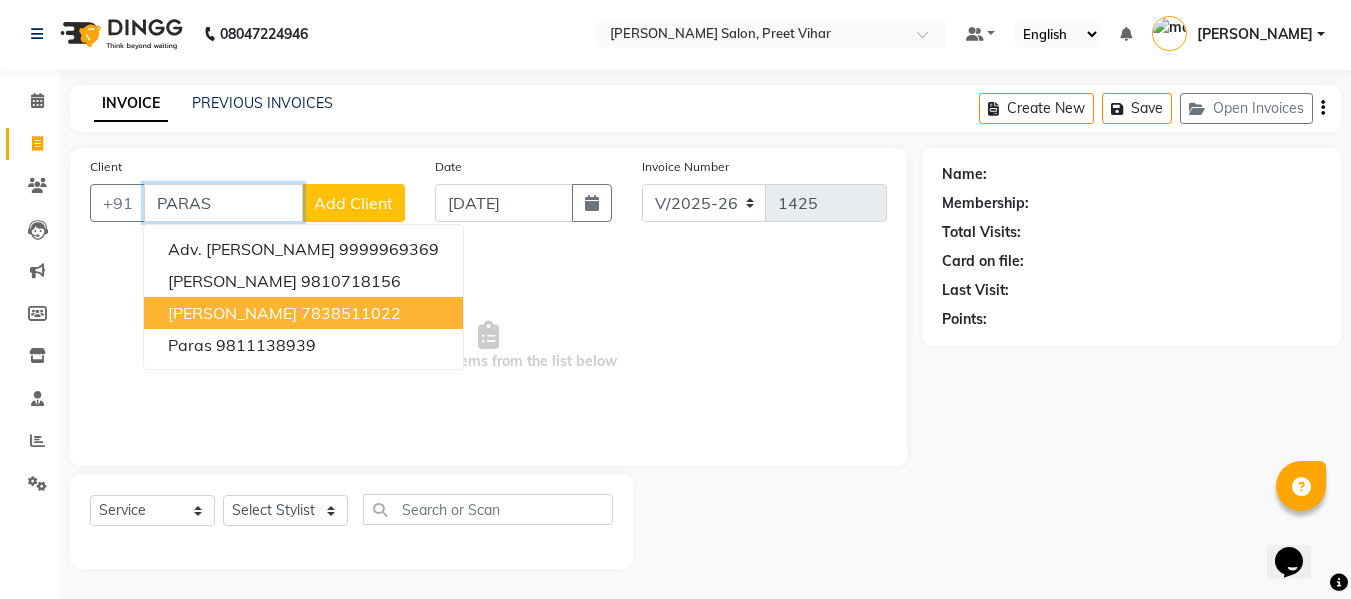 click on "[PERSON_NAME]  7838511022" at bounding box center [303, 313] 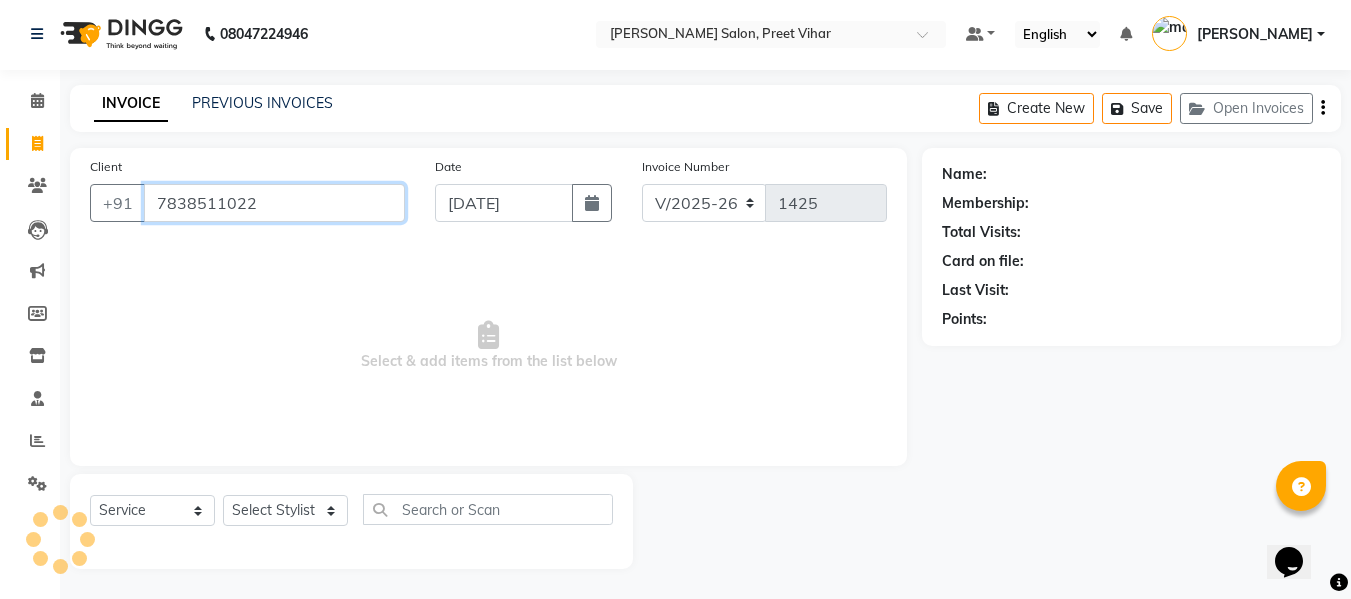 type on "7838511022" 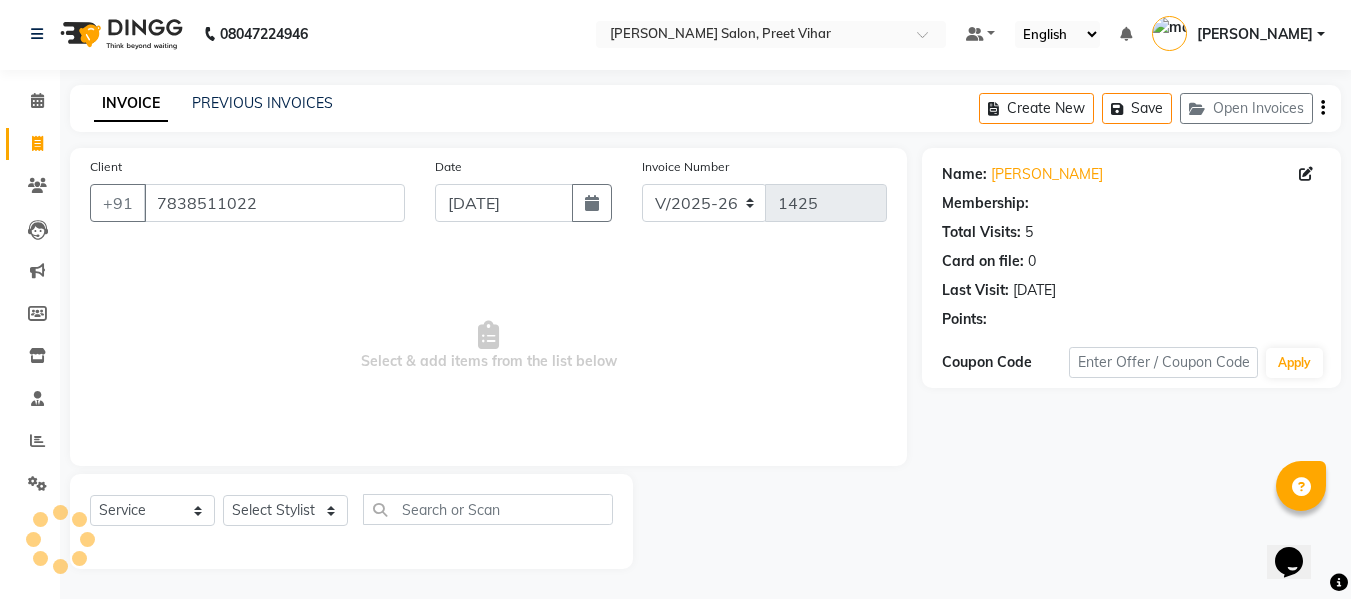 select on "1: Object" 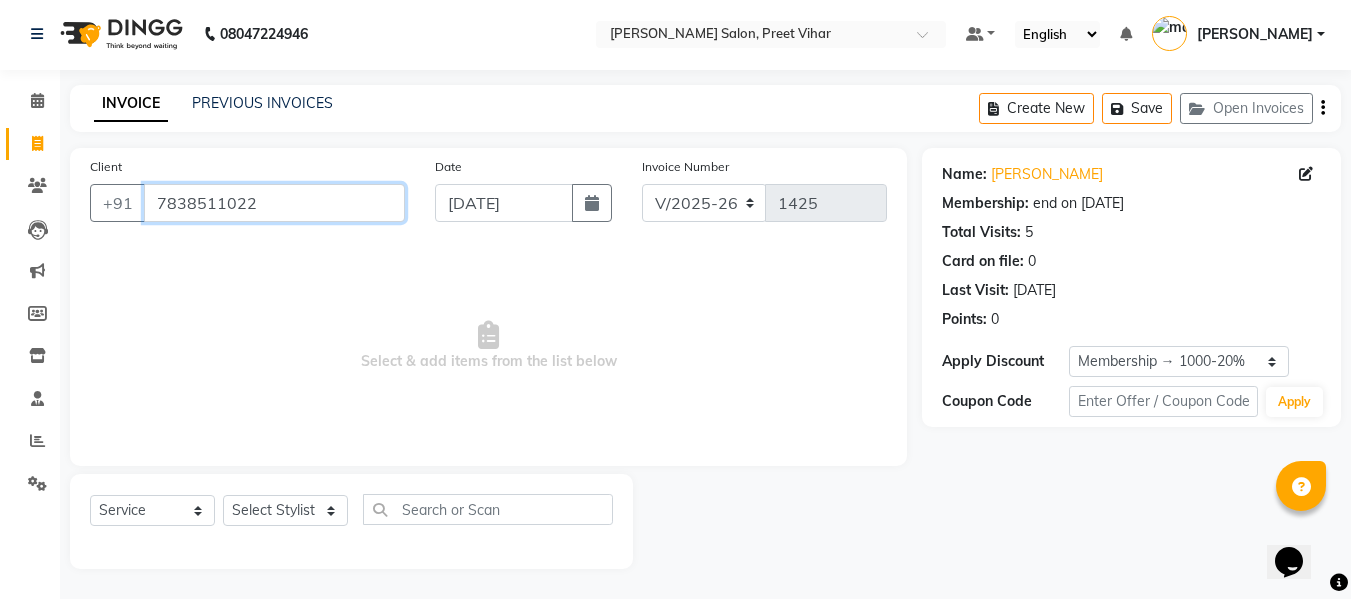 click on "7838511022" at bounding box center [274, 203] 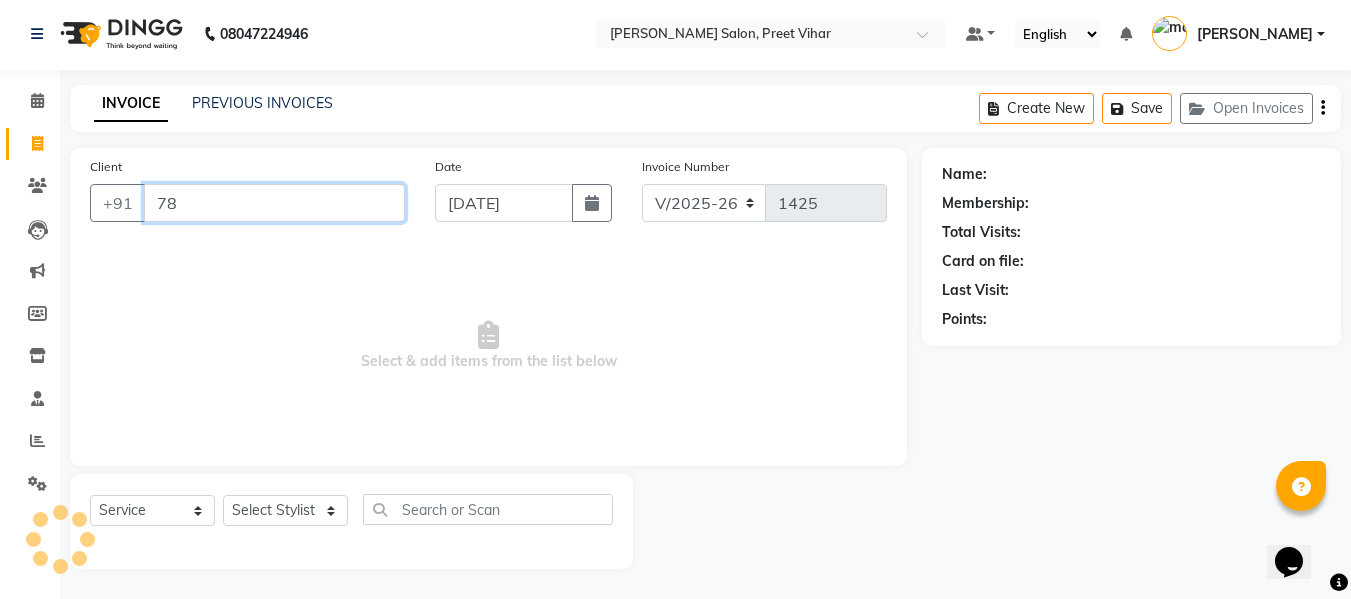 type on "7" 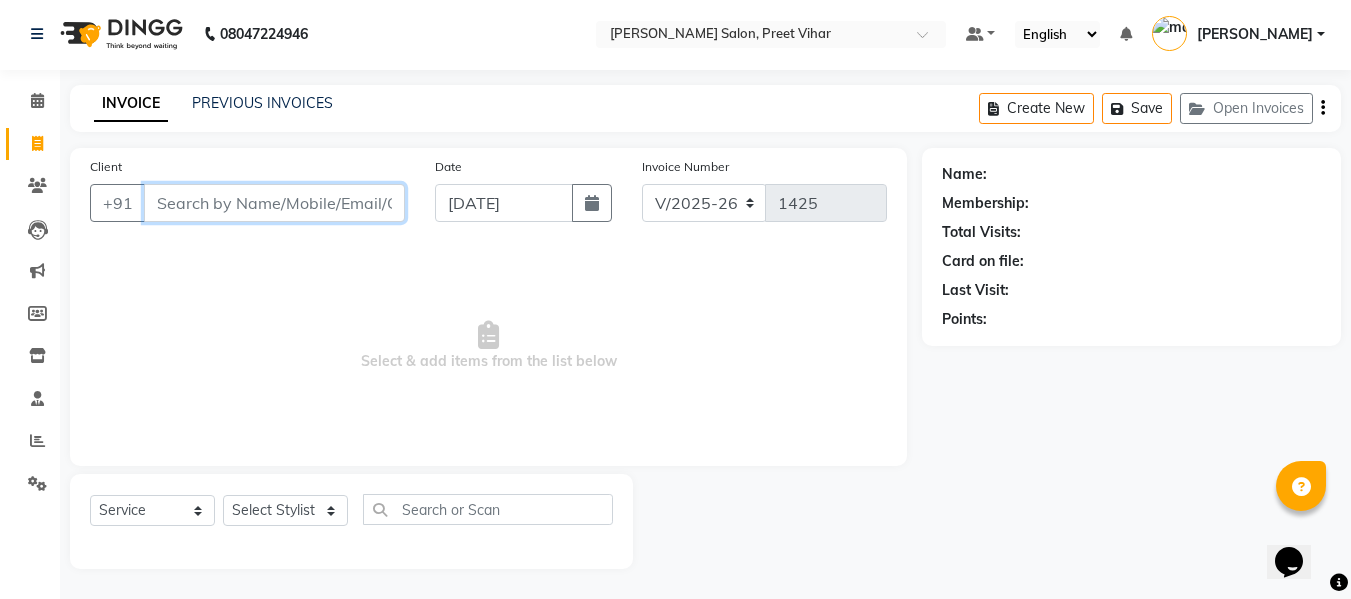 type 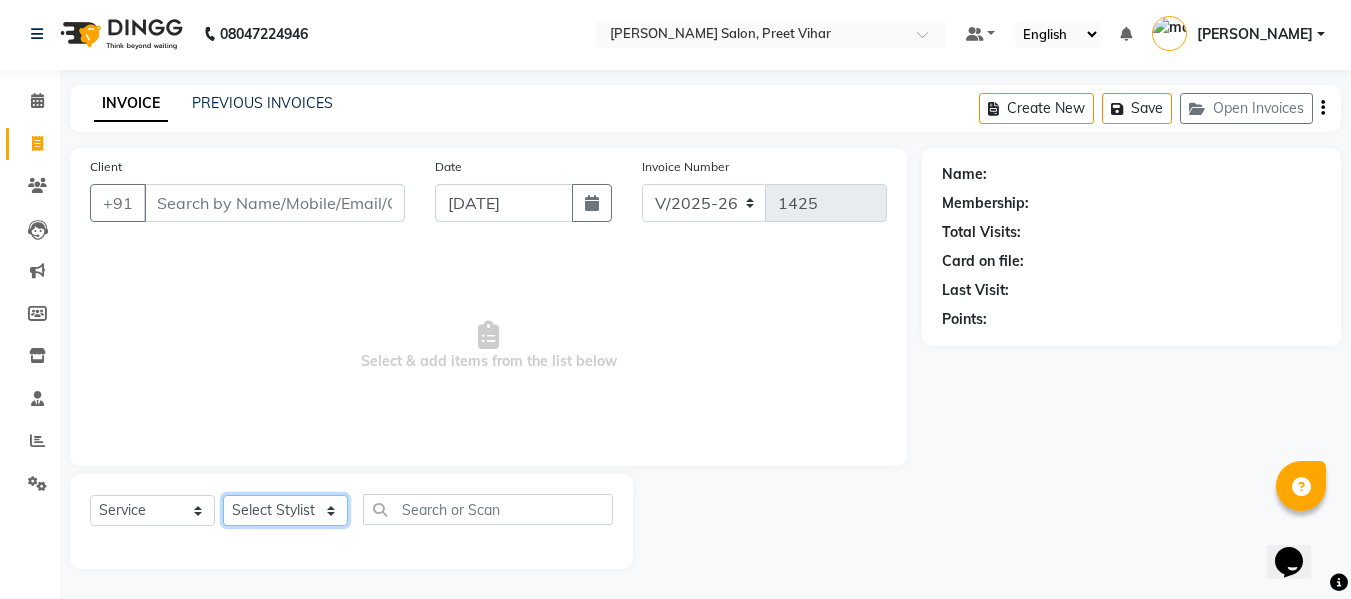 click on "Select Stylist [PERSON_NAME] [PERSON_NAME] Armaan  Dipika [PERSON_NAME] [PERSON_NAME] [PERSON_NAME] [PERSON_NAME] Nikhil [PERSON_NAME] [PERSON_NAME]  Twinkle Gupta" 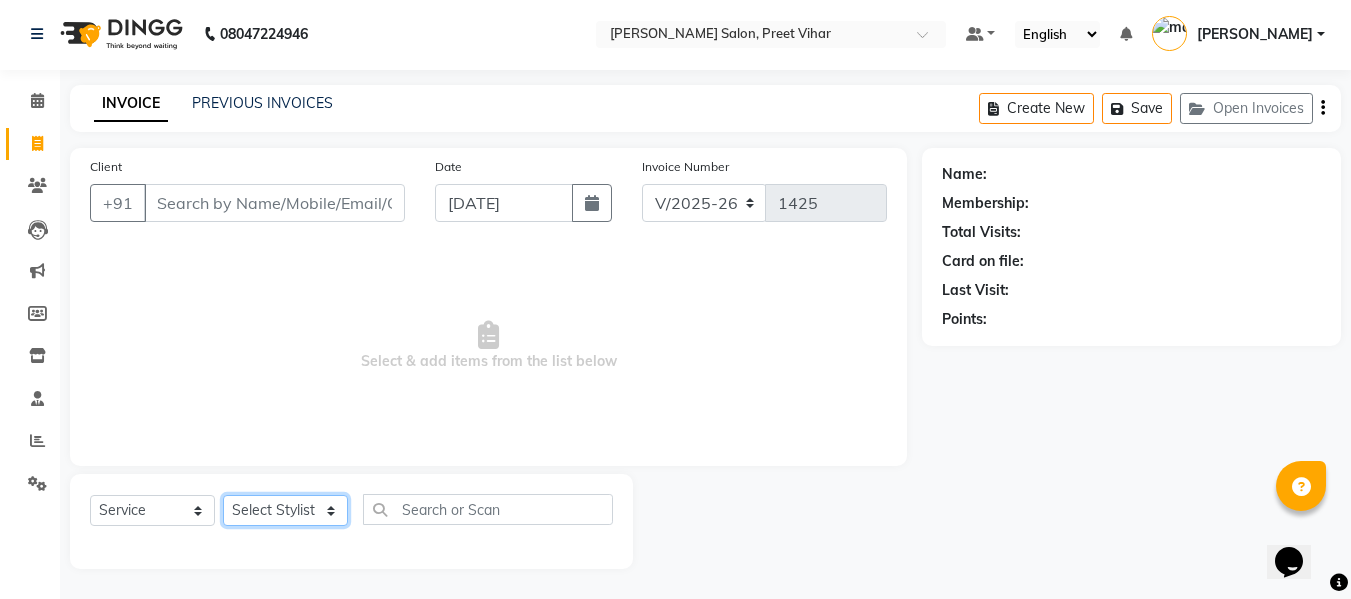 select on "49739" 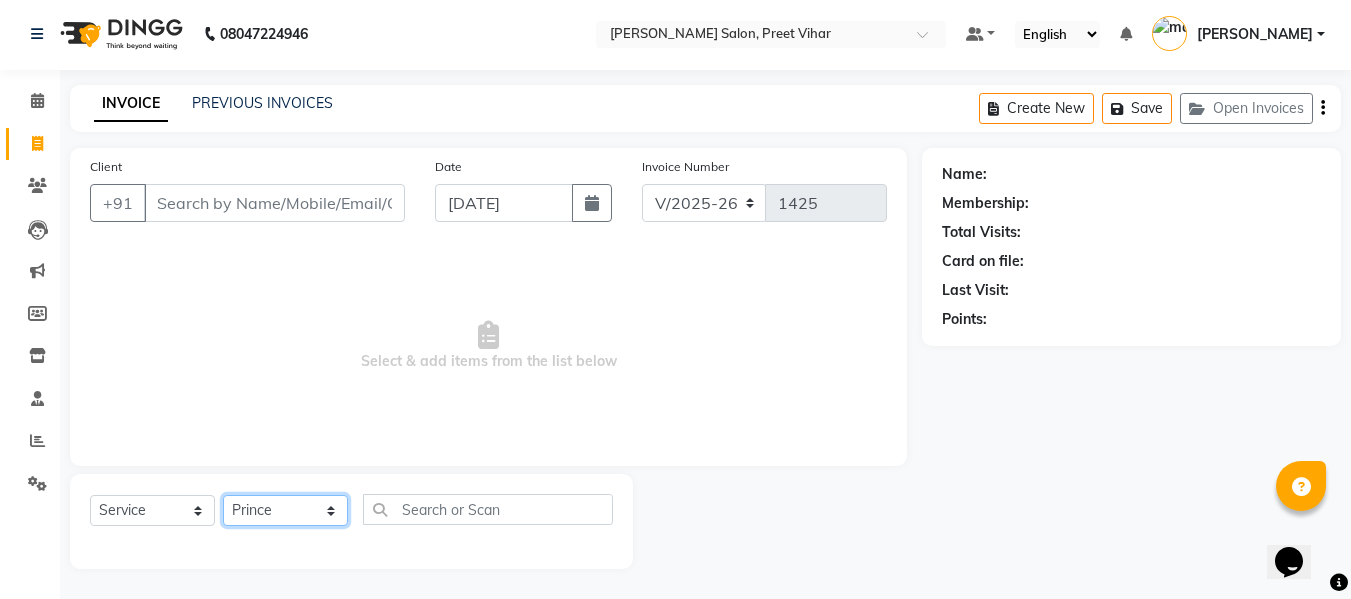 click on "Select Stylist [PERSON_NAME] [PERSON_NAME] Armaan  Dipika [PERSON_NAME] [PERSON_NAME] [PERSON_NAME] [PERSON_NAME] Nikhil [PERSON_NAME] [PERSON_NAME]  Twinkle Gupta" 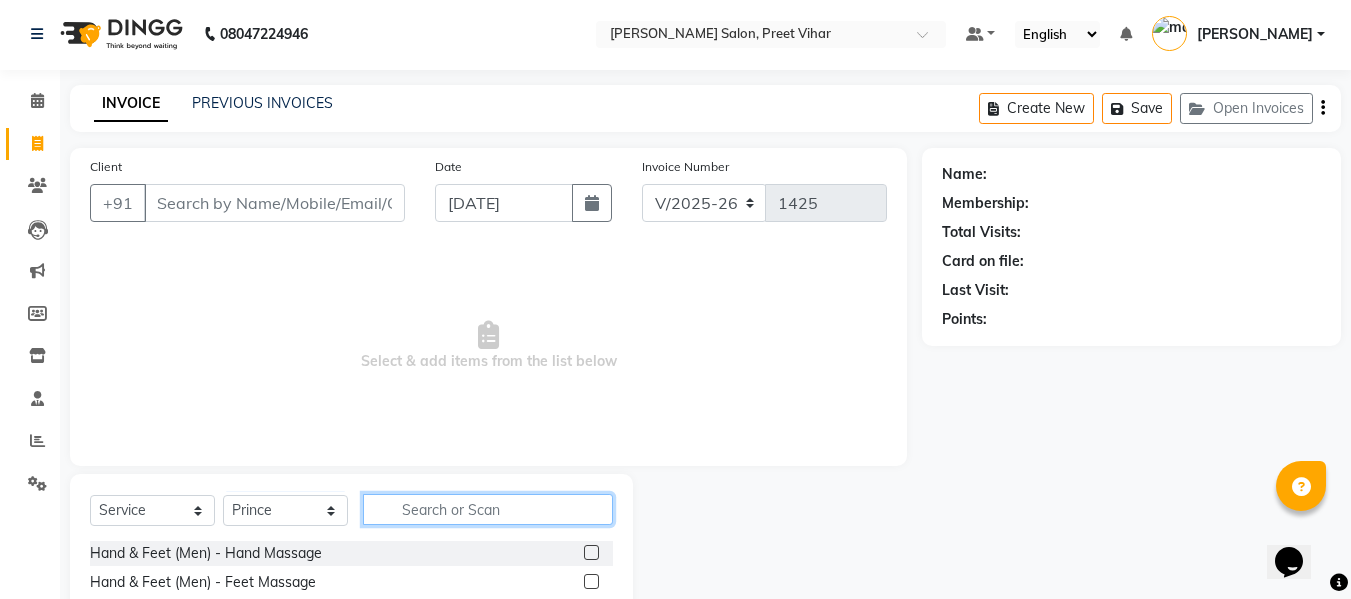 click 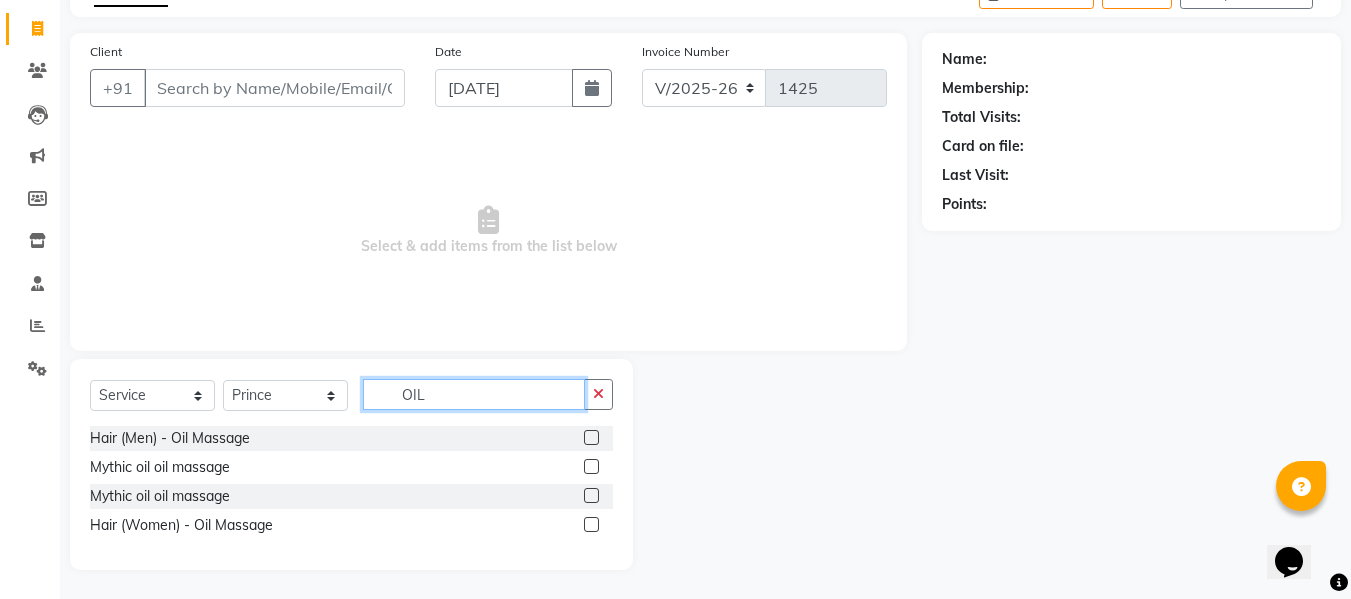 scroll, scrollTop: 118, scrollLeft: 0, axis: vertical 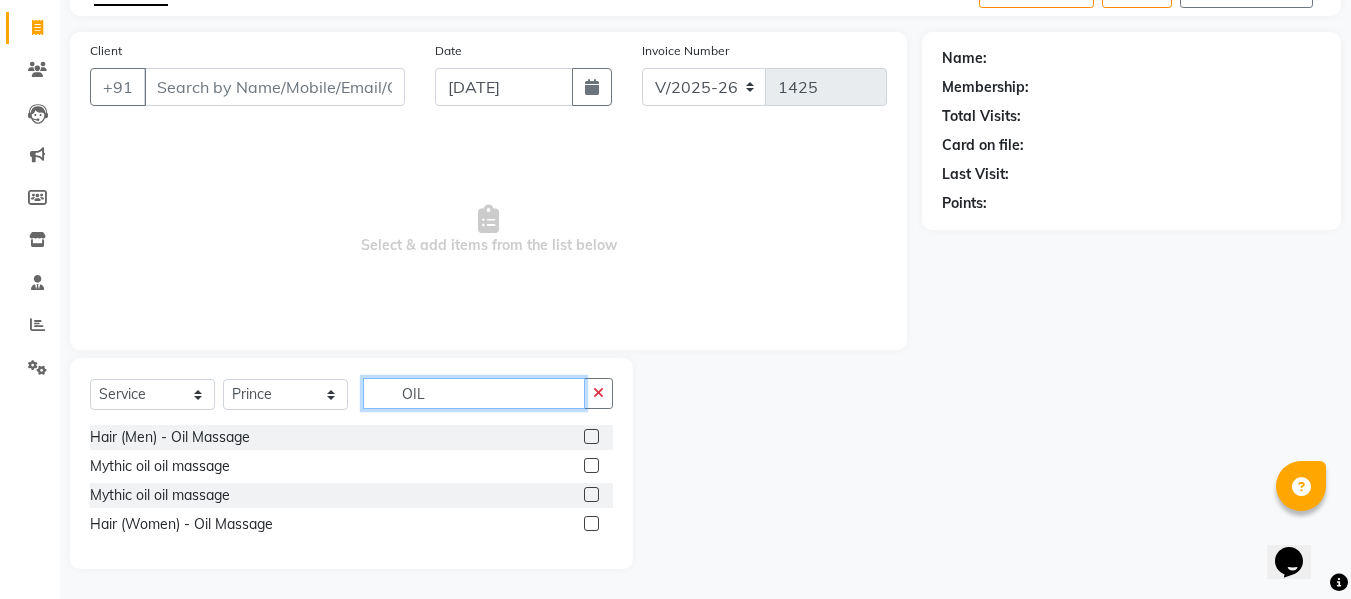 type on "OIL" 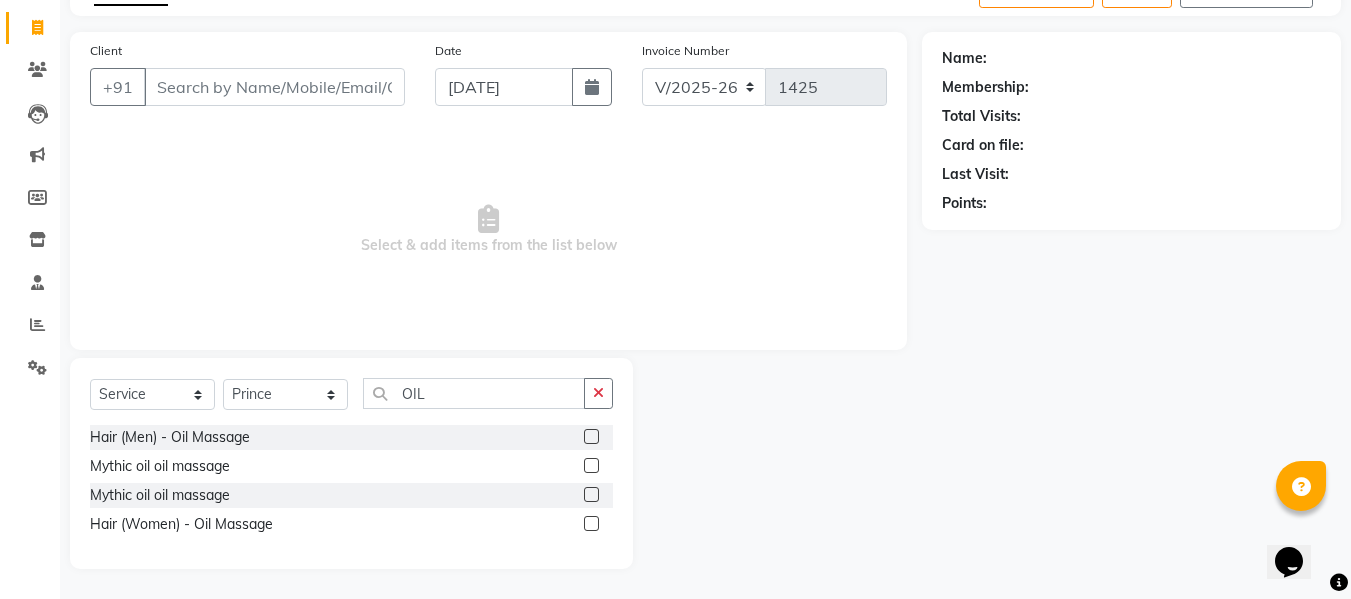 click 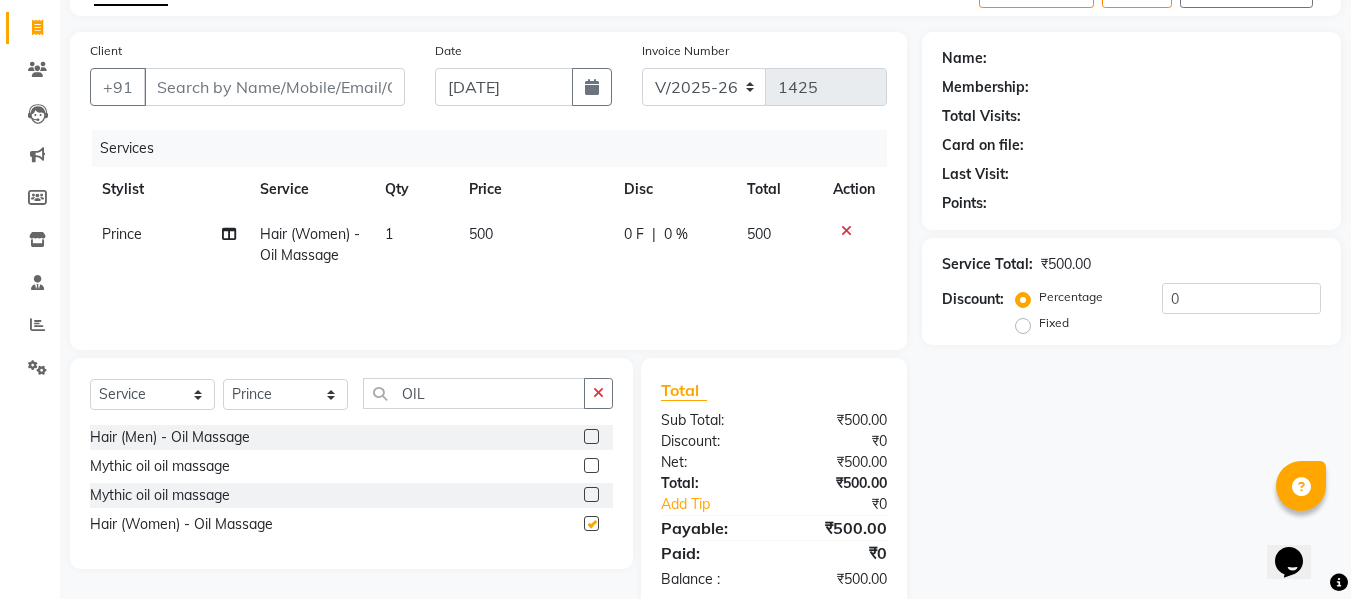 checkbox on "false" 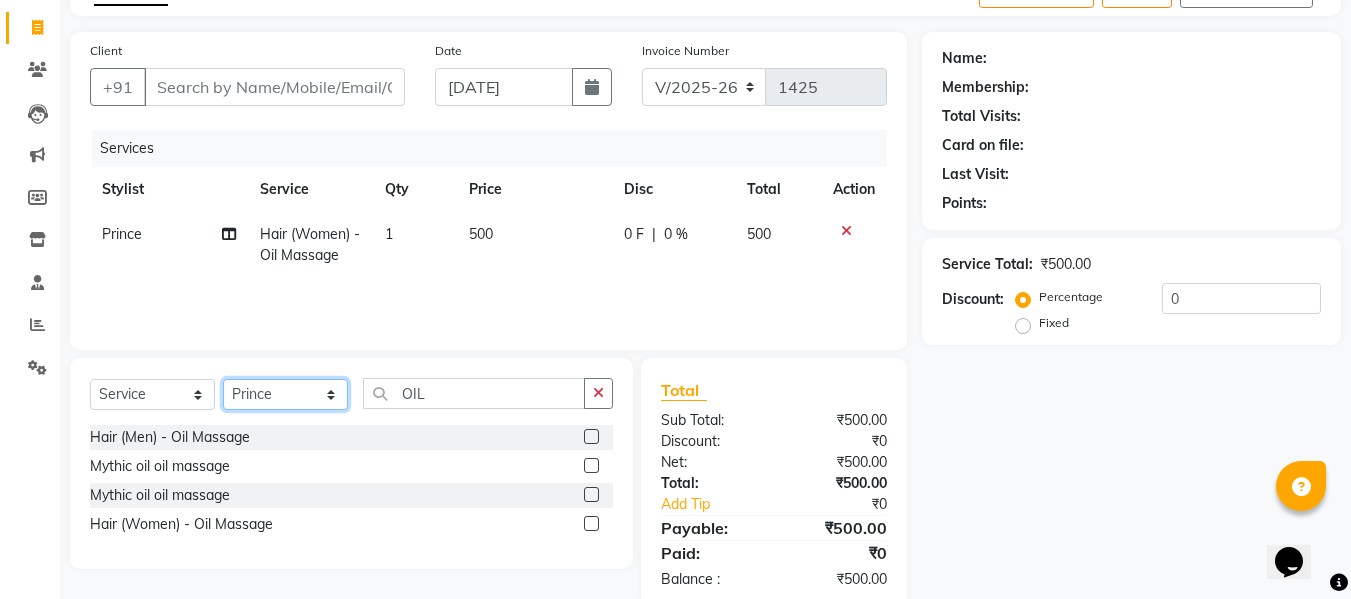 click on "Select Stylist [PERSON_NAME] [PERSON_NAME] Armaan  Dipika [PERSON_NAME] [PERSON_NAME] [PERSON_NAME] [PERSON_NAME] Nikhil [PERSON_NAME] [PERSON_NAME]  Twinkle Gupta" 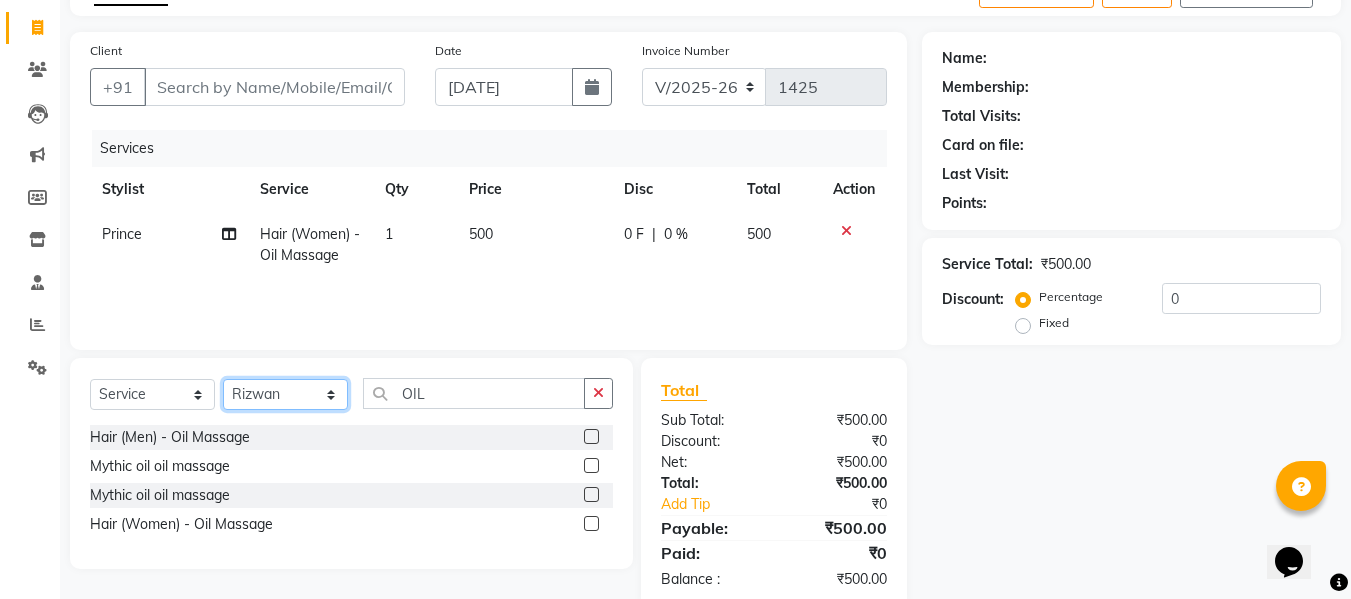 click on "Select Stylist [PERSON_NAME] [PERSON_NAME] Armaan  Dipika [PERSON_NAME] [PERSON_NAME] [PERSON_NAME] [PERSON_NAME] Nikhil [PERSON_NAME] [PERSON_NAME]  Twinkle Gupta" 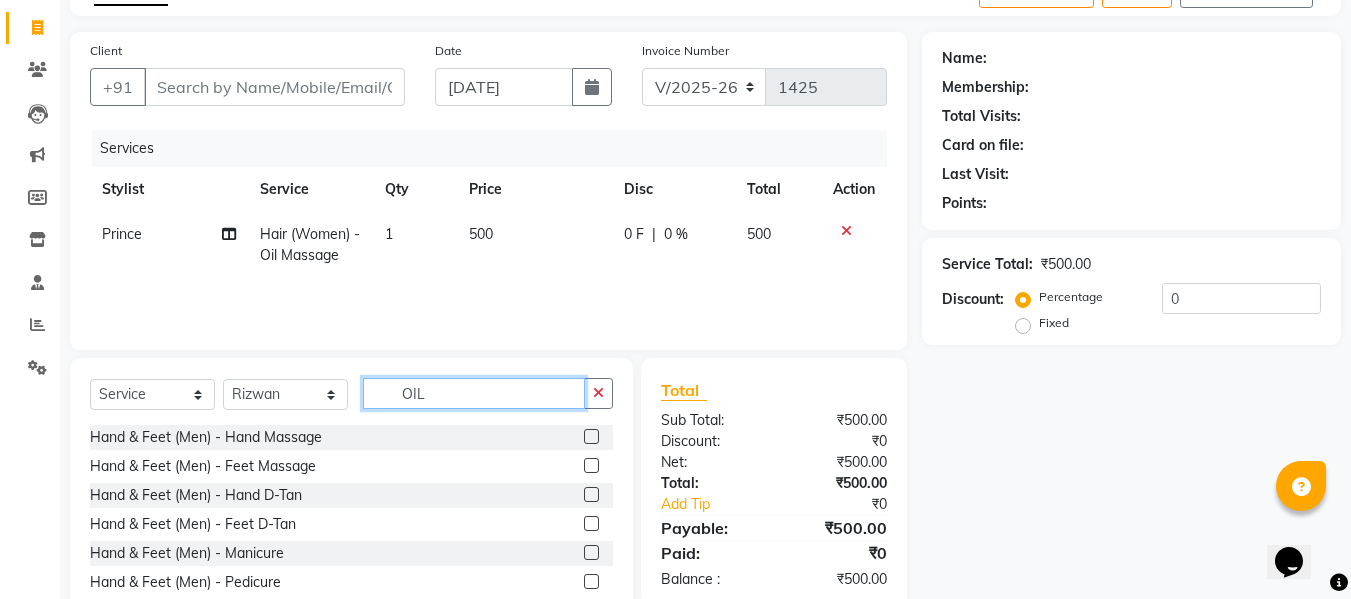 click on "OIL" 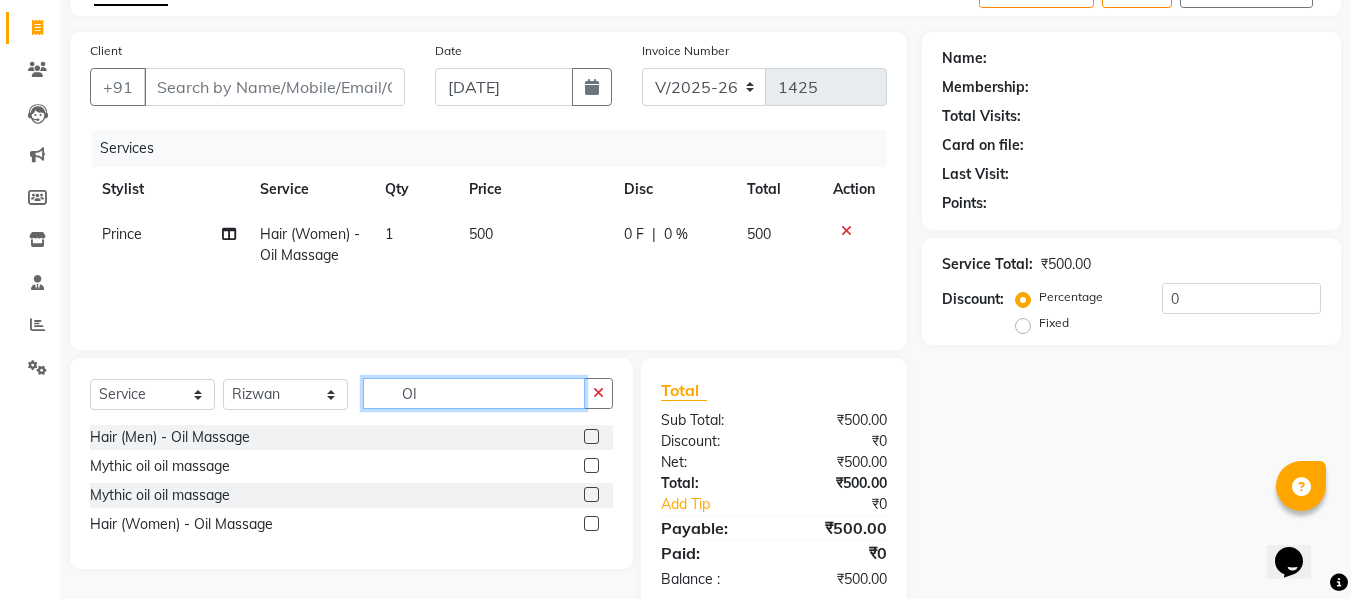 type on "O" 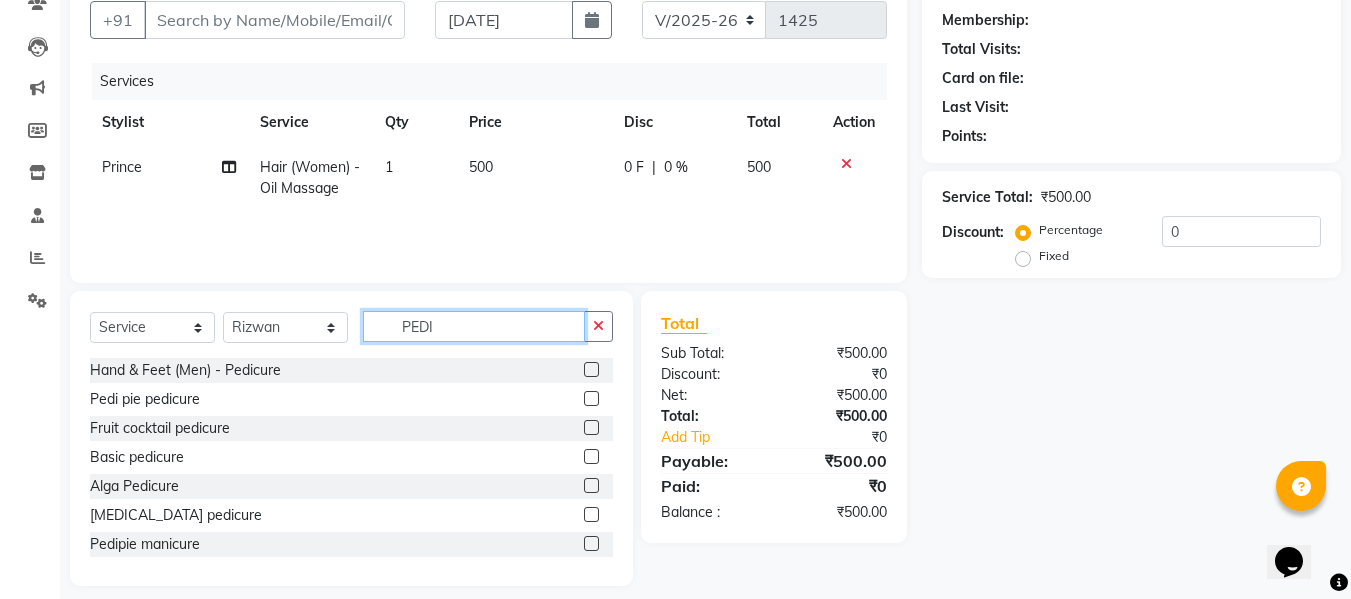 scroll, scrollTop: 188, scrollLeft: 0, axis: vertical 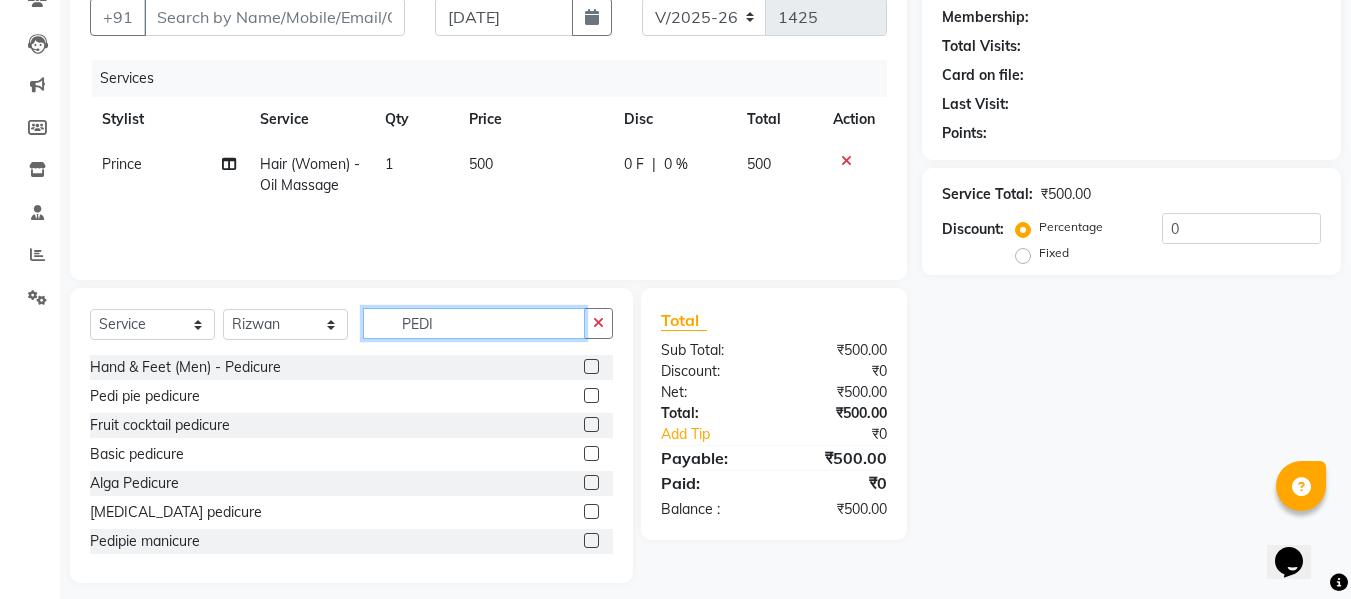 type on "PEDI" 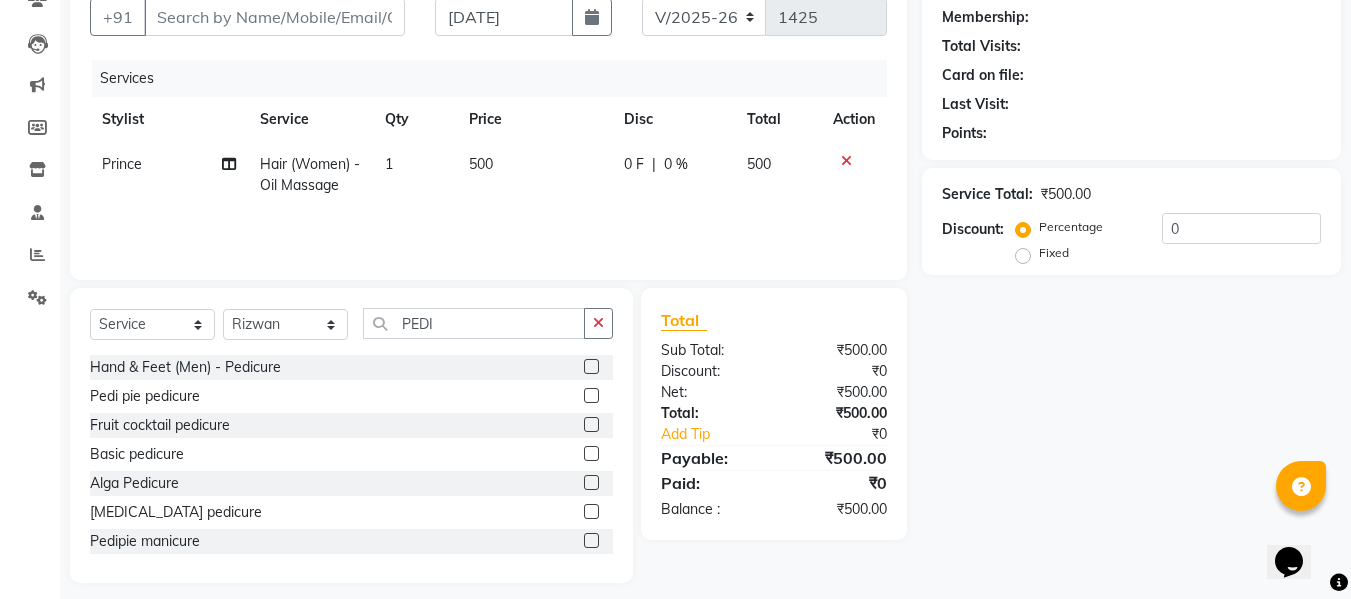 click 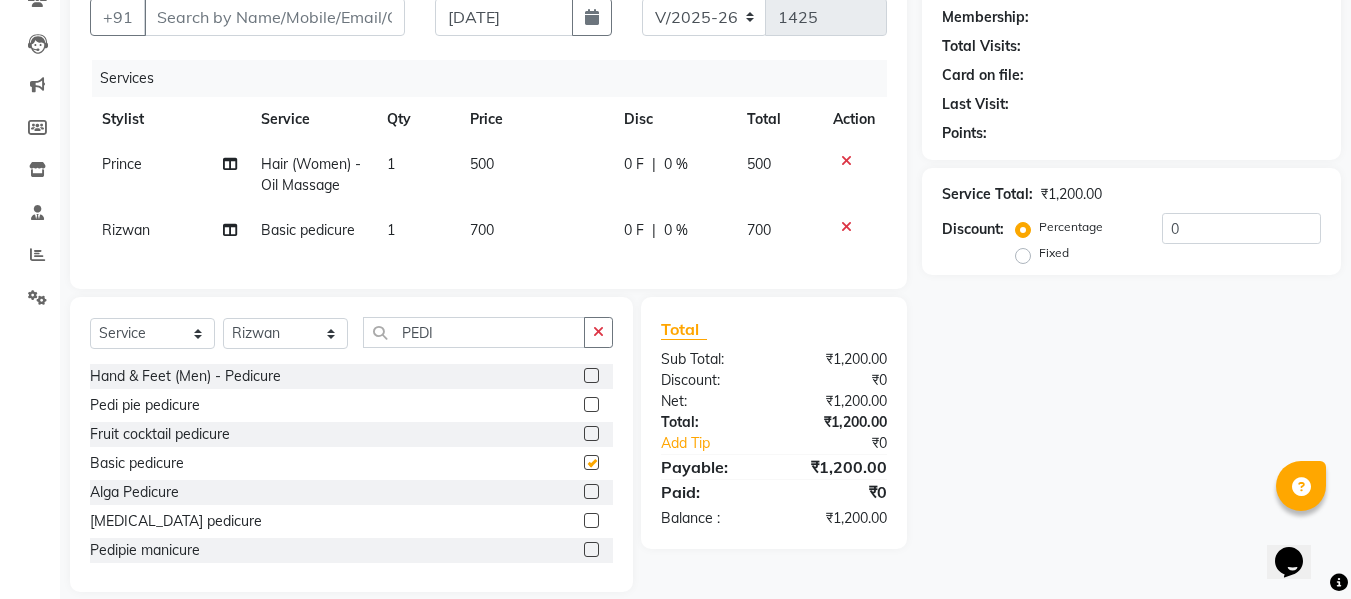 checkbox on "false" 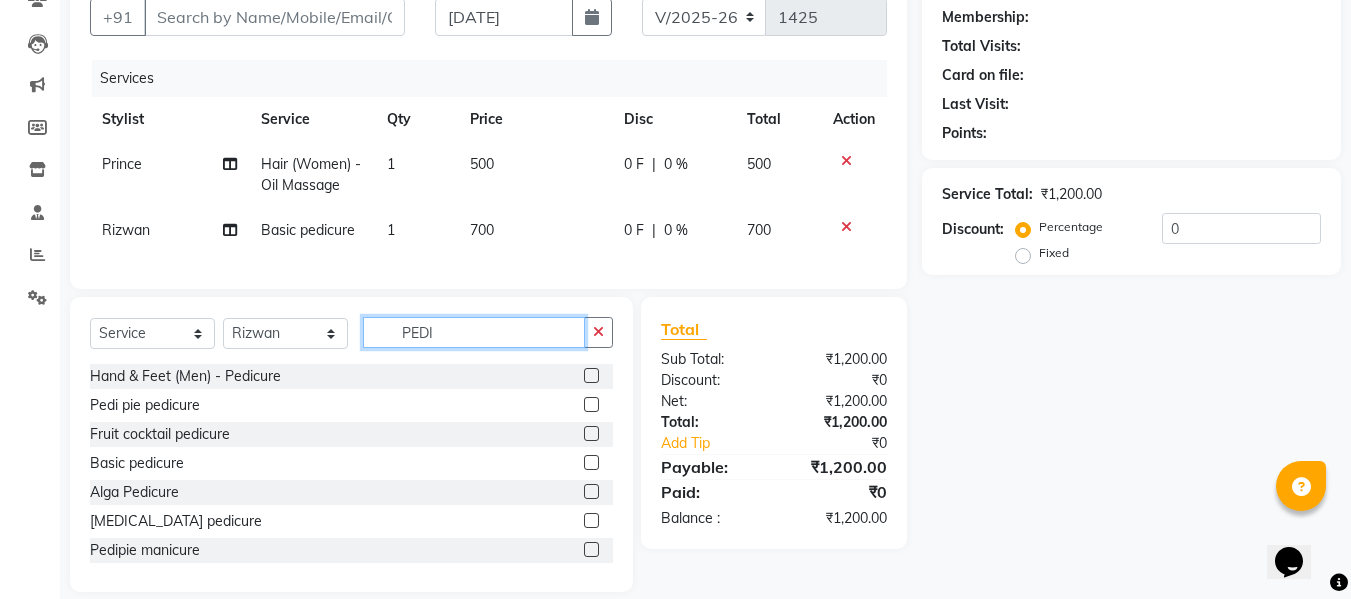 click on "PEDI" 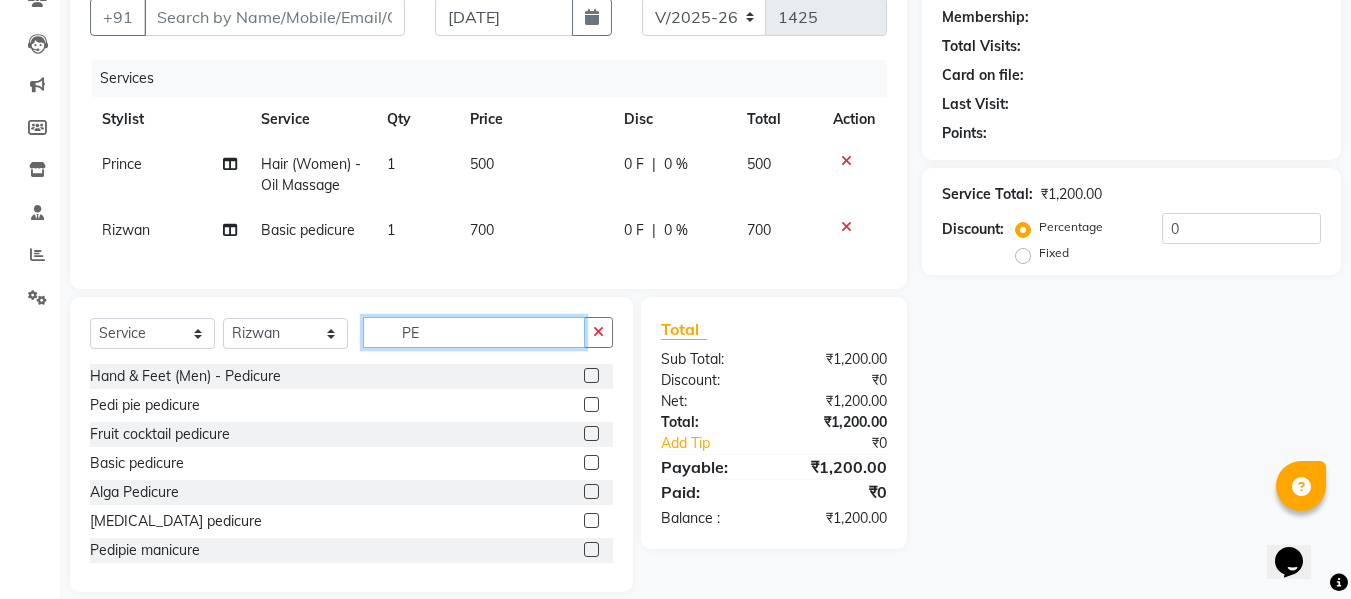 type on "P" 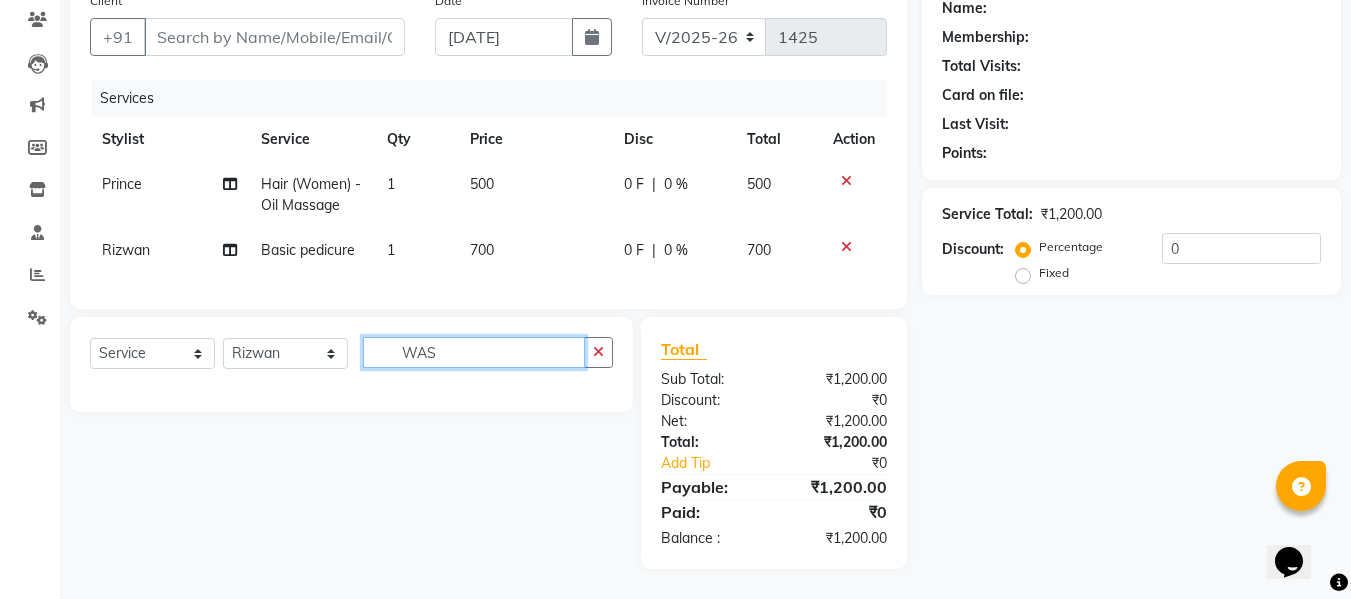 scroll, scrollTop: 183, scrollLeft: 0, axis: vertical 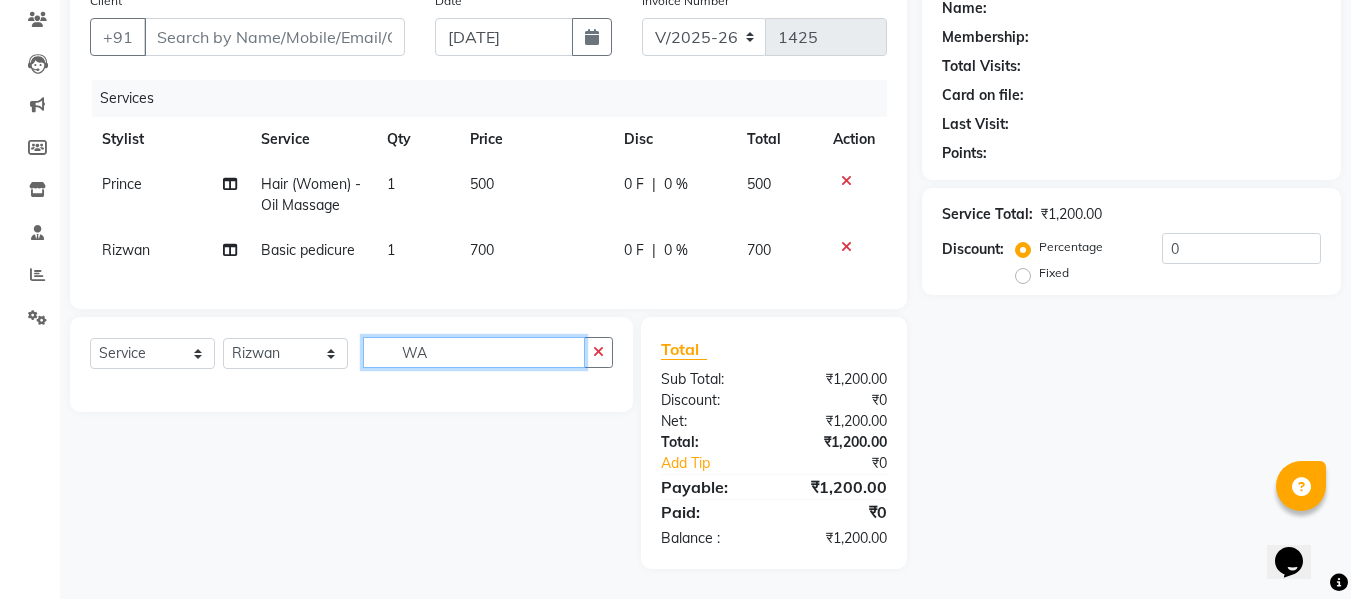 type on "W" 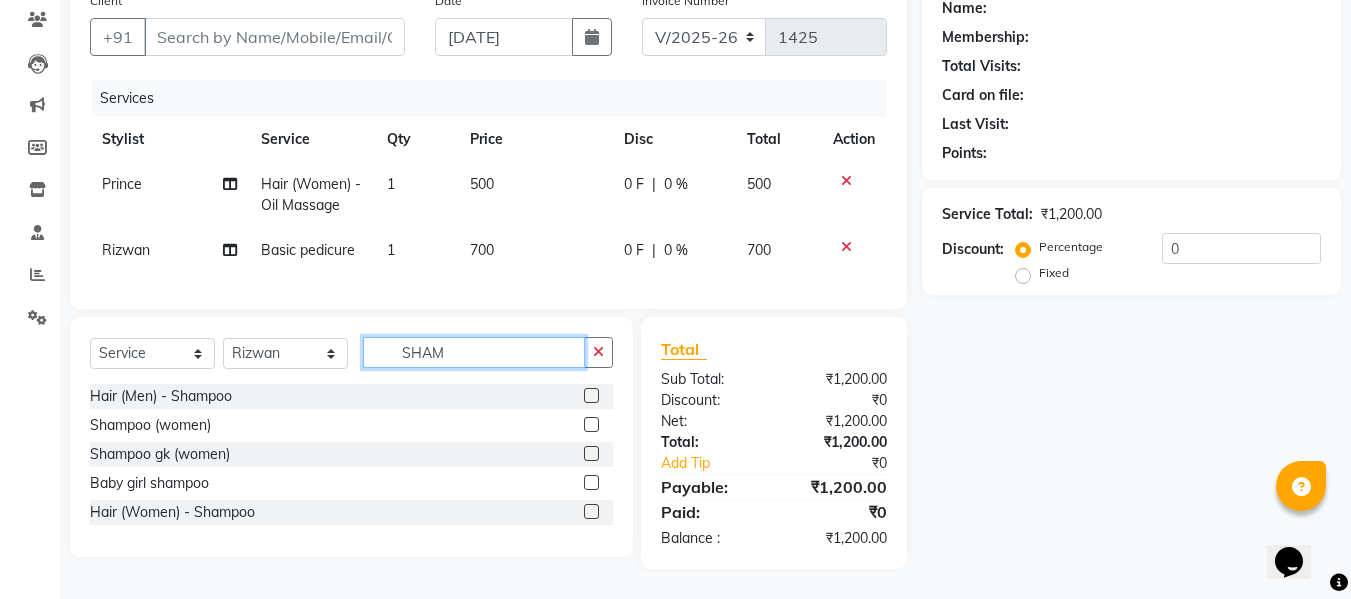 scroll, scrollTop: 183, scrollLeft: 0, axis: vertical 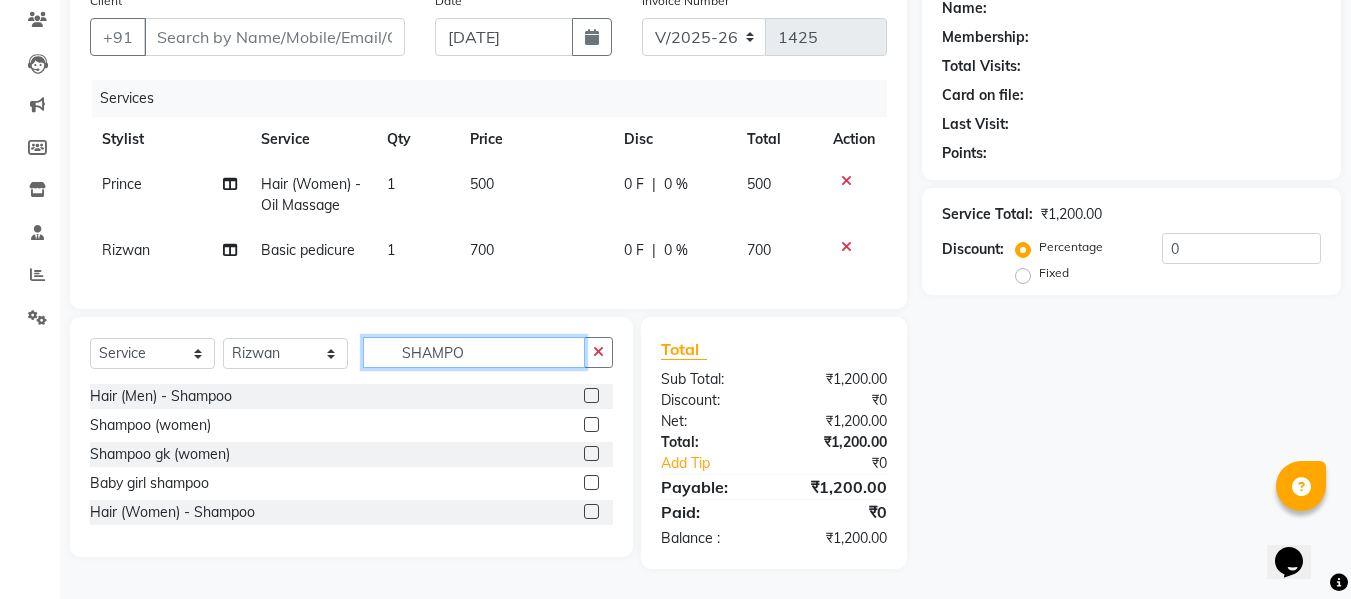 type on "SHAMPO" 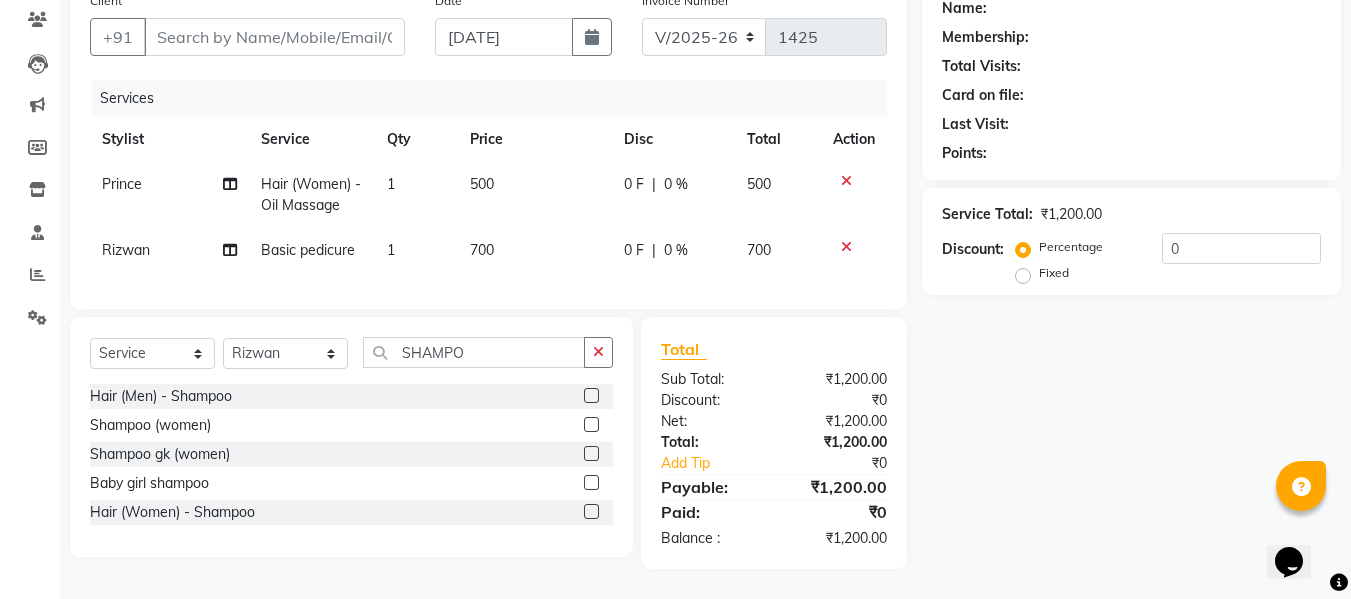 click 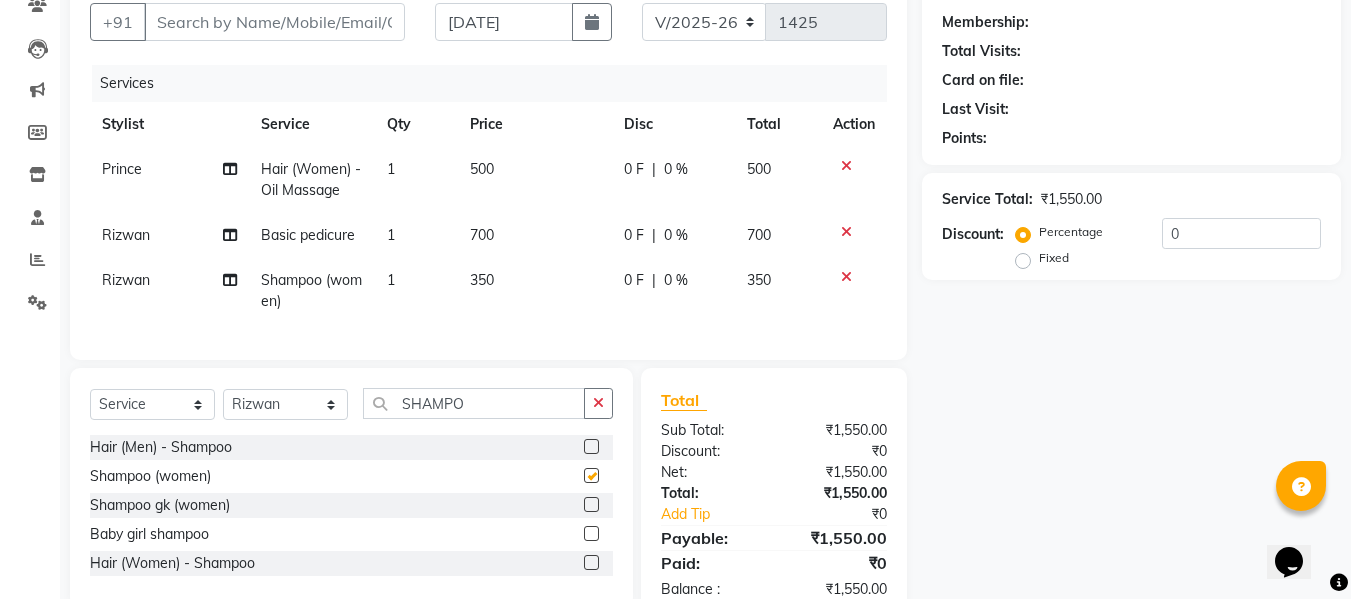 checkbox on "false" 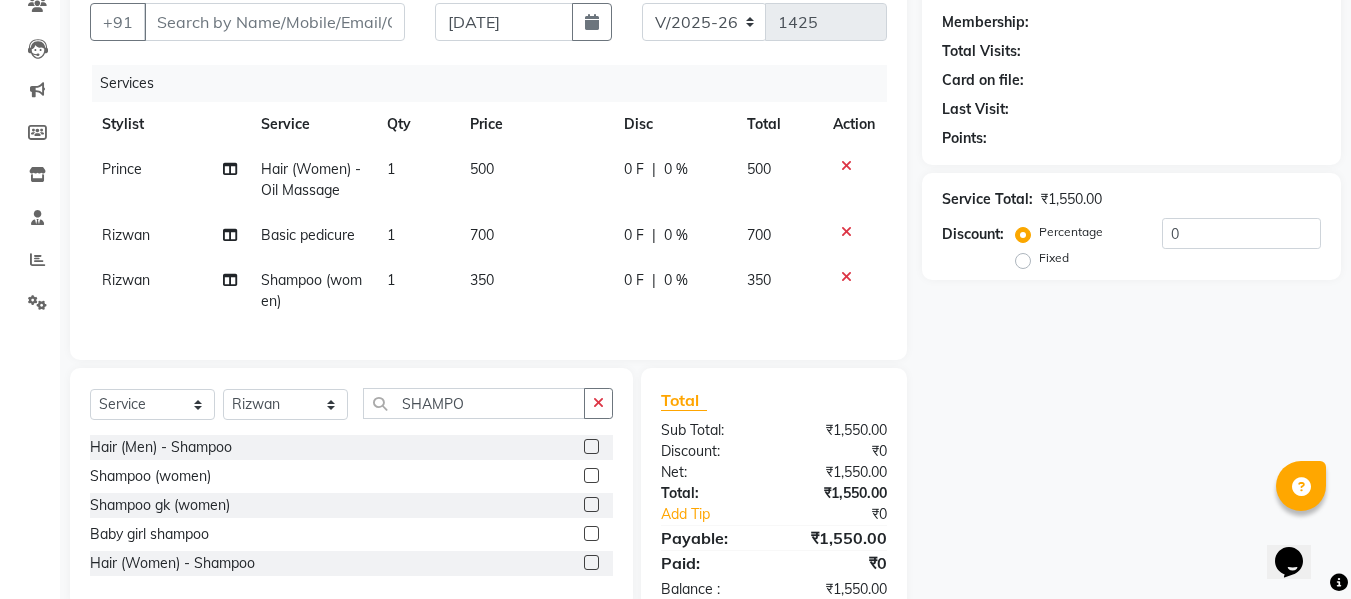 click 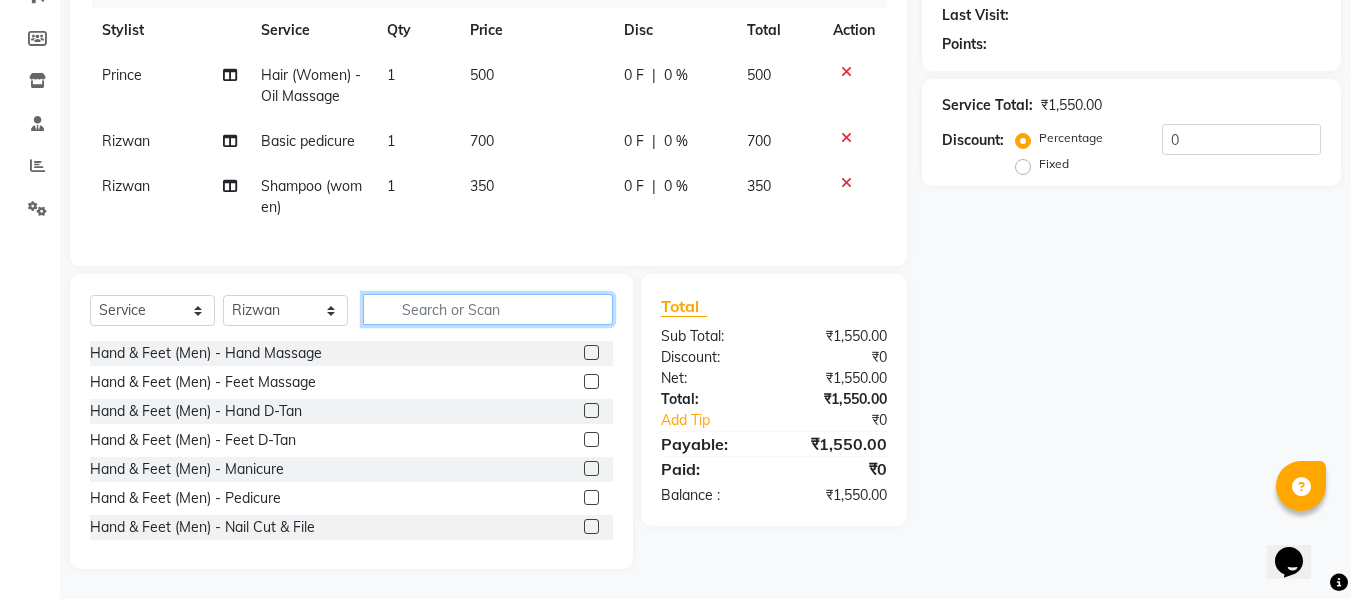 scroll, scrollTop: 0, scrollLeft: 0, axis: both 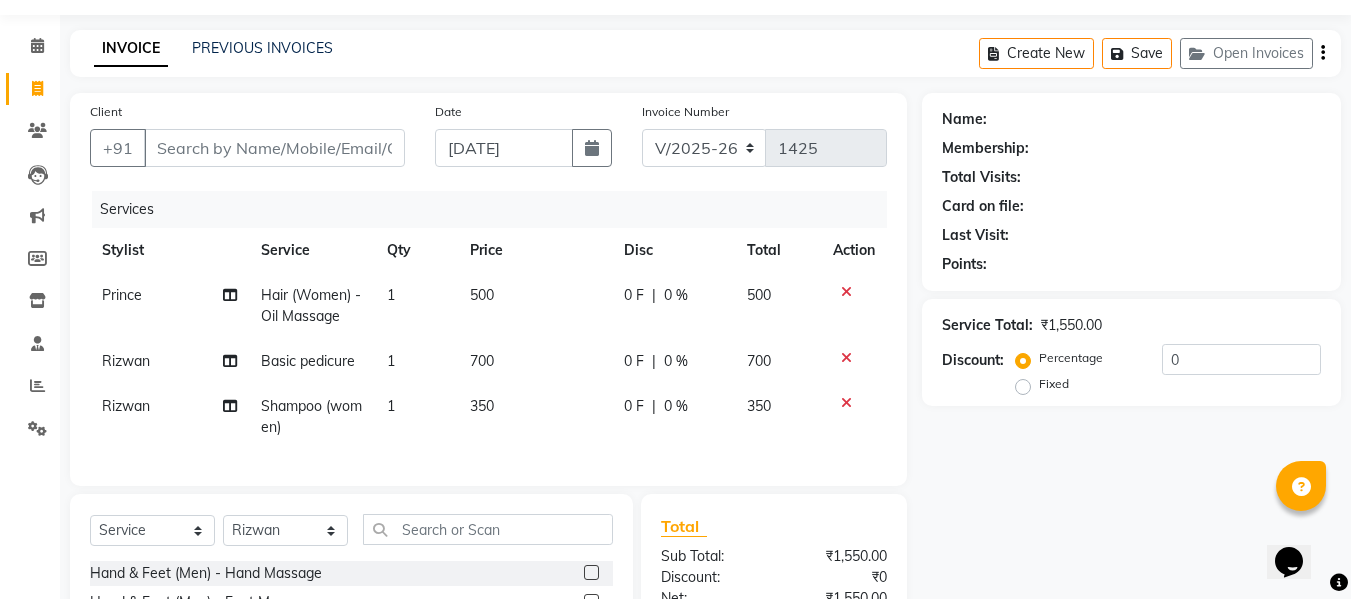 click 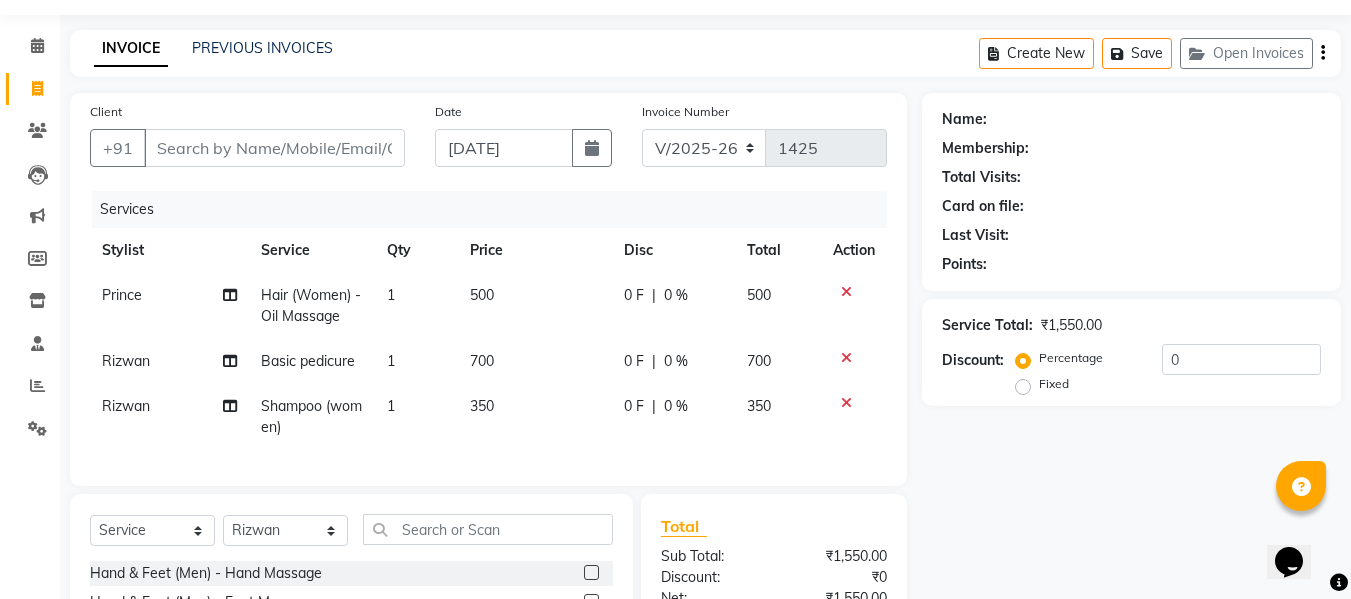 click 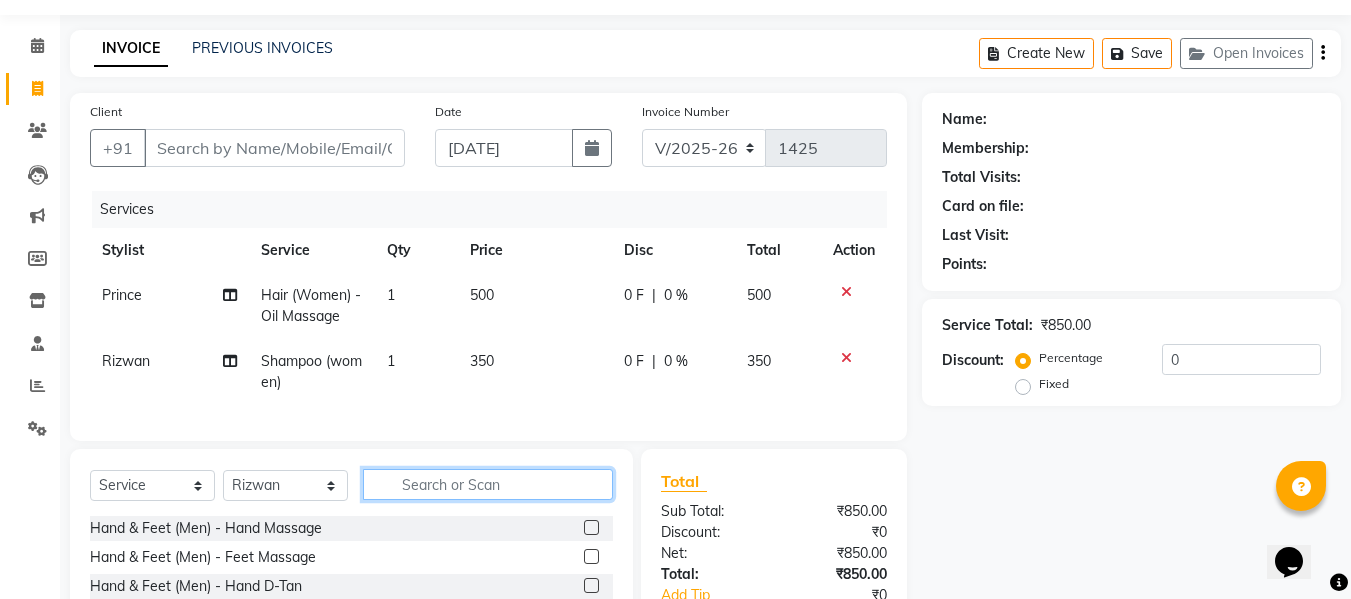 click 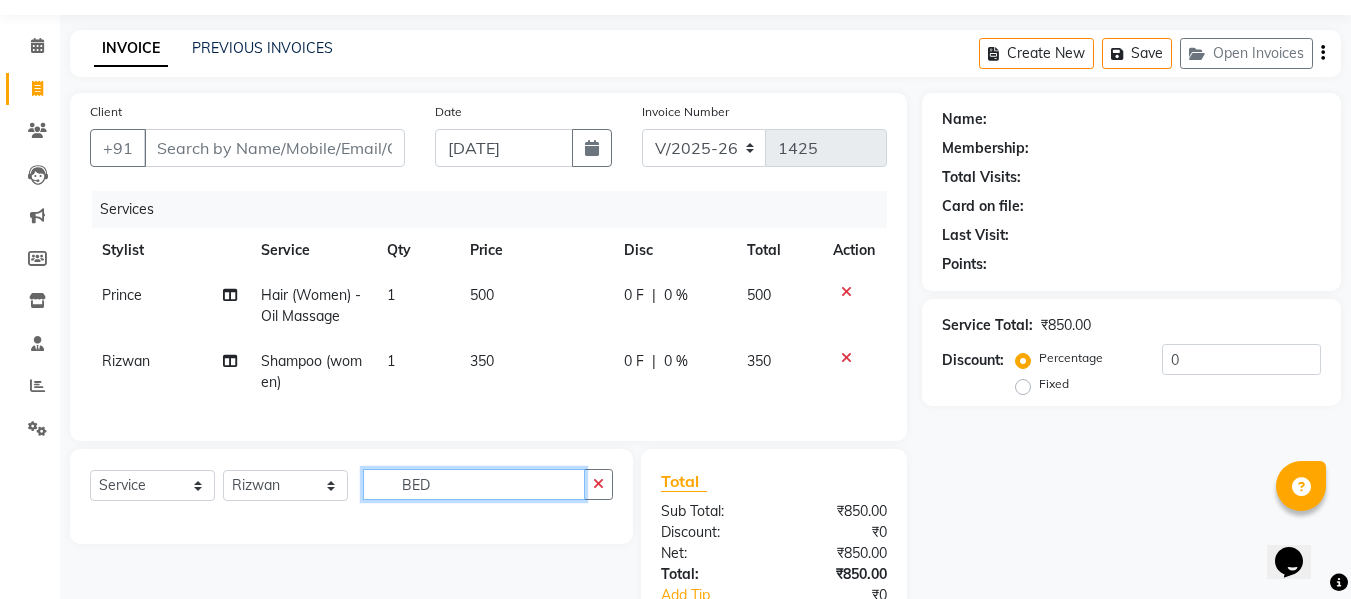 type on "BED" 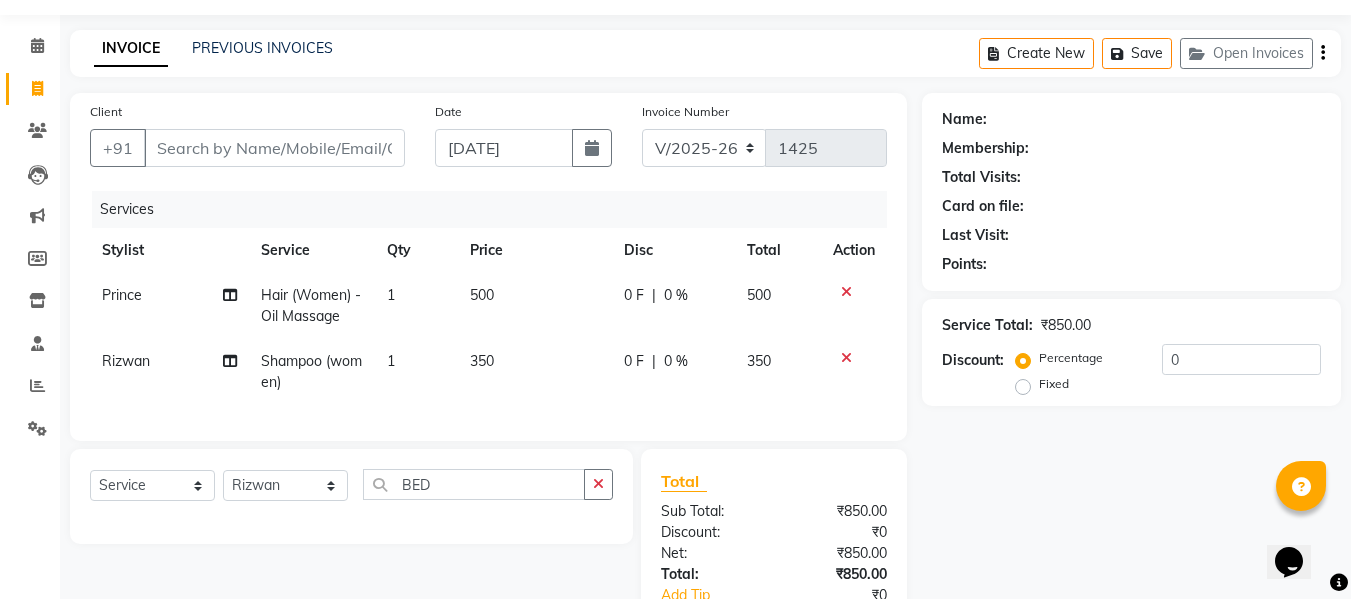 click on "Rizwan" 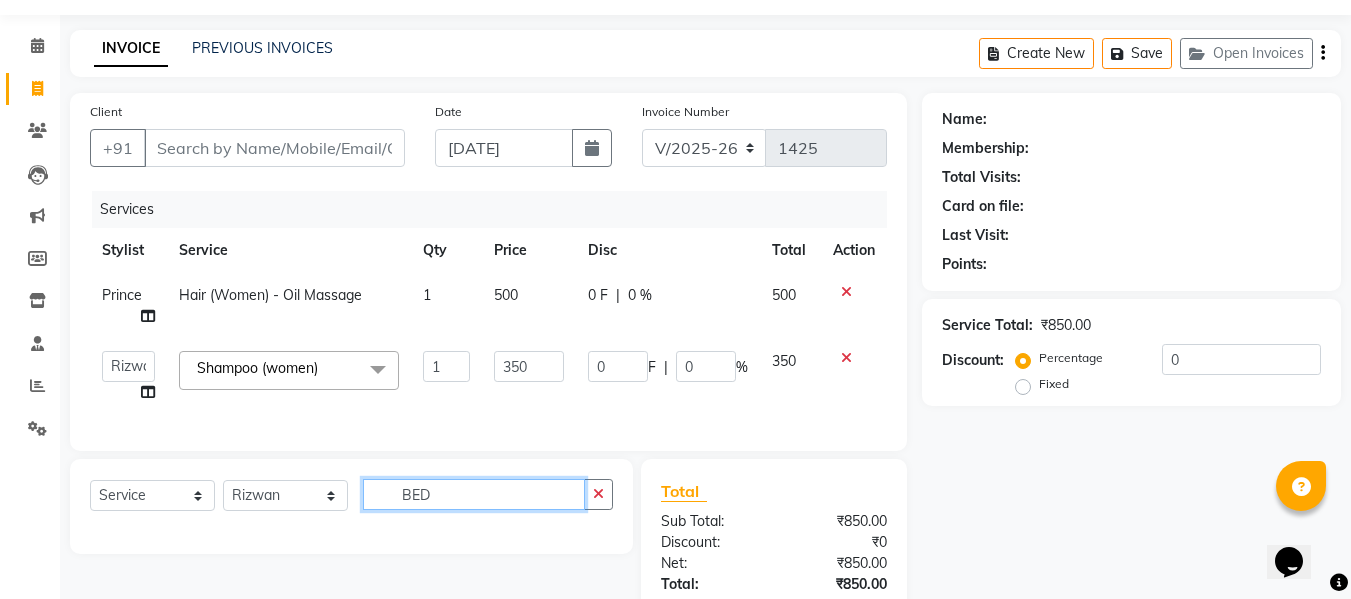 click on "BED" 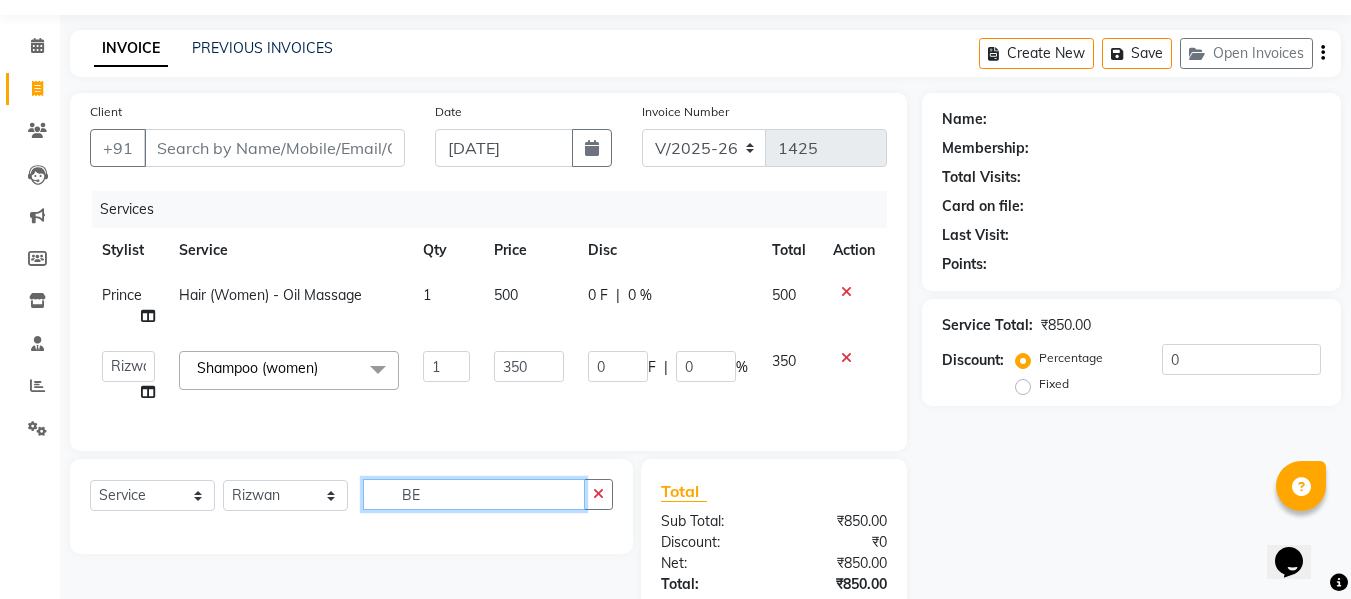 type on "B" 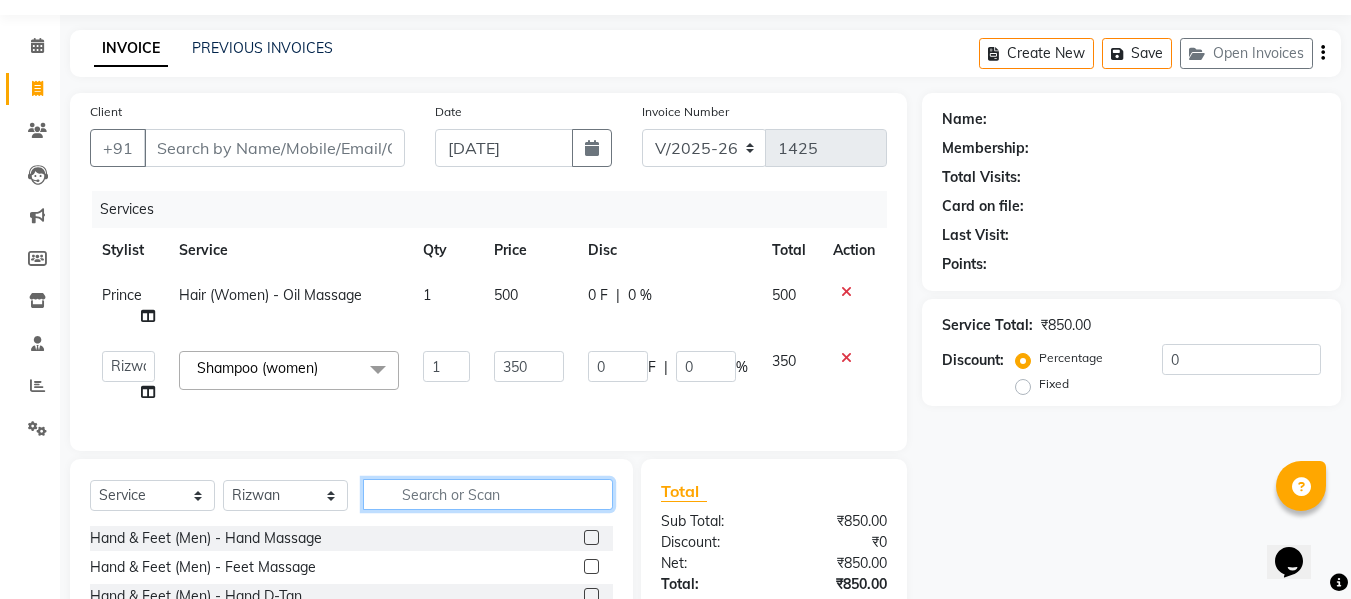 click 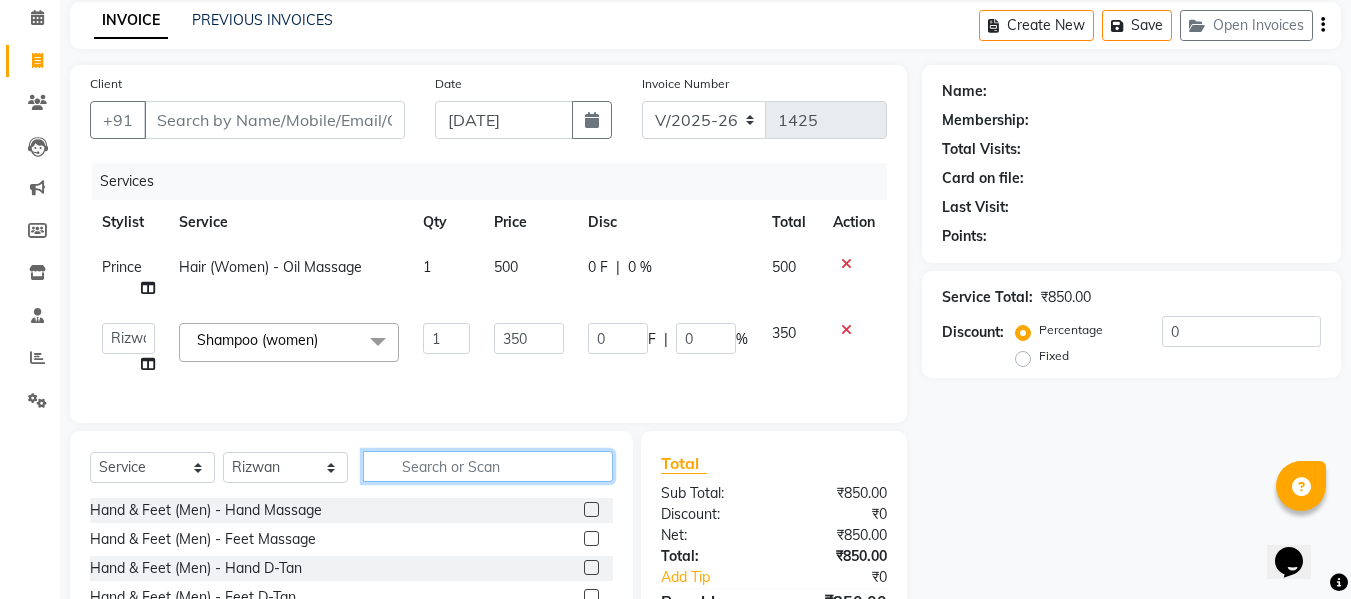 scroll, scrollTop: 86, scrollLeft: 0, axis: vertical 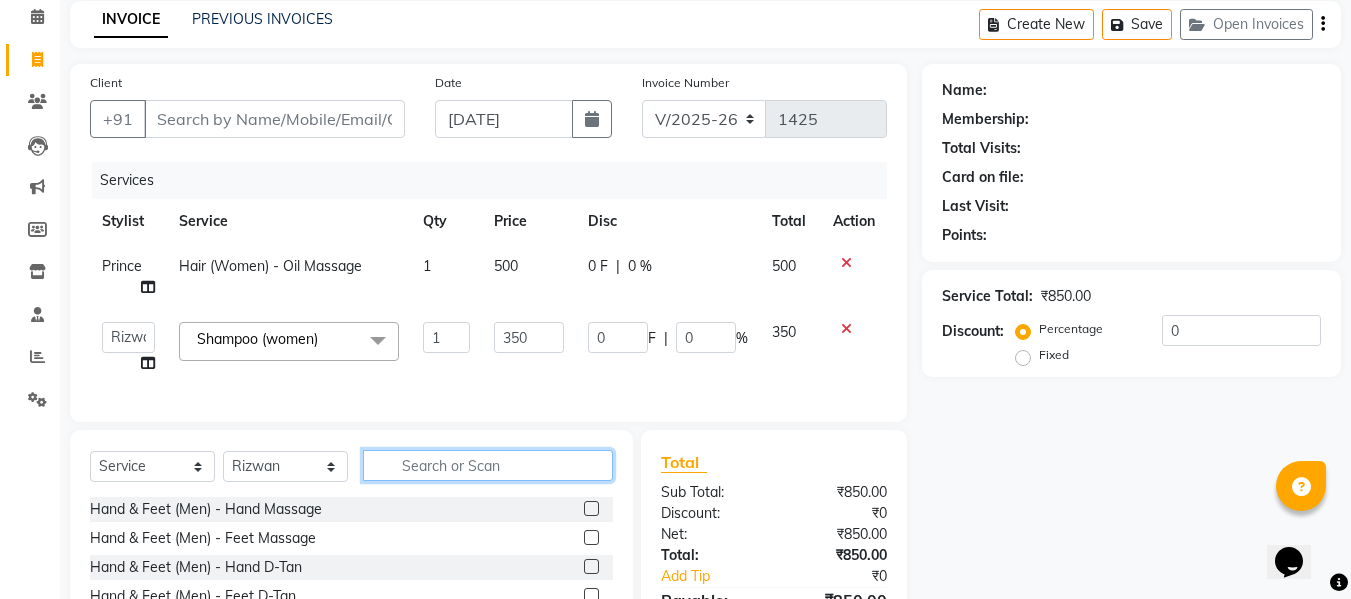 click 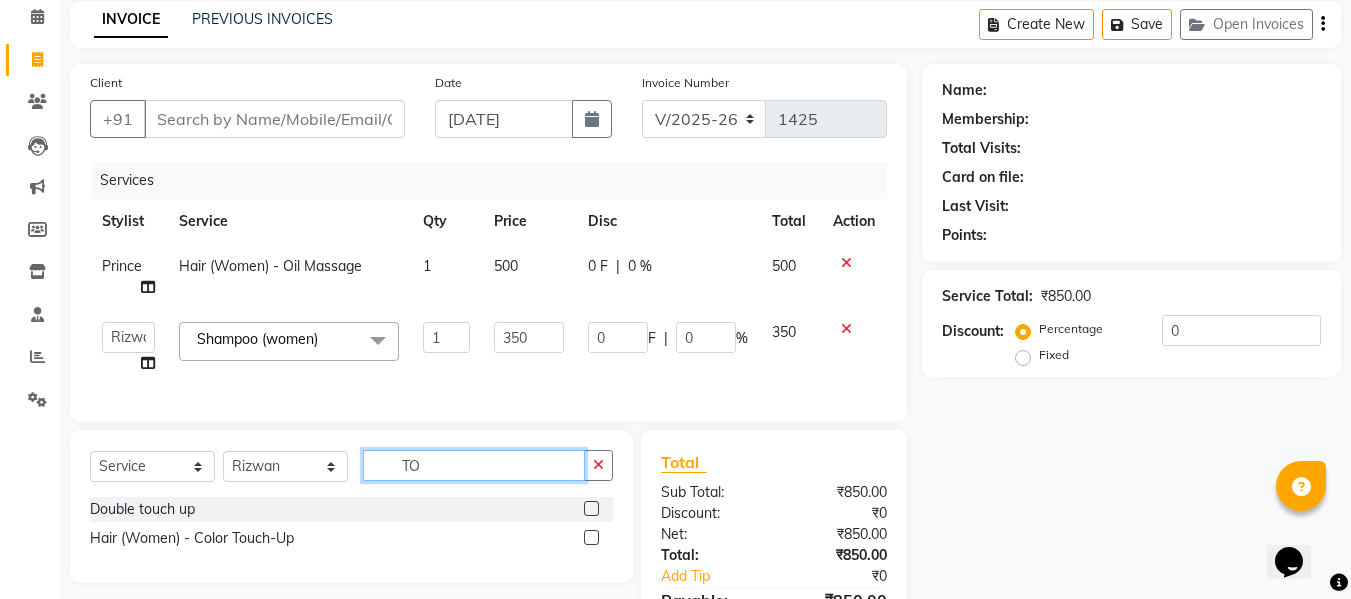 type on "T" 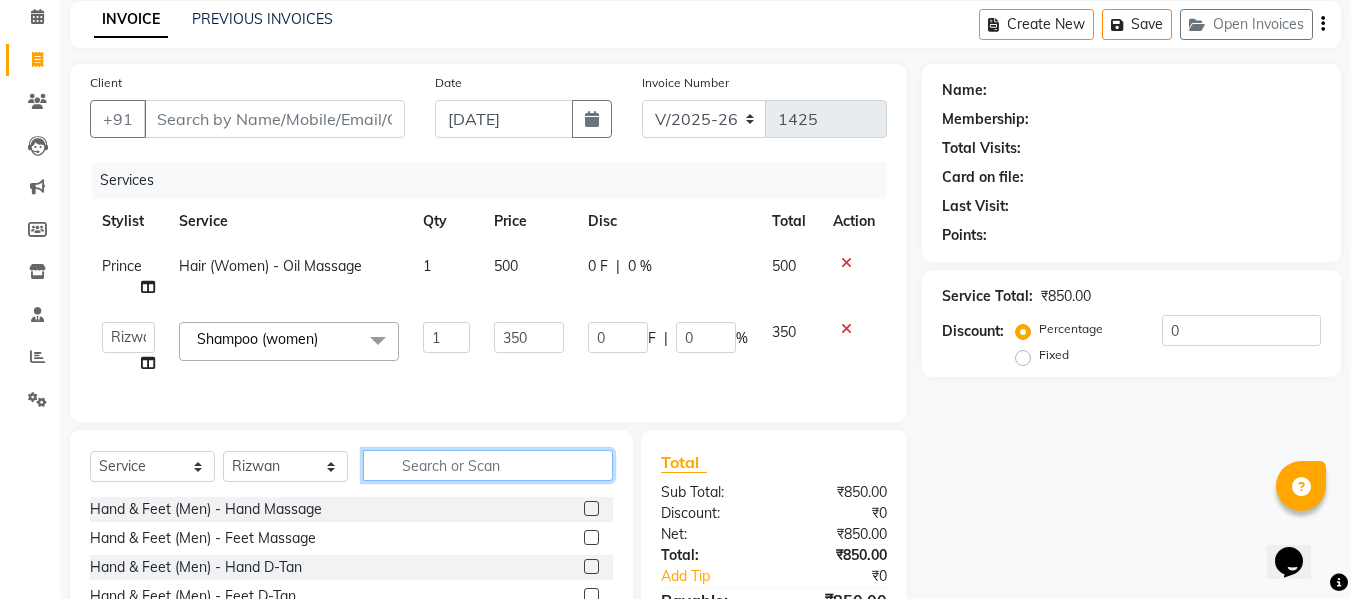 type on "r" 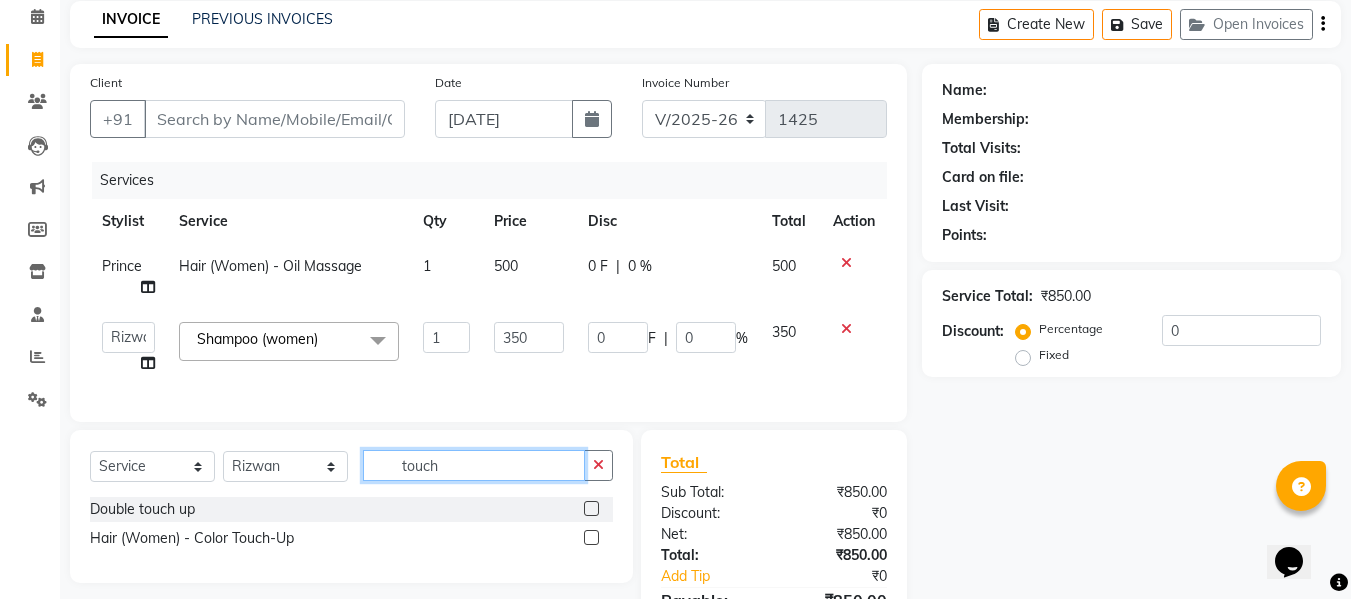 type on "touch" 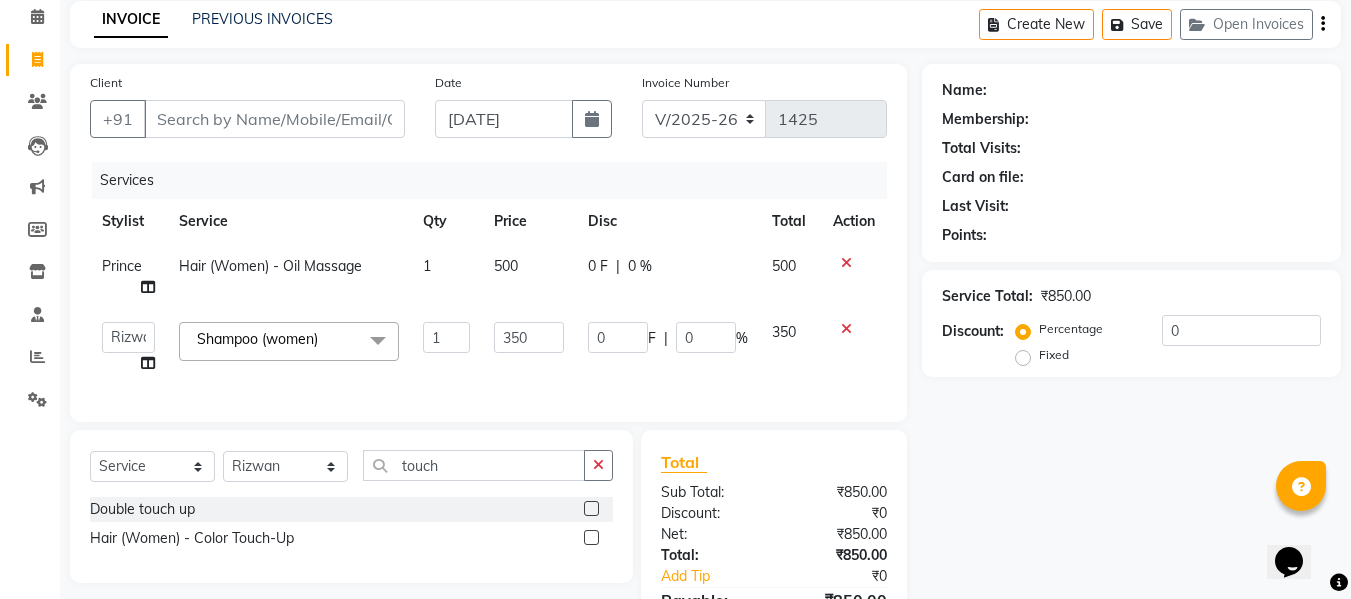 click 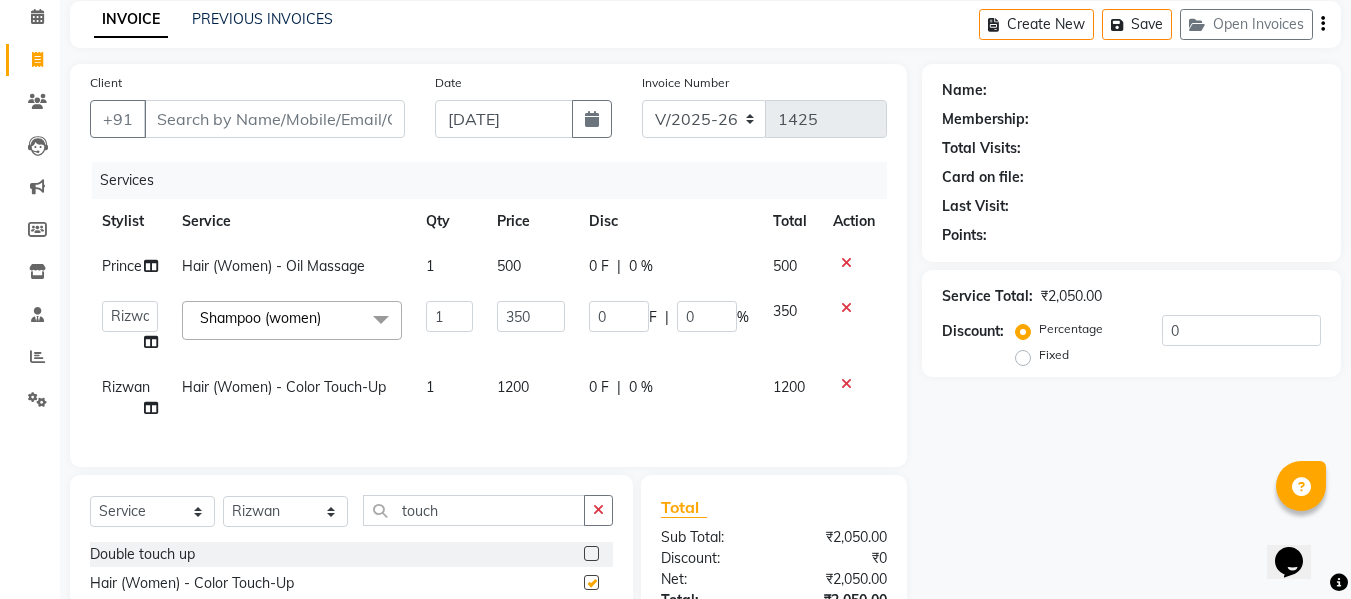 checkbox on "false" 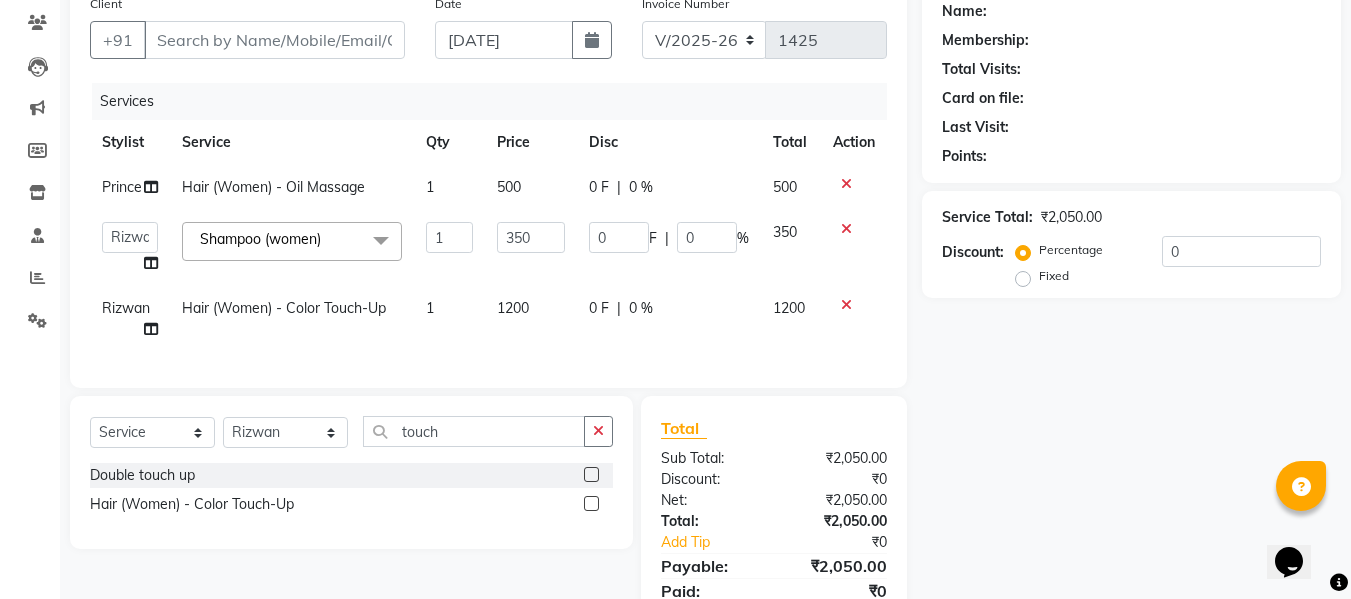 scroll, scrollTop: 166, scrollLeft: 0, axis: vertical 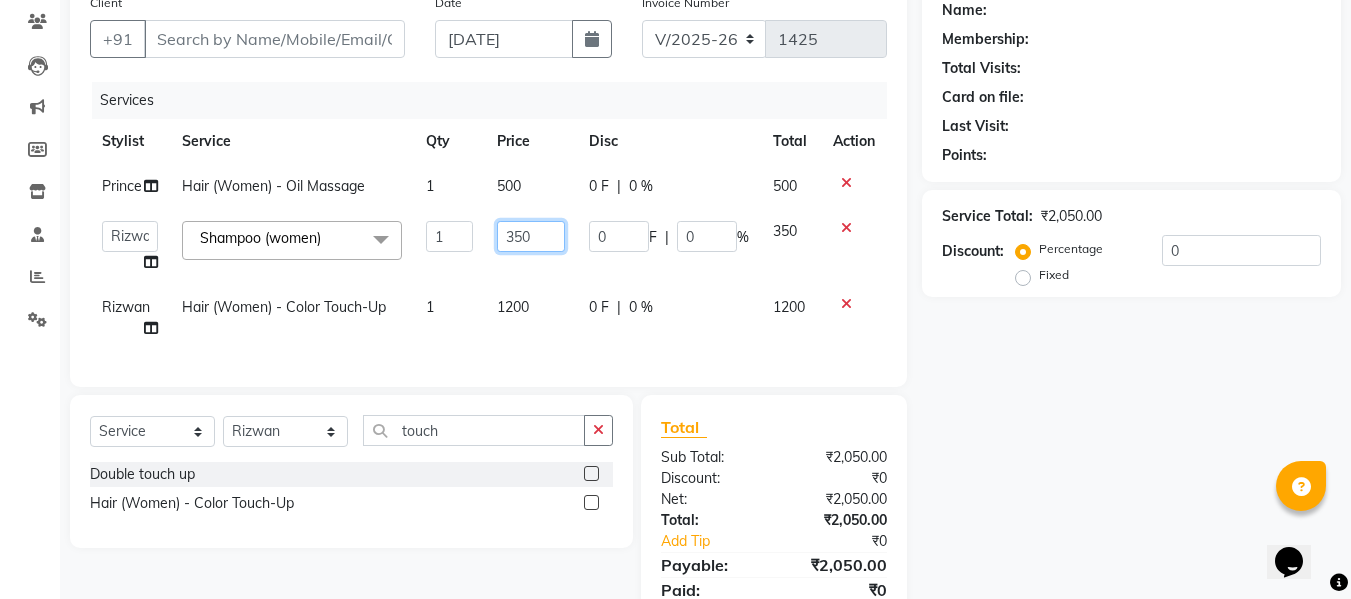 click on "350" 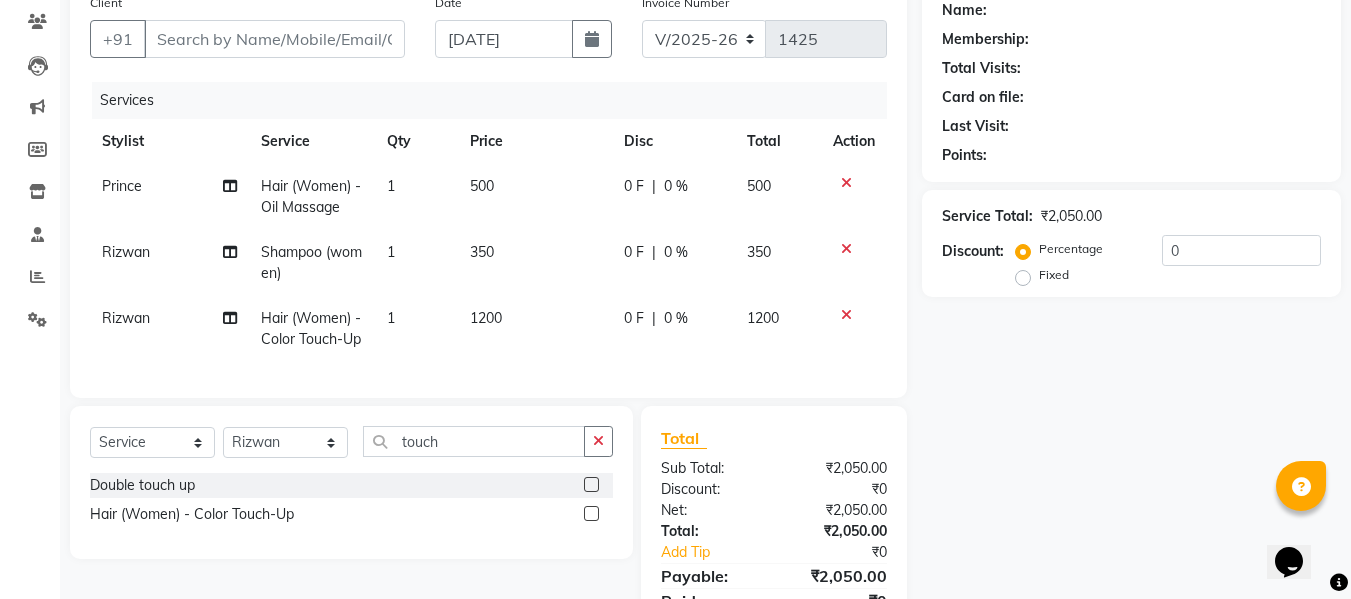 click on "1200" 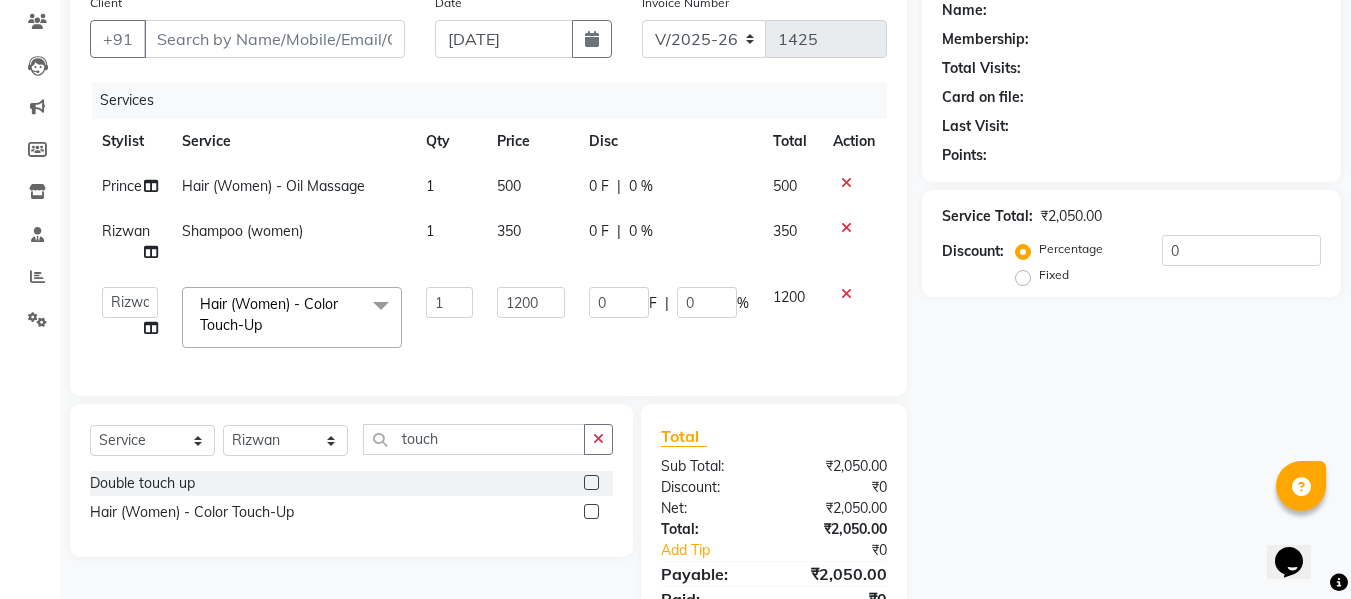 click on "1200" 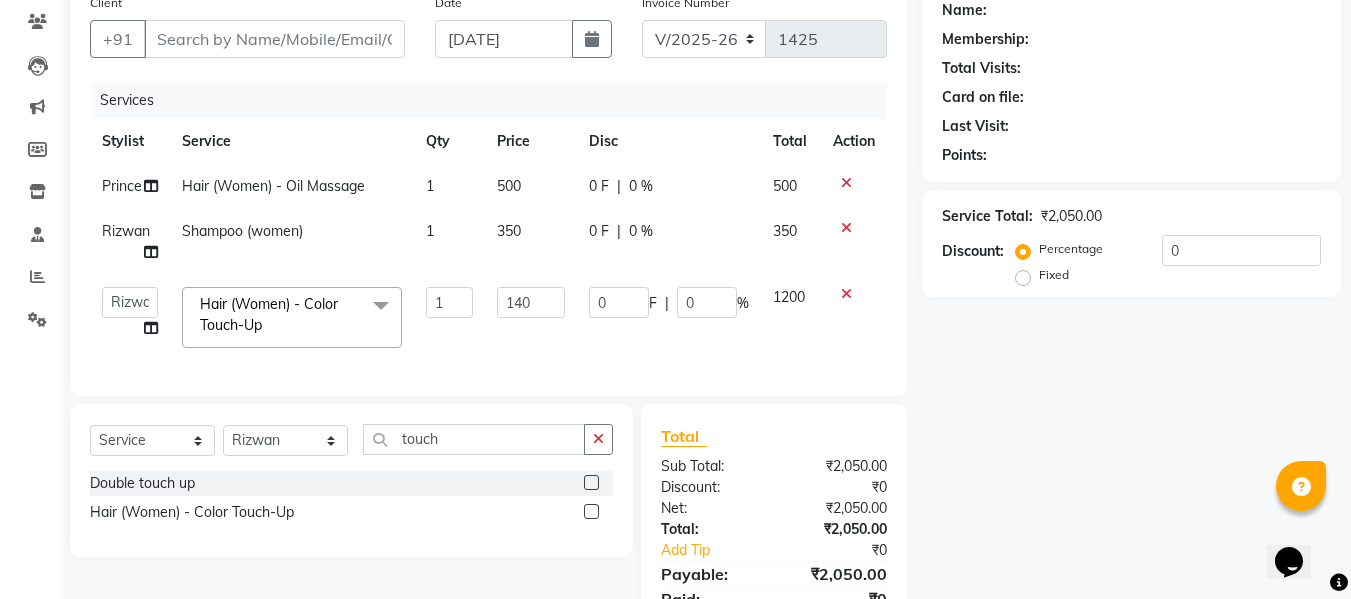 type on "1400" 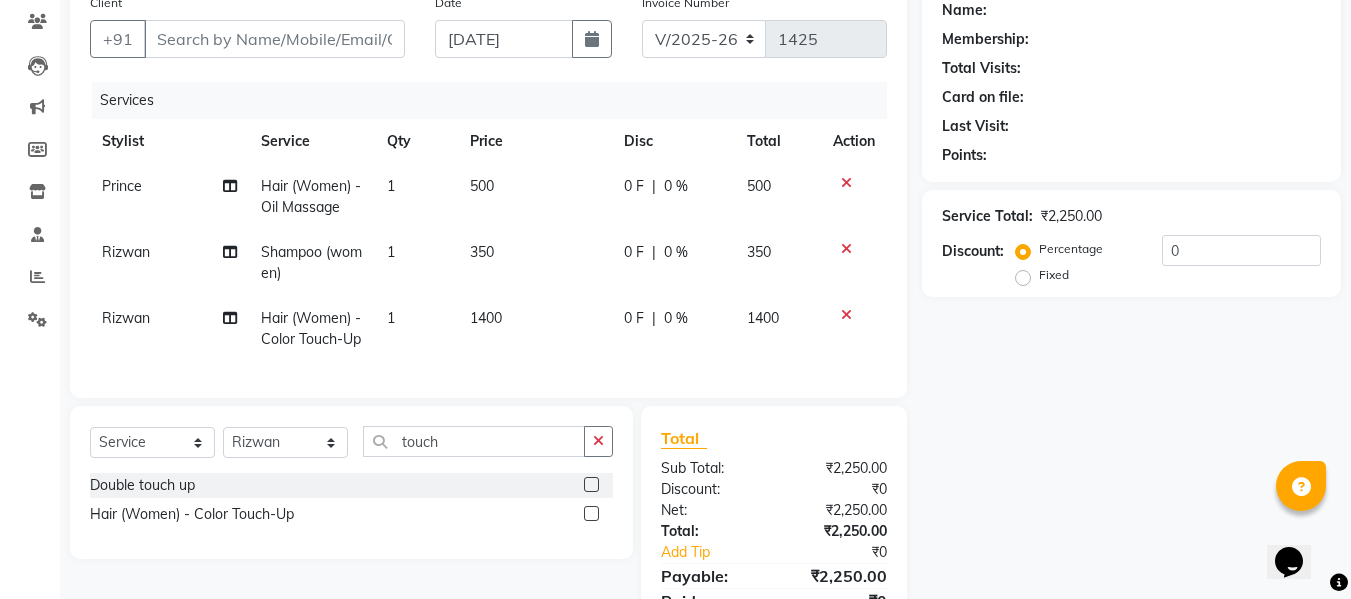 click on "1400" 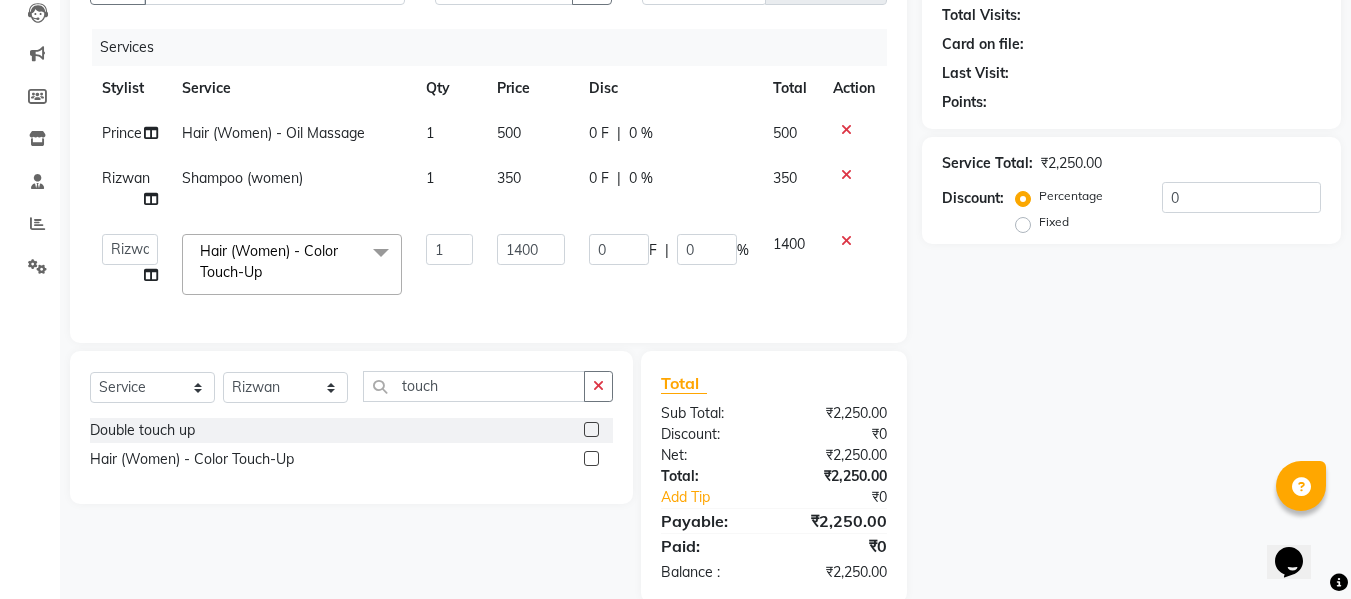 scroll, scrollTop: 236, scrollLeft: 0, axis: vertical 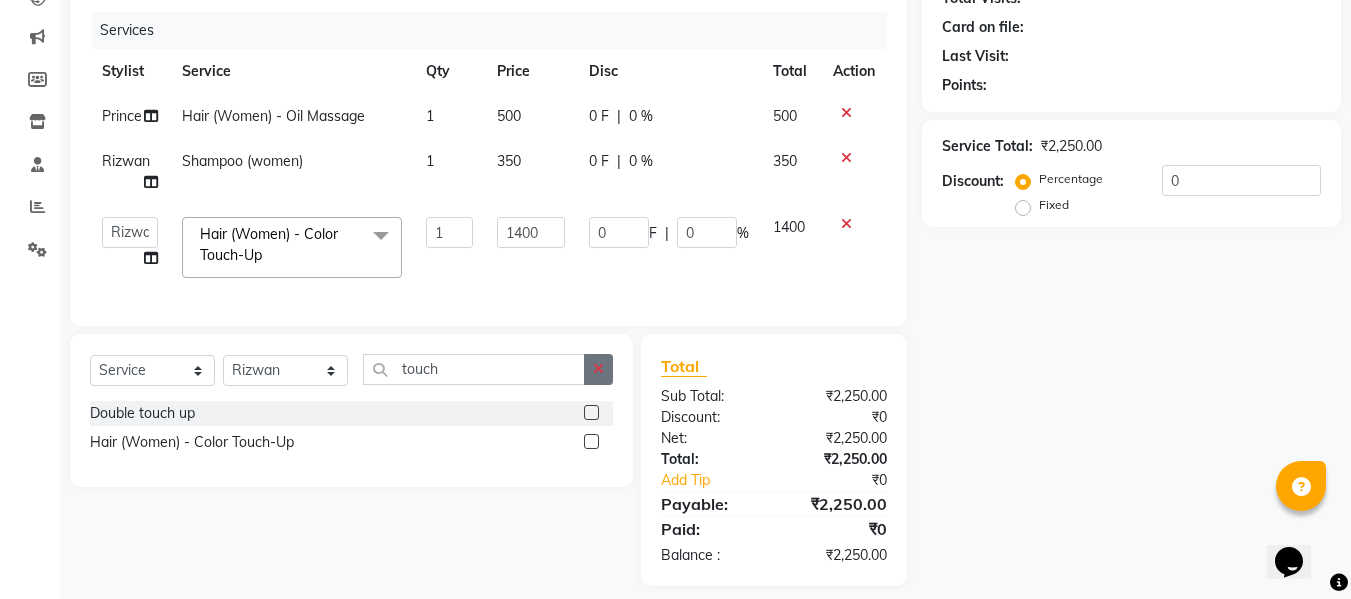 click 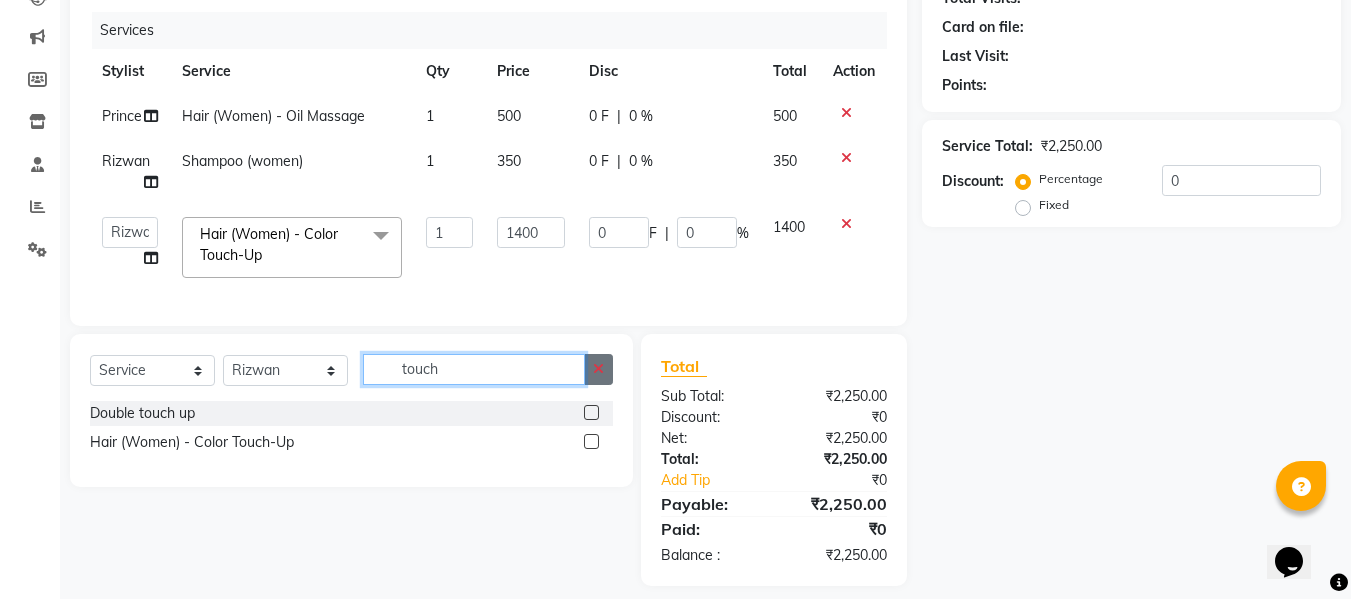 type 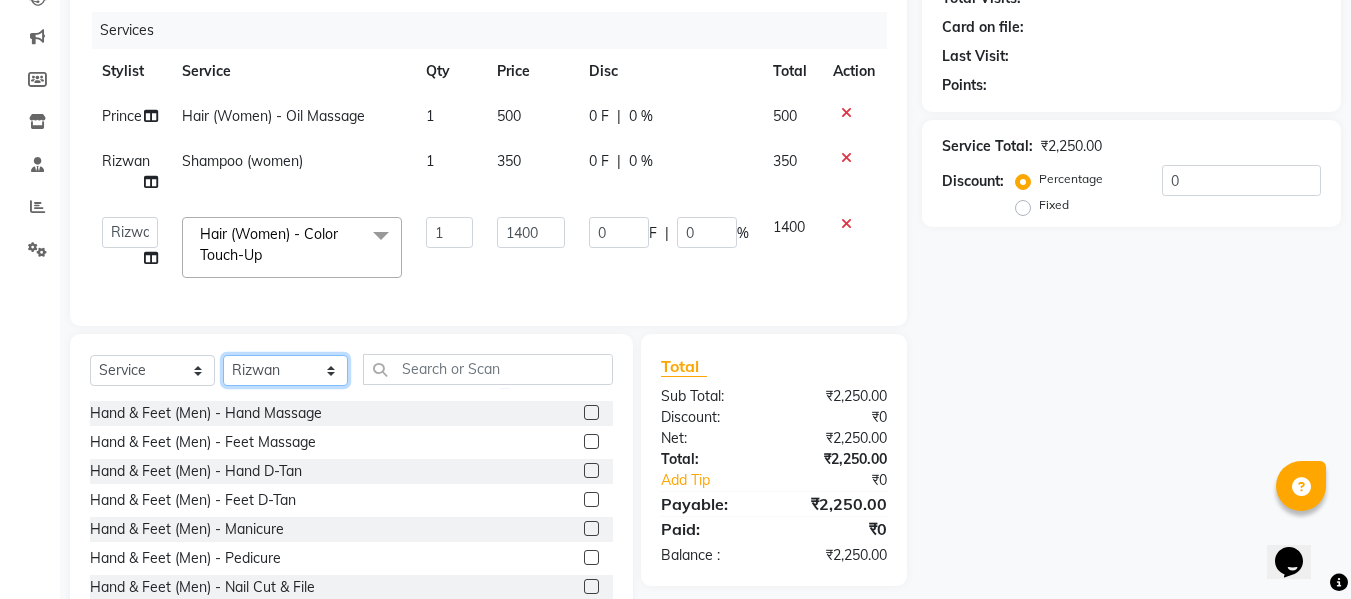 click on "Select Stylist [PERSON_NAME] [PERSON_NAME] Armaan  Dipika [PERSON_NAME] [PERSON_NAME] [PERSON_NAME] [PERSON_NAME] Nikhil [PERSON_NAME] [PERSON_NAME]  Twinkle Gupta" 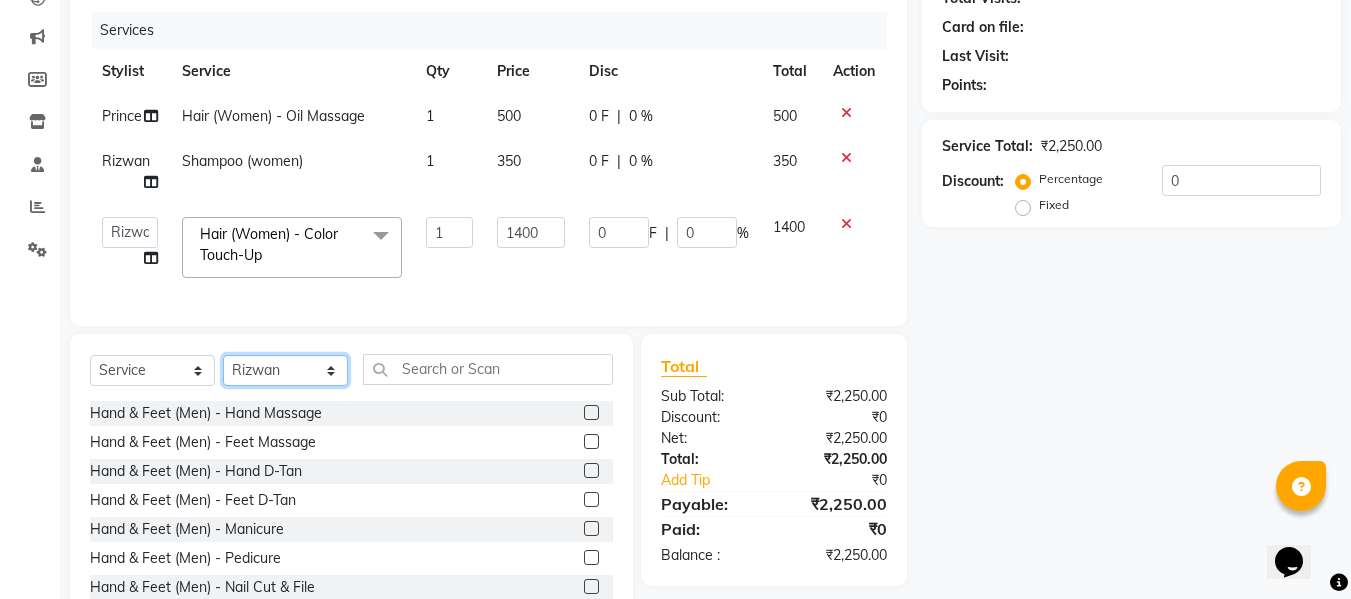 select on "49739" 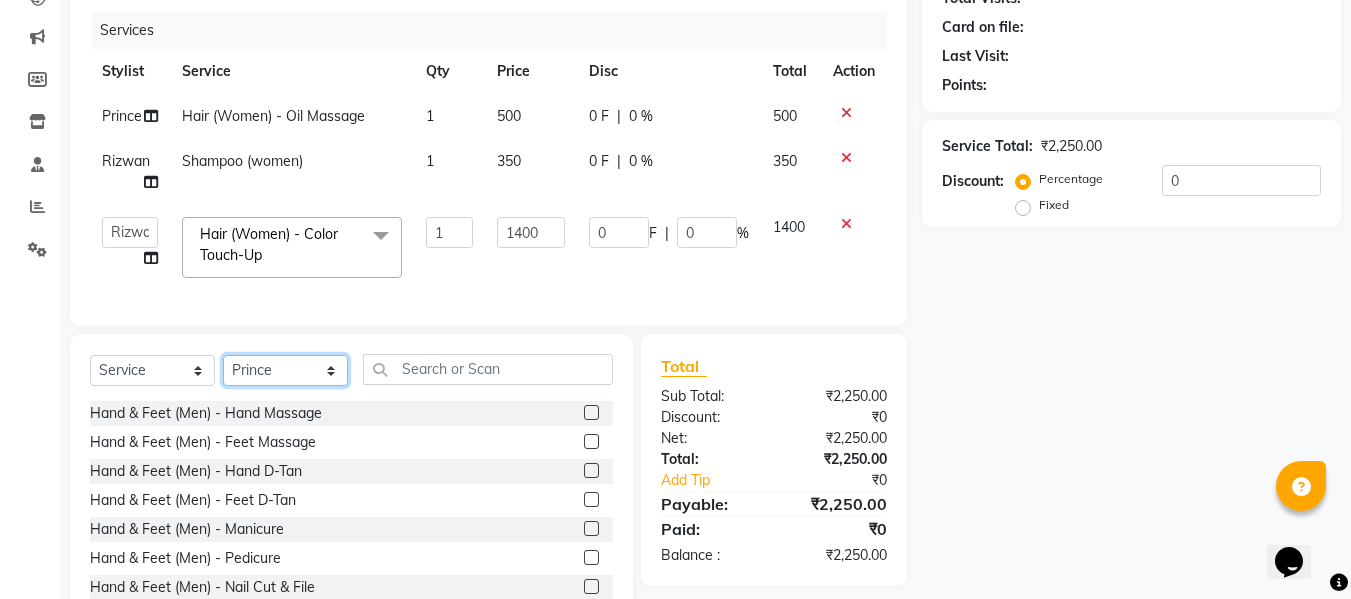 click on "Select Stylist [PERSON_NAME] [PERSON_NAME] Armaan  Dipika [PERSON_NAME] [PERSON_NAME] [PERSON_NAME] [PERSON_NAME] Nikhil [PERSON_NAME] [PERSON_NAME]  Twinkle Gupta" 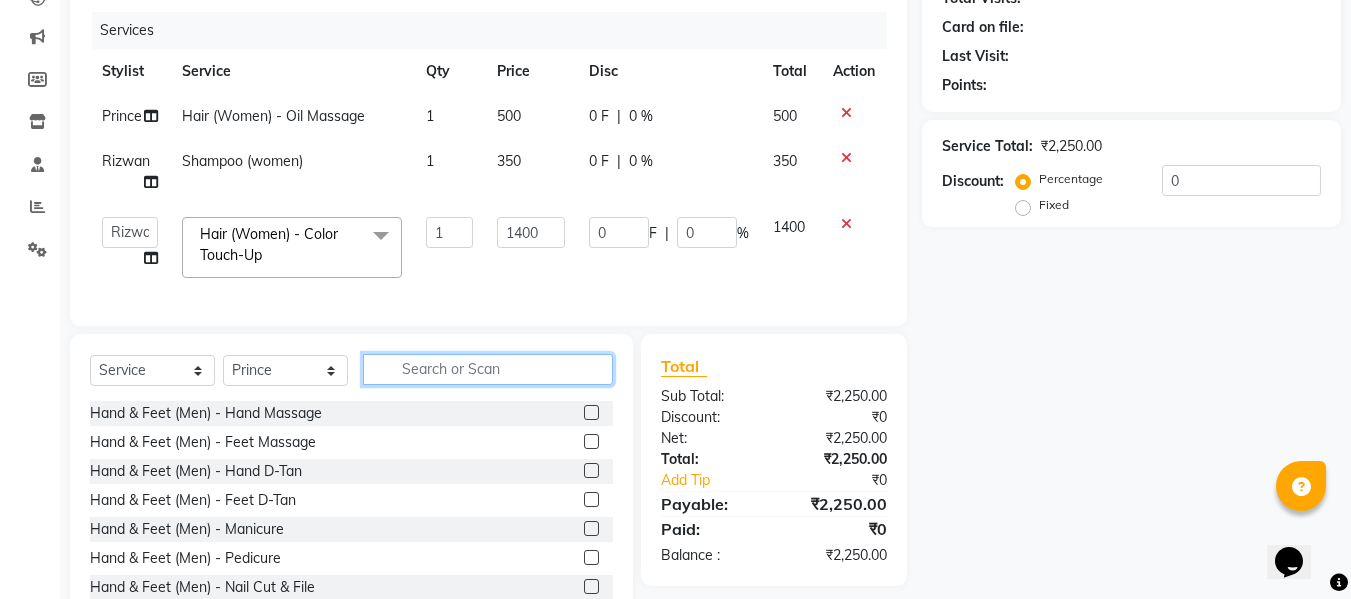 click 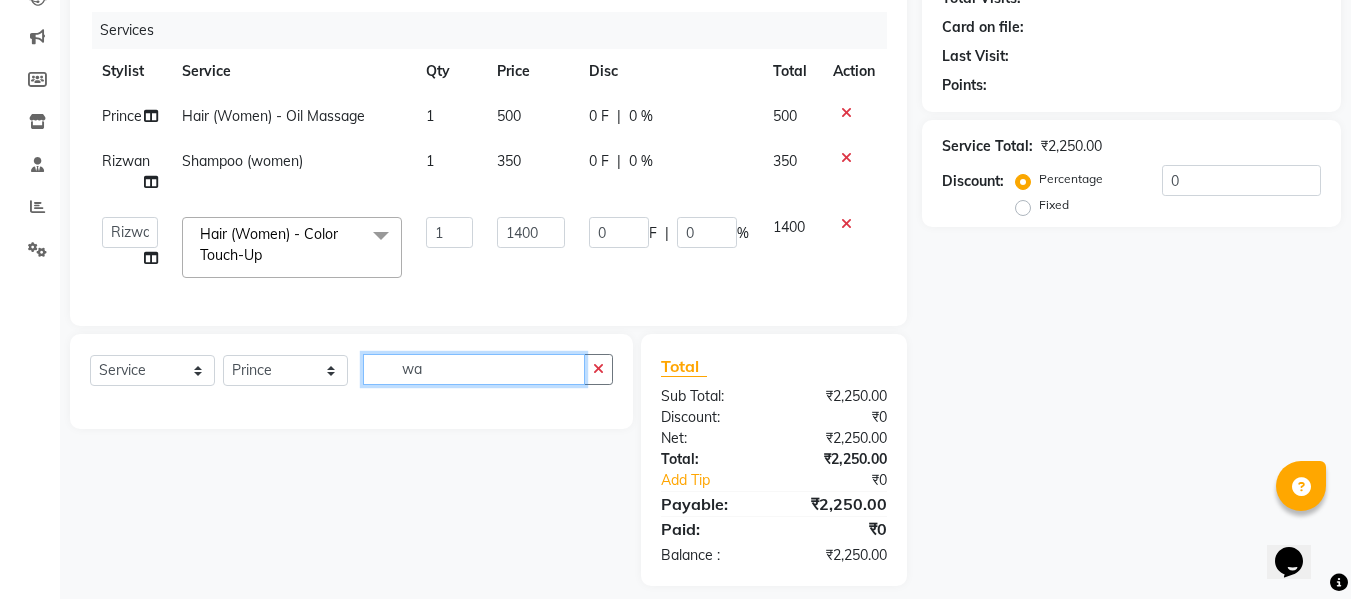 type on "w" 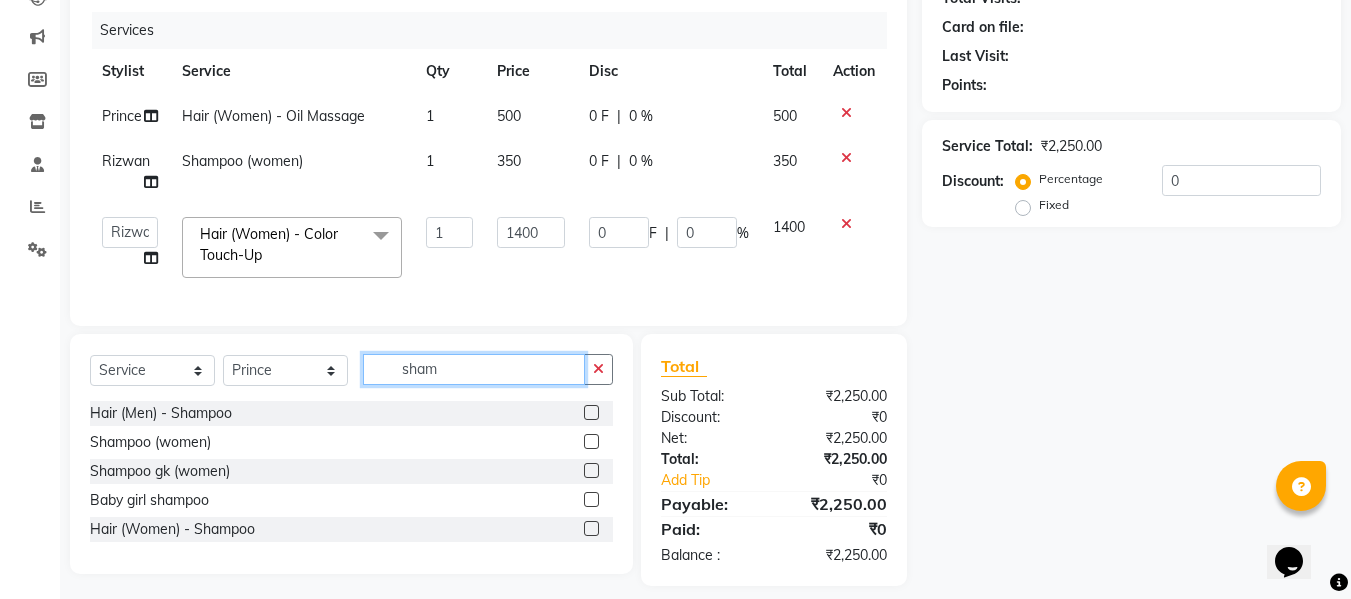 type on "sham" 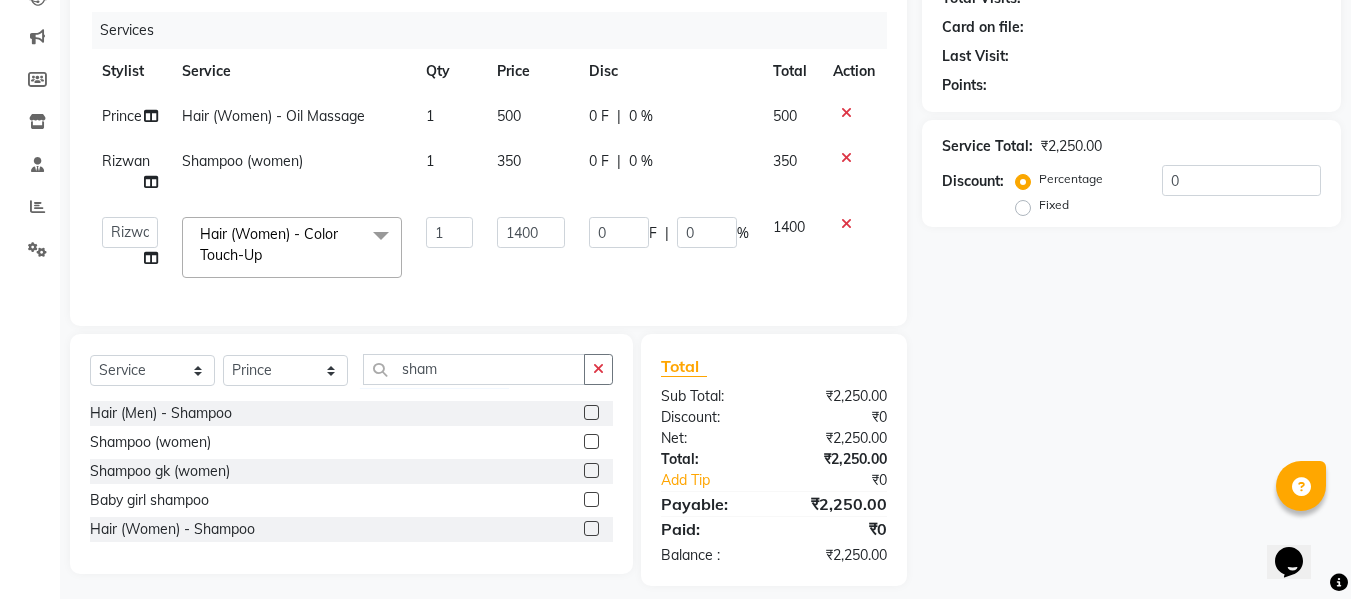 click 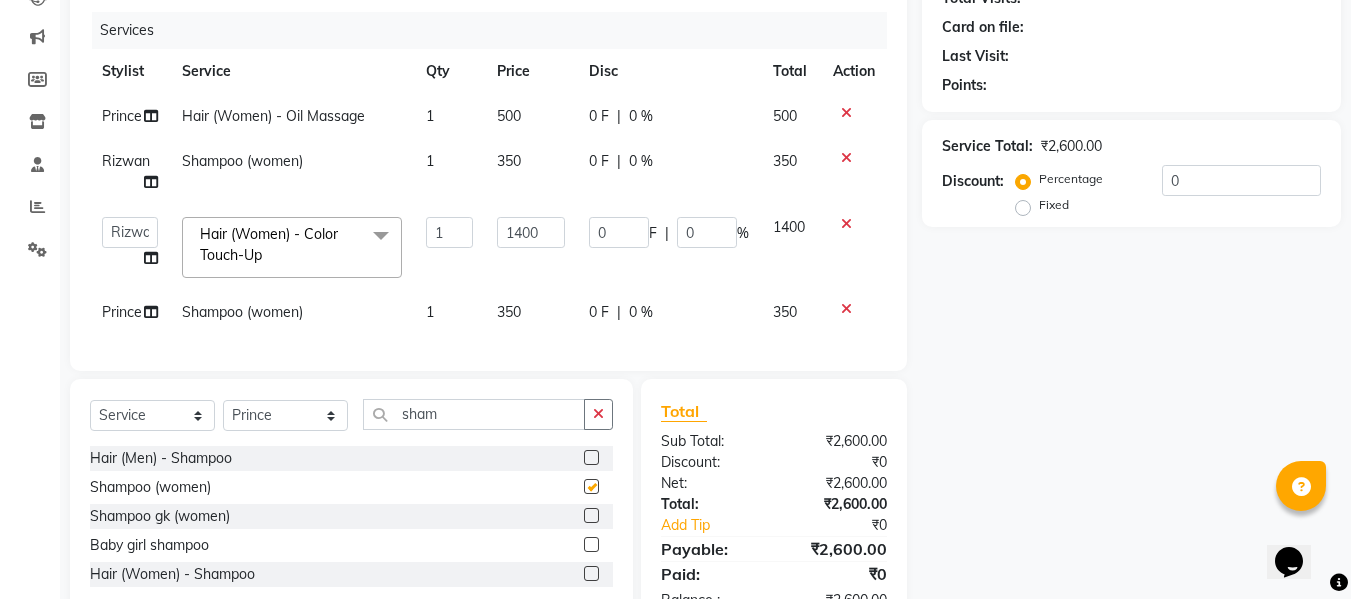 checkbox on "false" 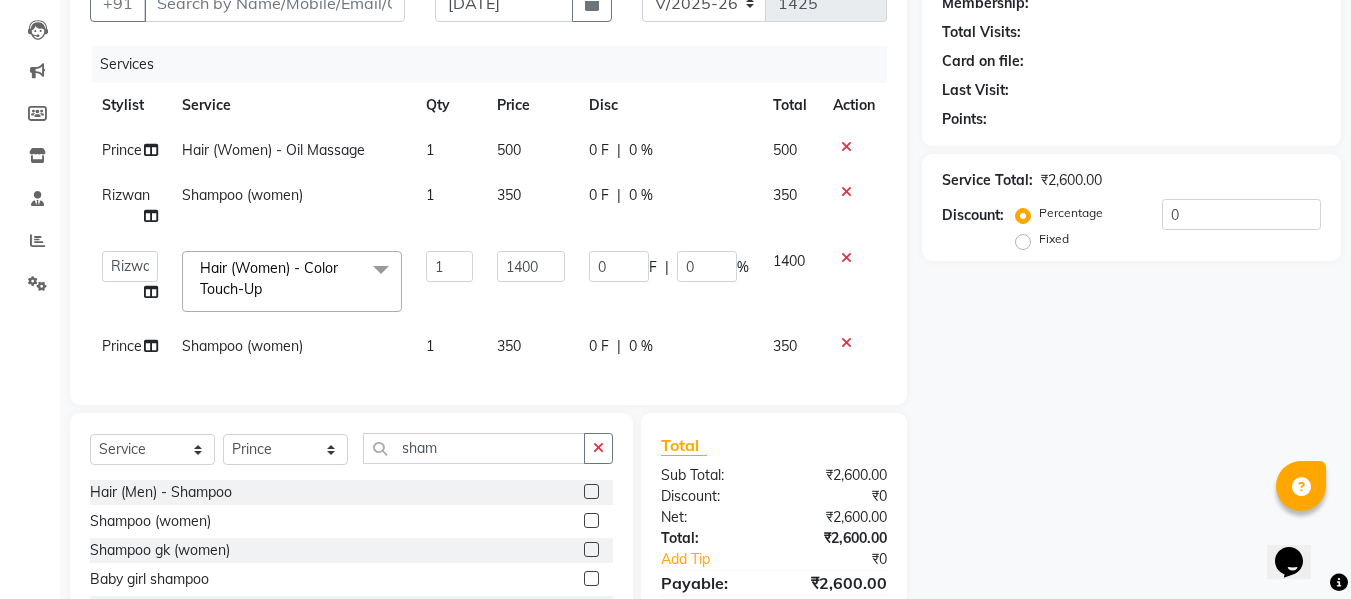 scroll, scrollTop: 201, scrollLeft: 0, axis: vertical 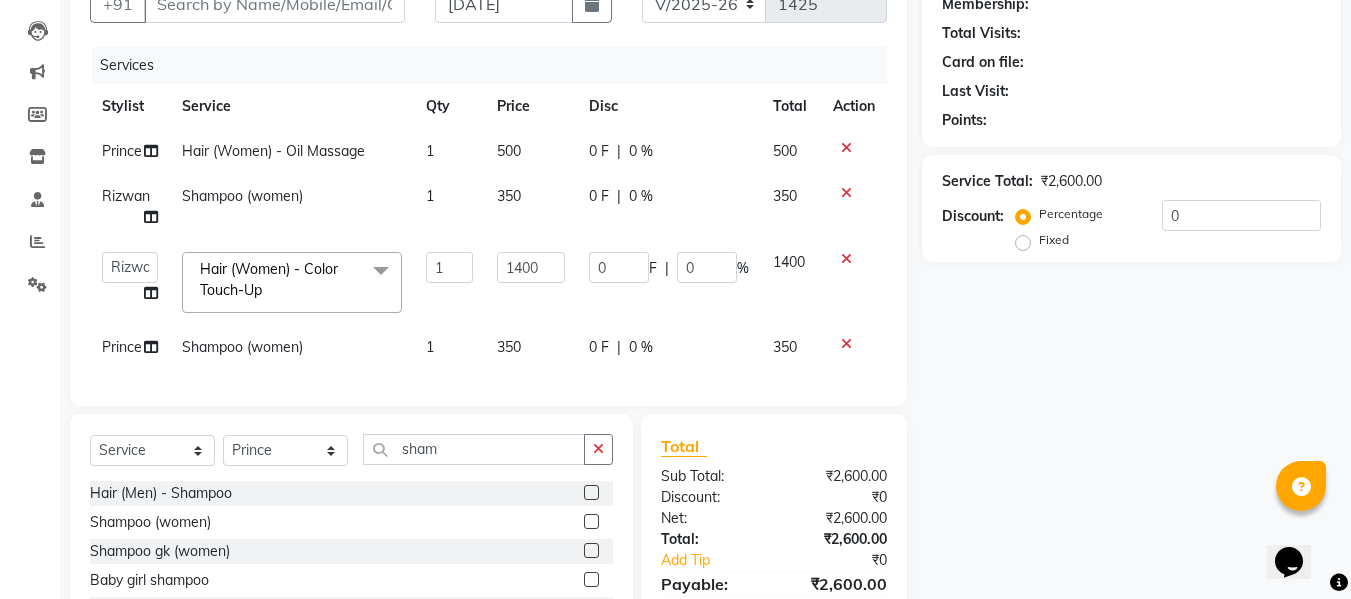 click on "1" 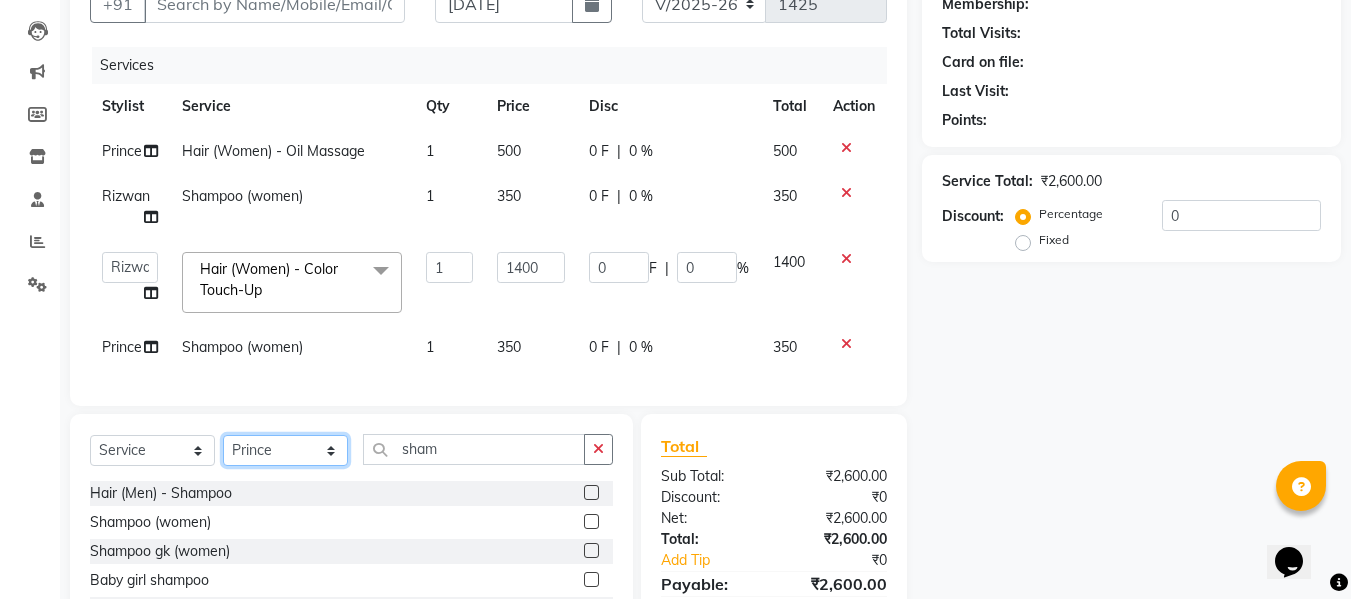 click on "Select Stylist [PERSON_NAME] [PERSON_NAME] Armaan  Dipika [PERSON_NAME] [PERSON_NAME] [PERSON_NAME] [PERSON_NAME] Nikhil [PERSON_NAME] [PERSON_NAME]  Twinkle Gupta" 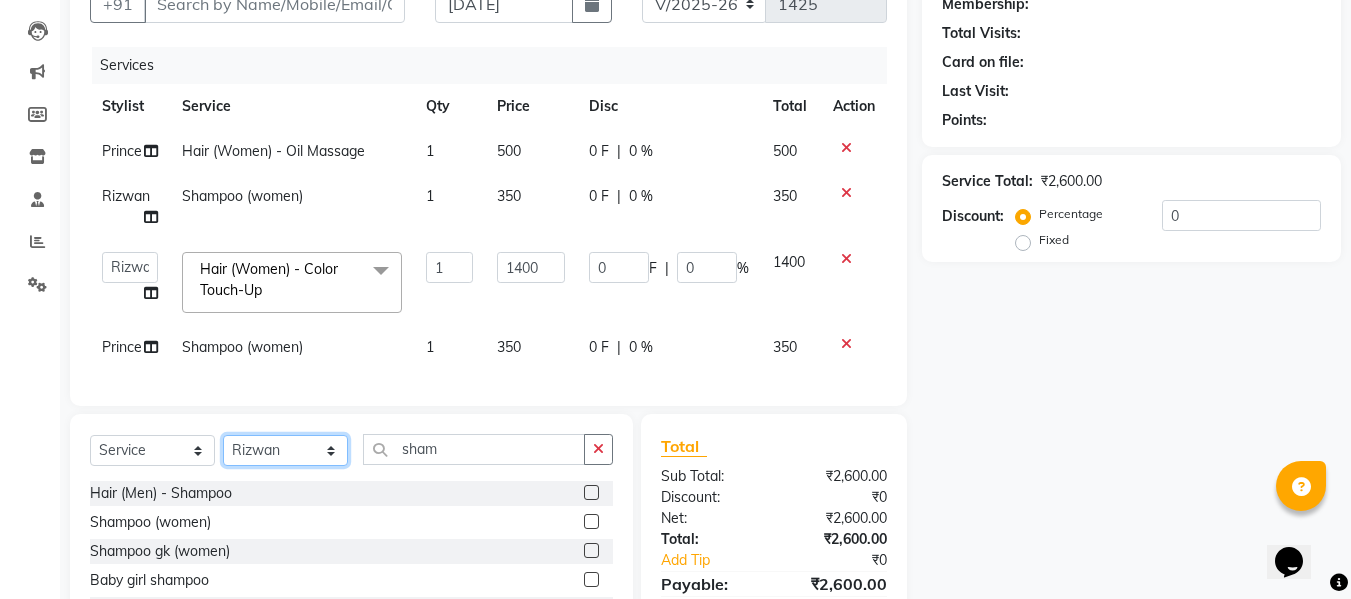 click on "Select Stylist [PERSON_NAME] [PERSON_NAME] Armaan  Dipika [PERSON_NAME] [PERSON_NAME] [PERSON_NAME] [PERSON_NAME] Nikhil [PERSON_NAME] [PERSON_NAME]  Twinkle Gupta" 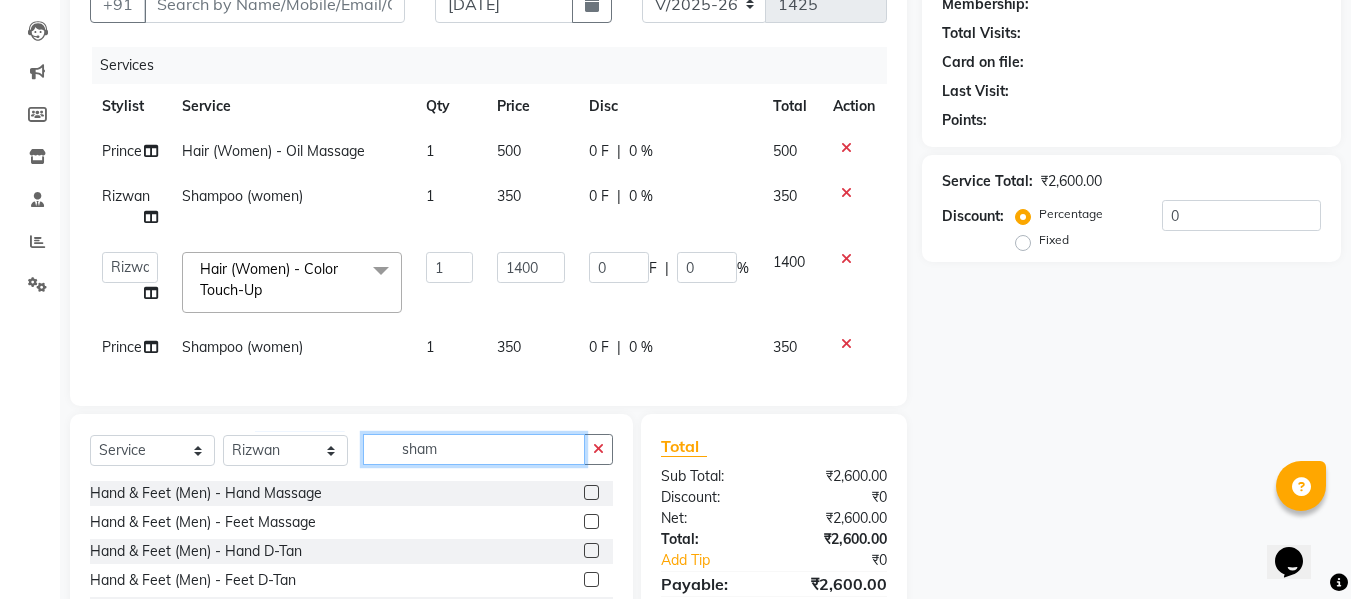 click on "sham" 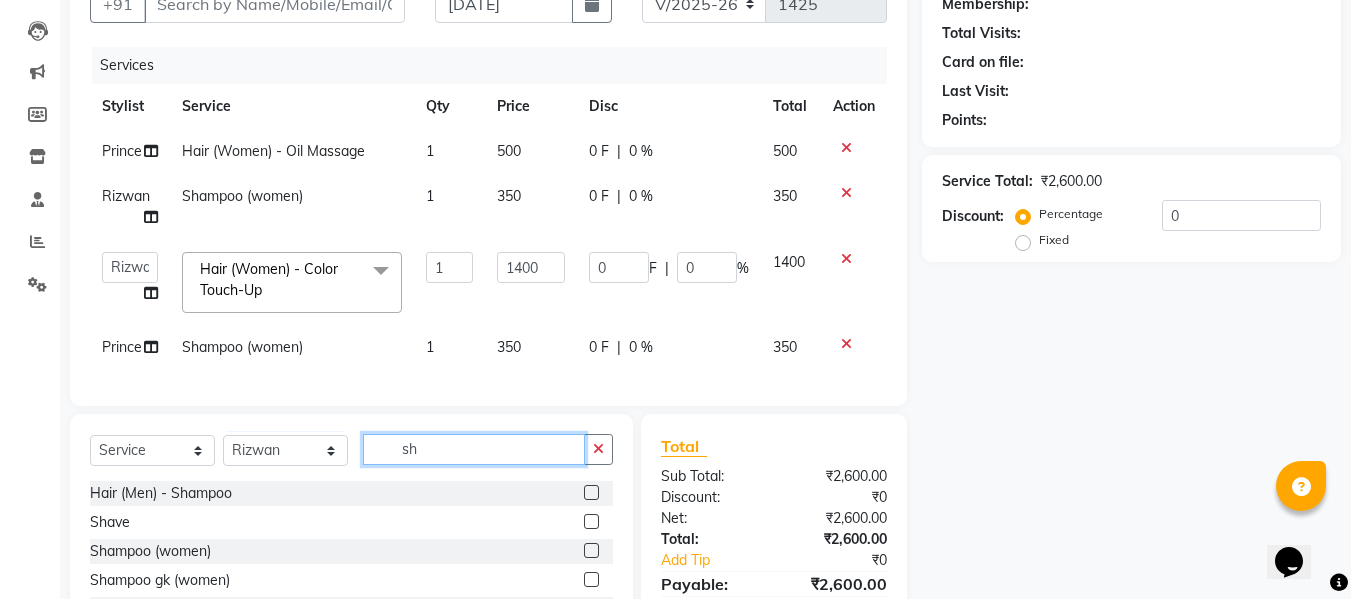 type on "s" 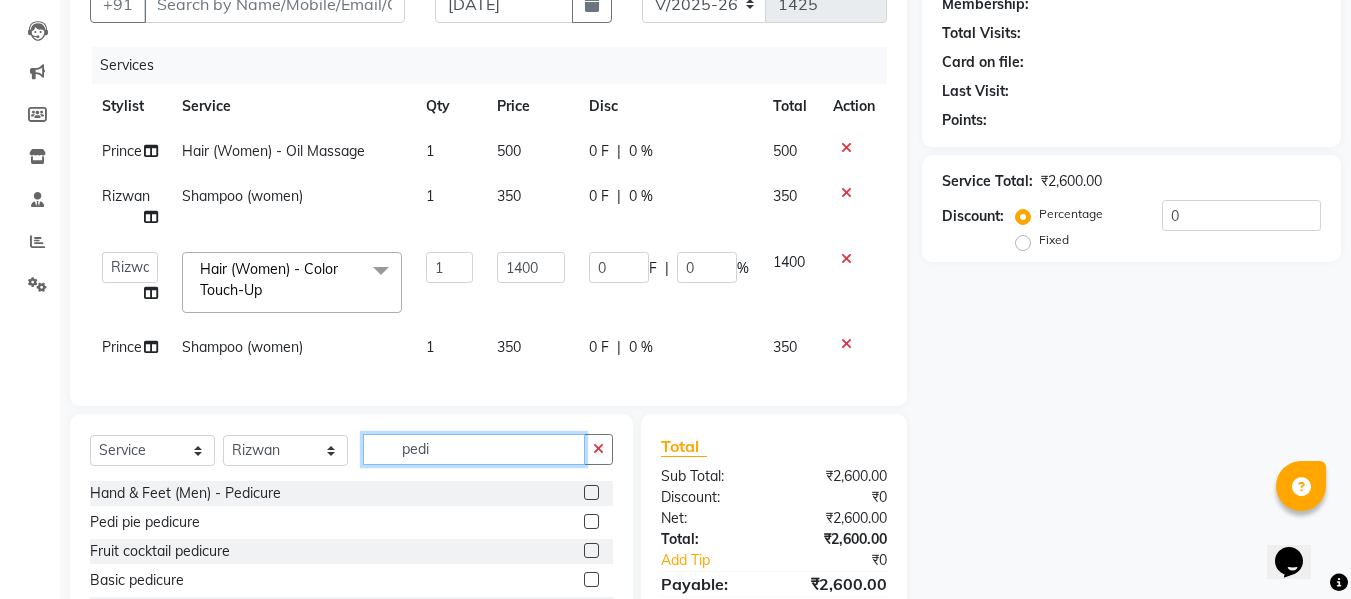 type on "pedi" 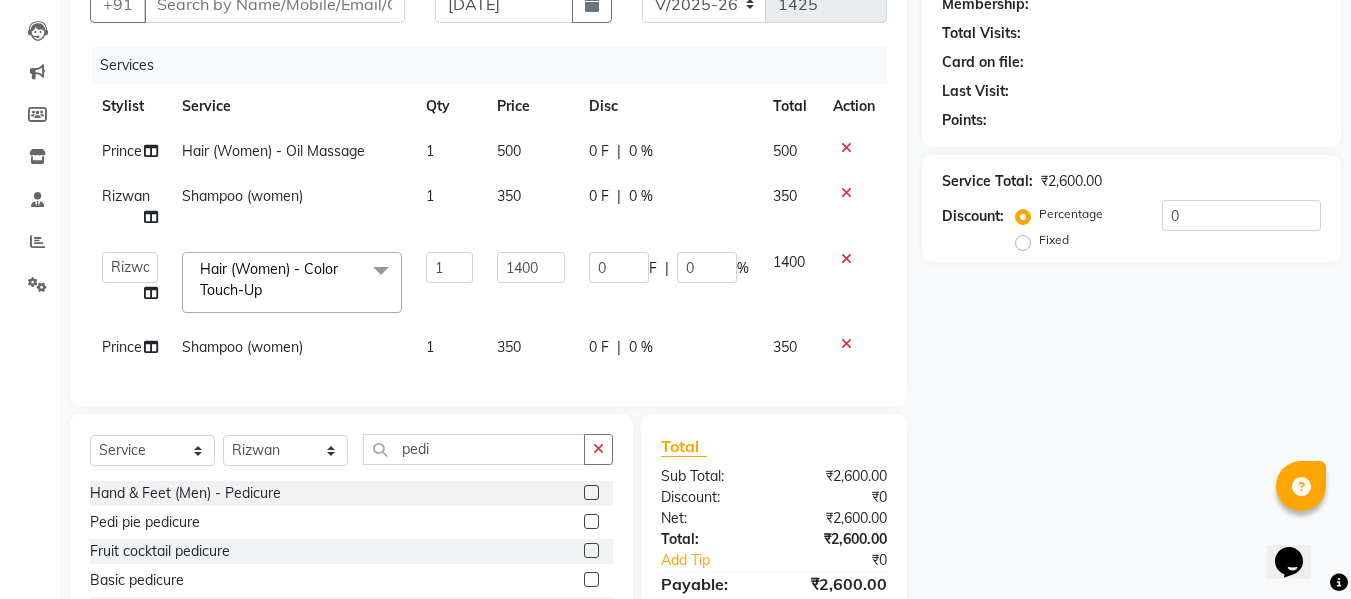 click 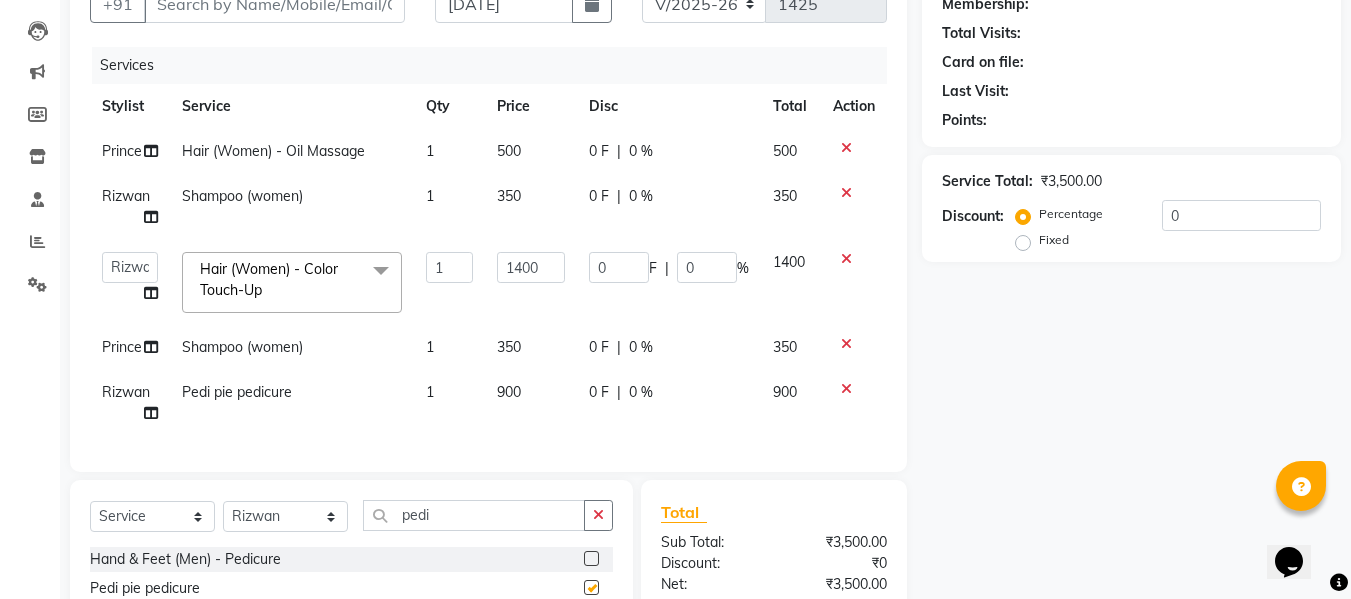 checkbox on "false" 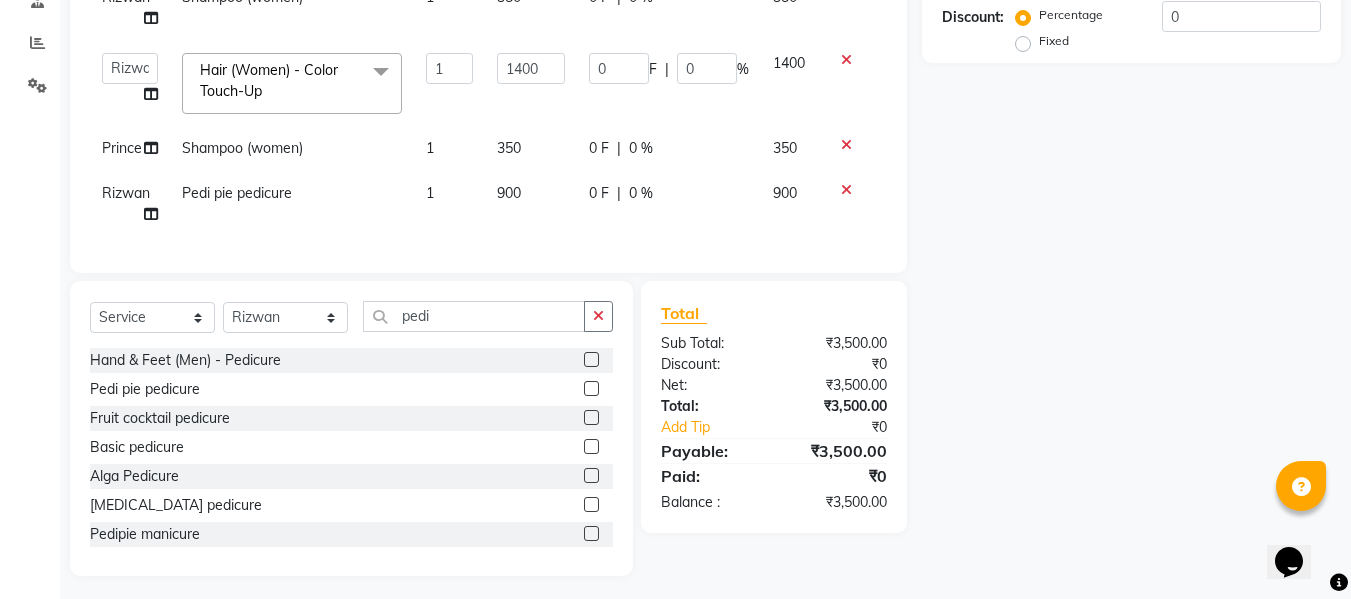 scroll, scrollTop: 422, scrollLeft: 0, axis: vertical 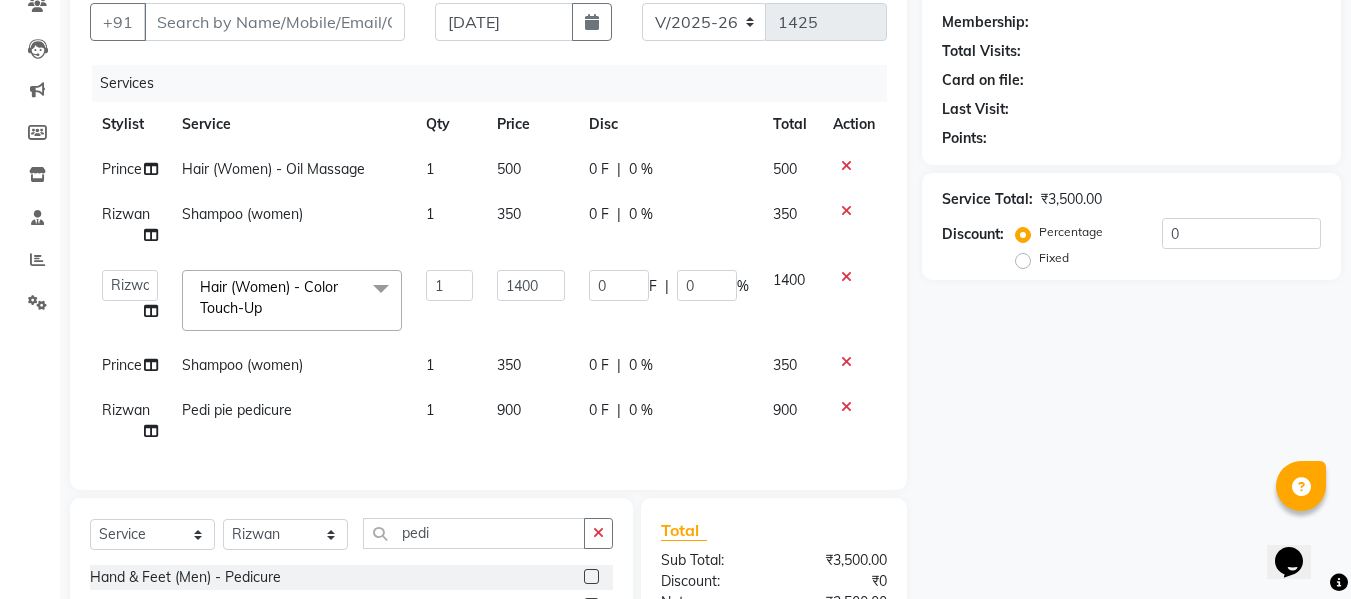 click on "350" 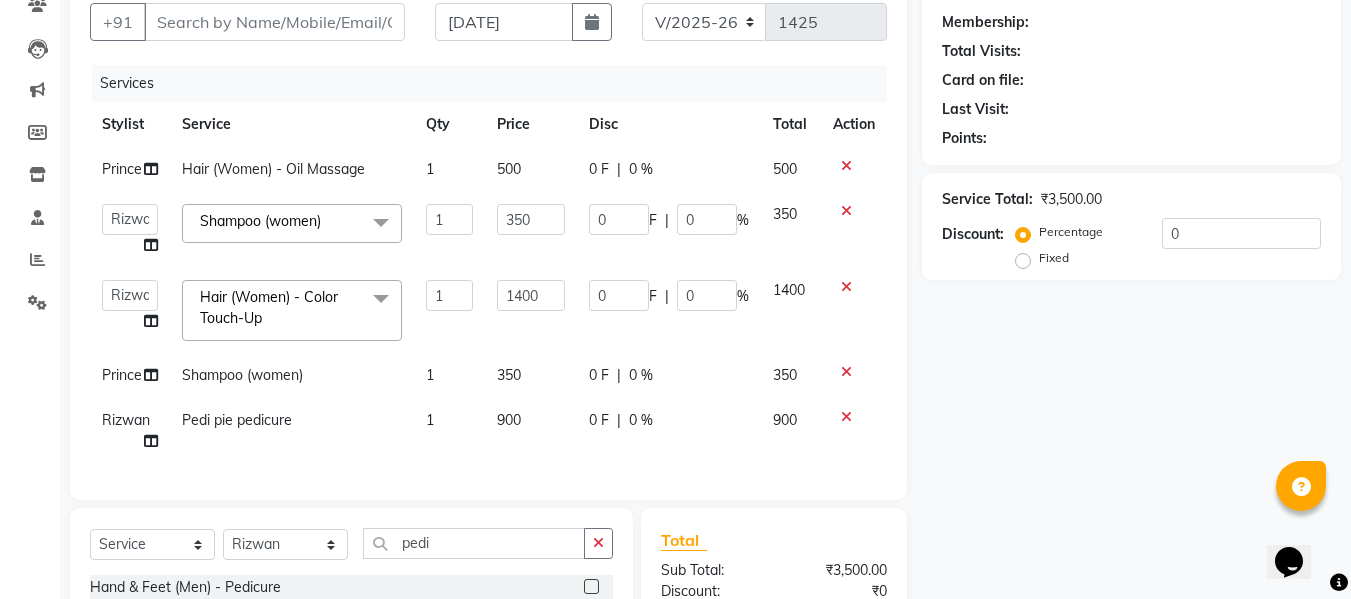click on "Services Stylist Service Qty Price Disc Total Action Prince Hair (Women) - Oil Massage 1 500 0 F | 0 % 500  Afsar salmani   Amjad Khan   Armaan    Dipika   fardeen   Kajal Tyagi   Kirti Rajput   madonna   Nikhil   Prince   Rizwan   Samaksh   Shahnawaz    Twinkle Gupta  Shampoo (women)  x Hand & Feet (Men) - Hand Massage Hand & Feet (Men) - Feet Massage Hand & Feet (Men) - Hand D-Tan Hand & Feet (Men) - Feet D-Tan Hand & Feet (Men) - Manicure Hand & Feet (Men) - Pedicure Hand & Feet (Men) - Nail Cut & File conatct lense advance payment Tong Curls Hair (Men) - Shampoo Hair (Men) - Condtioner Hair (Men) - Hair Cut Hair (Men) - Beard trim Hair (Men) - Beard Color Hair (Men) - Oil Massage Hair (Men) - Hair Spa Hair (Men) - Color Hair (Men) - Highlights Hair (Men) - Smoothening Hair (Men) - Keratin Hair (Men) - Botox Hair (Men) - Perming Hair (Men) - Plex Treatment Pedi pie pedicure Shave Shampoo (women) Shampoo gk (women) Vitamino sealer treatment Fruit cocktail pedicure Fruit cocktail manicure Full back bleach 1" 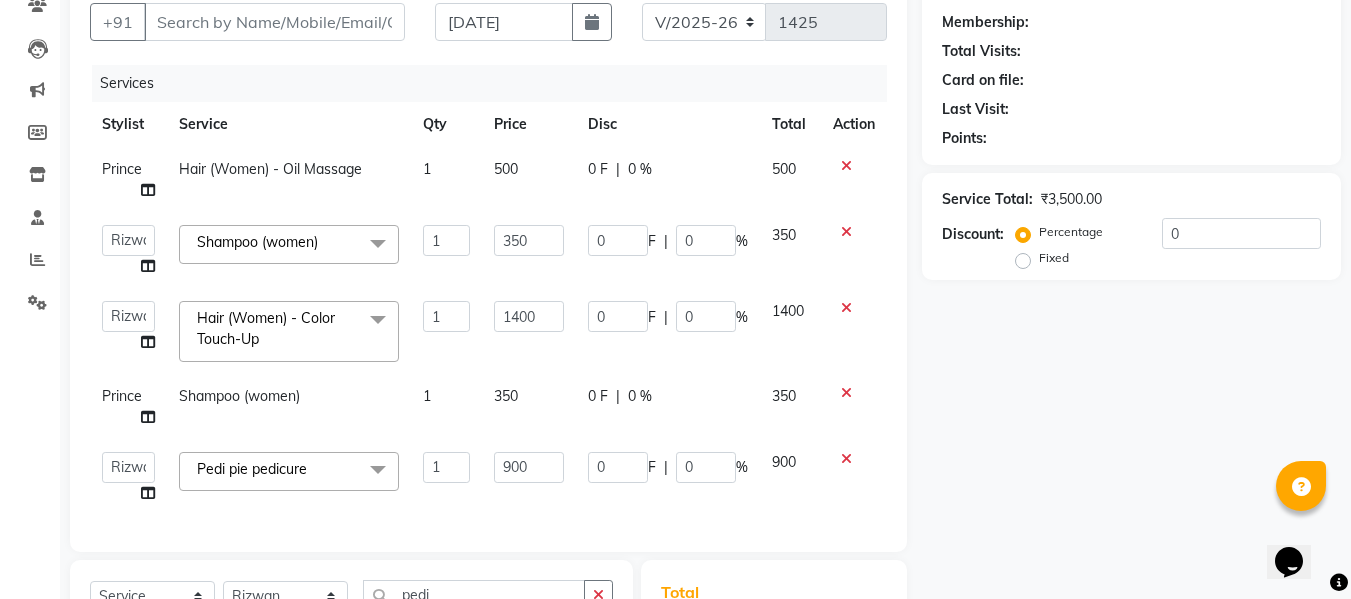 scroll, scrollTop: 0, scrollLeft: 0, axis: both 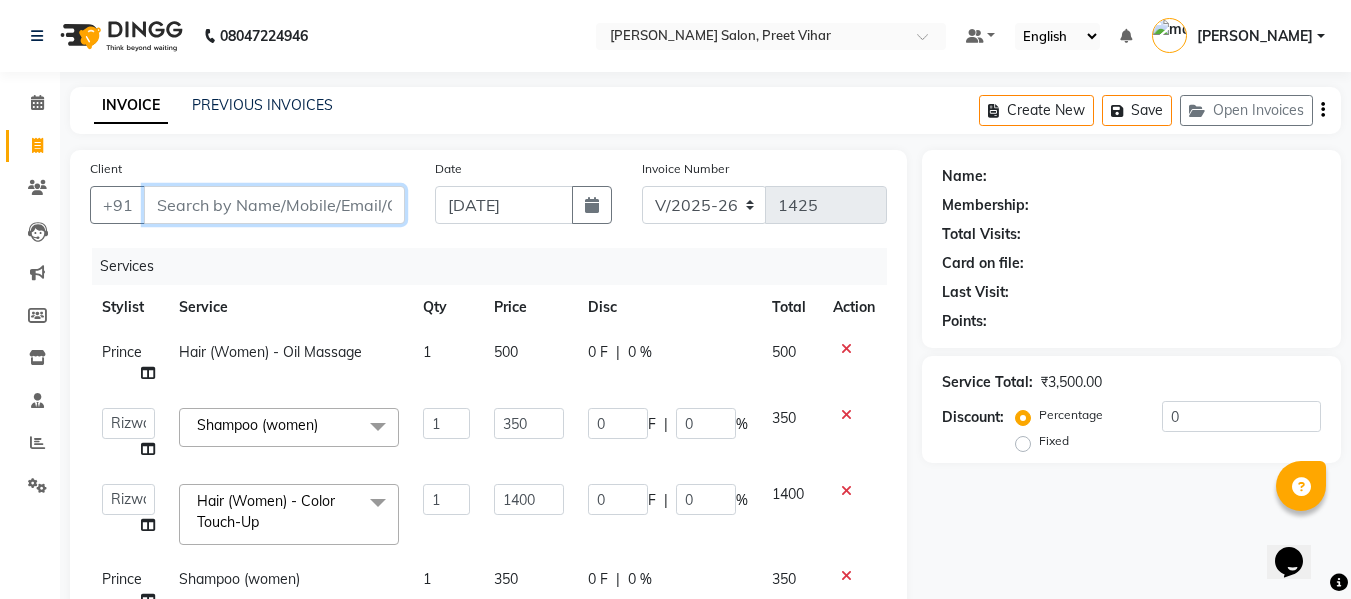 click on "Client" at bounding box center (274, 205) 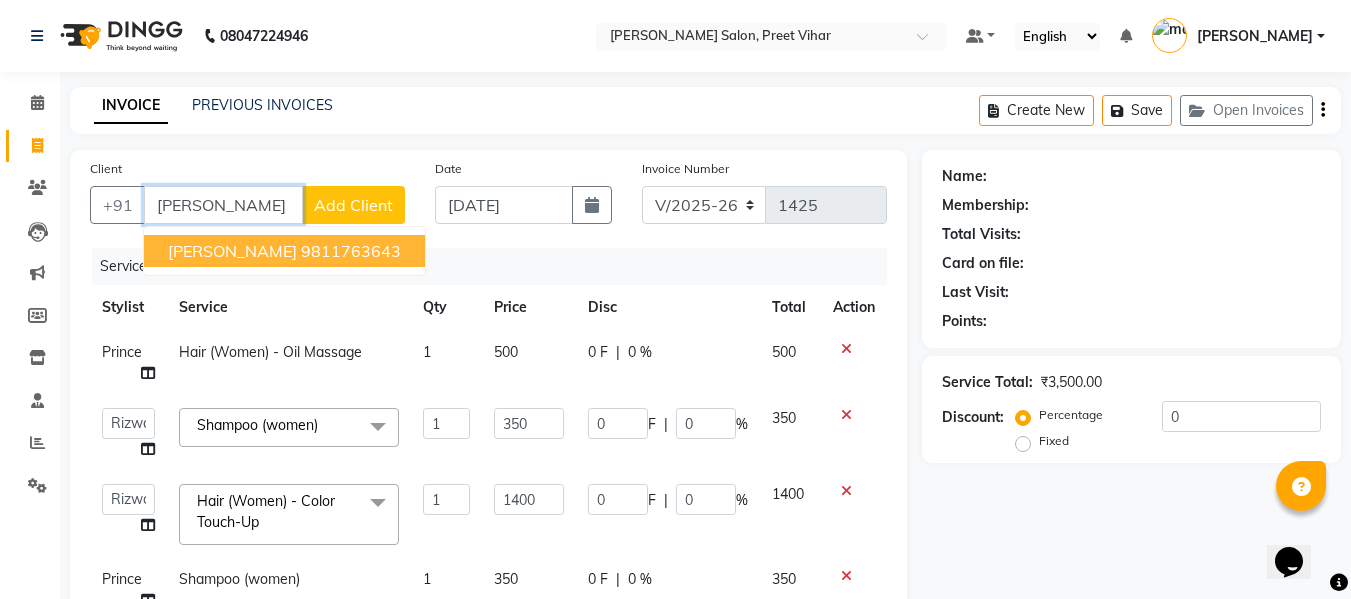 click on "9811763643" at bounding box center (351, 251) 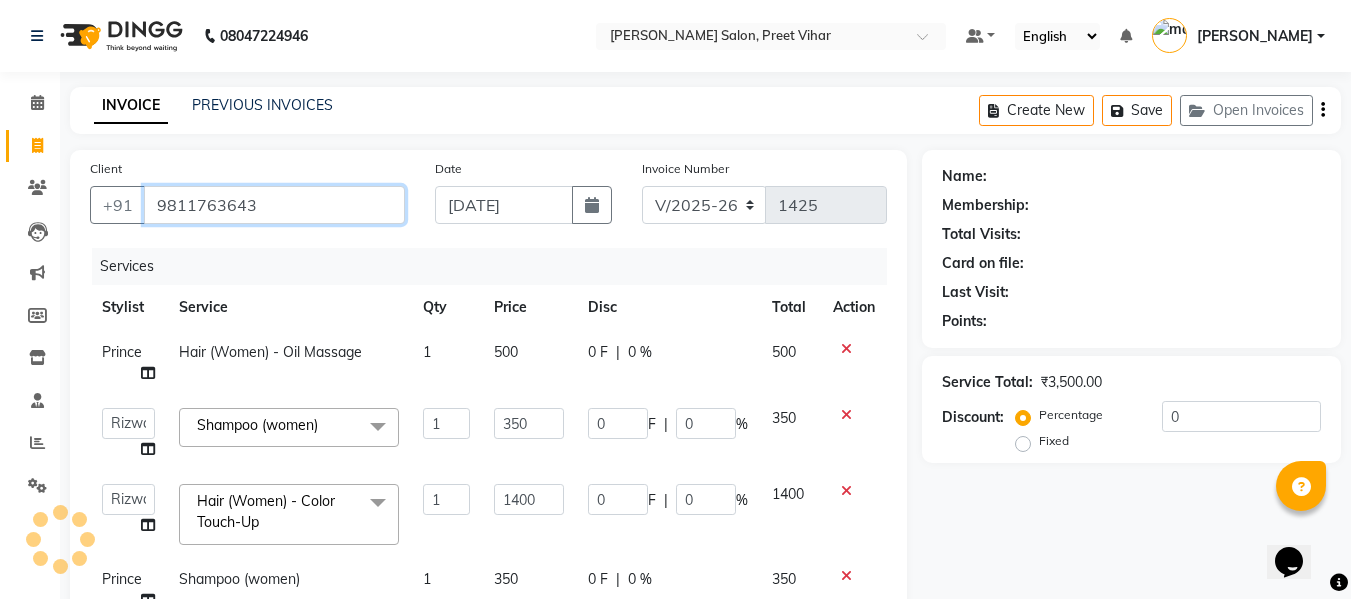 type on "9811763643" 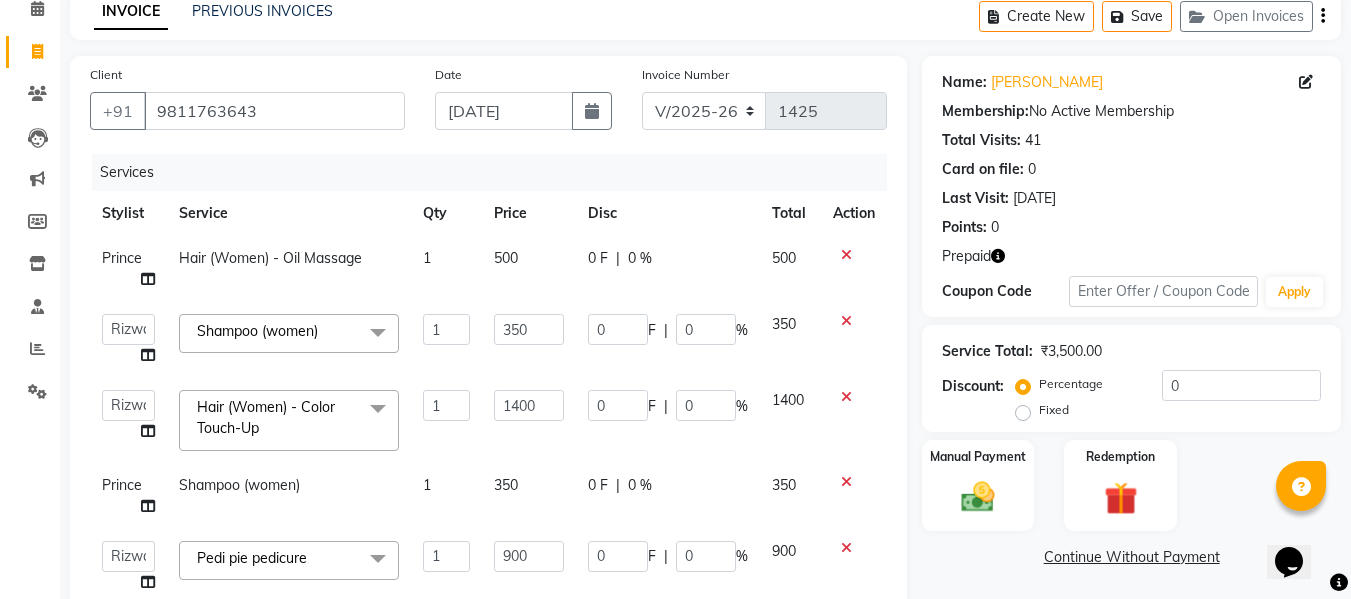 scroll, scrollTop: 97, scrollLeft: 0, axis: vertical 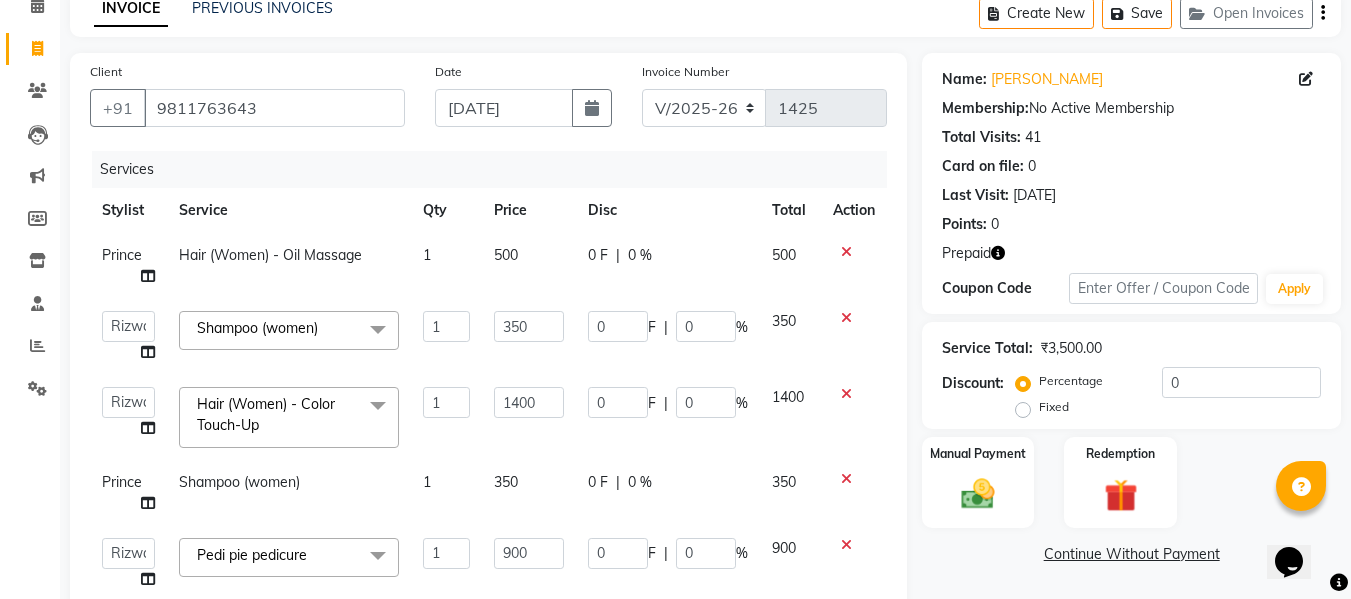 click 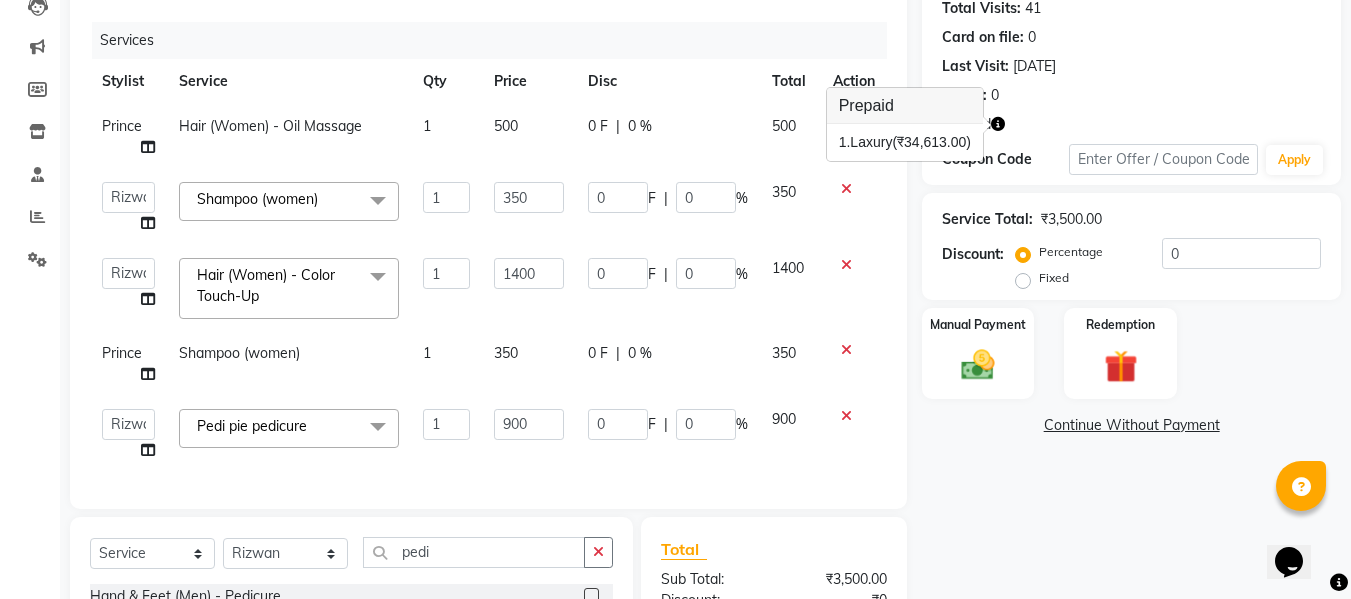 scroll, scrollTop: 227, scrollLeft: 0, axis: vertical 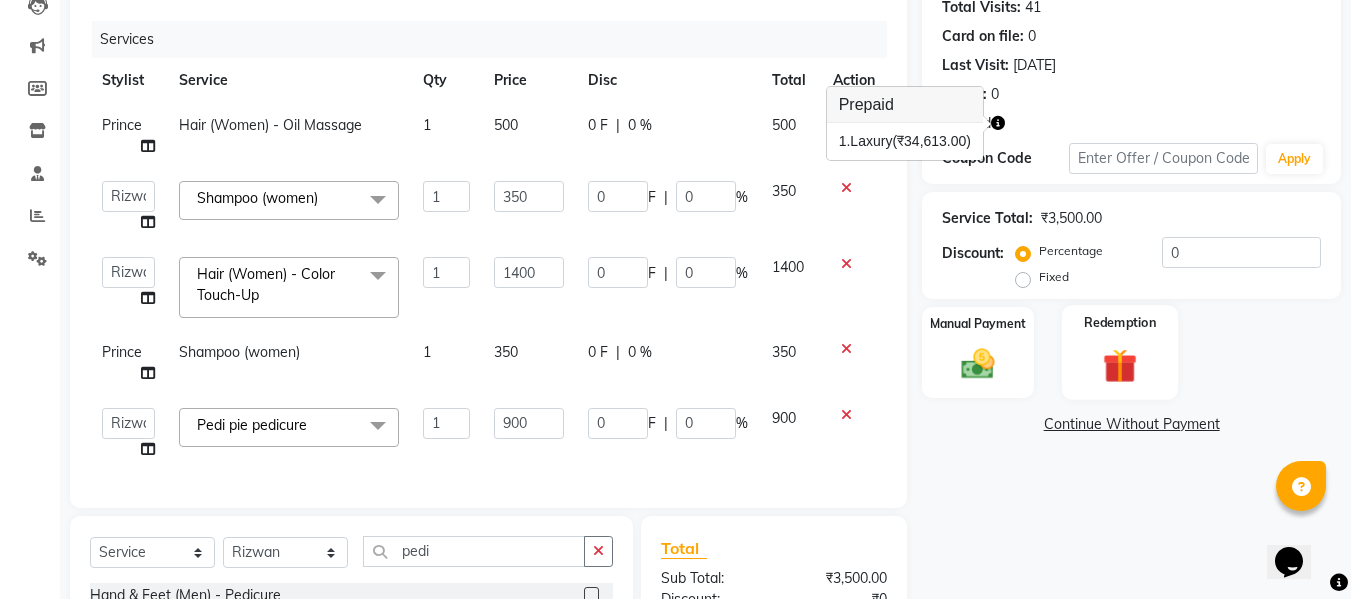click on "Redemption" 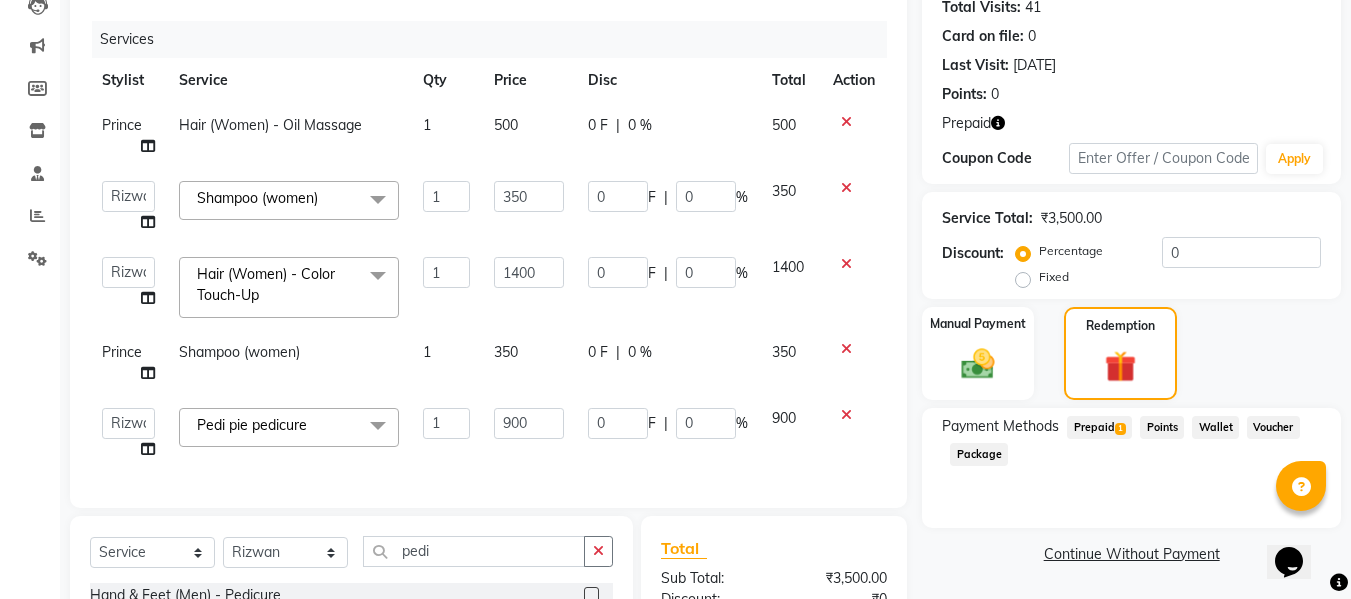 click on "Prepaid  1" 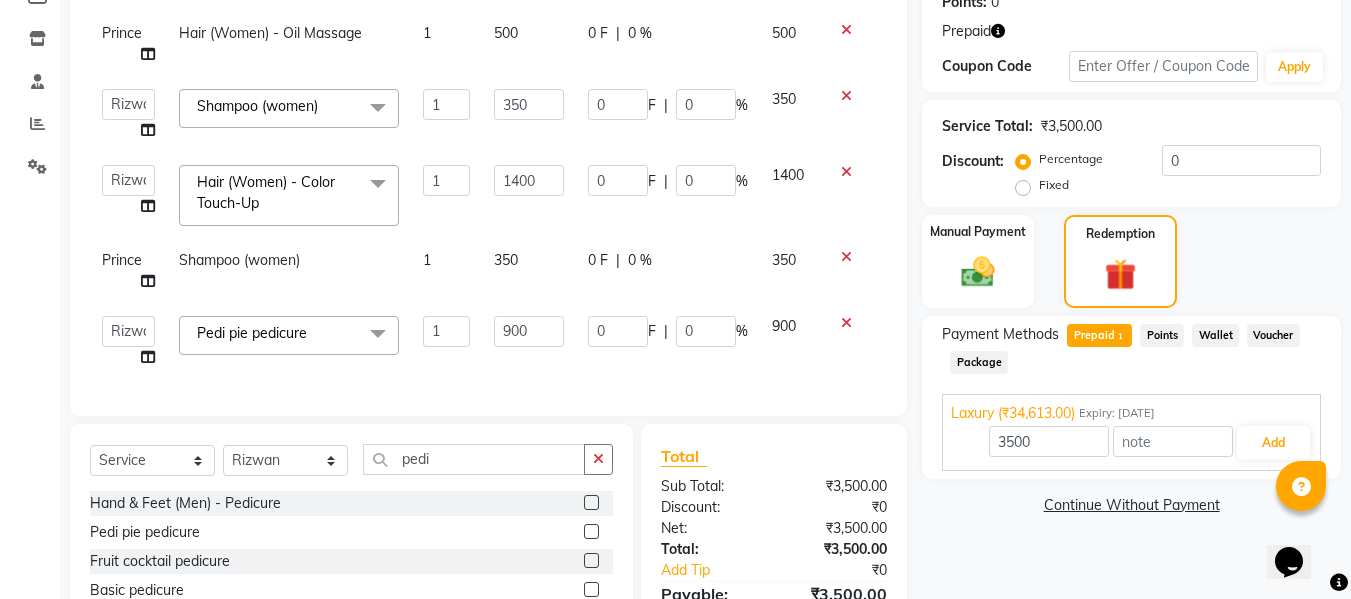 scroll, scrollTop: 320, scrollLeft: 0, axis: vertical 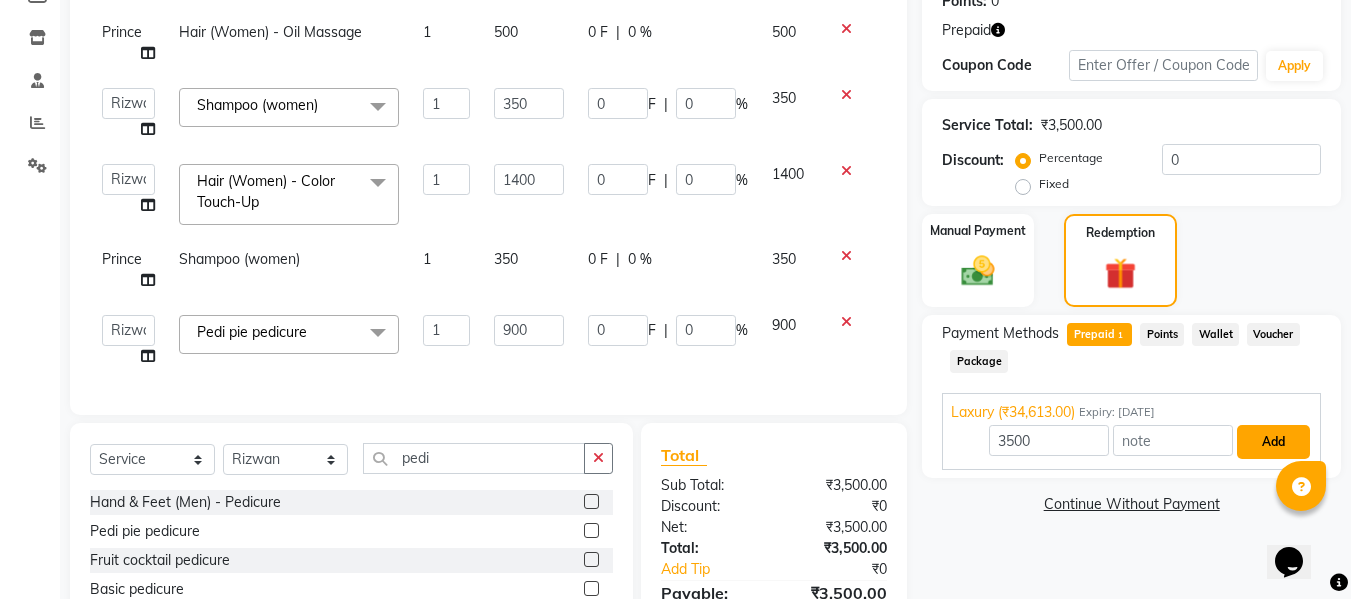 click on "Add" at bounding box center (1273, 442) 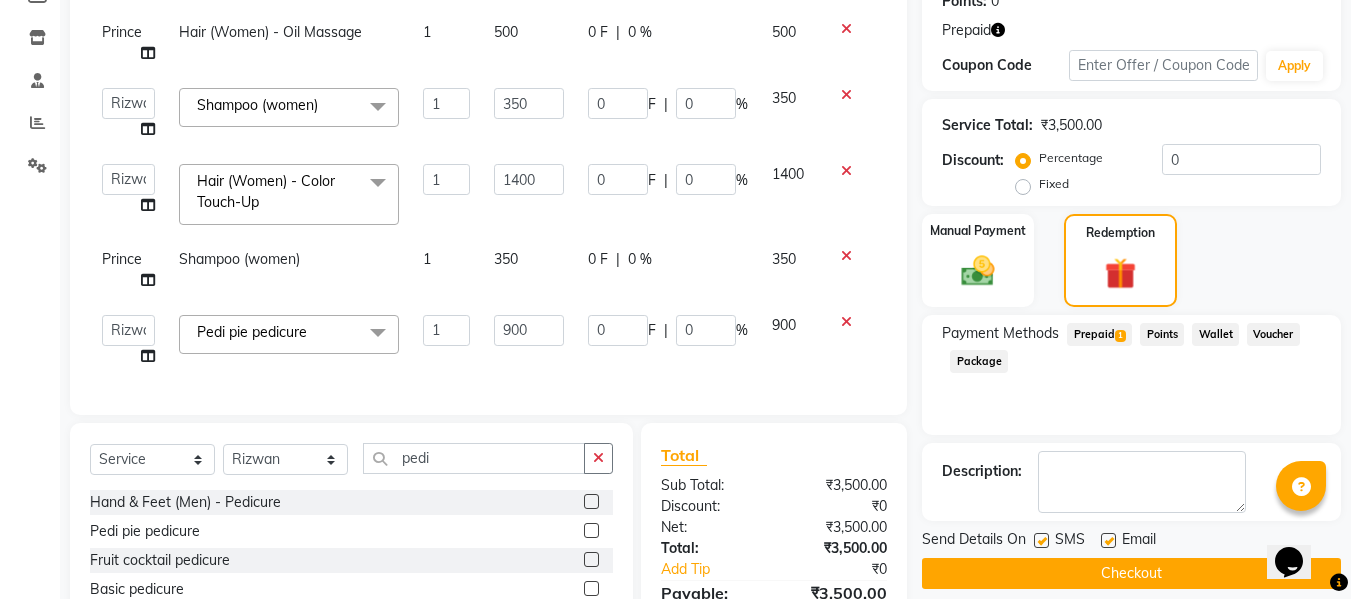 scroll, scrollTop: 484, scrollLeft: 0, axis: vertical 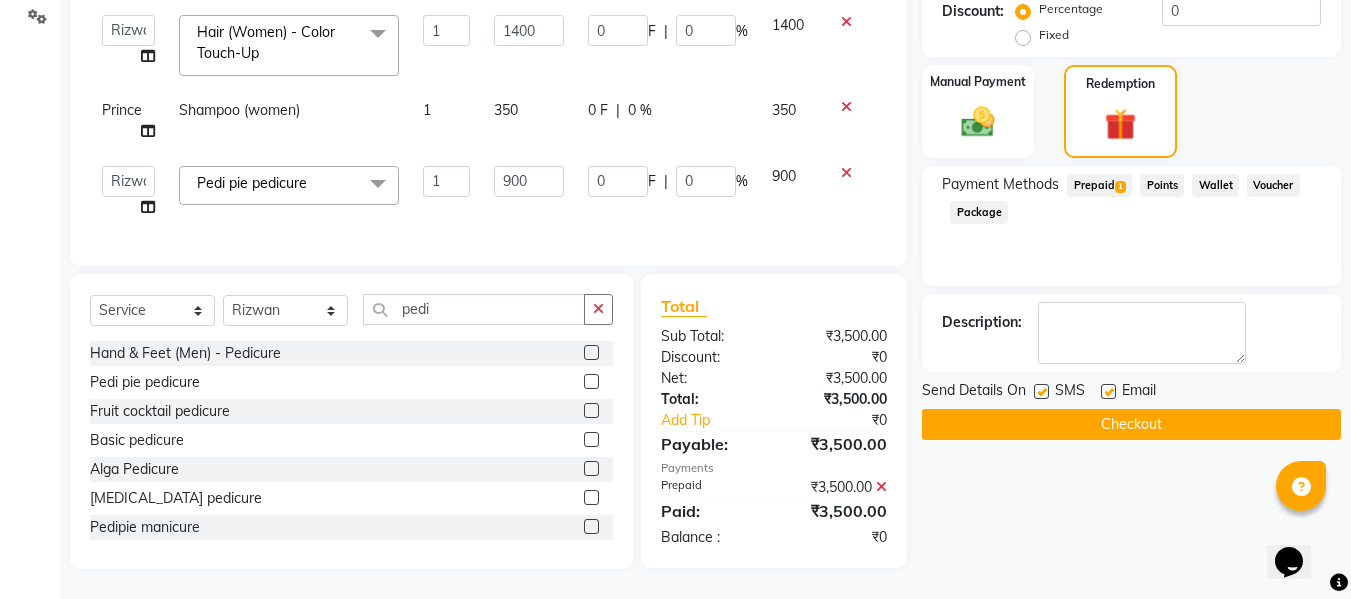 click on "Checkout" 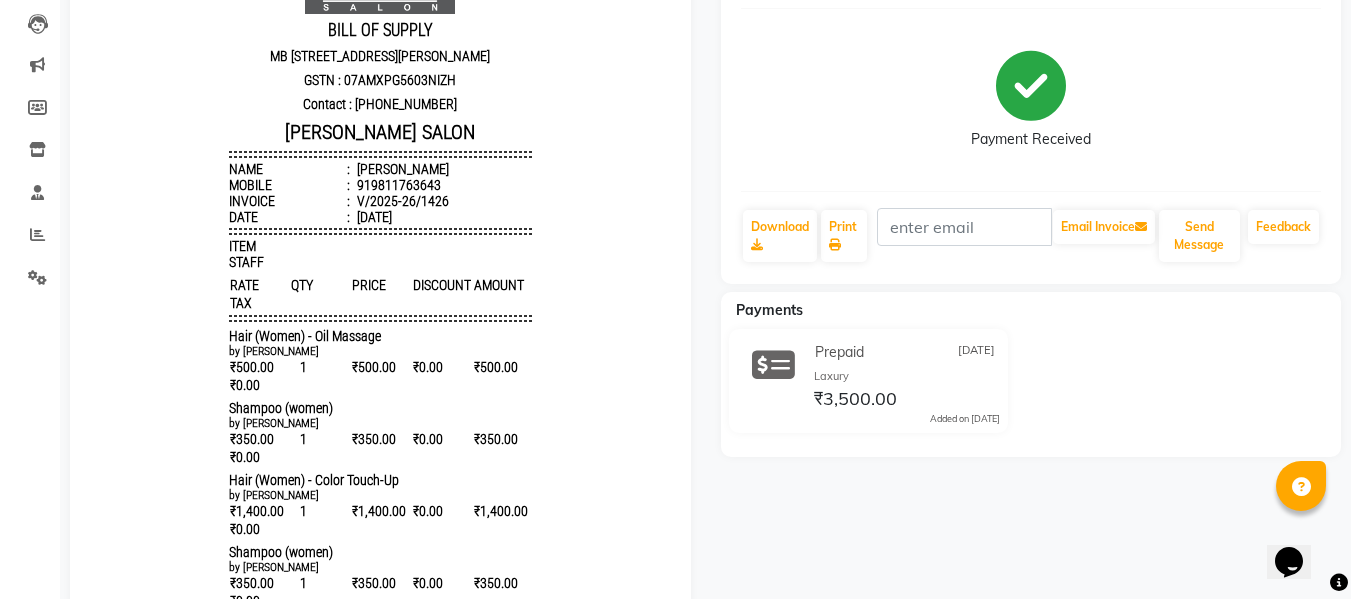 scroll, scrollTop: 0, scrollLeft: 0, axis: both 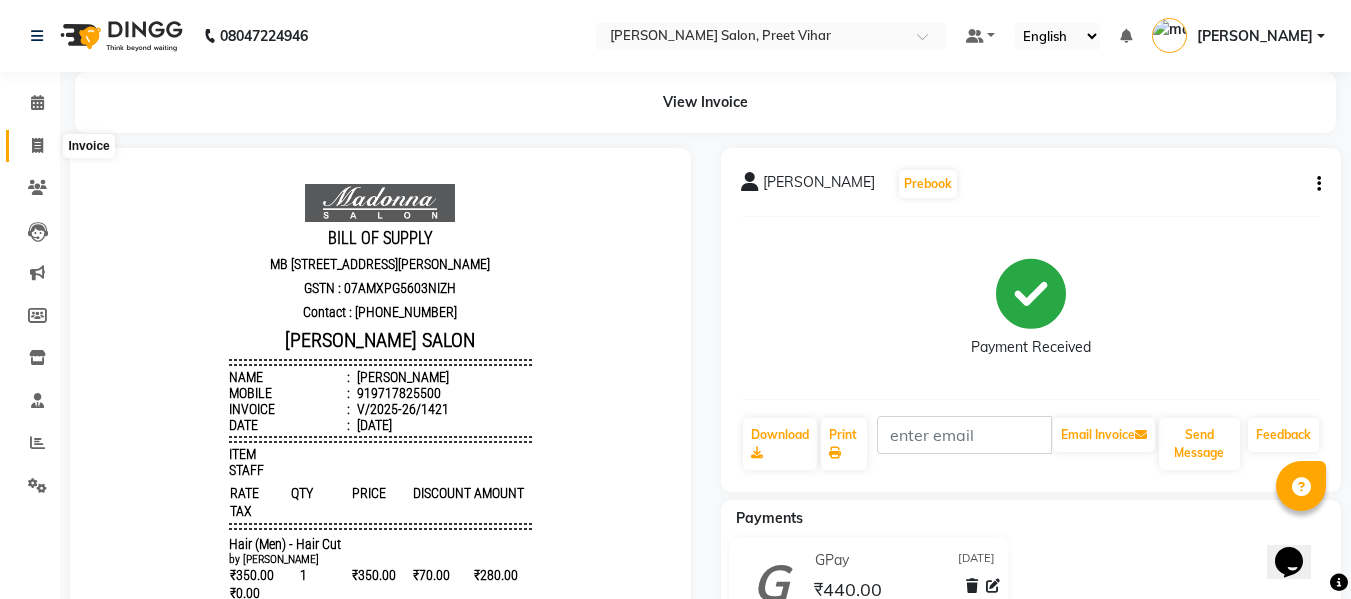 click 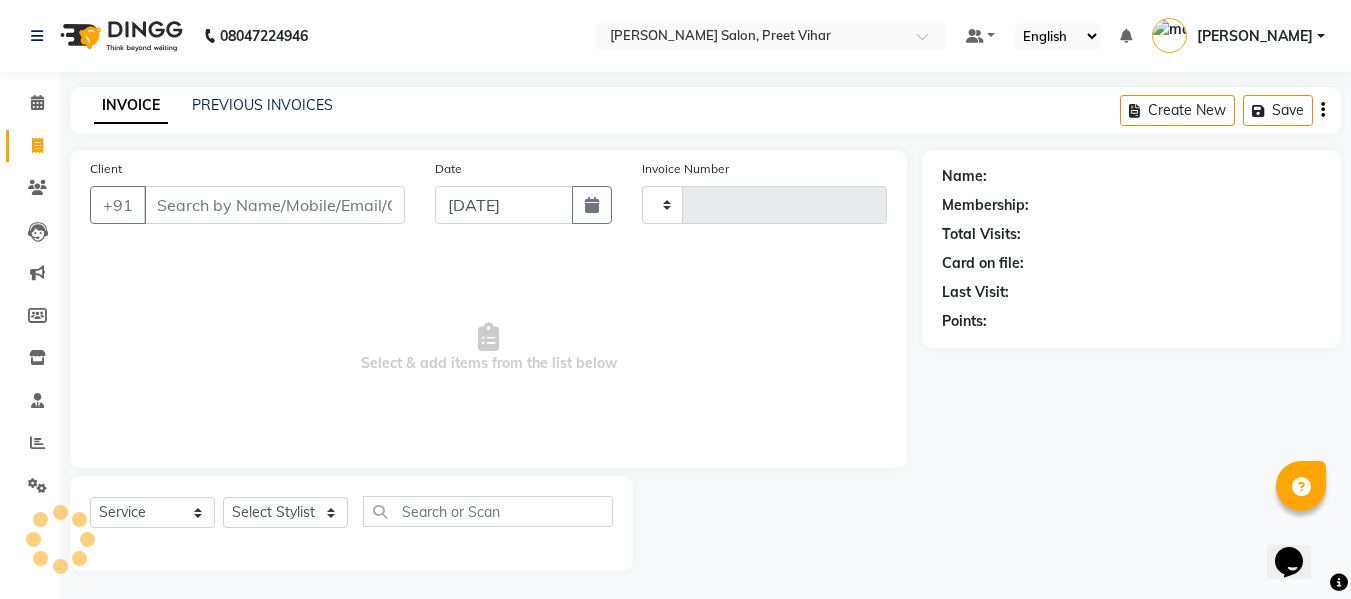 scroll, scrollTop: 2, scrollLeft: 0, axis: vertical 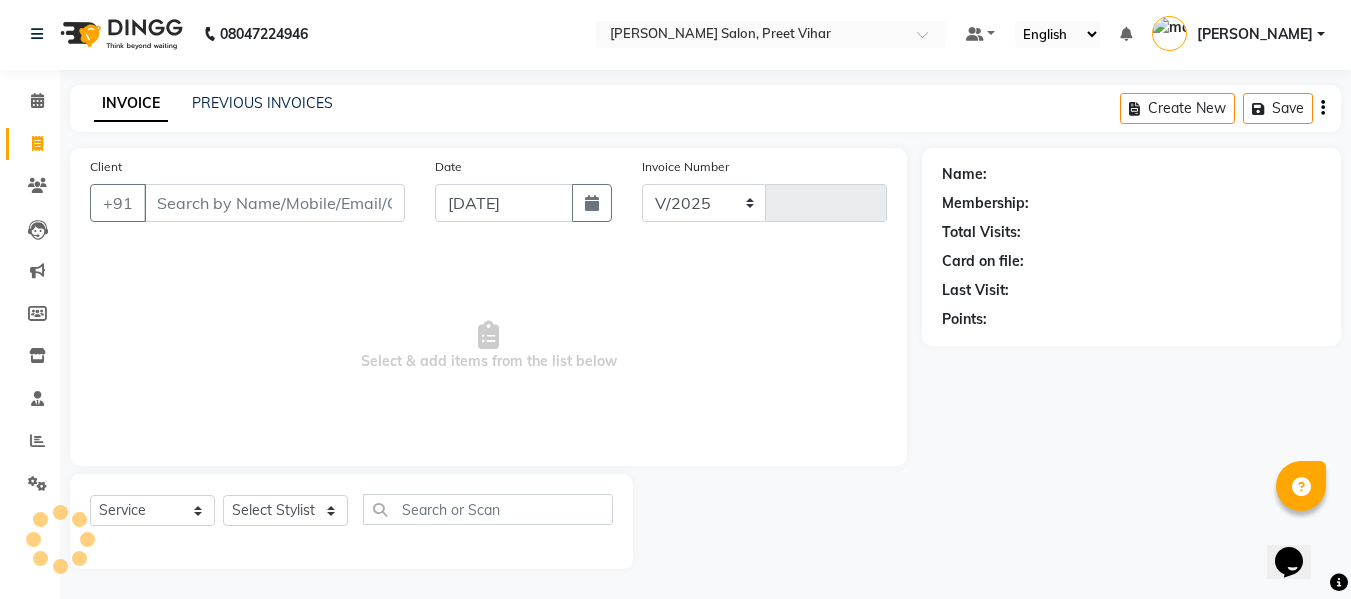 select on "6469" 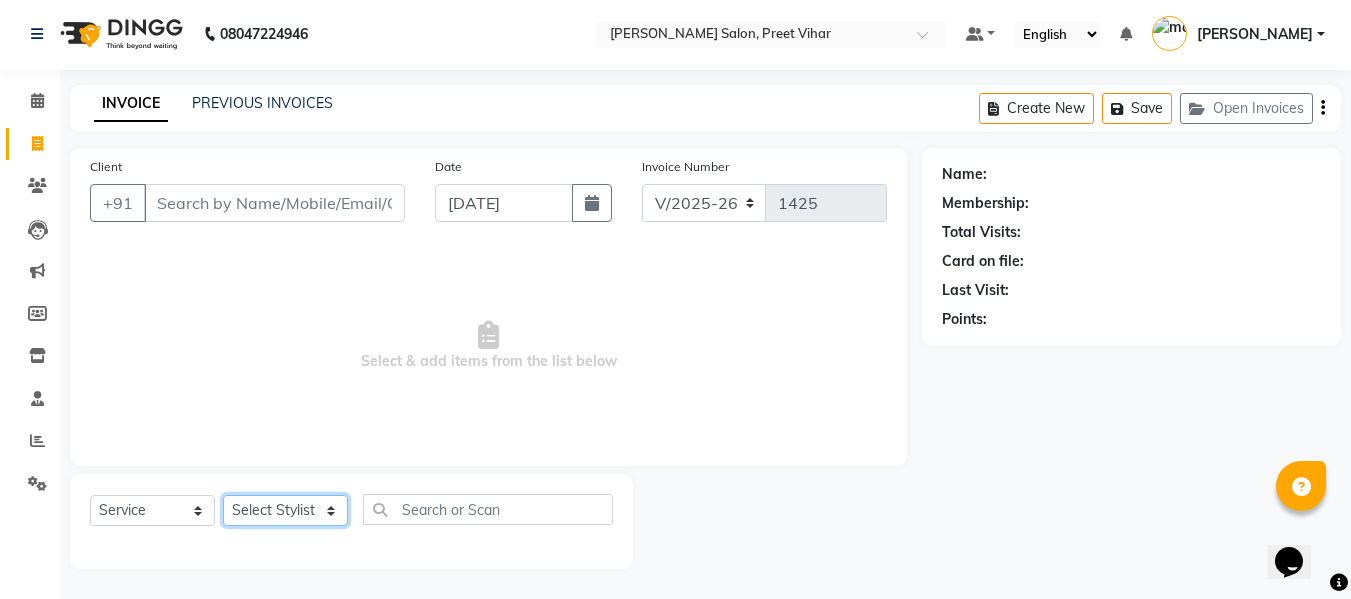 click on "Select Stylist [PERSON_NAME] [PERSON_NAME] Armaan  Dipika [PERSON_NAME] [PERSON_NAME] [PERSON_NAME] [PERSON_NAME] Nikhil [PERSON_NAME] [PERSON_NAME]  Twinkle Gupta" 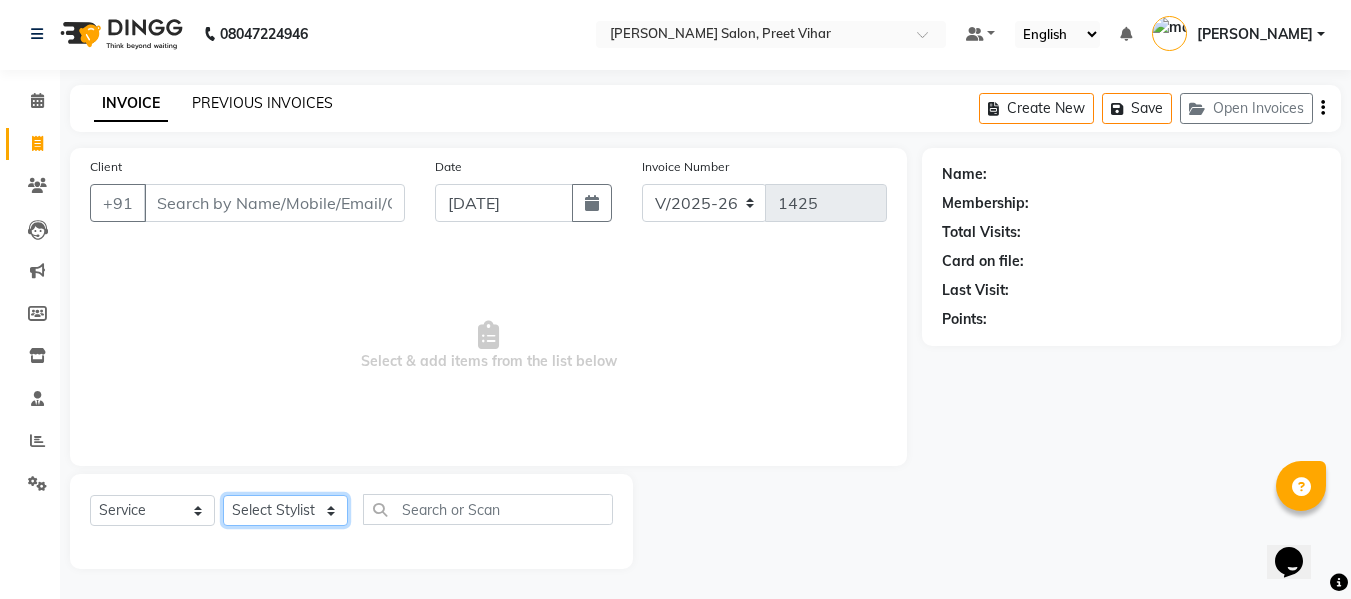 select on "49733" 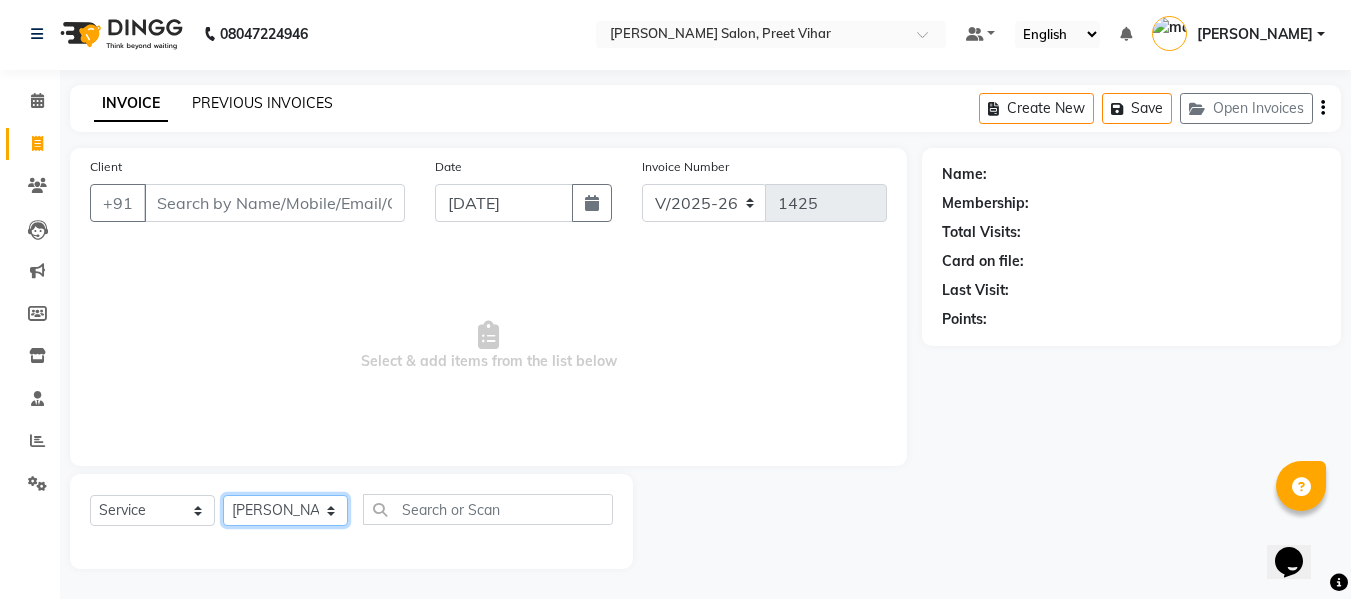 click on "Select Stylist [PERSON_NAME] [PERSON_NAME] Armaan  Dipika [PERSON_NAME] [PERSON_NAME] [PERSON_NAME] [PERSON_NAME] Nikhil [PERSON_NAME] [PERSON_NAME]  Twinkle Gupta" 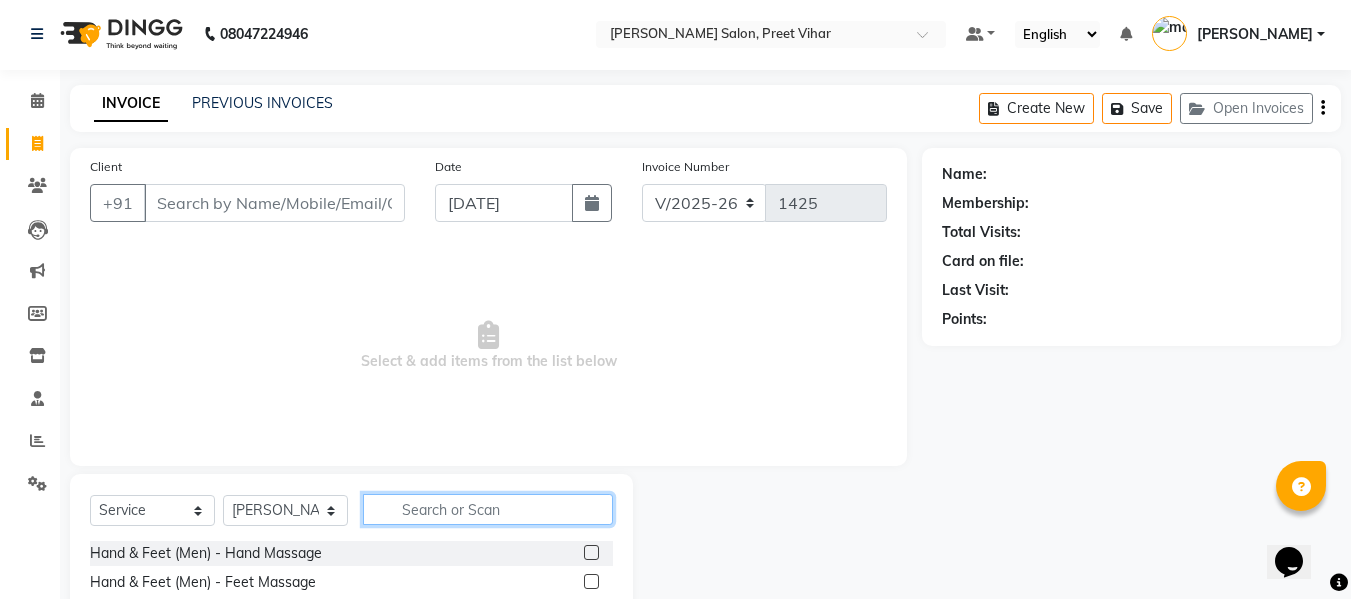 click 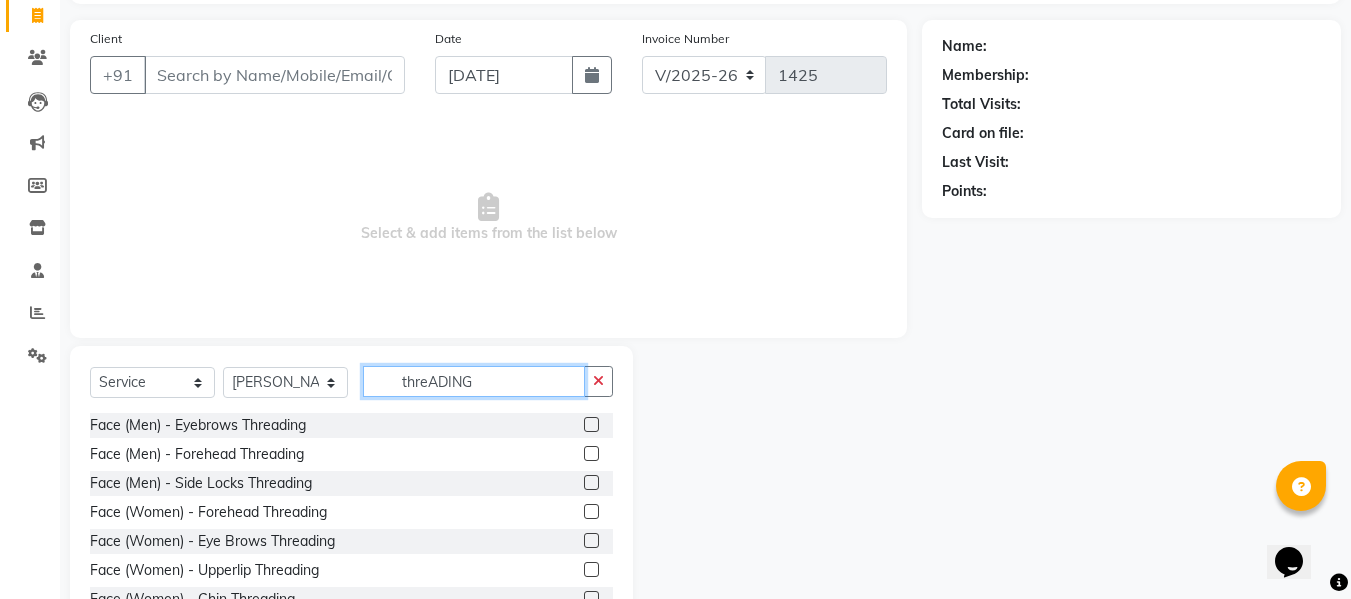 scroll, scrollTop: 133, scrollLeft: 0, axis: vertical 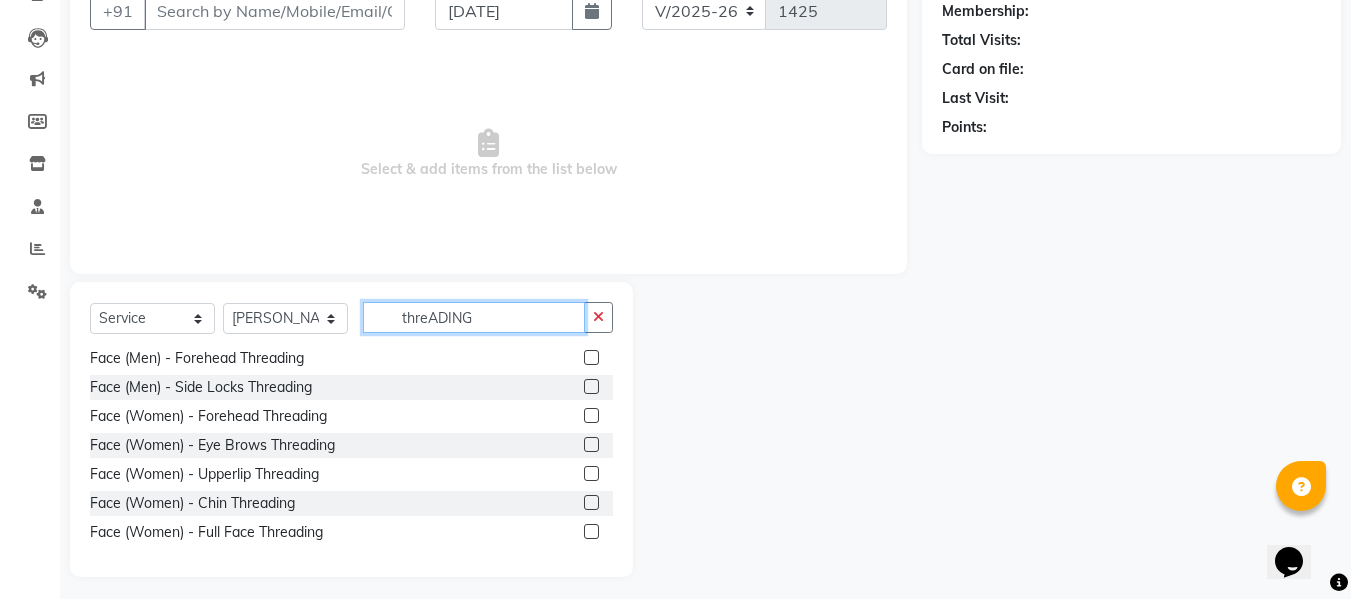 type on "threADING" 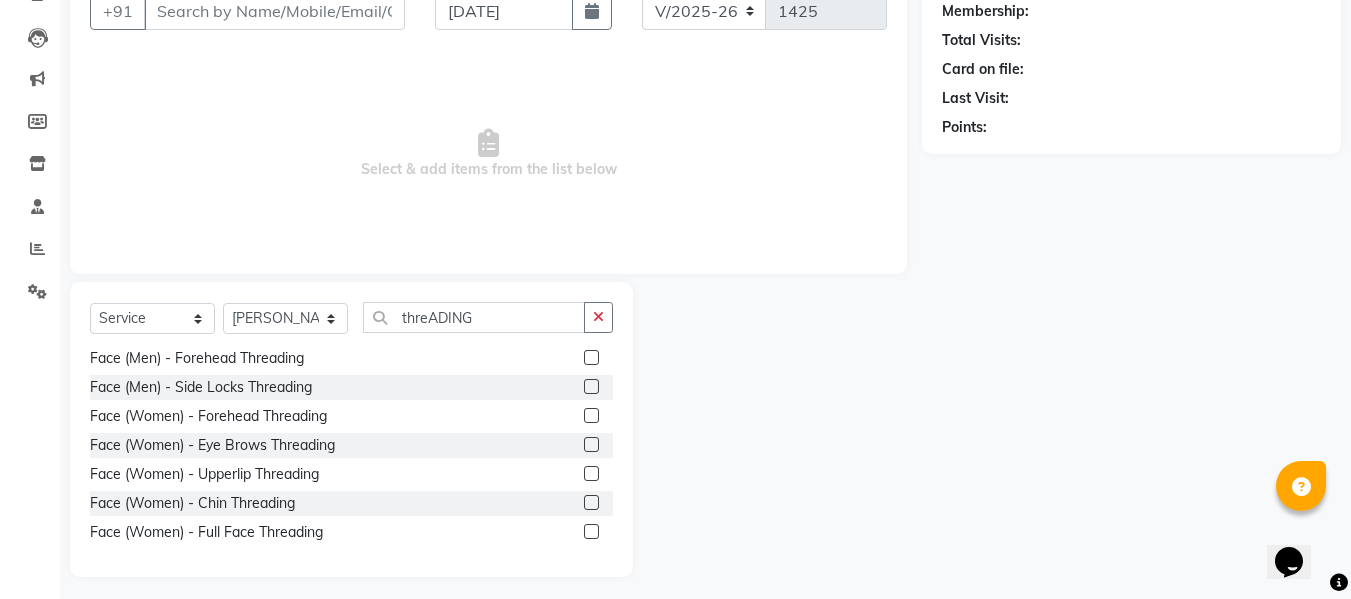 click 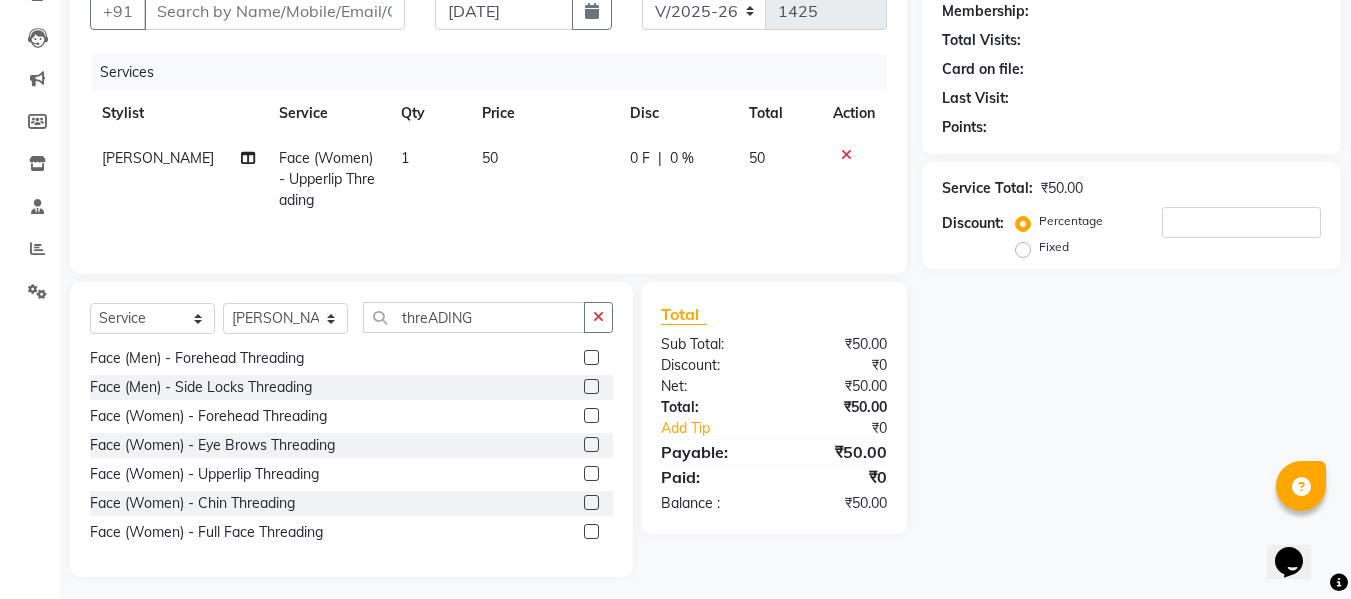 click 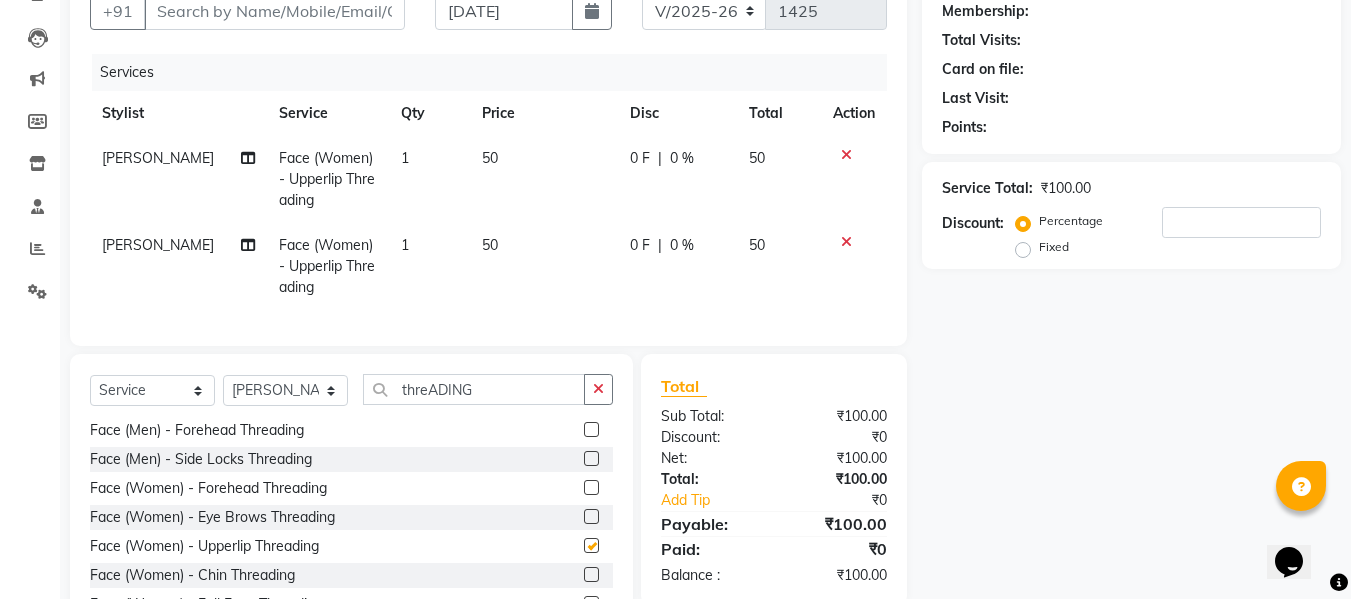 checkbox on "false" 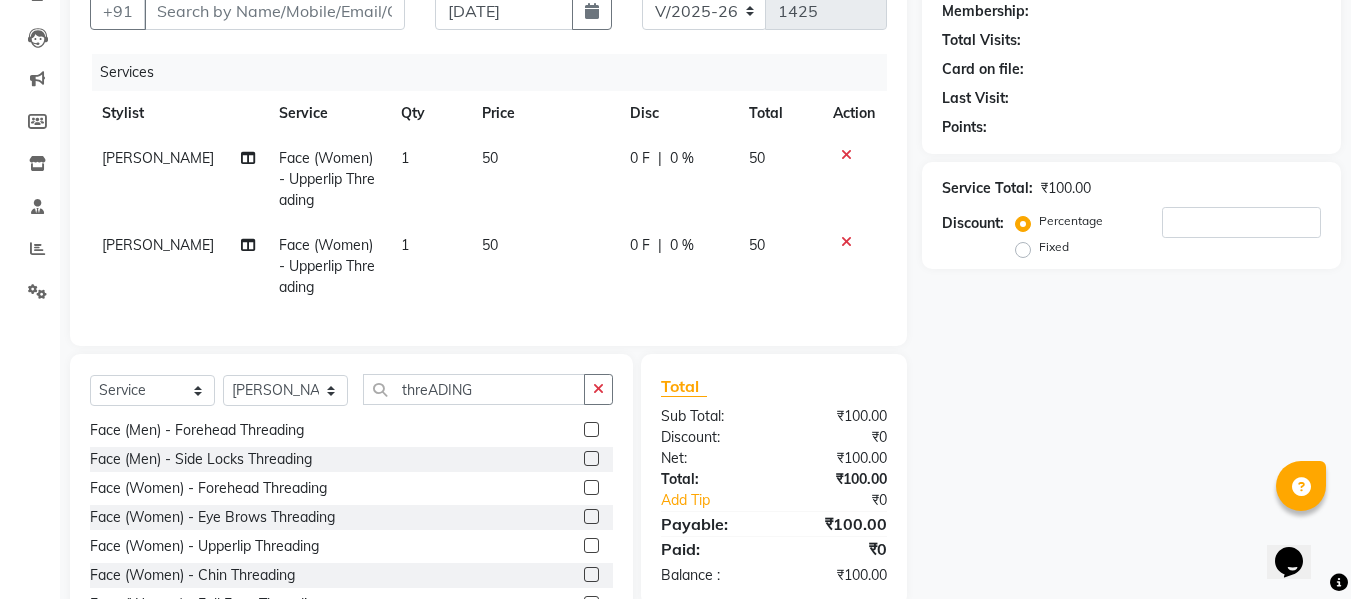 click 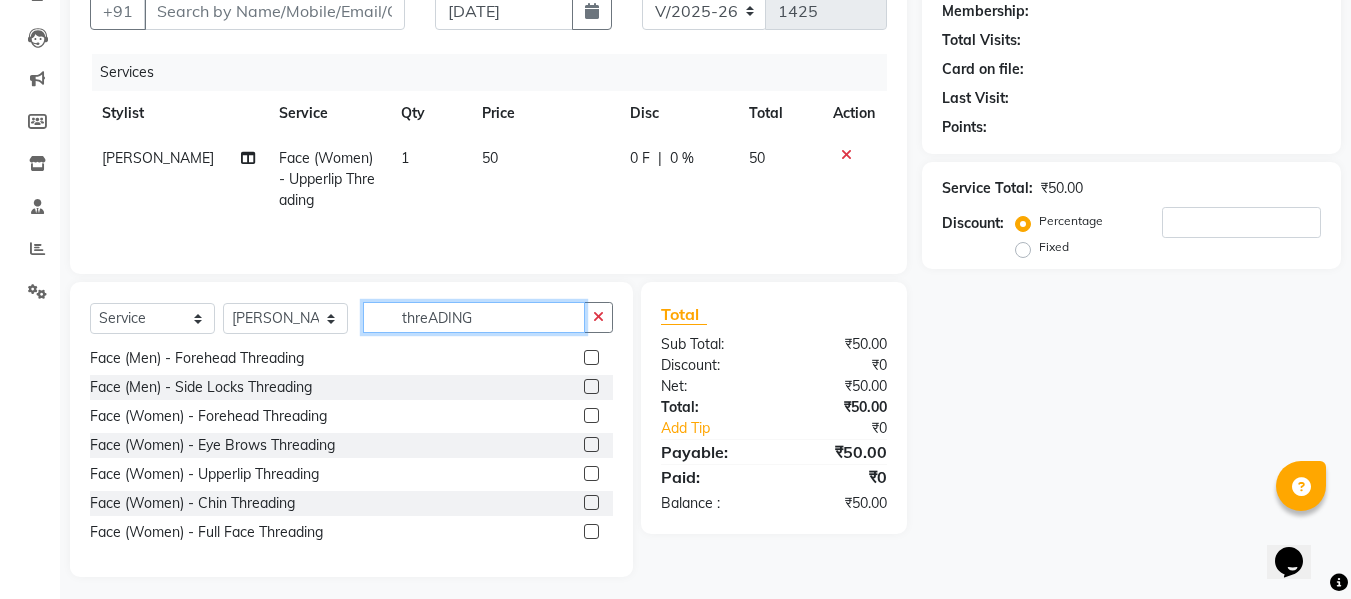 click on "threADING" 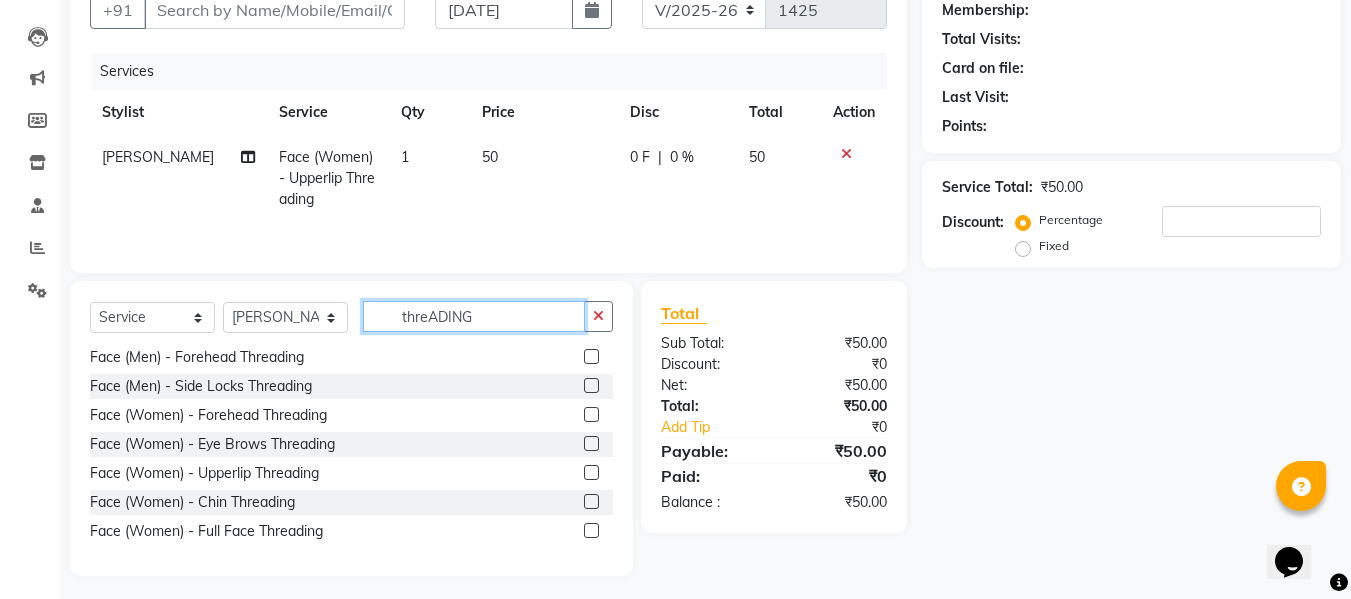 scroll, scrollTop: 202, scrollLeft: 0, axis: vertical 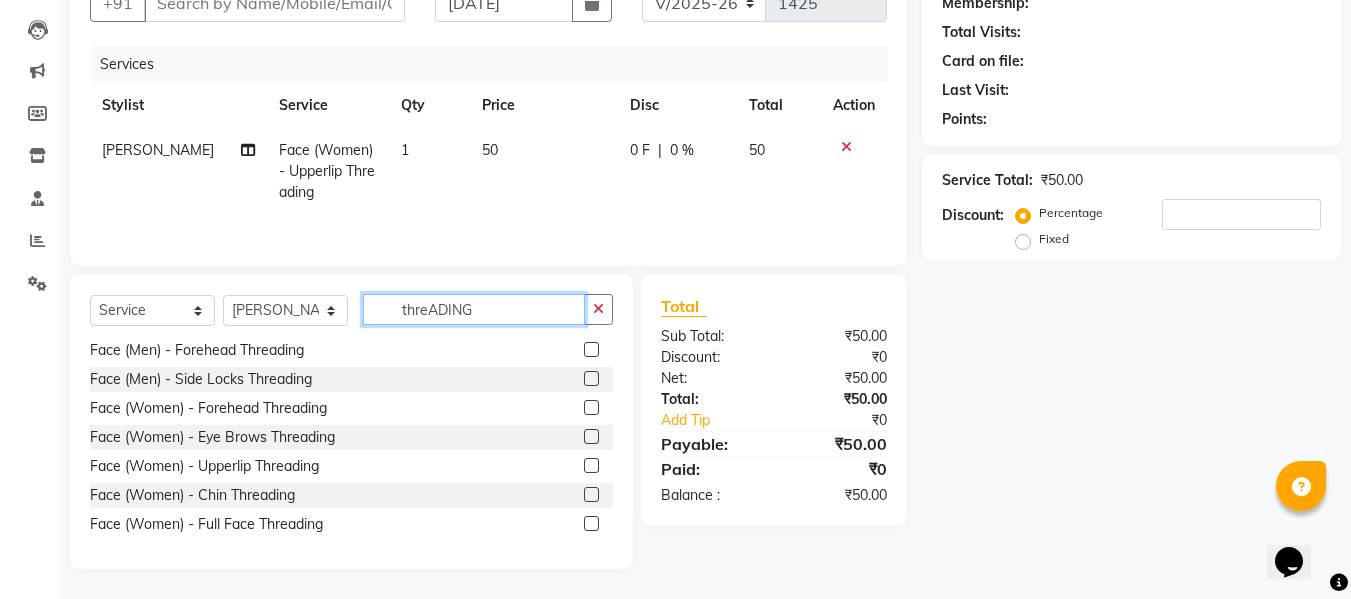 click on "threADING" 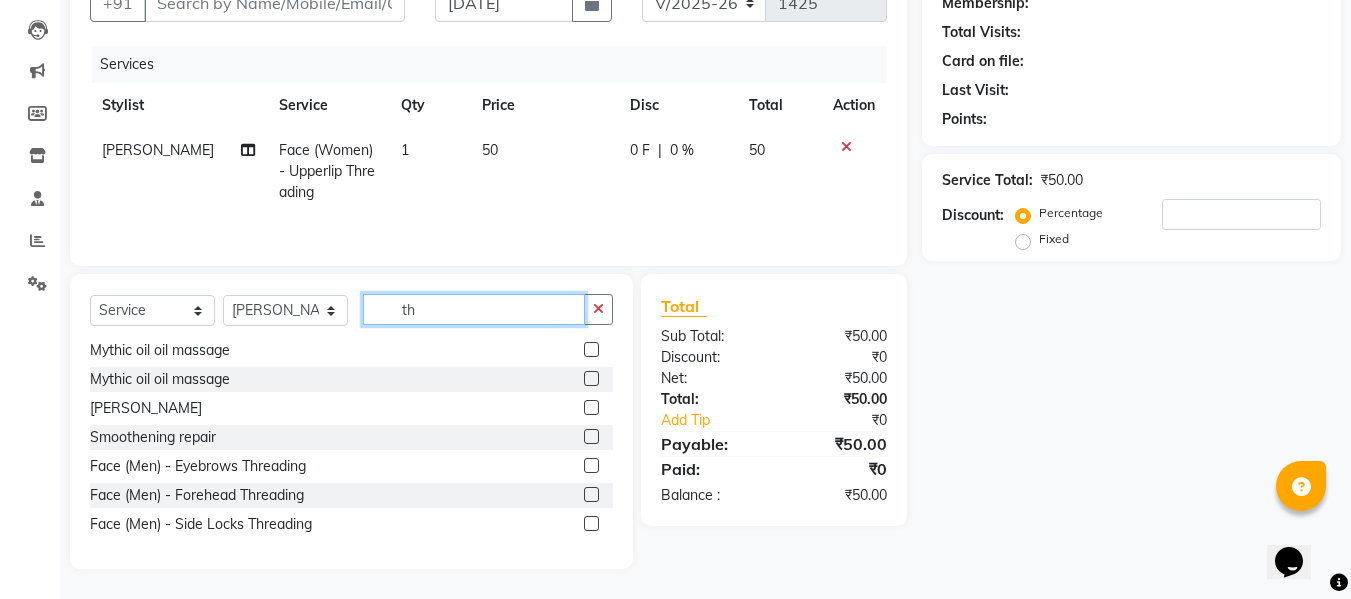 scroll, scrollTop: 177, scrollLeft: 0, axis: vertical 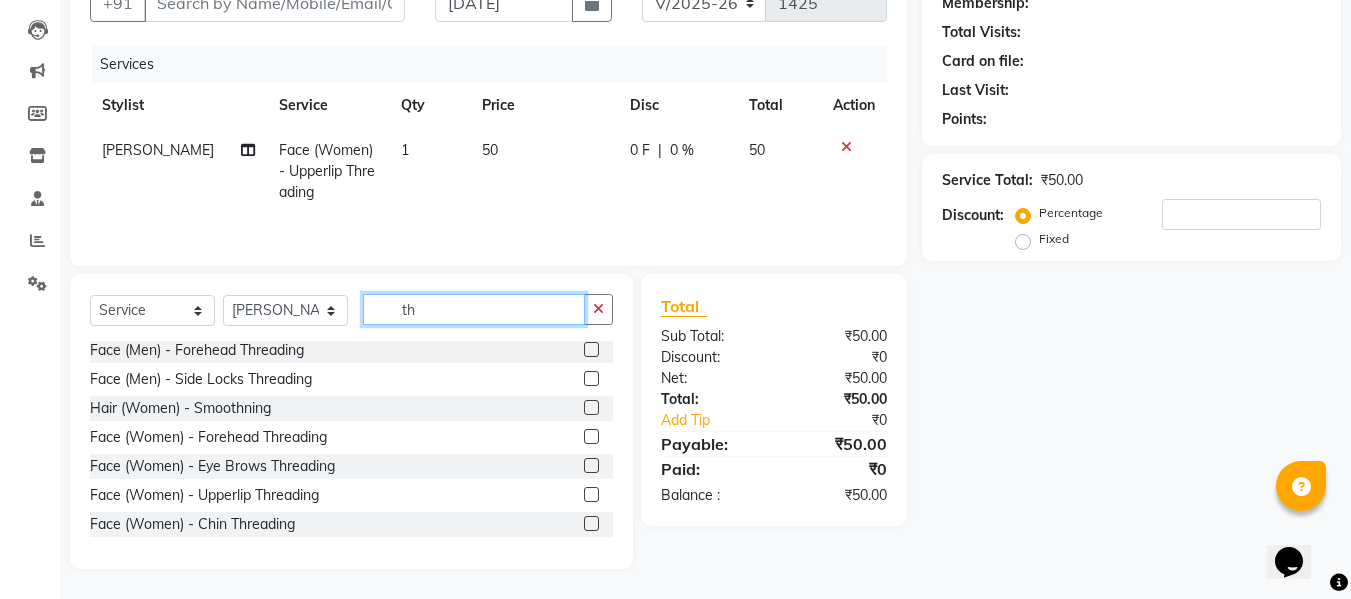 type on "t" 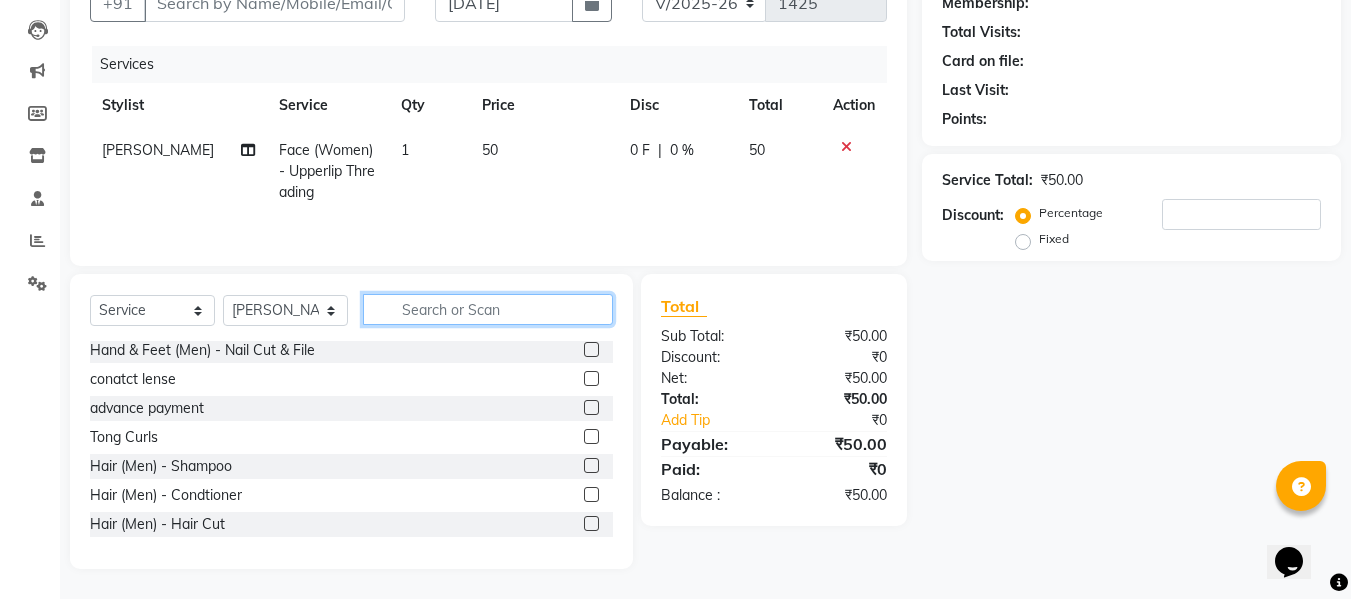 click 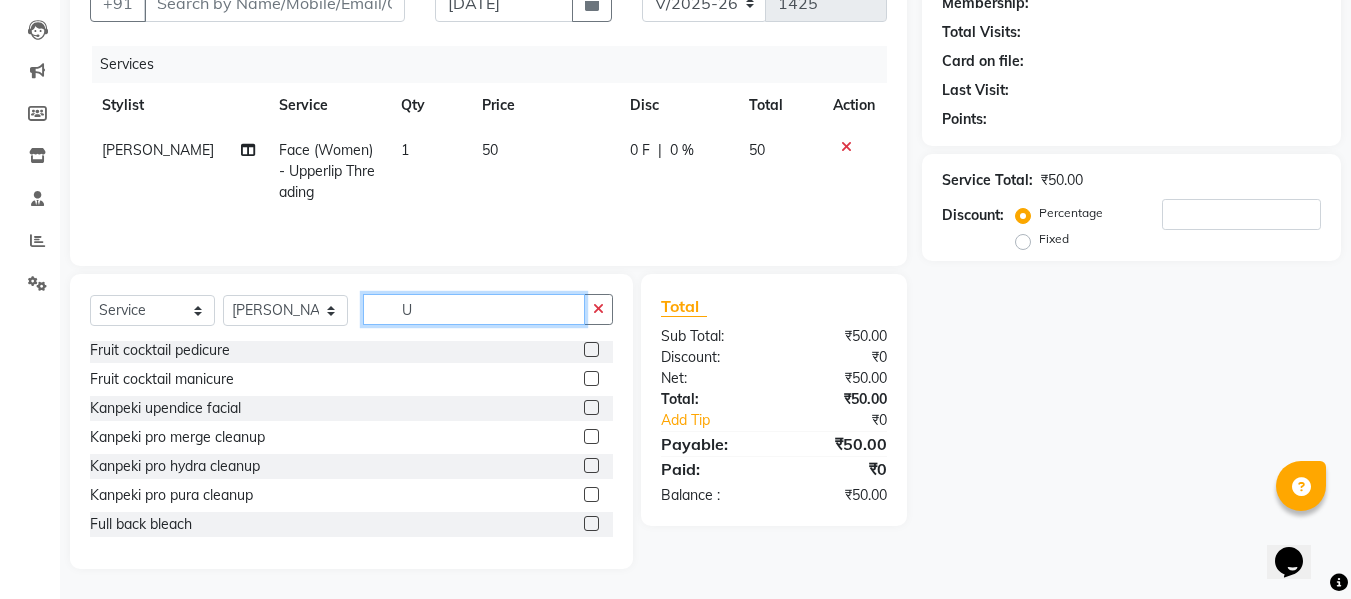 scroll, scrollTop: 61, scrollLeft: 0, axis: vertical 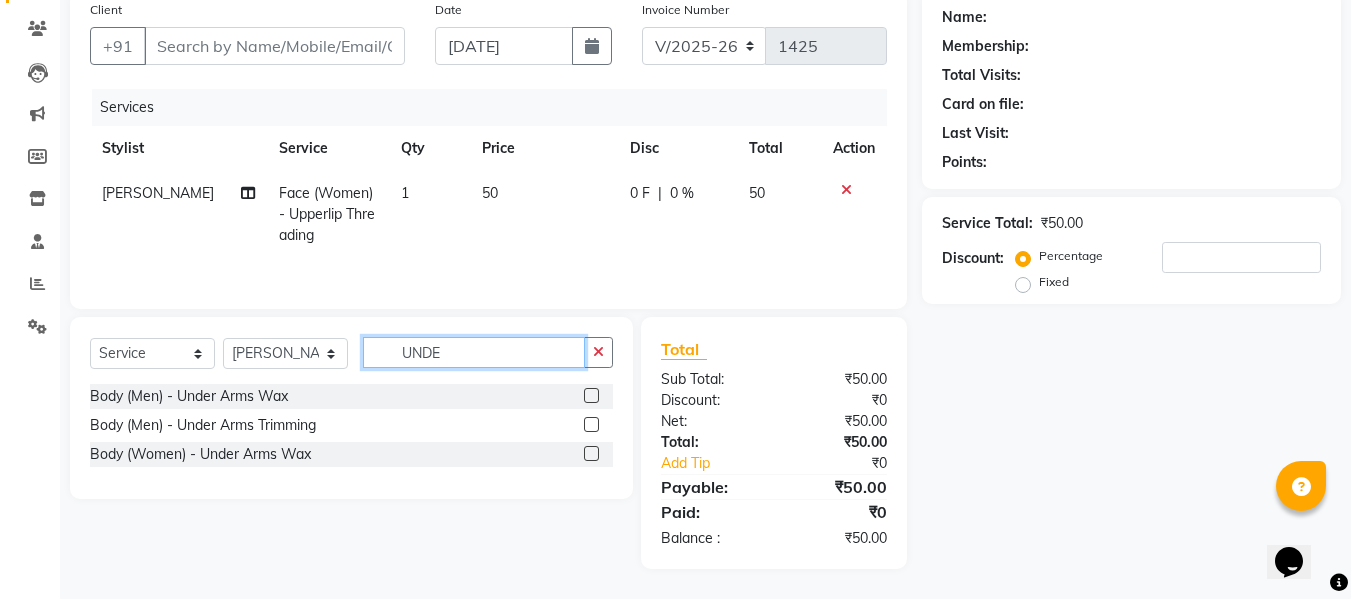 type on "UNDE" 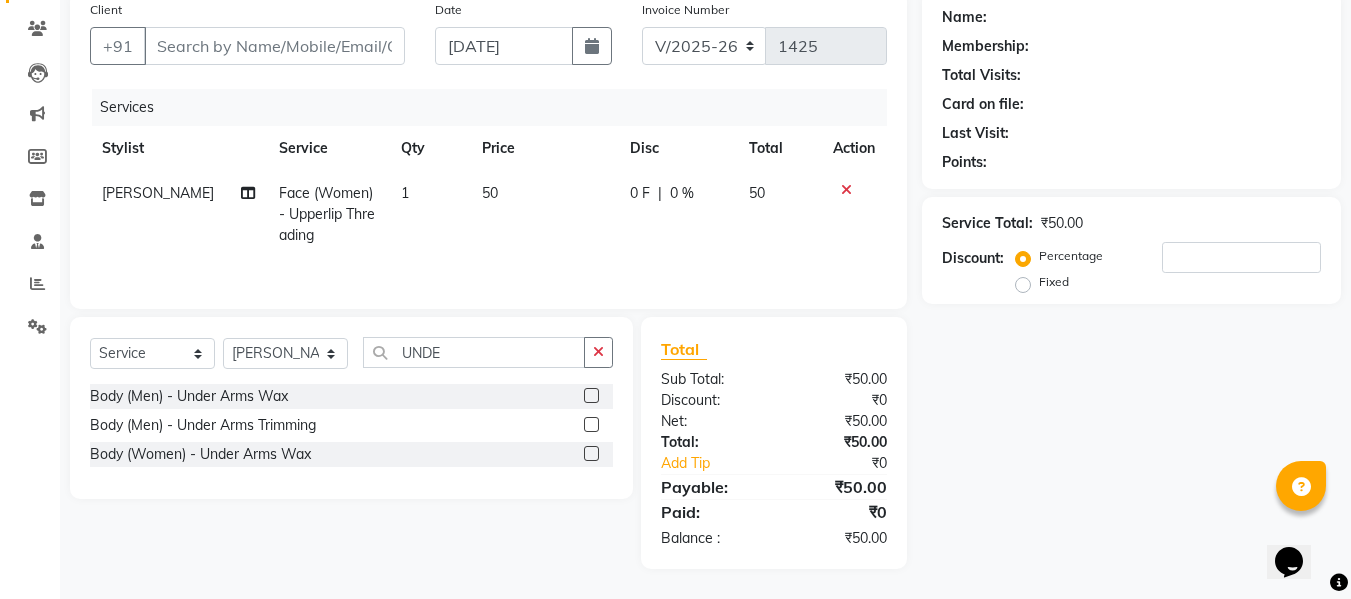 click 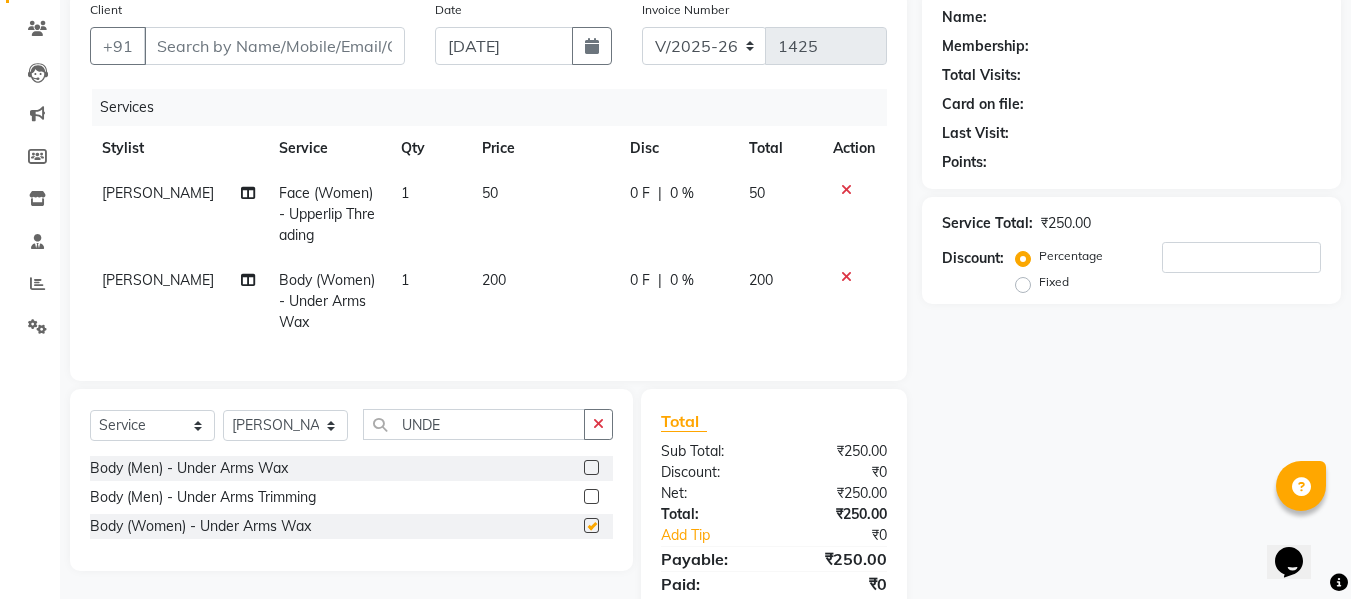 checkbox on "false" 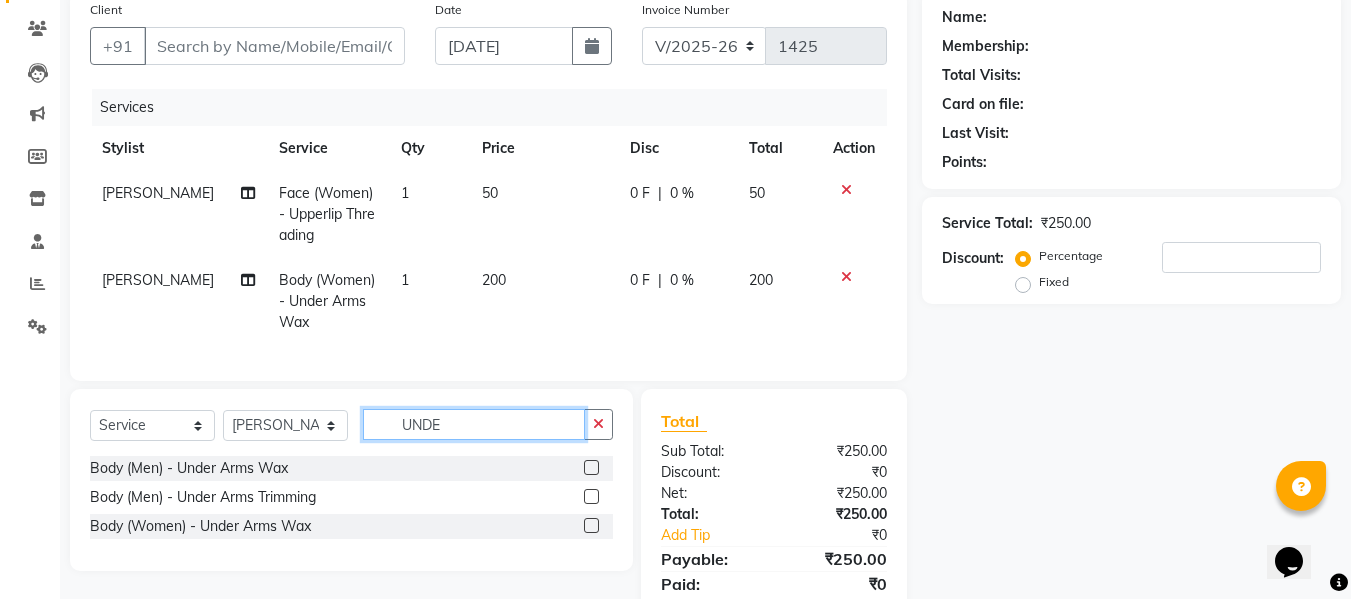 click on "UNDE" 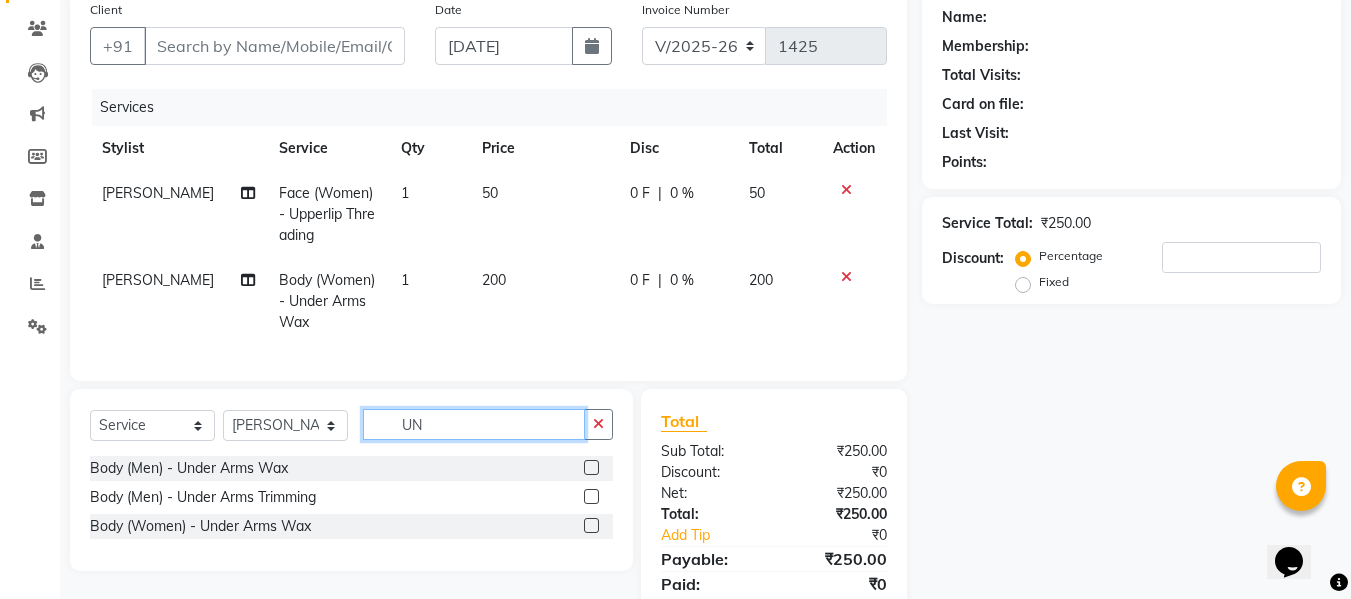type on "U" 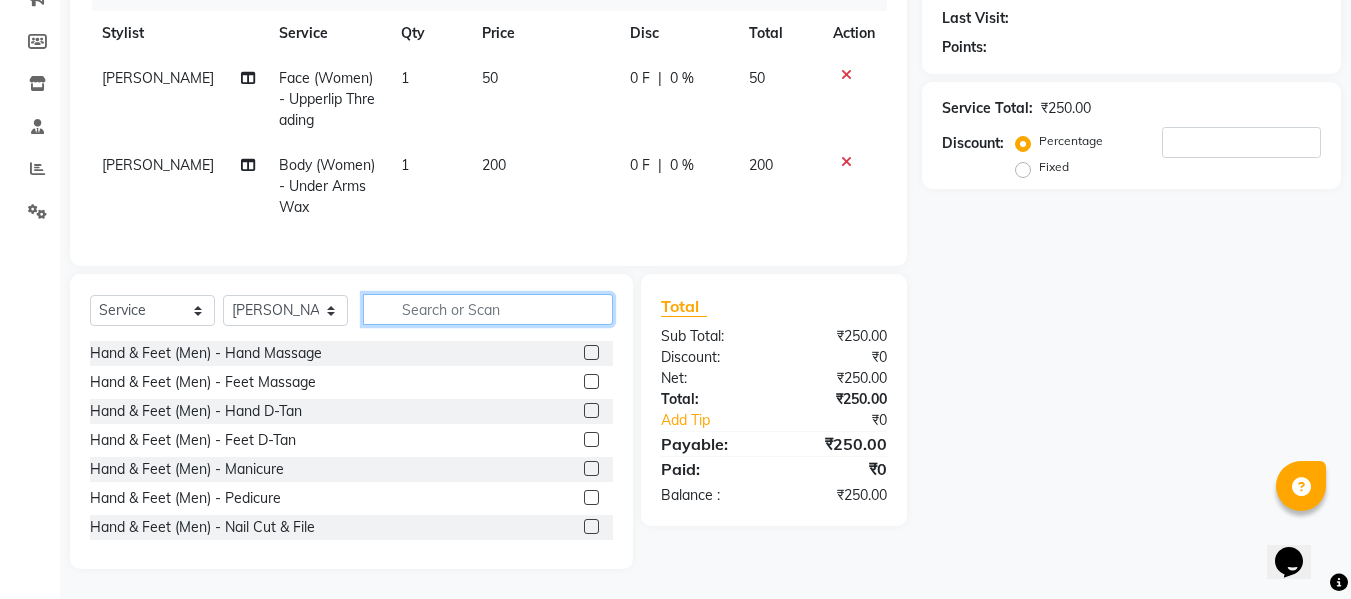 scroll, scrollTop: 0, scrollLeft: 0, axis: both 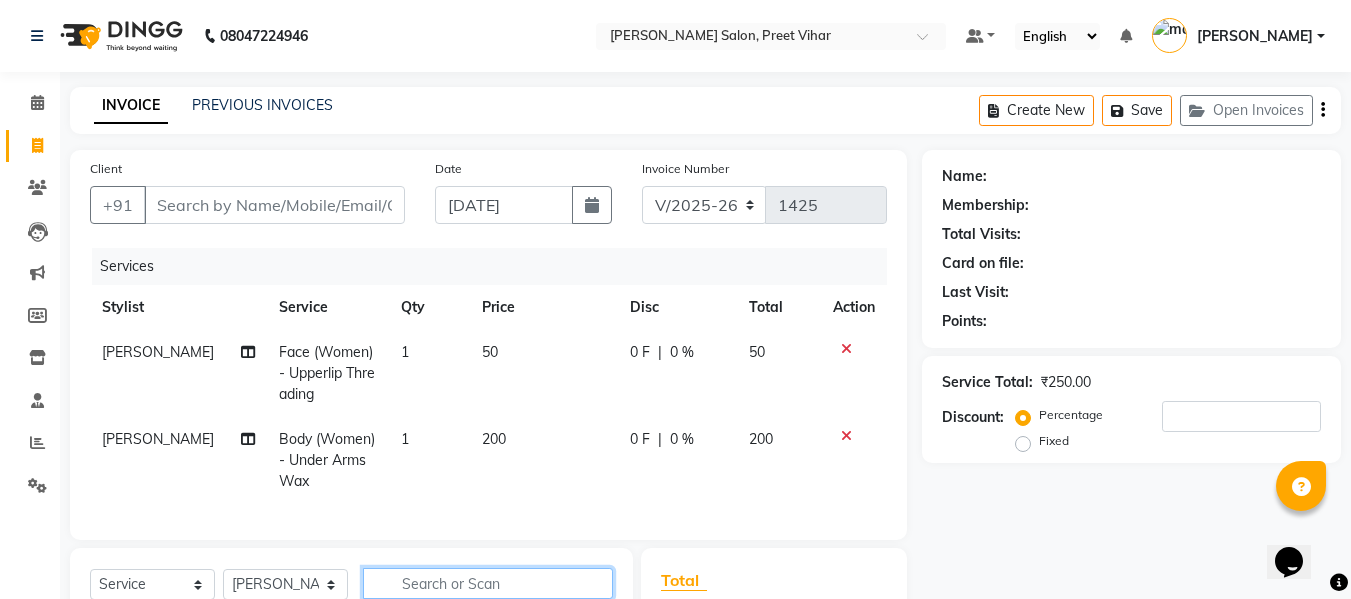 type 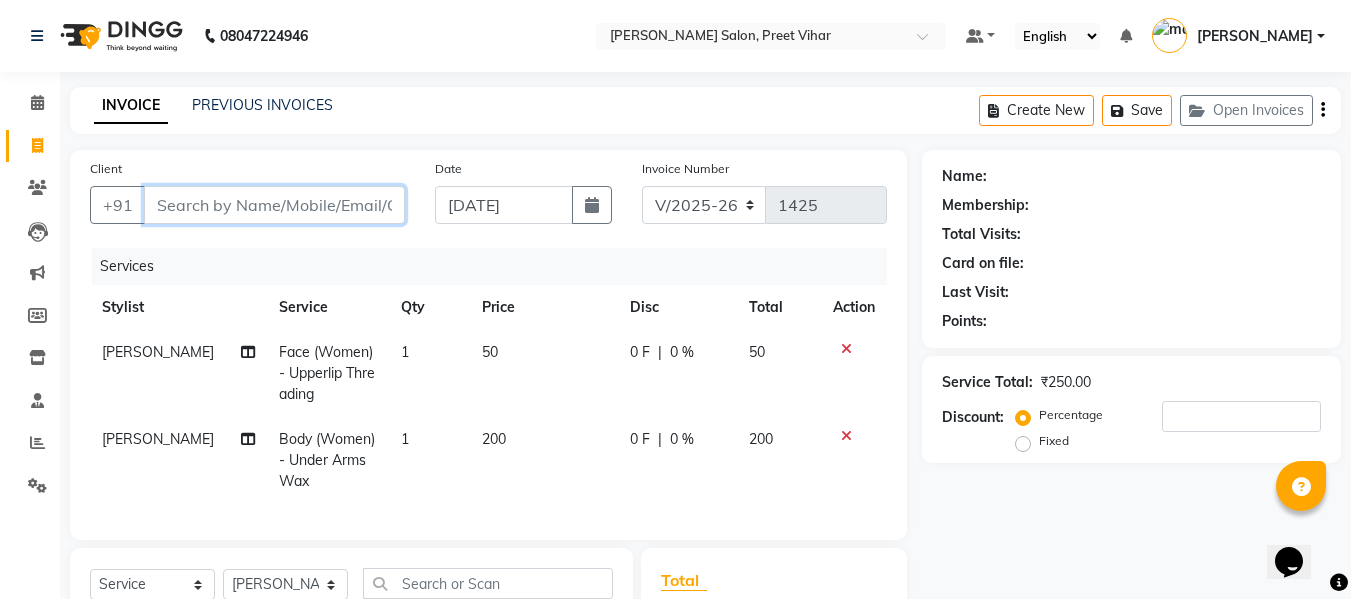 click on "Client" at bounding box center (274, 205) 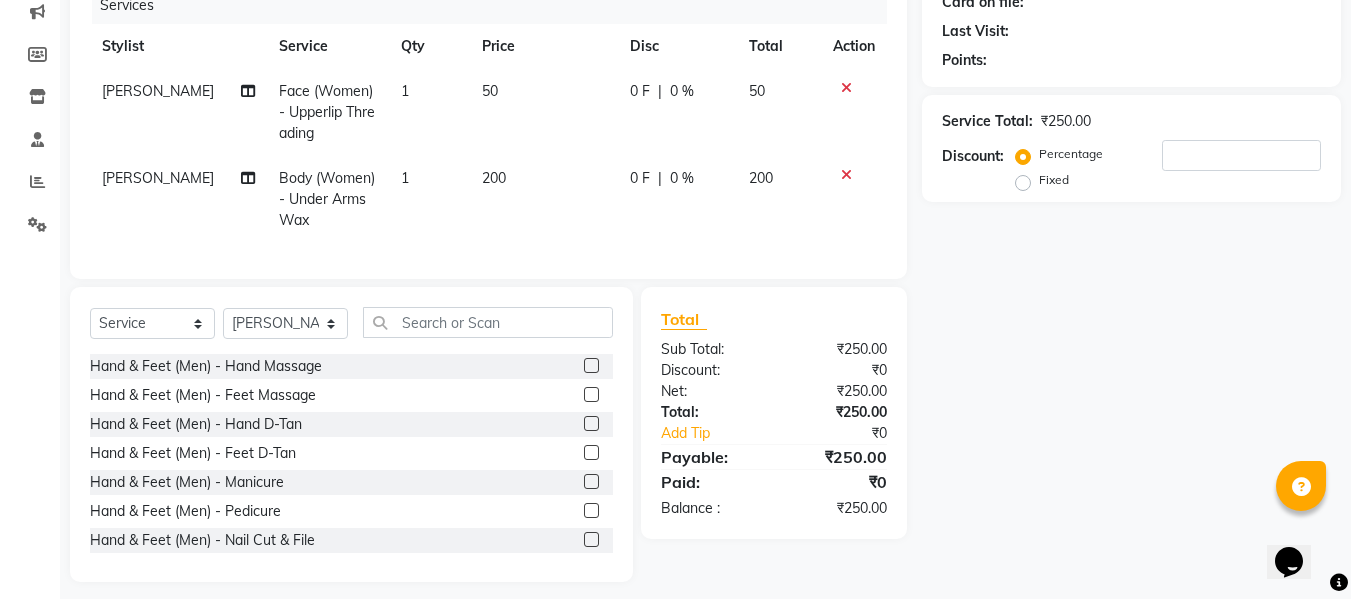 scroll, scrollTop: 289, scrollLeft: 0, axis: vertical 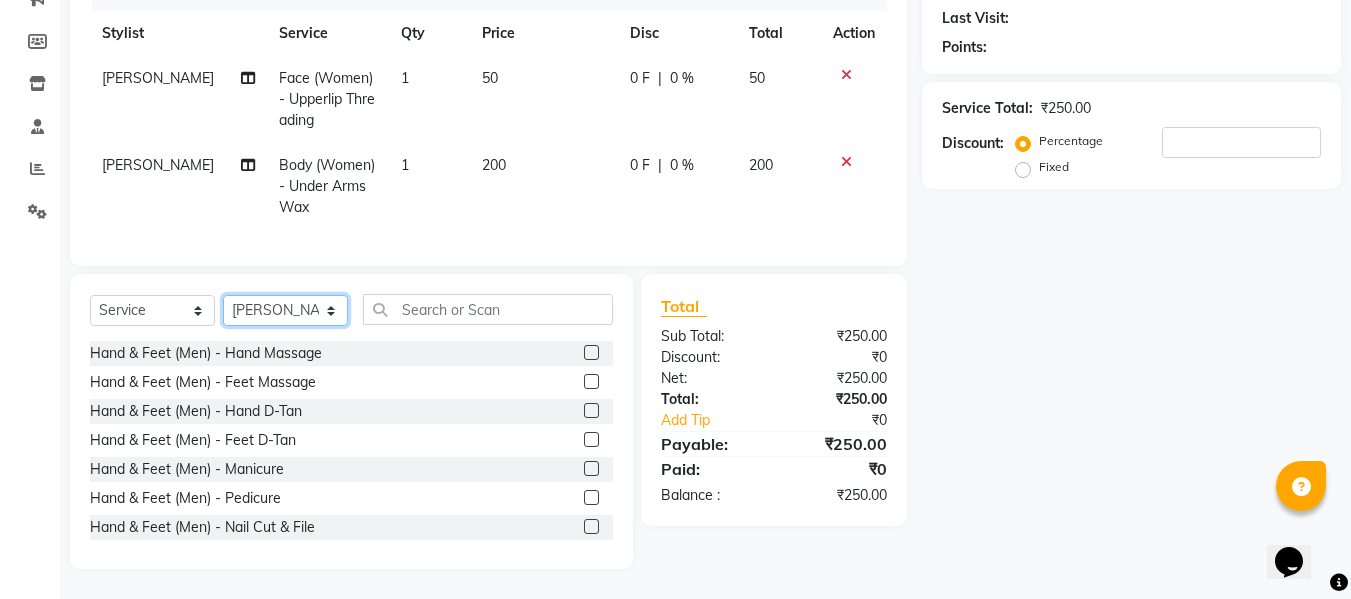 click on "Select Stylist [PERSON_NAME] [PERSON_NAME] Armaan  Dipika [PERSON_NAME] [PERSON_NAME] [PERSON_NAME] [PERSON_NAME] Nikhil [PERSON_NAME] [PERSON_NAME]  Twinkle Gupta" 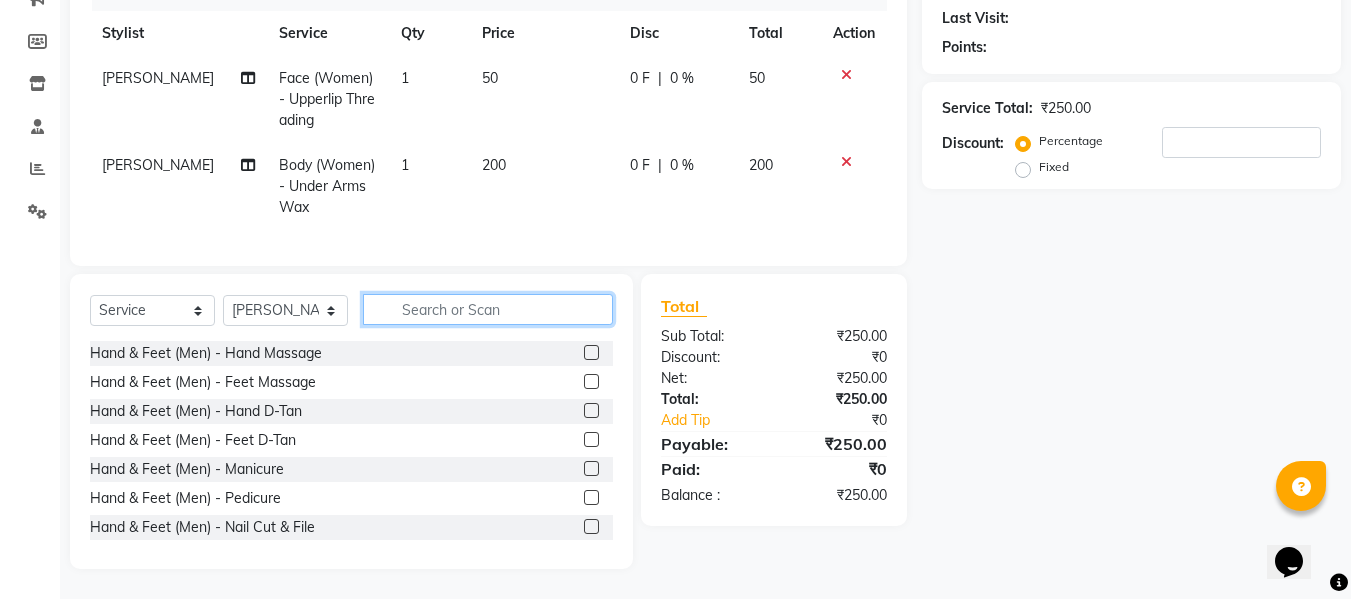 click 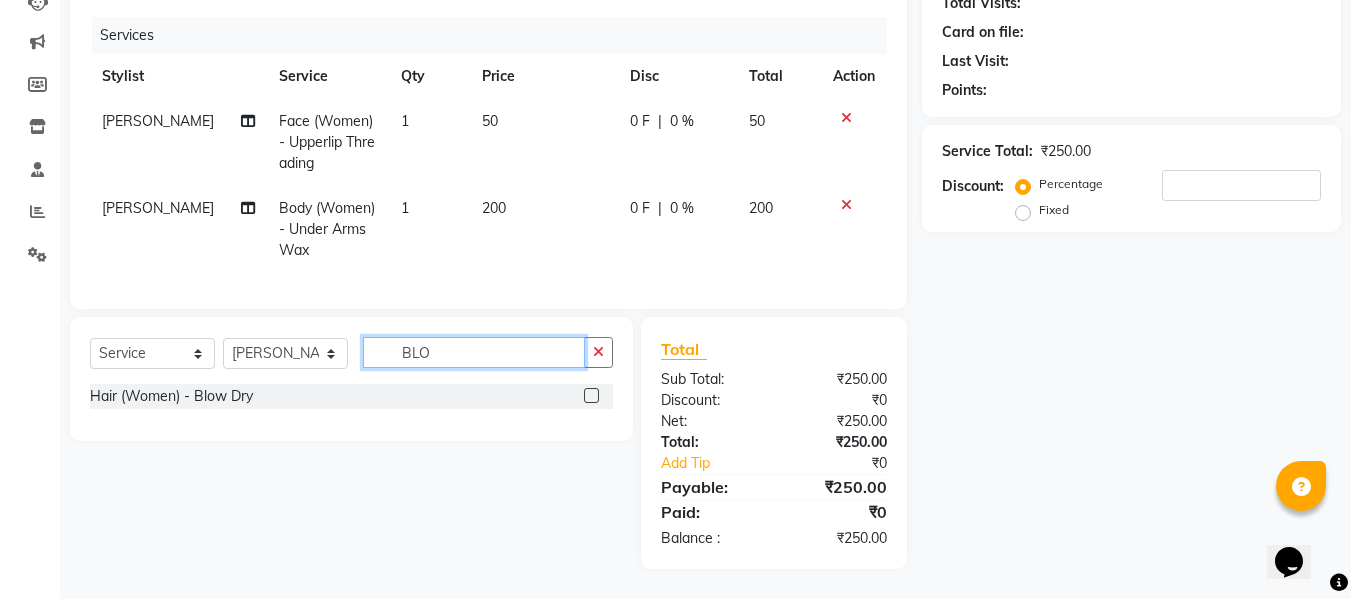scroll, scrollTop: 246, scrollLeft: 0, axis: vertical 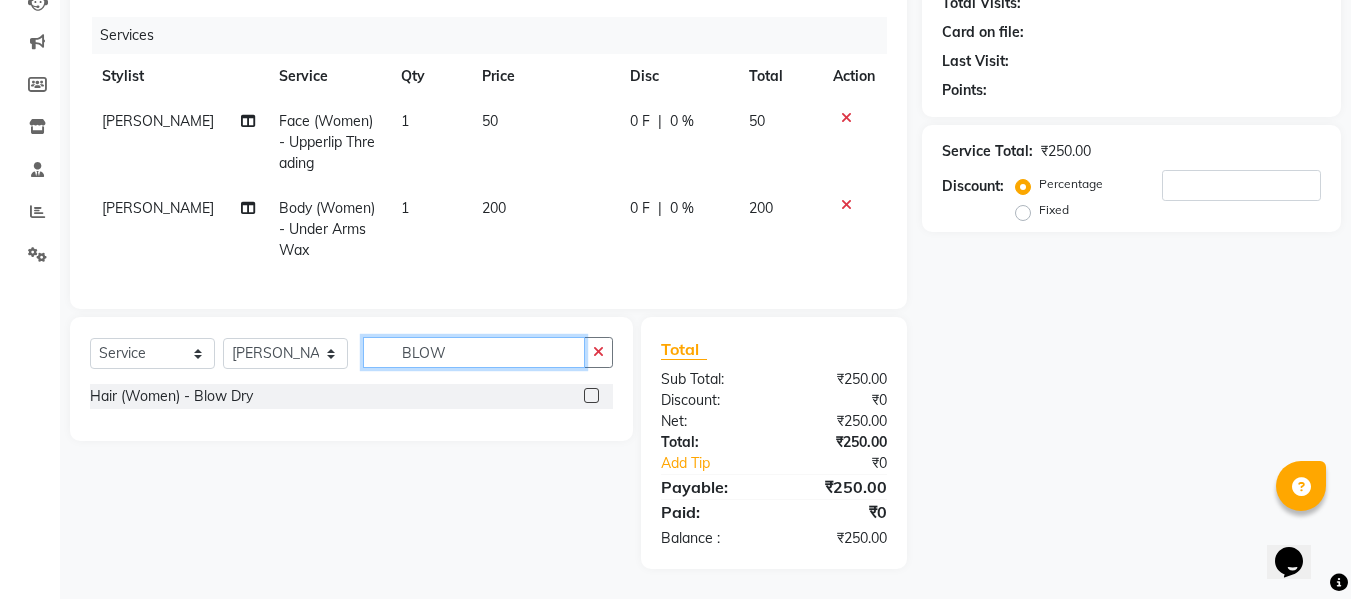 type on "BLOW" 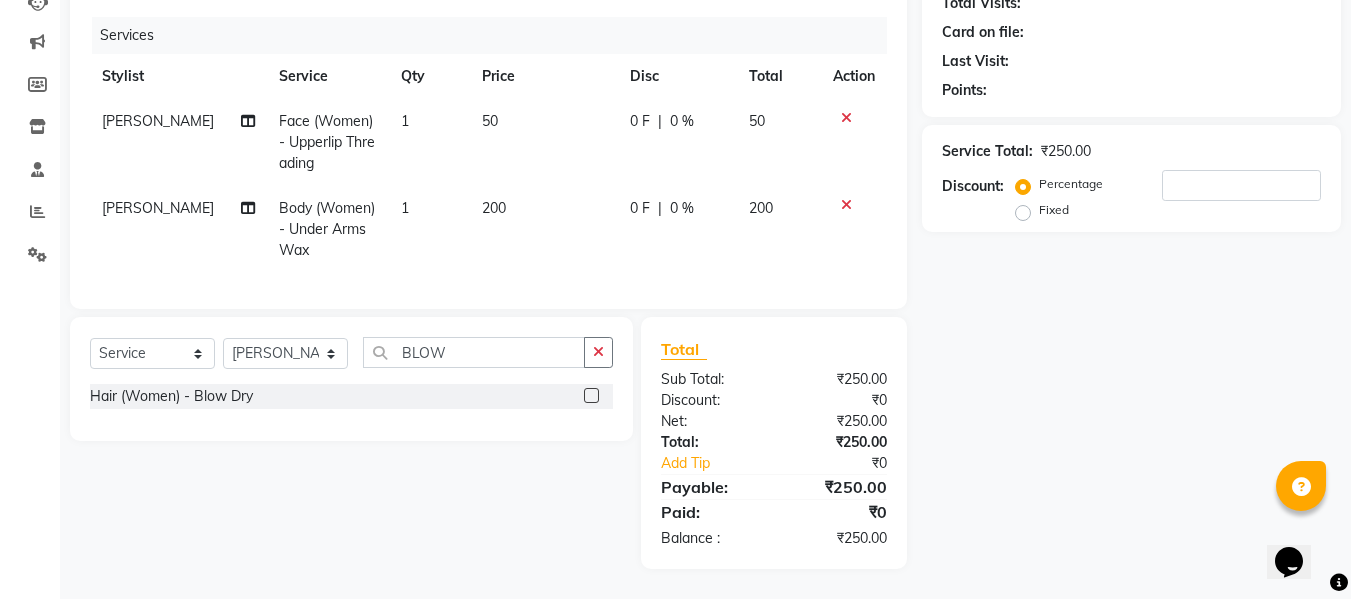 click 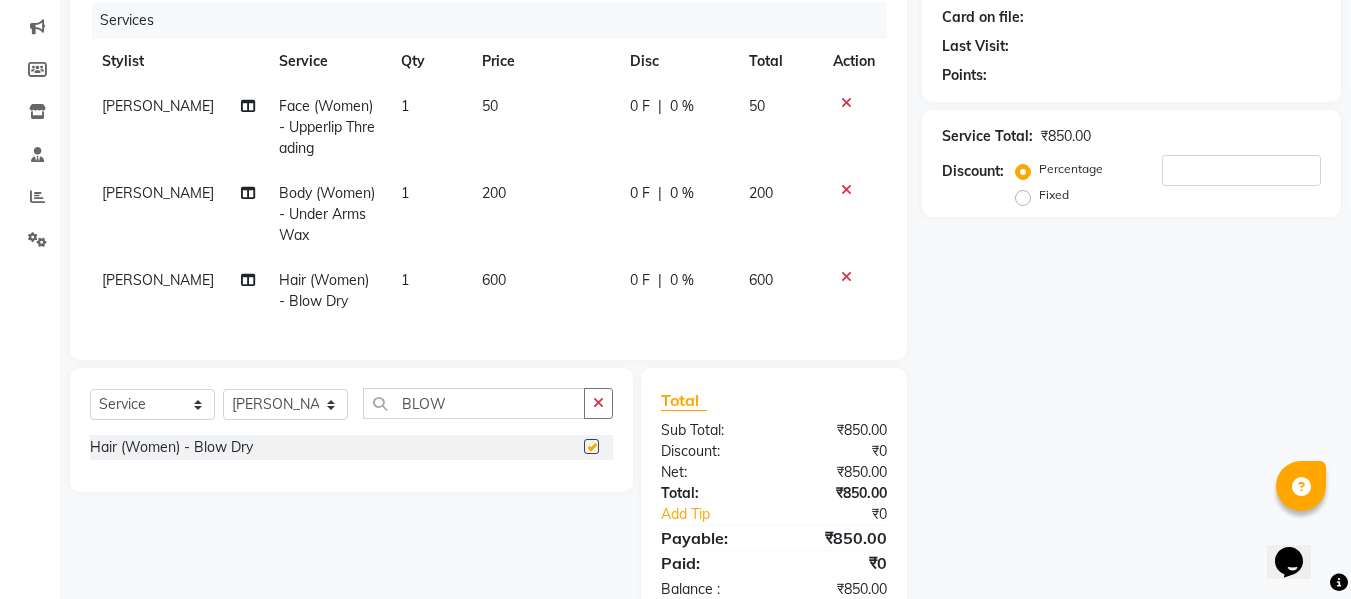 checkbox on "false" 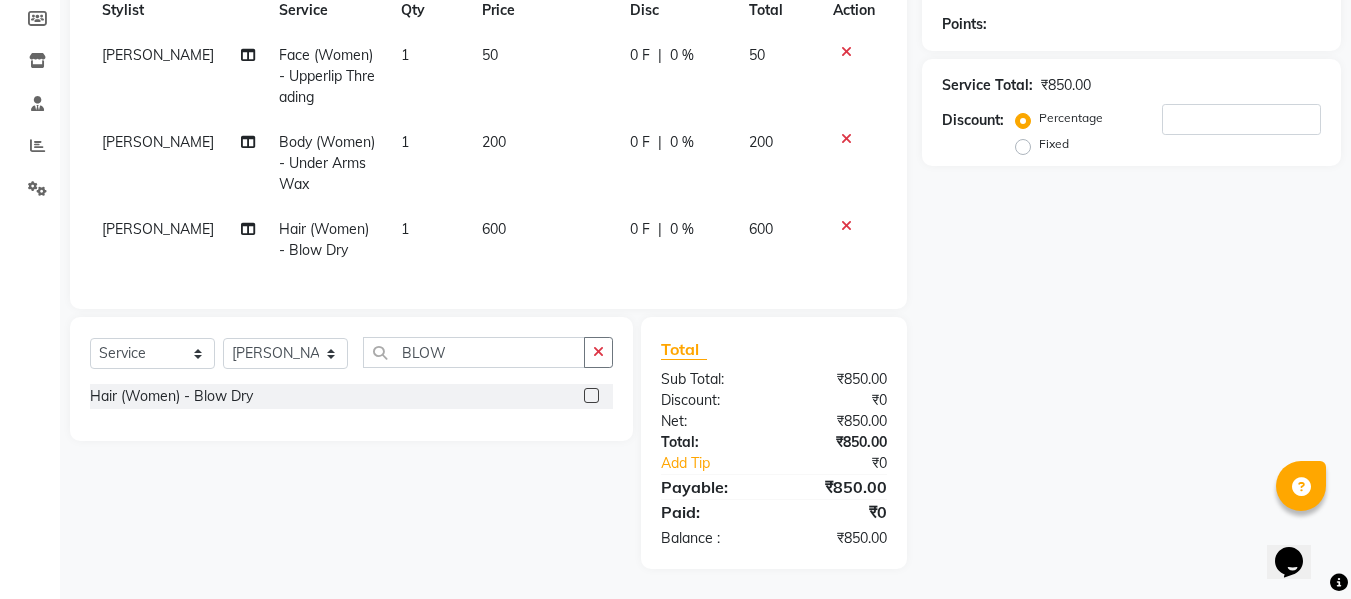 scroll, scrollTop: 0, scrollLeft: 0, axis: both 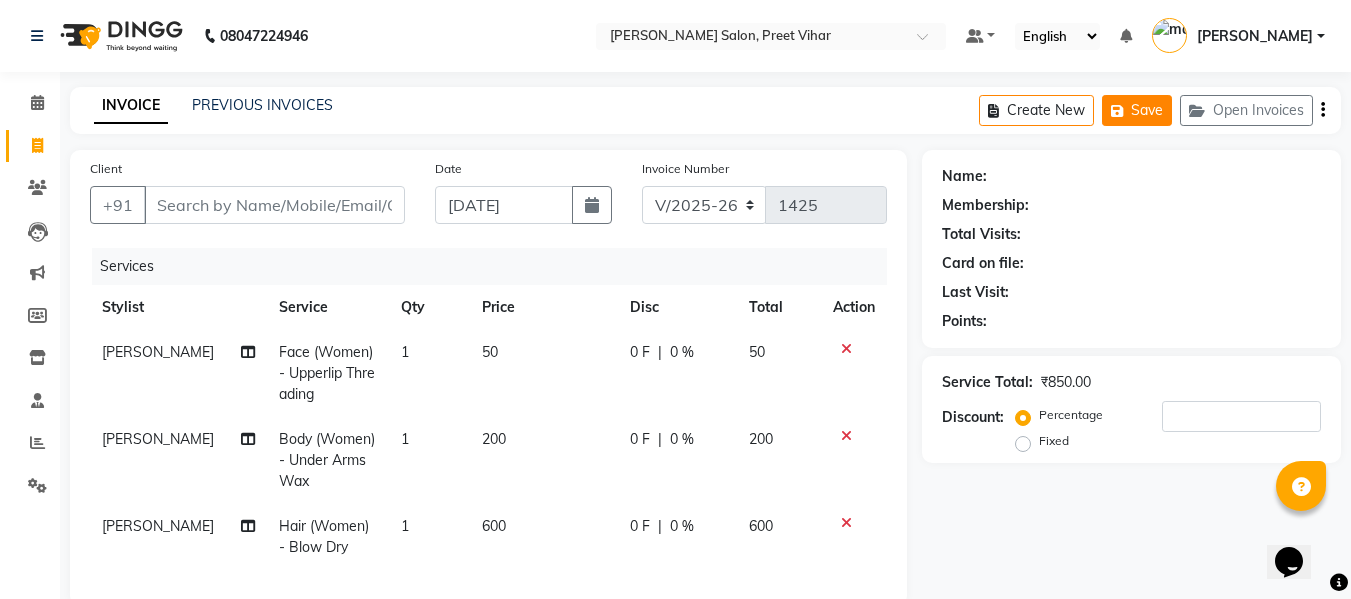 click on "Save" 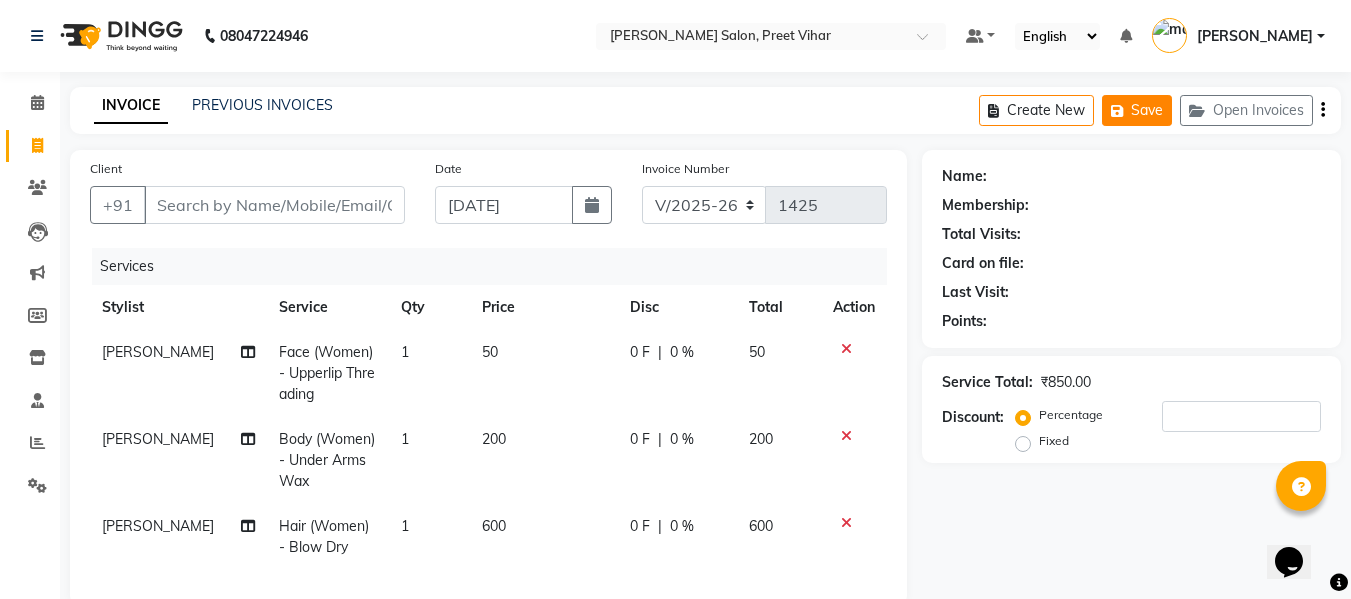 click on "Save" 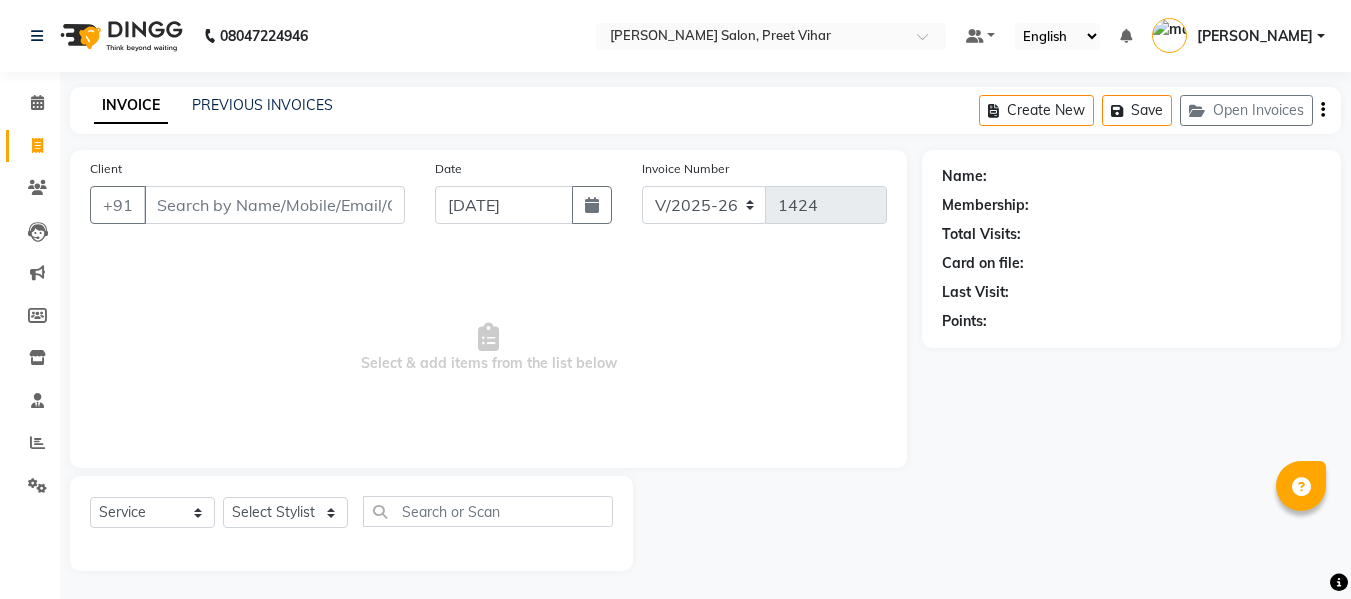 select on "6469" 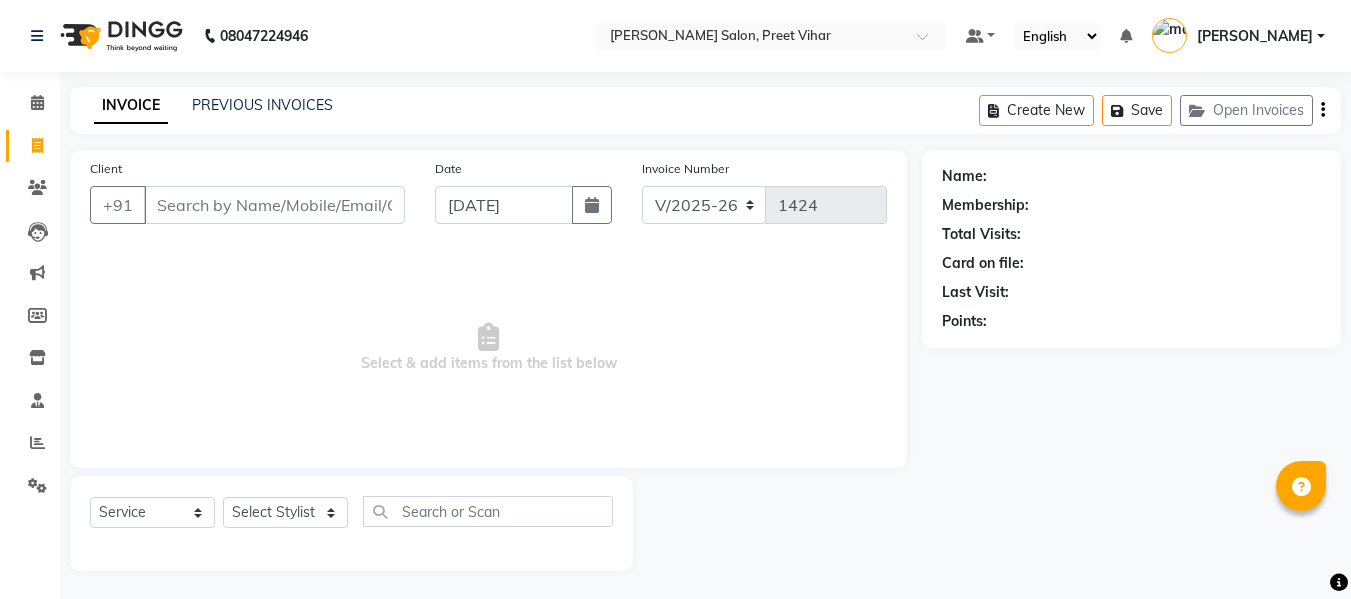 scroll, scrollTop: 0, scrollLeft: 0, axis: both 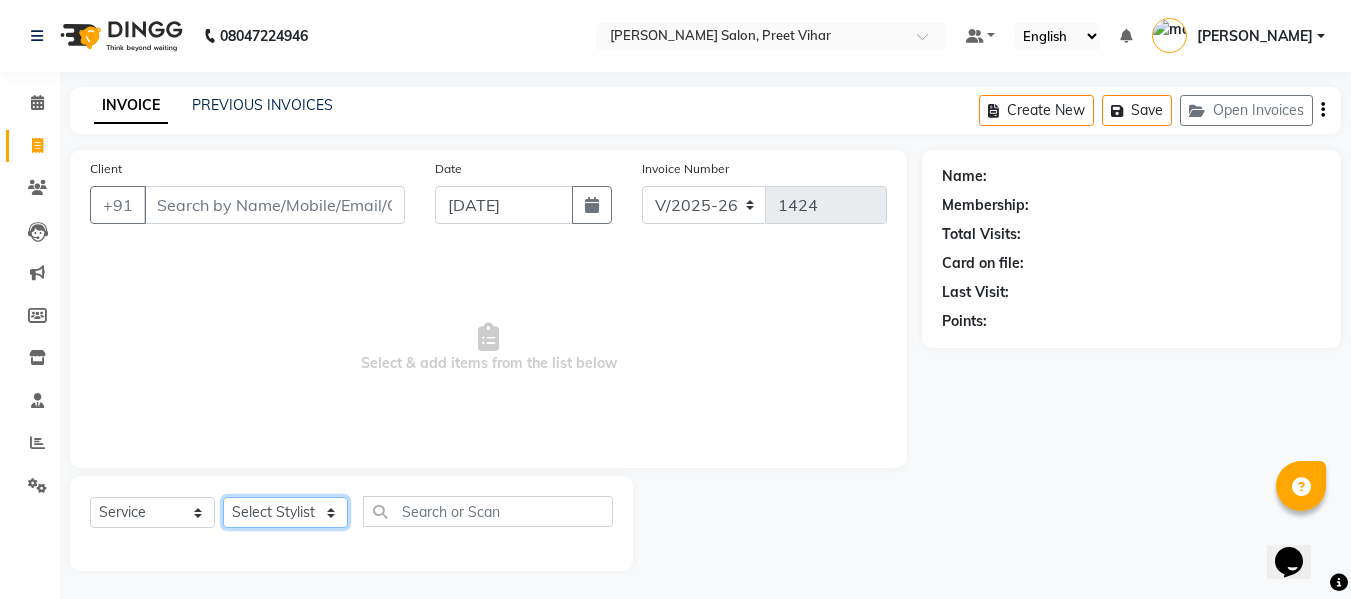 click on "Select Stylist [PERSON_NAME] [PERSON_NAME] Armaan  Dipika [PERSON_NAME] [PERSON_NAME] [PERSON_NAME] [PERSON_NAME] Nikhil [PERSON_NAME] [PERSON_NAME]  Twinkle Gupta" 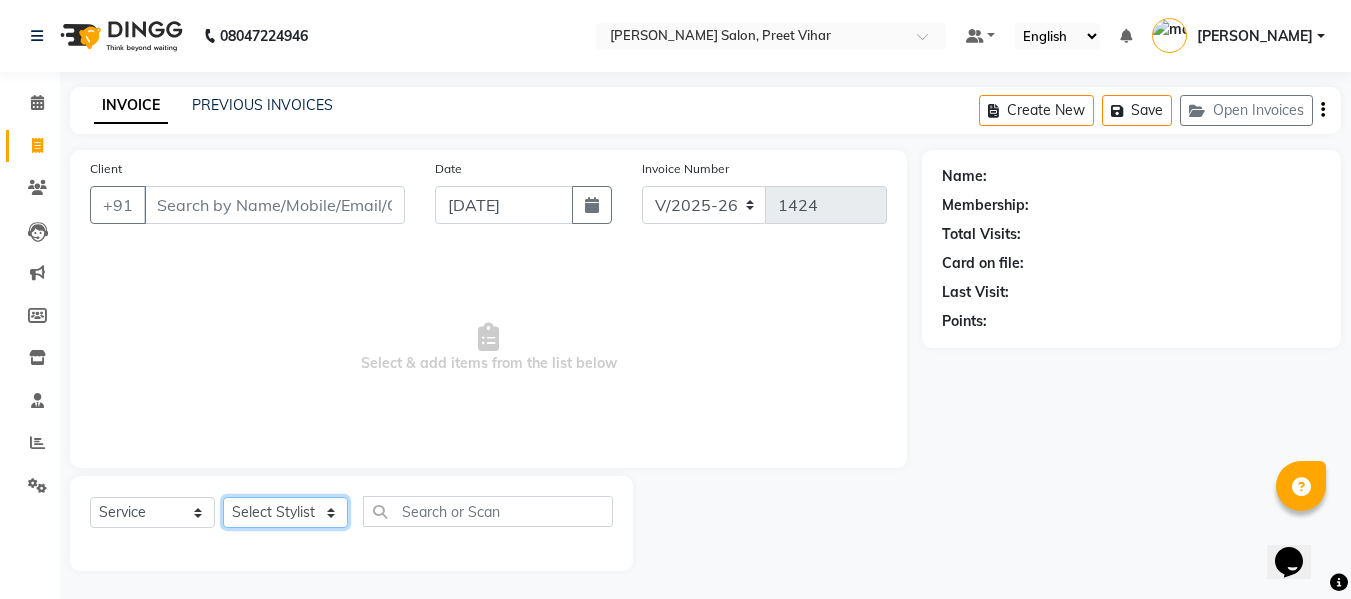select on "85118" 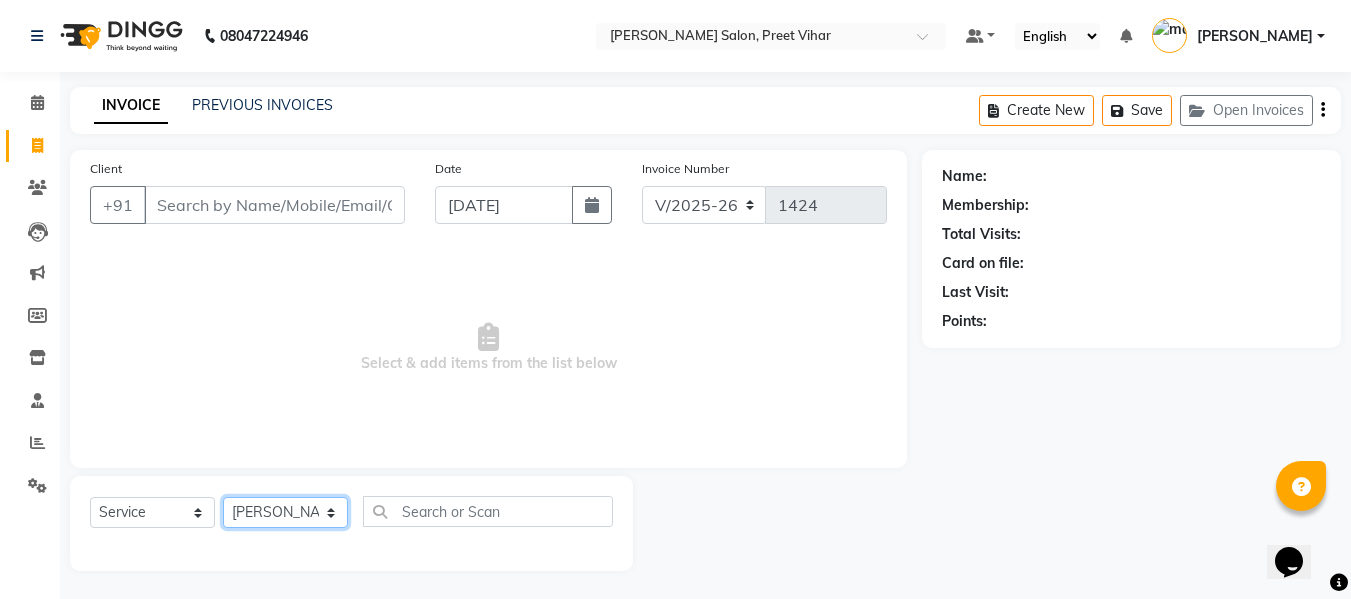 click on "Select Stylist [PERSON_NAME] [PERSON_NAME] Armaan  Dipika [PERSON_NAME] [PERSON_NAME] [PERSON_NAME] [PERSON_NAME] Nikhil [PERSON_NAME] [PERSON_NAME]  Twinkle Gupta" 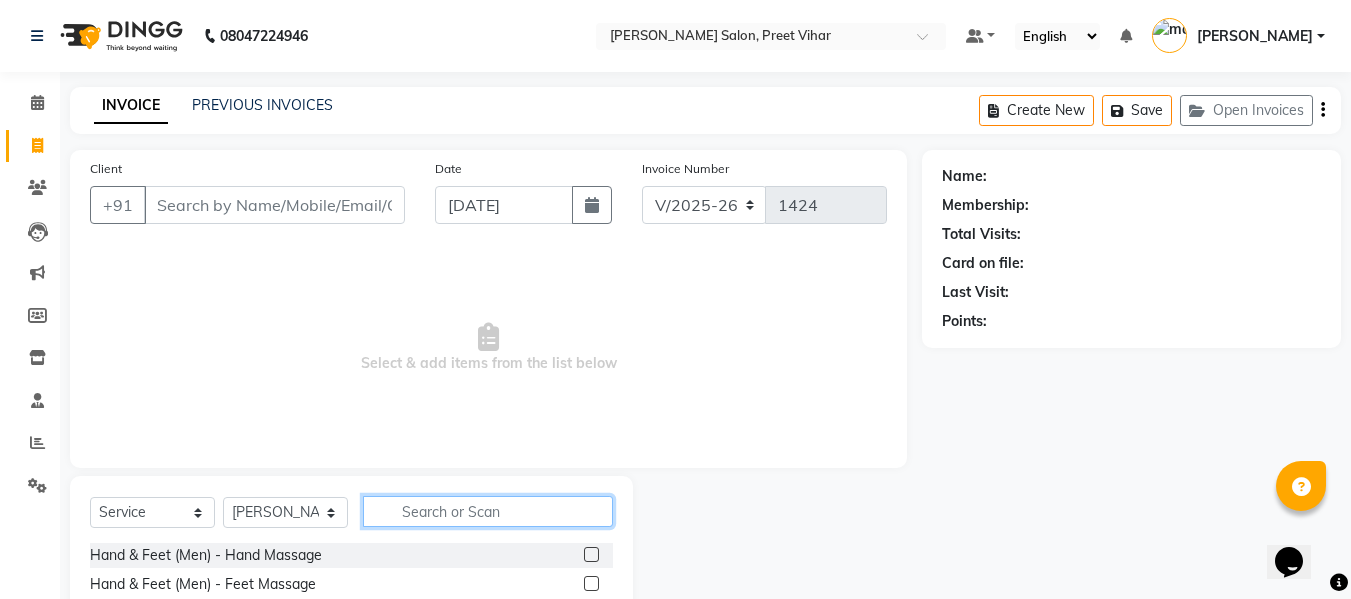click 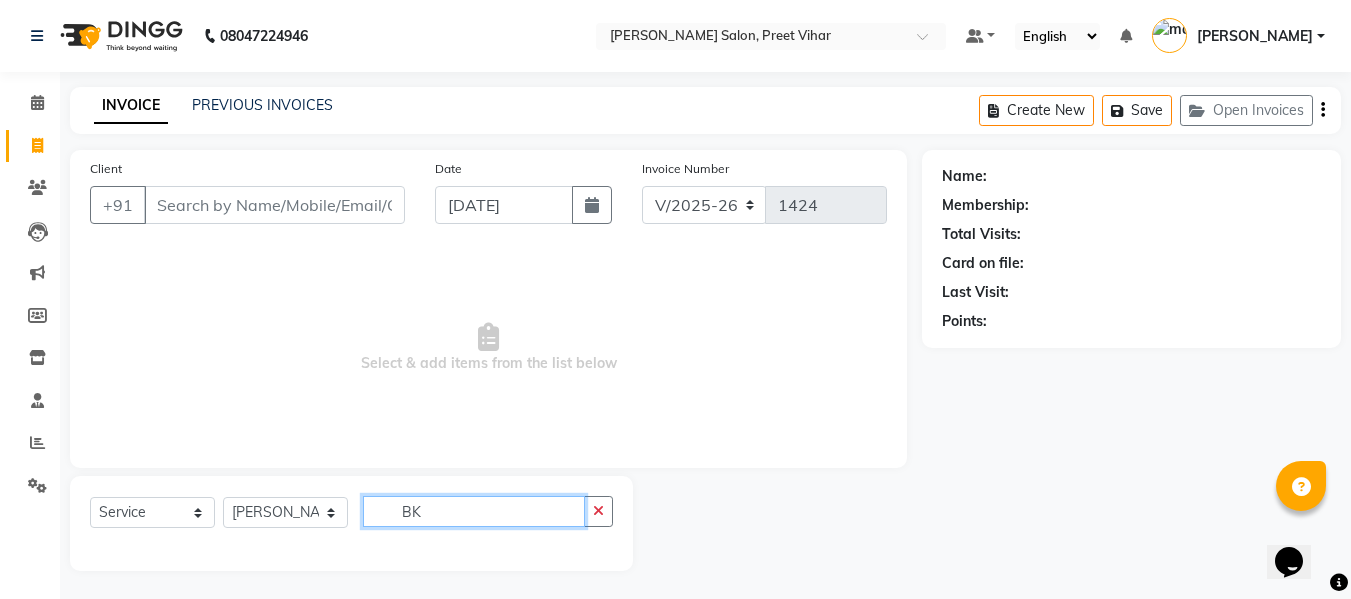 type on "BK" 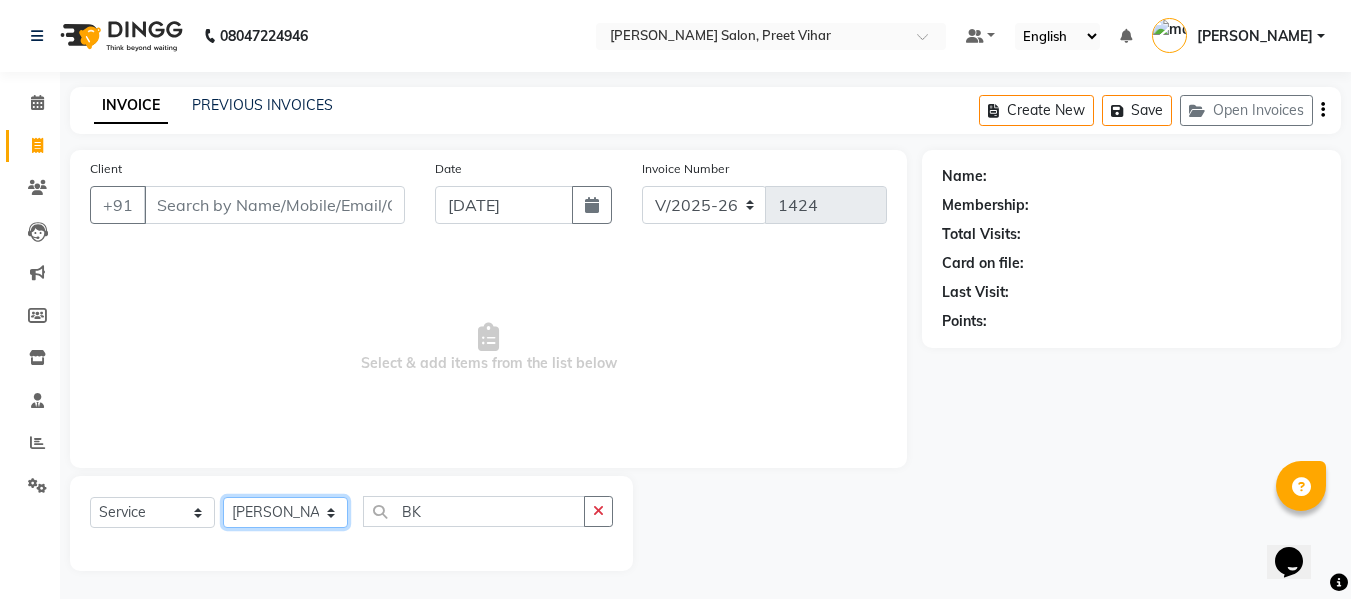 click on "Select Stylist [PERSON_NAME] [PERSON_NAME] Armaan  Dipika [PERSON_NAME] [PERSON_NAME] [PERSON_NAME] [PERSON_NAME] Nikhil [PERSON_NAME] [PERSON_NAME]  Twinkle Gupta" 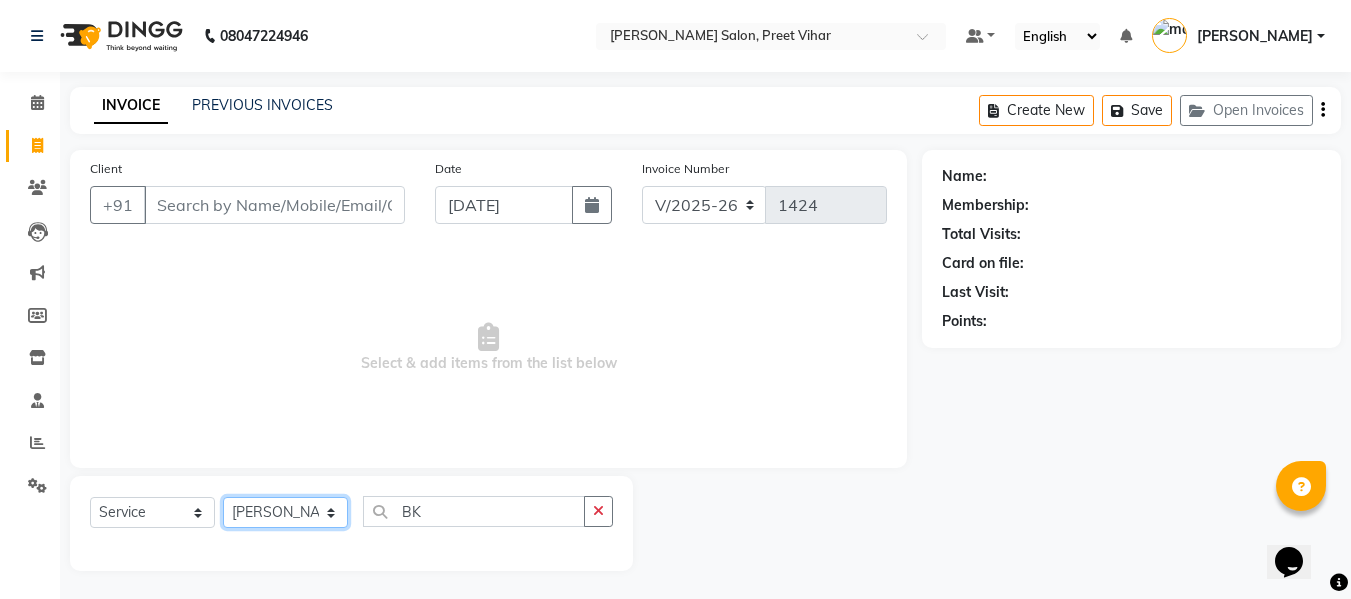 select on "49739" 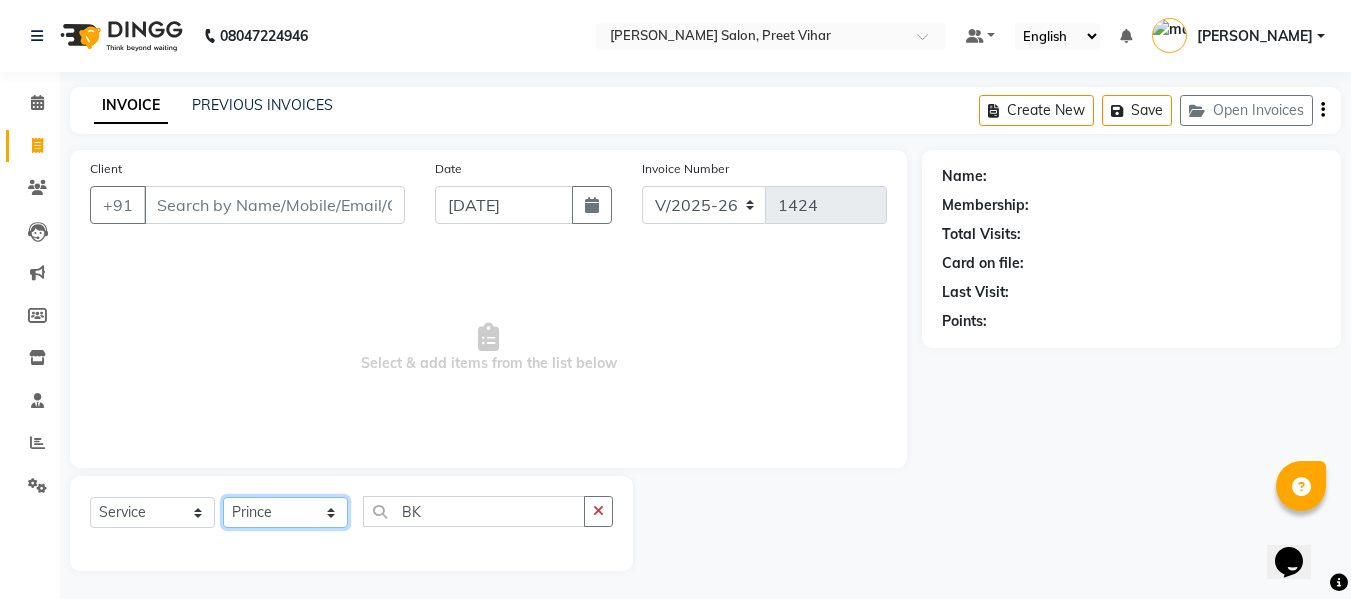 click on "Select Stylist [PERSON_NAME] [PERSON_NAME] Armaan  Dipika [PERSON_NAME] [PERSON_NAME] [PERSON_NAME] [PERSON_NAME] Nikhil [PERSON_NAME] [PERSON_NAME]  Twinkle Gupta" 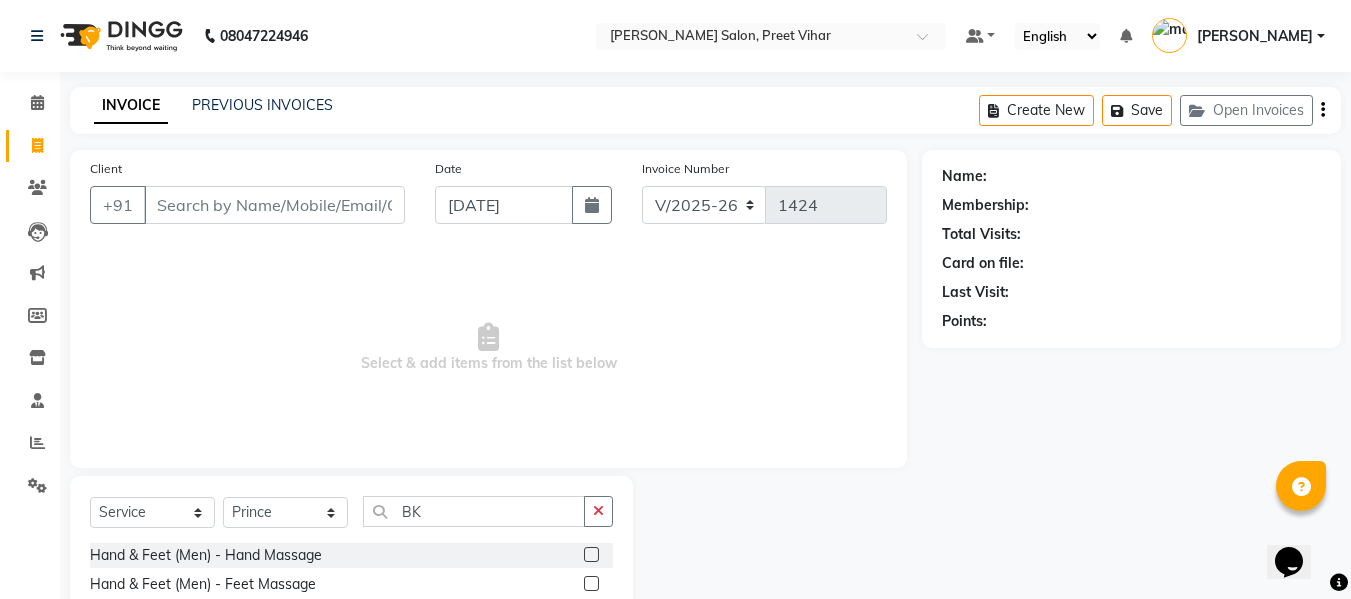 click on "Select  Service  Product  Membership  Package Voucher Prepaid Gift Card  Select Stylist Afsar salmani Amjad Khan Armaan  Dipika fardeen Kajal Tyagi Kirti Rajput madonna Nikhil Prince Rizwan Samaksh Shahnawaz  Twinkle Gupta BK" 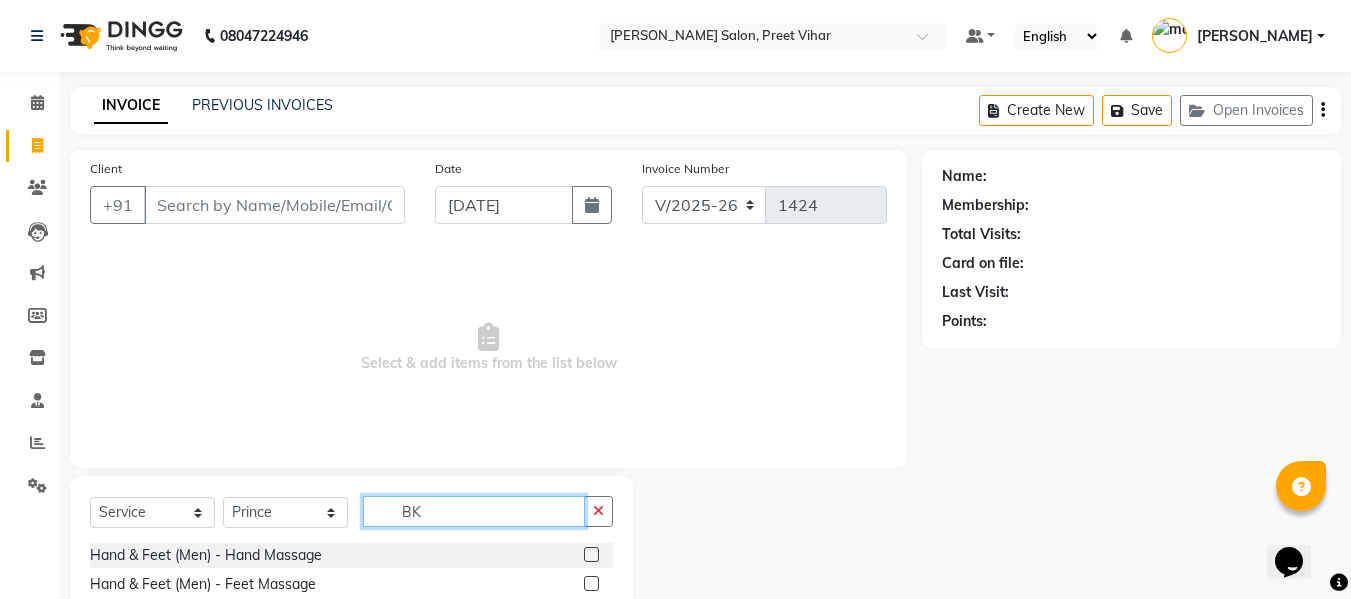 click on "BK" 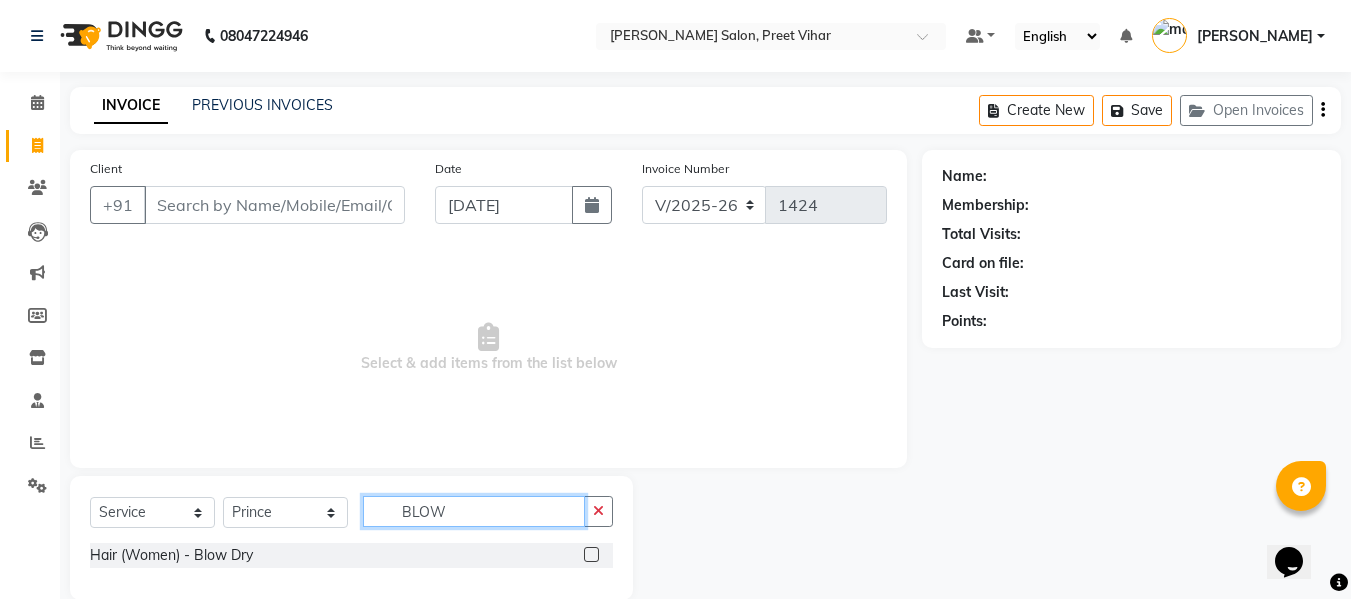 type on "BLOW" 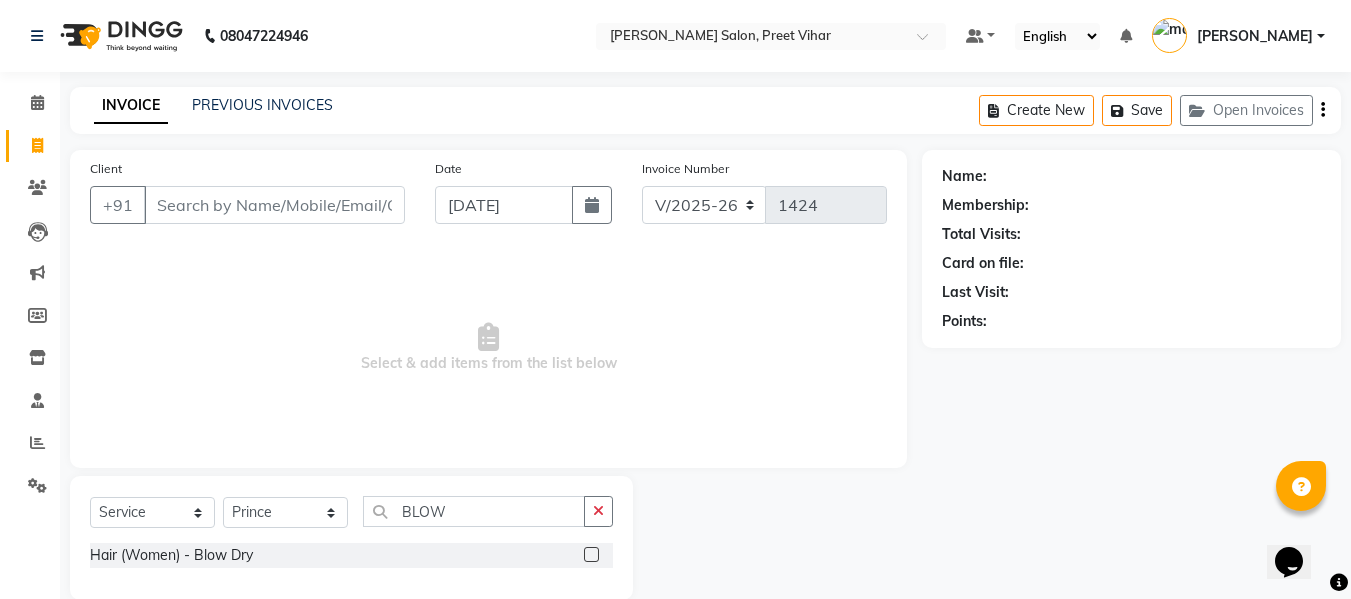 click 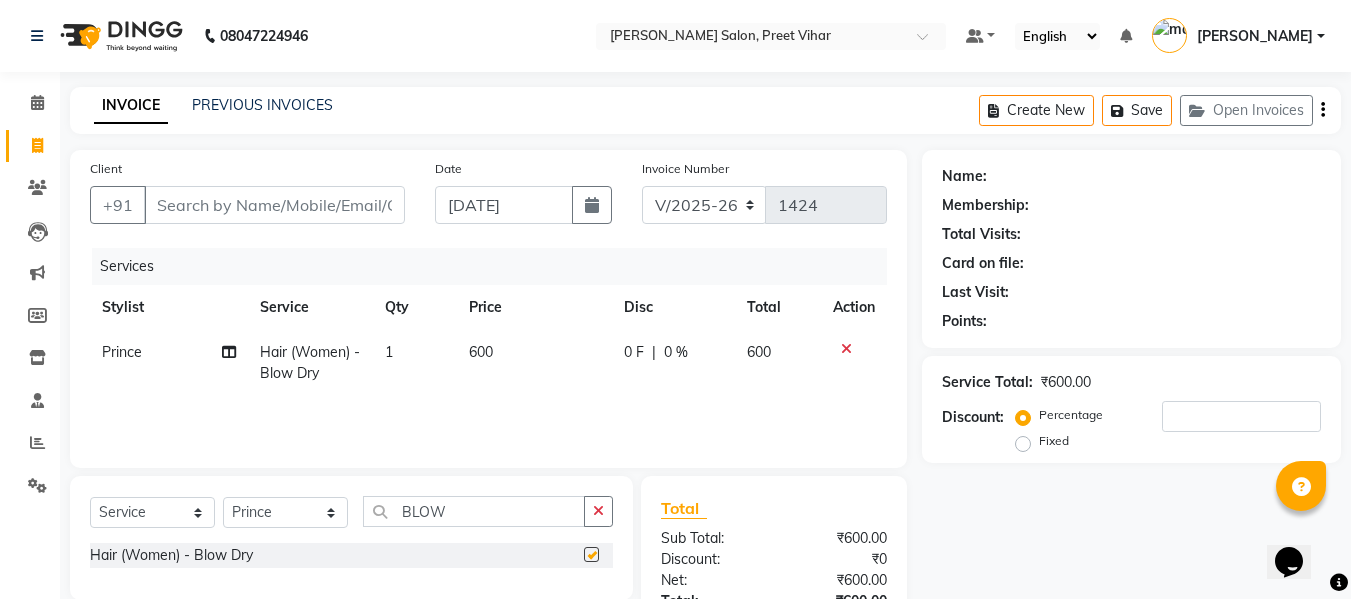checkbox on "false" 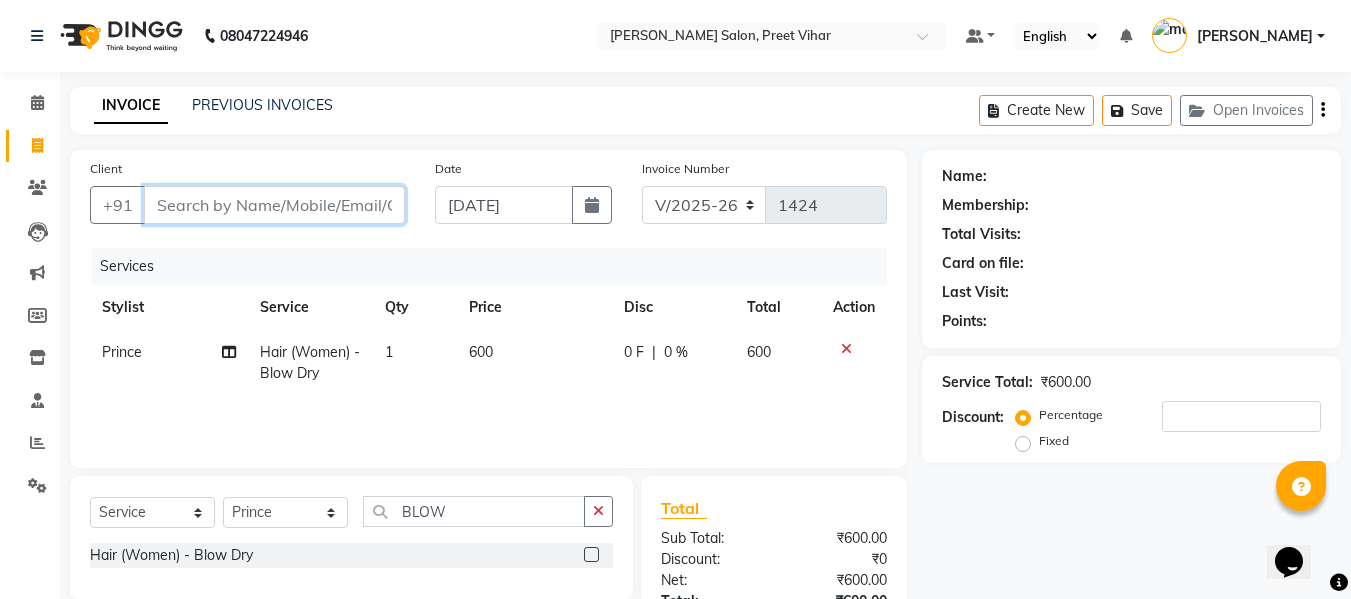 click on "Client" at bounding box center (274, 205) 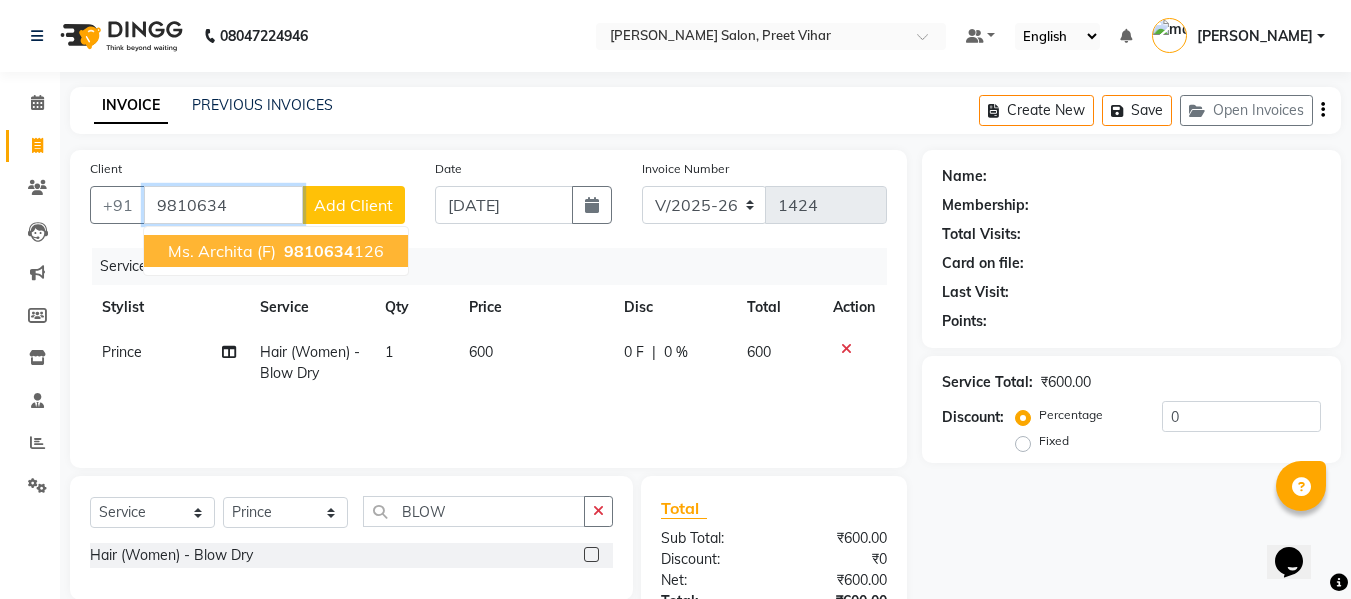 click on "9810634" at bounding box center [319, 251] 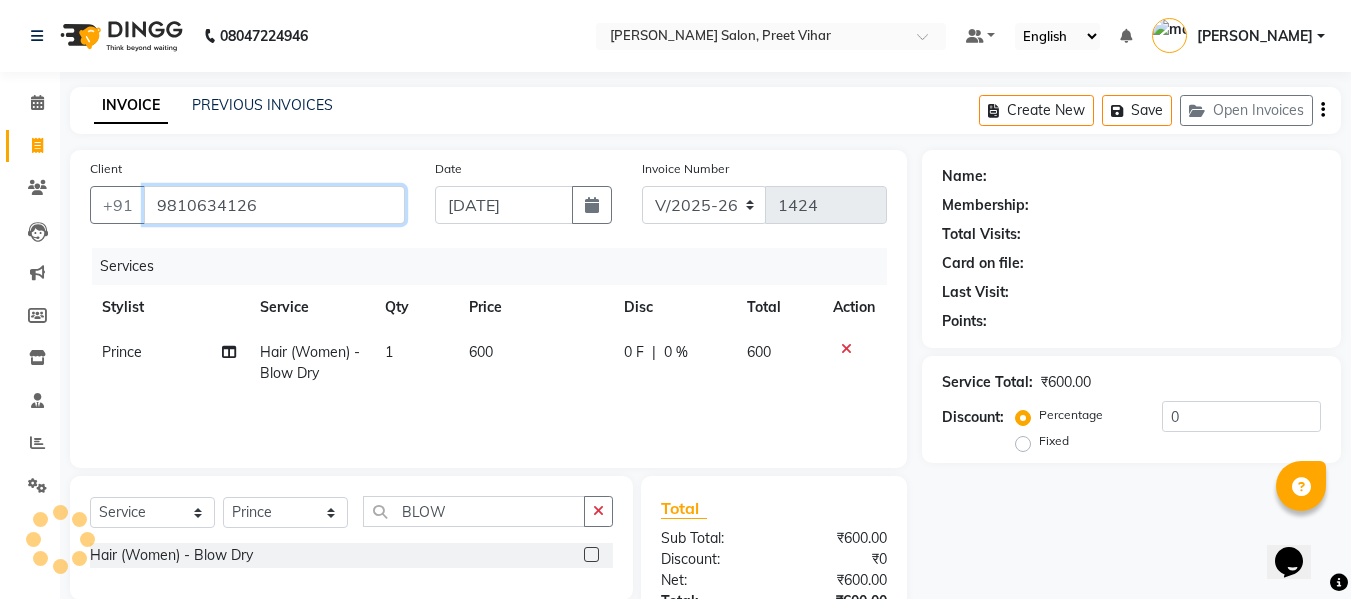 type on "9810634126" 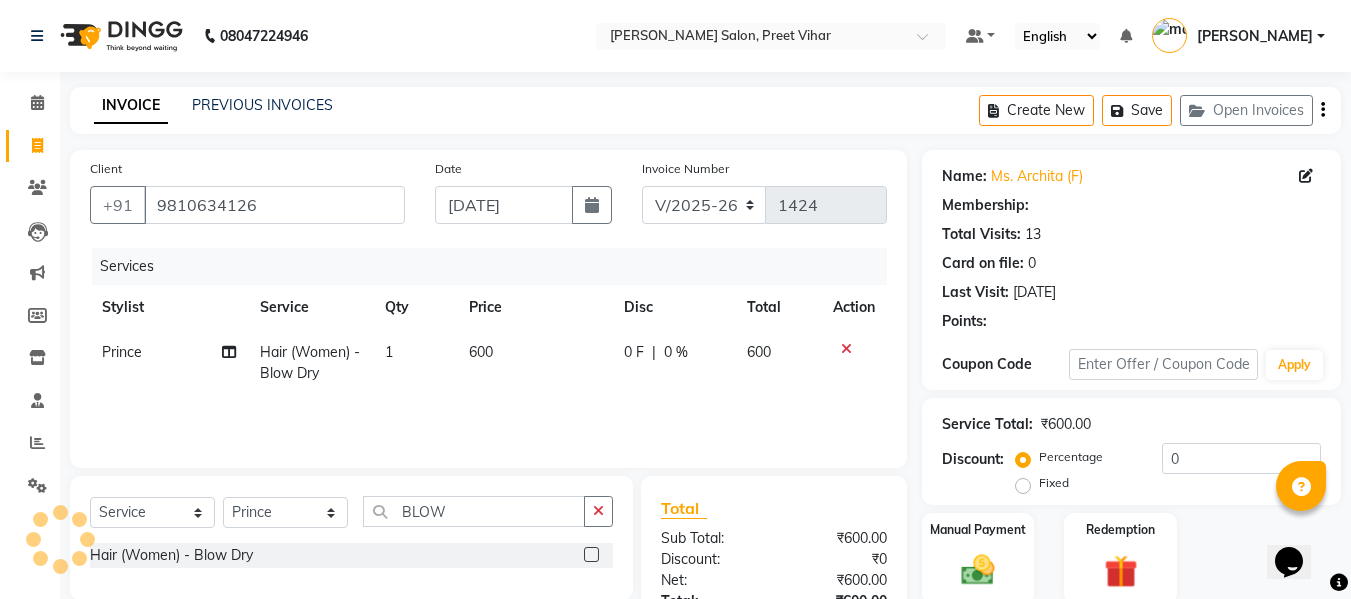 select on "1: Object" 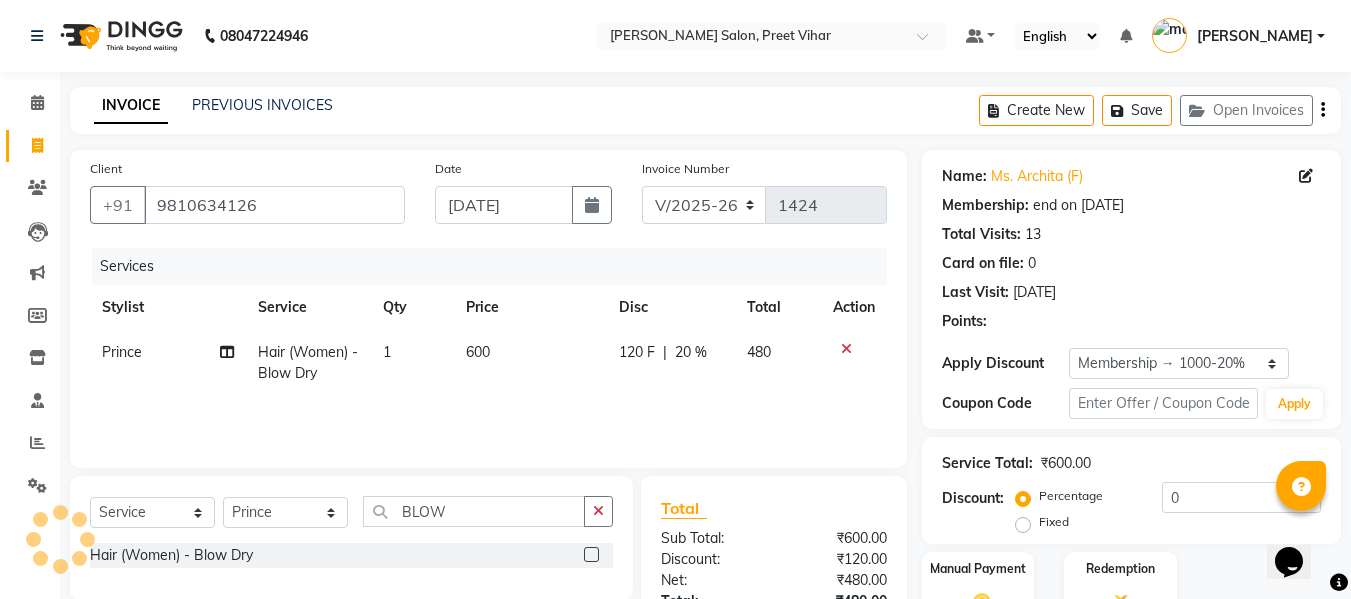 type on "20" 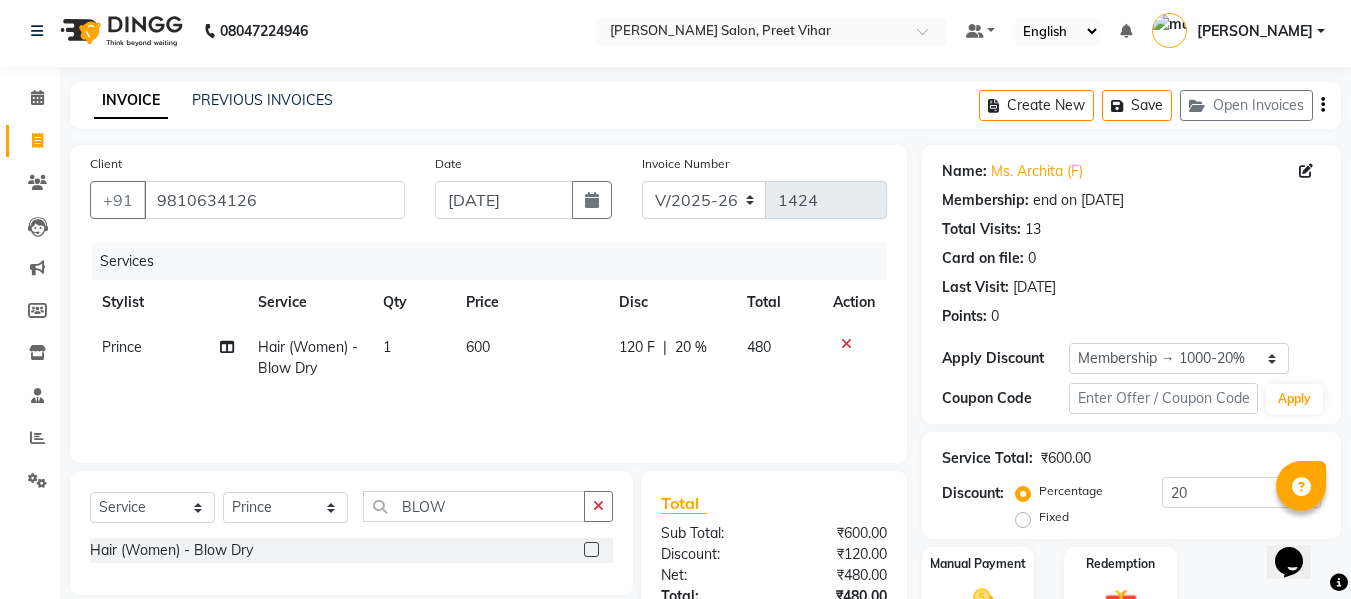 scroll, scrollTop: 159, scrollLeft: 0, axis: vertical 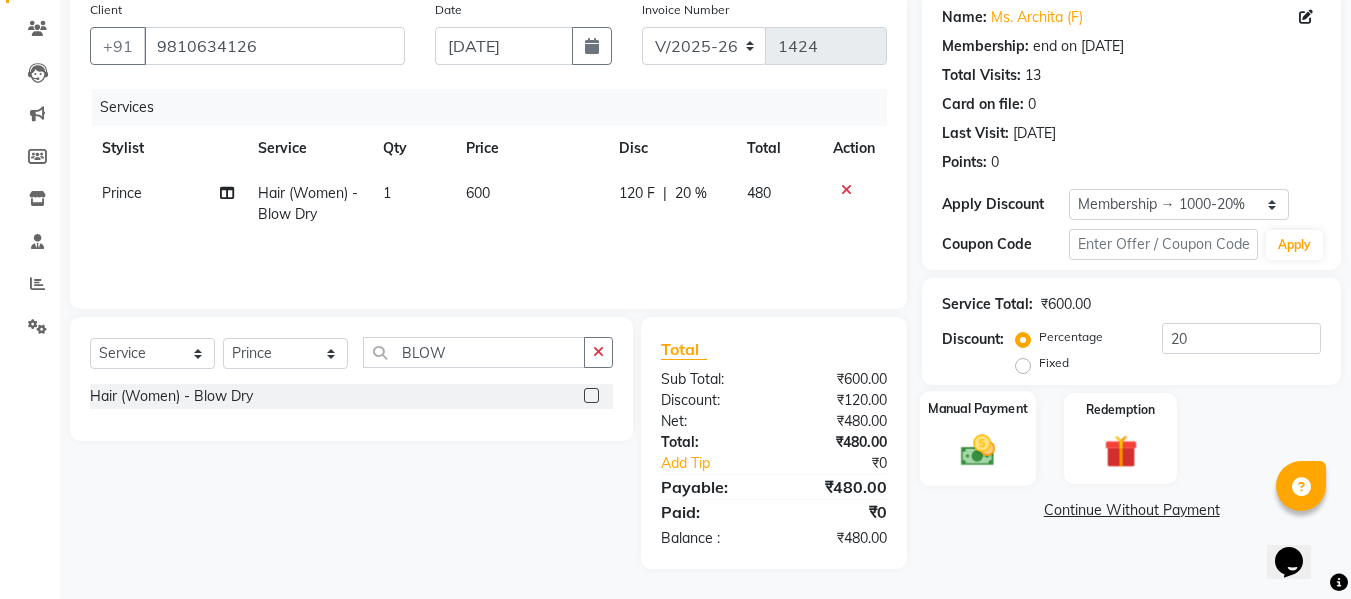 click 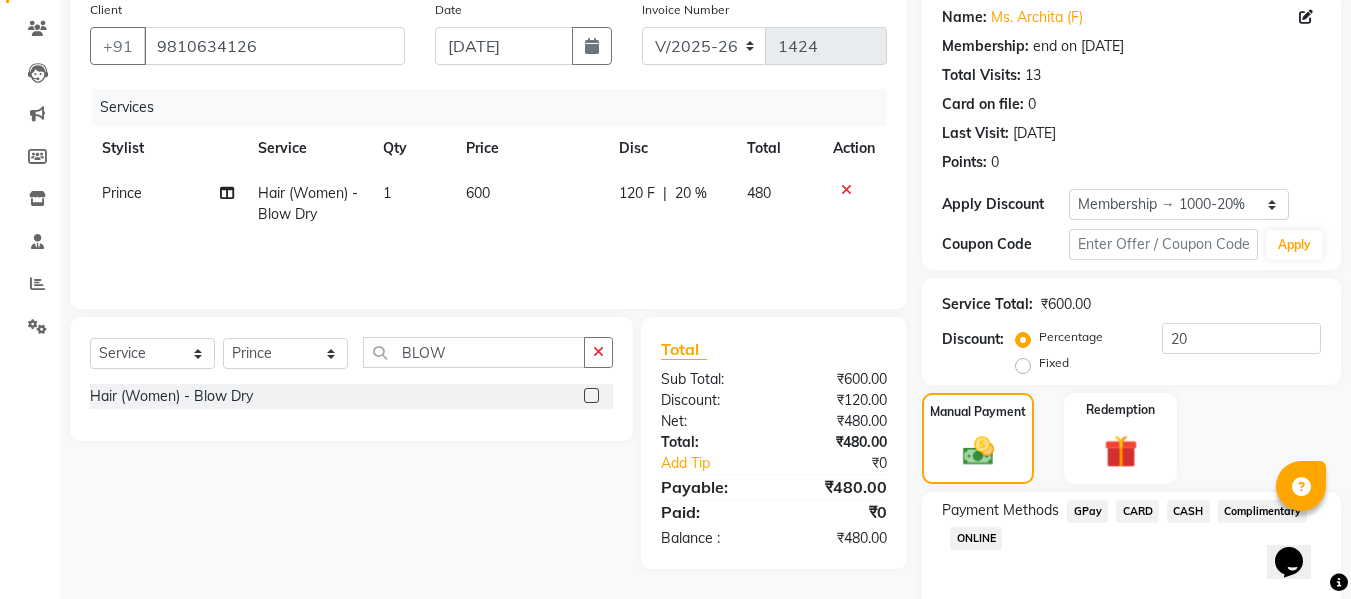scroll, scrollTop: 243, scrollLeft: 0, axis: vertical 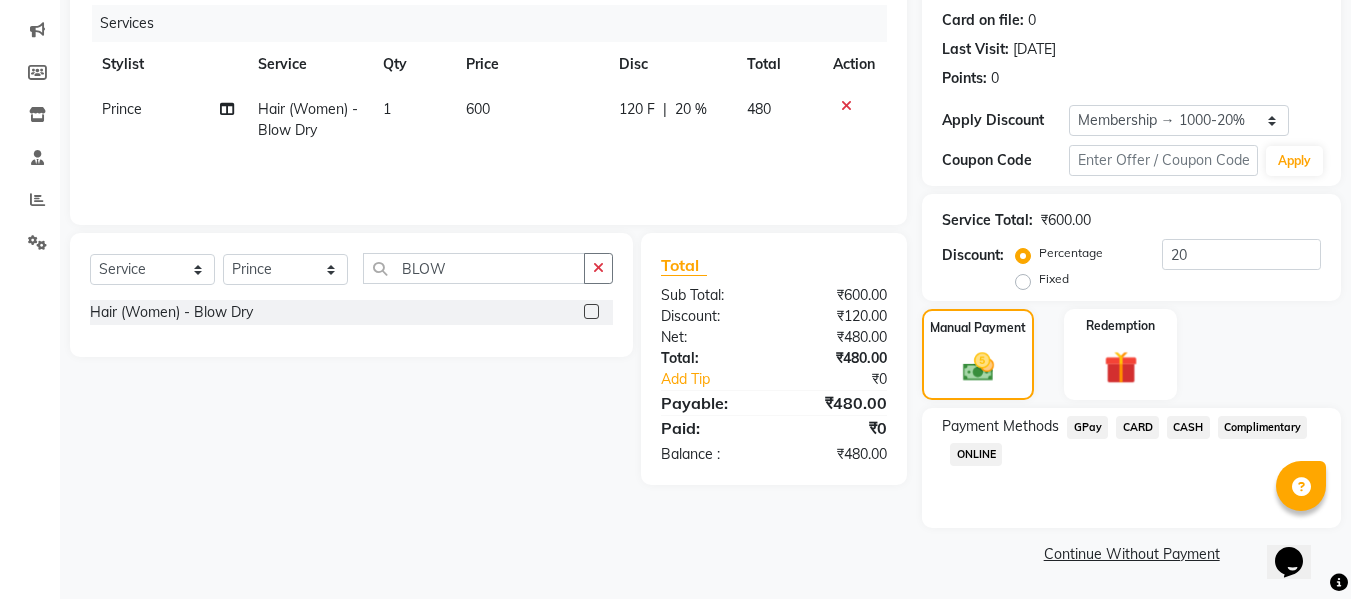 click on "CASH" 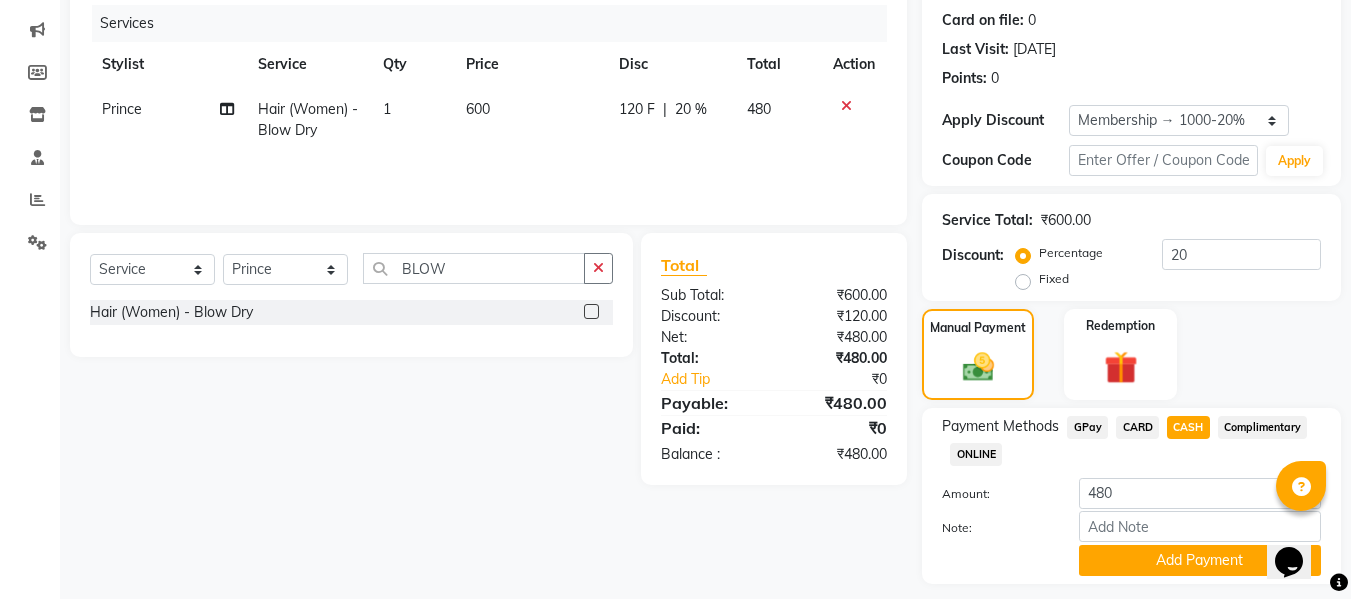 click on "CASH" 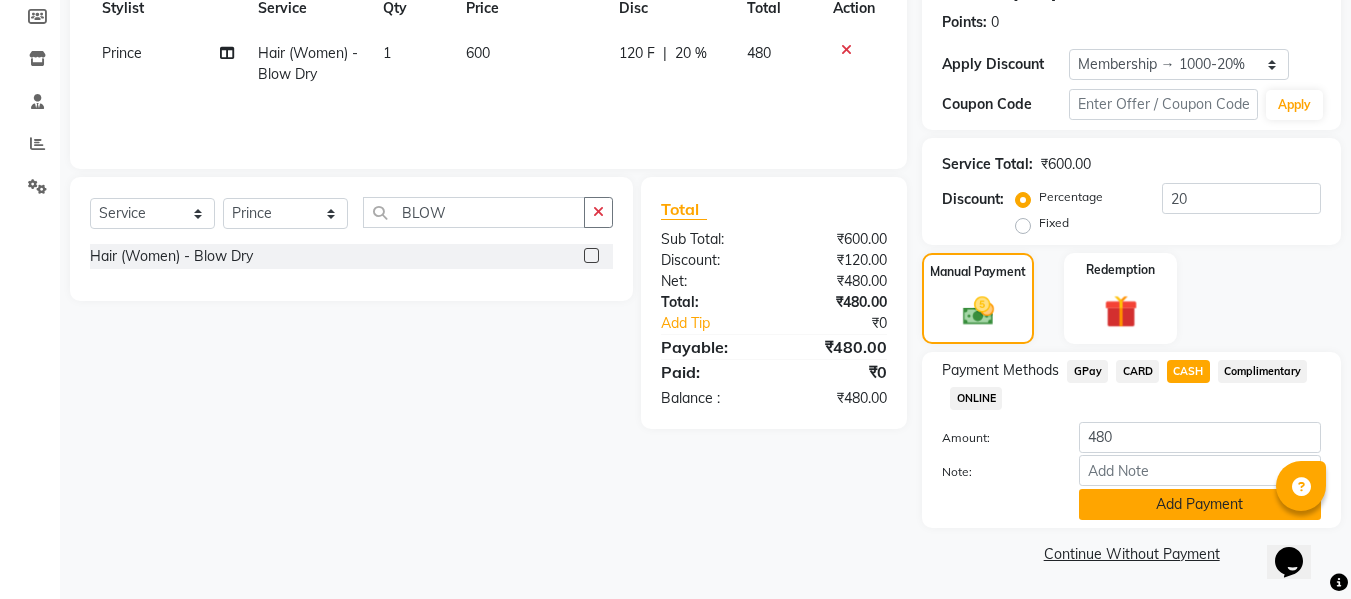 click on "Add Payment" 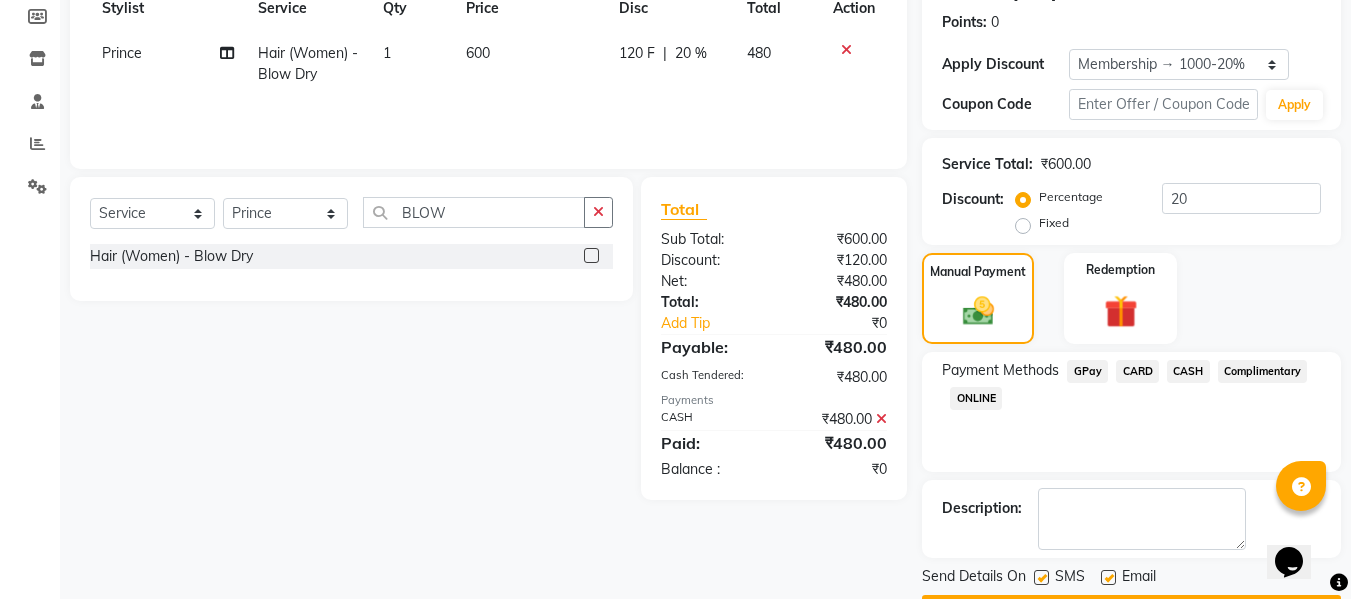scroll, scrollTop: 356, scrollLeft: 0, axis: vertical 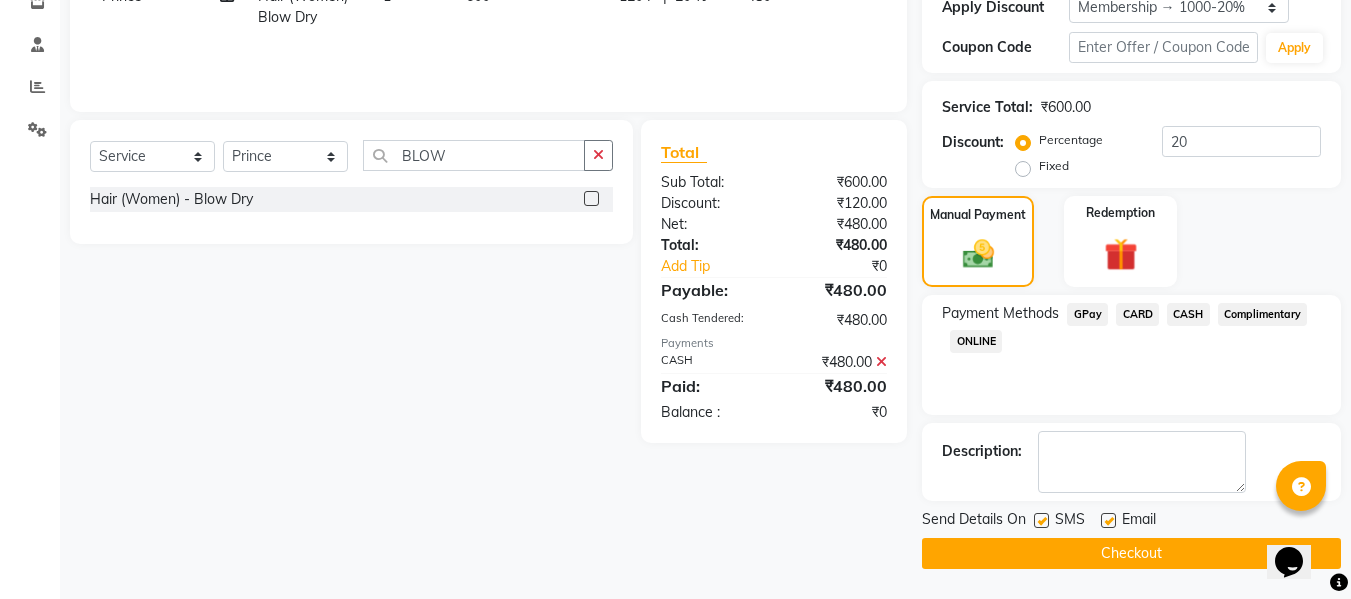 click on "Checkout" 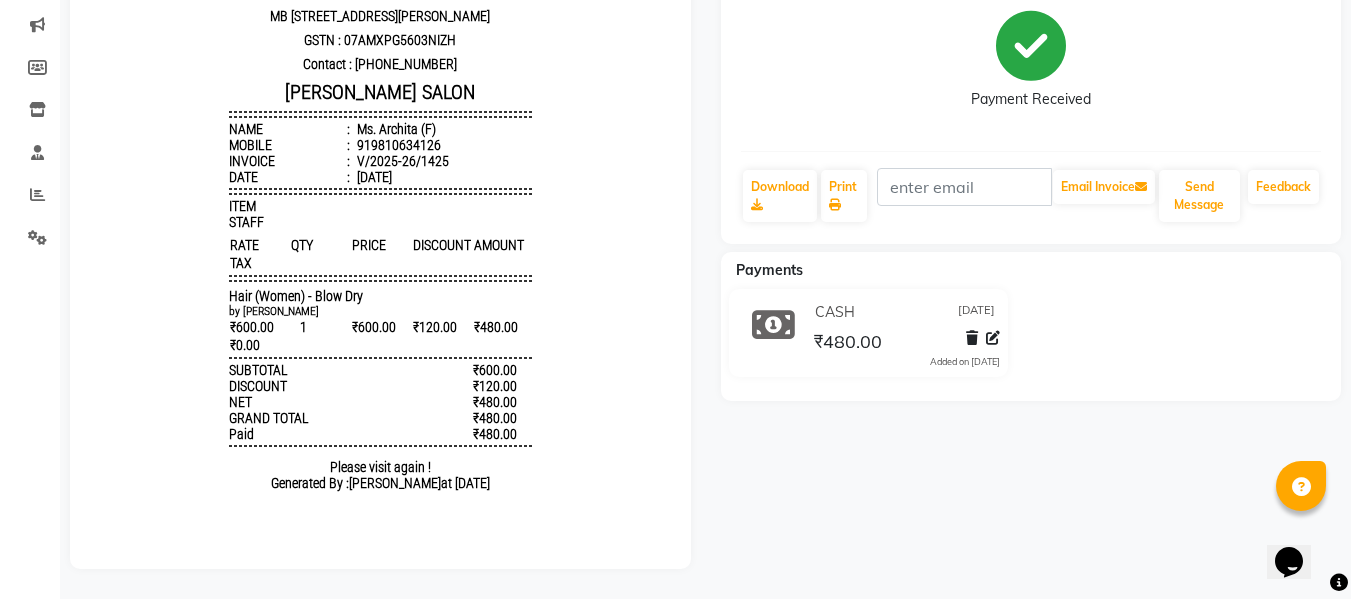 scroll, scrollTop: 0, scrollLeft: 0, axis: both 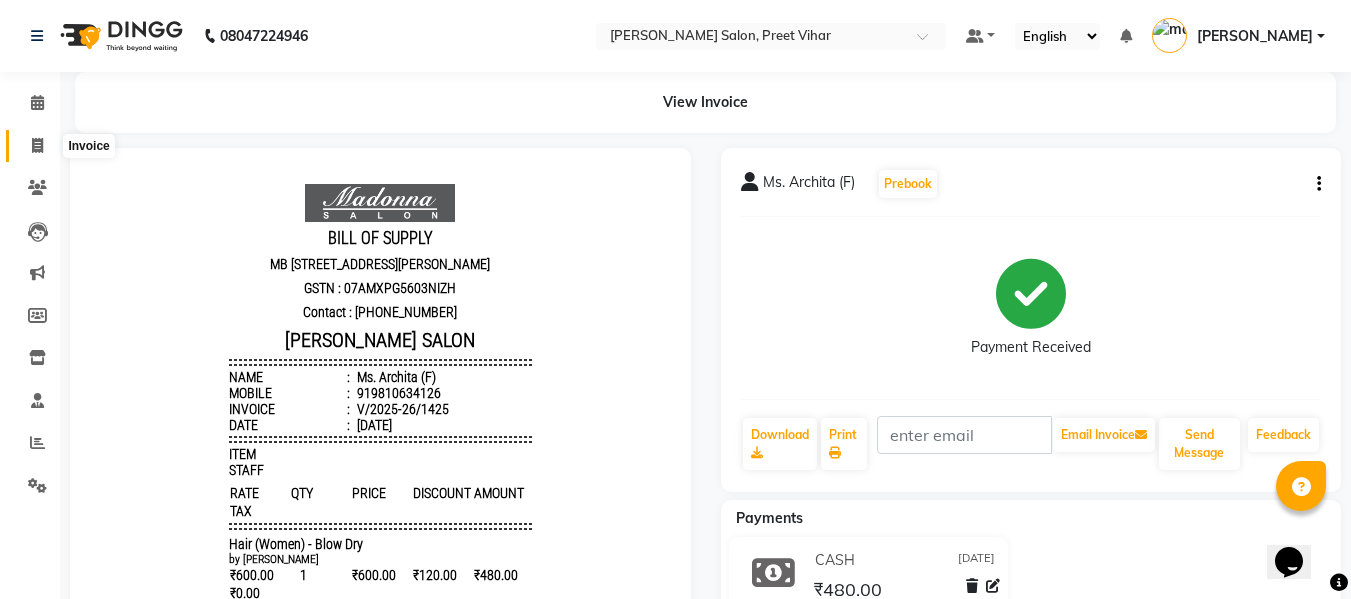 click 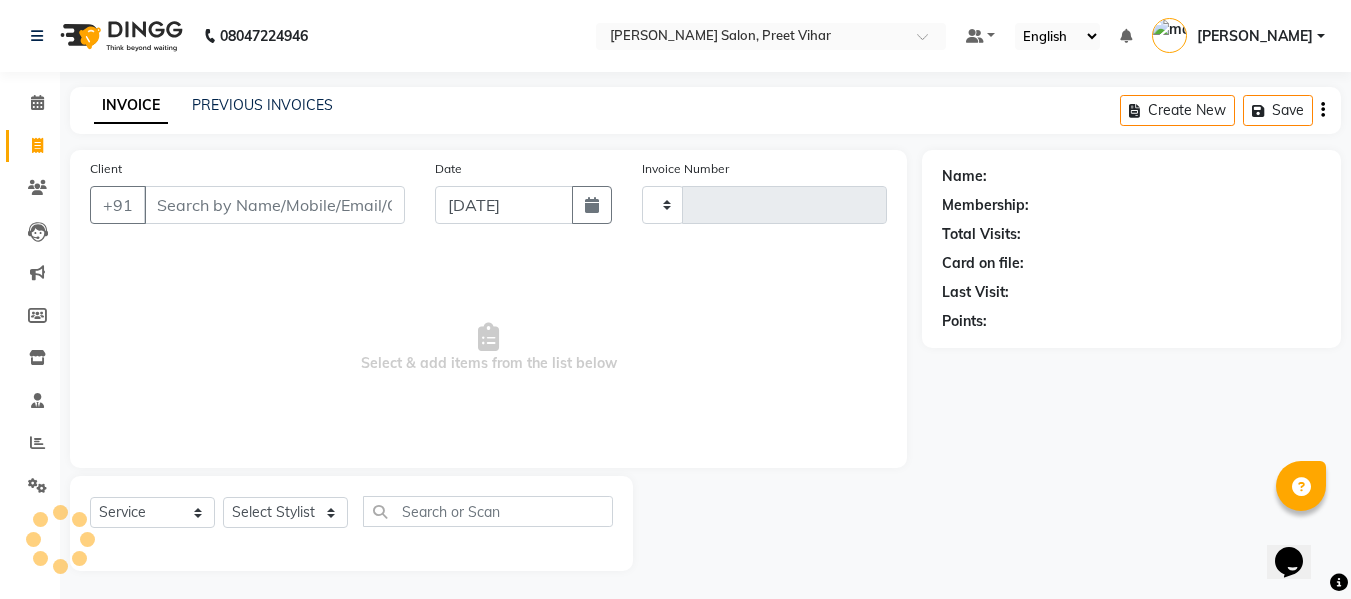scroll, scrollTop: 2, scrollLeft: 0, axis: vertical 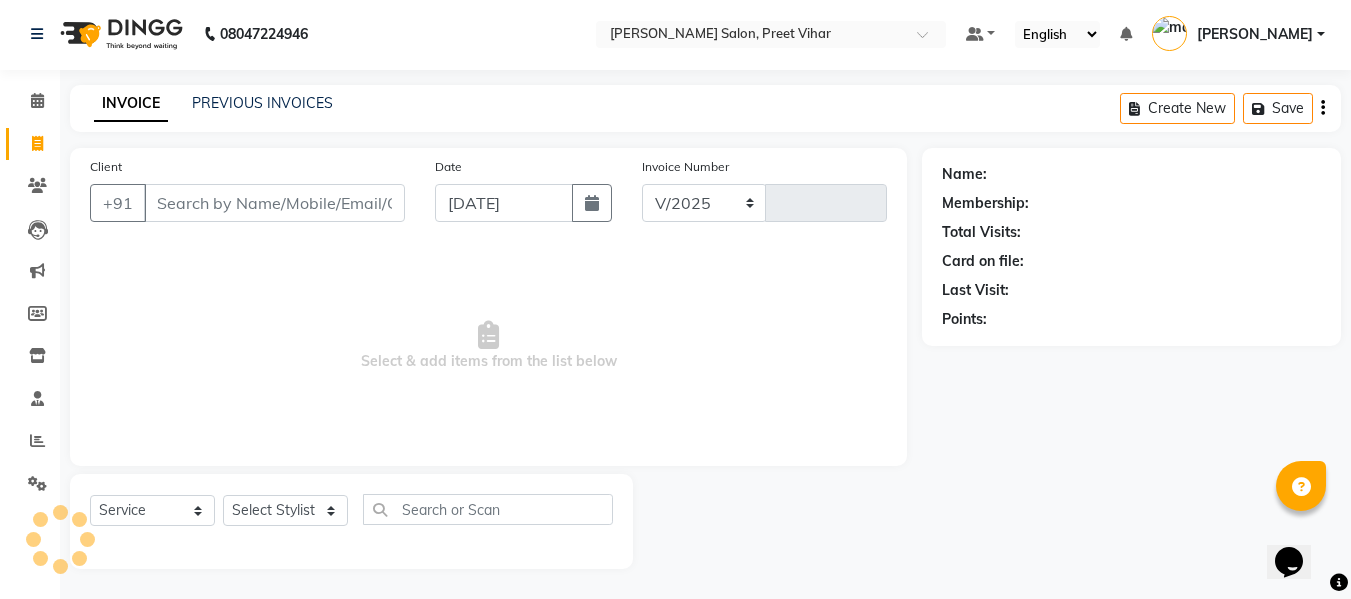 select on "6469" 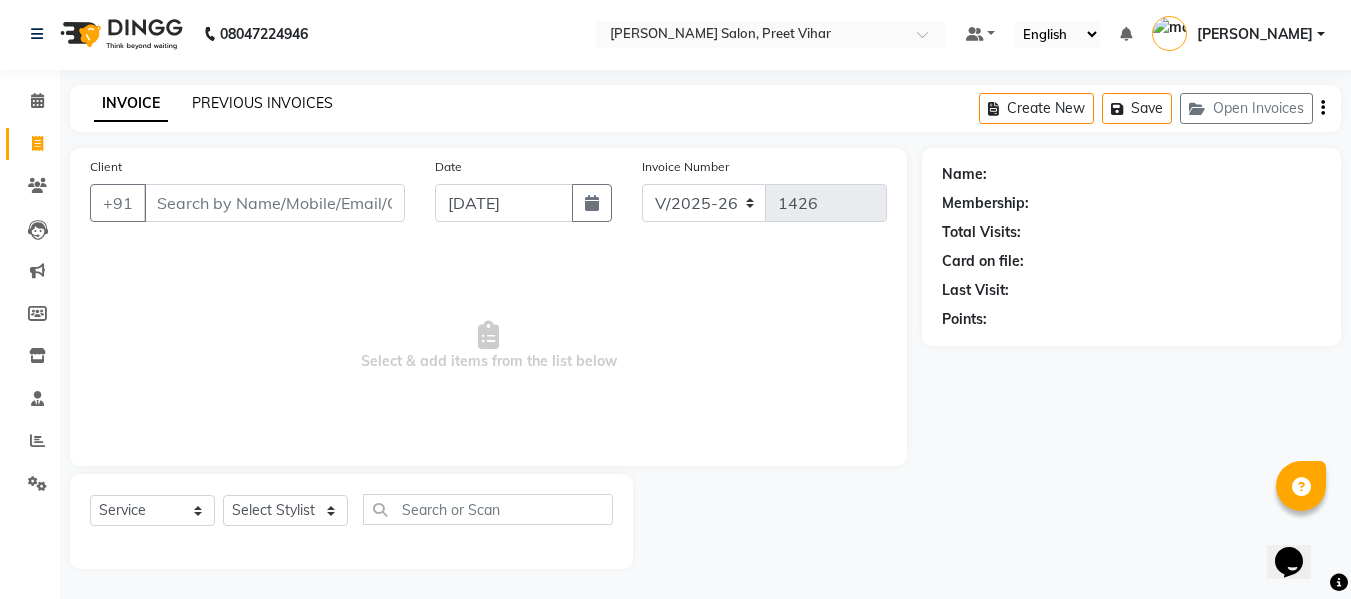 click on "PREVIOUS INVOICES" 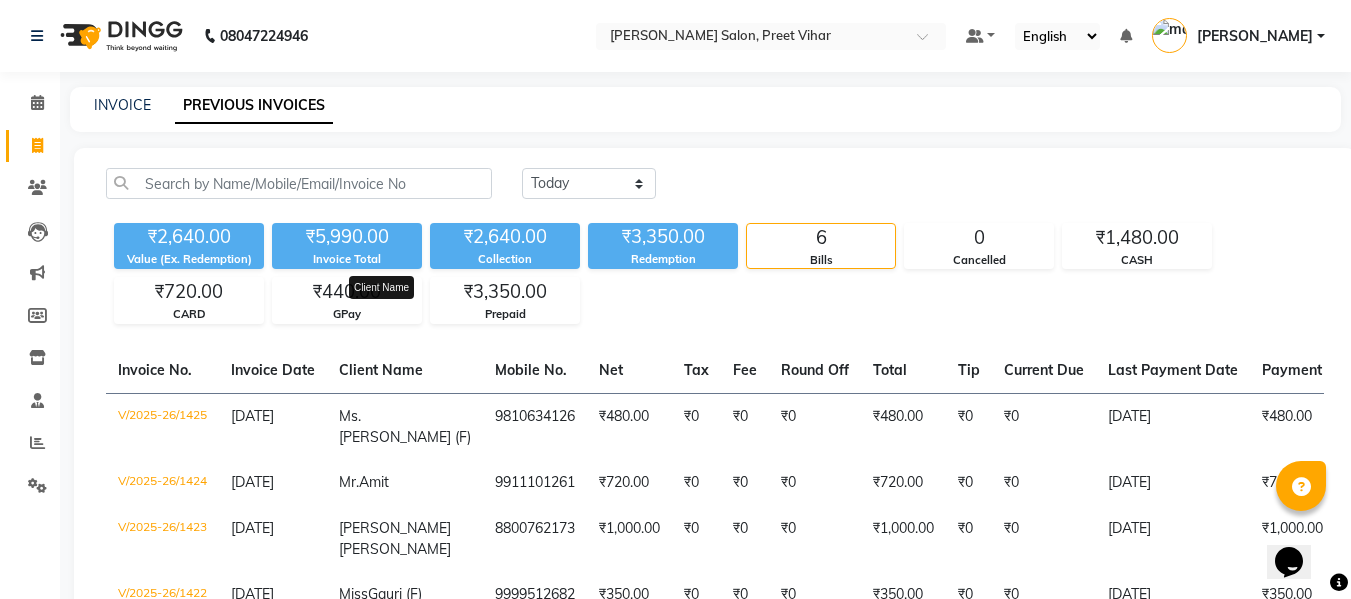 scroll, scrollTop: 85, scrollLeft: 0, axis: vertical 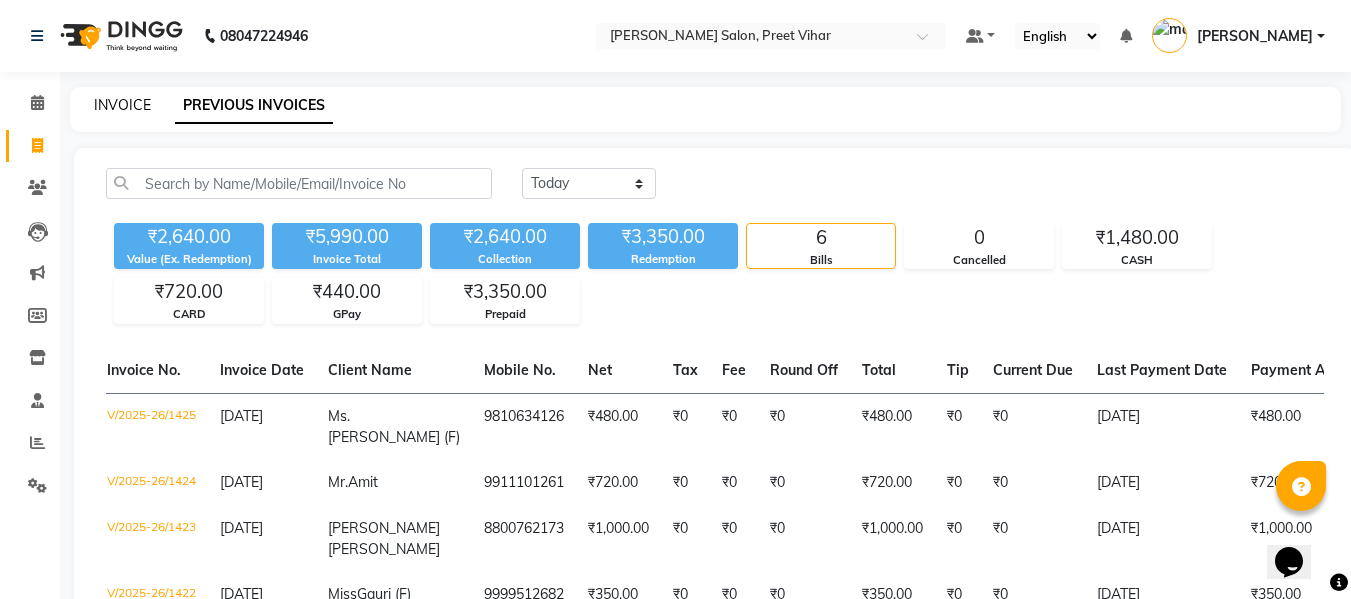 click on "INVOICE" 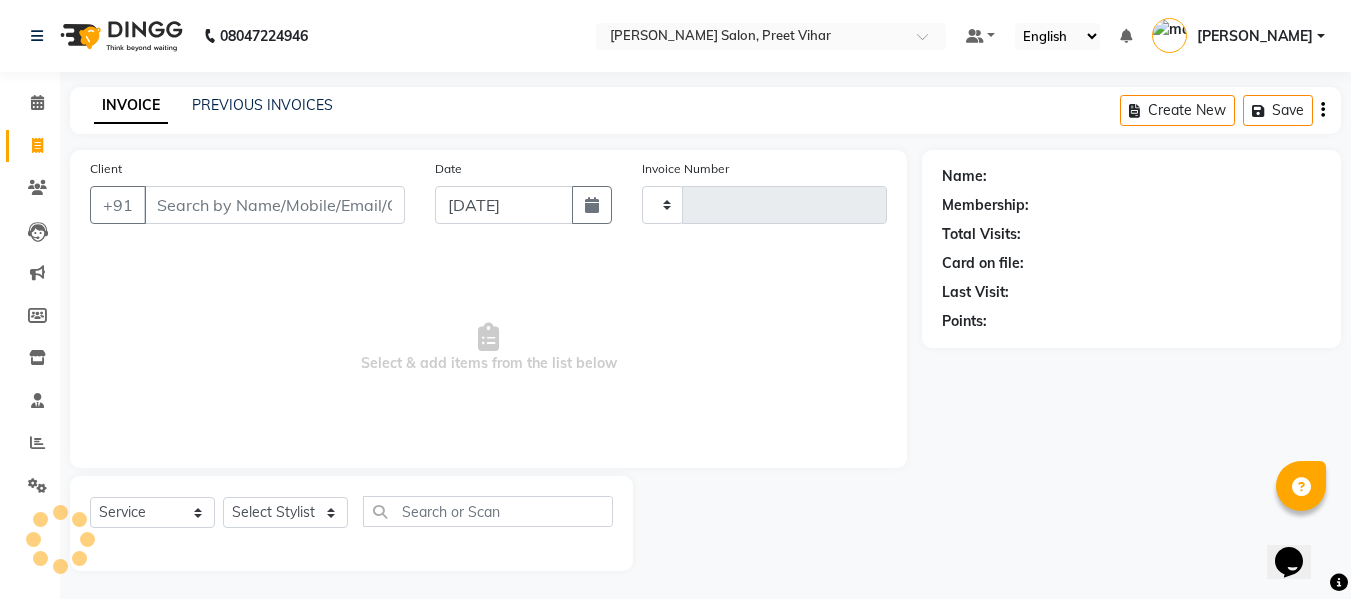 scroll, scrollTop: 2, scrollLeft: 0, axis: vertical 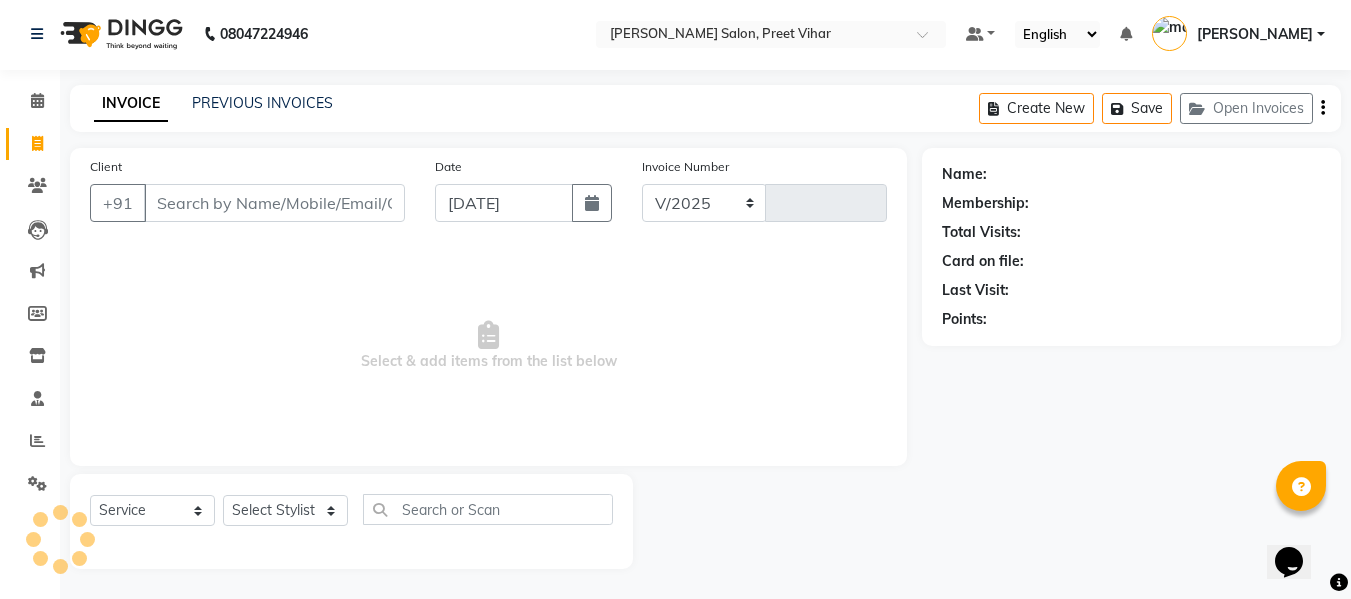 select on "6469" 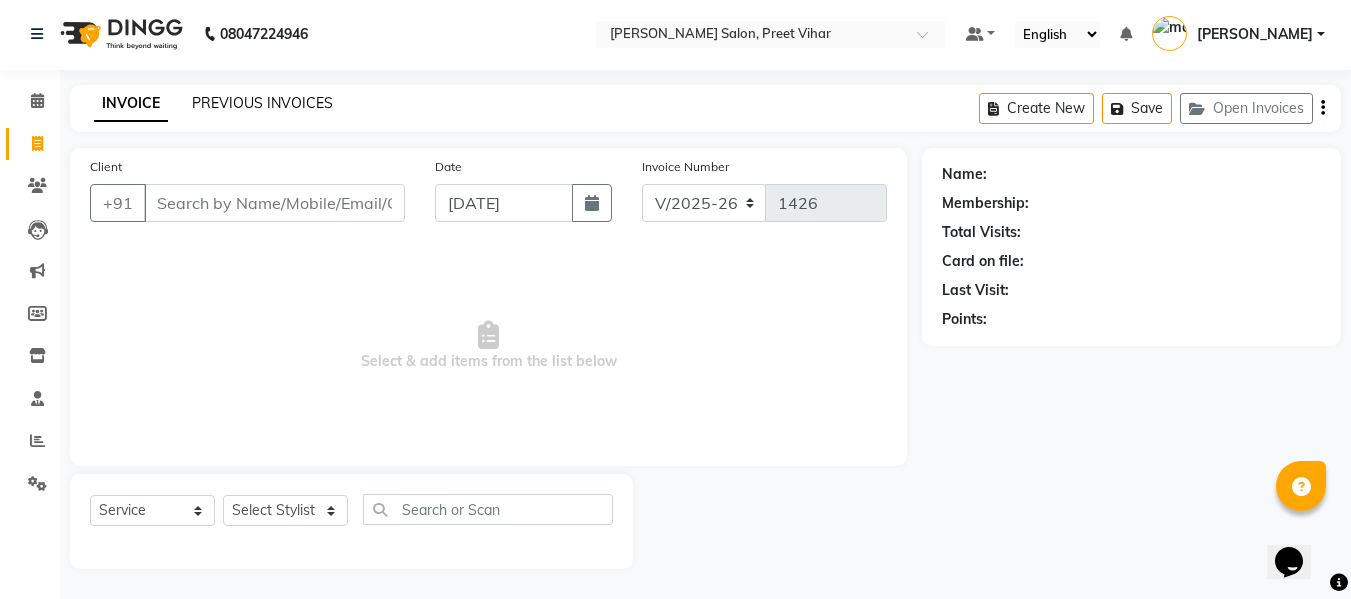 click on "PREVIOUS INVOICES" 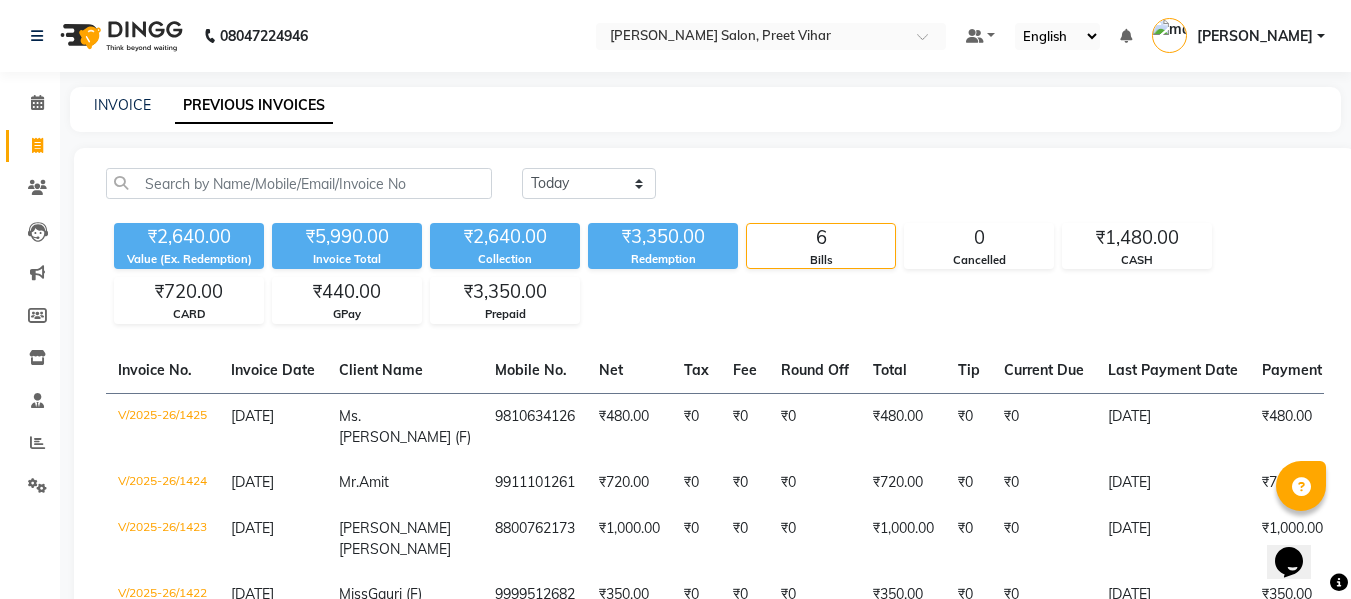 scroll, scrollTop: 295, scrollLeft: 0, axis: vertical 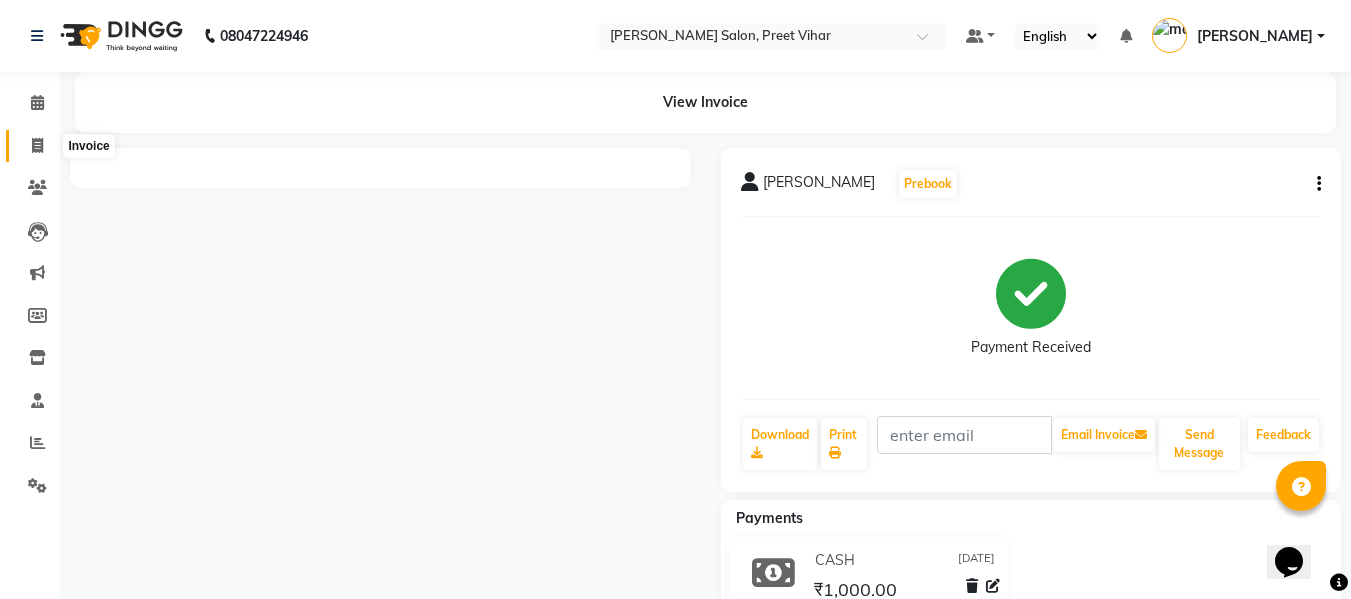 click 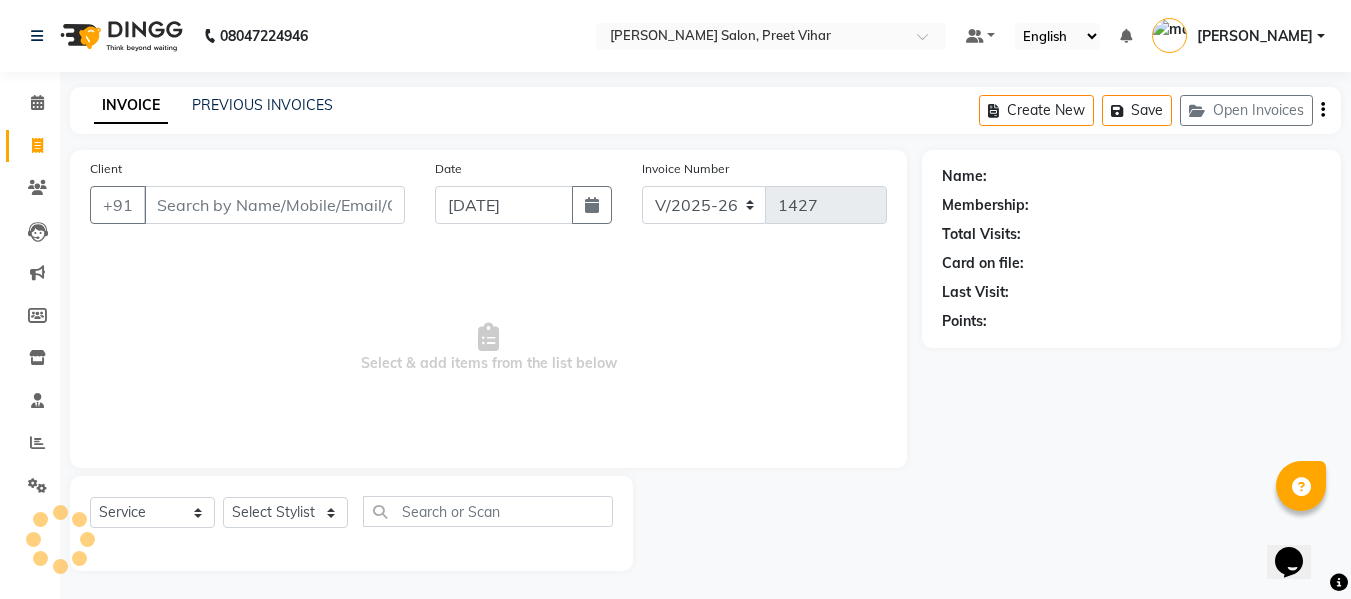scroll, scrollTop: 2, scrollLeft: 0, axis: vertical 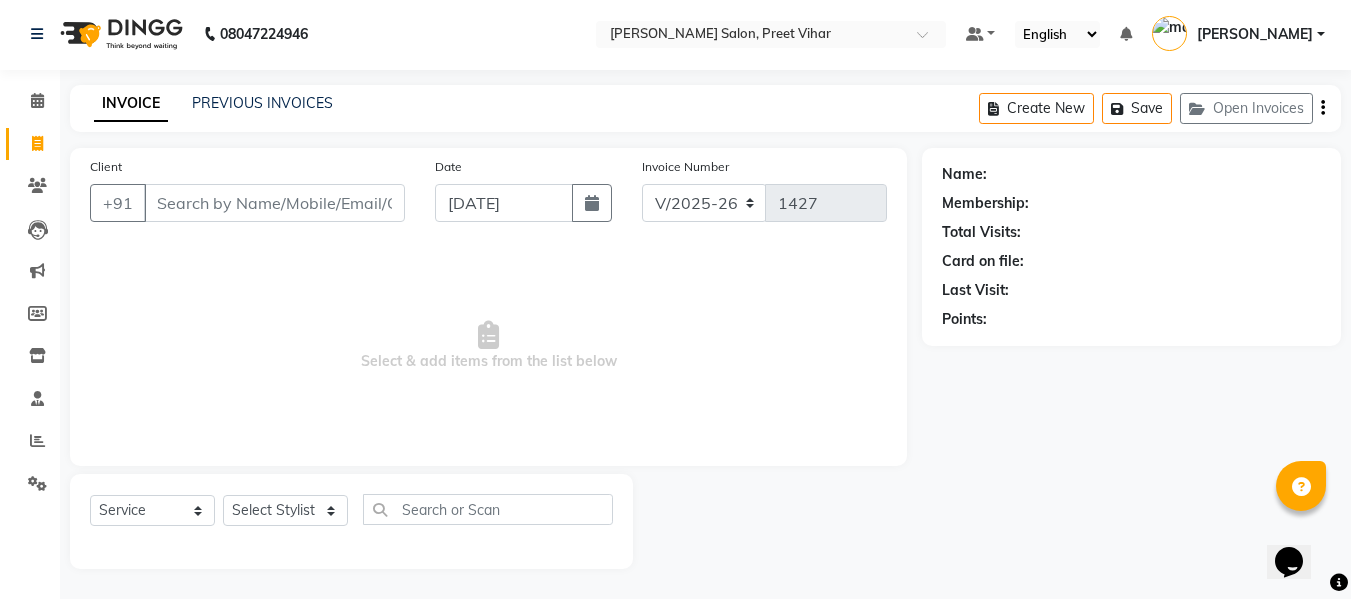 click on "Client" at bounding box center [274, 203] 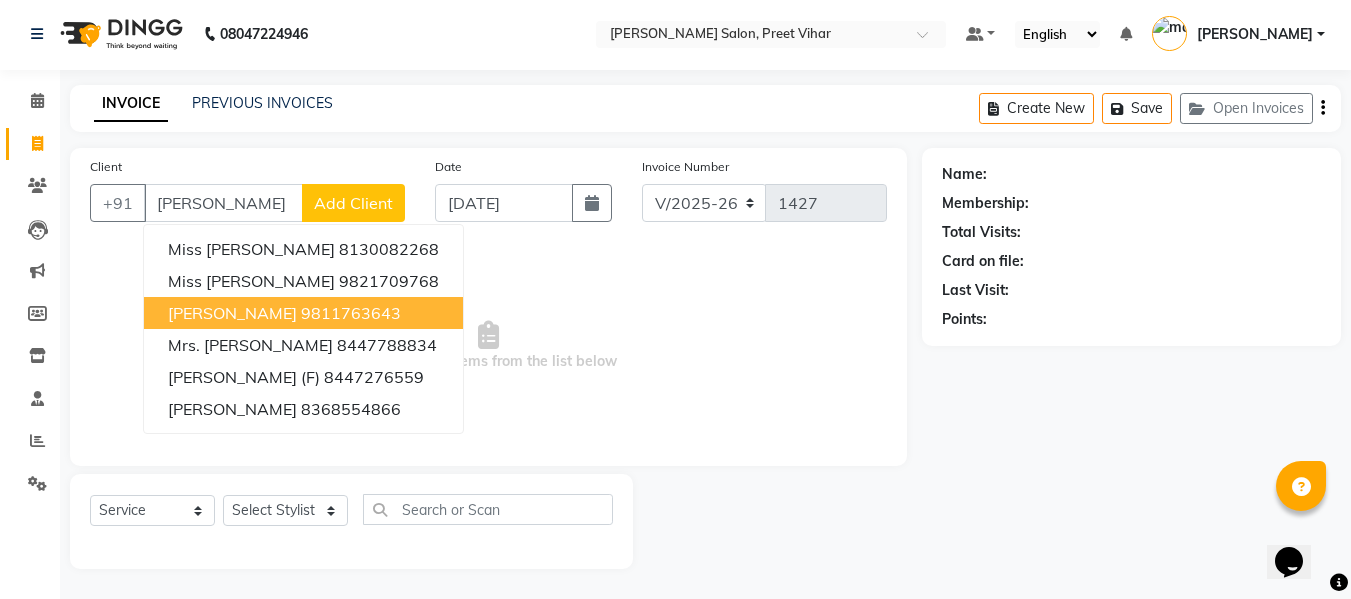 click on "[PERSON_NAME]" at bounding box center [232, 313] 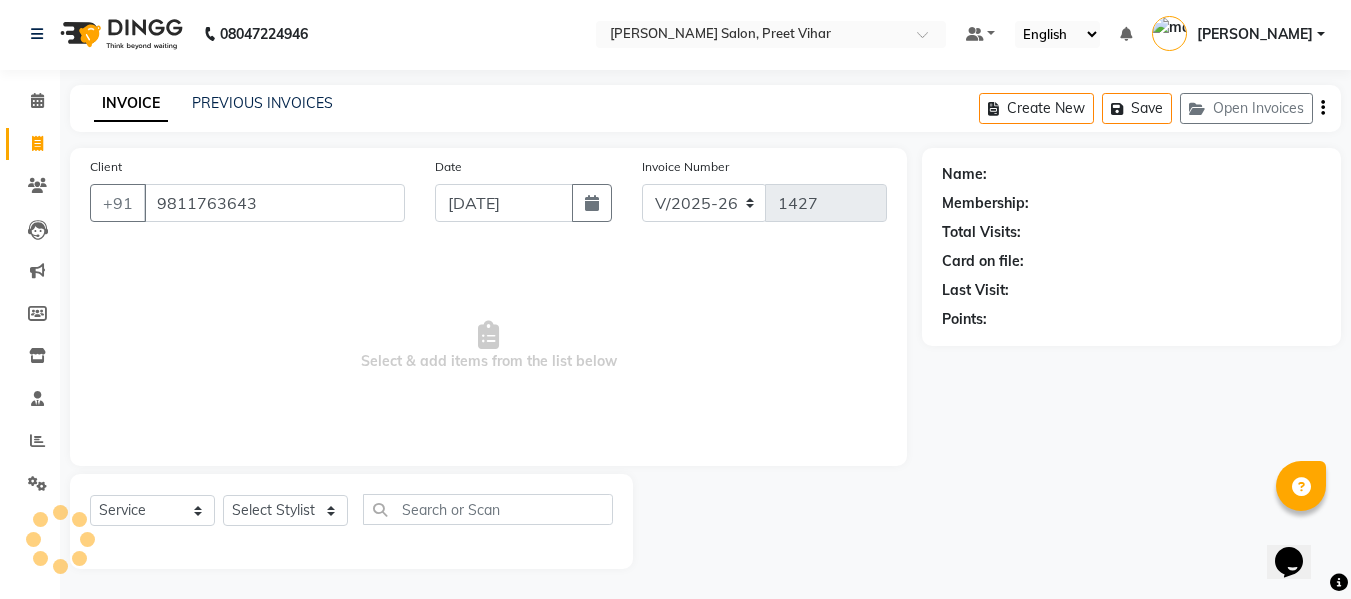 type on "9811763643" 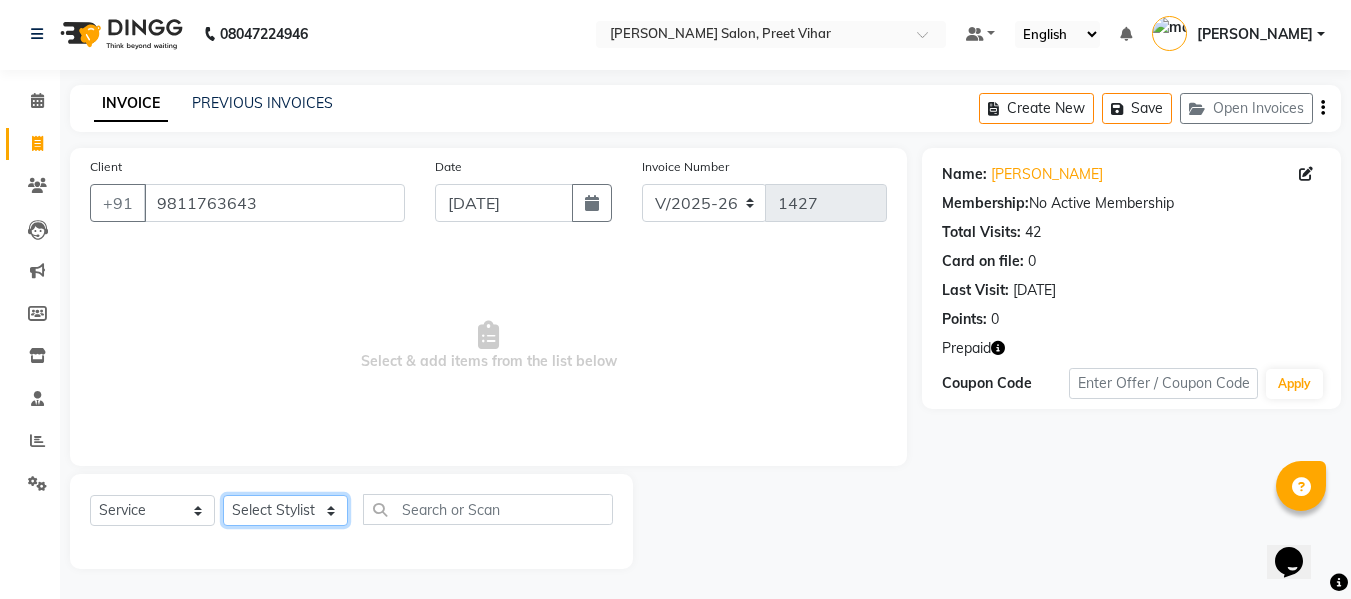 click on "Select Stylist [PERSON_NAME] [PERSON_NAME] Armaan  Dipika [PERSON_NAME] [PERSON_NAME] [PERSON_NAME] [PERSON_NAME] Nikhil [PERSON_NAME] [PERSON_NAME]  Twinkle Gupta" 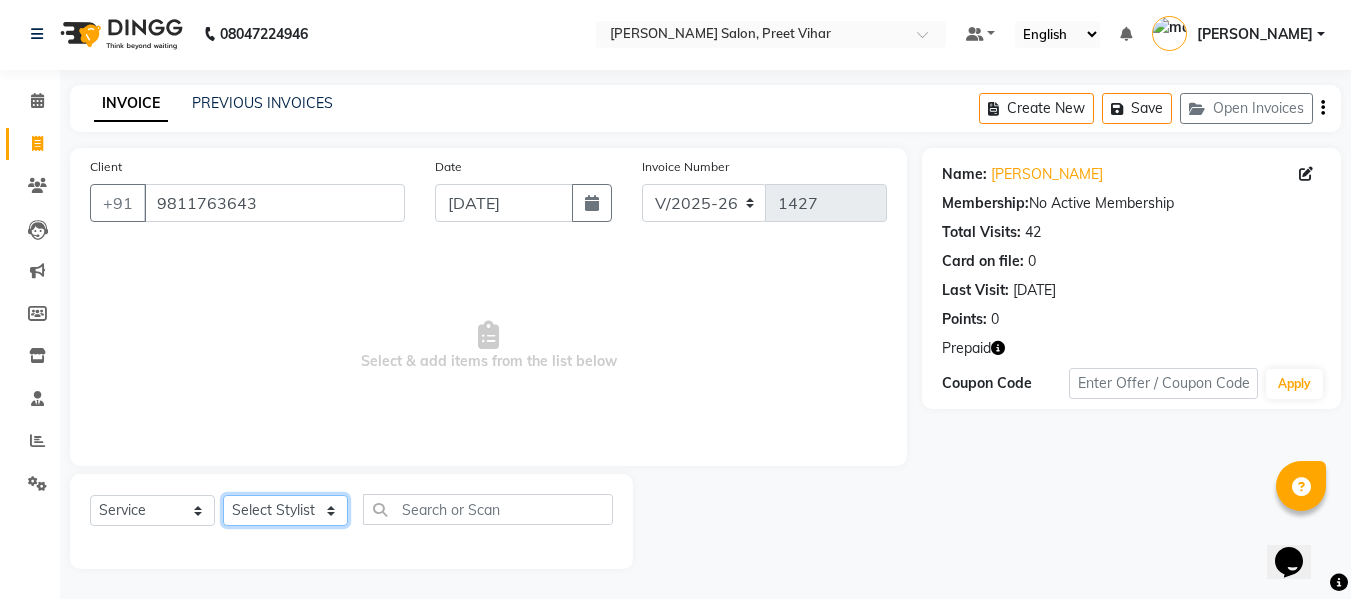 select on "49733" 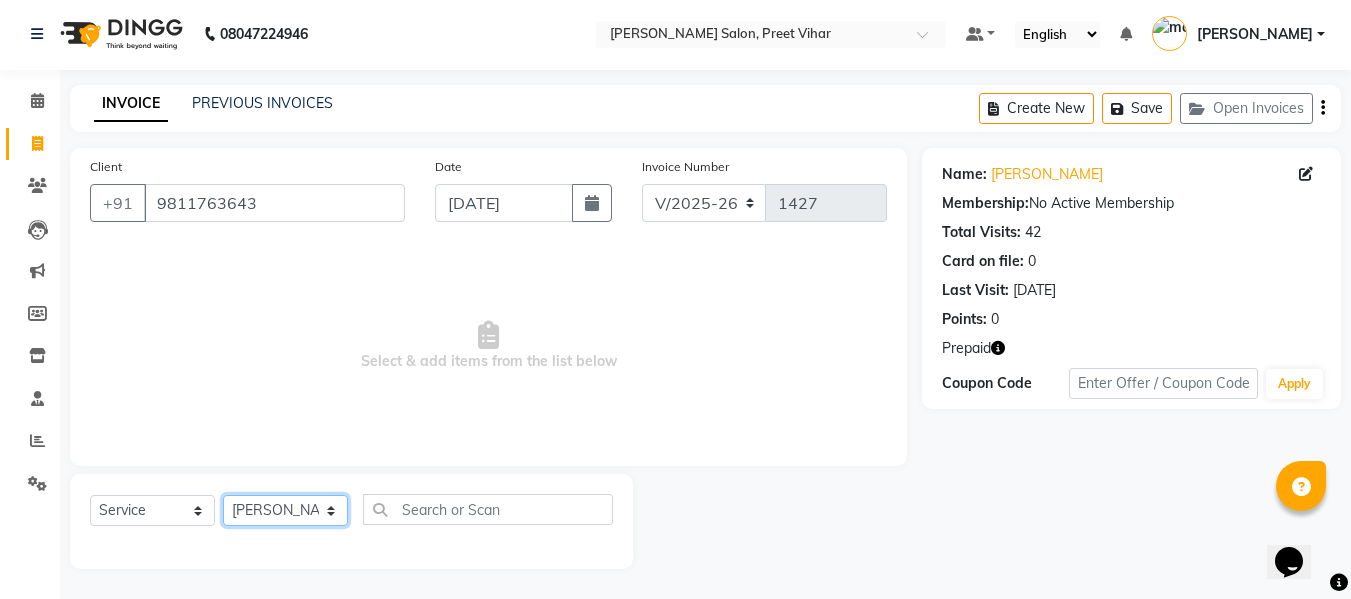 click on "Select Stylist [PERSON_NAME] [PERSON_NAME] Armaan  Dipika [PERSON_NAME] [PERSON_NAME] [PERSON_NAME] [PERSON_NAME] Nikhil [PERSON_NAME] [PERSON_NAME]  Twinkle Gupta" 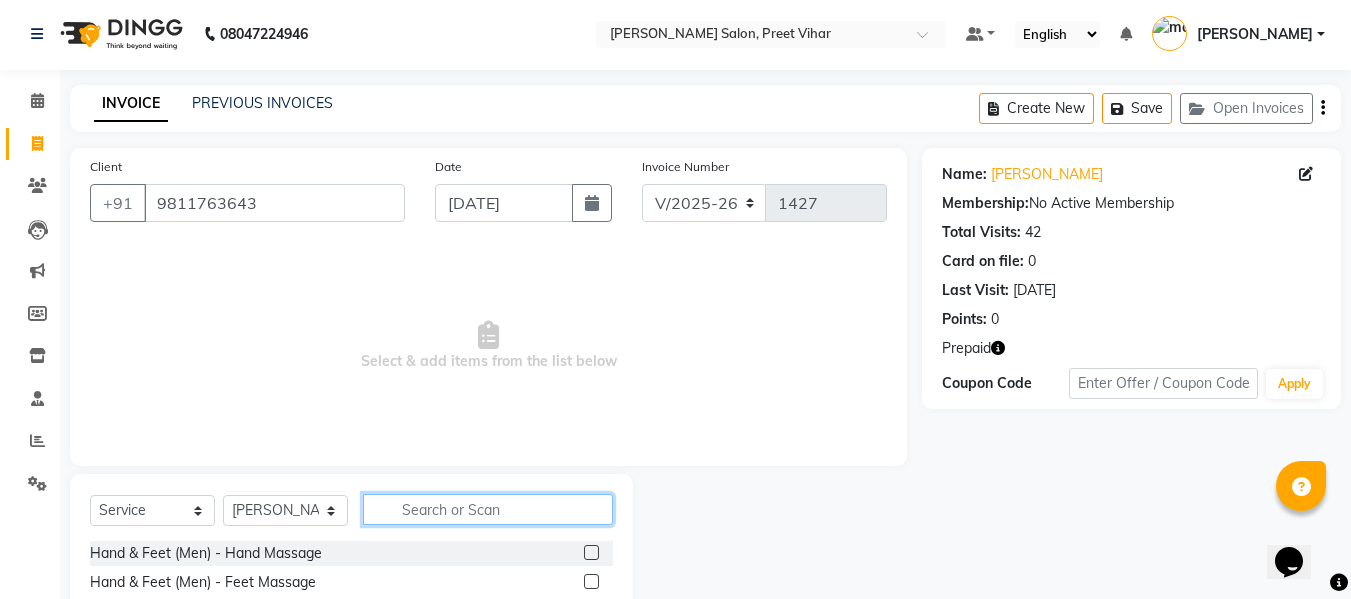 click 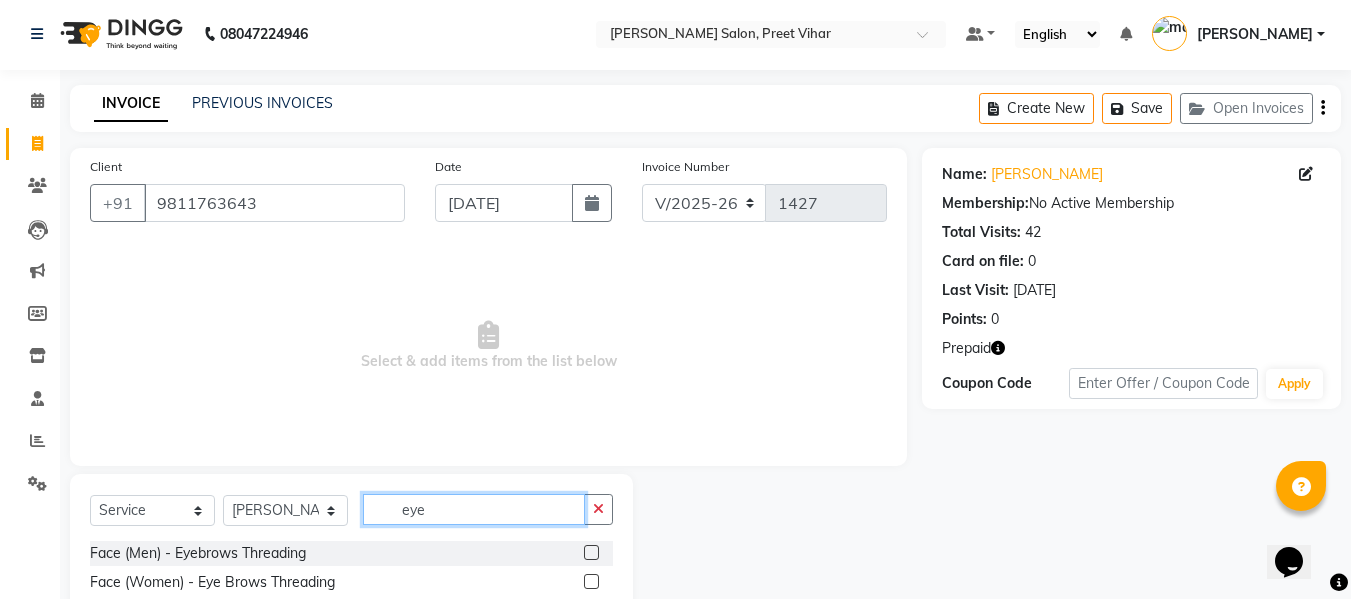 type on "eye" 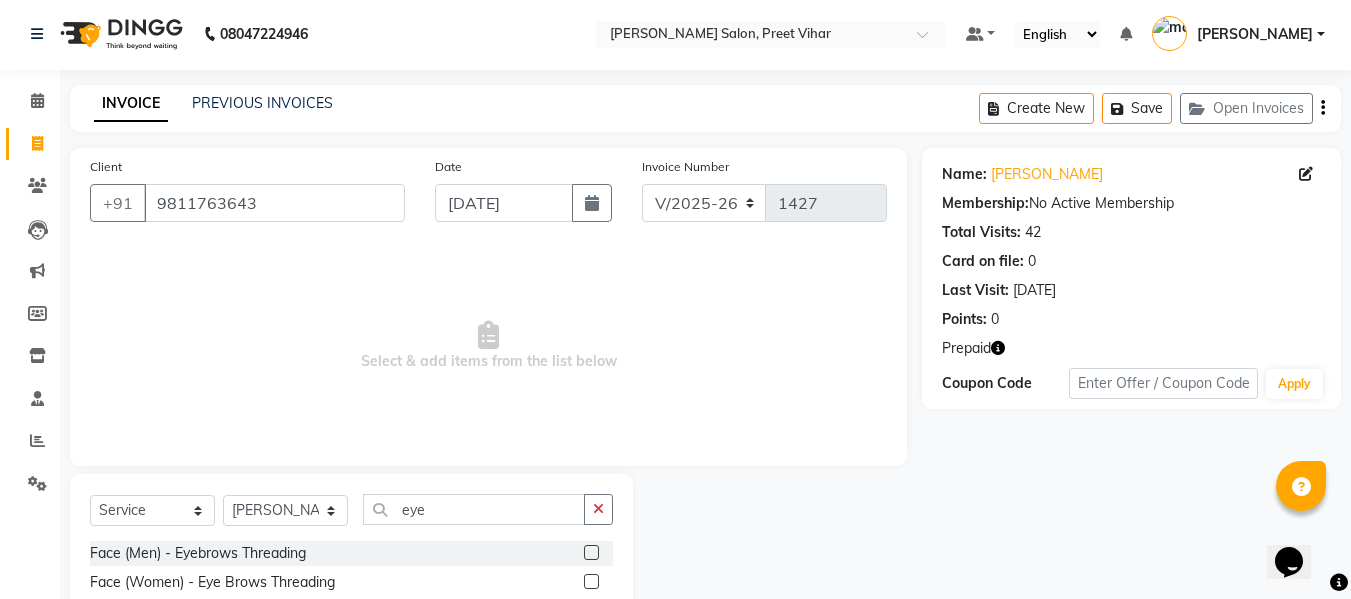 click 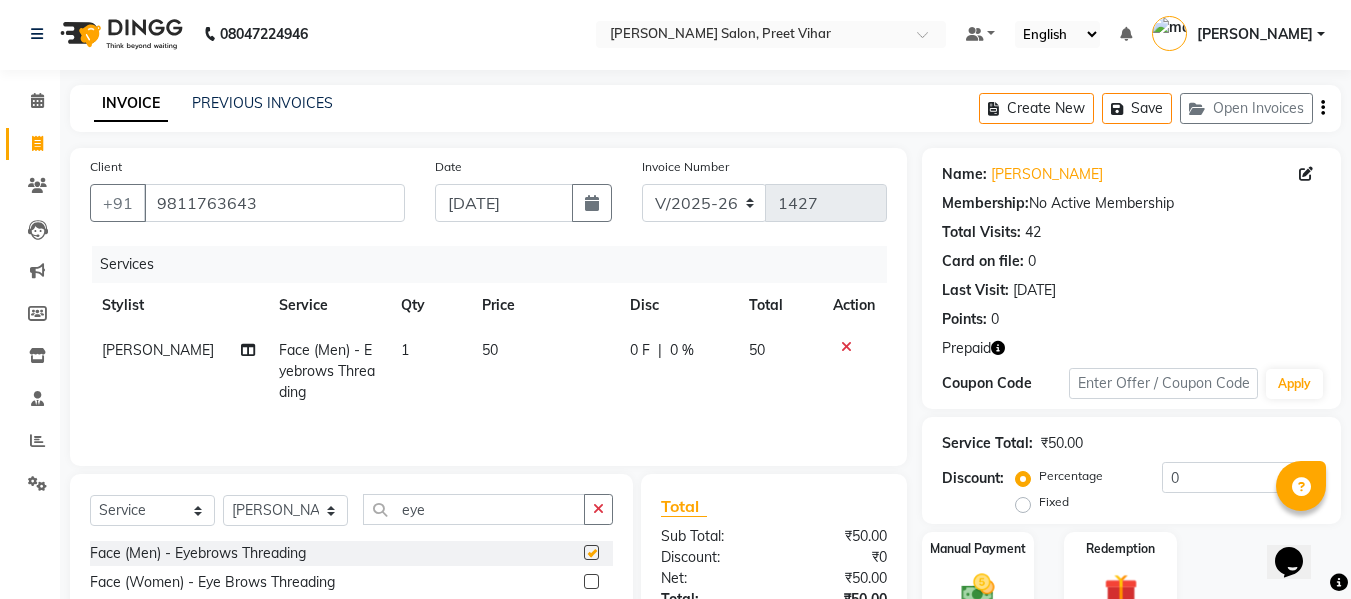 checkbox on "false" 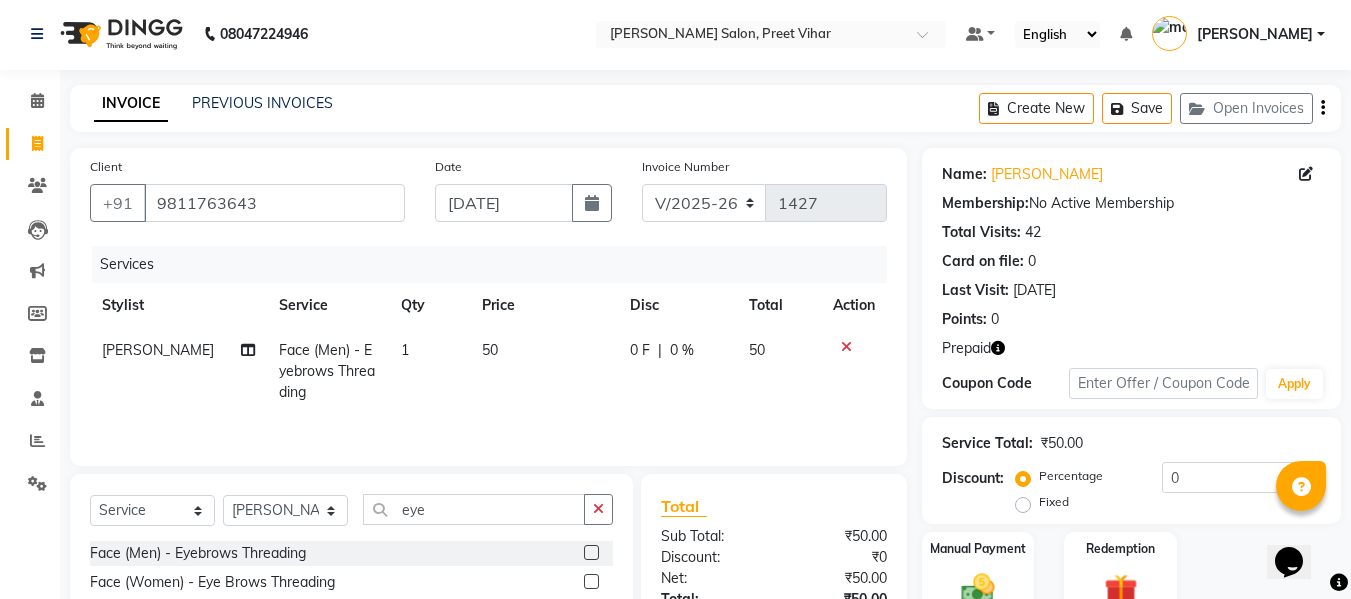 click 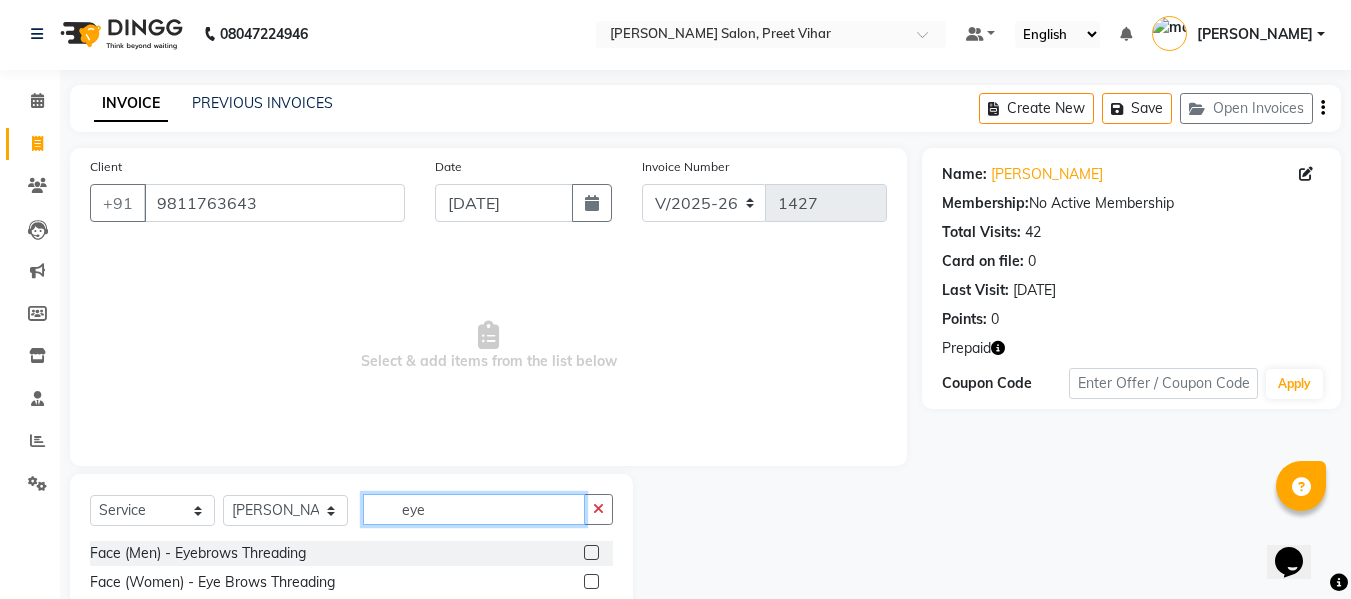 click on "eye" 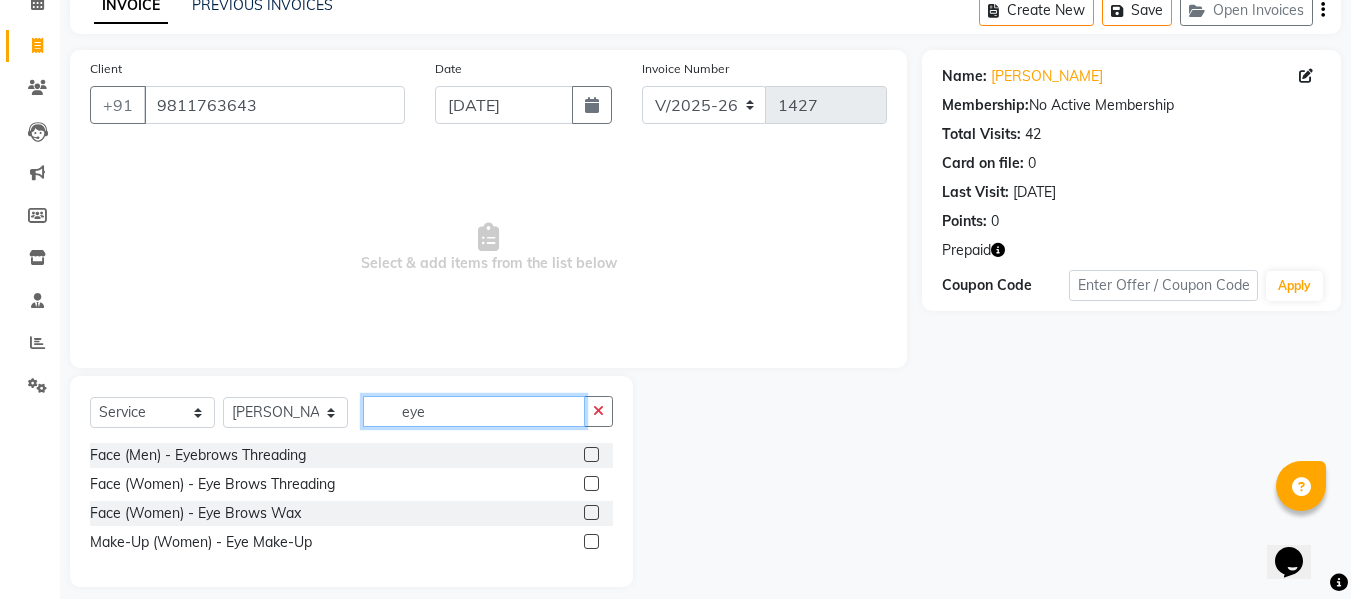 scroll, scrollTop: 101, scrollLeft: 0, axis: vertical 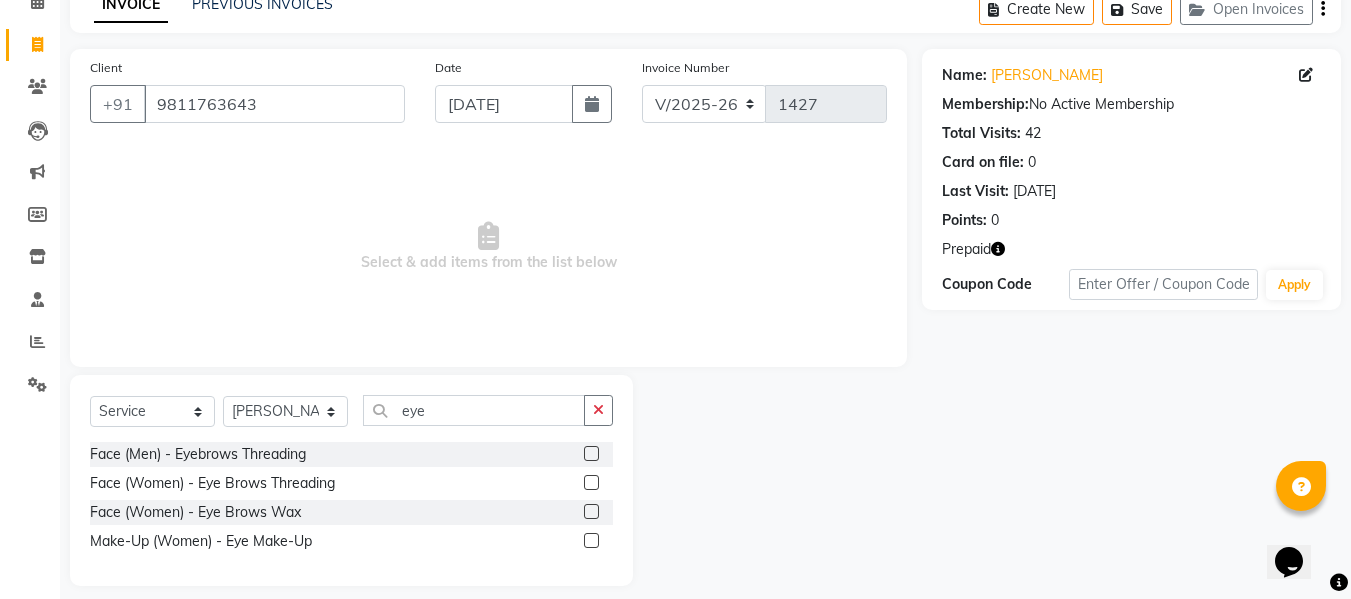 click 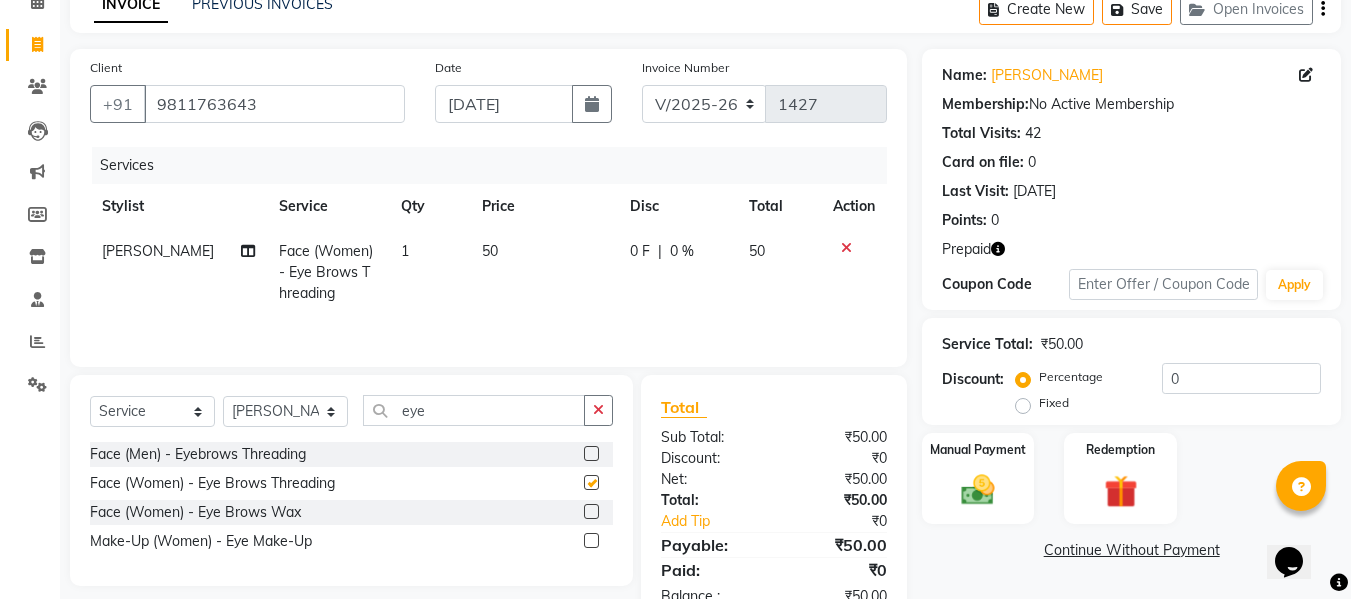 checkbox on "false" 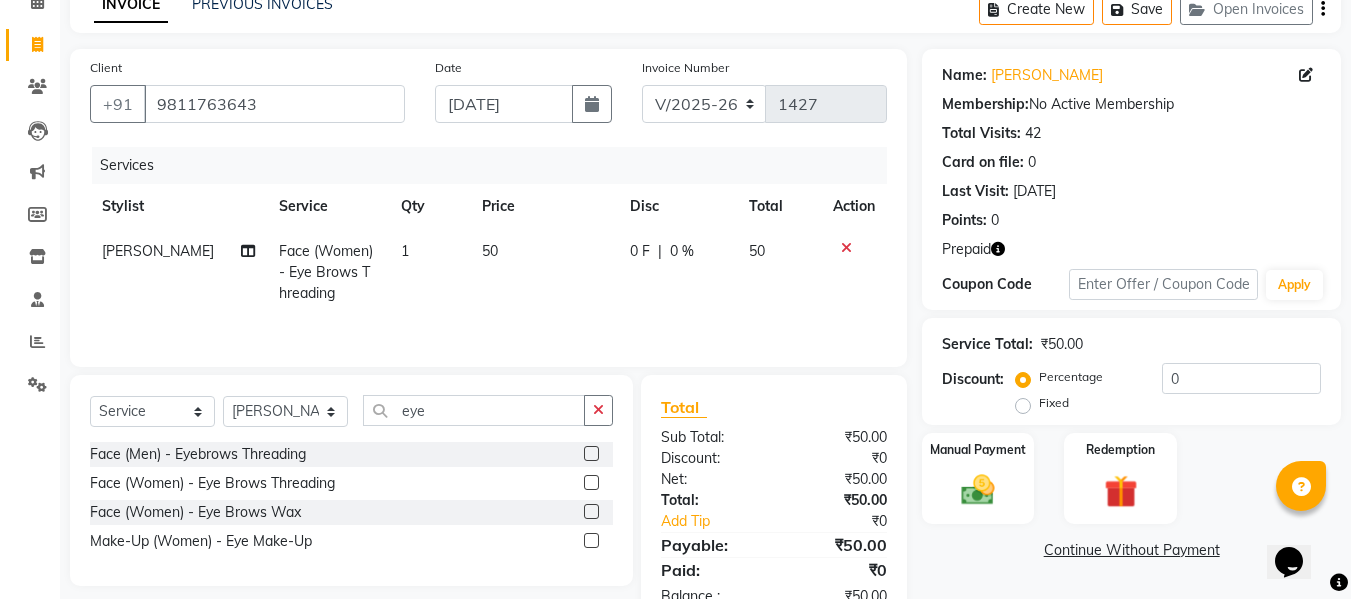 click on "Select  Service  Product  Membership  Package Voucher Prepaid Gift Card  Select Stylist [PERSON_NAME] [PERSON_NAME] Armaan  Dipika [PERSON_NAME] [PERSON_NAME] [PERSON_NAME] [PERSON_NAME] Nikhil [PERSON_NAME] [PERSON_NAME]  Twinkle Gupta eye Face (Men) - Eyebrows Threading  Face (Women) - Eye Brows Threading  Face (Women) - Eye Brows Wax  Make-Up (Women) - Eye Make-Up" 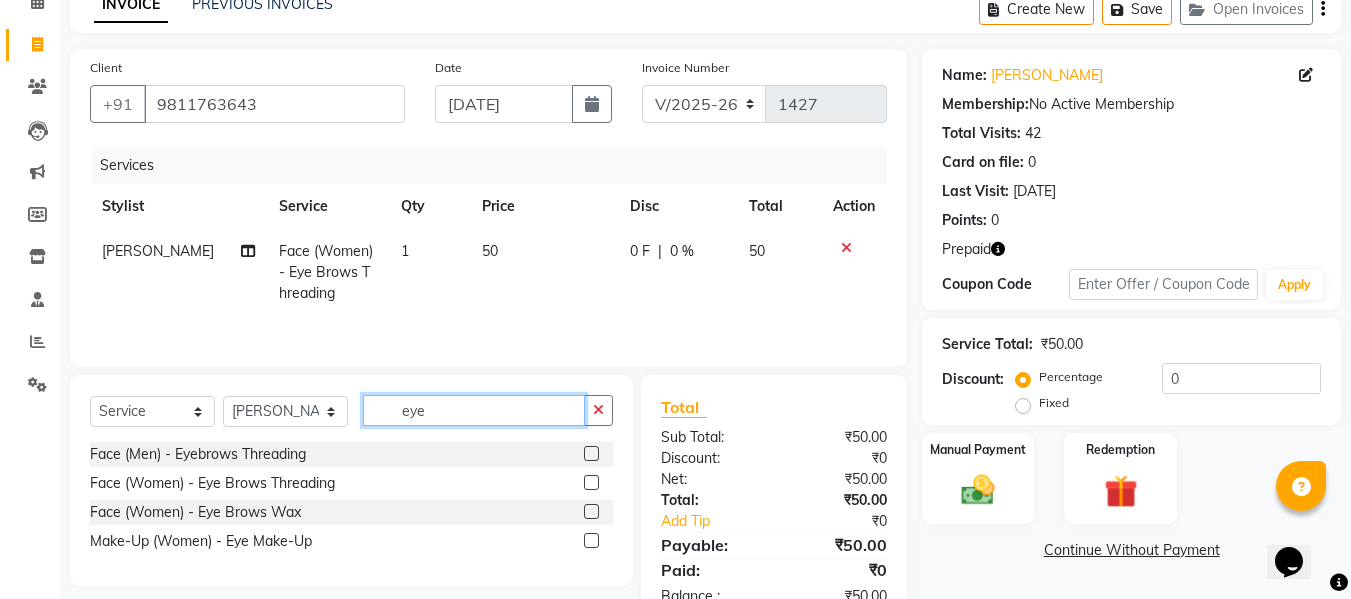 click on "eye" 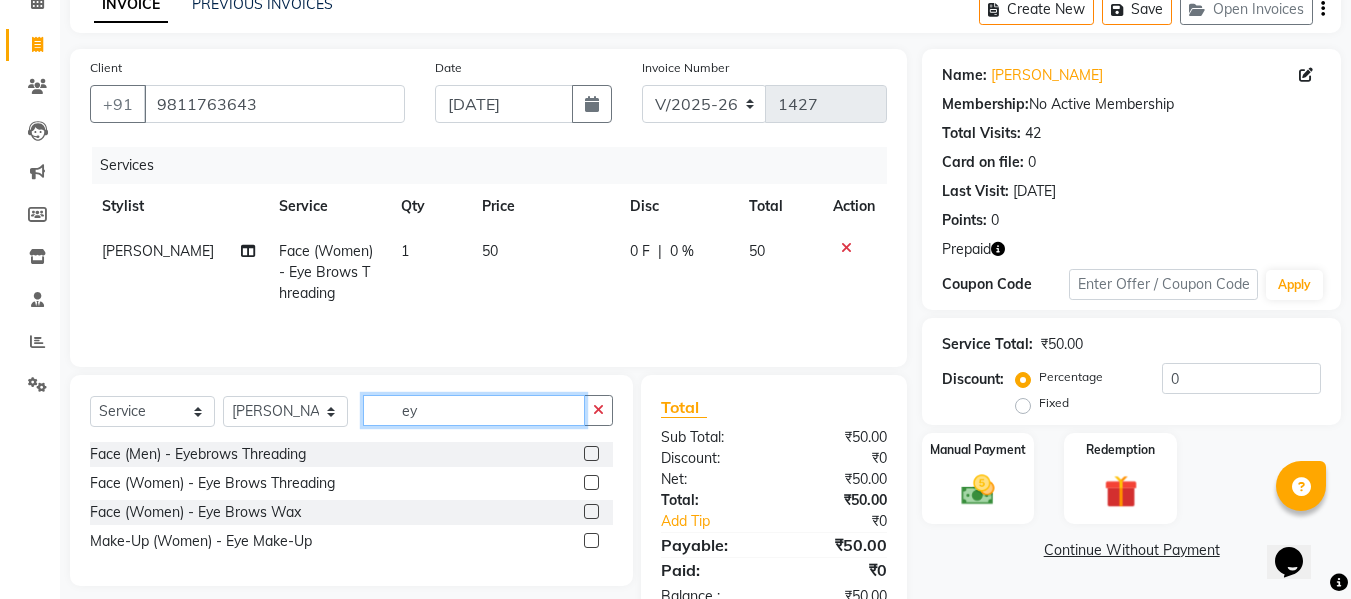 type on "e" 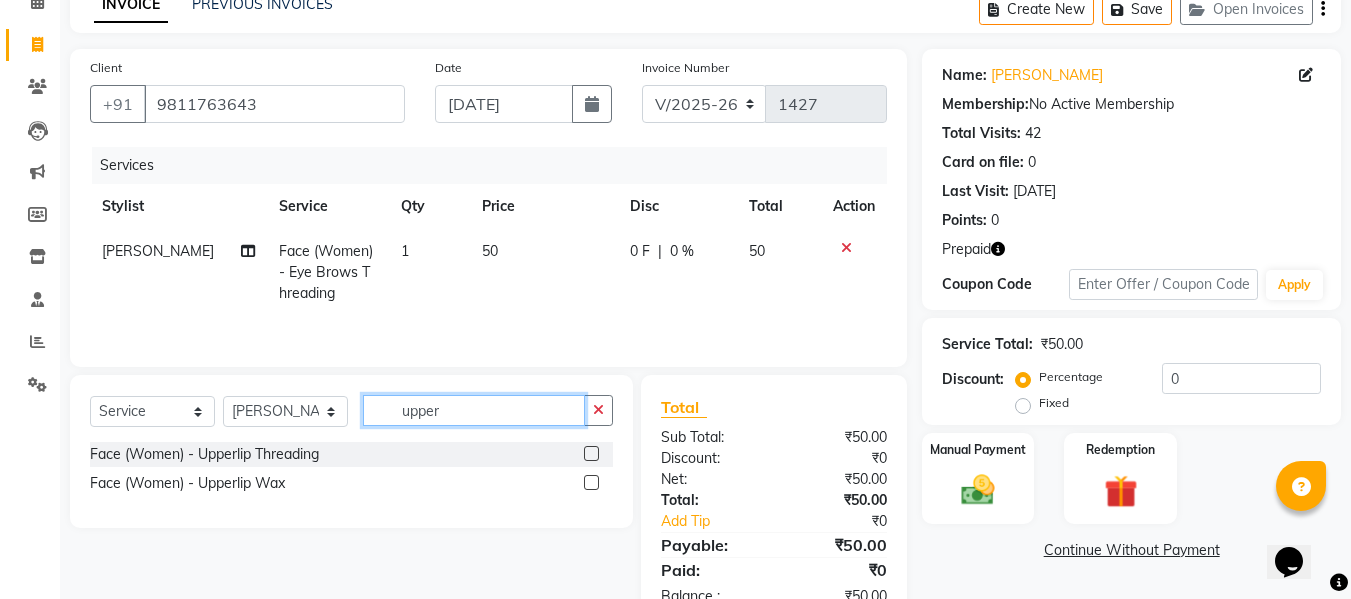 type on "upper" 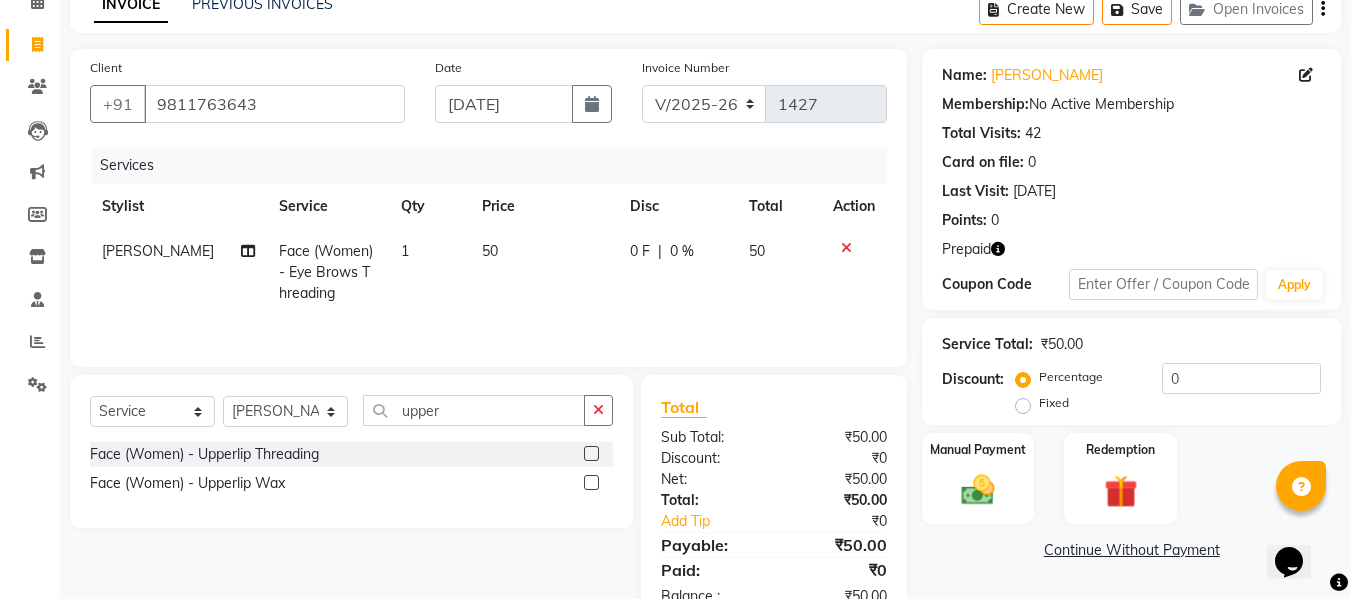 click 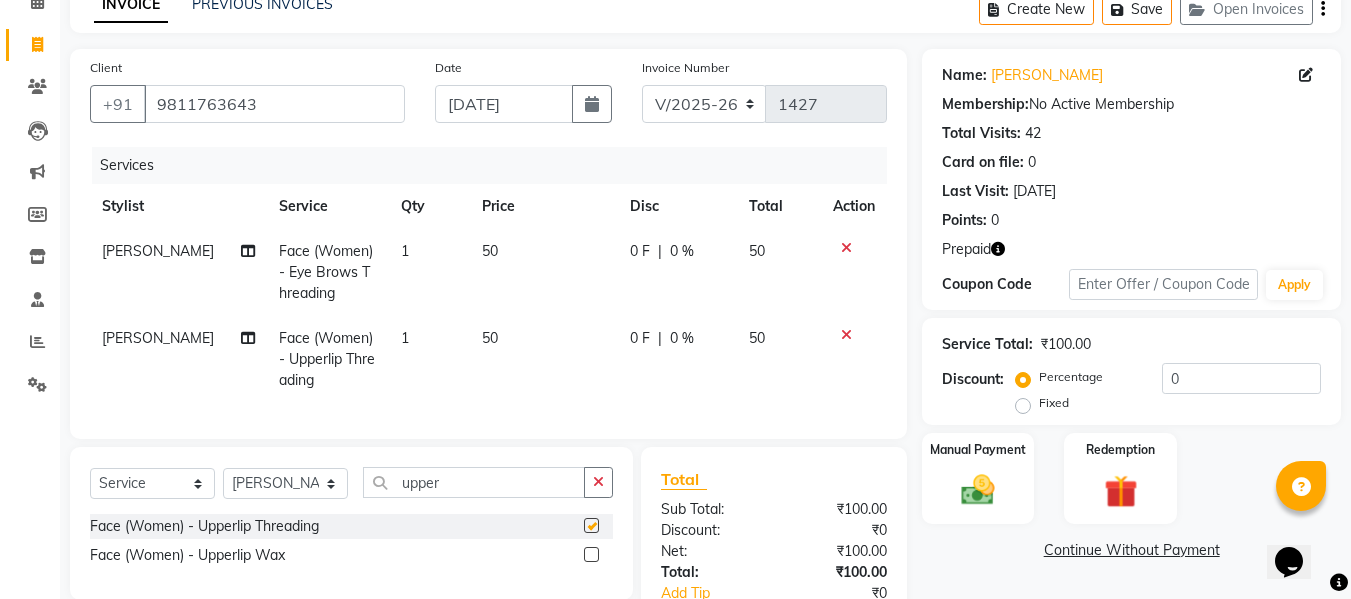 scroll, scrollTop: 246, scrollLeft: 0, axis: vertical 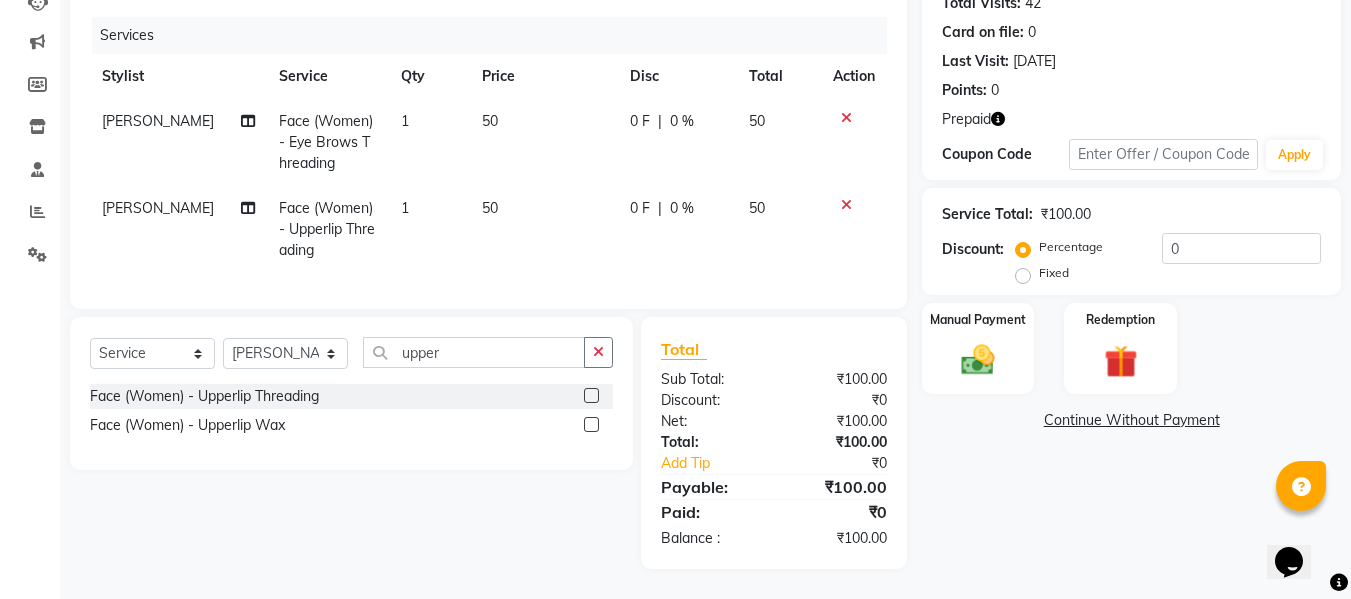 checkbox on "false" 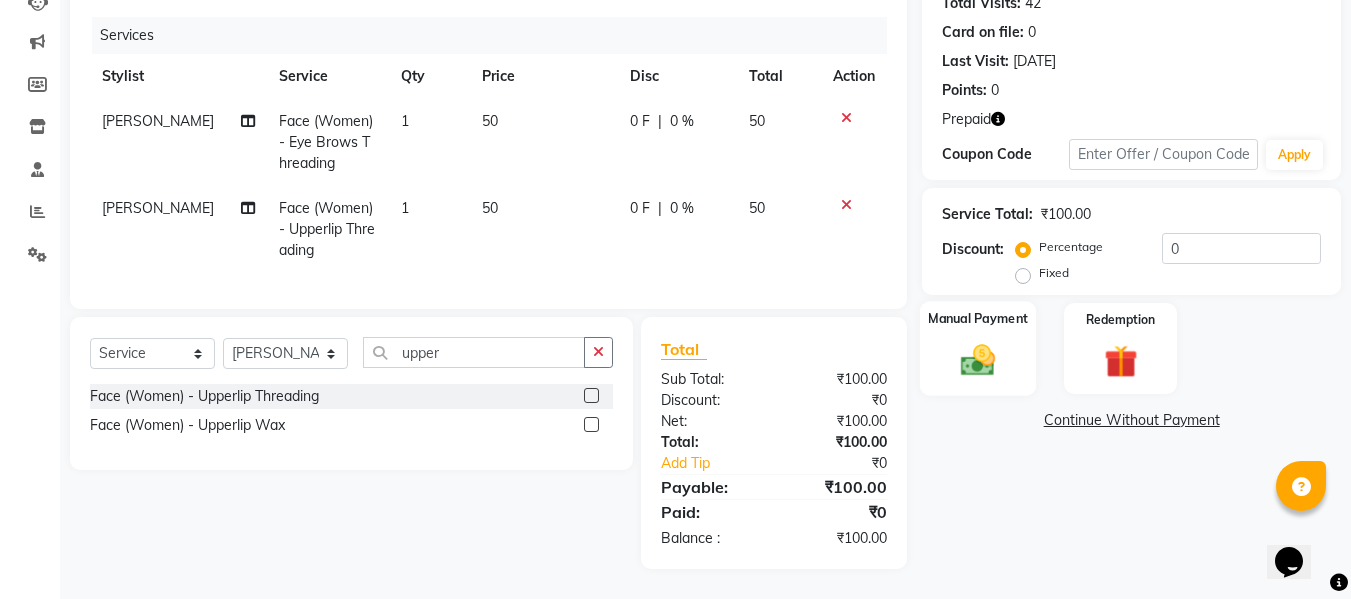 click 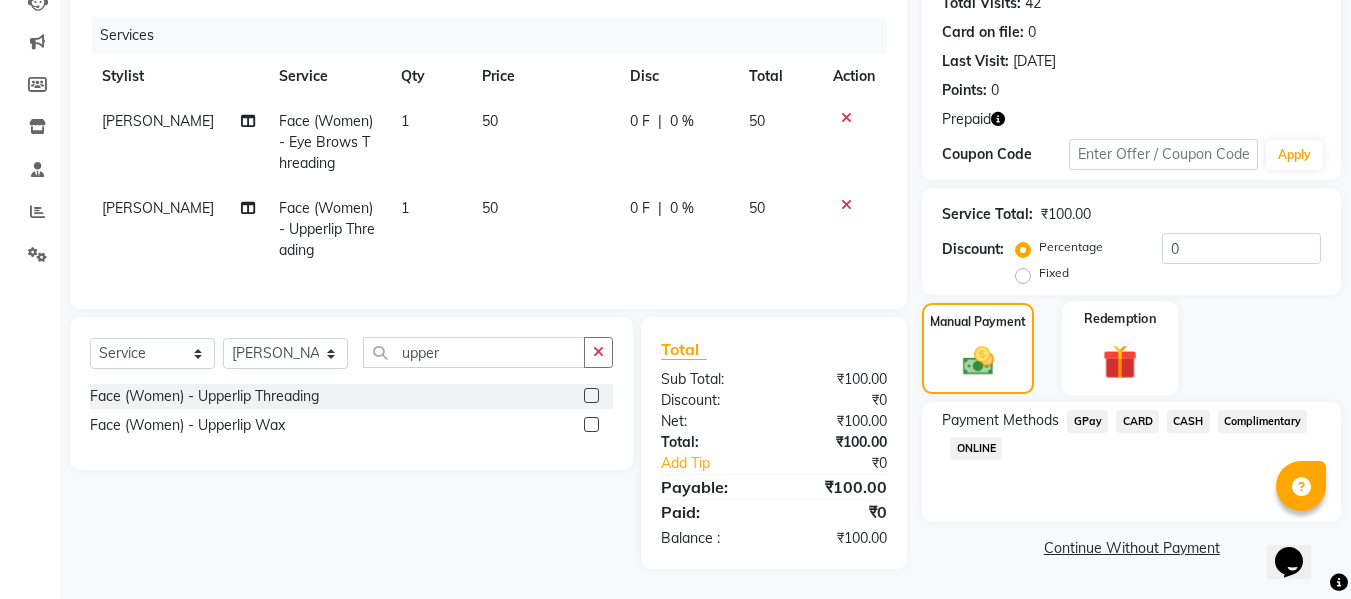 click on "Redemption" 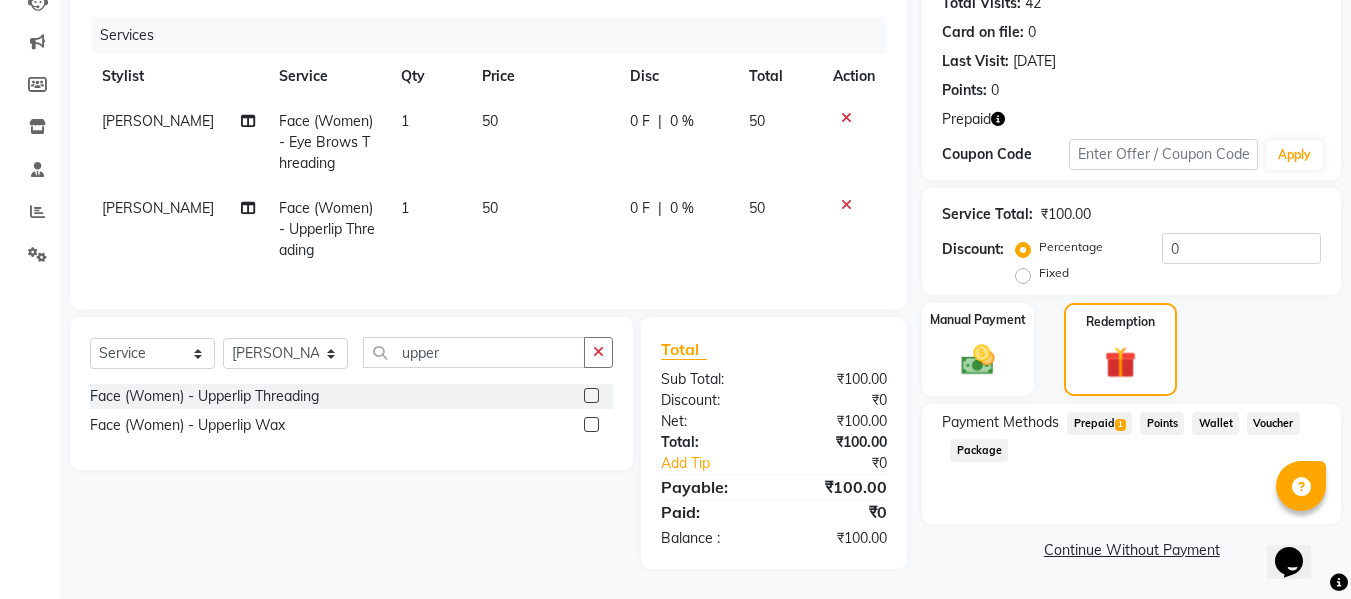 click on "Prepaid  1" 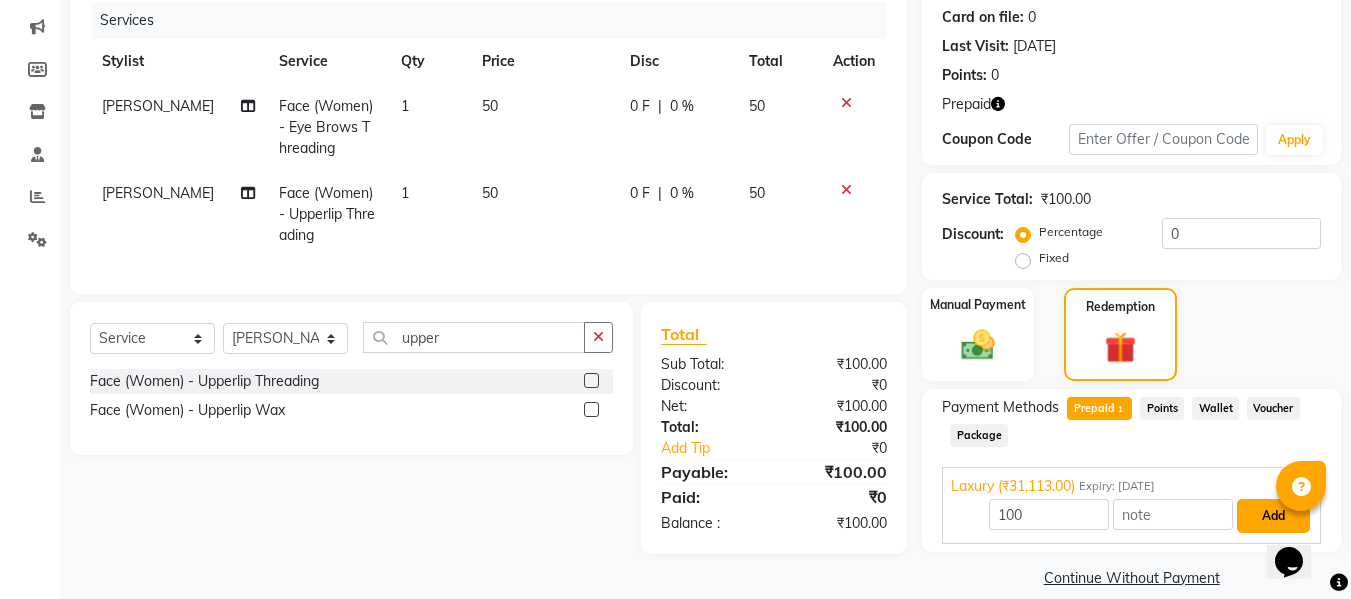 click on "Add" at bounding box center (1273, 516) 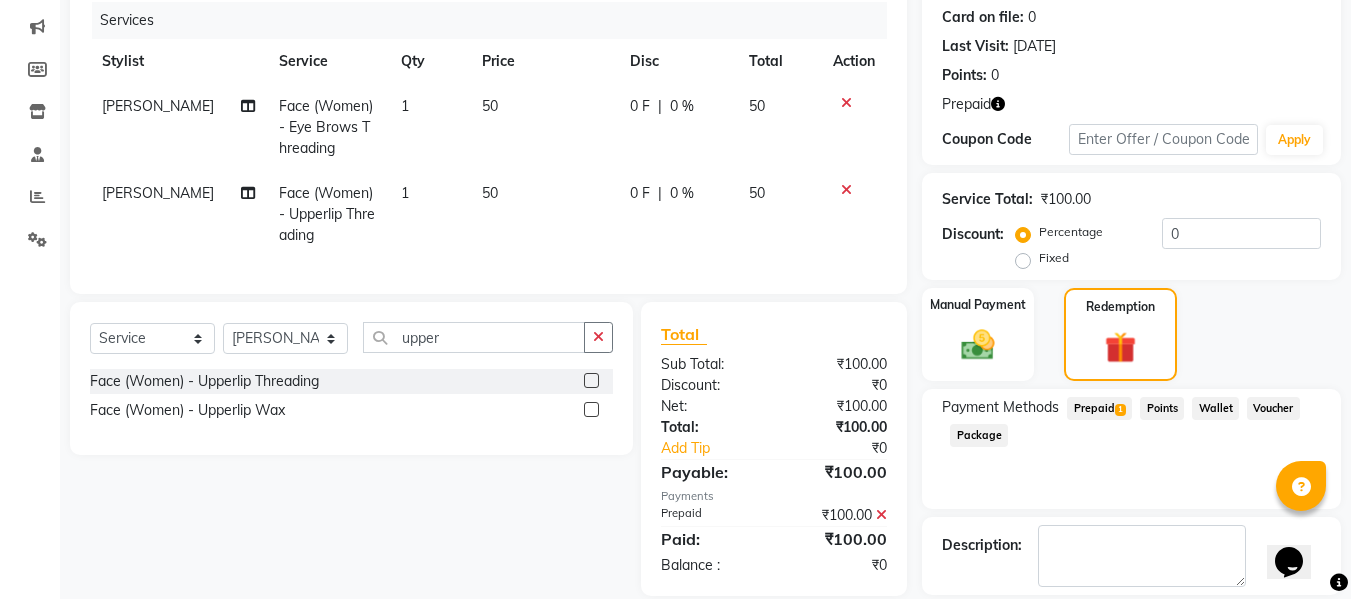 scroll, scrollTop: 340, scrollLeft: 0, axis: vertical 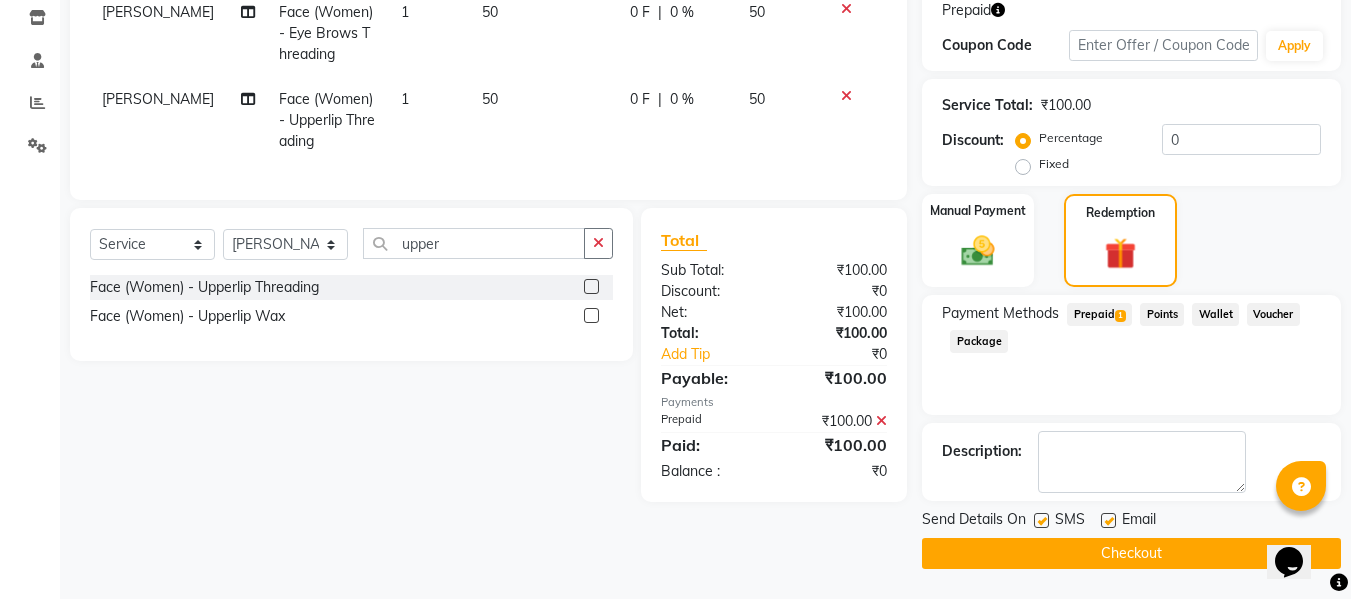click on "Checkout" 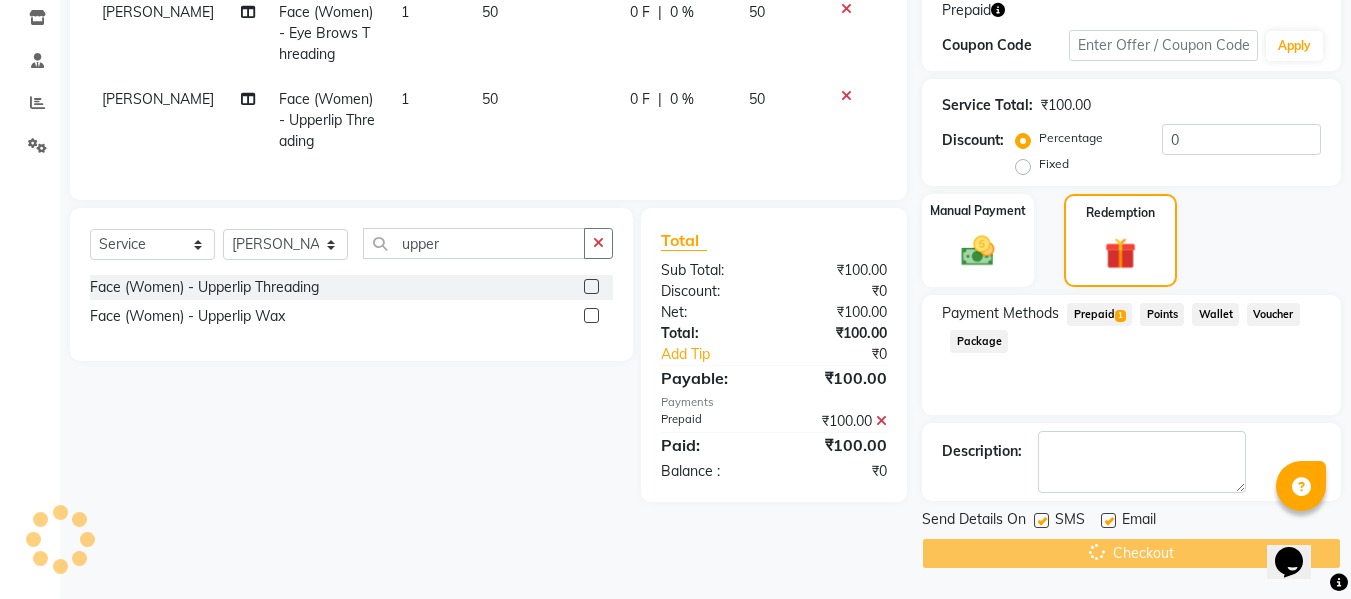 scroll, scrollTop: 0, scrollLeft: 0, axis: both 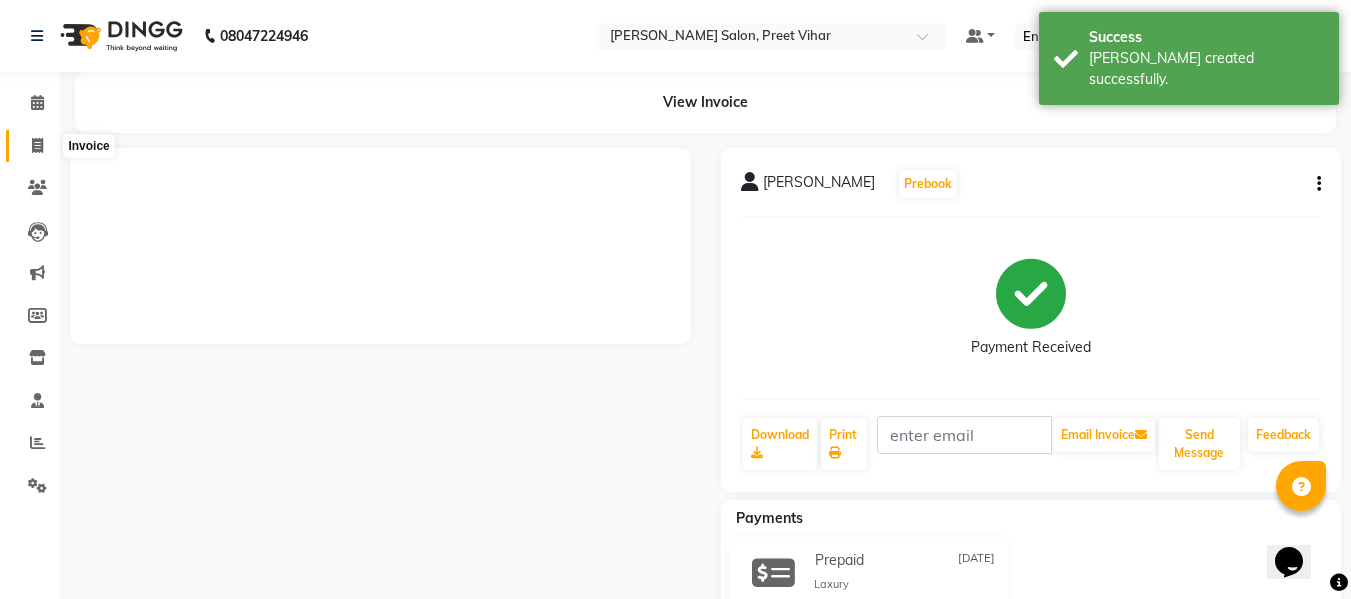 click 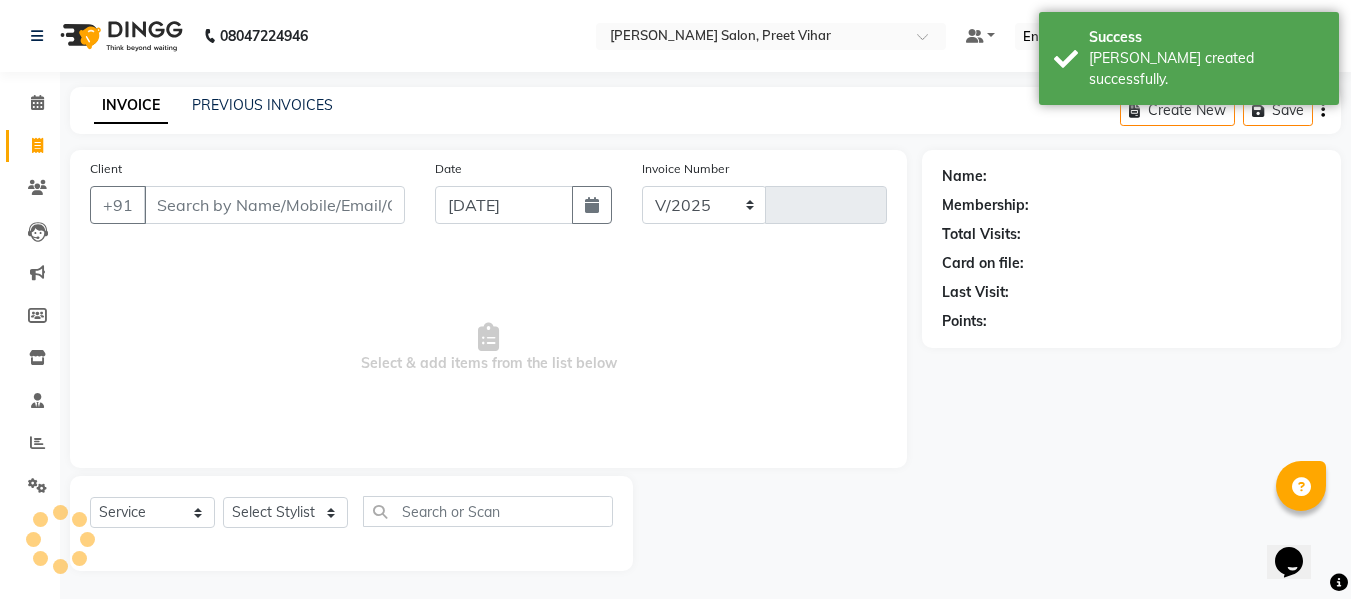 select on "6469" 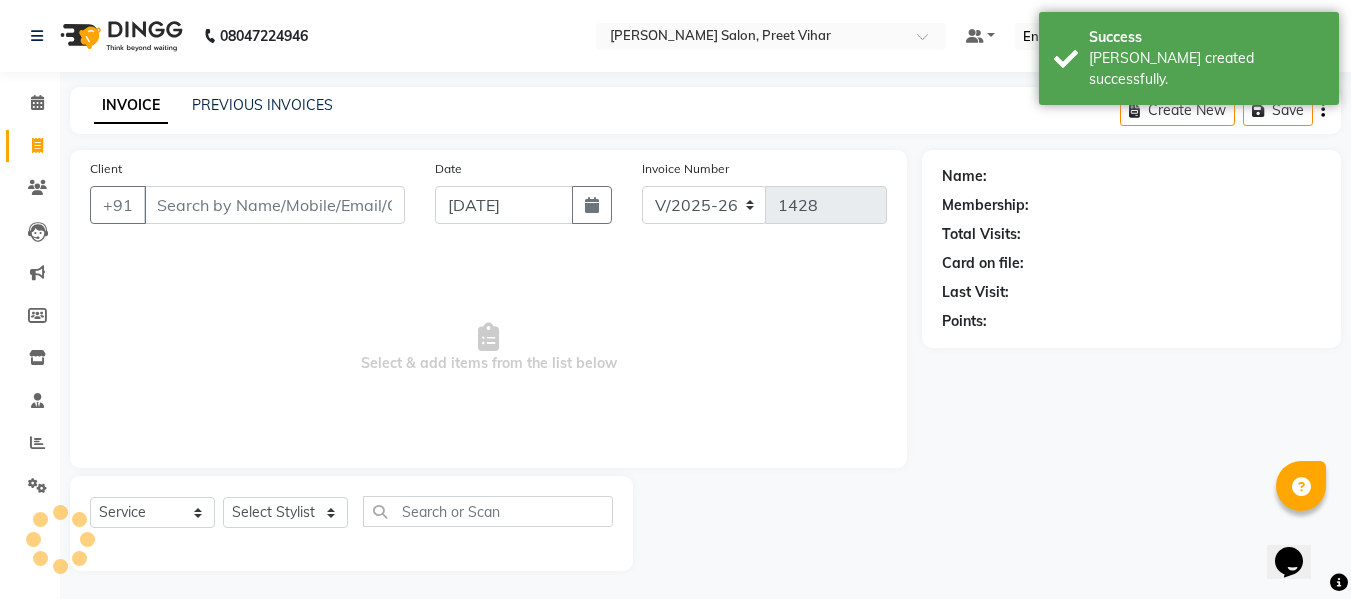 scroll, scrollTop: 2, scrollLeft: 0, axis: vertical 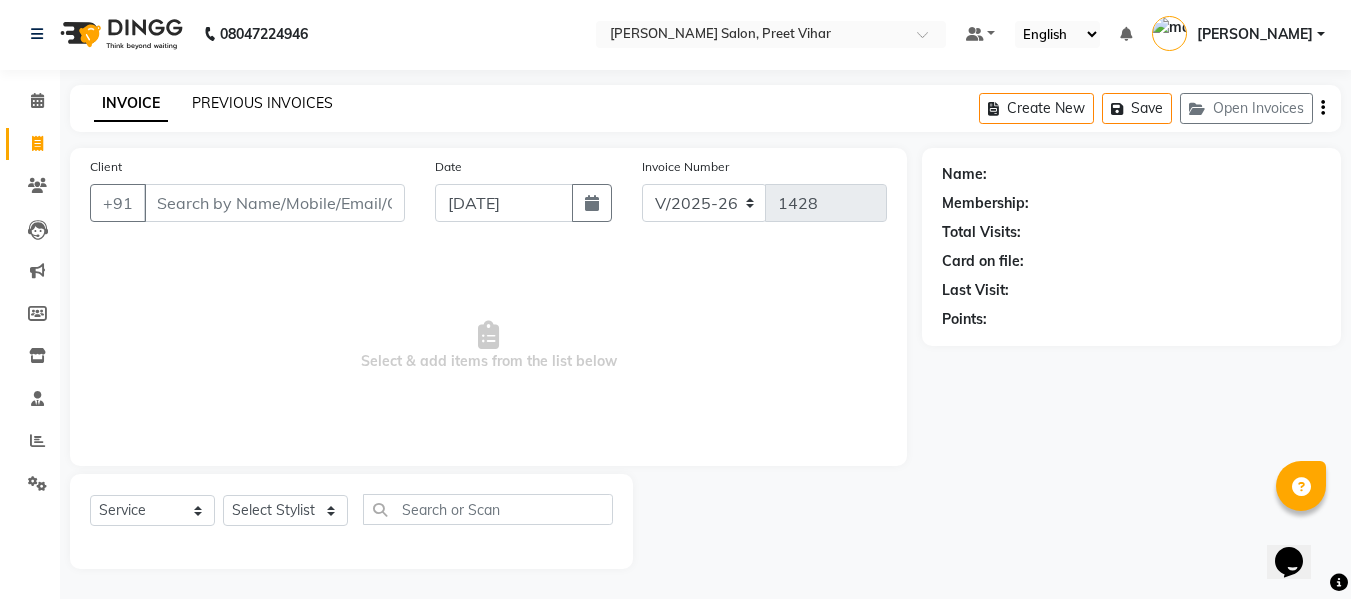 click on "PREVIOUS INVOICES" 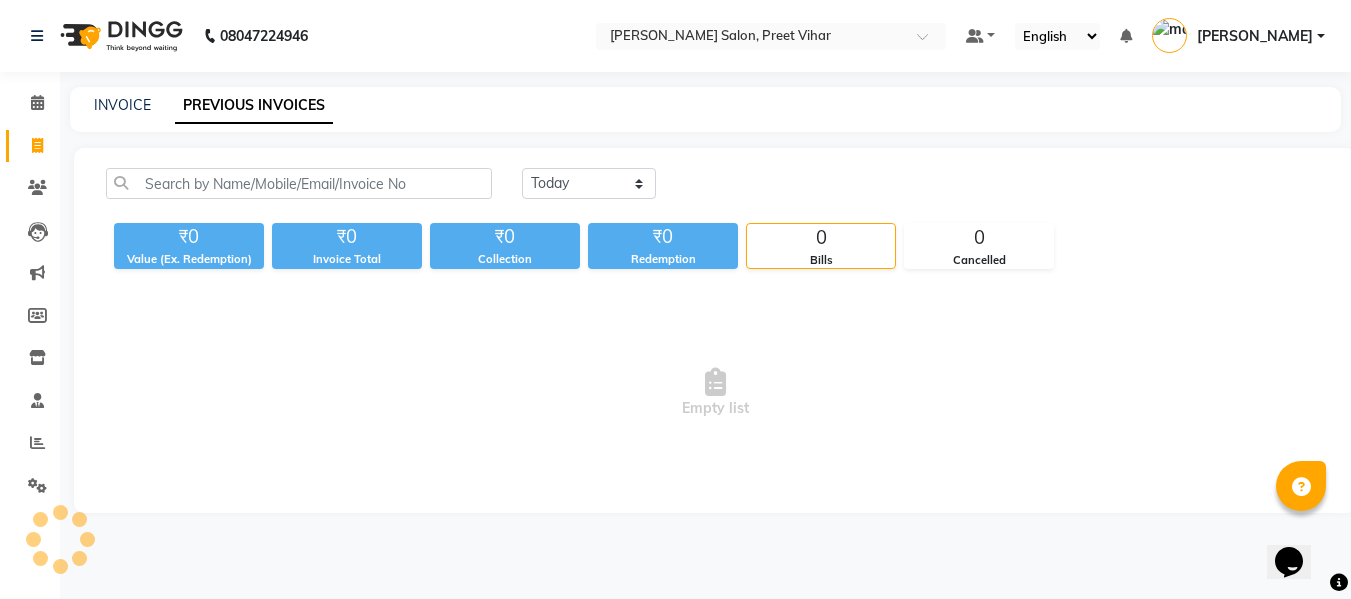 scroll, scrollTop: 0, scrollLeft: 0, axis: both 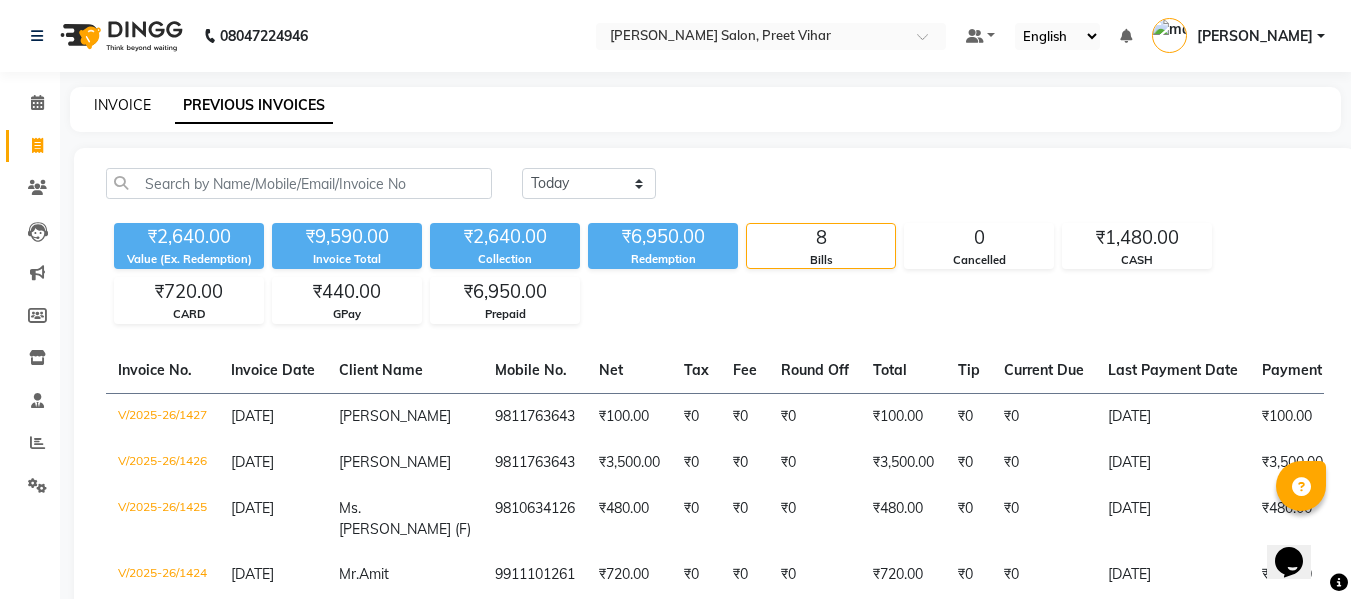 click on "INVOICE" 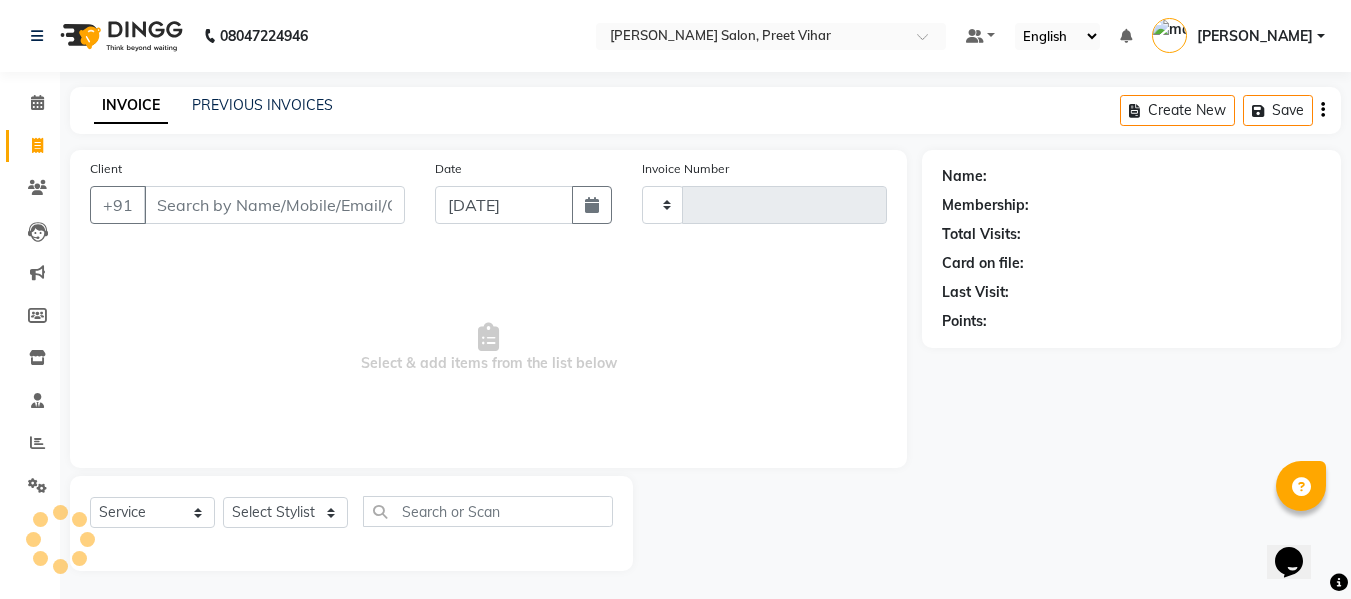 type on "1428" 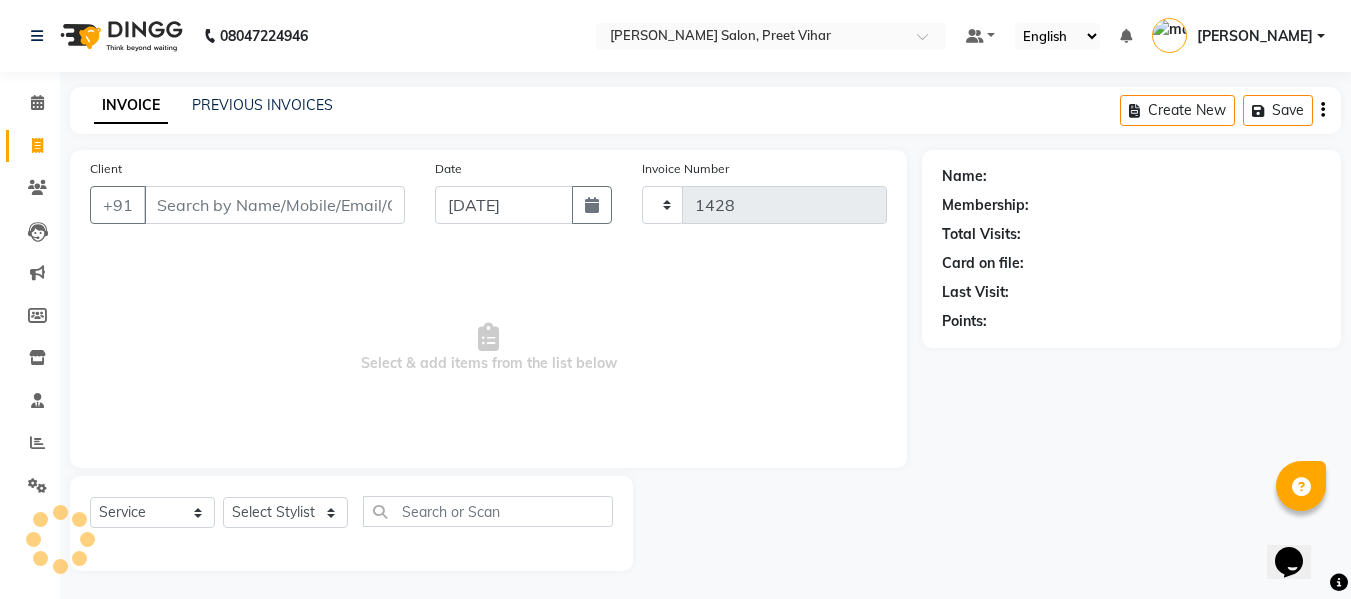 scroll, scrollTop: 2, scrollLeft: 0, axis: vertical 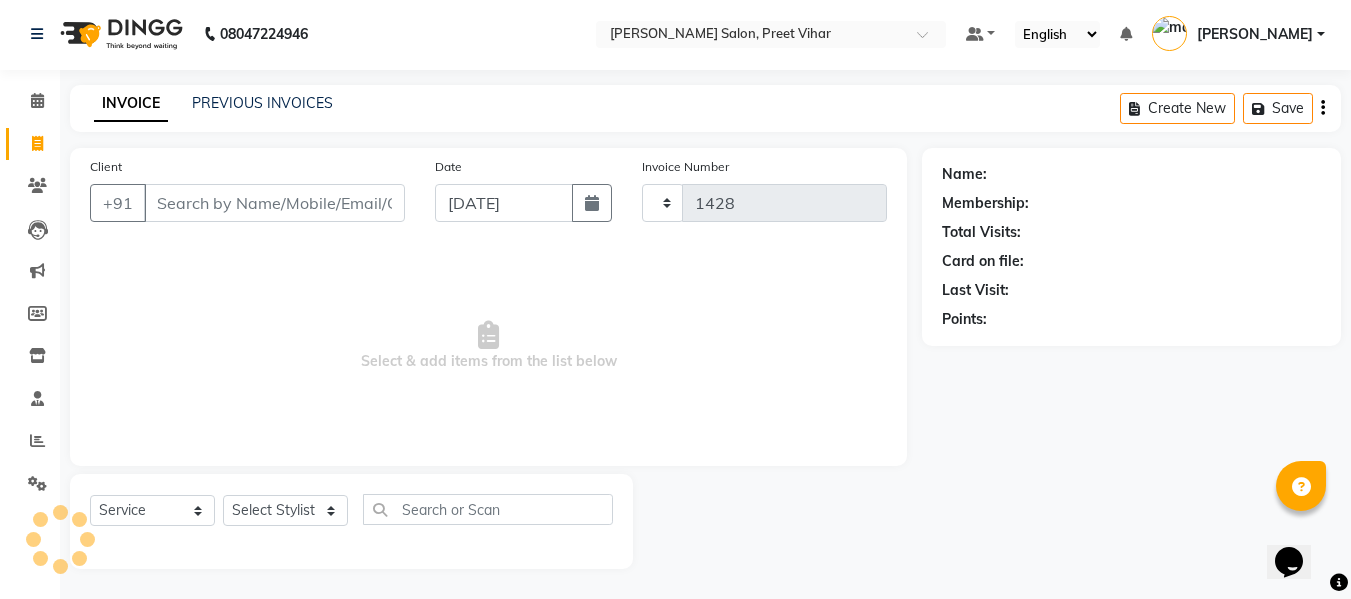 select on "6469" 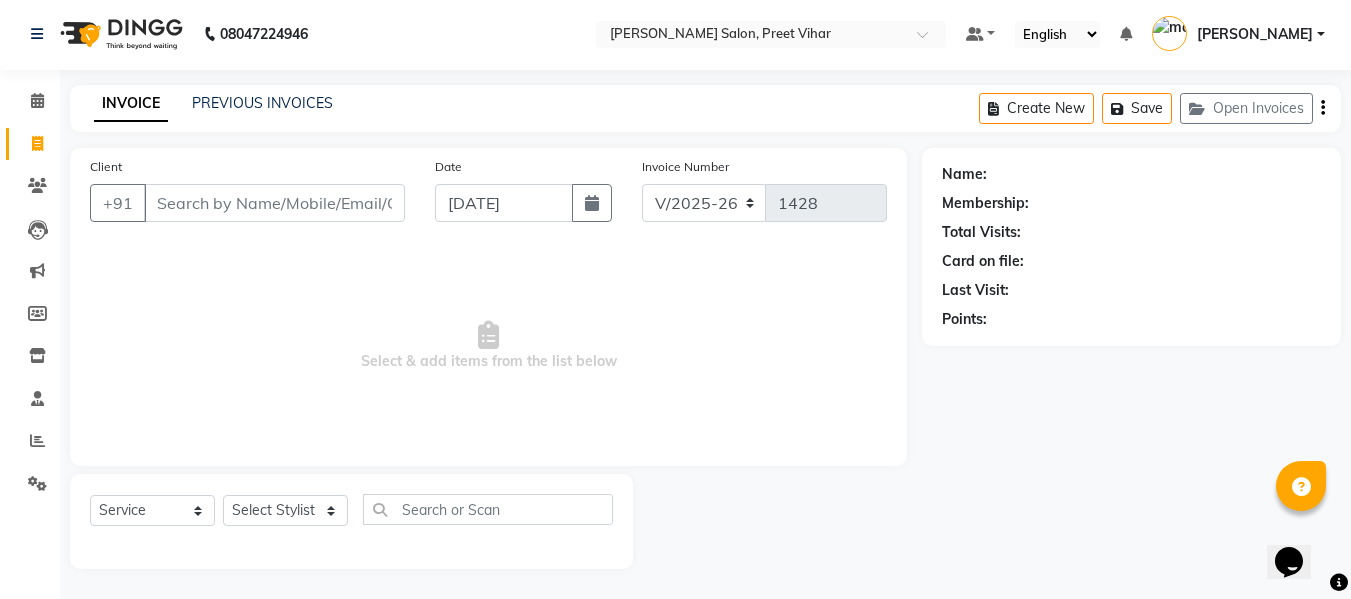 click on "INVOICE" 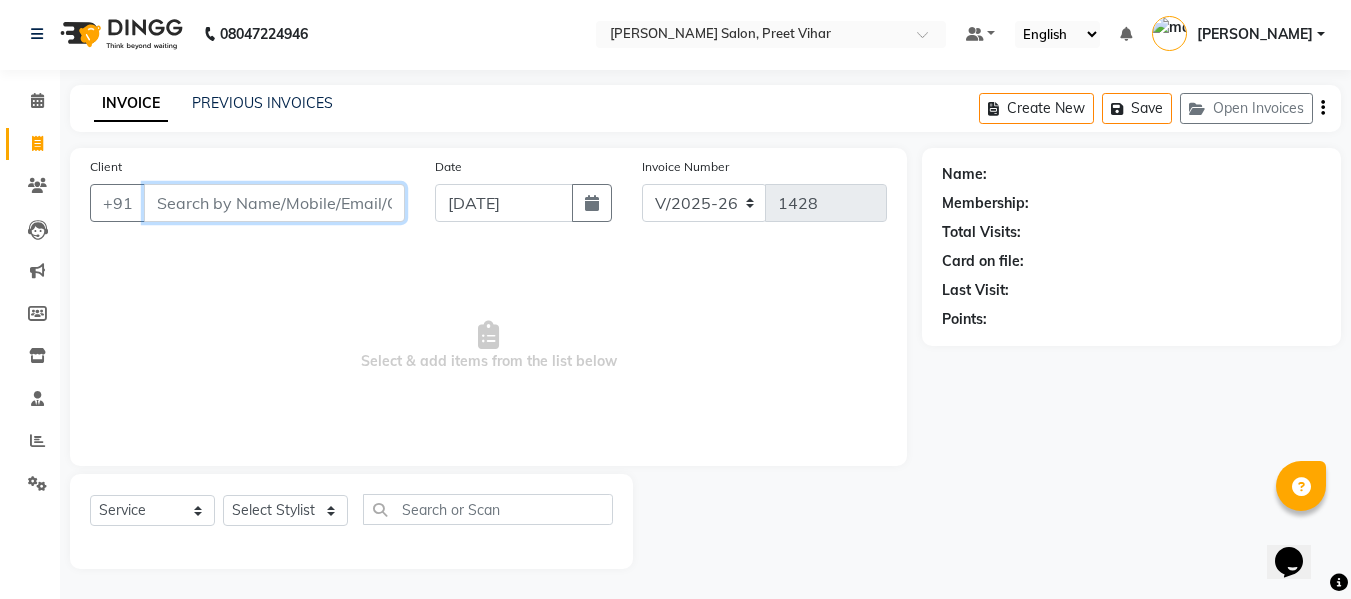 click on "Client" at bounding box center (274, 203) 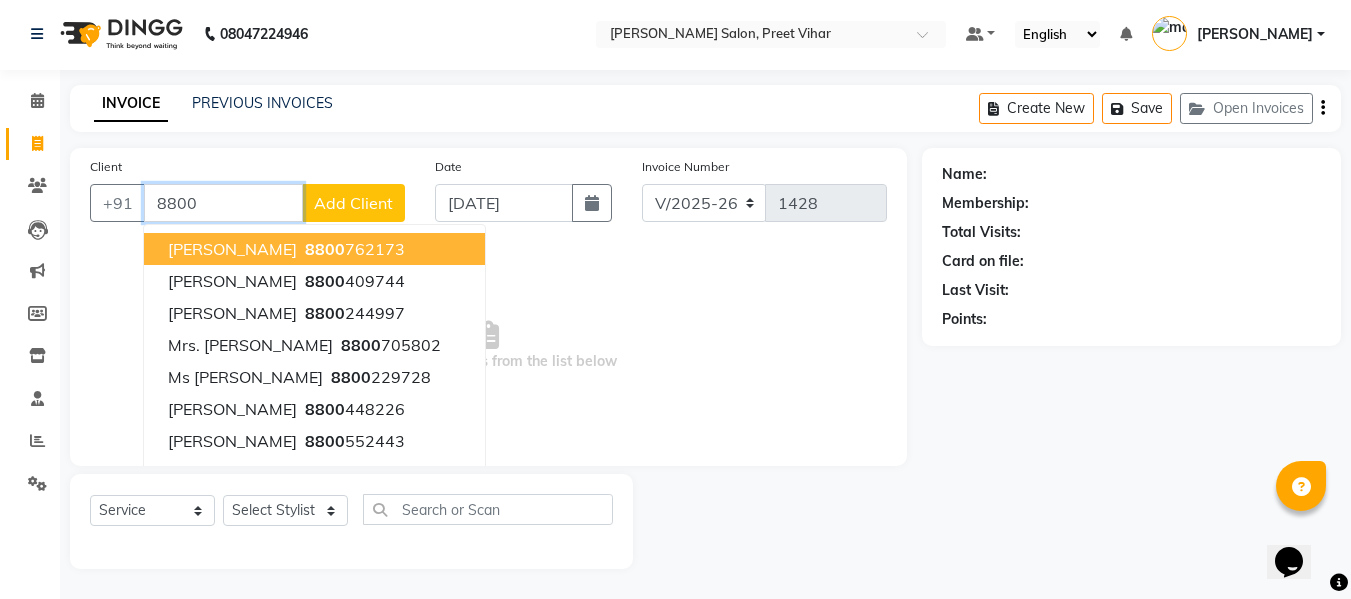 click on "8800" at bounding box center [223, 203] 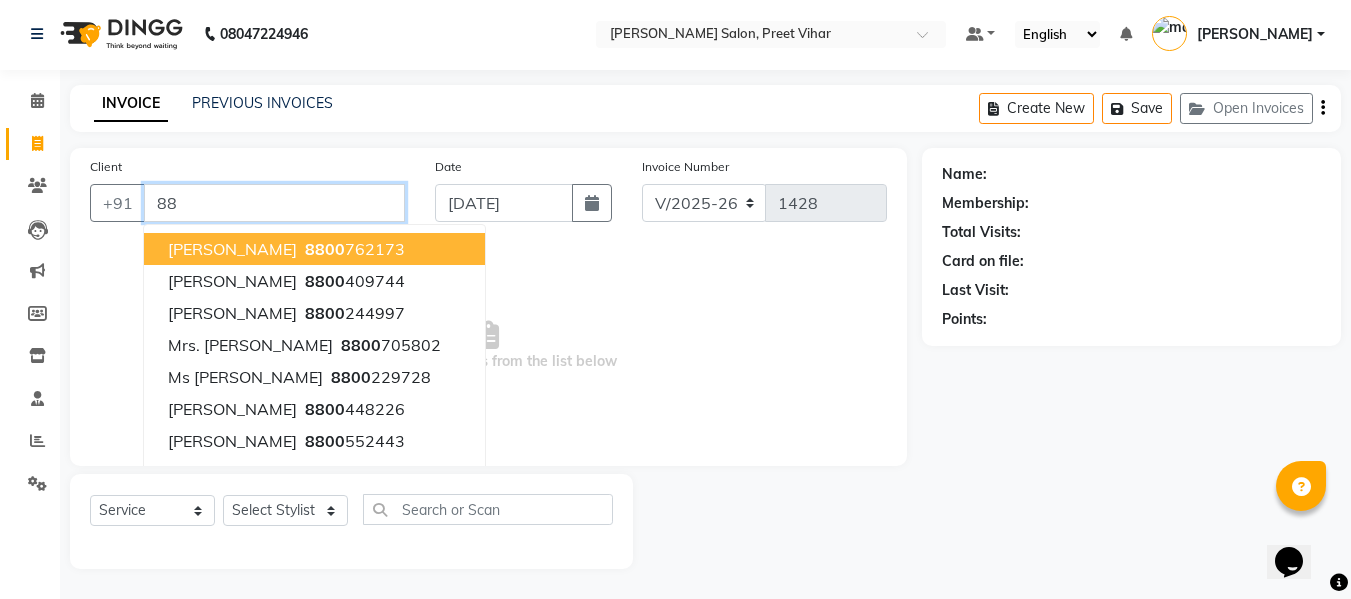 type on "8" 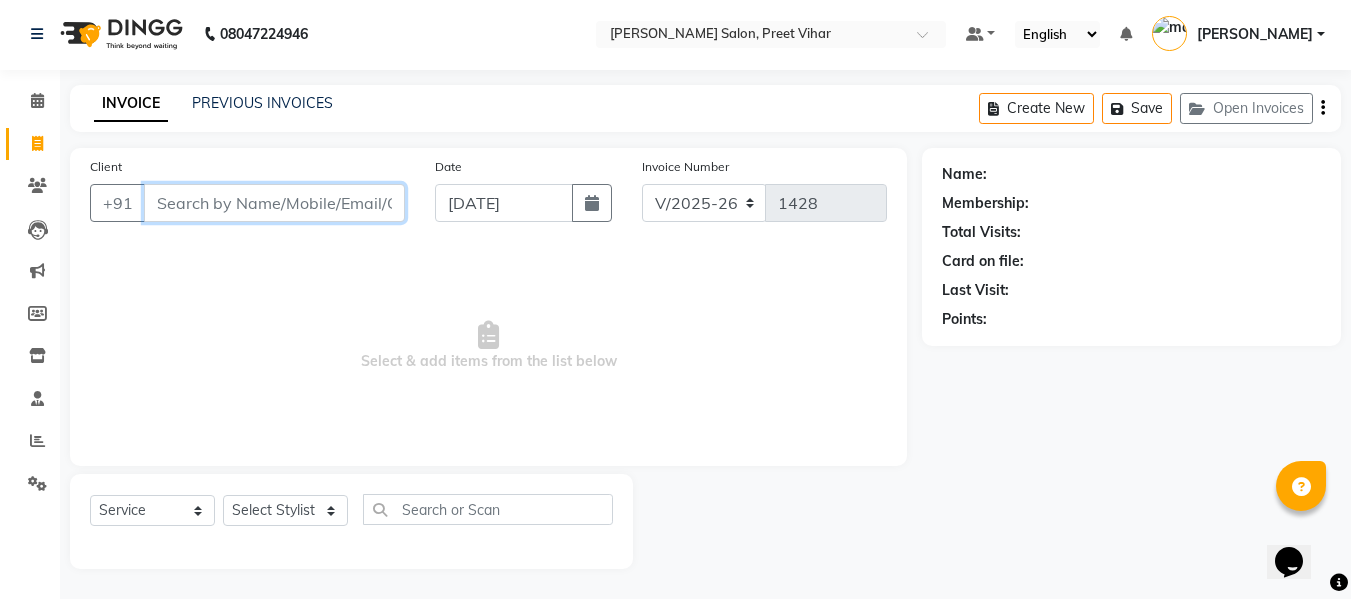 click on "Client" at bounding box center [274, 203] 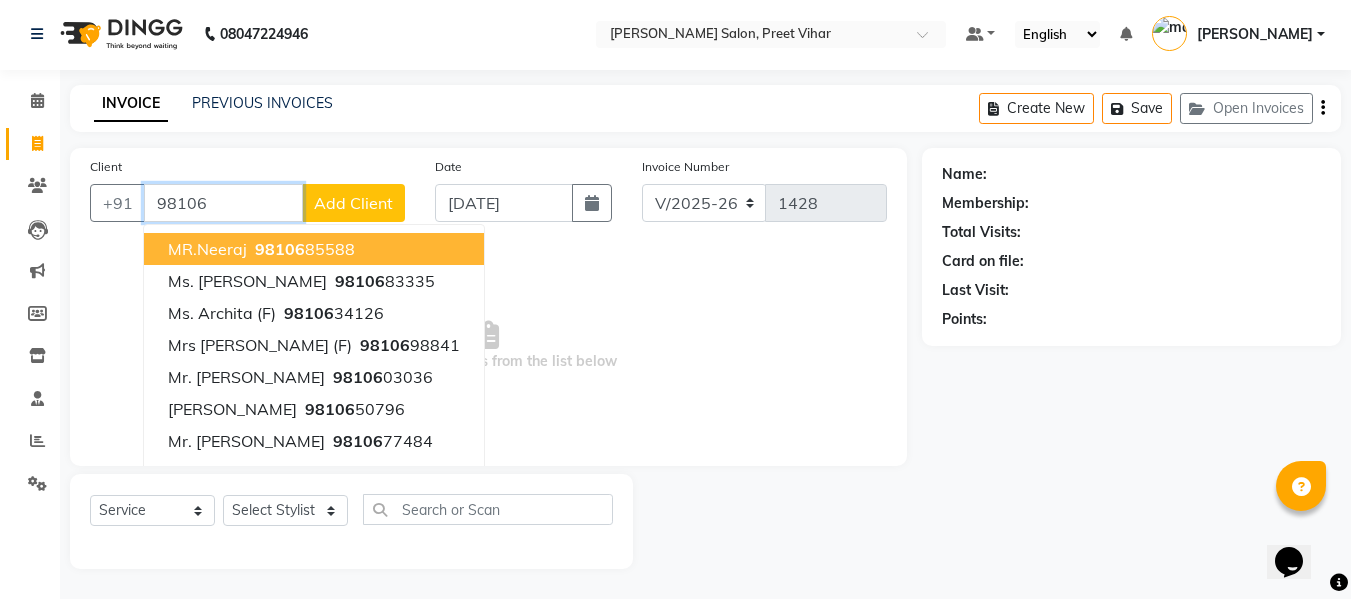 click on "98106" at bounding box center (223, 203) 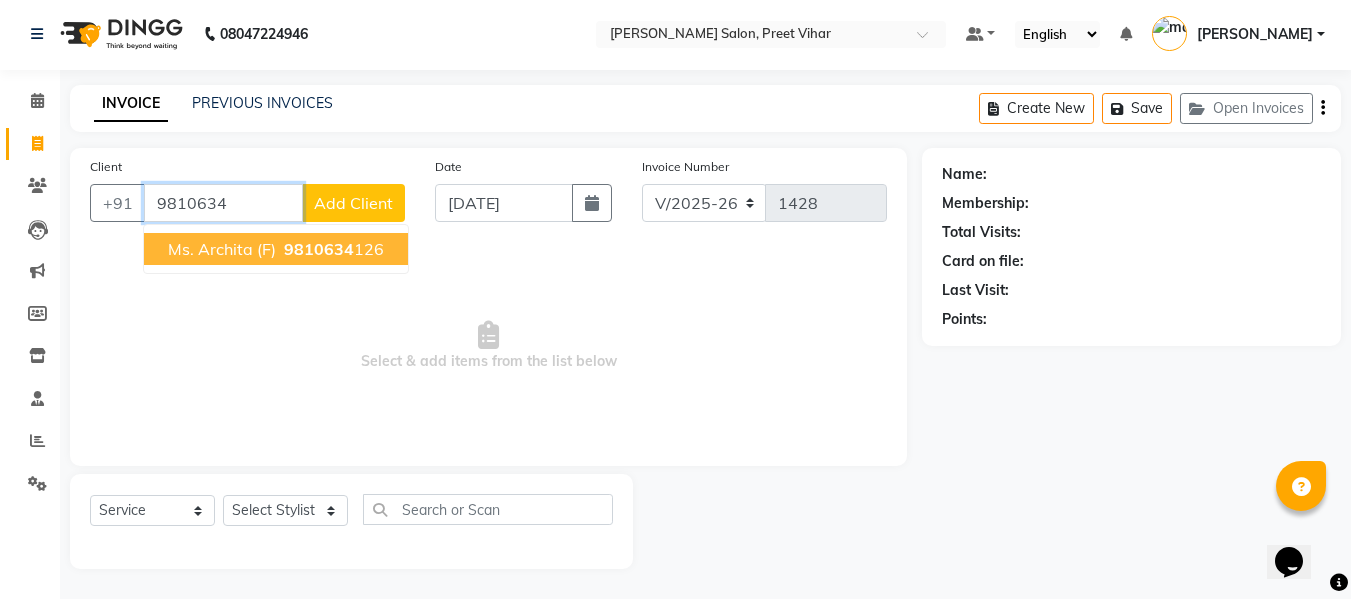 click on "Ms. Archita (F)" at bounding box center [222, 249] 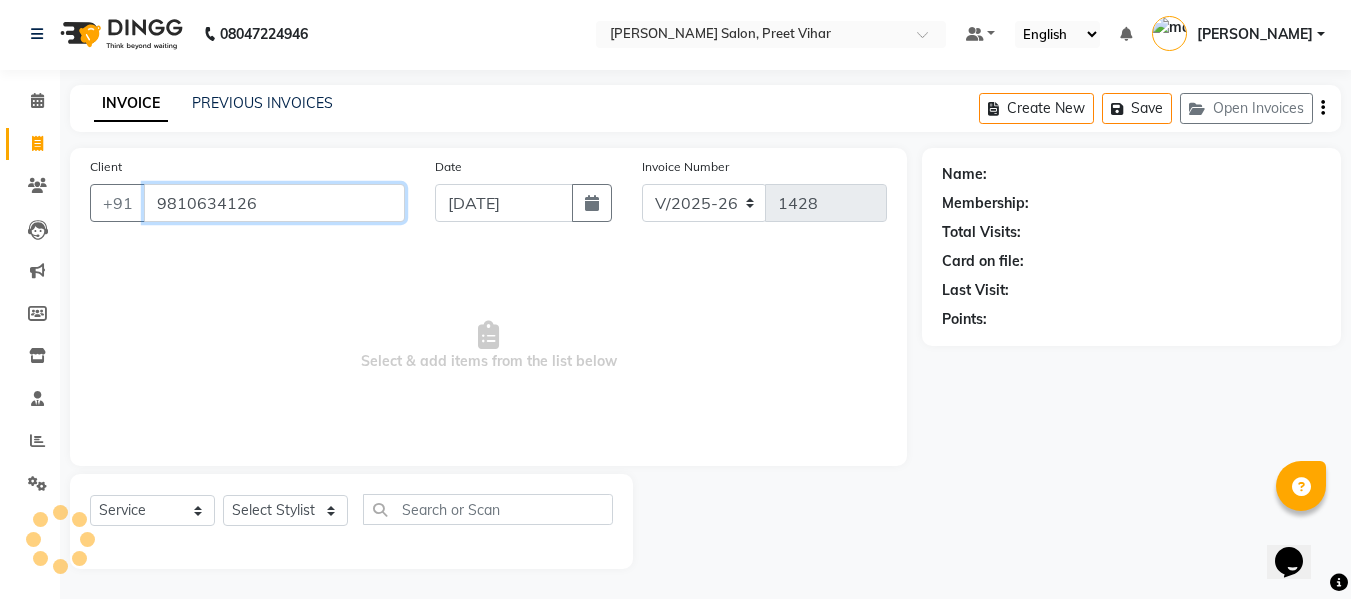 type on "9810634126" 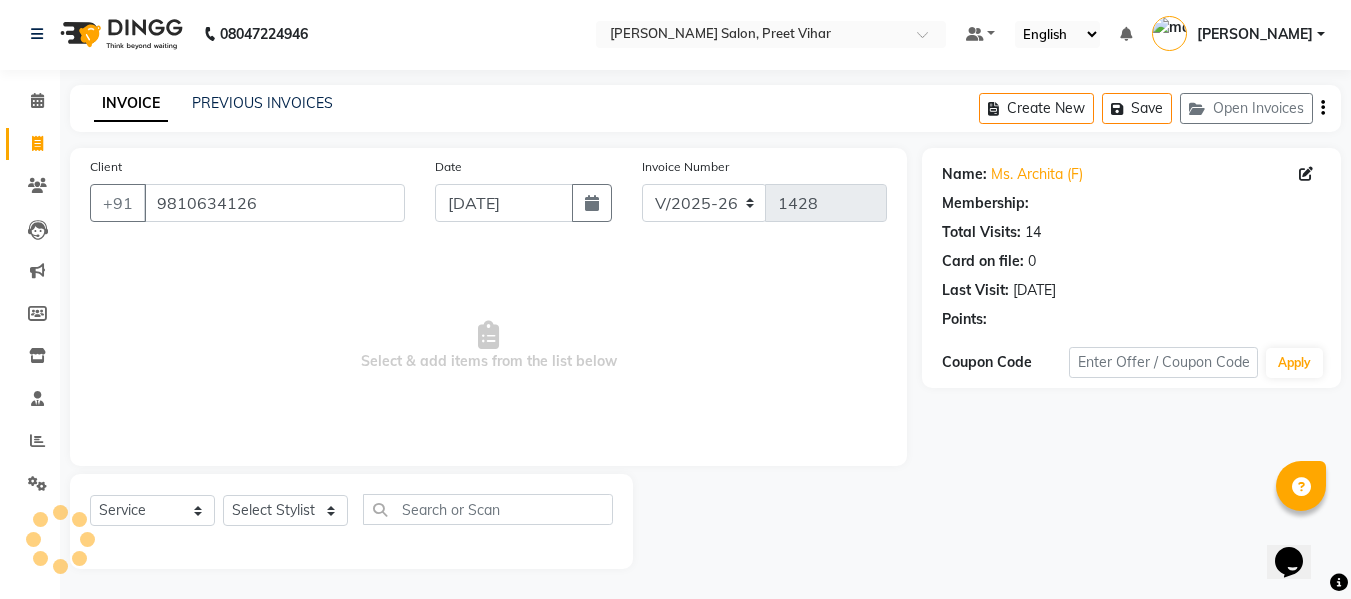 select on "1: Object" 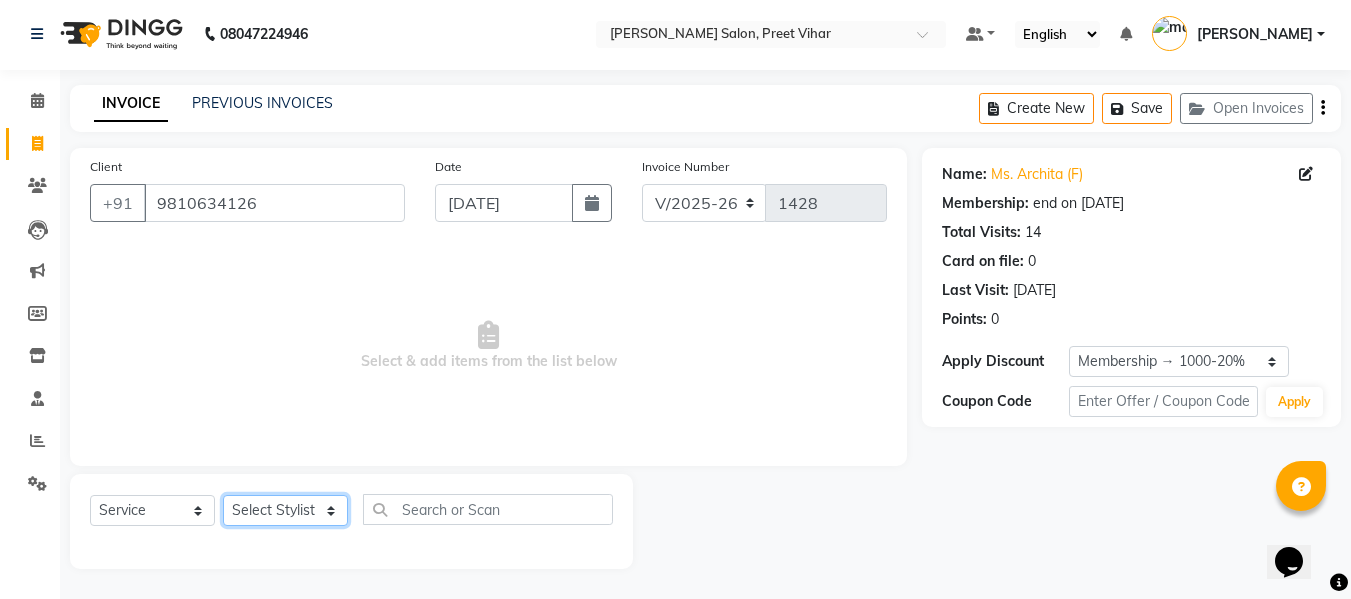 click on "Select Stylist [PERSON_NAME] [PERSON_NAME] Armaan  Dipika [PERSON_NAME] [PERSON_NAME] [PERSON_NAME] [PERSON_NAME] Nikhil [PERSON_NAME] [PERSON_NAME]  Twinkle Gupta" 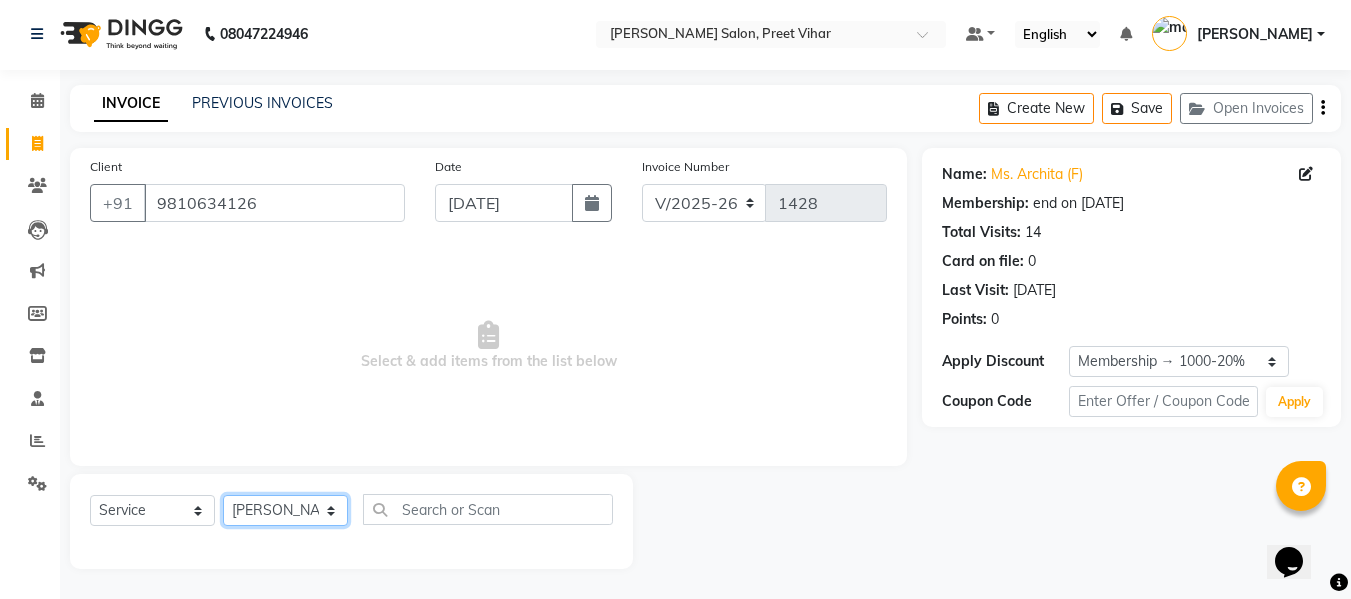 click on "Select Stylist [PERSON_NAME] [PERSON_NAME] Armaan  Dipika [PERSON_NAME] [PERSON_NAME] [PERSON_NAME] [PERSON_NAME] Nikhil [PERSON_NAME] [PERSON_NAME]  Twinkle Gupta" 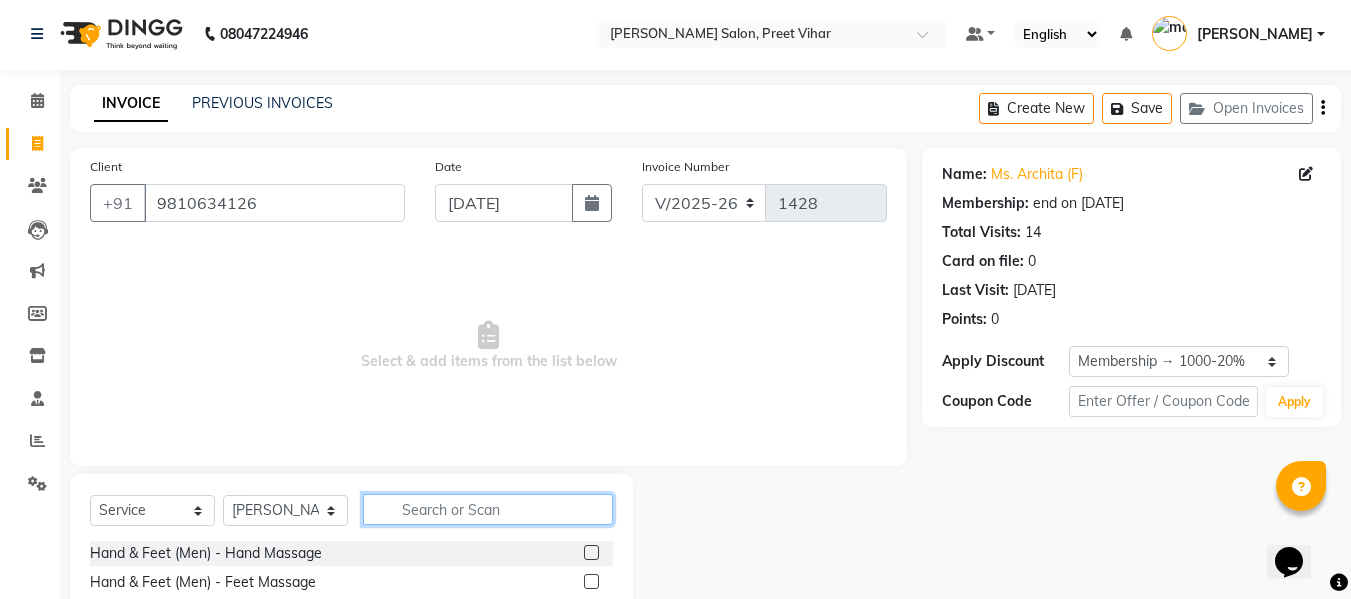 click 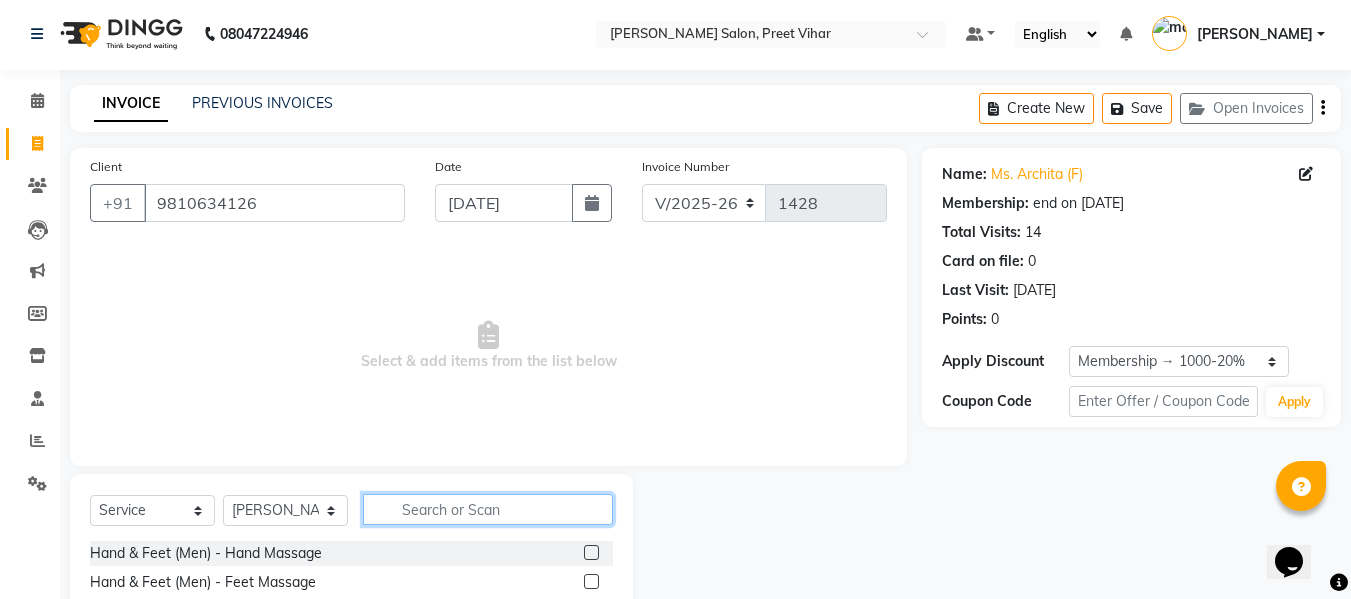 click 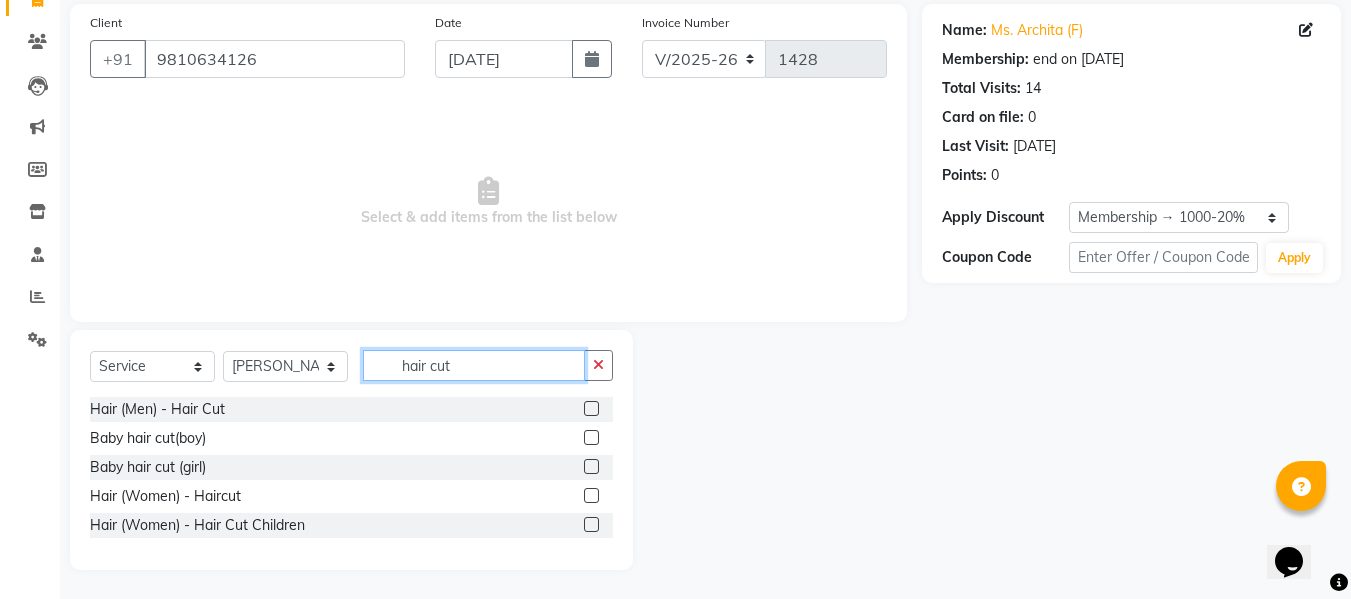 scroll, scrollTop: 147, scrollLeft: 0, axis: vertical 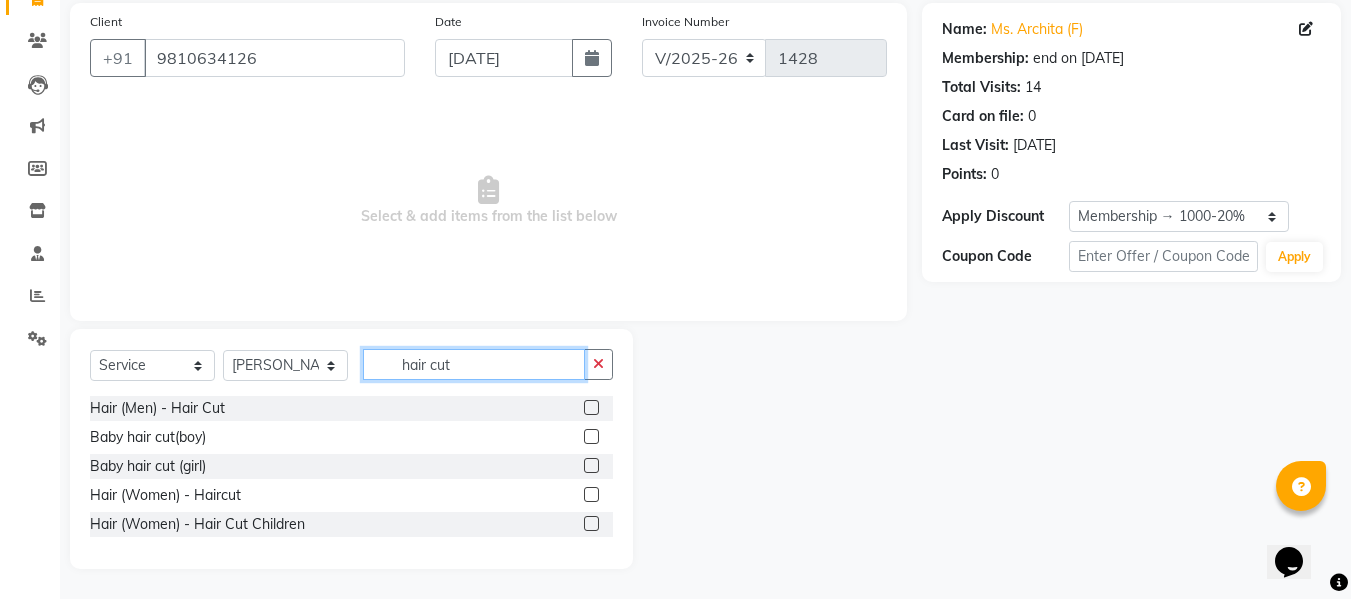 type on "hair cut" 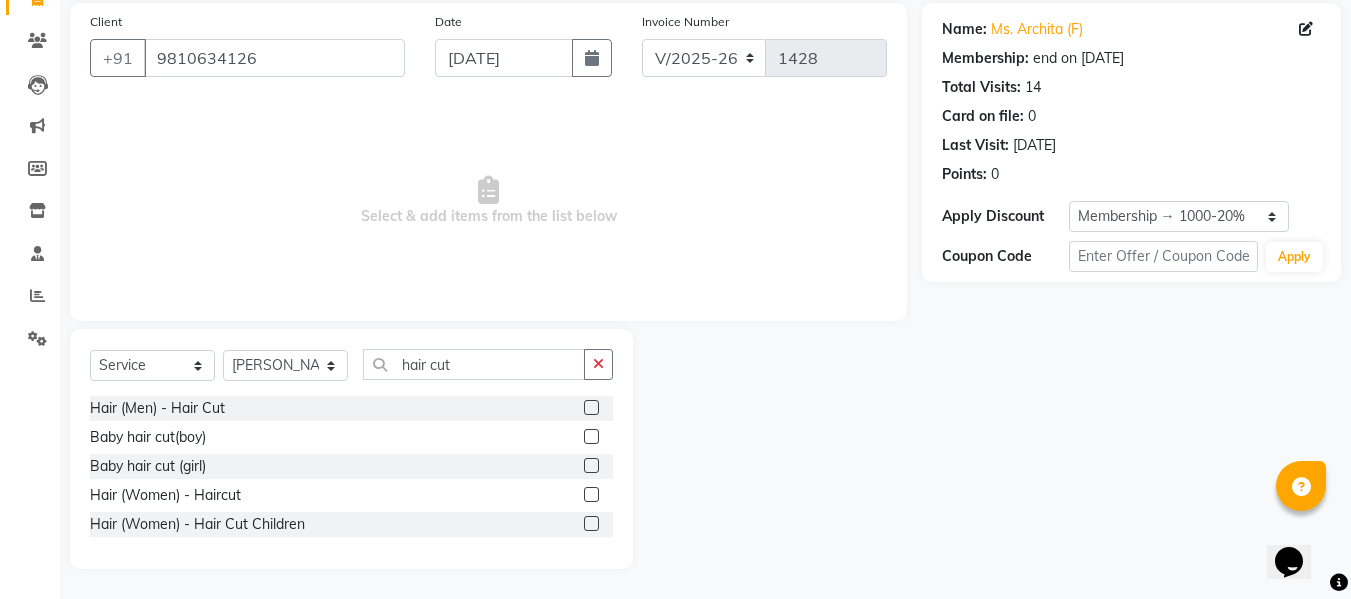click 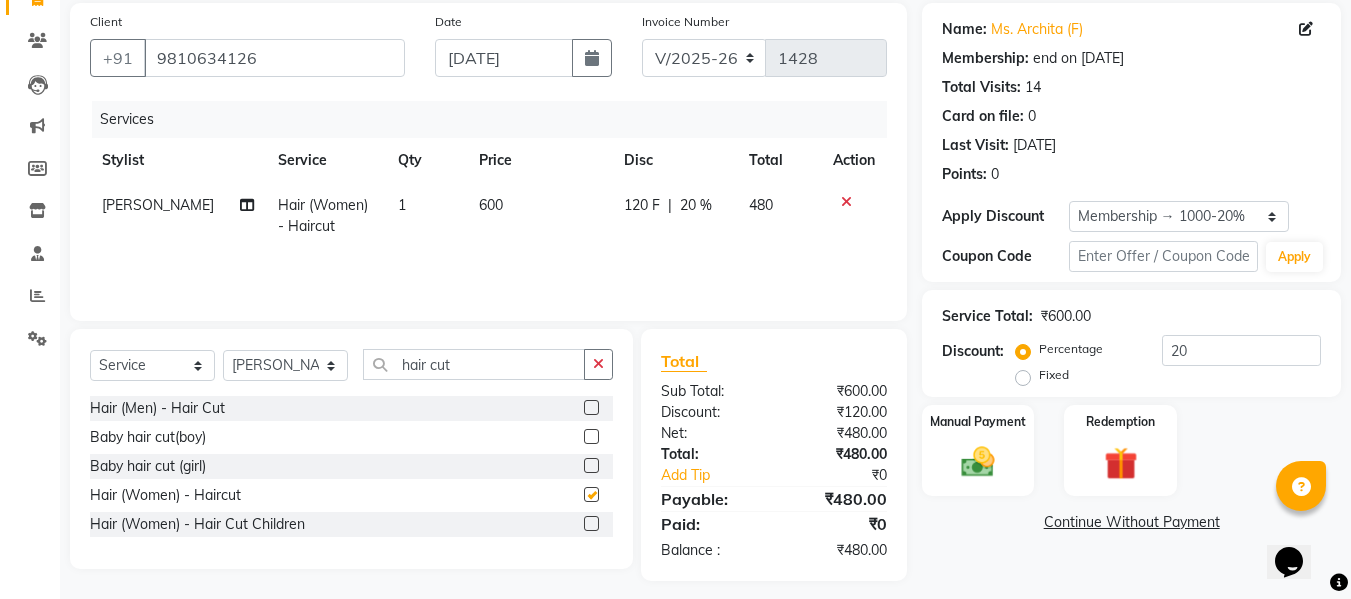 checkbox on "false" 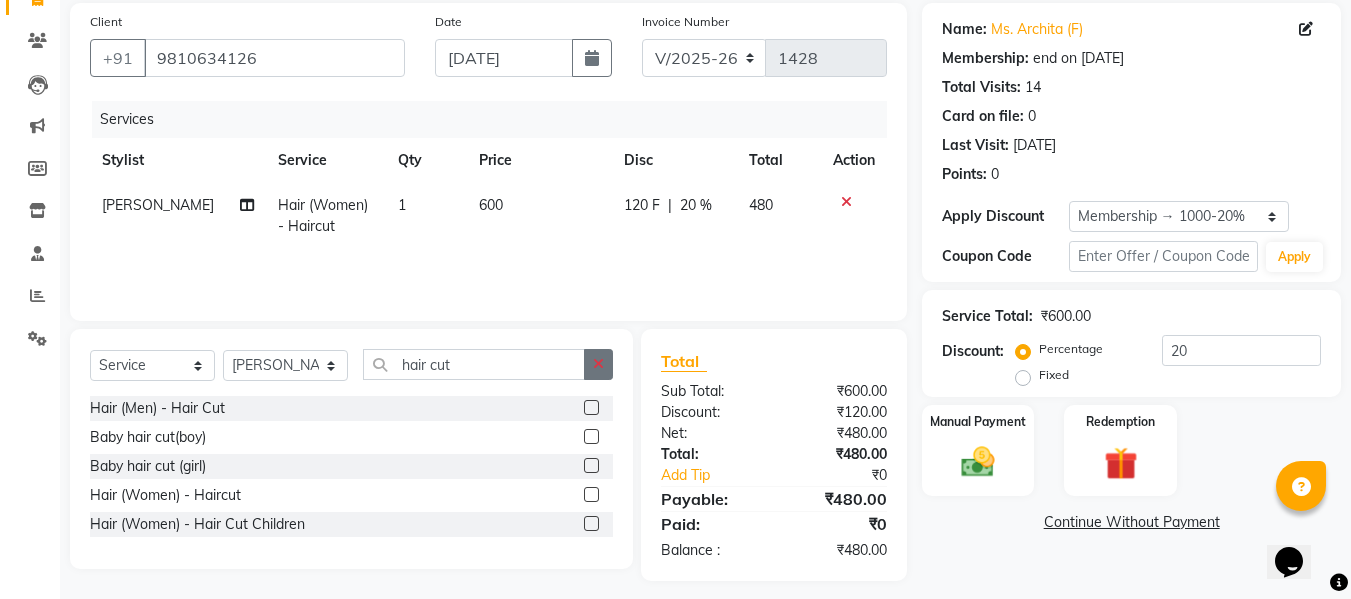 click 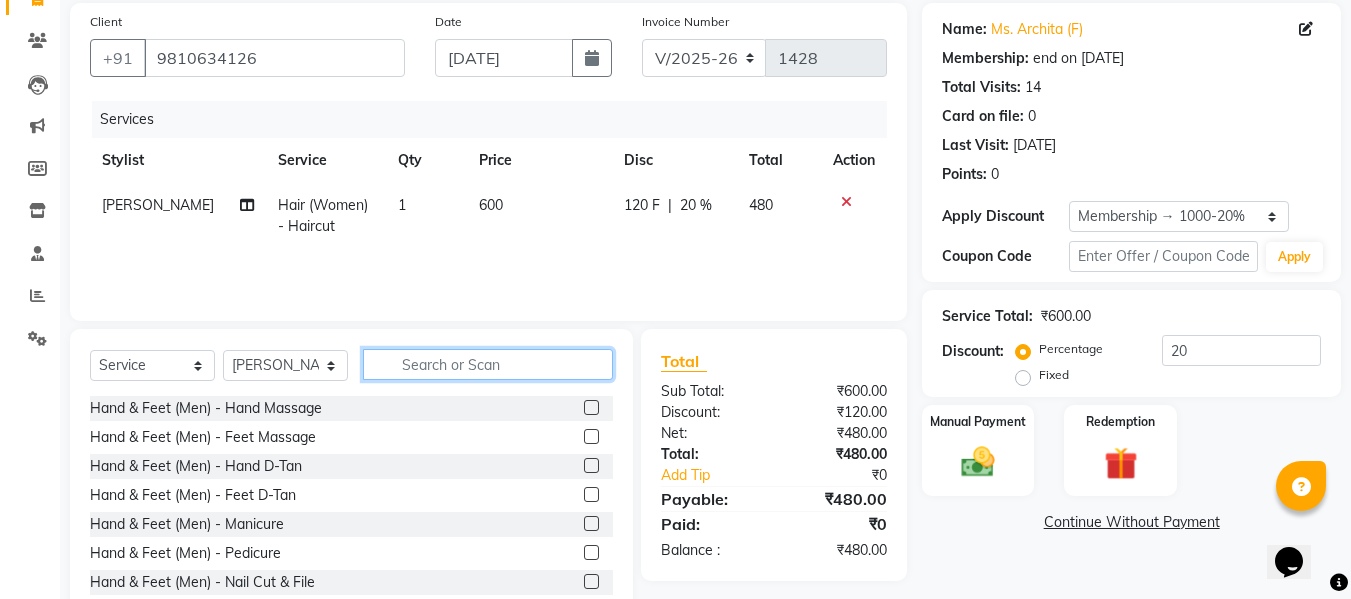 click 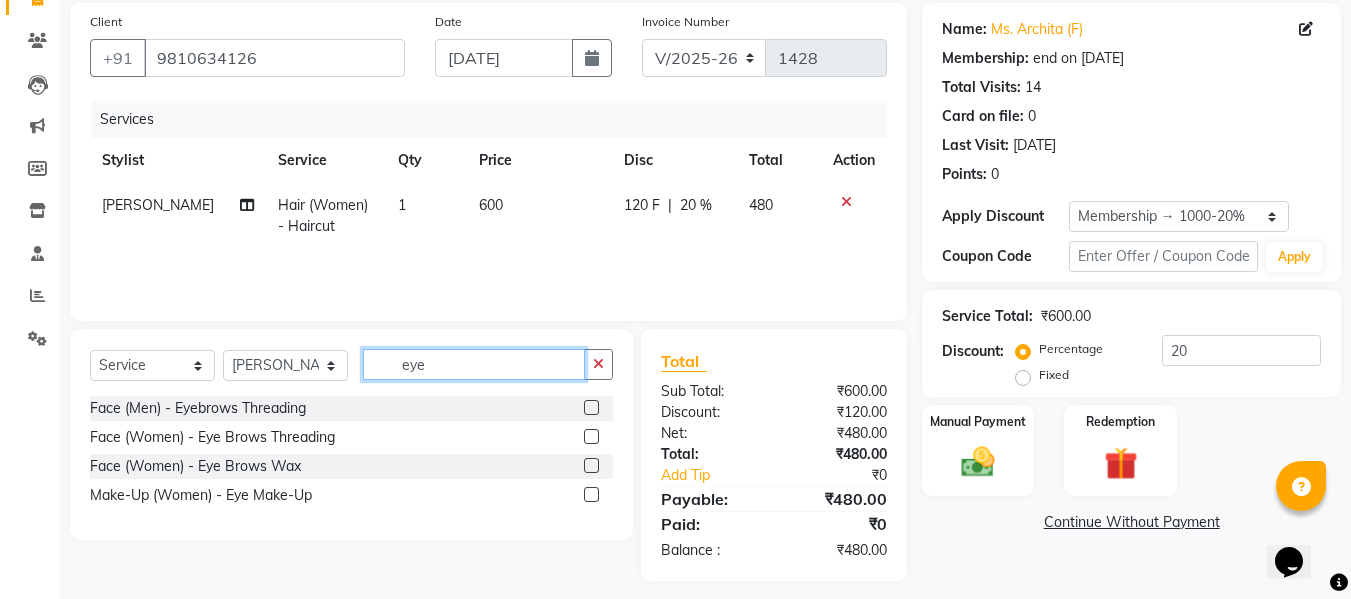 type on "eye" 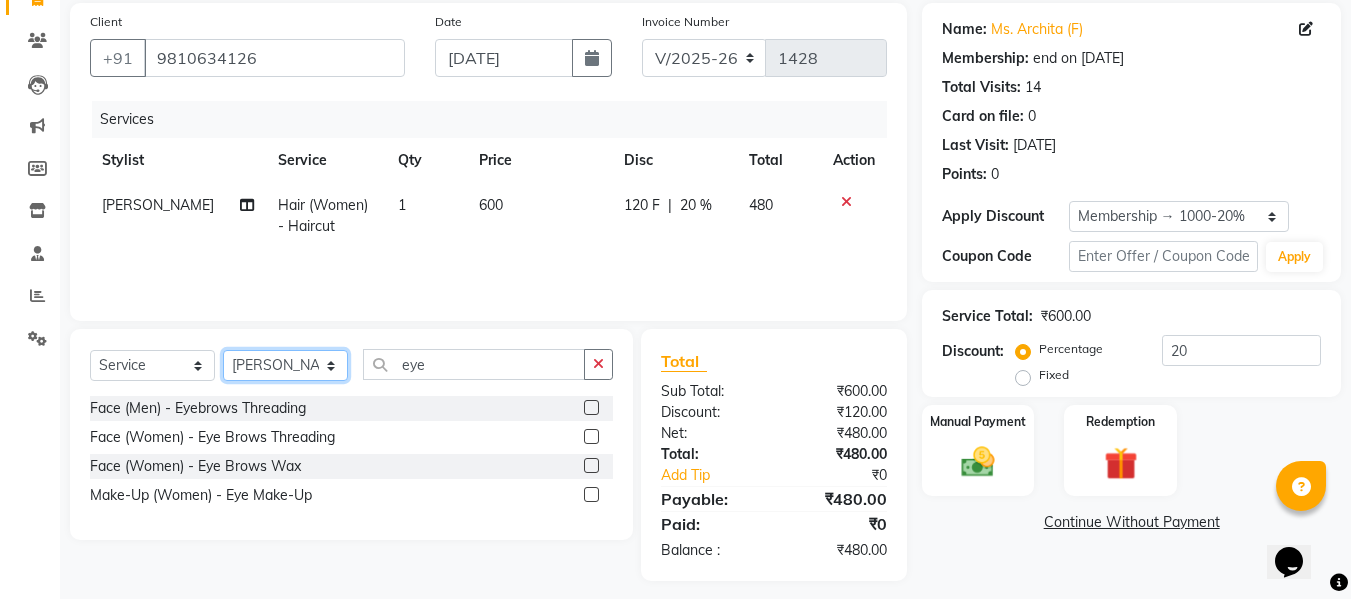click on "Select Stylist [PERSON_NAME] [PERSON_NAME] Armaan  Dipika [PERSON_NAME] [PERSON_NAME] [PERSON_NAME] [PERSON_NAME] Nikhil [PERSON_NAME] [PERSON_NAME]  Twinkle Gupta" 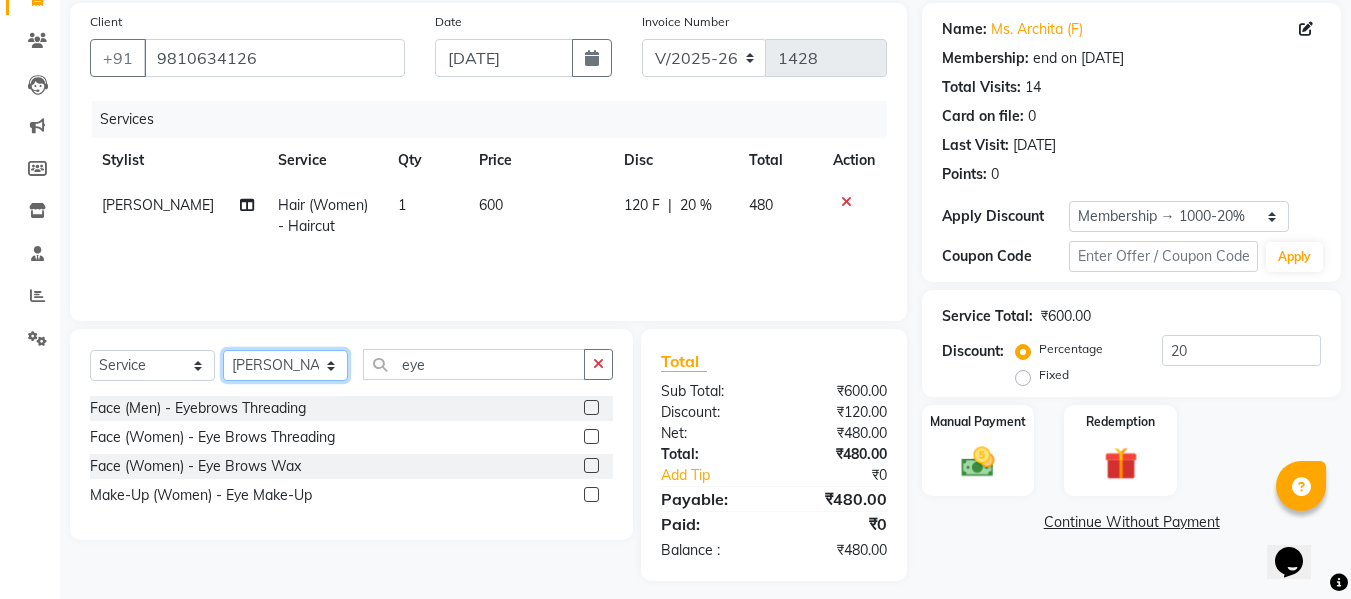 select on "49733" 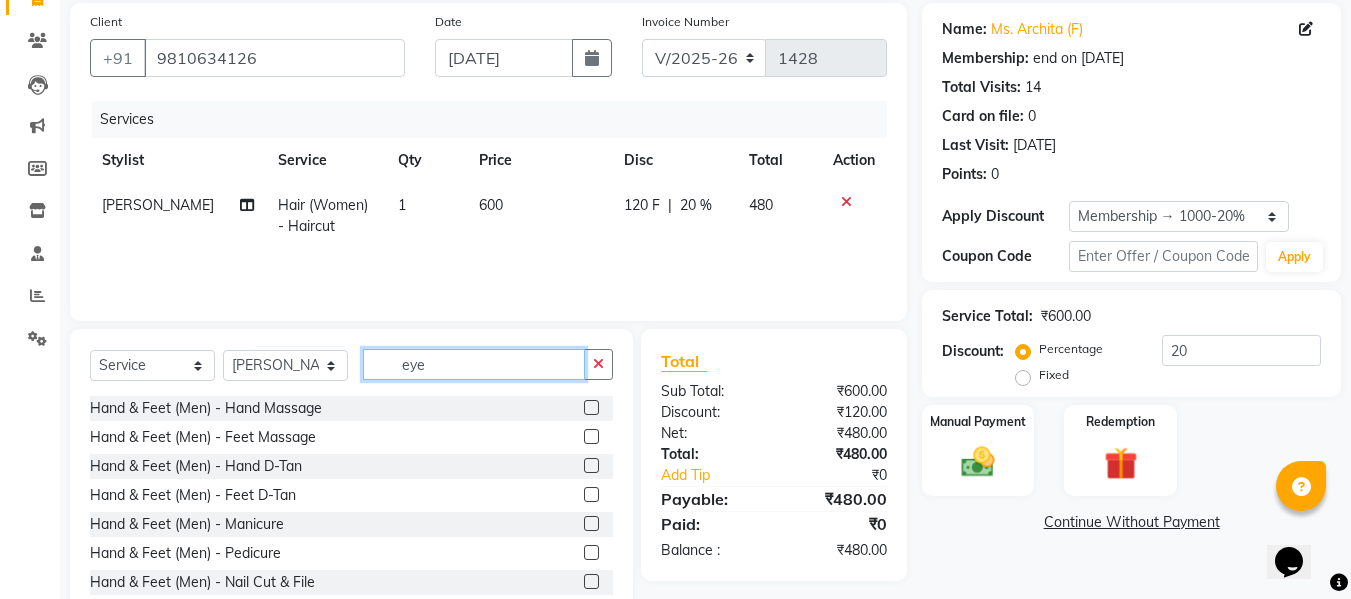 click on "eye" 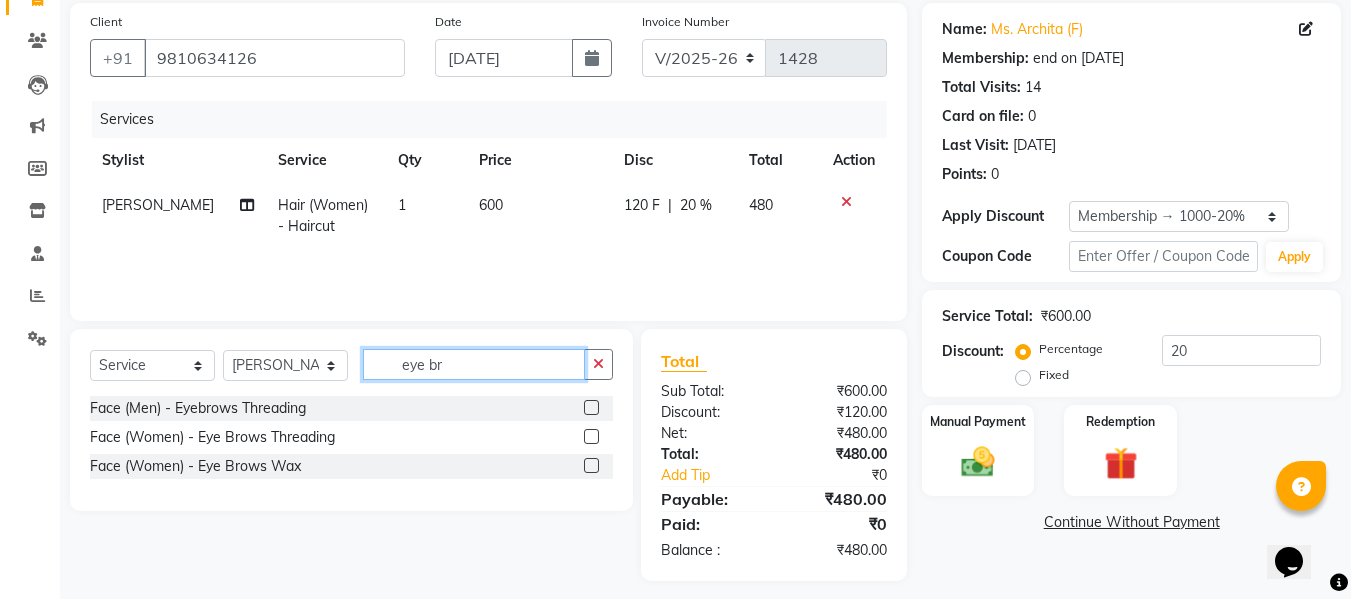 type on "eye br" 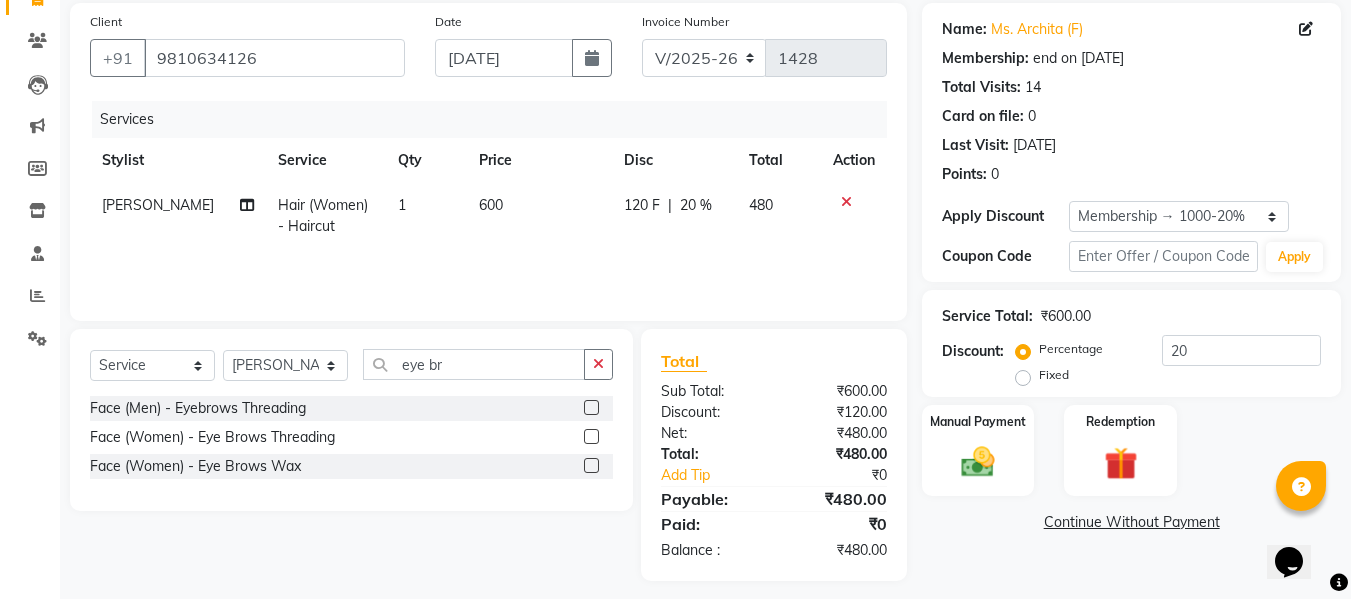 click 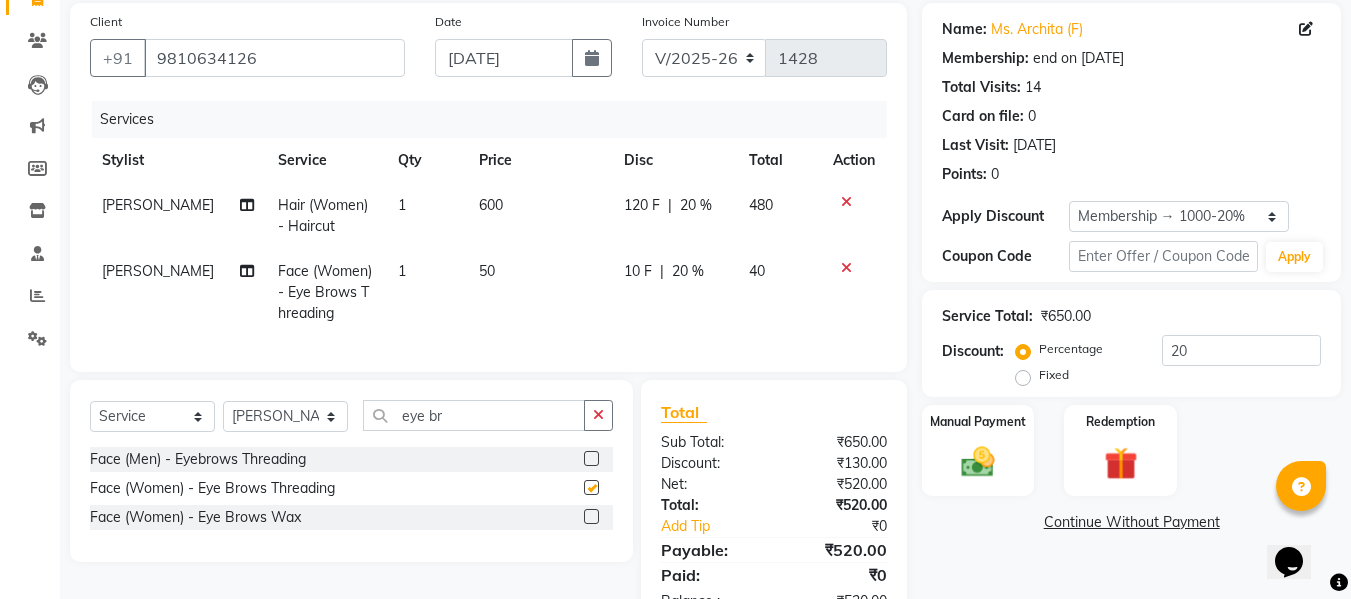 checkbox on "false" 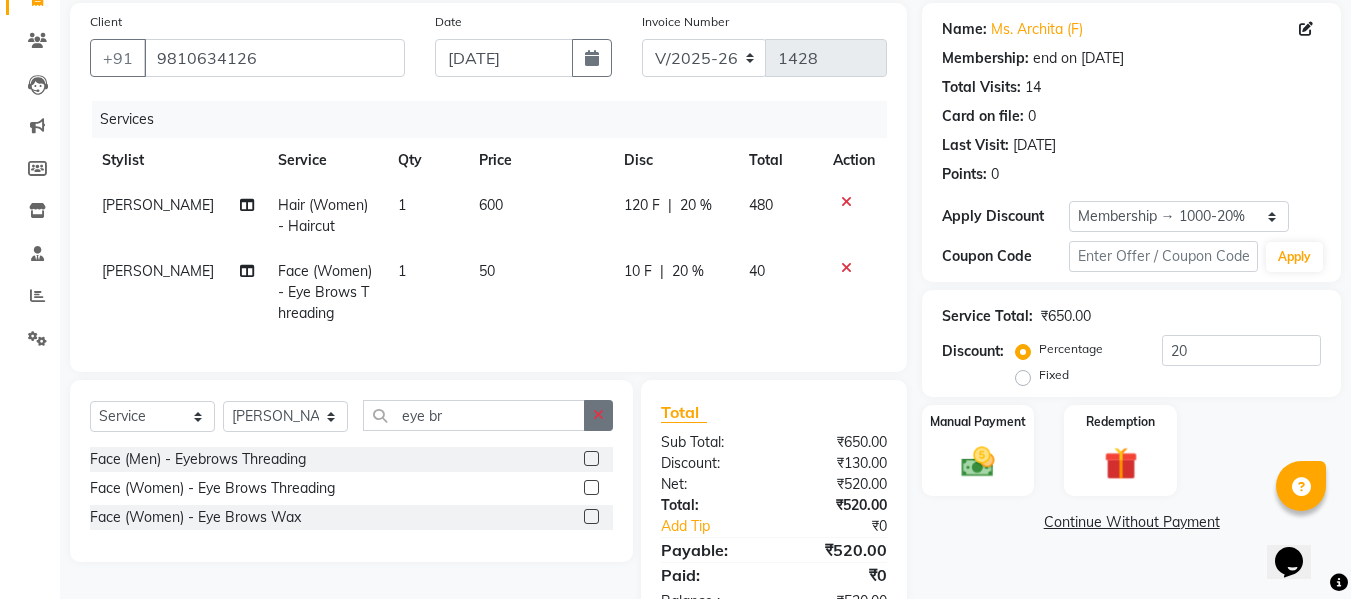 click 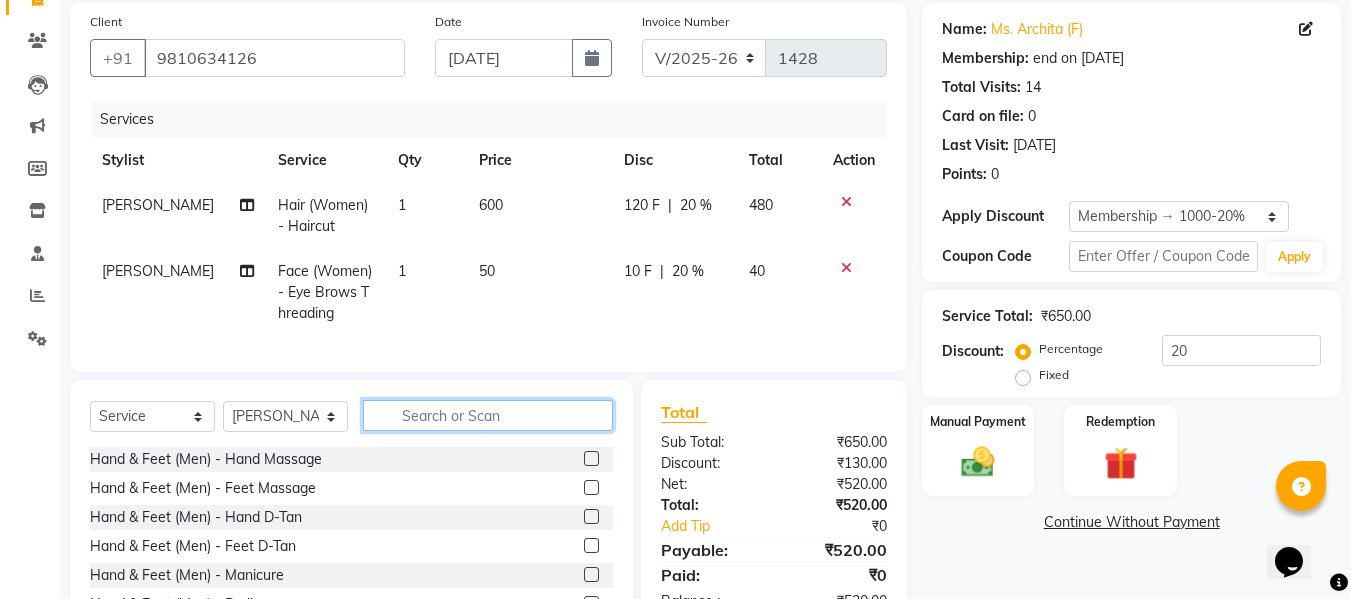 click 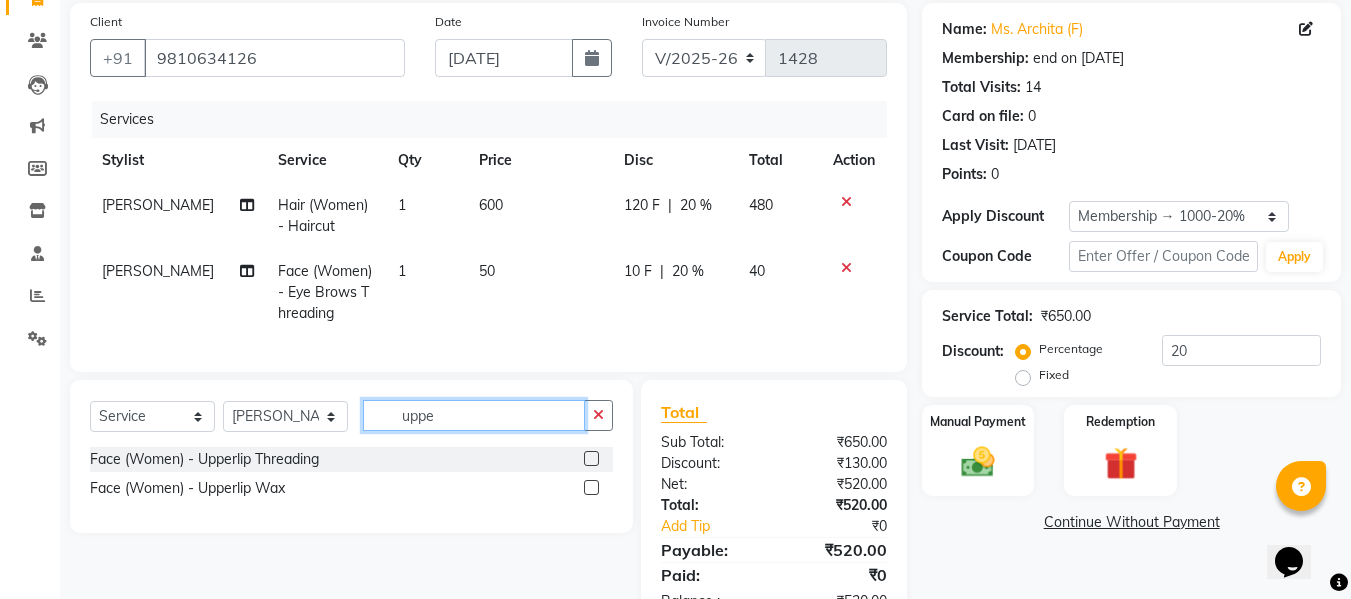 type on "uppe" 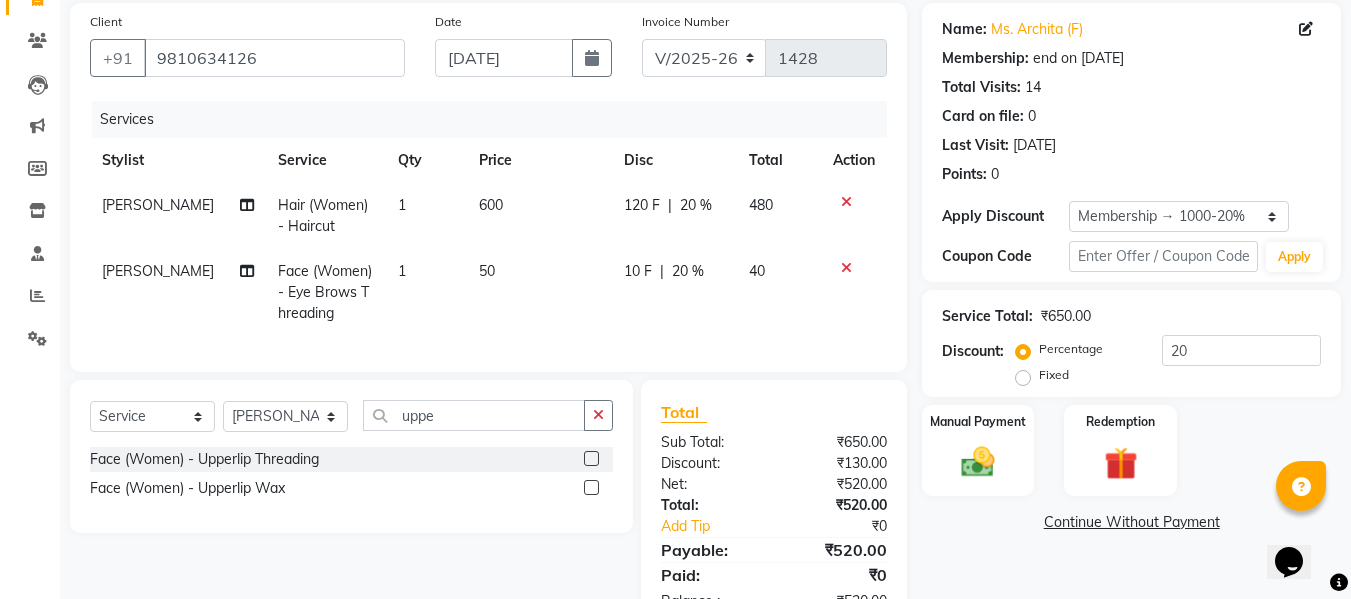 click 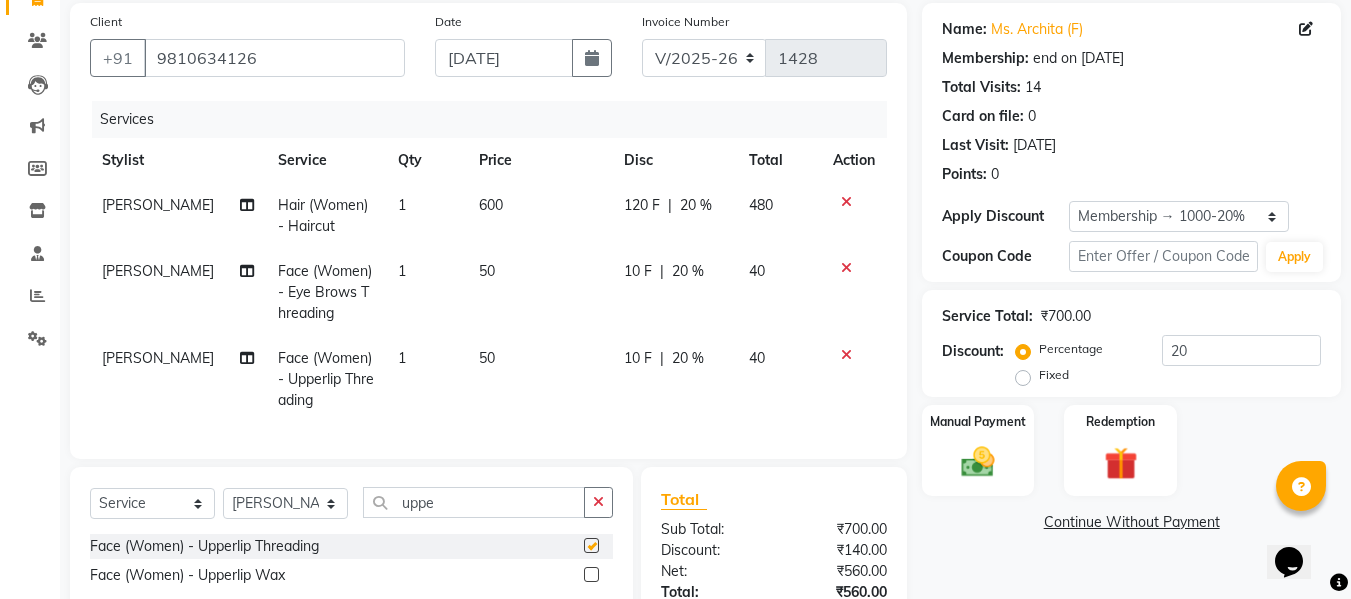 checkbox on "false" 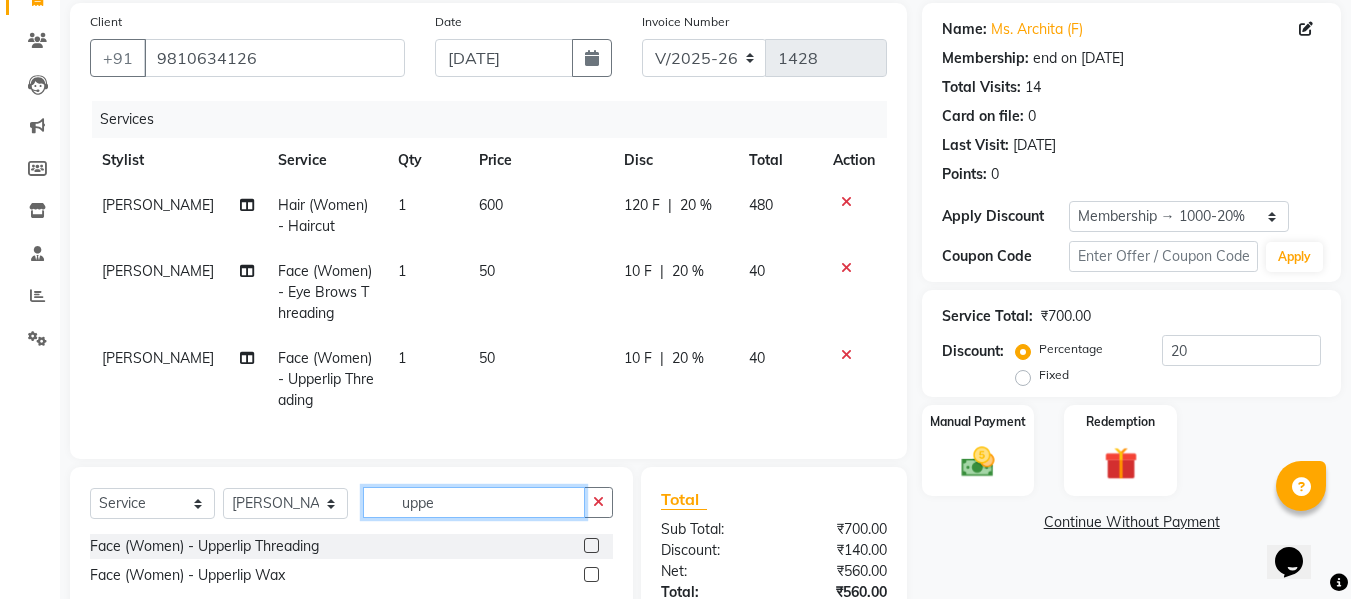 click on "uppe" 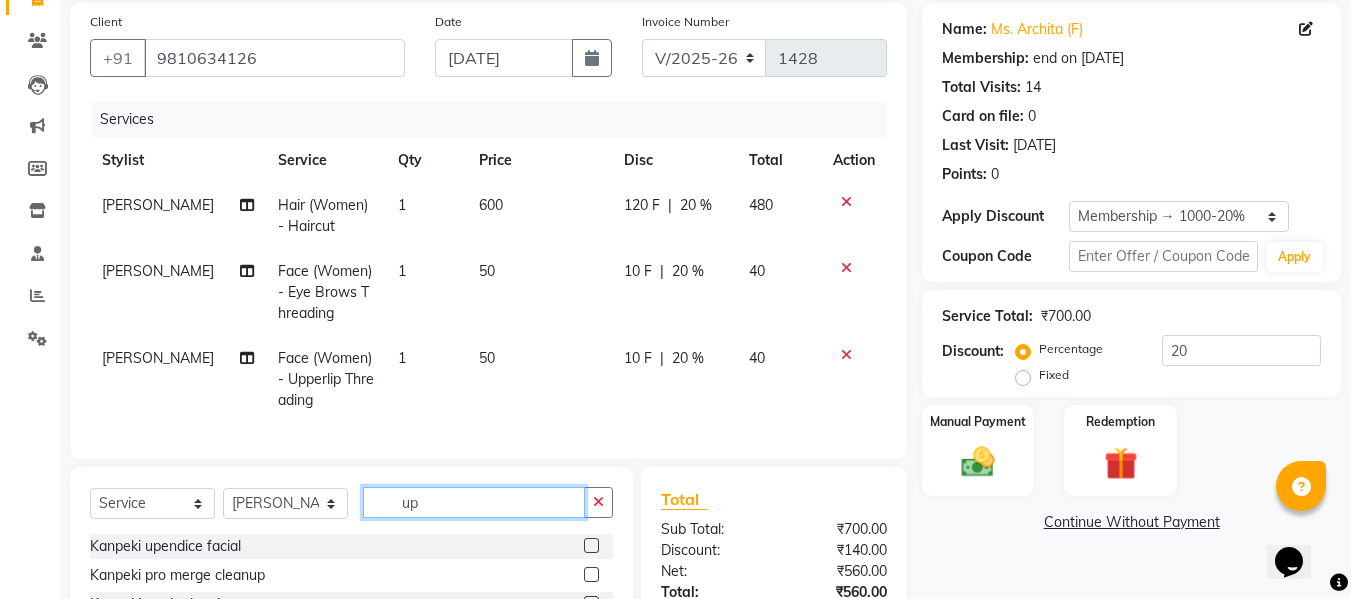 type on "u" 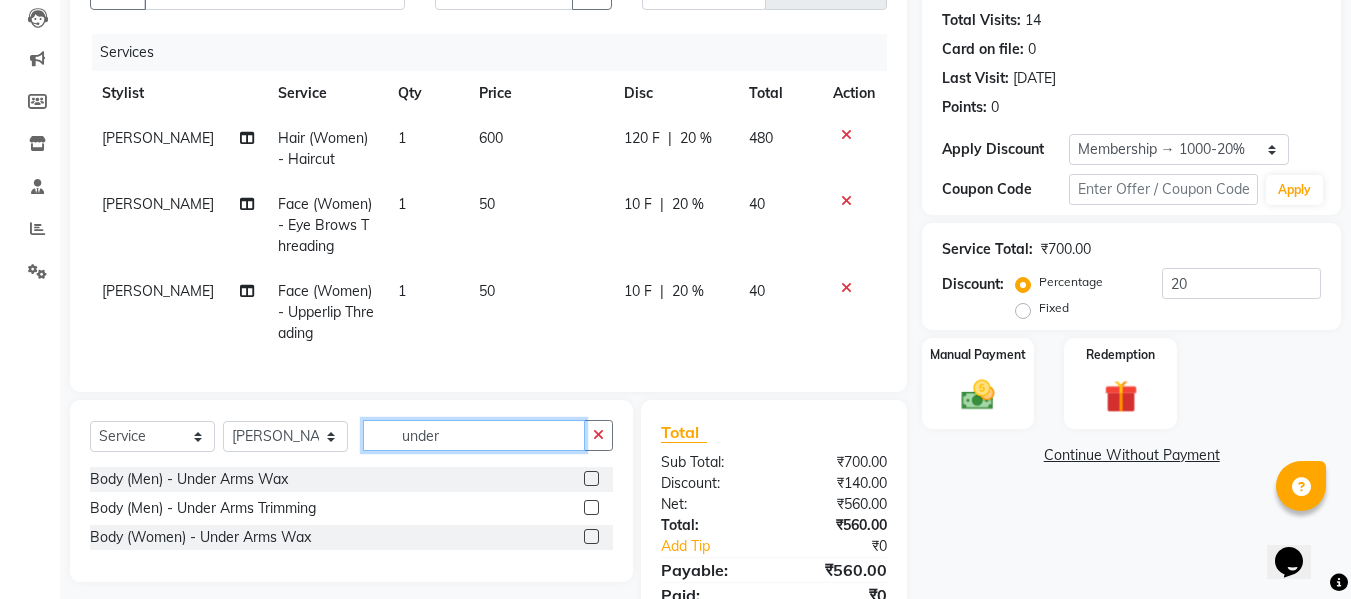 scroll, scrollTop: 215, scrollLeft: 0, axis: vertical 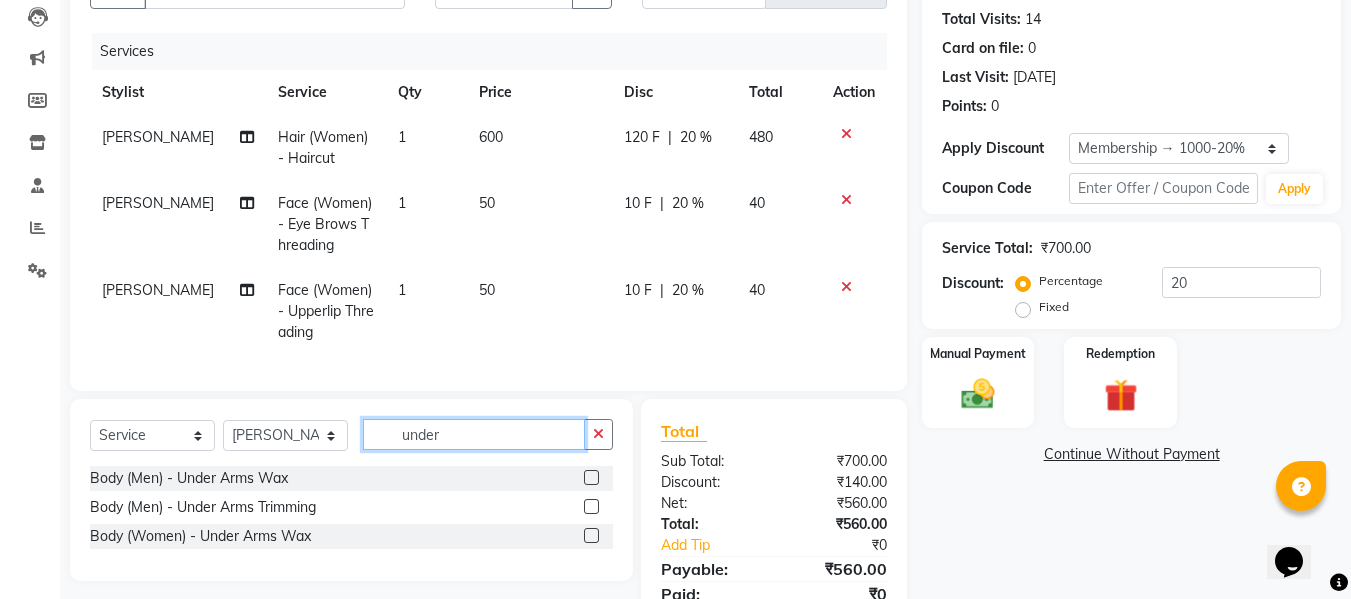 type on "under" 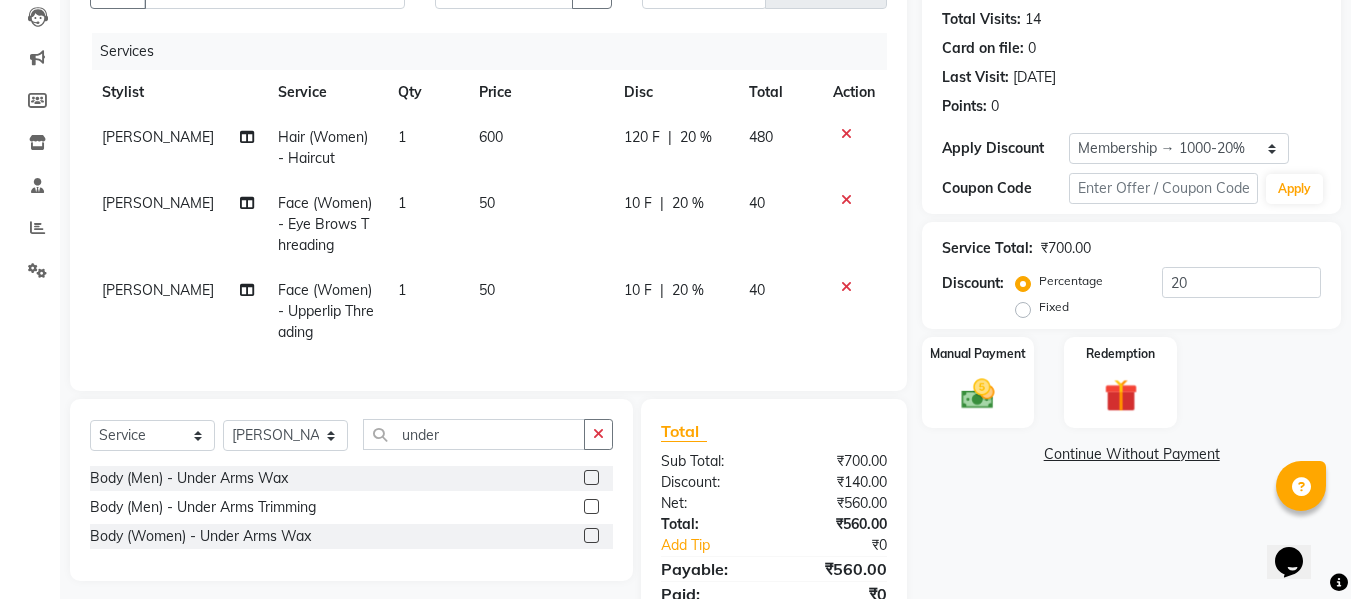 click 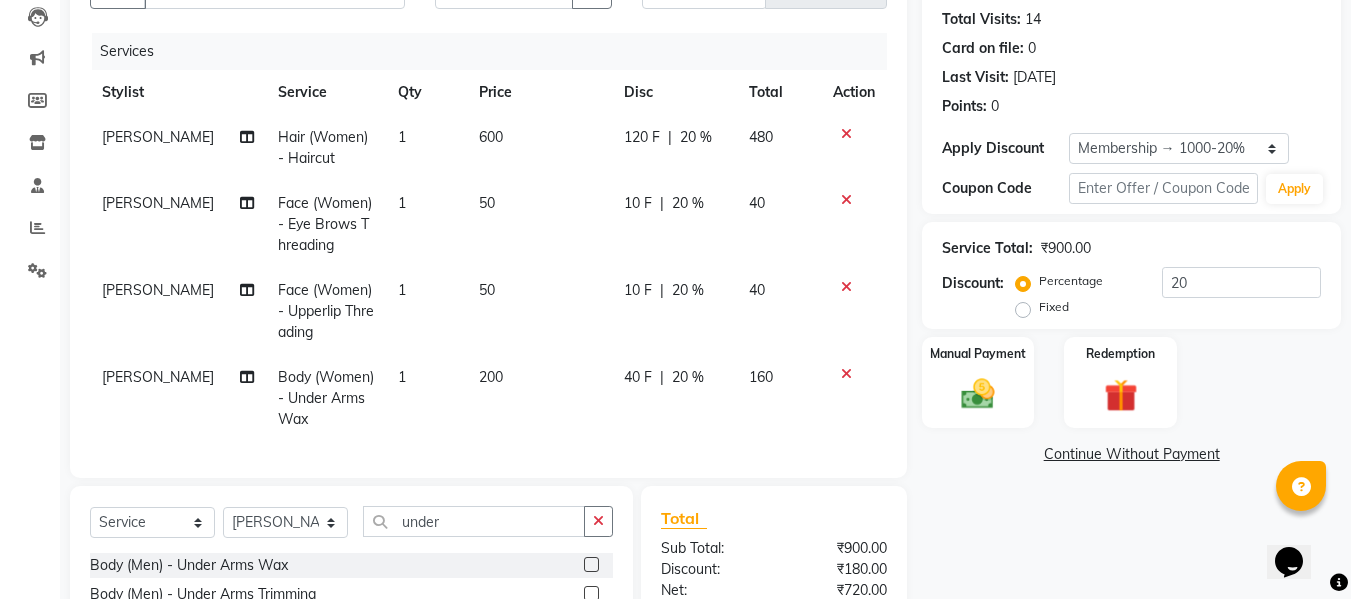 checkbox on "false" 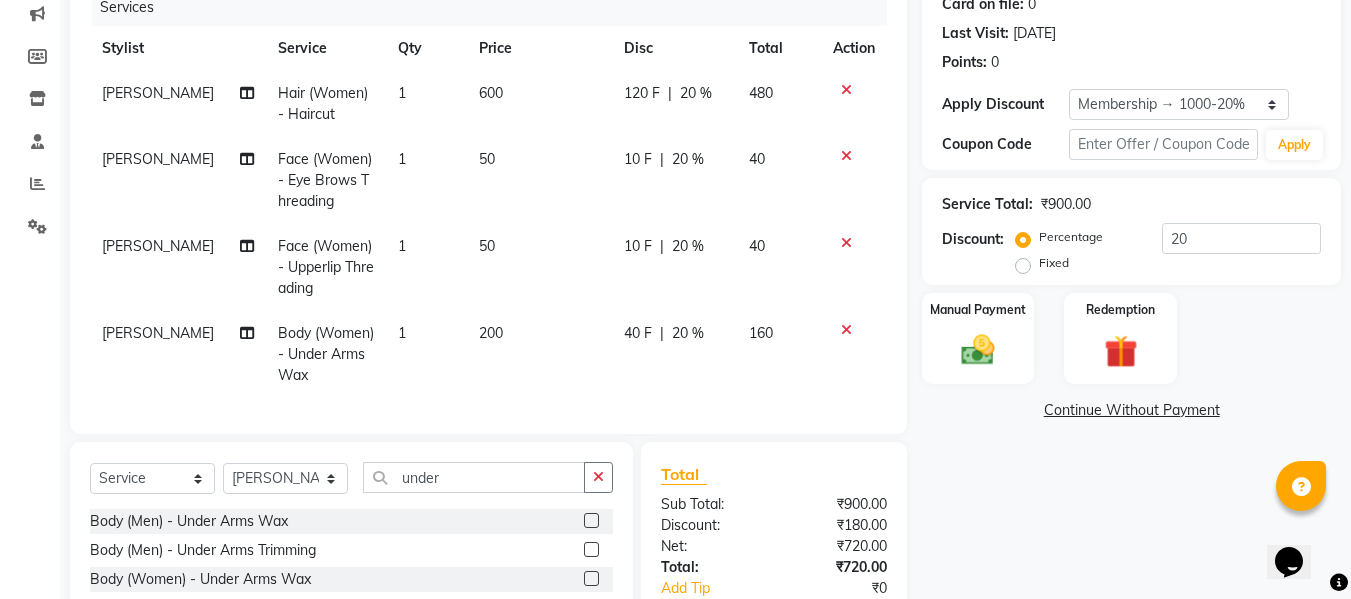 scroll, scrollTop: 0, scrollLeft: 0, axis: both 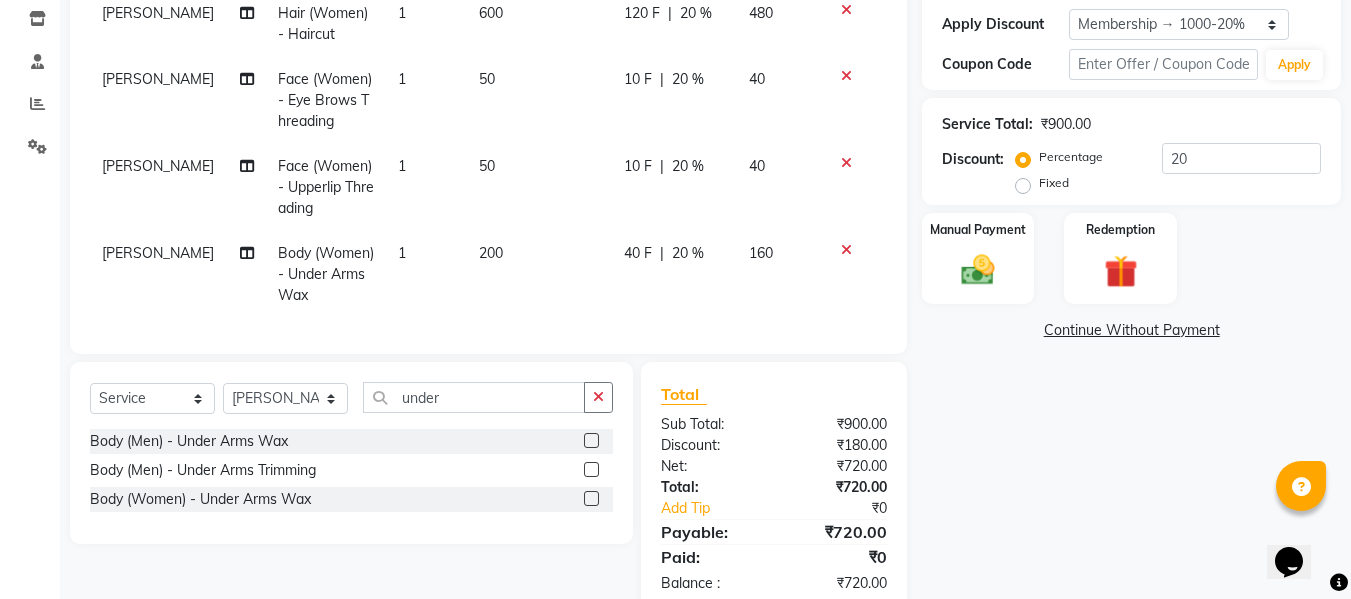 click 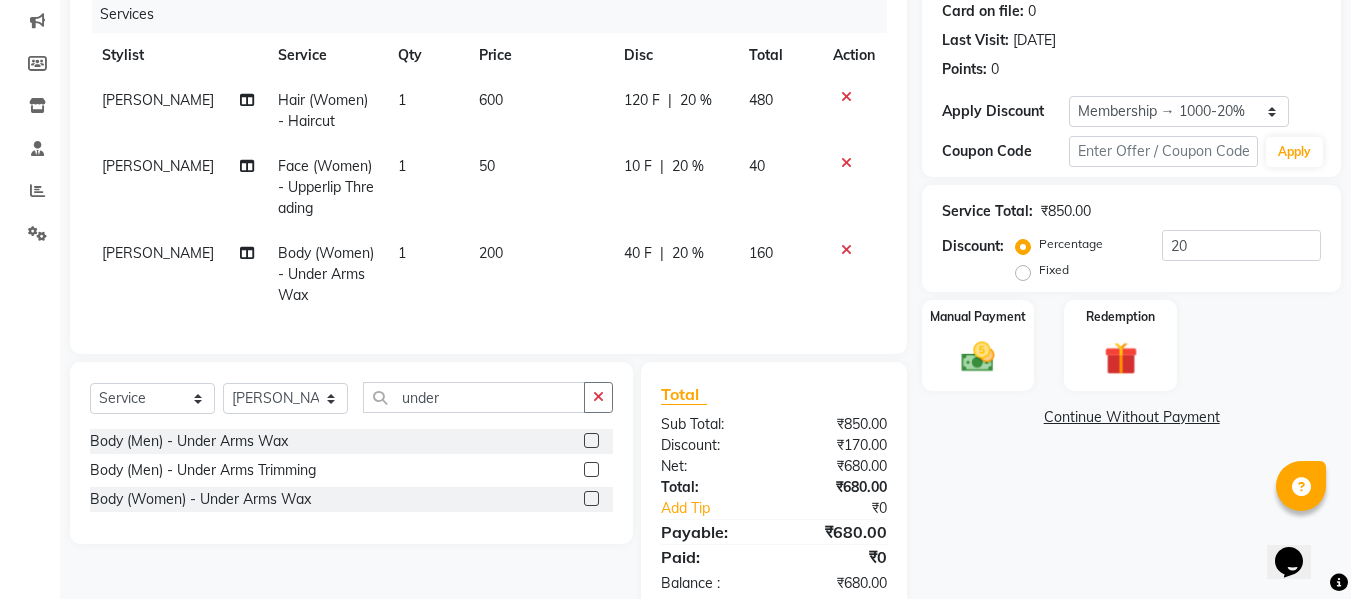 scroll, scrollTop: 253, scrollLeft: 0, axis: vertical 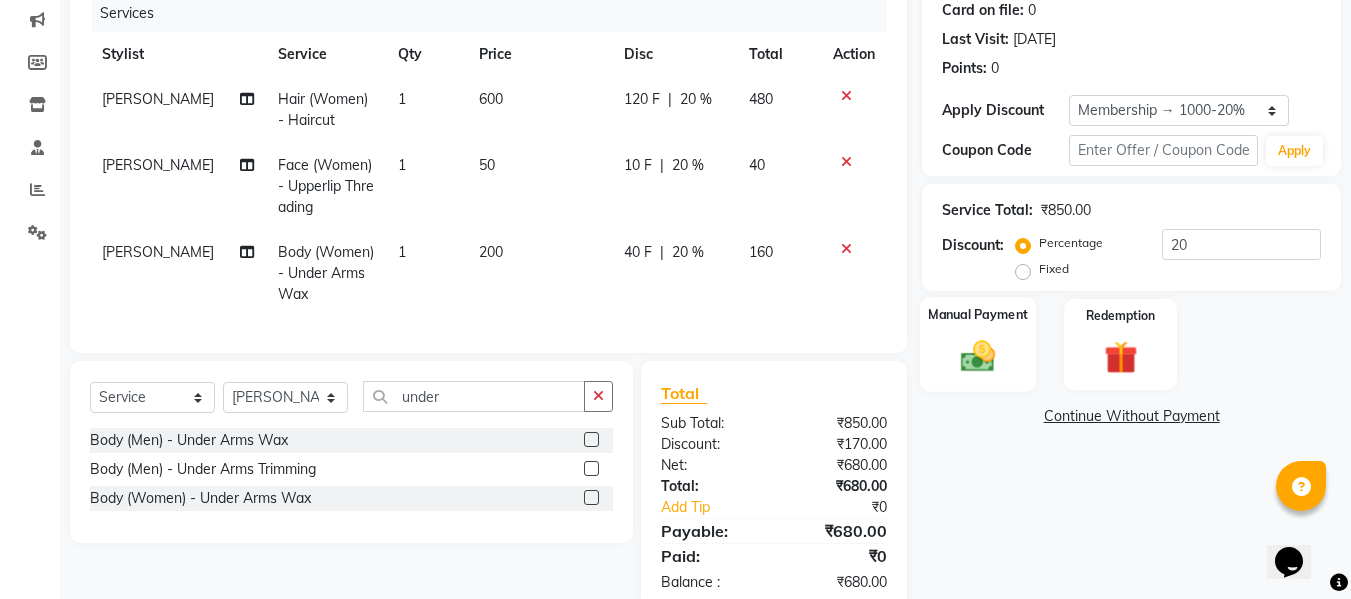 click 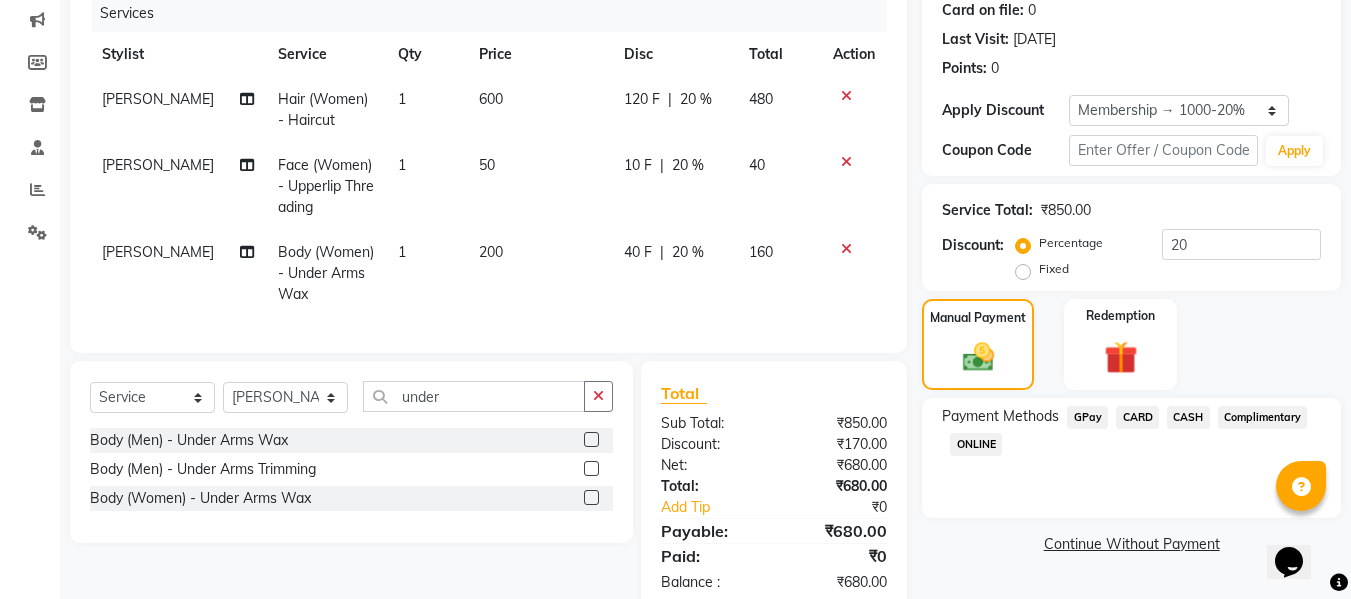 click on "GPay" 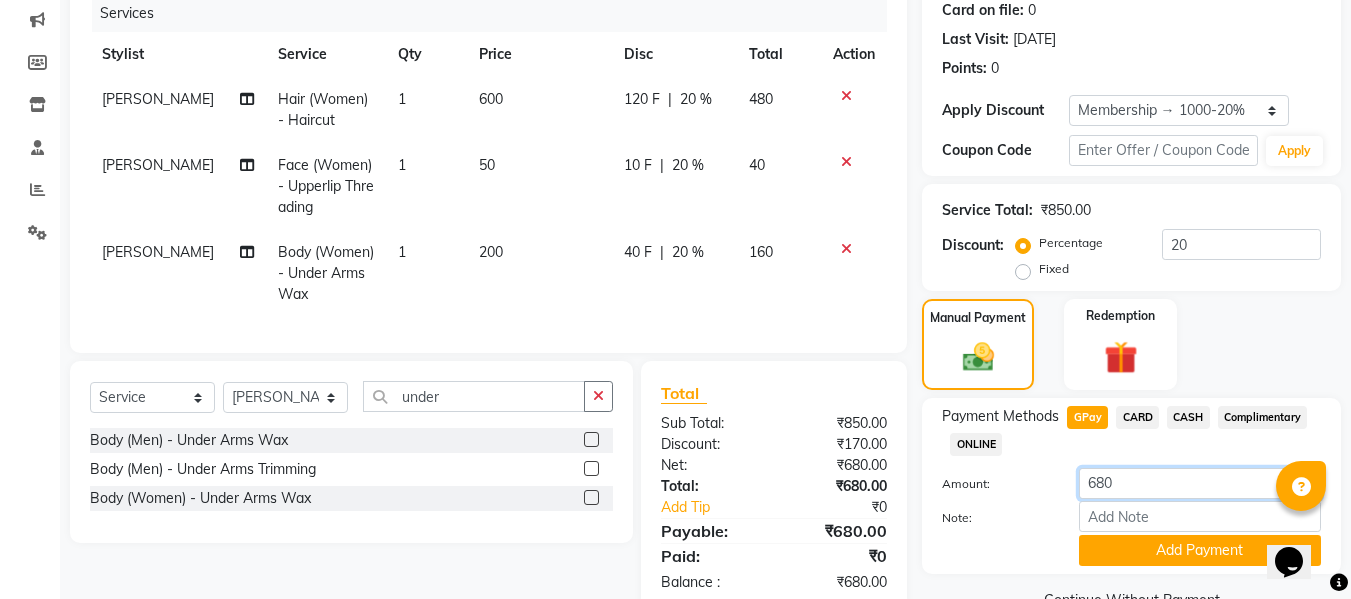 click on "680" 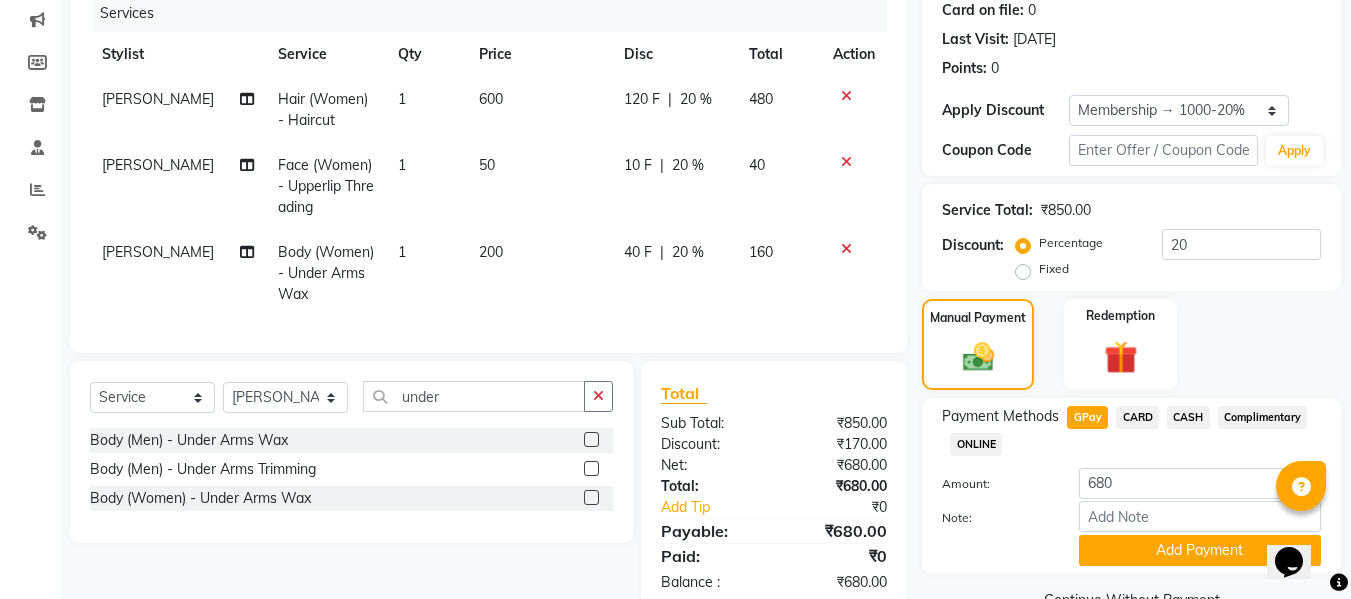 click on "CASH" 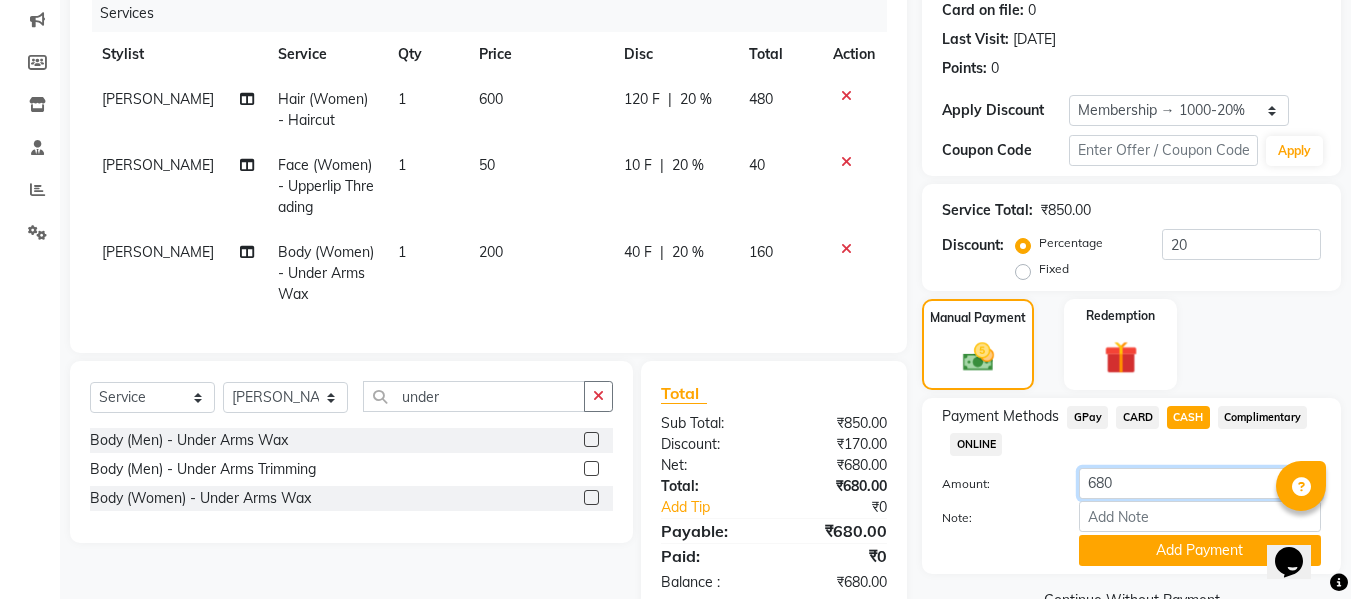 click on "680" 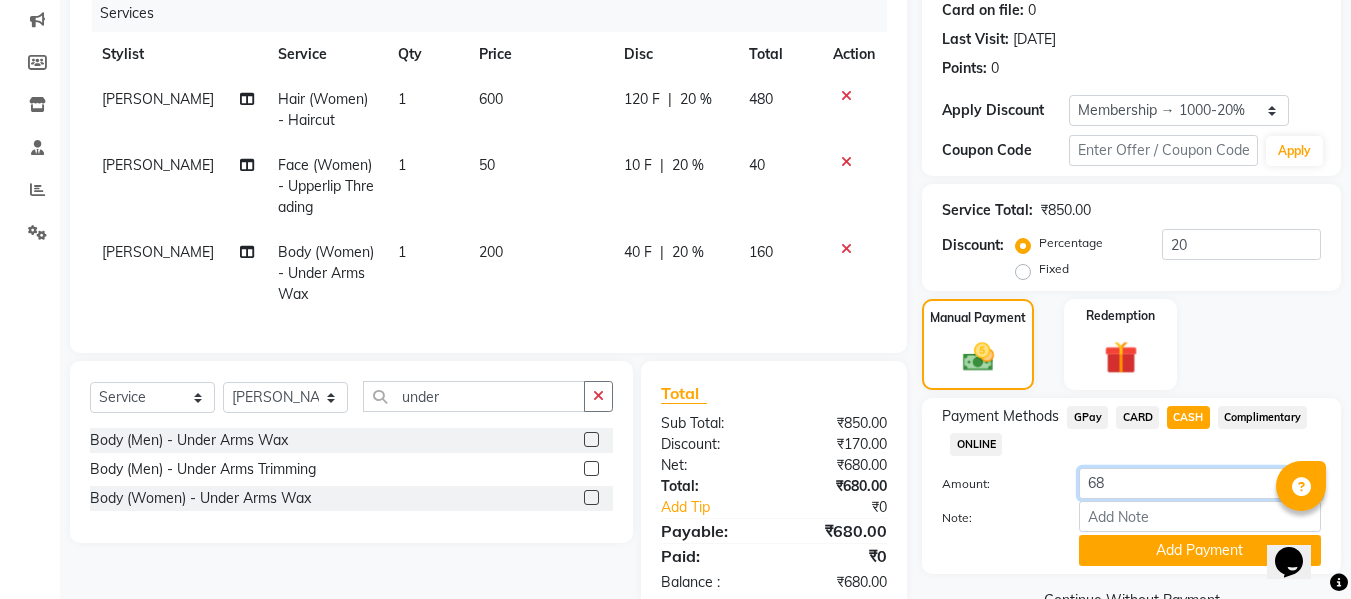 type on "6" 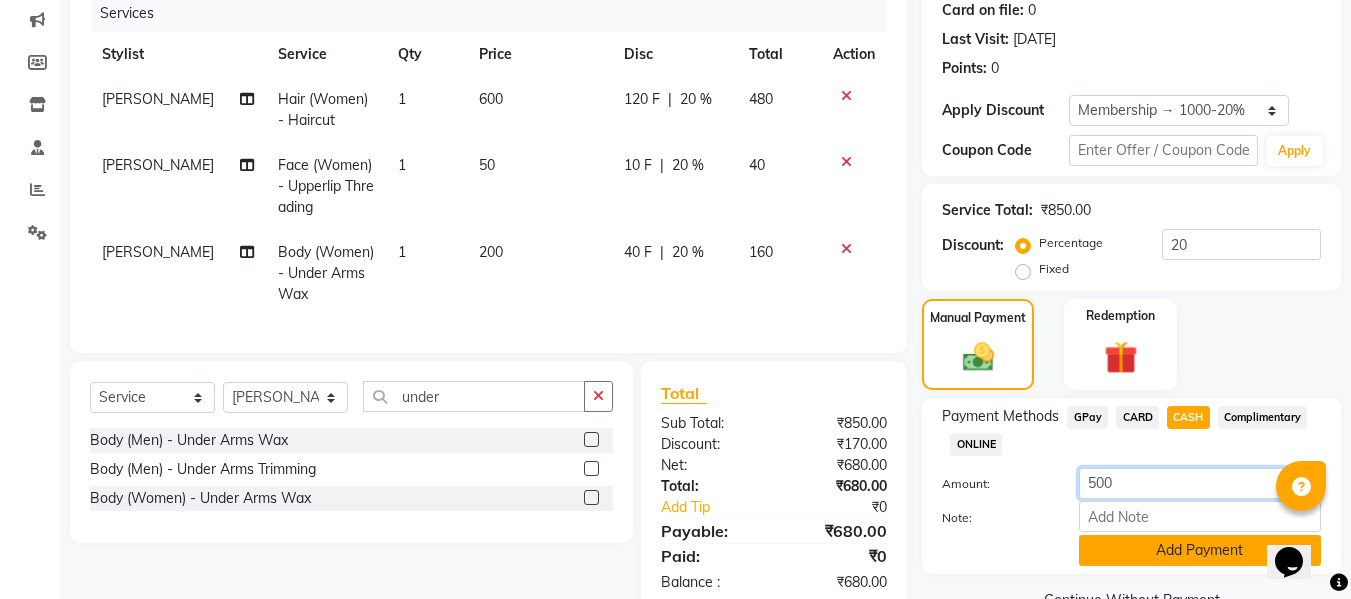 type on "500" 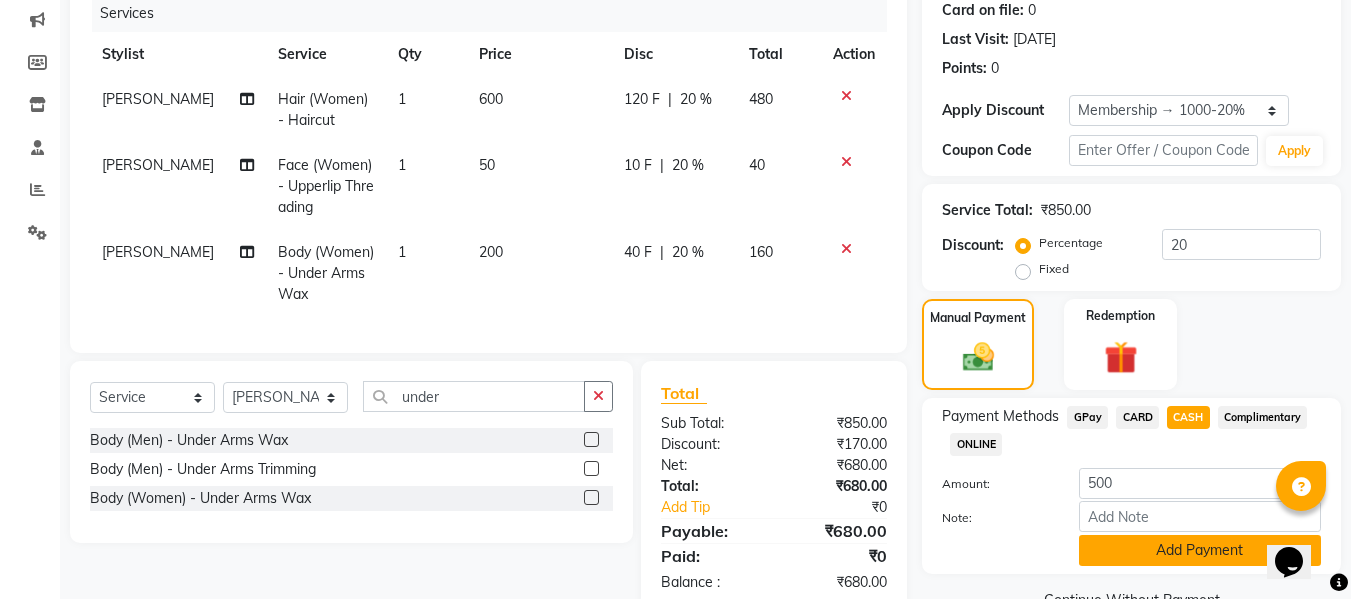click on "Add Payment" 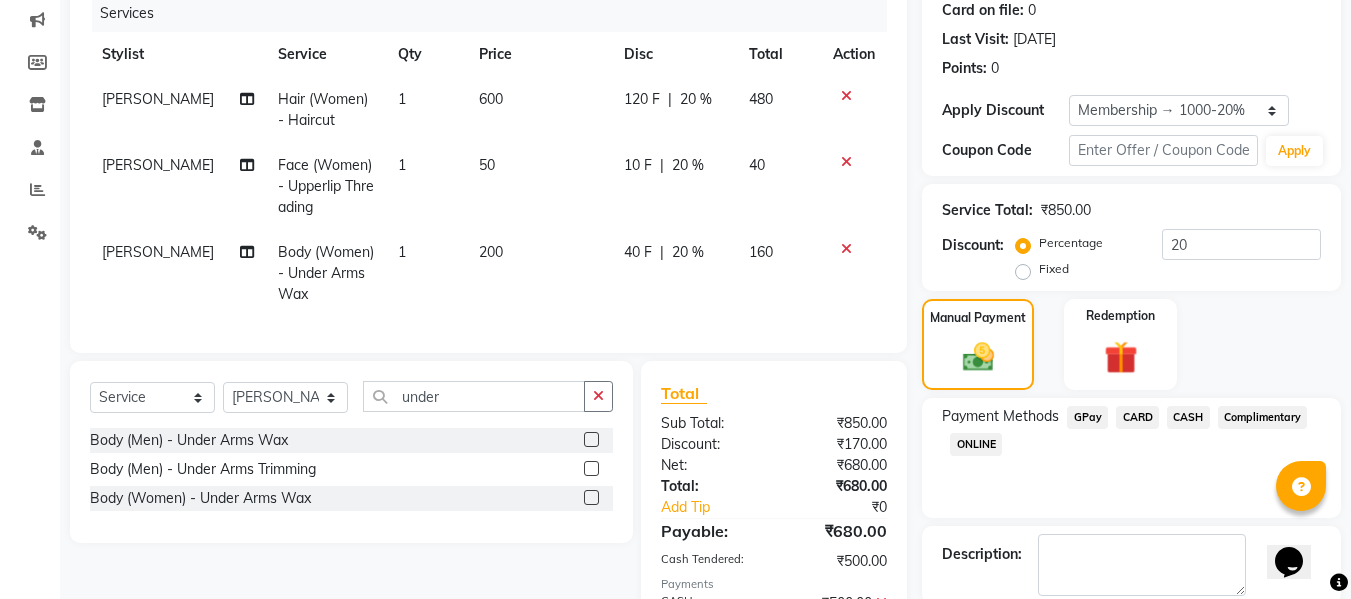 scroll, scrollTop: 383, scrollLeft: 0, axis: vertical 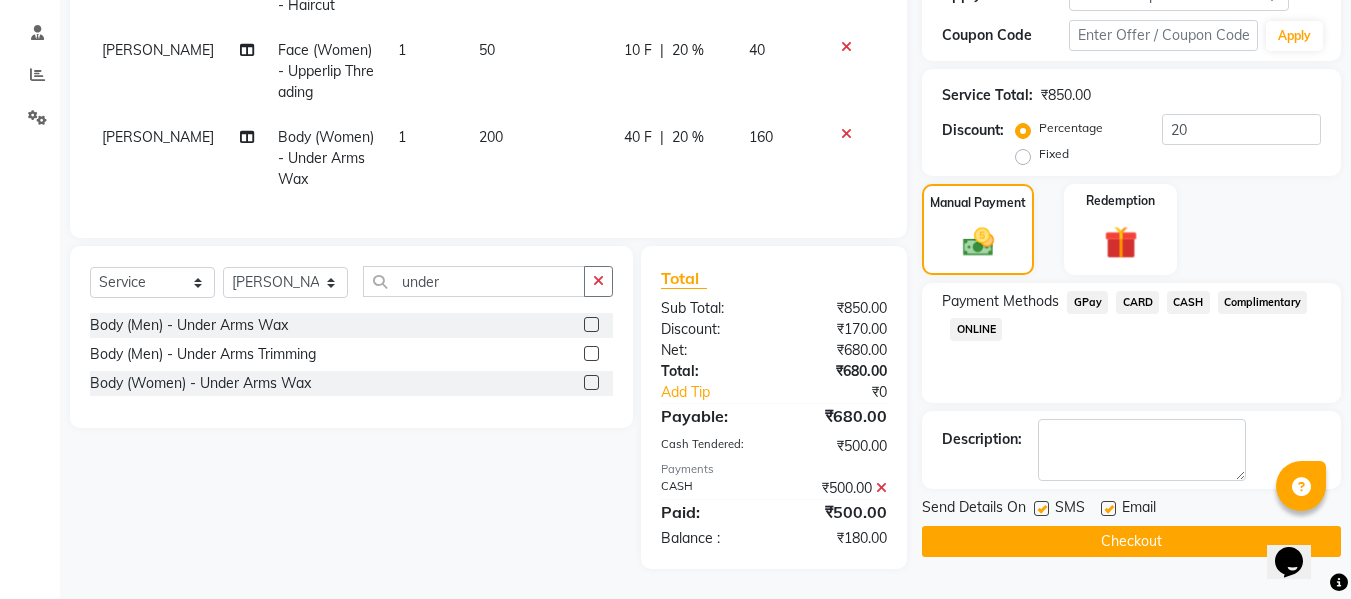 click on "GPay" 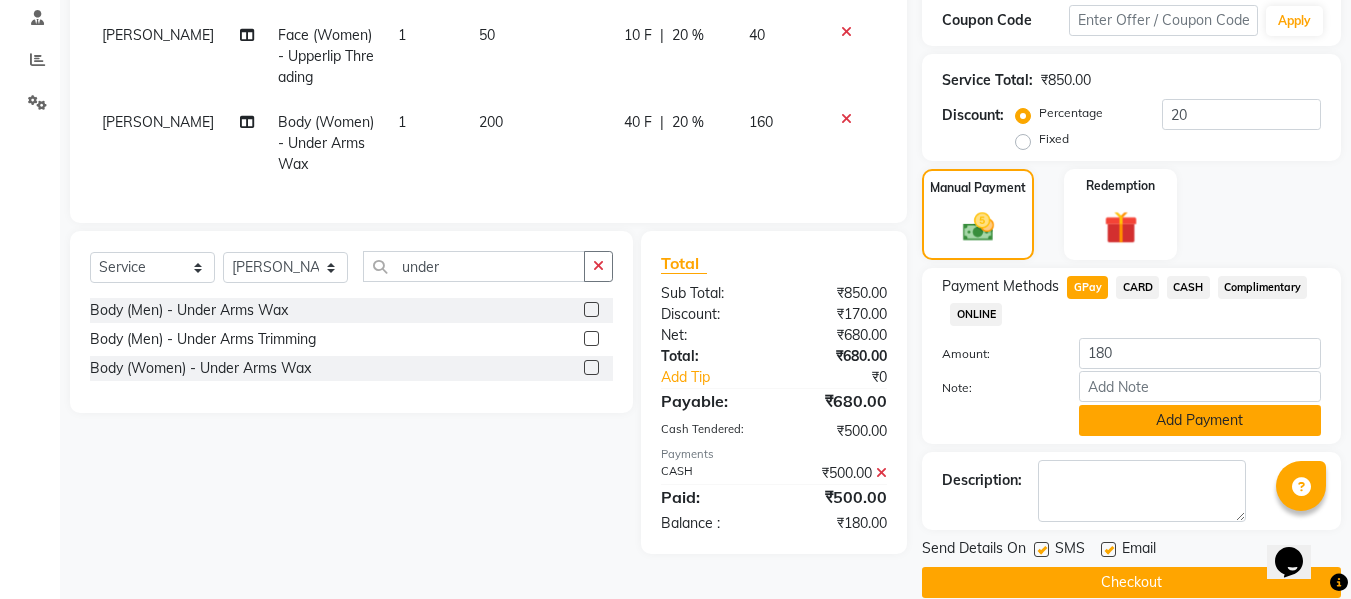 click on "Add Payment" 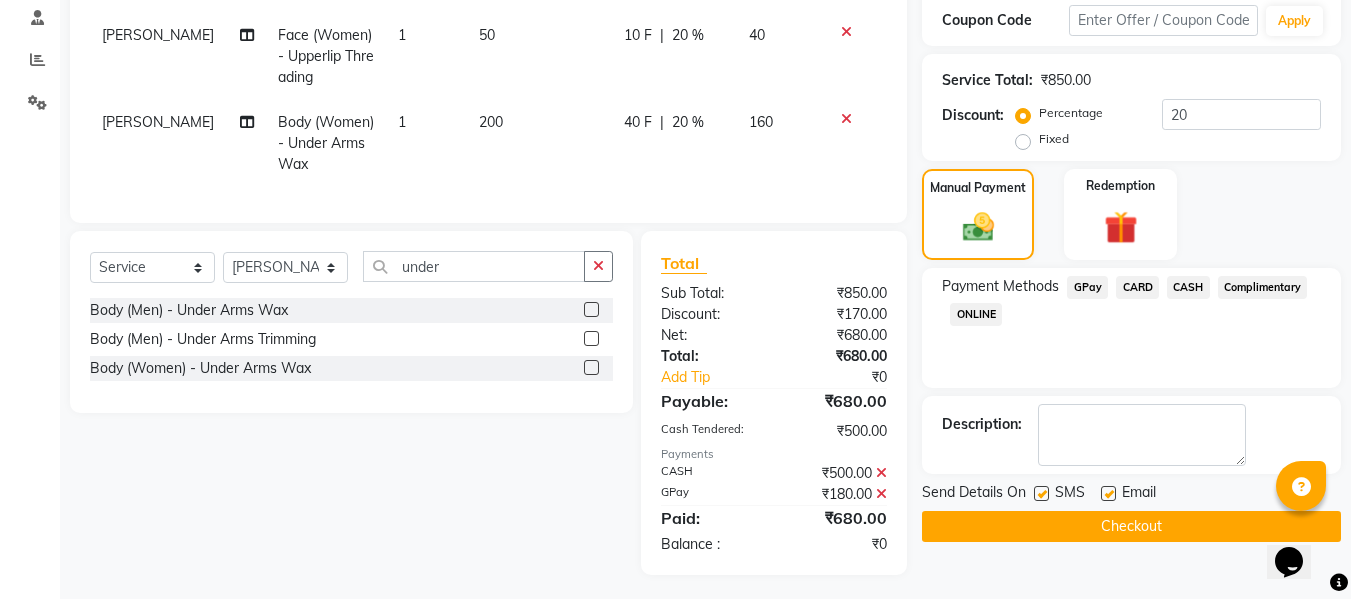 scroll, scrollTop: 404, scrollLeft: 0, axis: vertical 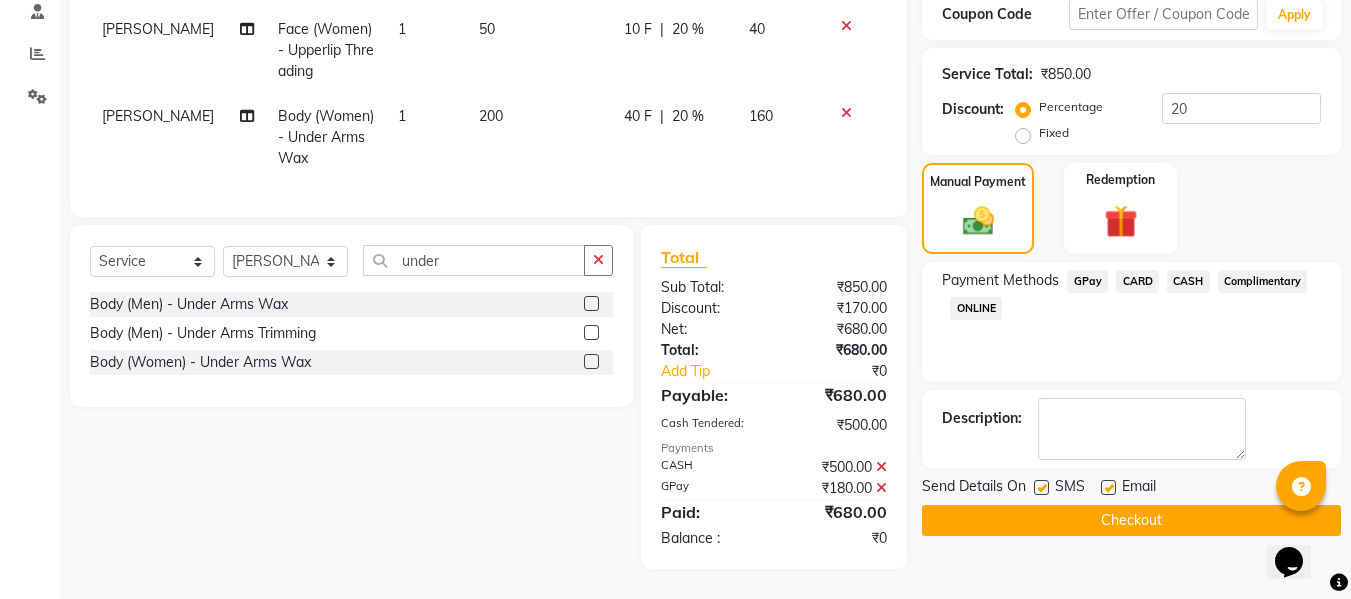click on "Checkout" 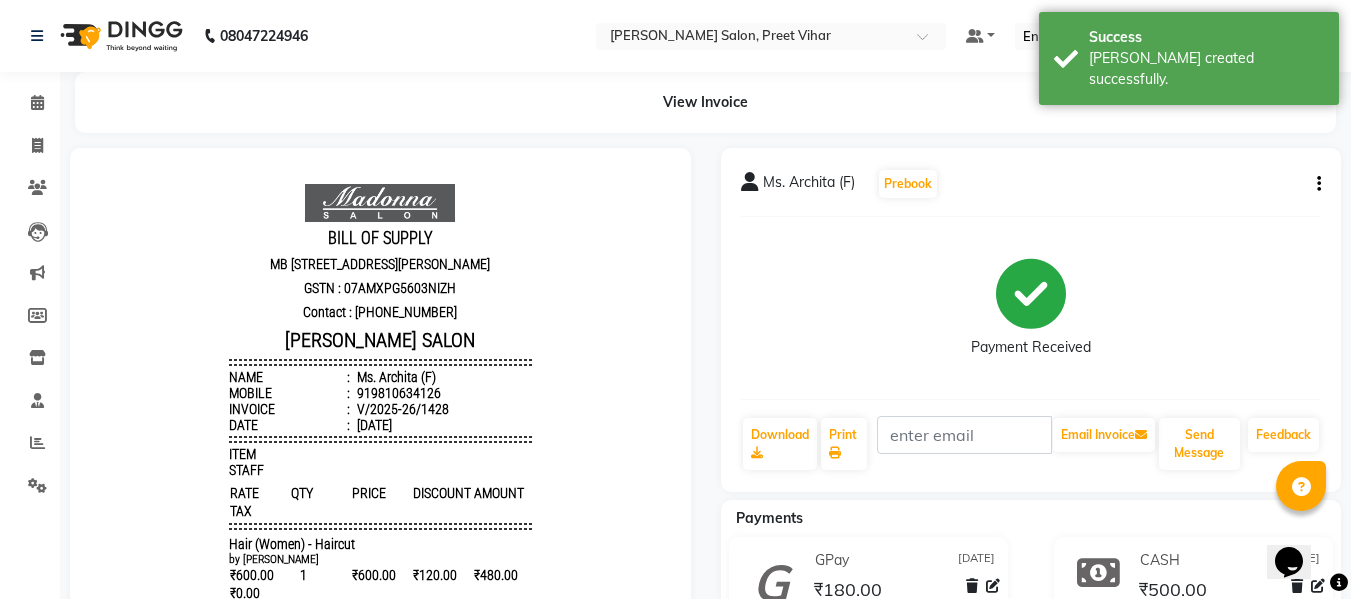 scroll, scrollTop: 0, scrollLeft: 0, axis: both 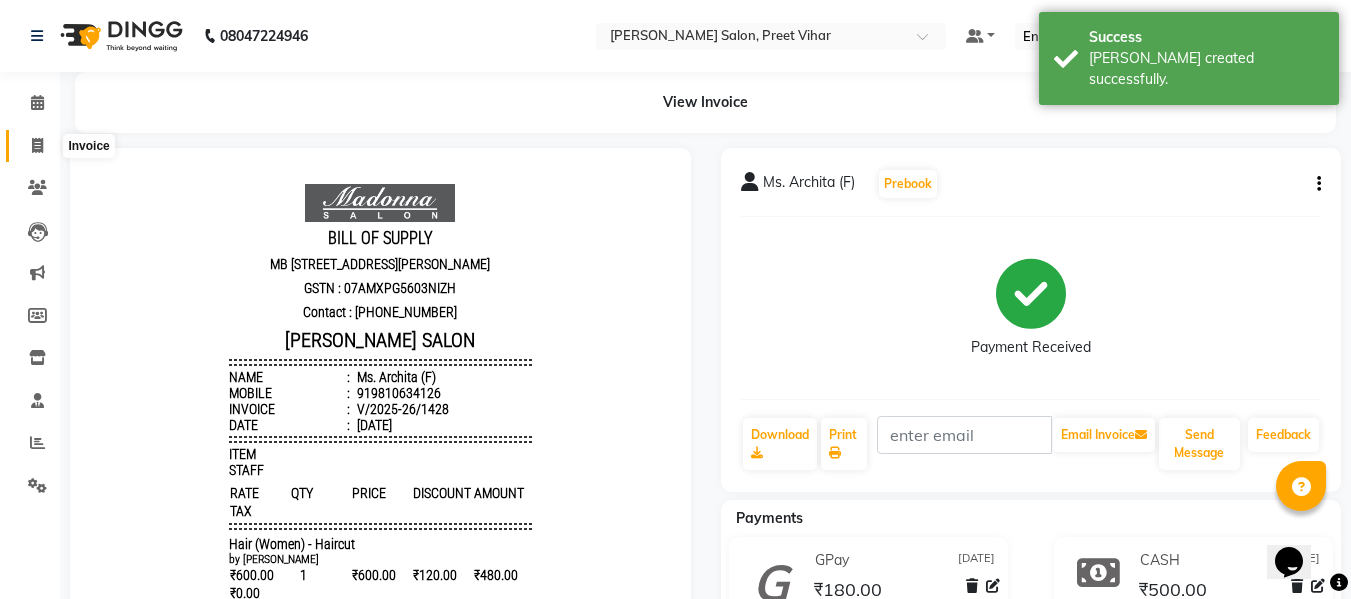 click 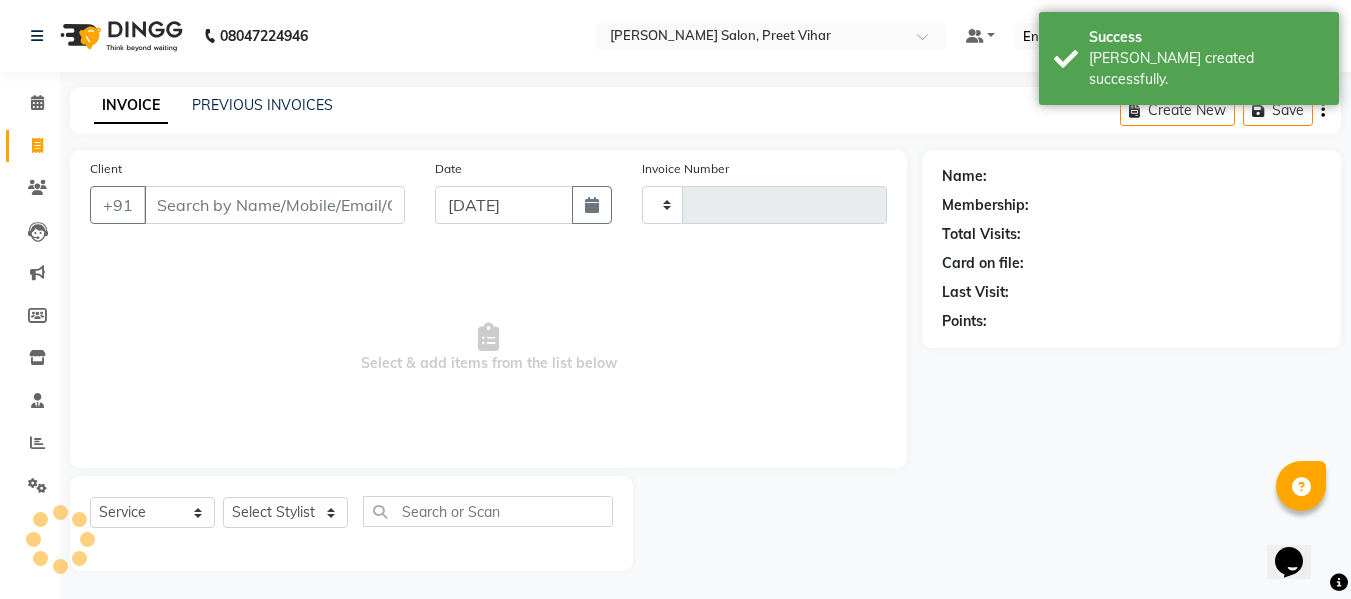 scroll, scrollTop: 2, scrollLeft: 0, axis: vertical 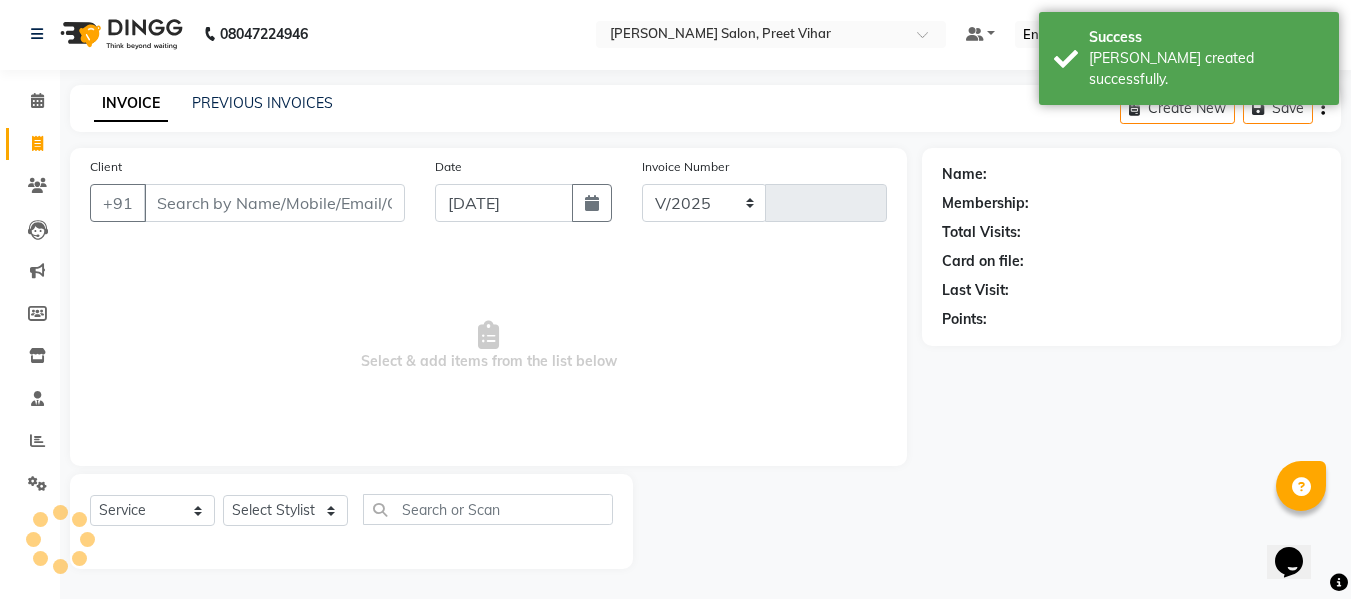 select on "6469" 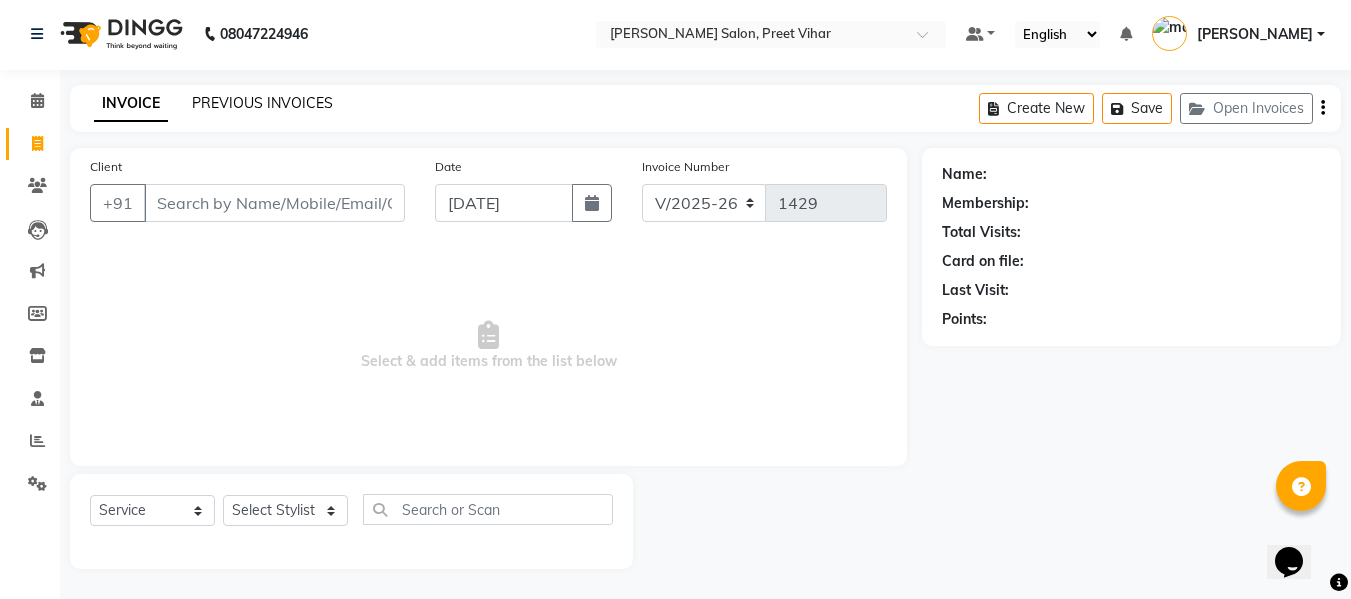 click on "PREVIOUS INVOICES" 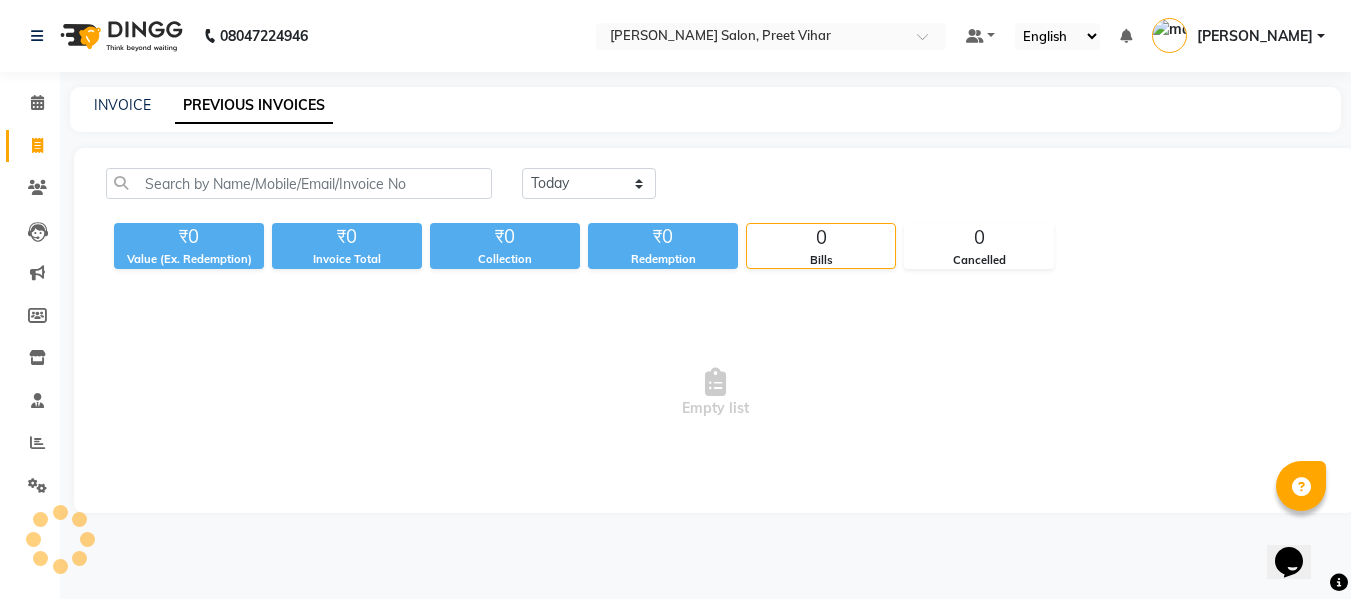 scroll, scrollTop: 0, scrollLeft: 0, axis: both 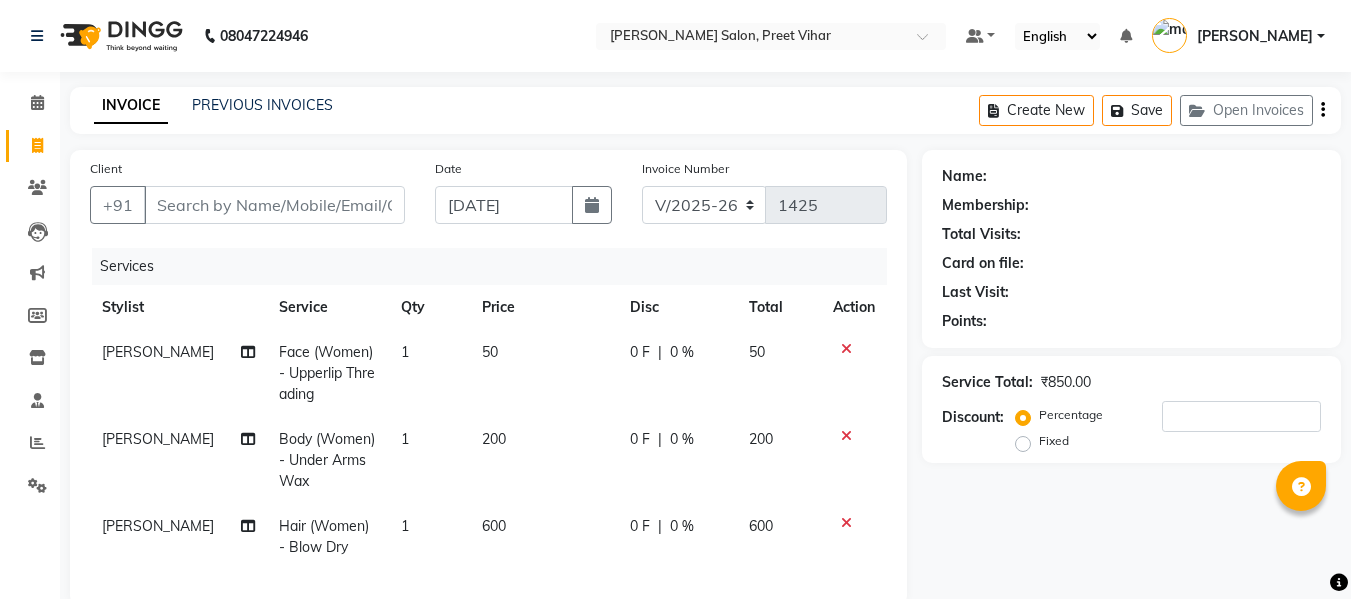 select on "6469" 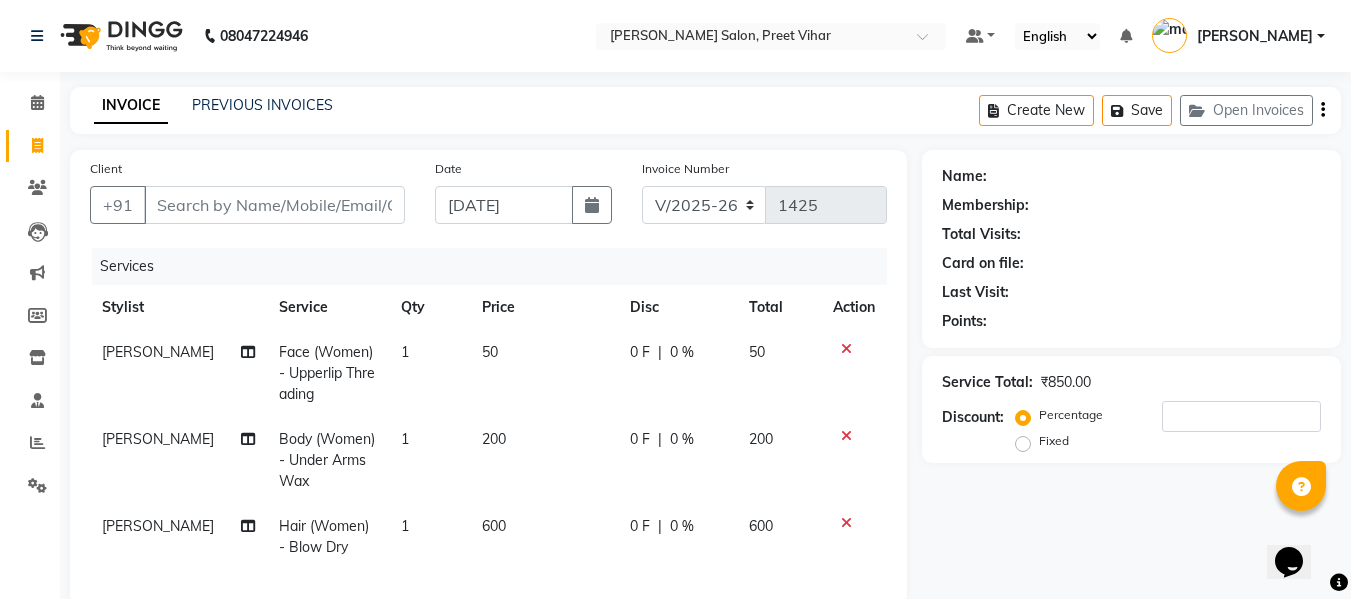 scroll, scrollTop: 0, scrollLeft: 0, axis: both 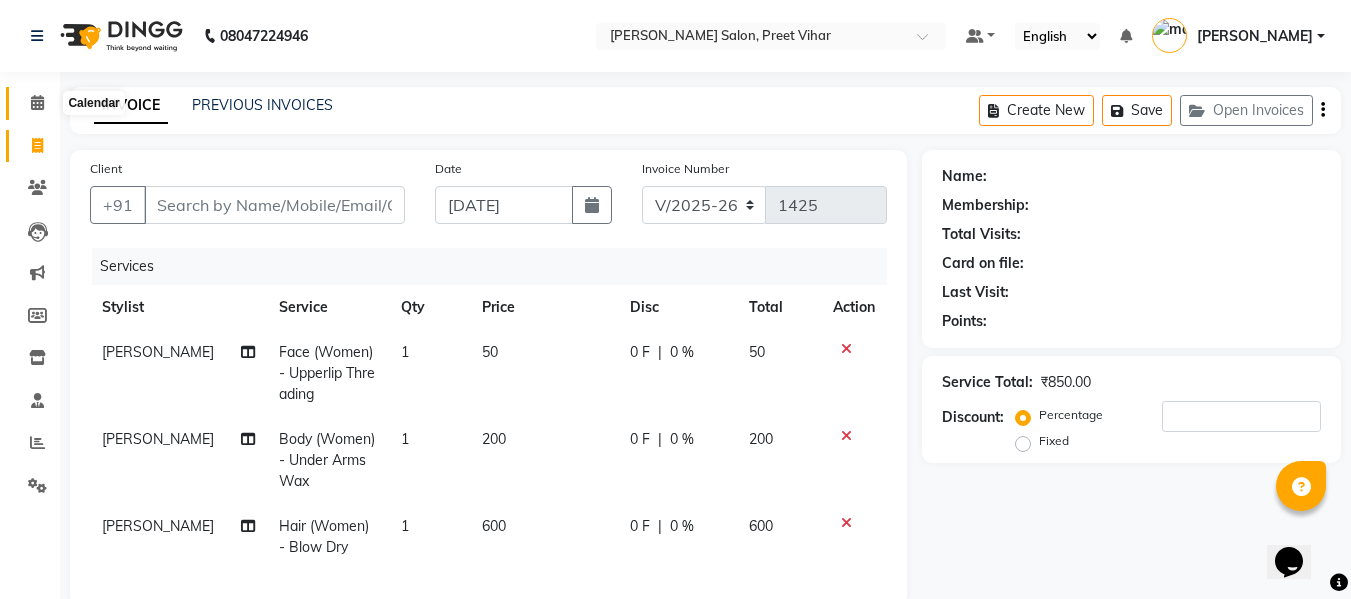click 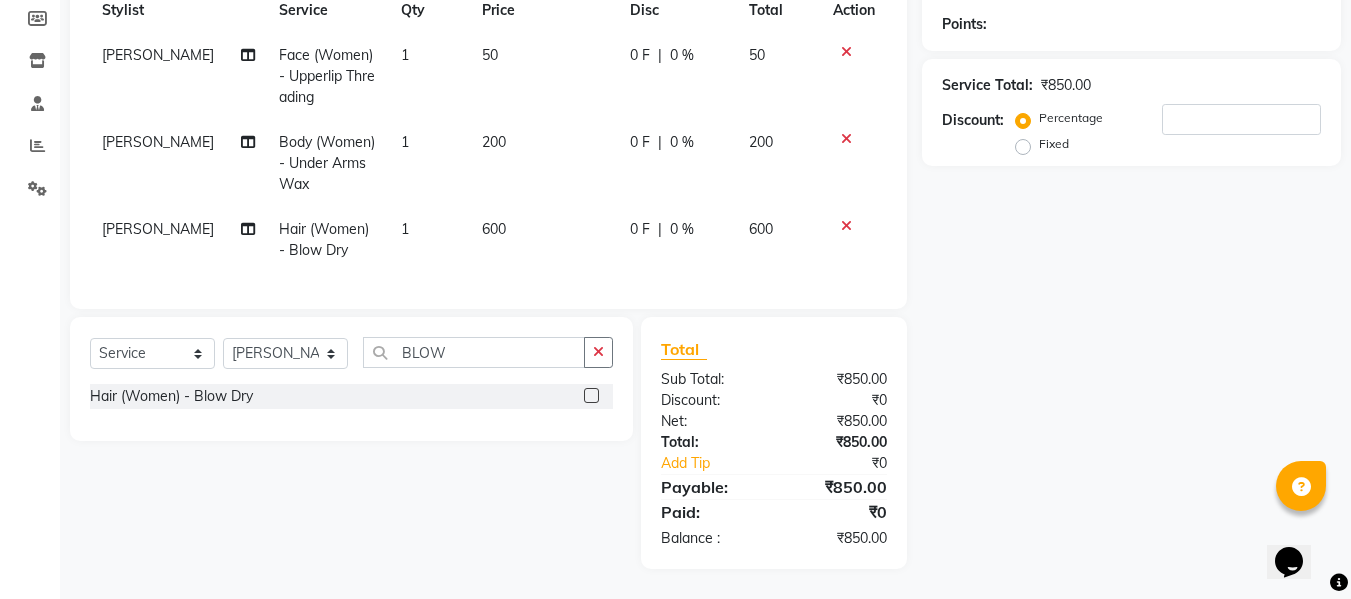 scroll, scrollTop: 0, scrollLeft: 0, axis: both 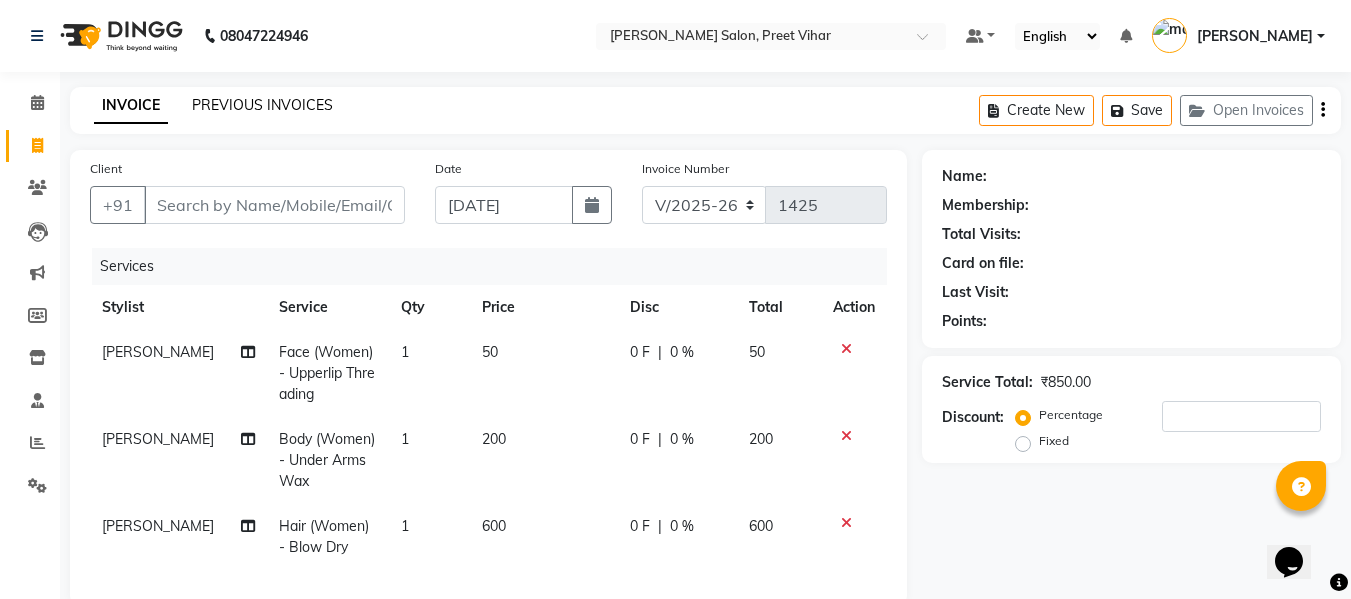 click on "PREVIOUS INVOICES" 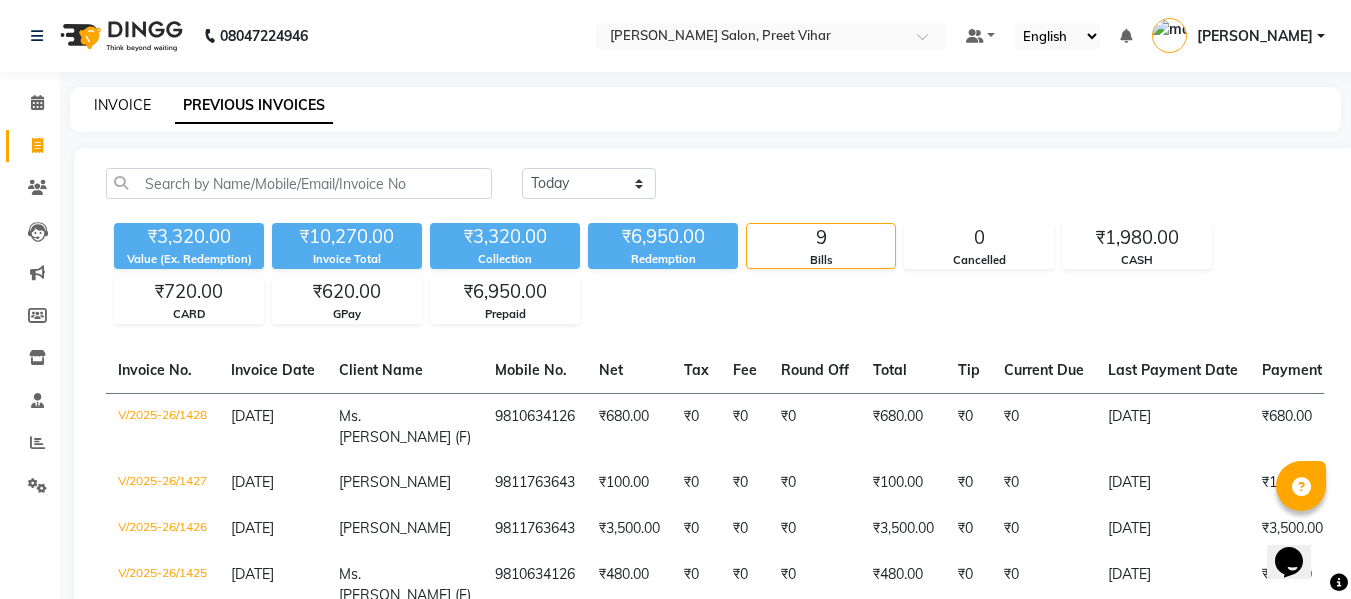 click on "INVOICE" 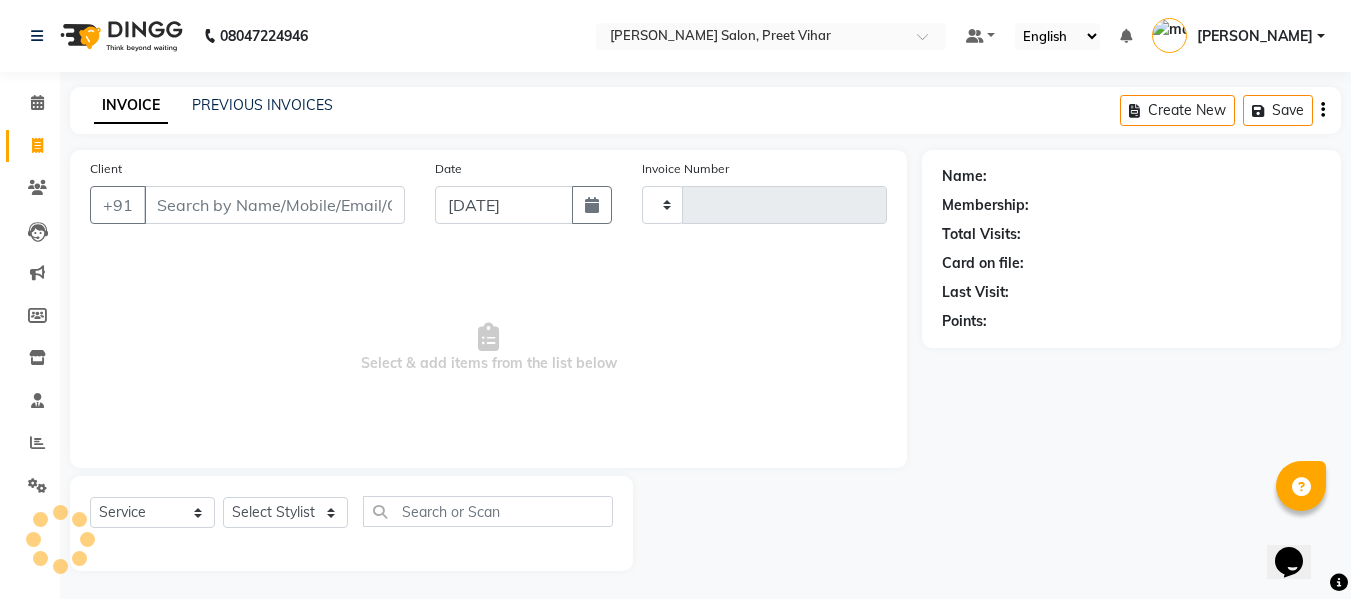 scroll, scrollTop: 2, scrollLeft: 0, axis: vertical 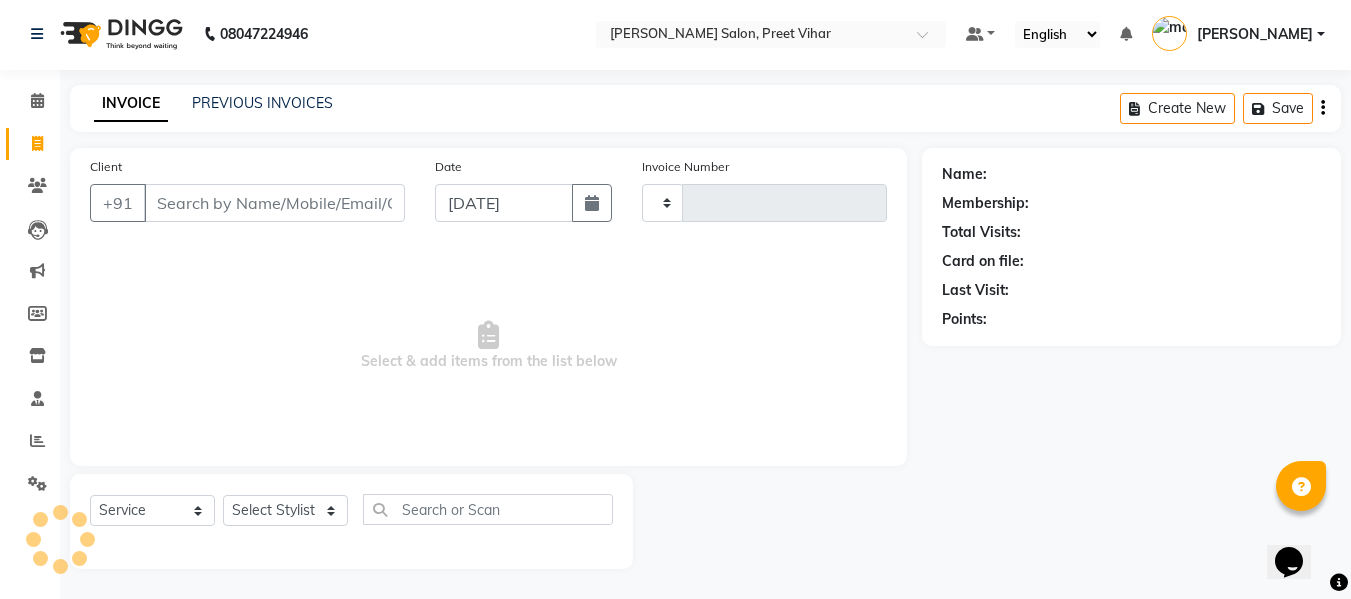 type on "1429" 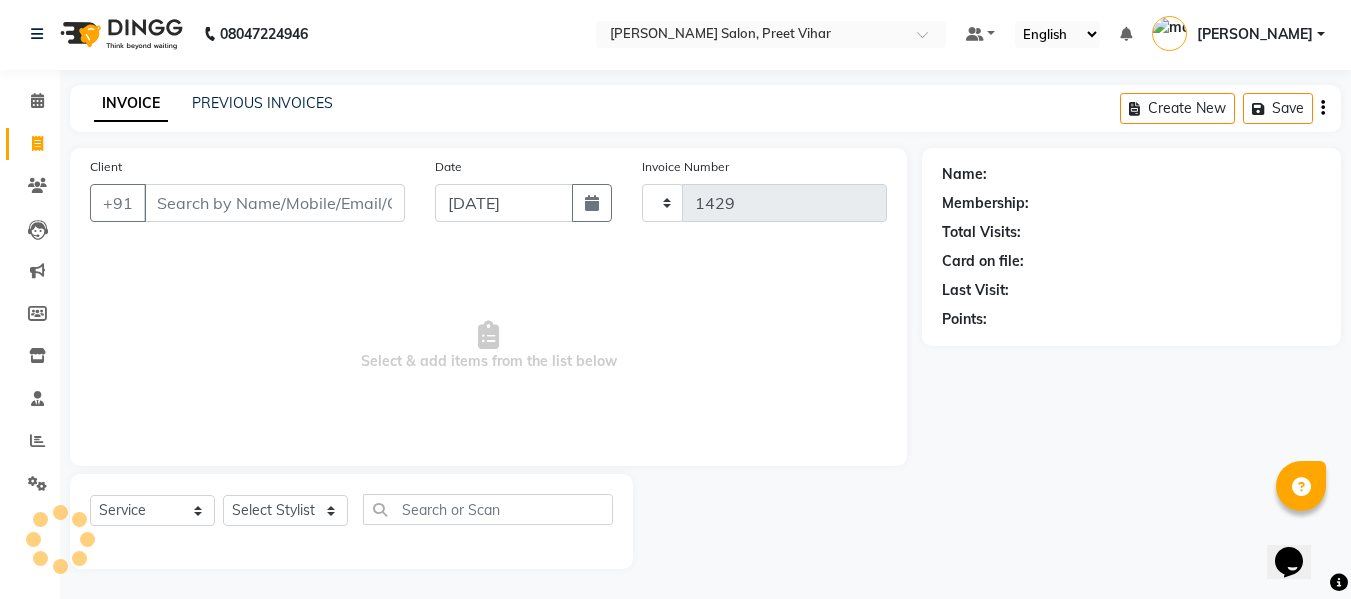 select on "6469" 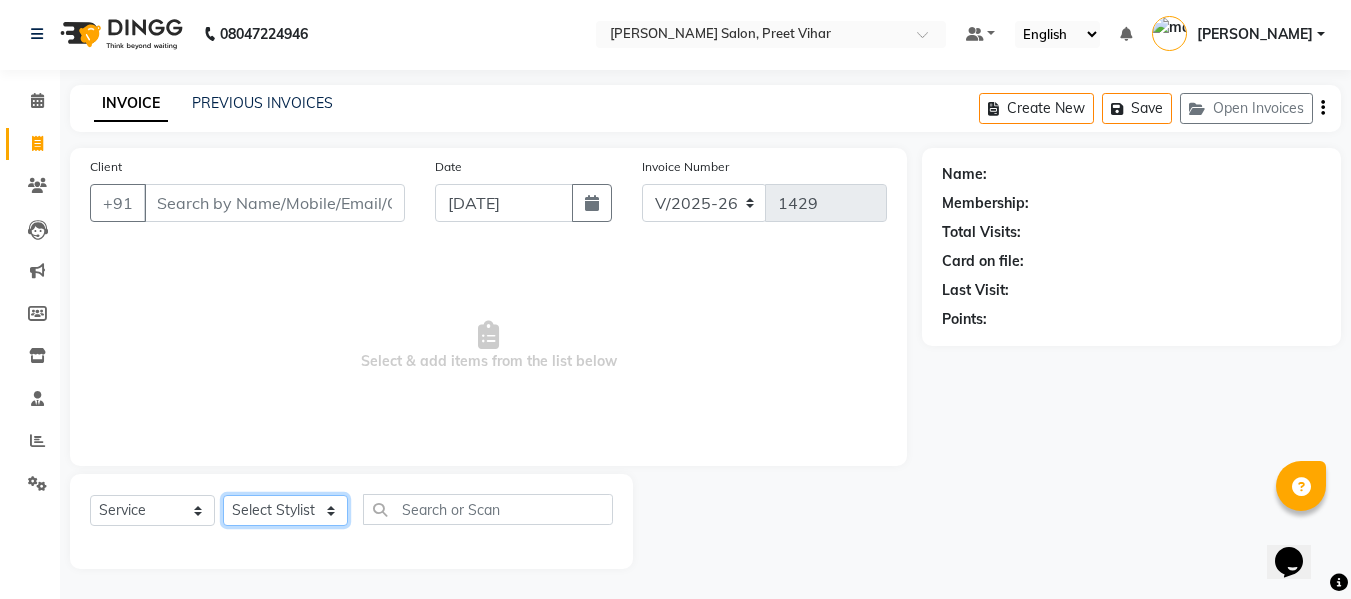 click on "Select Stylist [PERSON_NAME] [PERSON_NAME] Armaan  Dipika [PERSON_NAME] [PERSON_NAME] [PERSON_NAME] [PERSON_NAME] Nikhil [PERSON_NAME] [PERSON_NAME]  Twinkle Gupta" 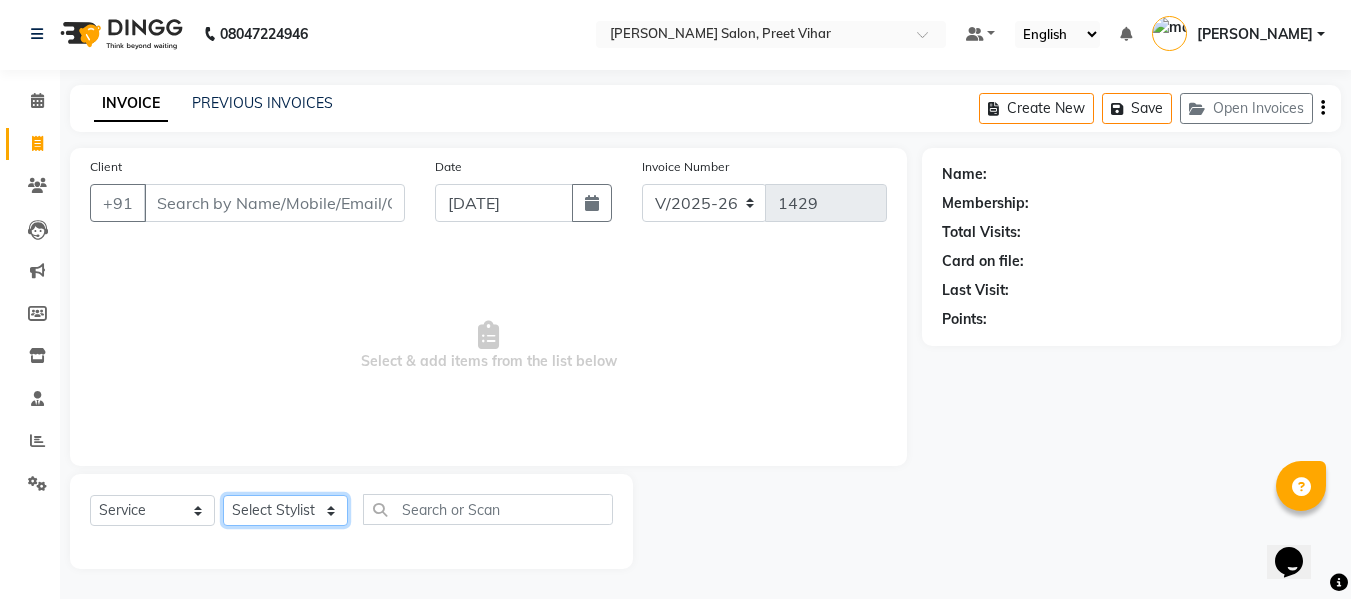 select on "49740" 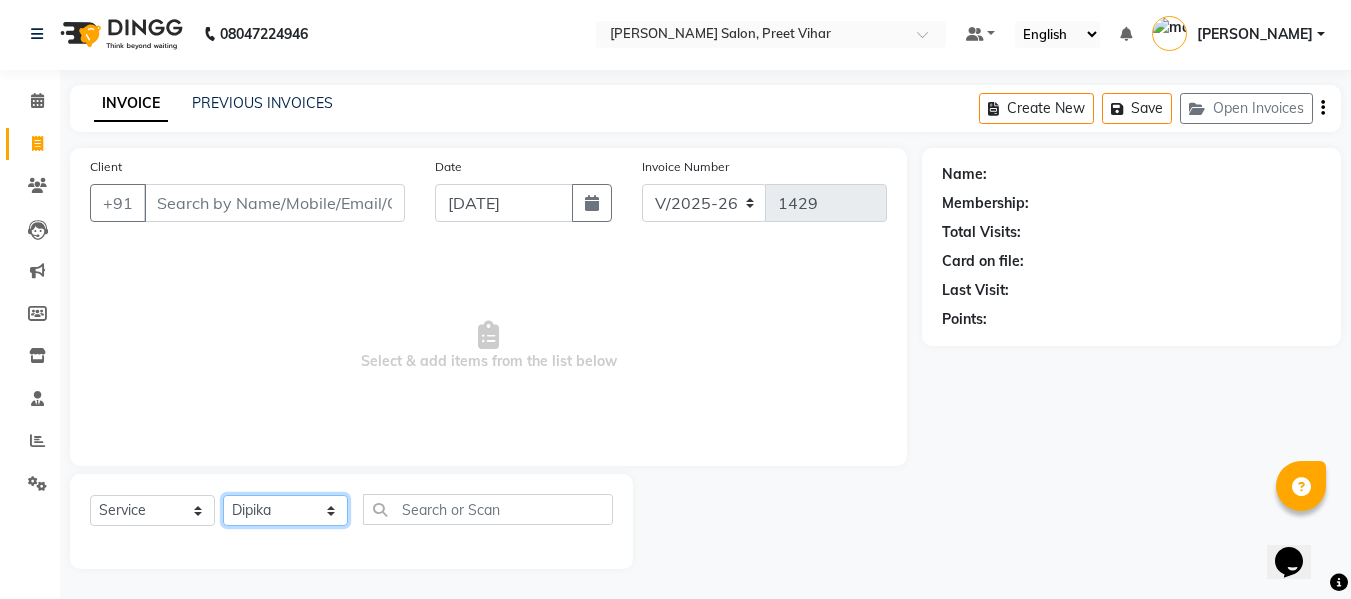 click on "Select Stylist [PERSON_NAME] [PERSON_NAME] Armaan  Dipika [PERSON_NAME] [PERSON_NAME] [PERSON_NAME] [PERSON_NAME] Nikhil [PERSON_NAME] [PERSON_NAME]  Twinkle Gupta" 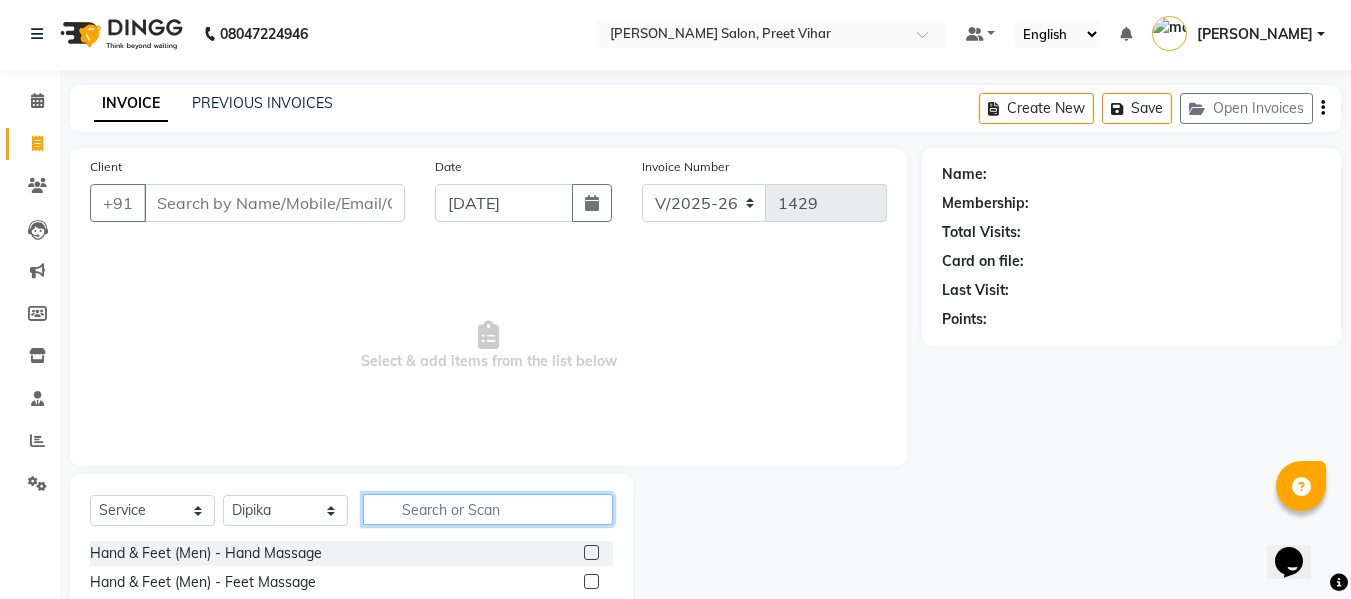 click 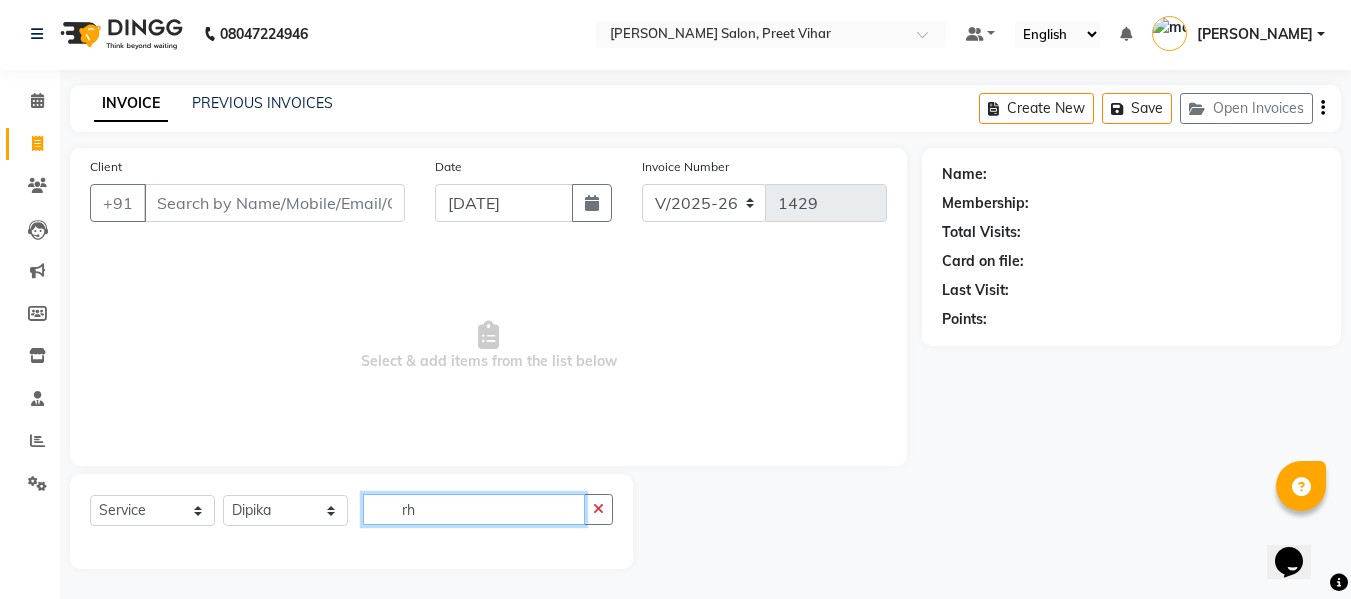 type on "r" 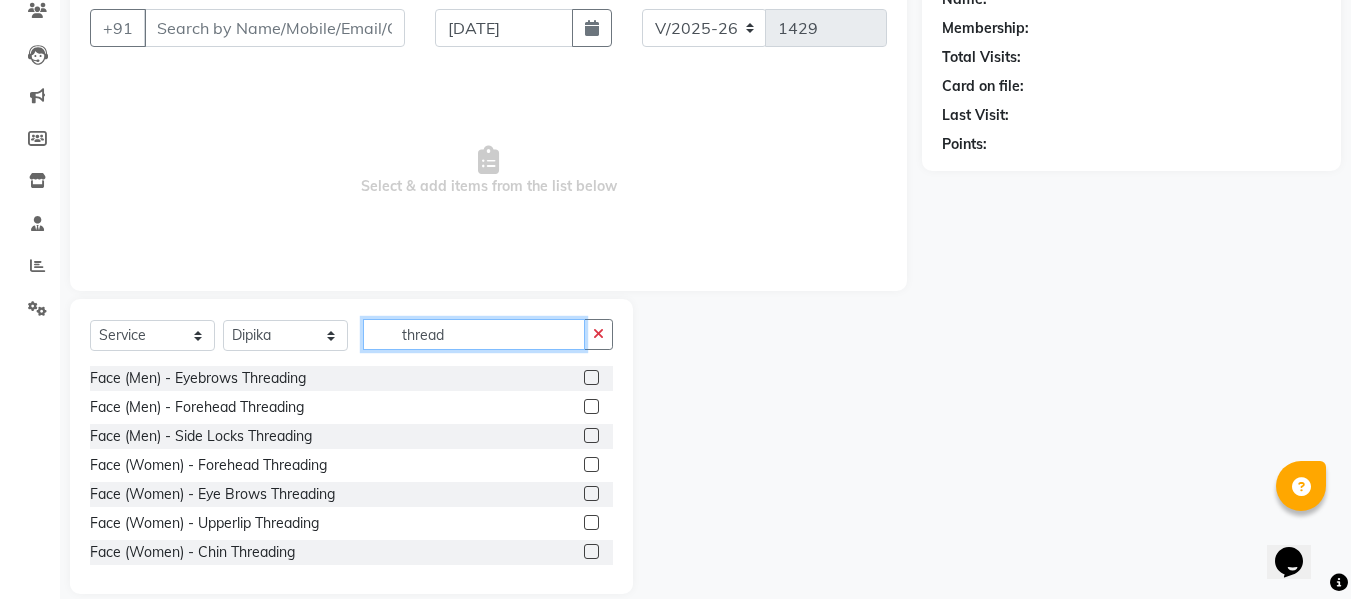 scroll, scrollTop: 202, scrollLeft: 0, axis: vertical 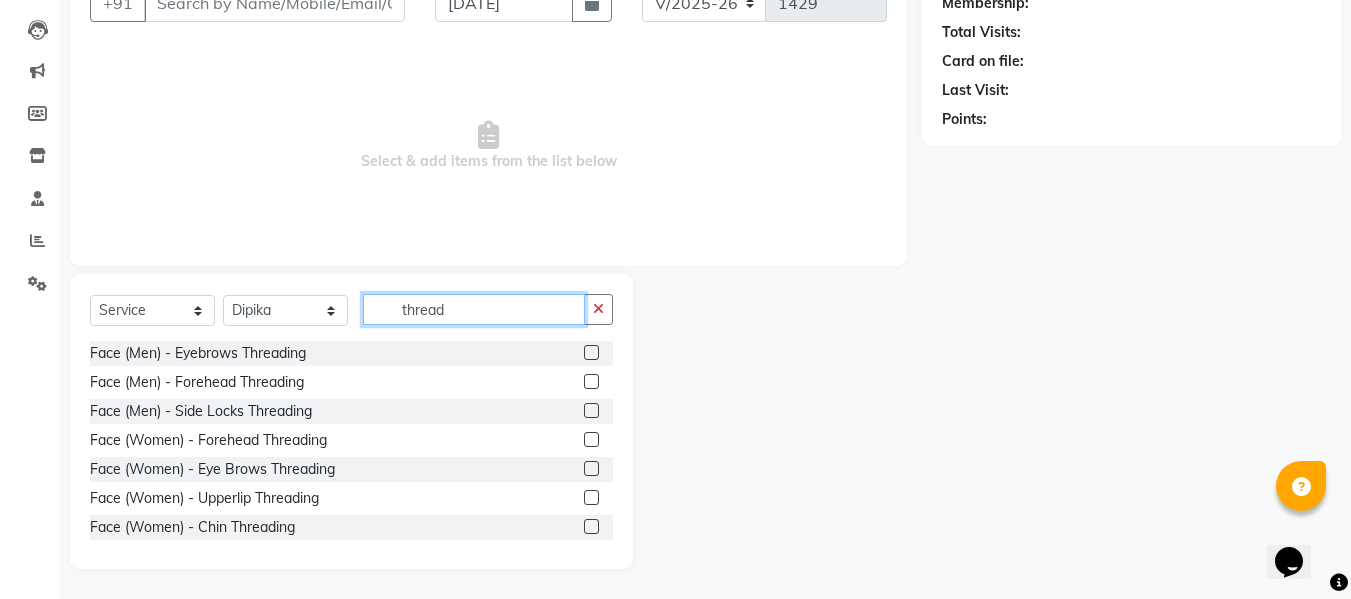 type on "thread" 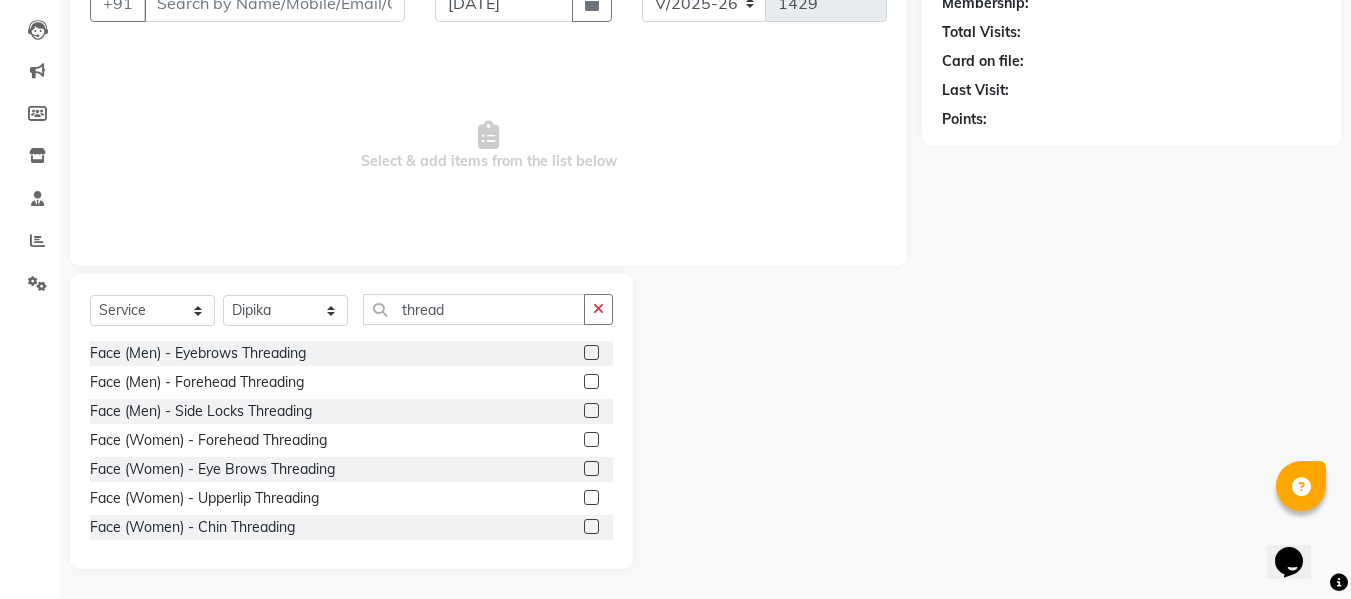 click 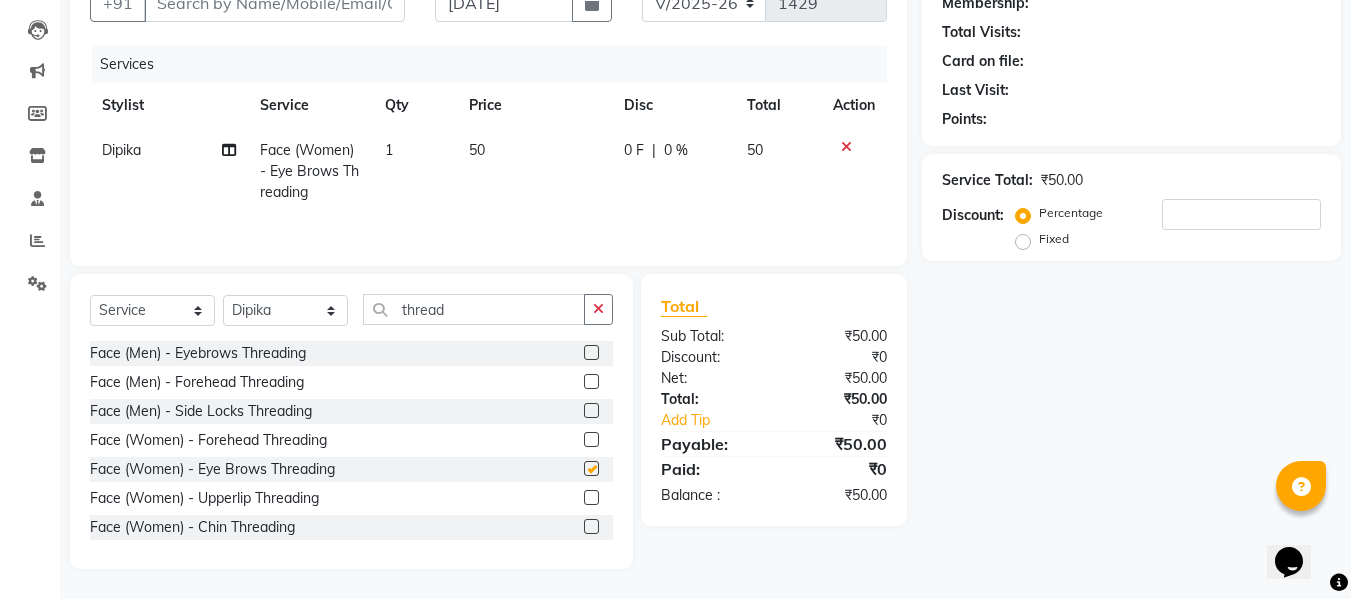 checkbox on "false" 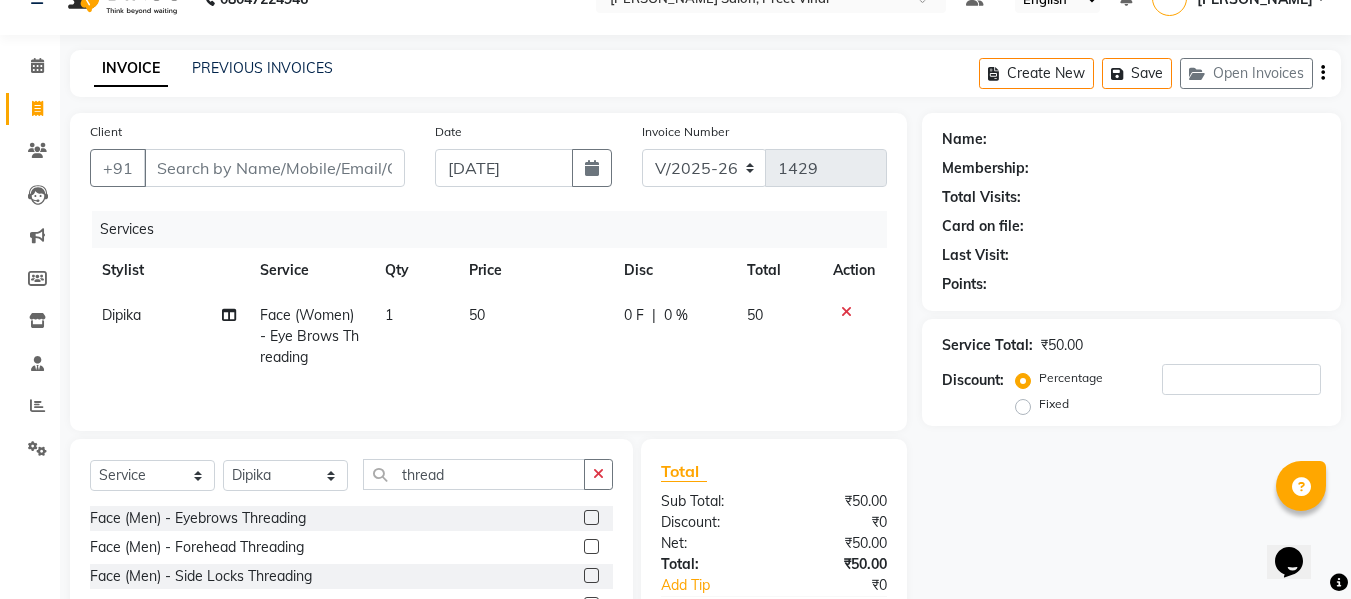scroll, scrollTop: 202, scrollLeft: 0, axis: vertical 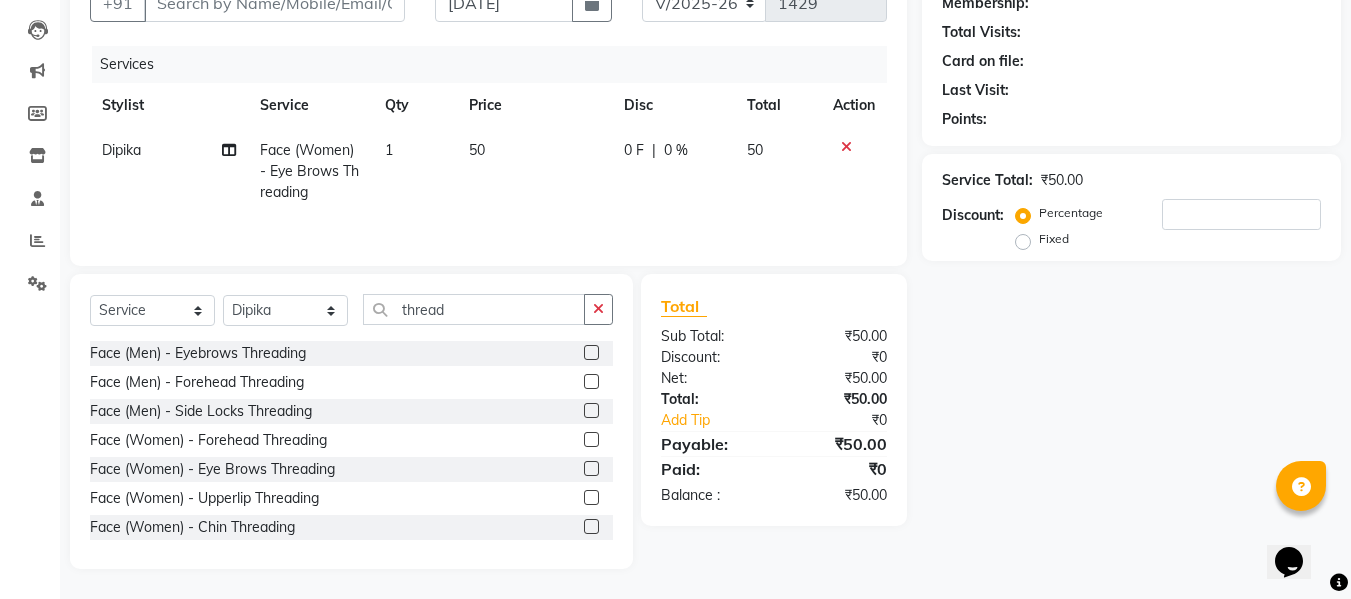 click 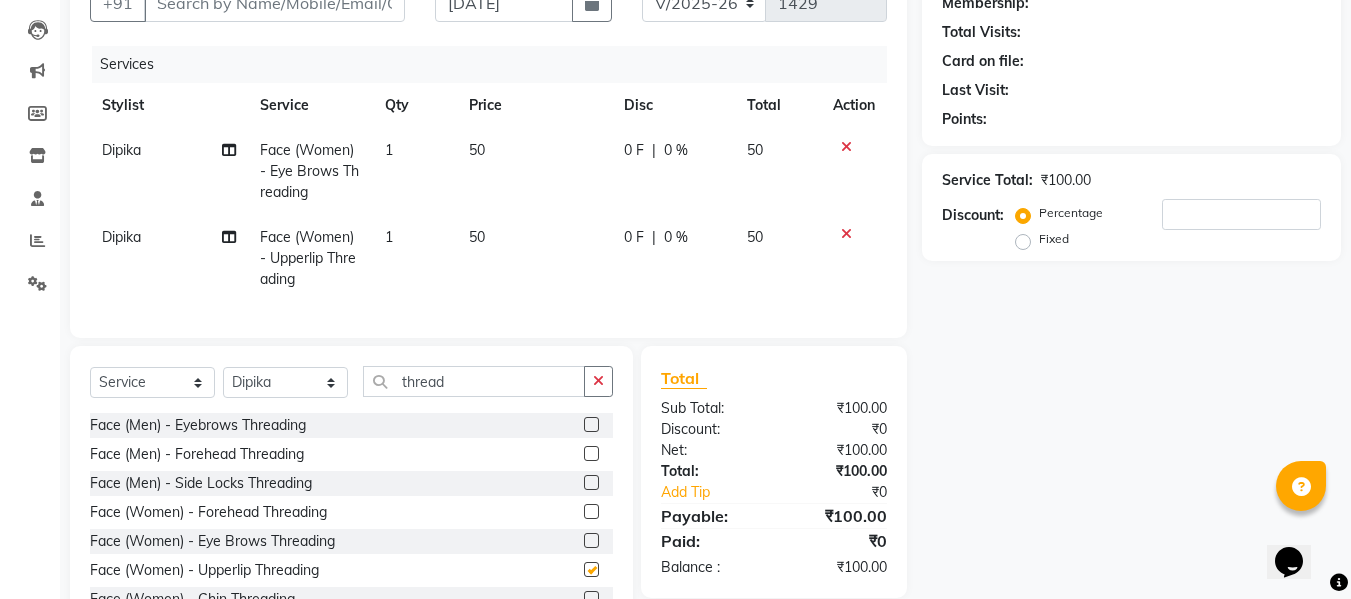 checkbox on "false" 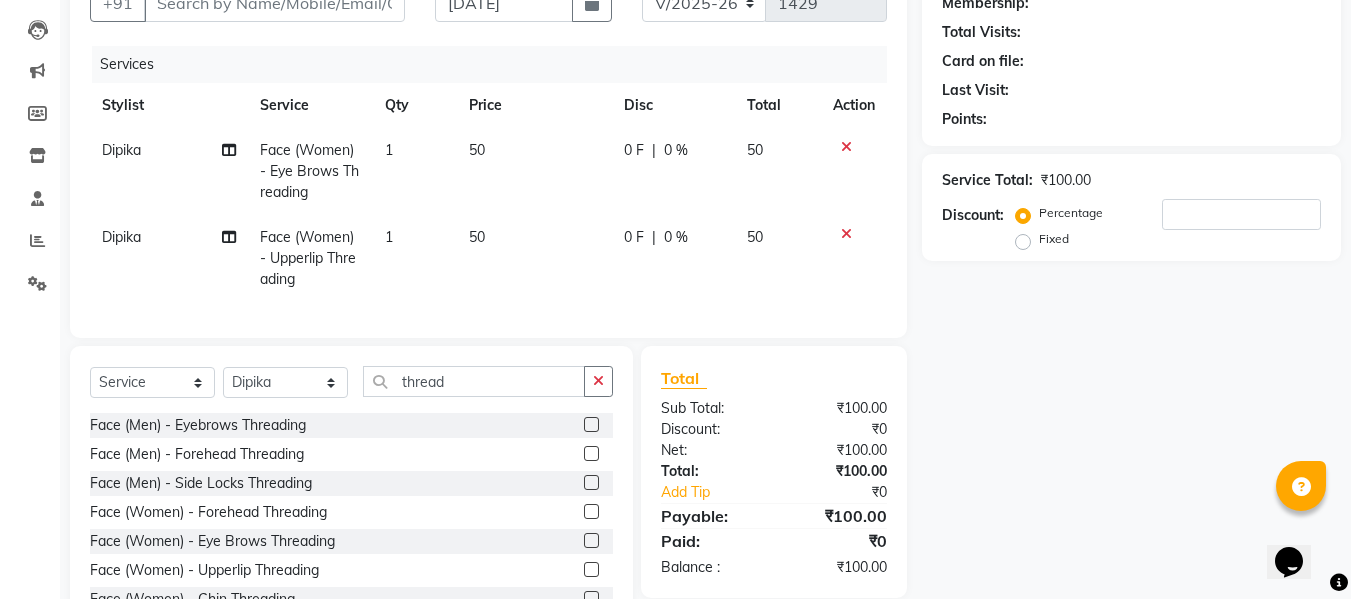 click 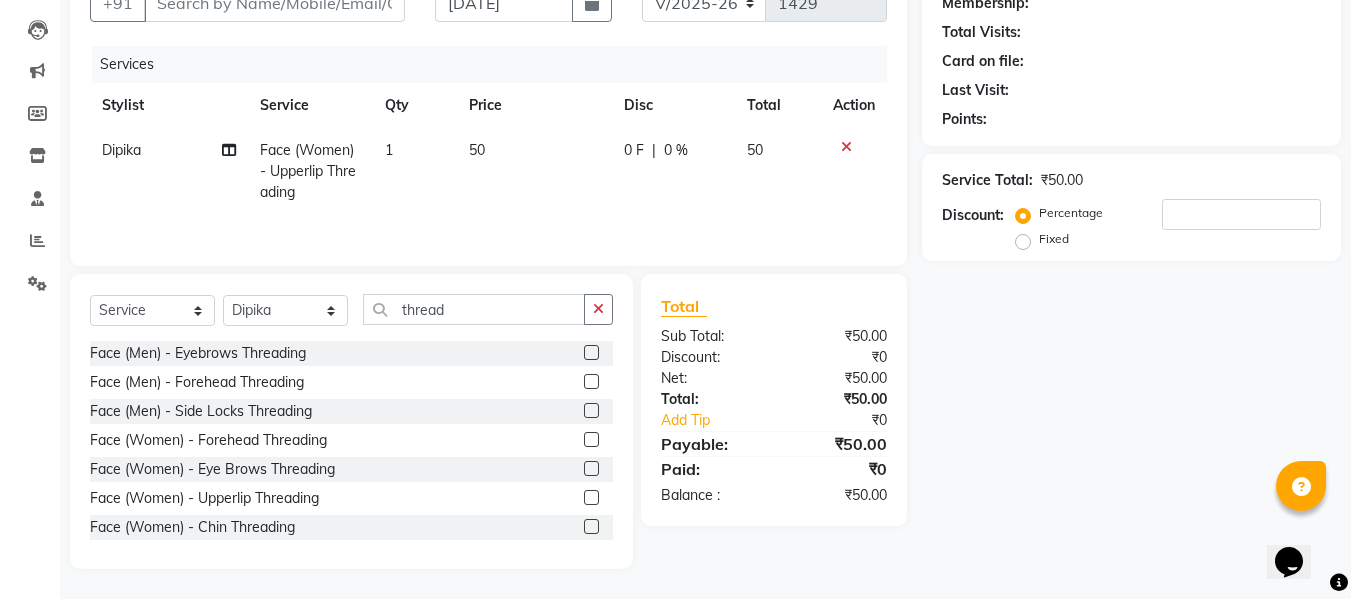 scroll, scrollTop: 0, scrollLeft: 0, axis: both 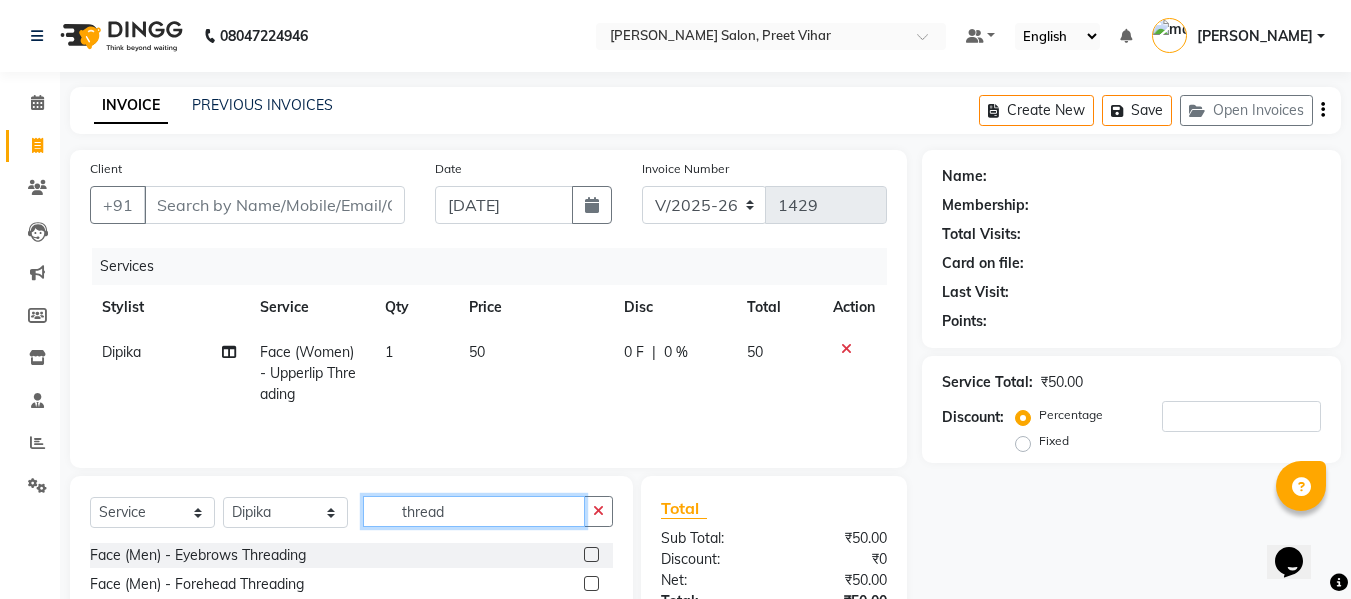 click on "thread" 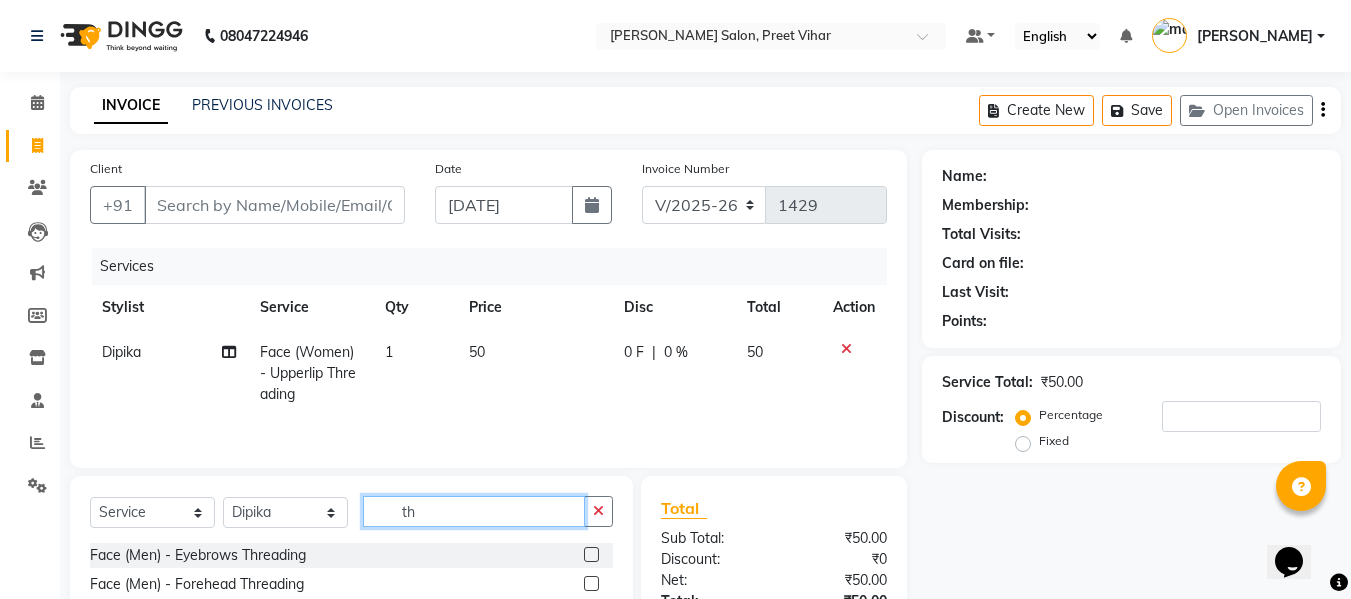 type on "t" 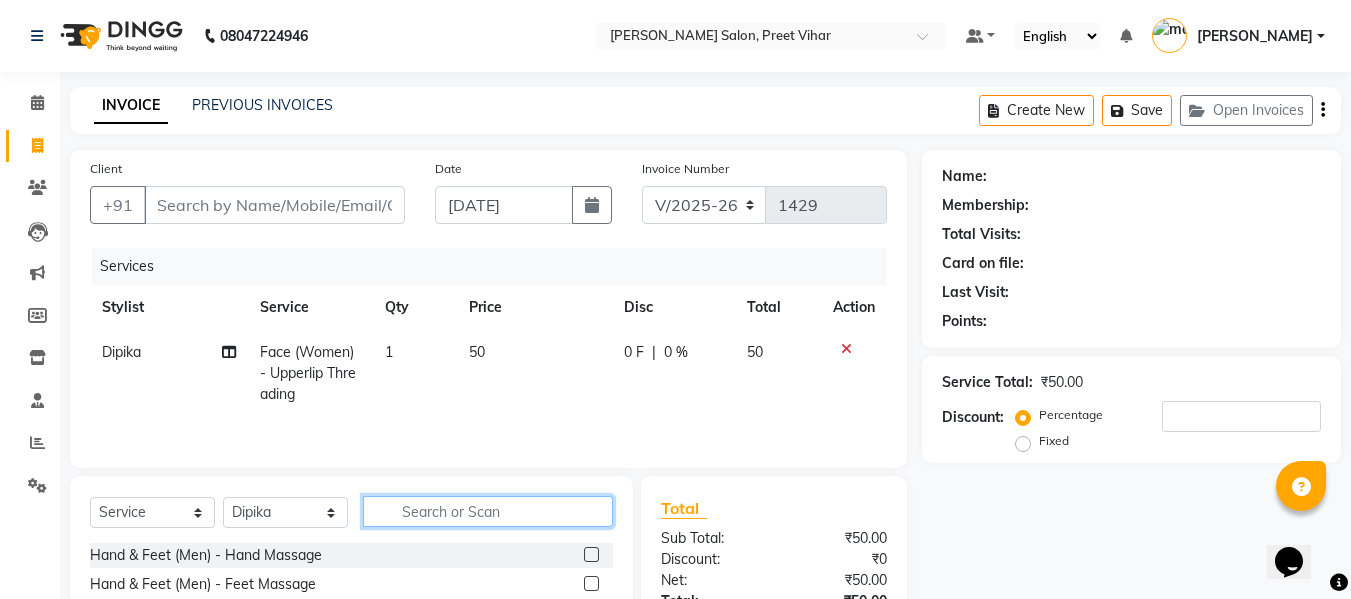 type 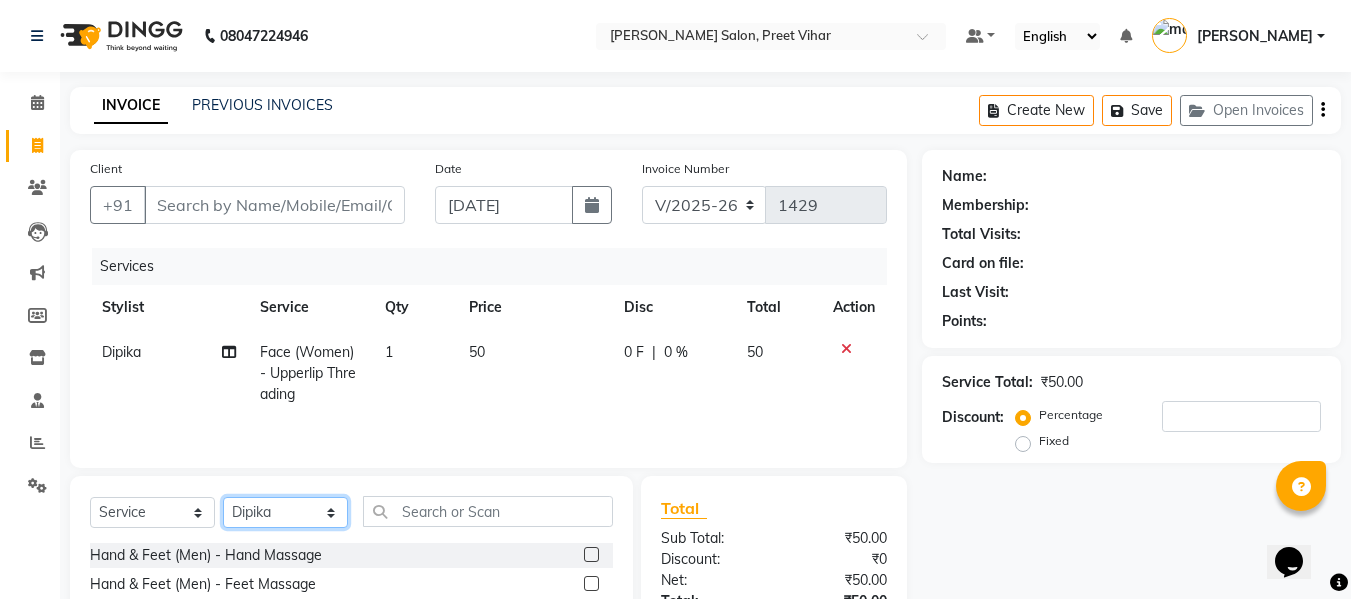click on "Select Stylist [PERSON_NAME] [PERSON_NAME] Armaan  Dipika [PERSON_NAME] [PERSON_NAME] [PERSON_NAME] [PERSON_NAME] Nikhil [PERSON_NAME] [PERSON_NAME]  Twinkle Gupta" 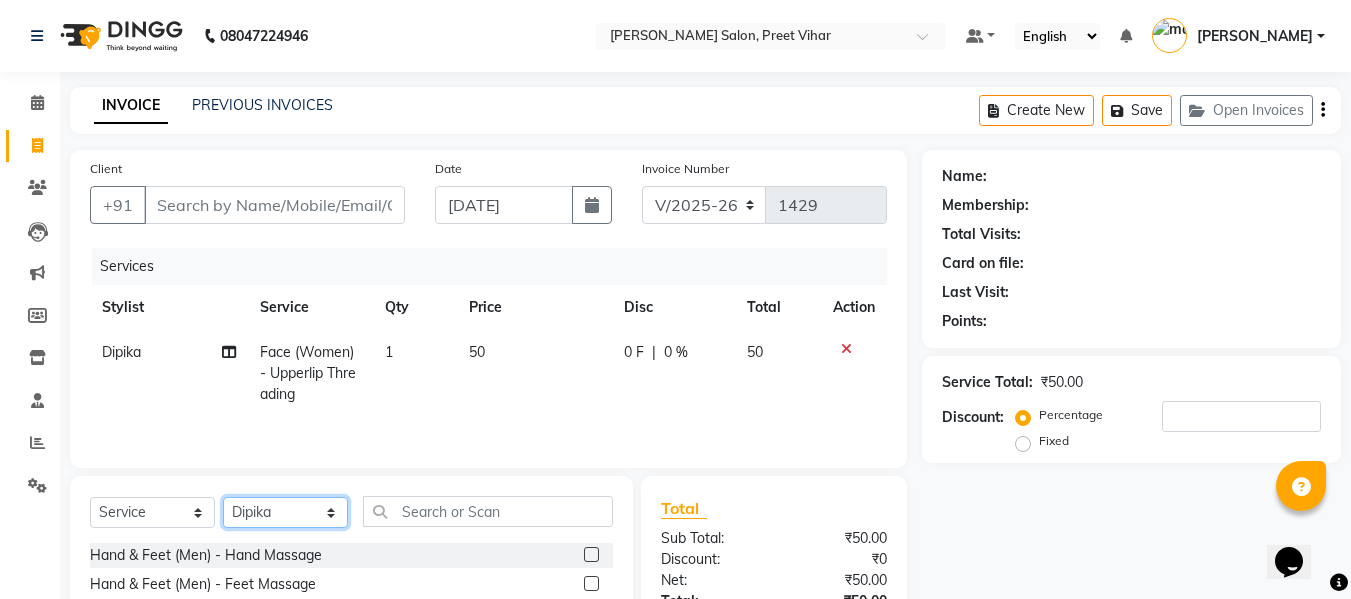 select on "49739" 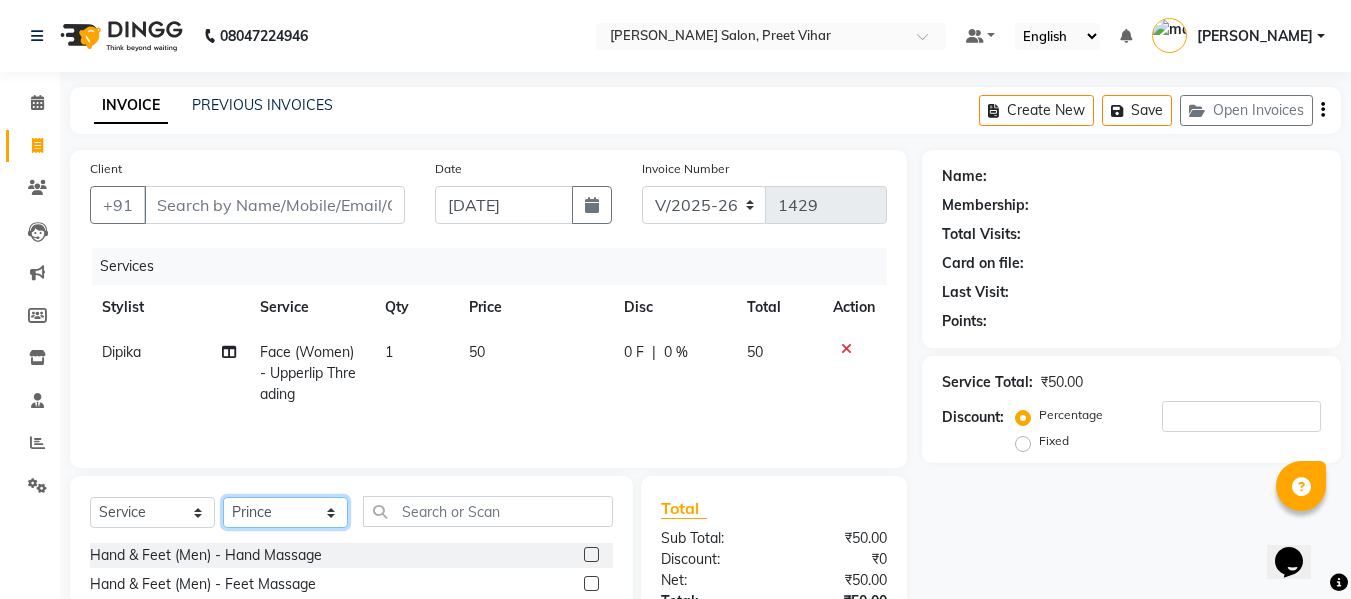 click on "Select Stylist [PERSON_NAME] [PERSON_NAME] Armaan  Dipika [PERSON_NAME] [PERSON_NAME] [PERSON_NAME] [PERSON_NAME] Nikhil [PERSON_NAME] [PERSON_NAME]  Twinkle Gupta" 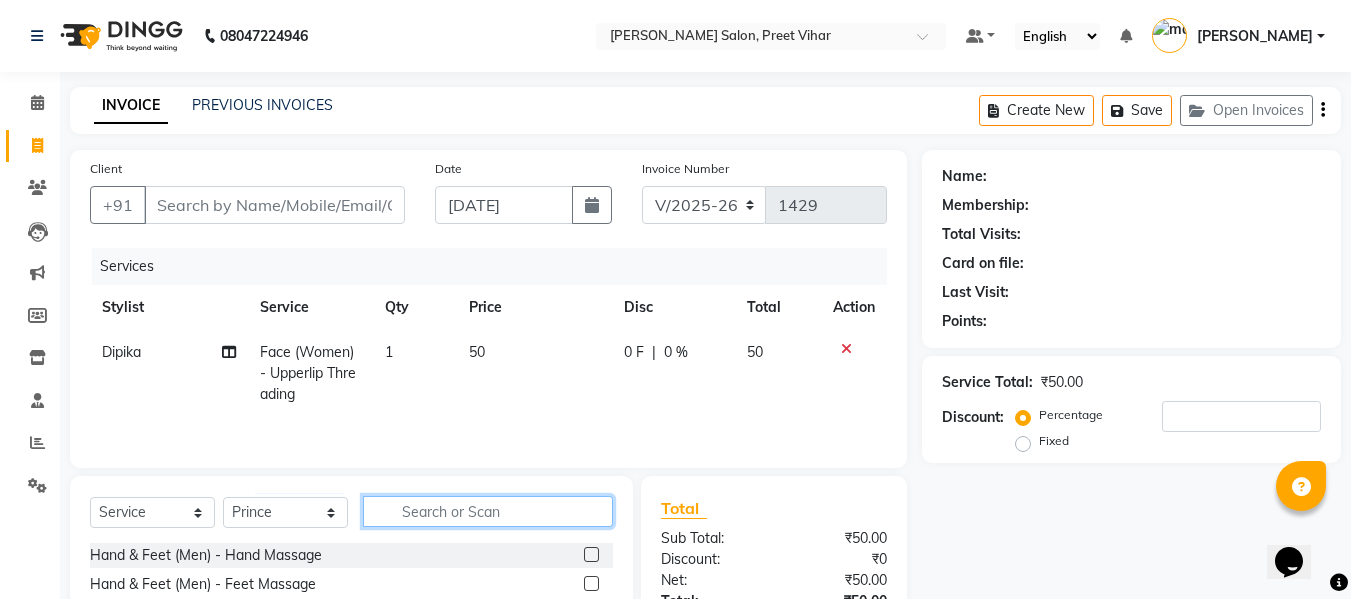click 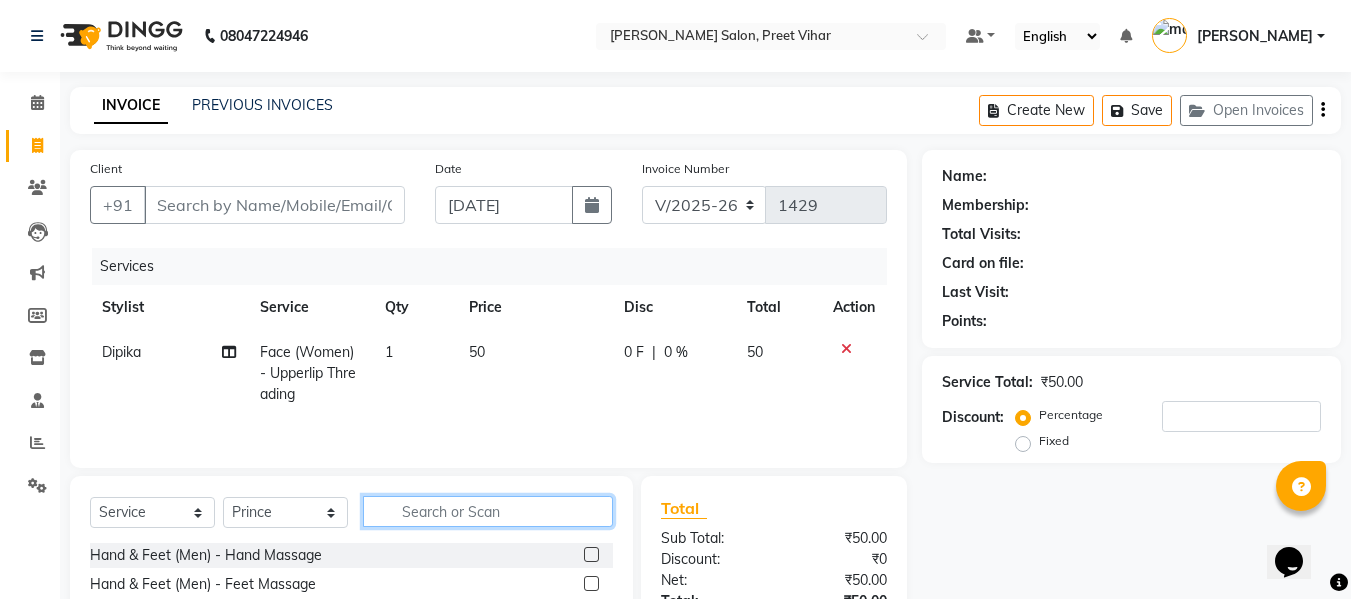 click 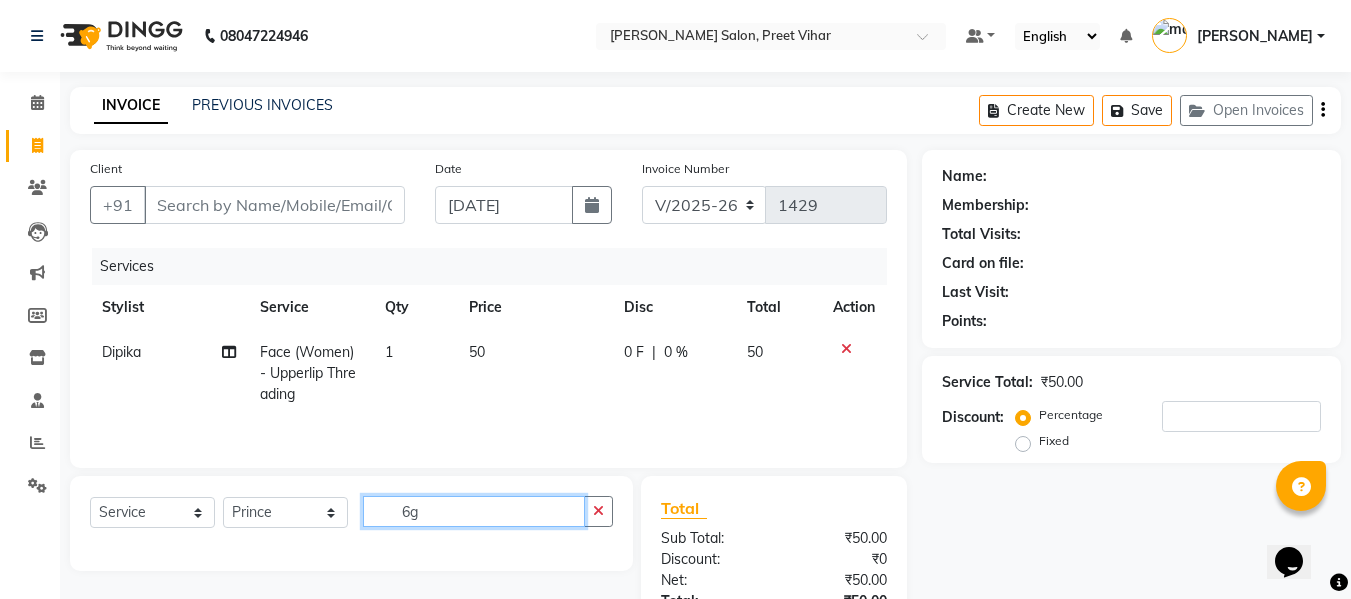 type on "6" 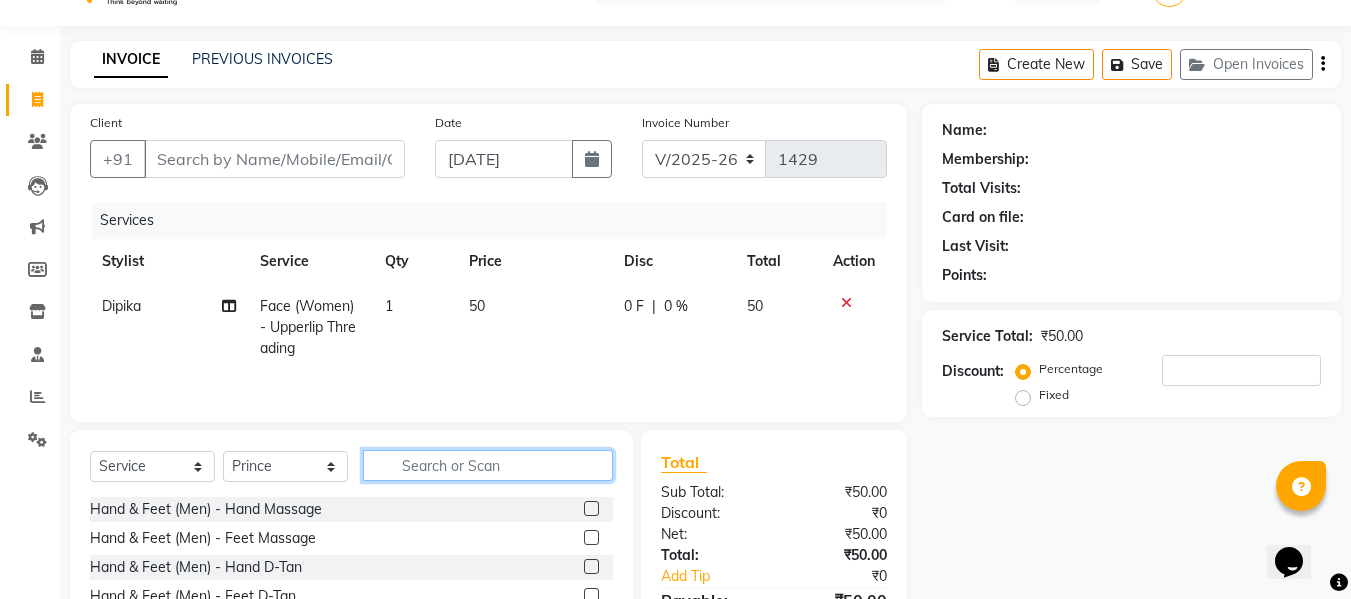 scroll, scrollTop: 33, scrollLeft: 0, axis: vertical 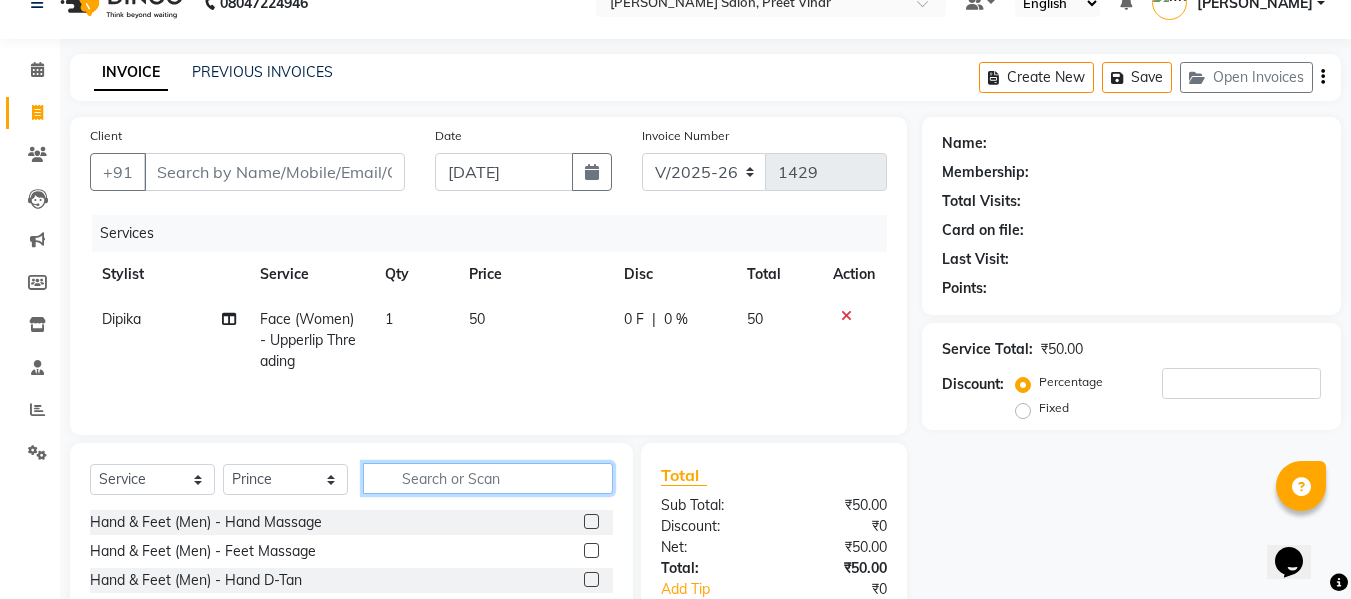 click 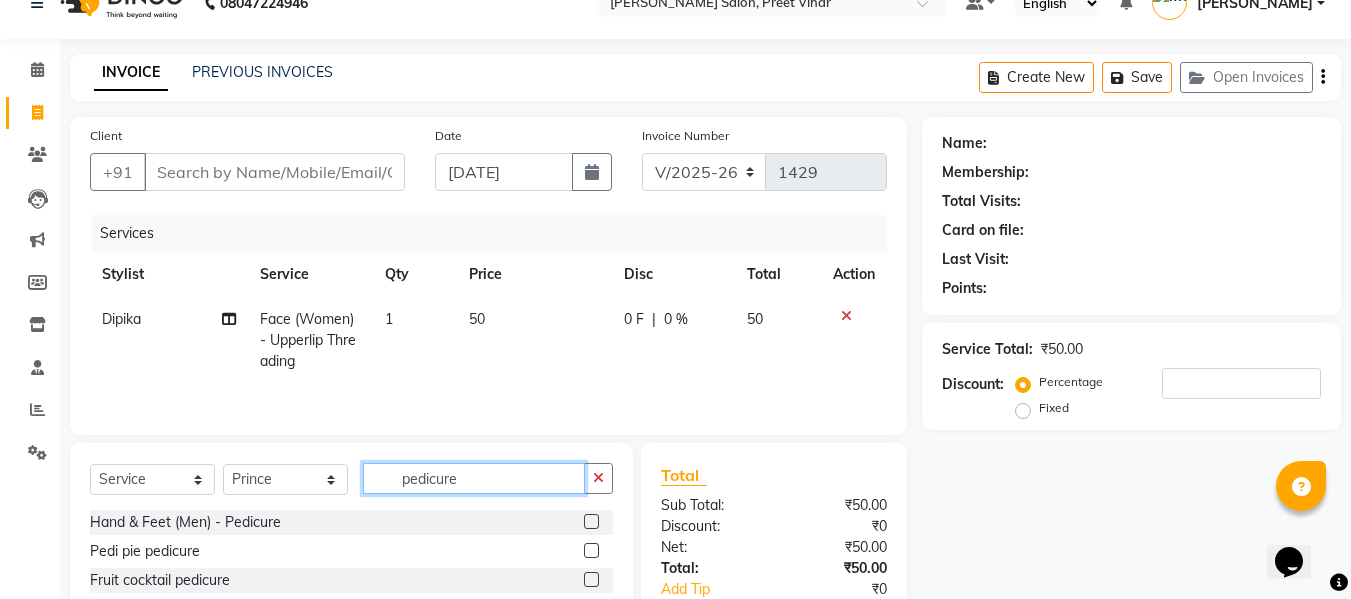 scroll, scrollTop: 202, scrollLeft: 0, axis: vertical 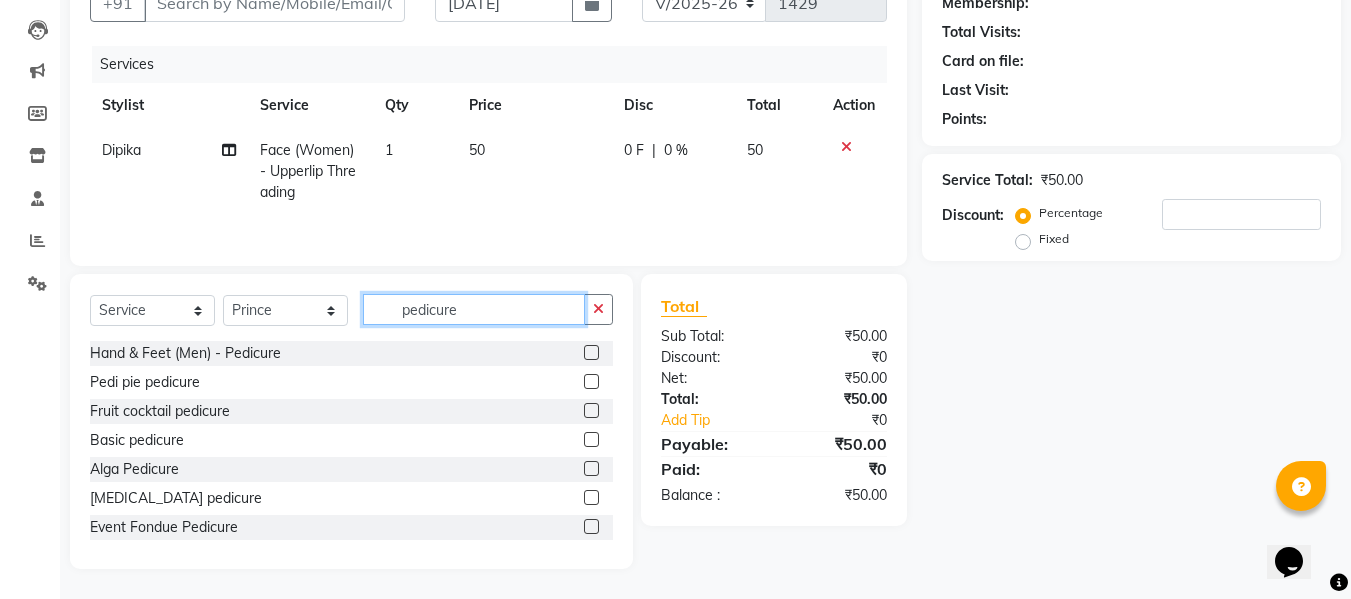 type on "pedicure" 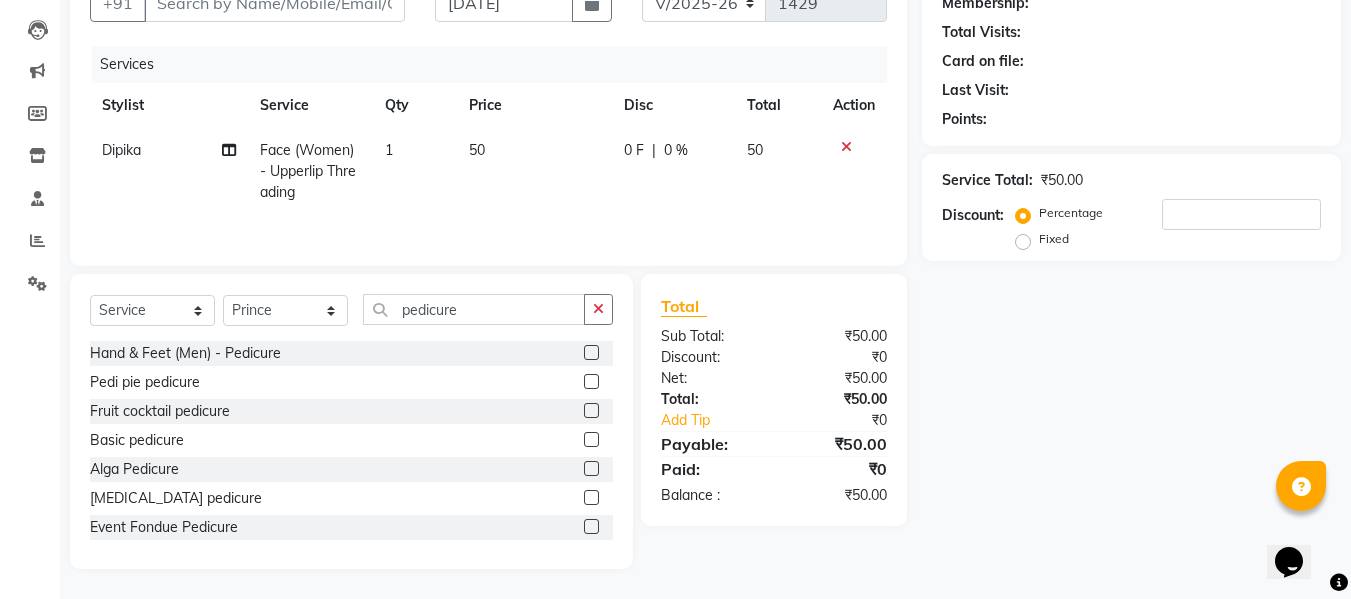 click 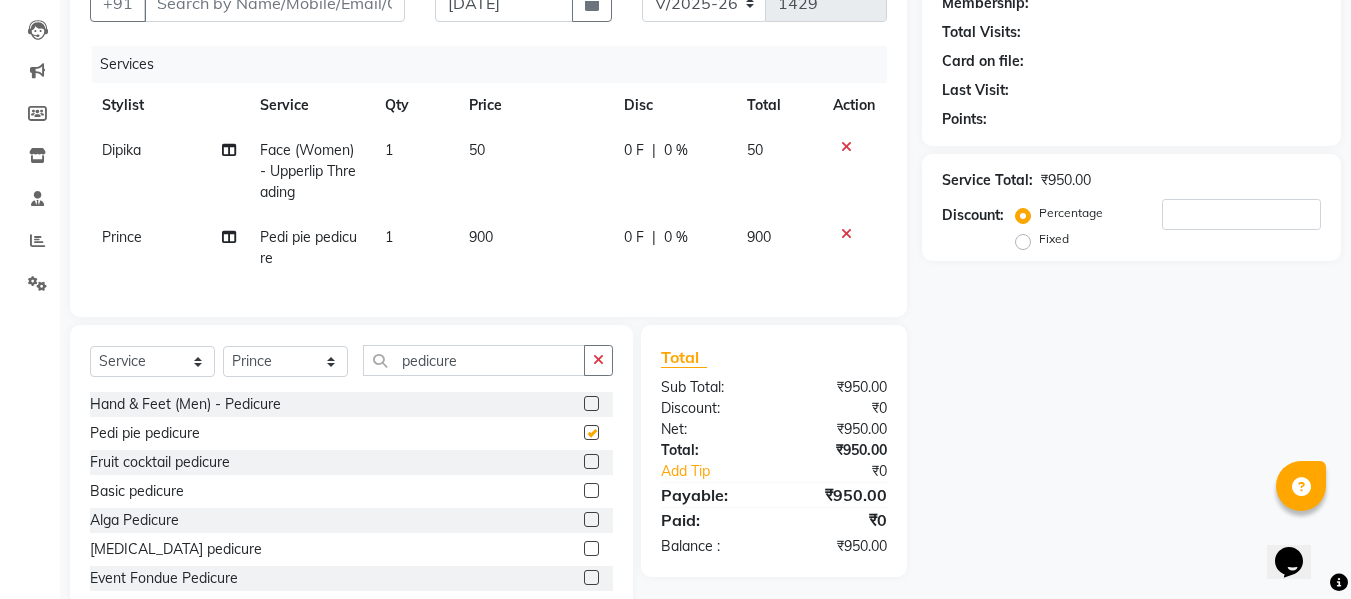 checkbox on "false" 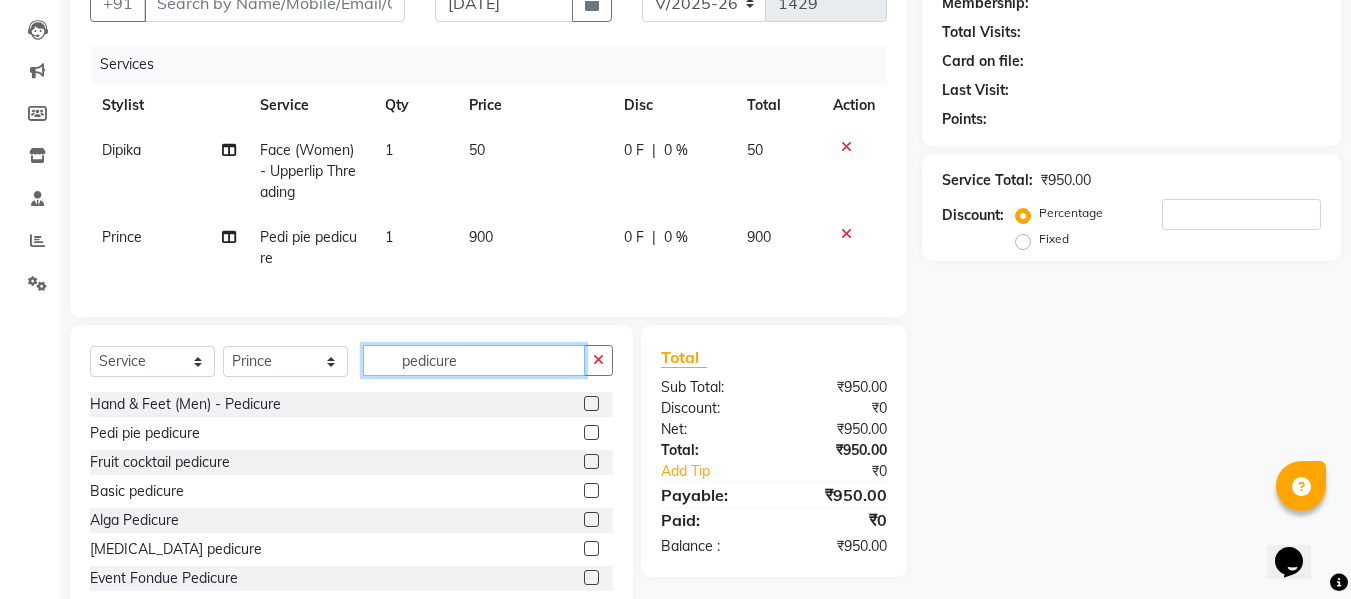 click on "pedicure" 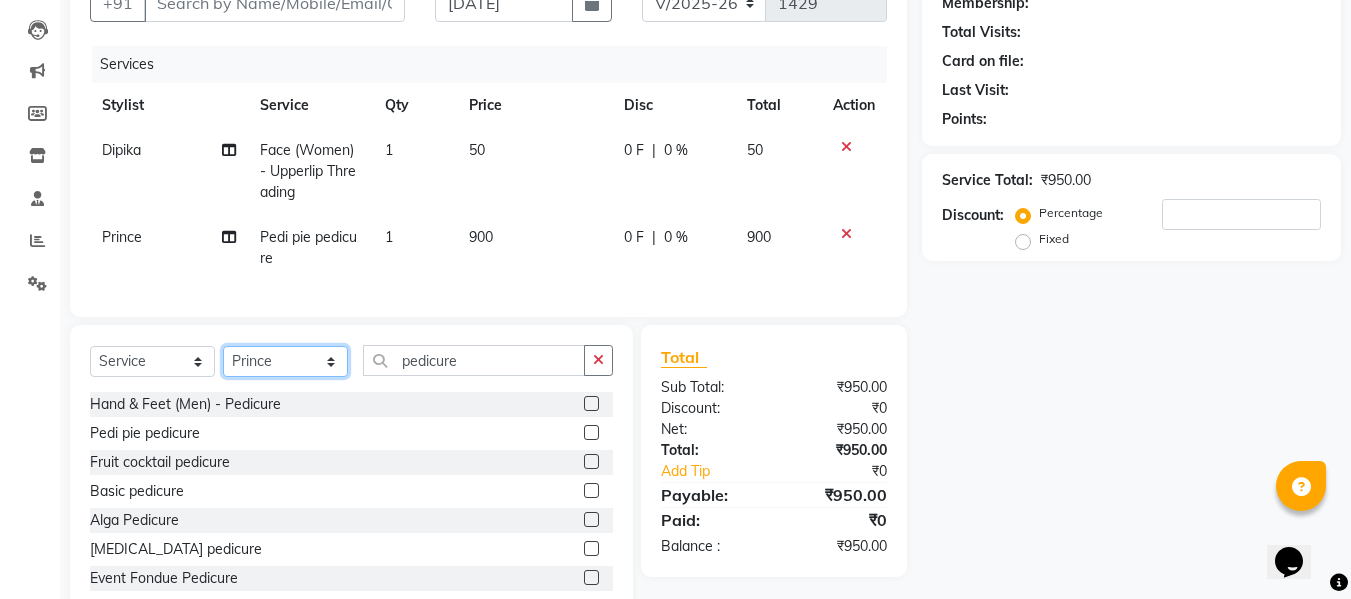 click on "Select Stylist [PERSON_NAME] [PERSON_NAME] Armaan  Dipika [PERSON_NAME] [PERSON_NAME] [PERSON_NAME] [PERSON_NAME] Nikhil [PERSON_NAME] [PERSON_NAME]  Twinkle Gupta" 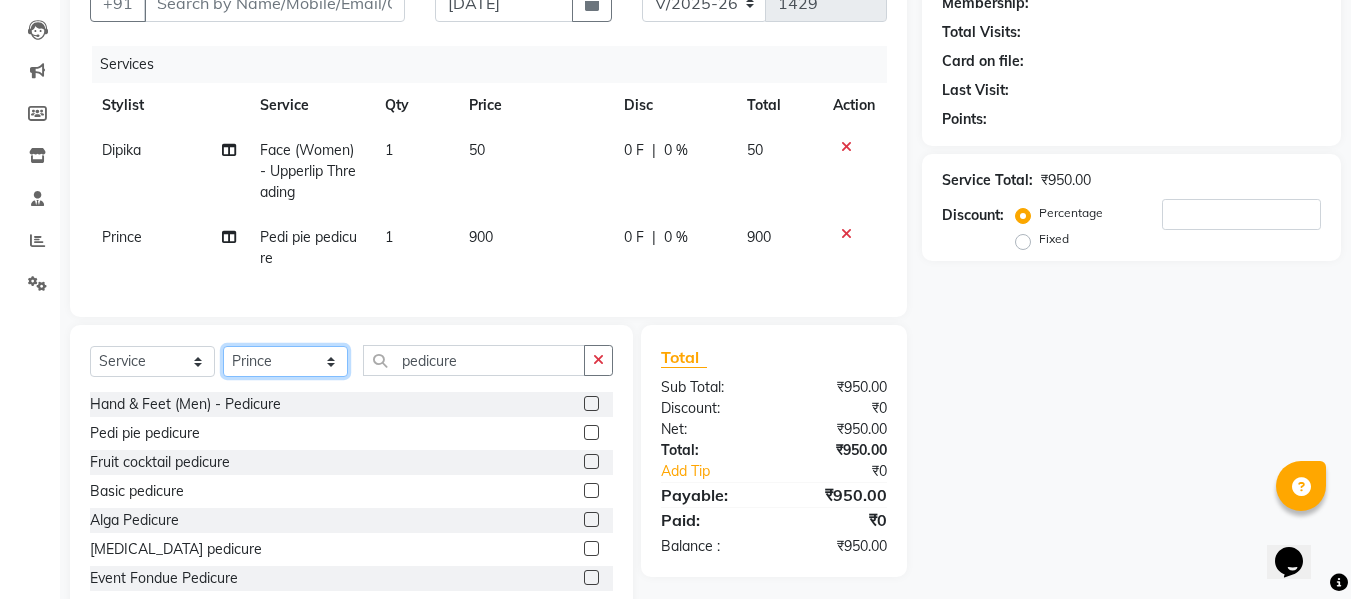 select on "63975" 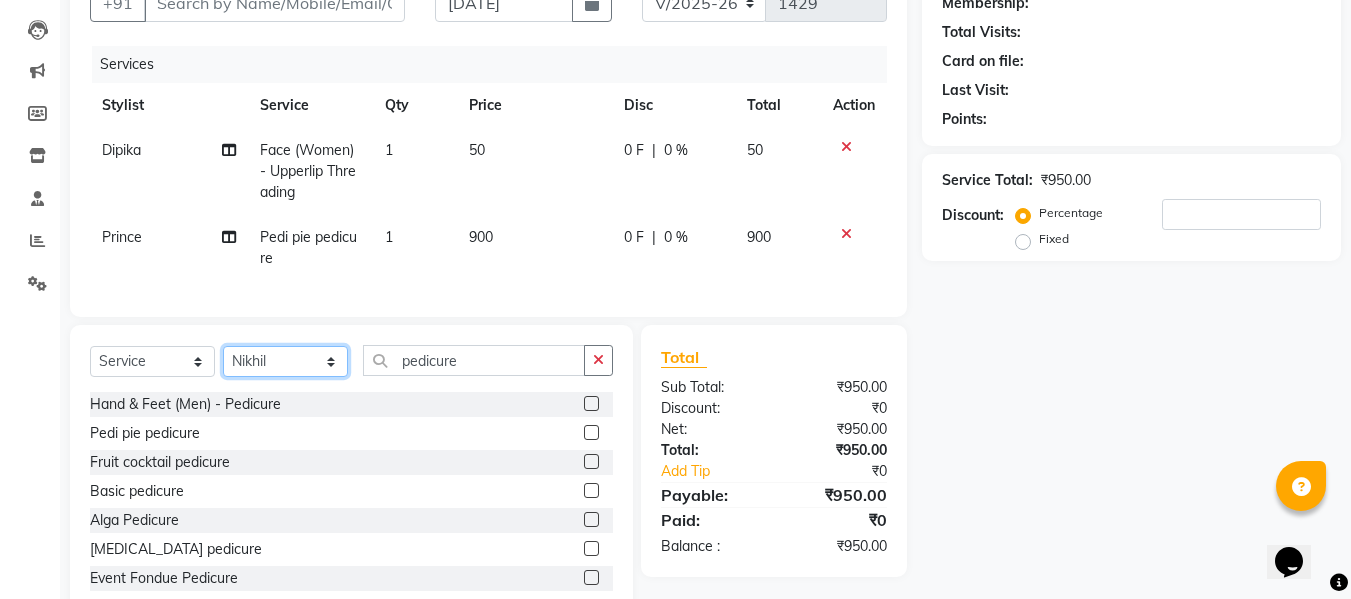 click on "Select Stylist [PERSON_NAME] [PERSON_NAME] Armaan  Dipika [PERSON_NAME] [PERSON_NAME] [PERSON_NAME] [PERSON_NAME] Nikhil [PERSON_NAME] [PERSON_NAME]  Twinkle Gupta" 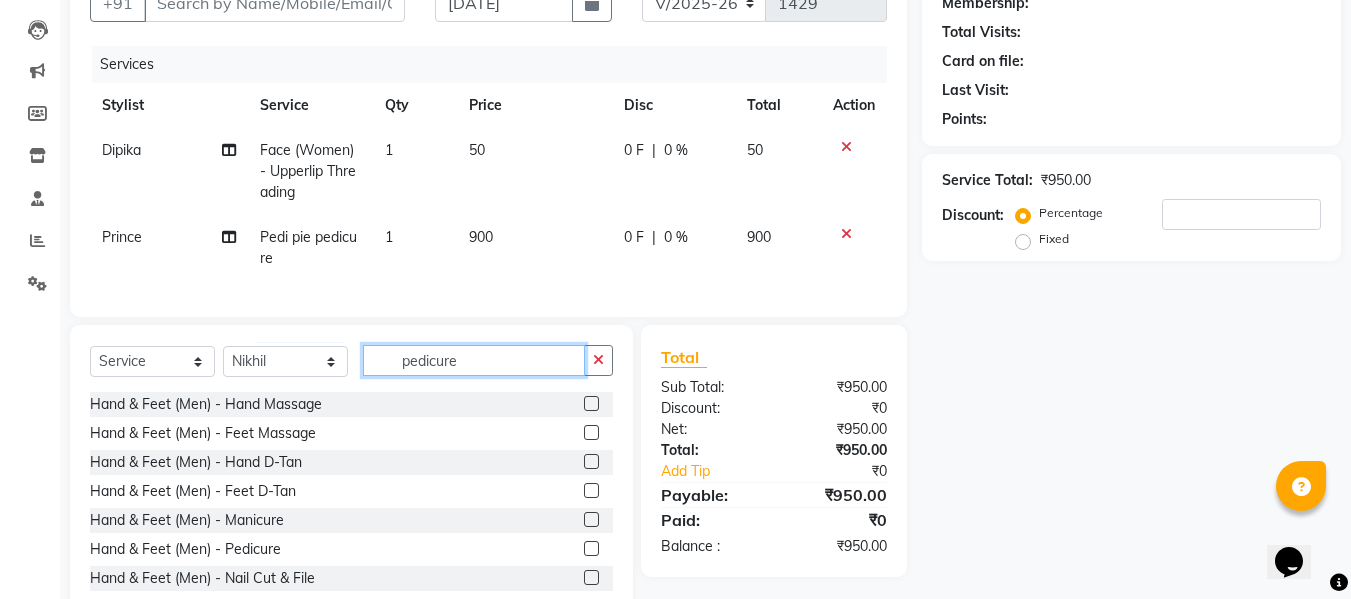click on "pedicure" 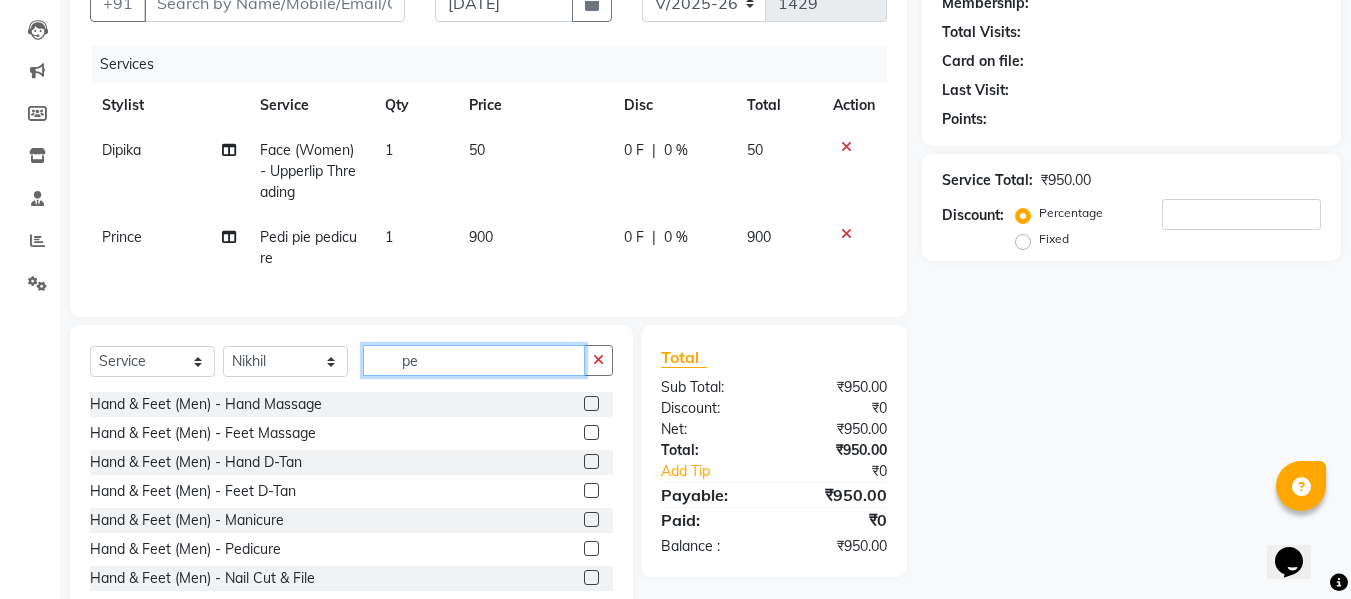 type on "p" 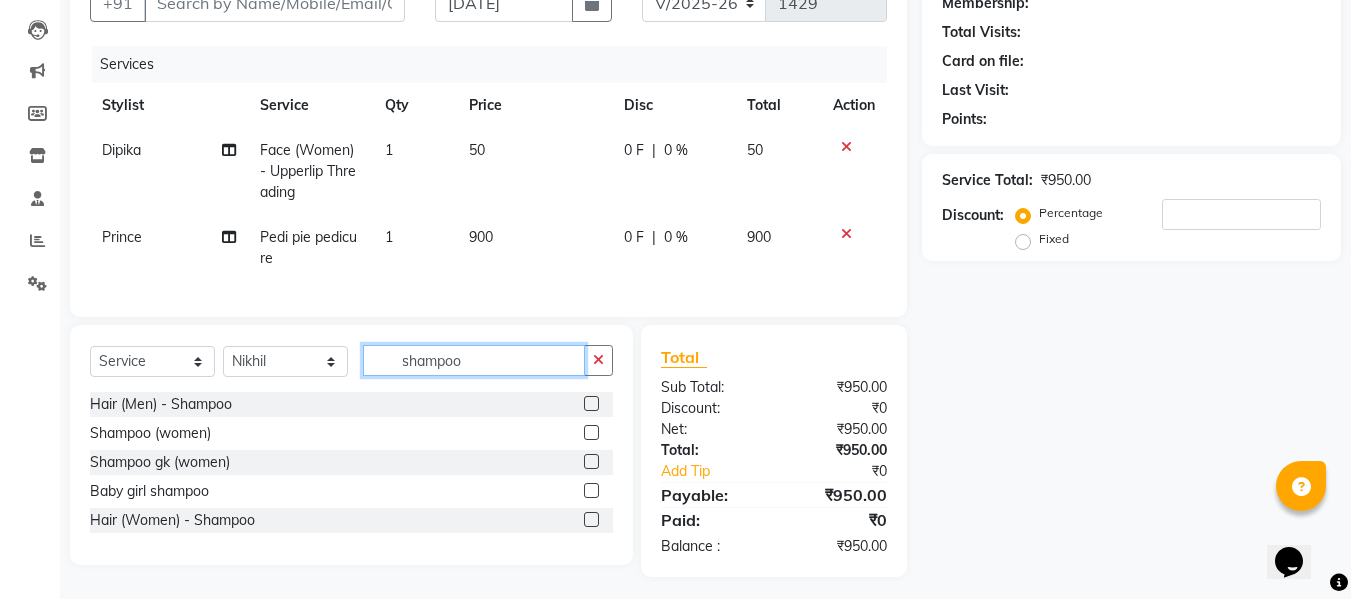 type on "shampoo" 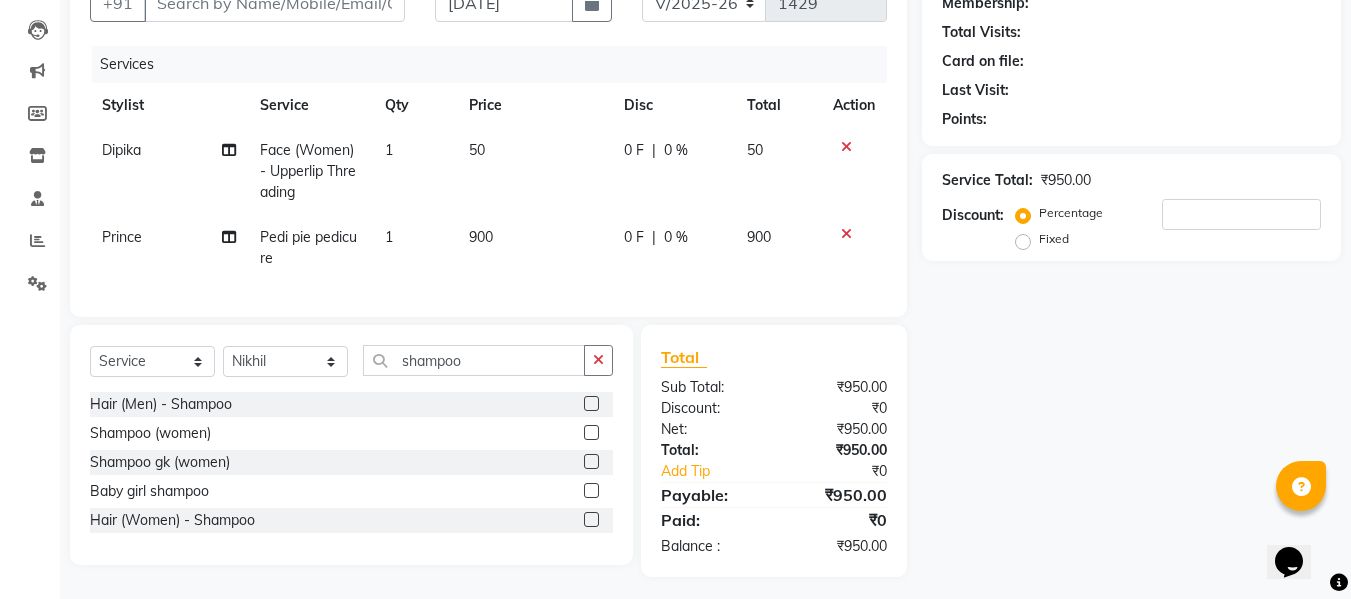 click 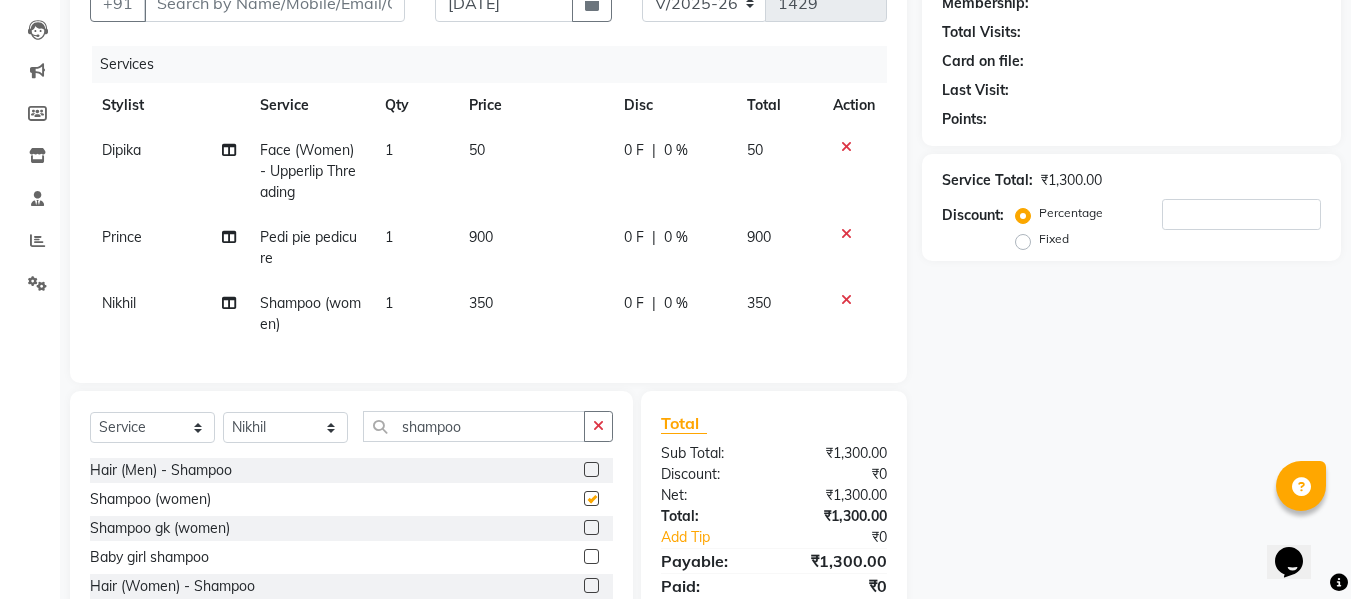 checkbox on "false" 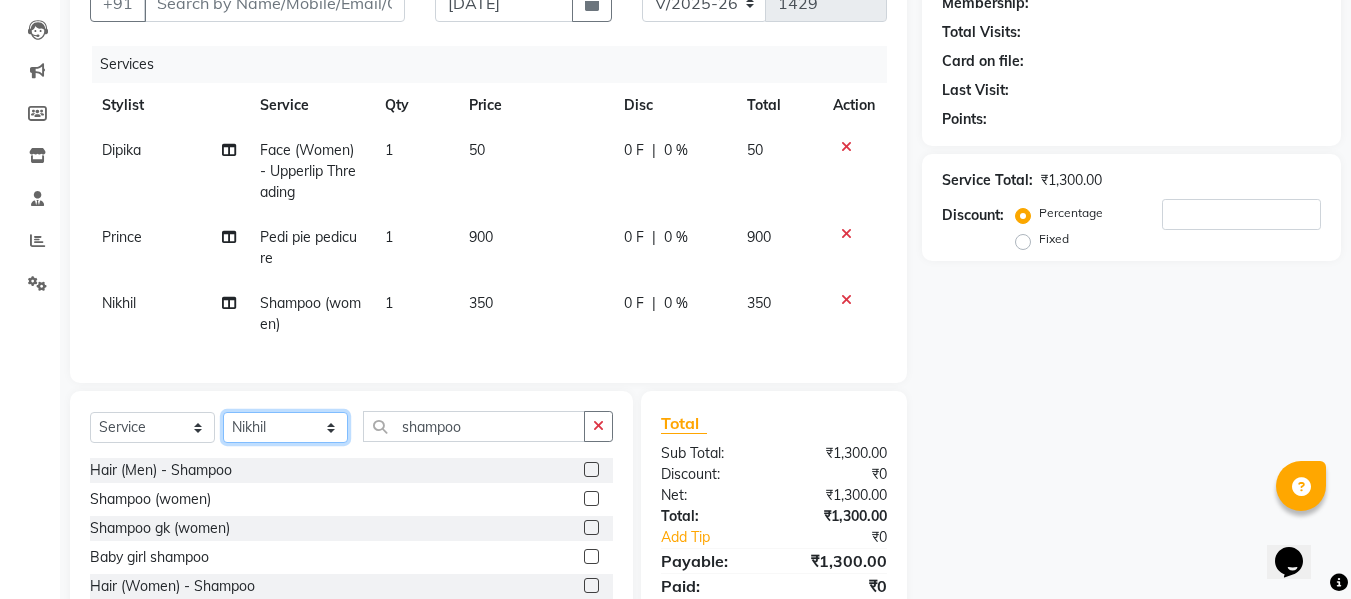 click on "Select Stylist [PERSON_NAME] [PERSON_NAME] Armaan  Dipika [PERSON_NAME] [PERSON_NAME] [PERSON_NAME] [PERSON_NAME] Nikhil [PERSON_NAME] [PERSON_NAME]  Twinkle Gupta" 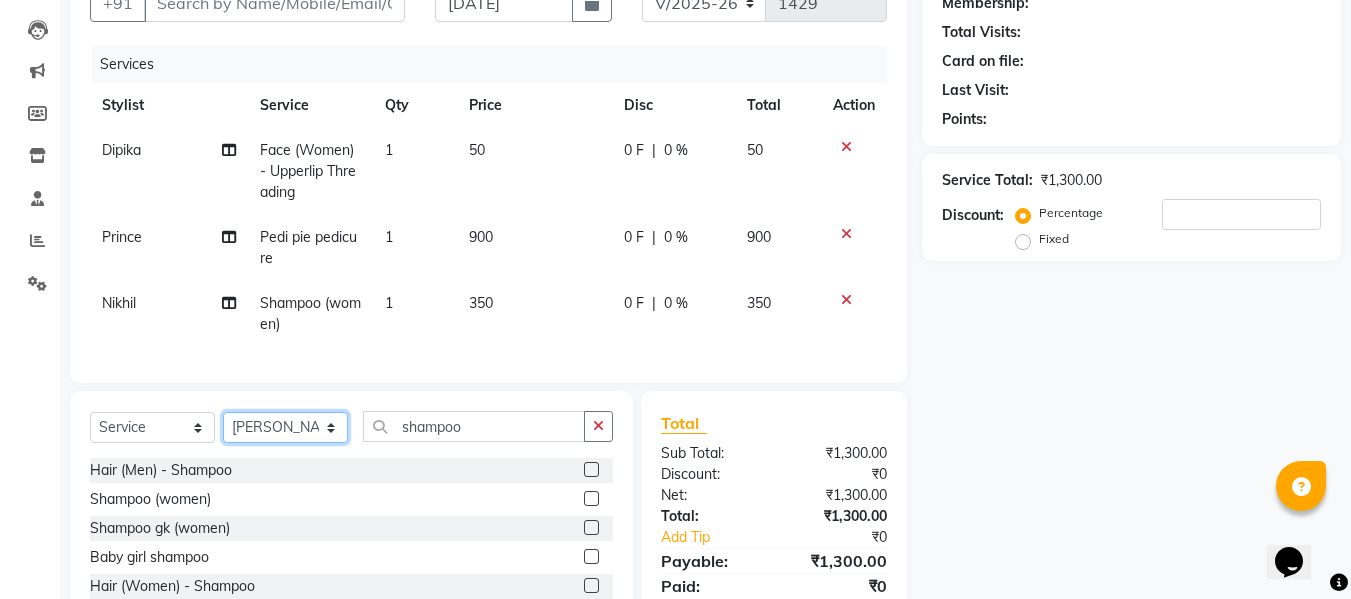 click on "Select Stylist [PERSON_NAME] [PERSON_NAME] Armaan  Dipika [PERSON_NAME] [PERSON_NAME] [PERSON_NAME] [PERSON_NAME] Nikhil [PERSON_NAME] [PERSON_NAME]  Twinkle Gupta" 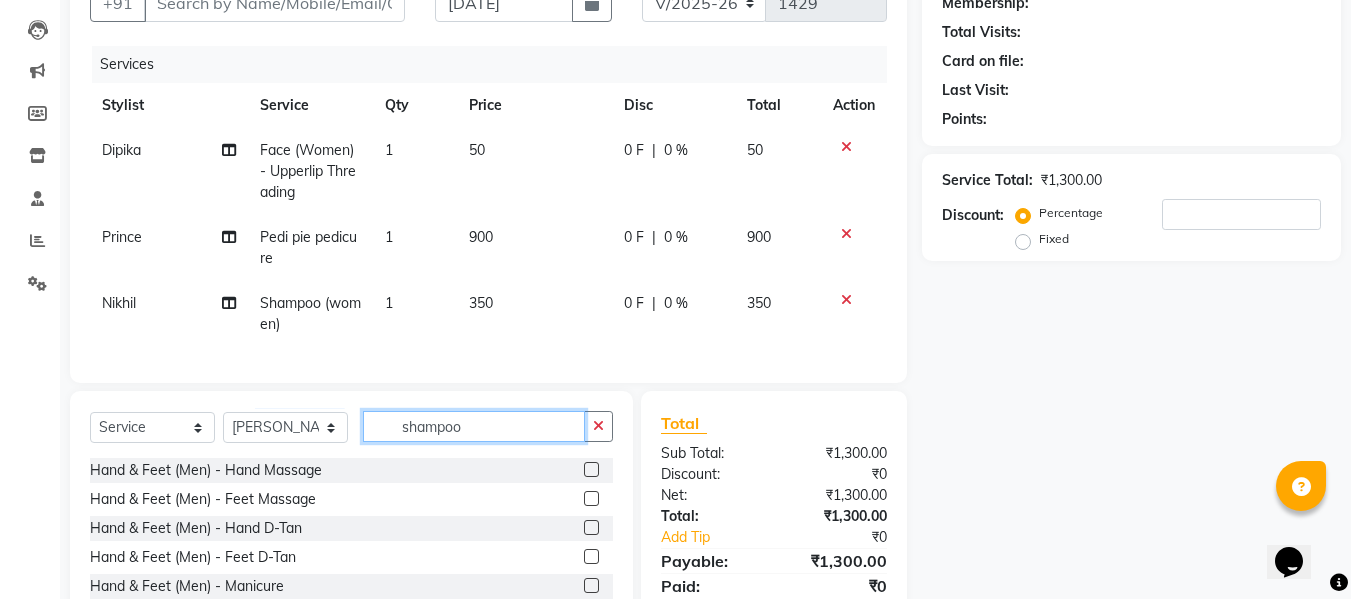 click on "shampoo" 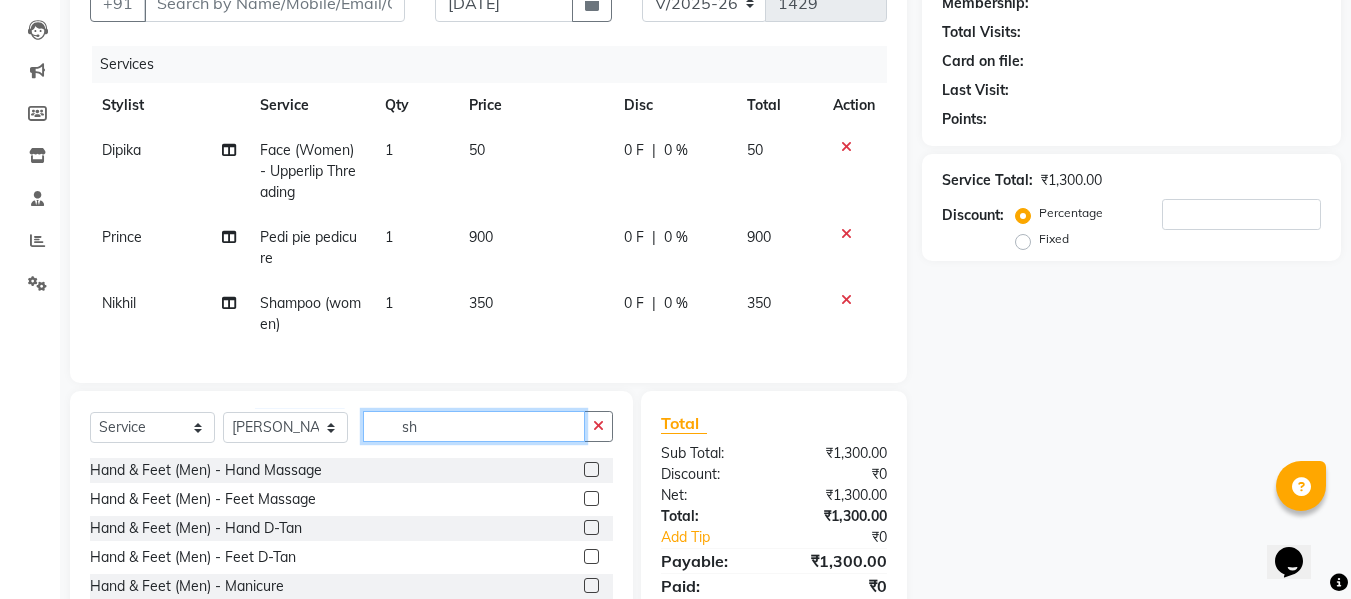 type on "s" 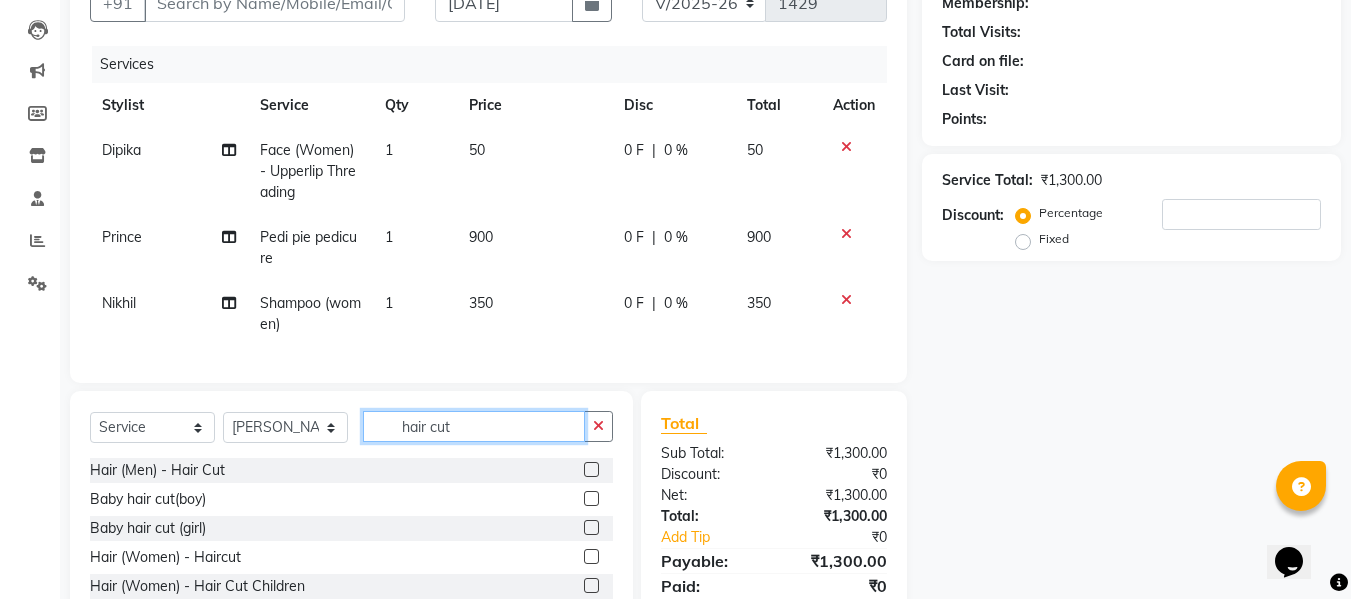 scroll, scrollTop: 291, scrollLeft: 0, axis: vertical 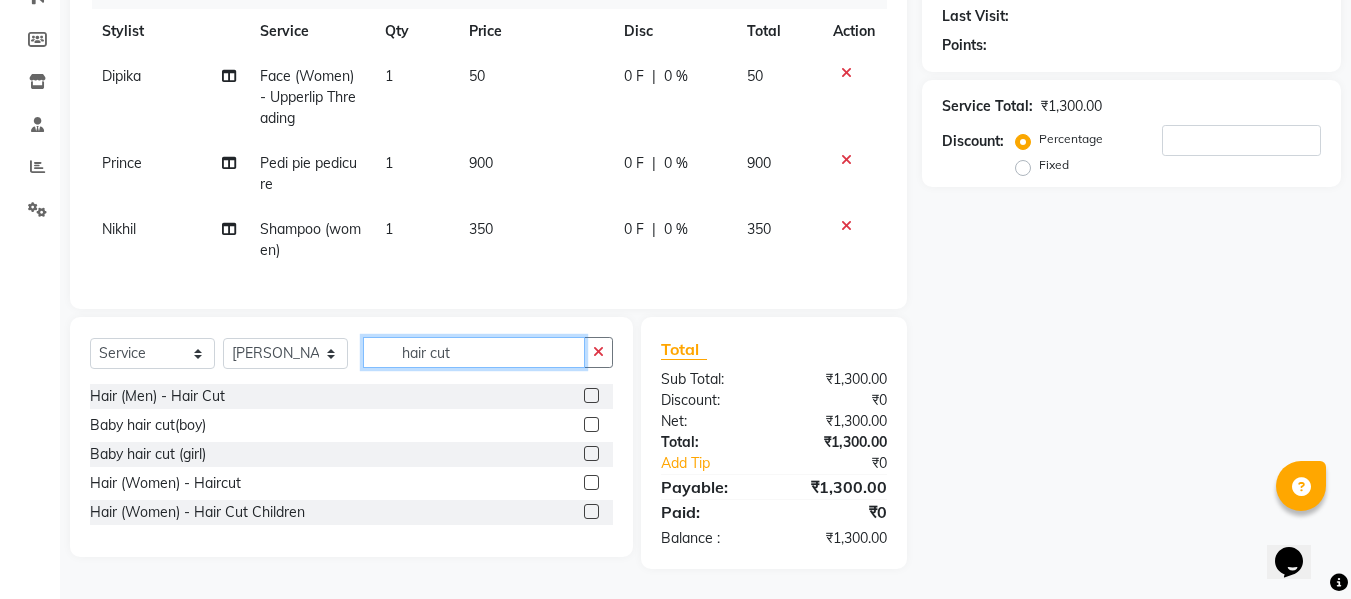 type on "hair cut" 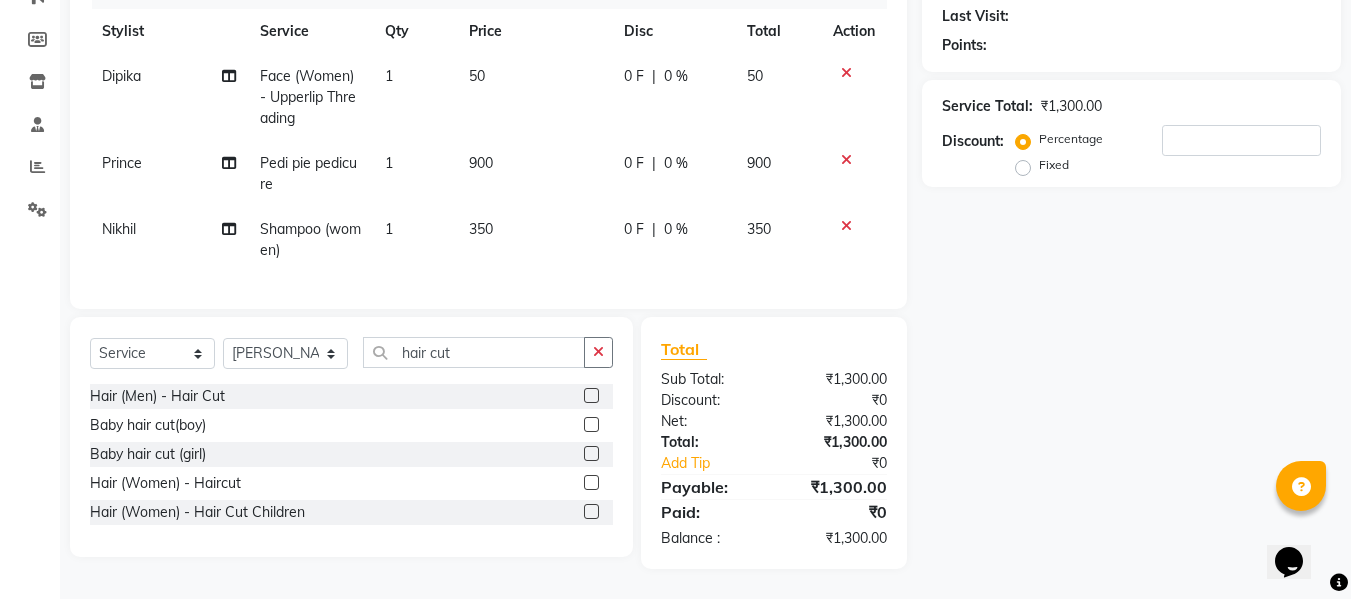 click 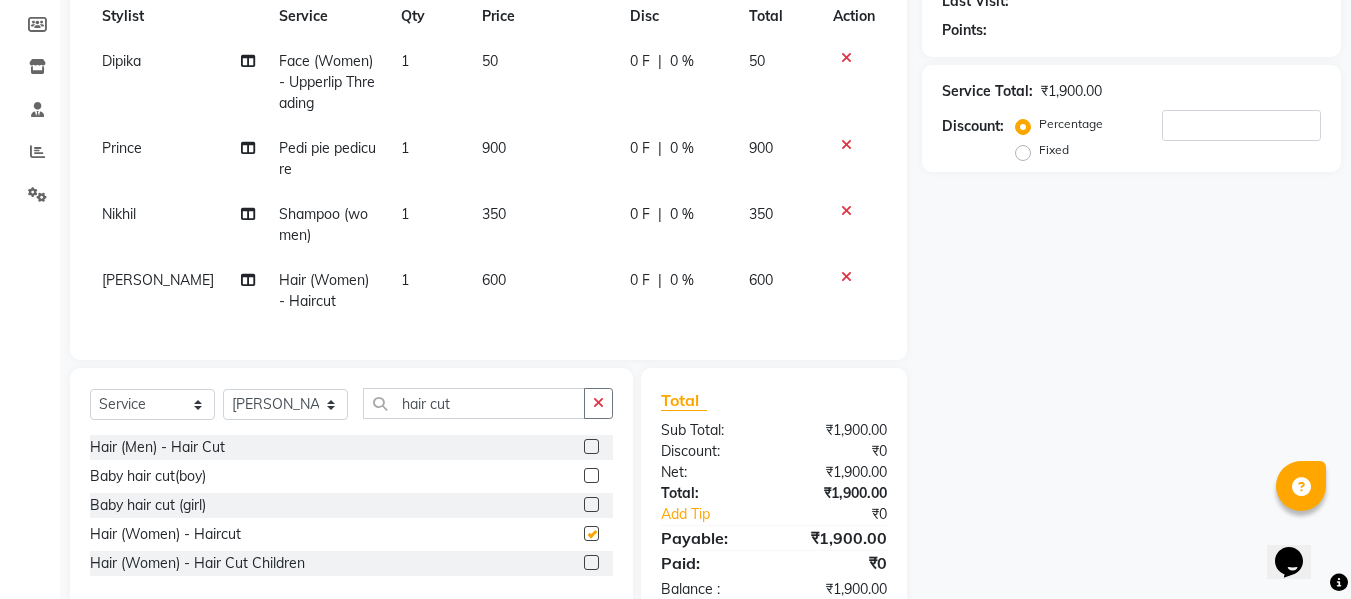 checkbox on "false" 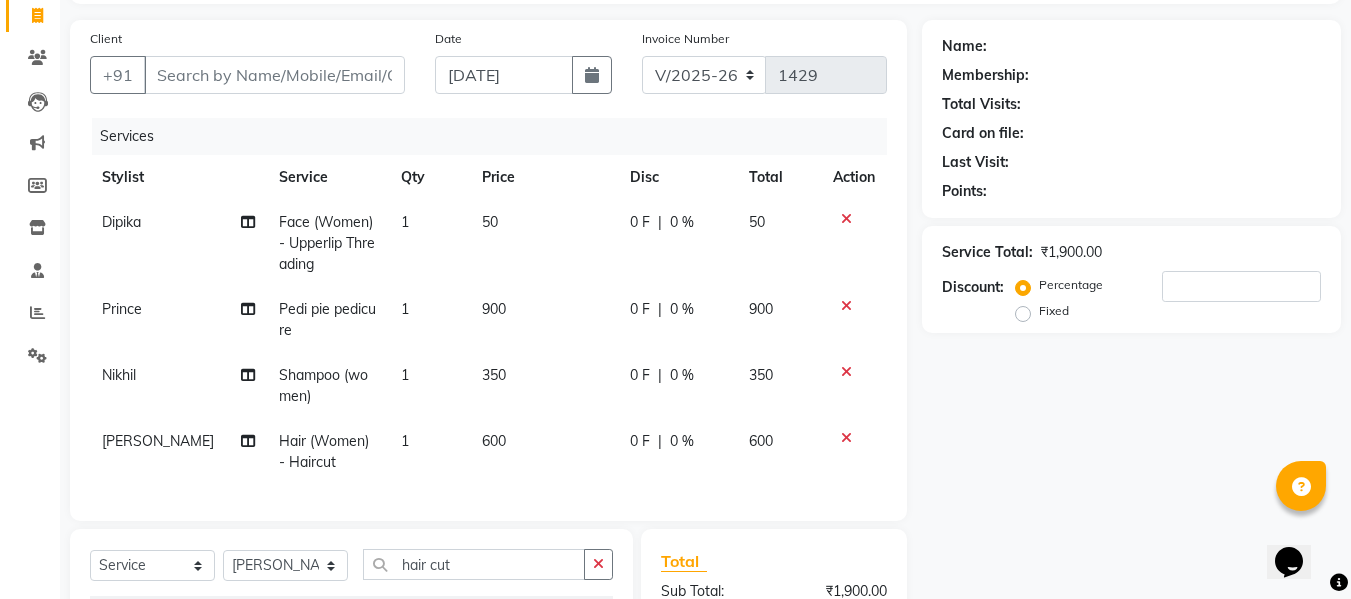 scroll, scrollTop: 129, scrollLeft: 0, axis: vertical 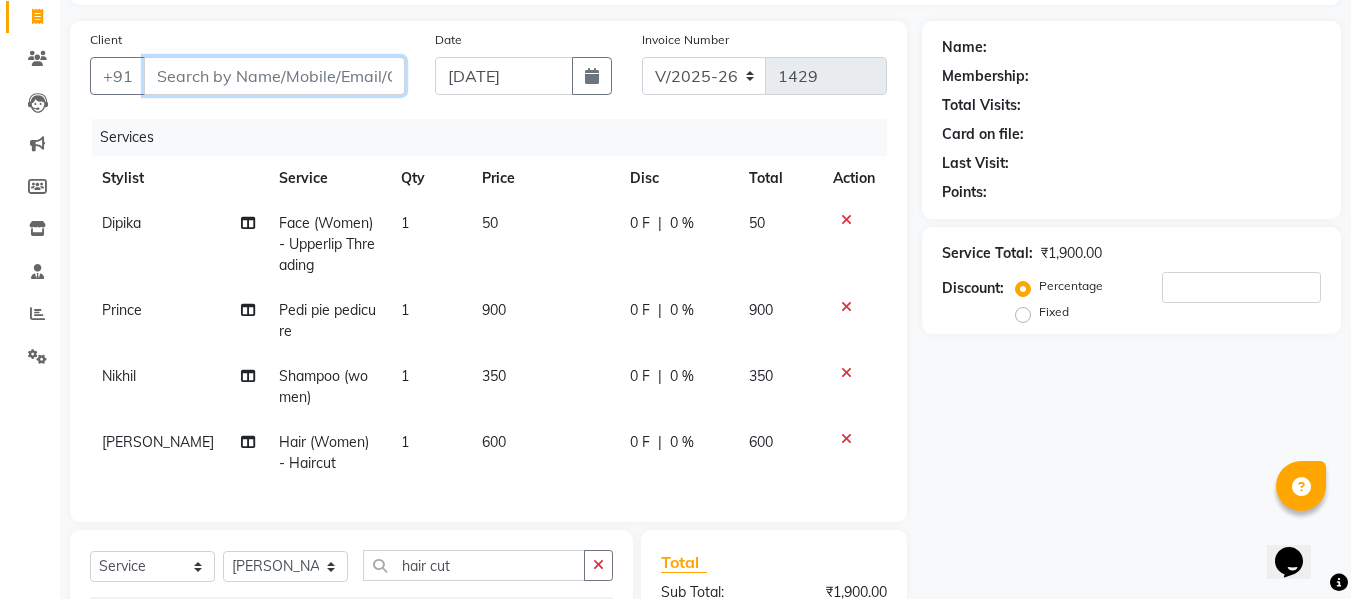 click on "Client" at bounding box center [274, 76] 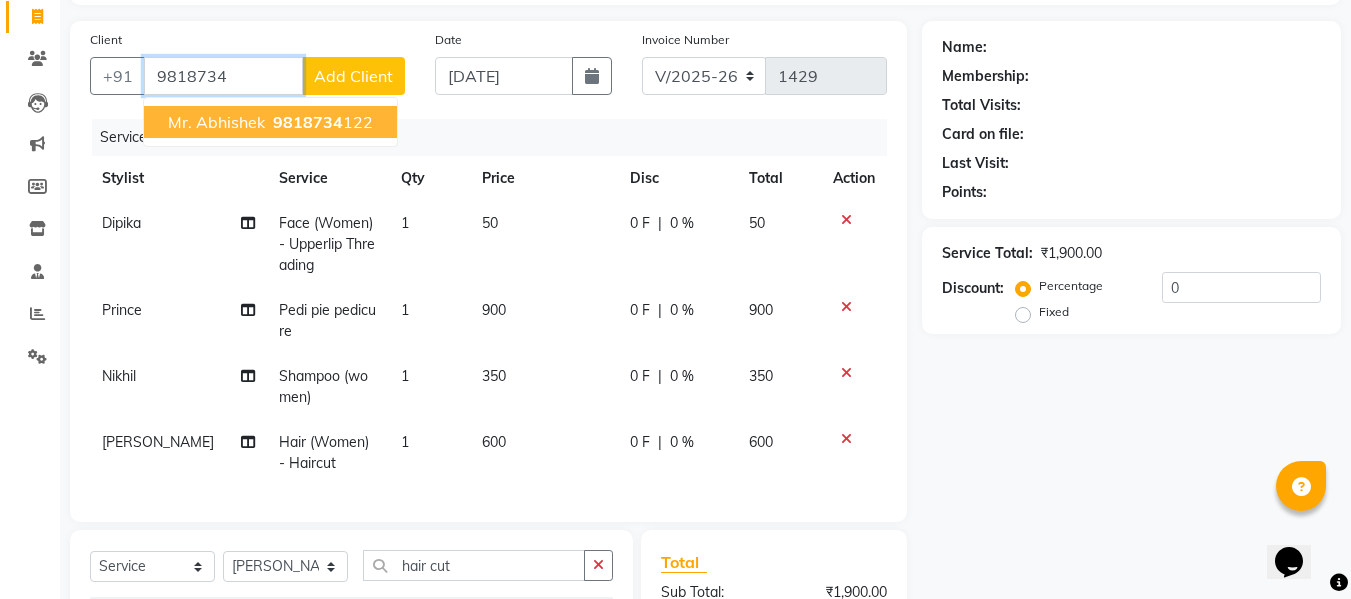 click on "9818734 122" at bounding box center [321, 122] 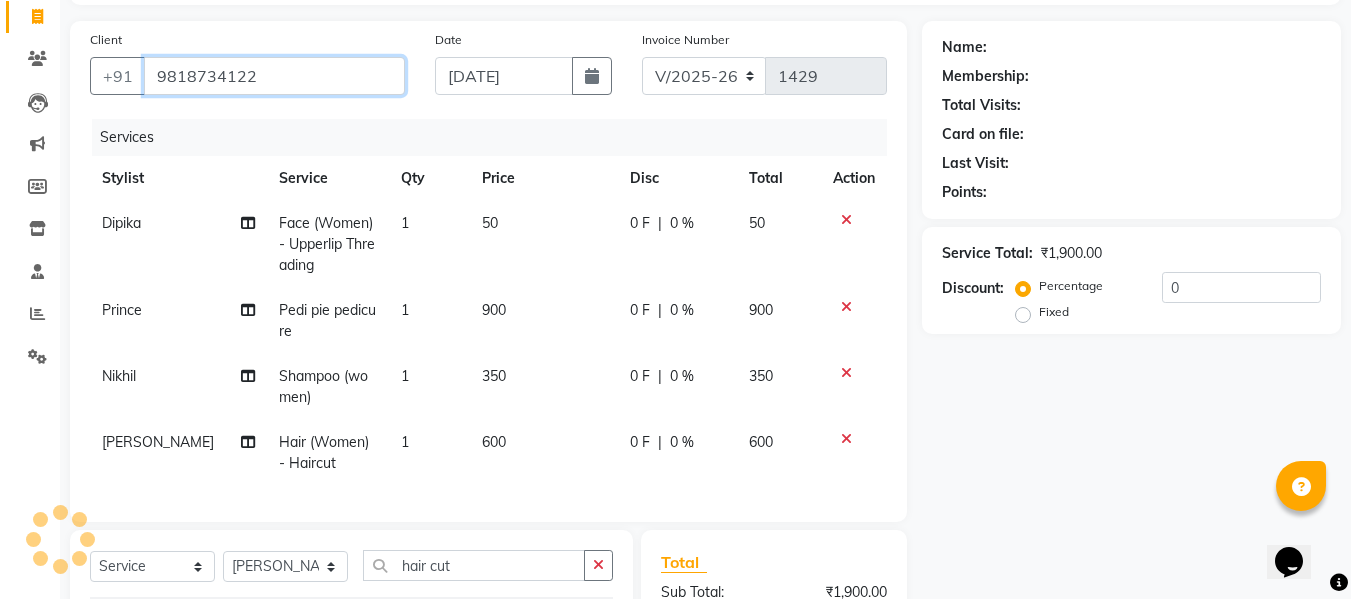 type on "9818734122" 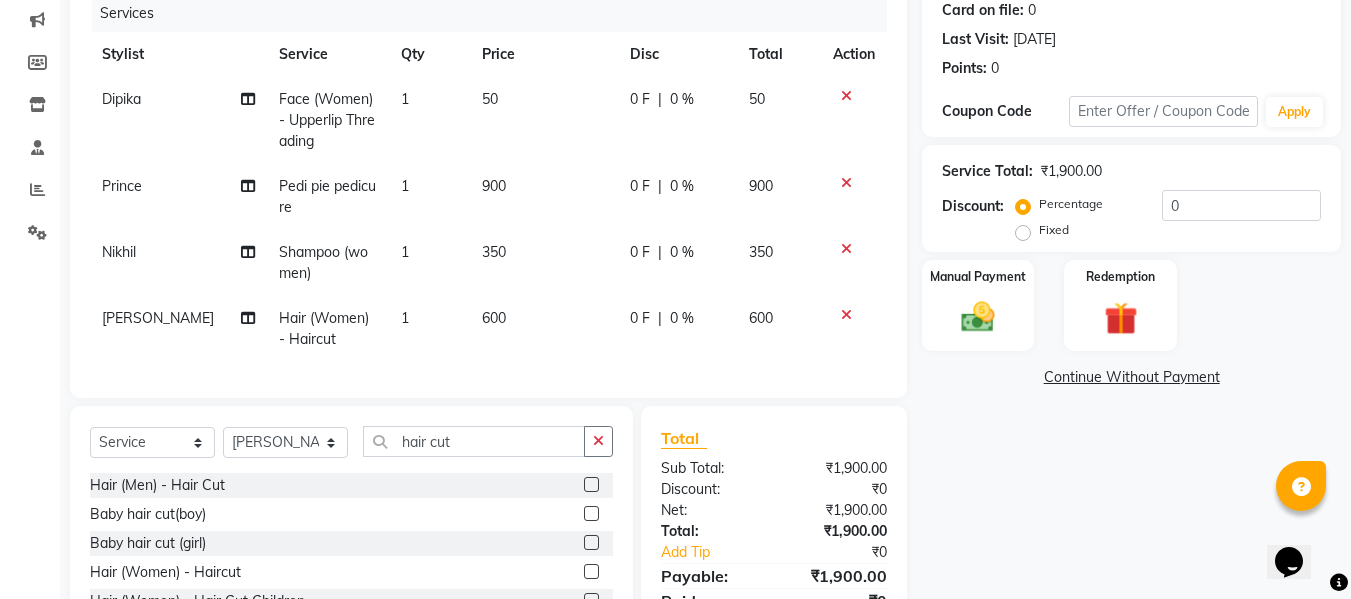scroll, scrollTop: 357, scrollLeft: 0, axis: vertical 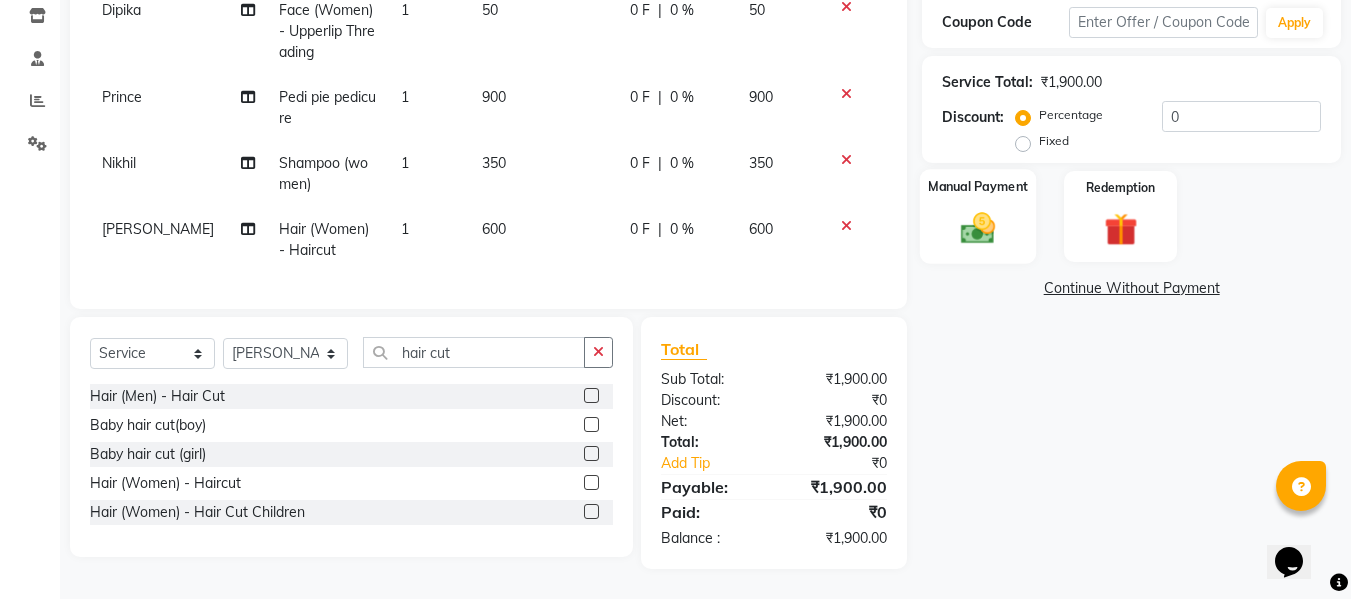 click 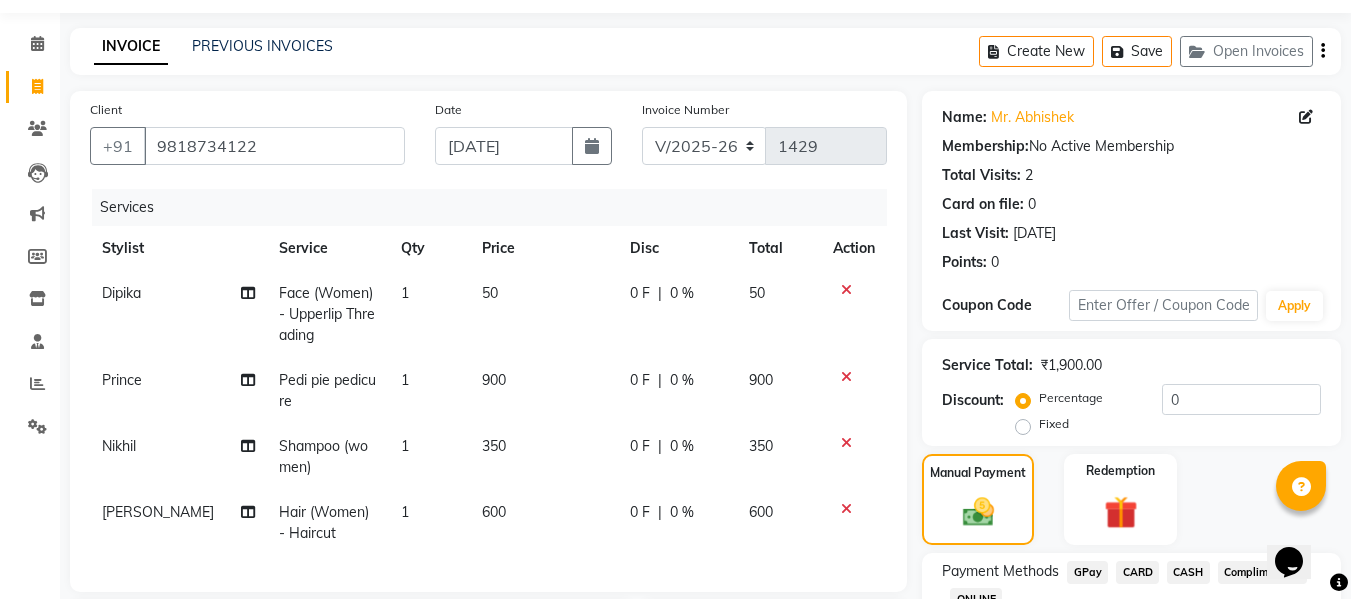 scroll, scrollTop: 58, scrollLeft: 0, axis: vertical 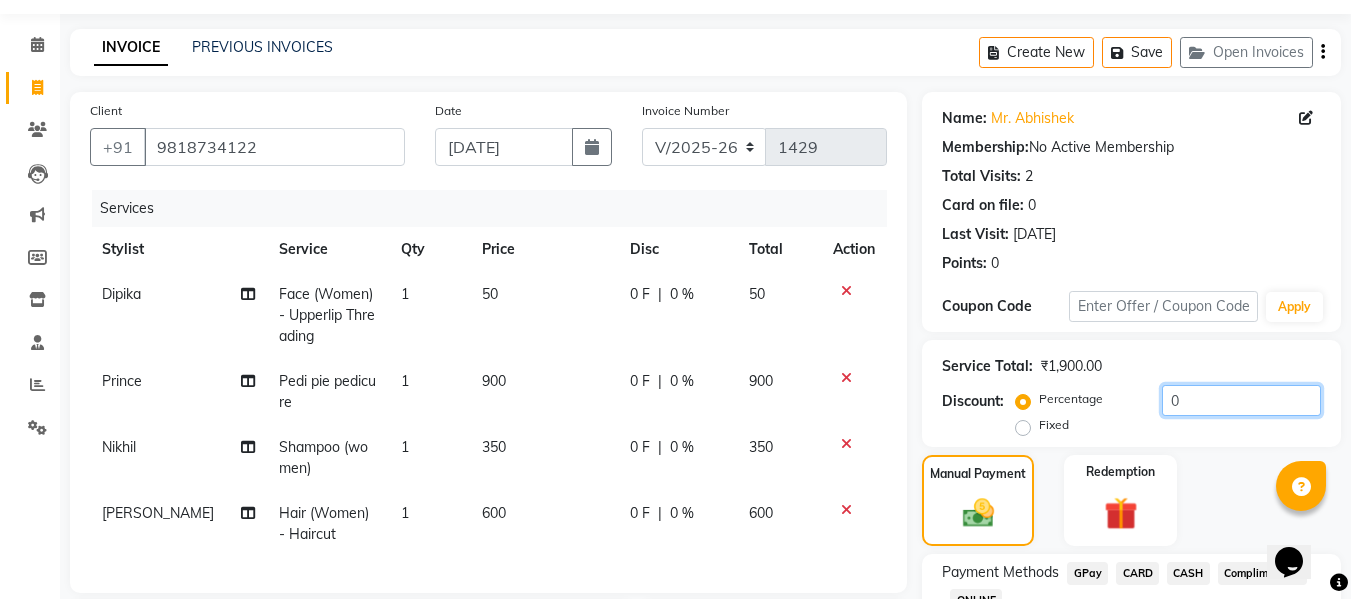 click on "0" 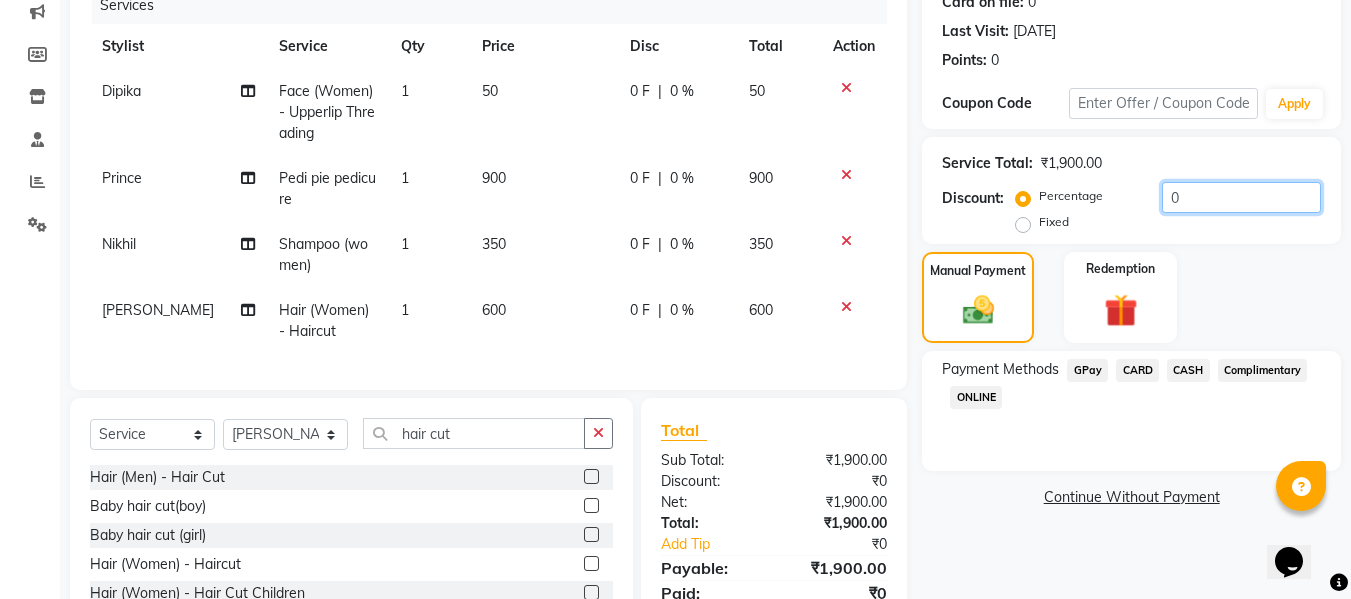scroll, scrollTop: 265, scrollLeft: 0, axis: vertical 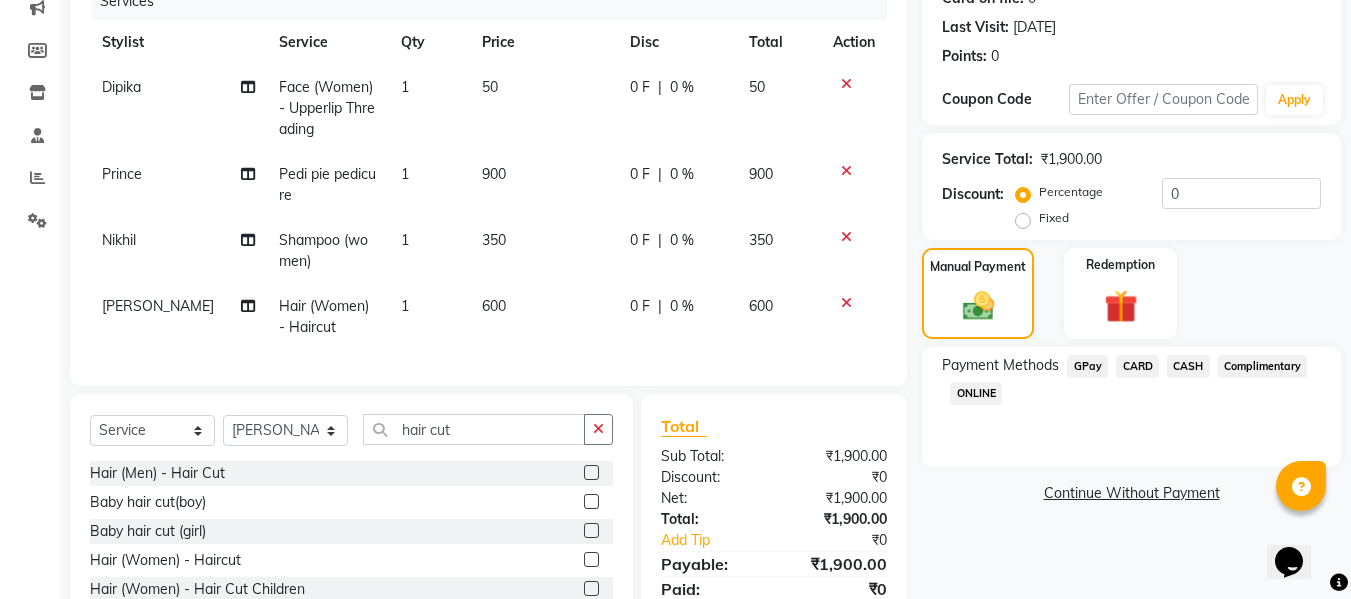 click on "350" 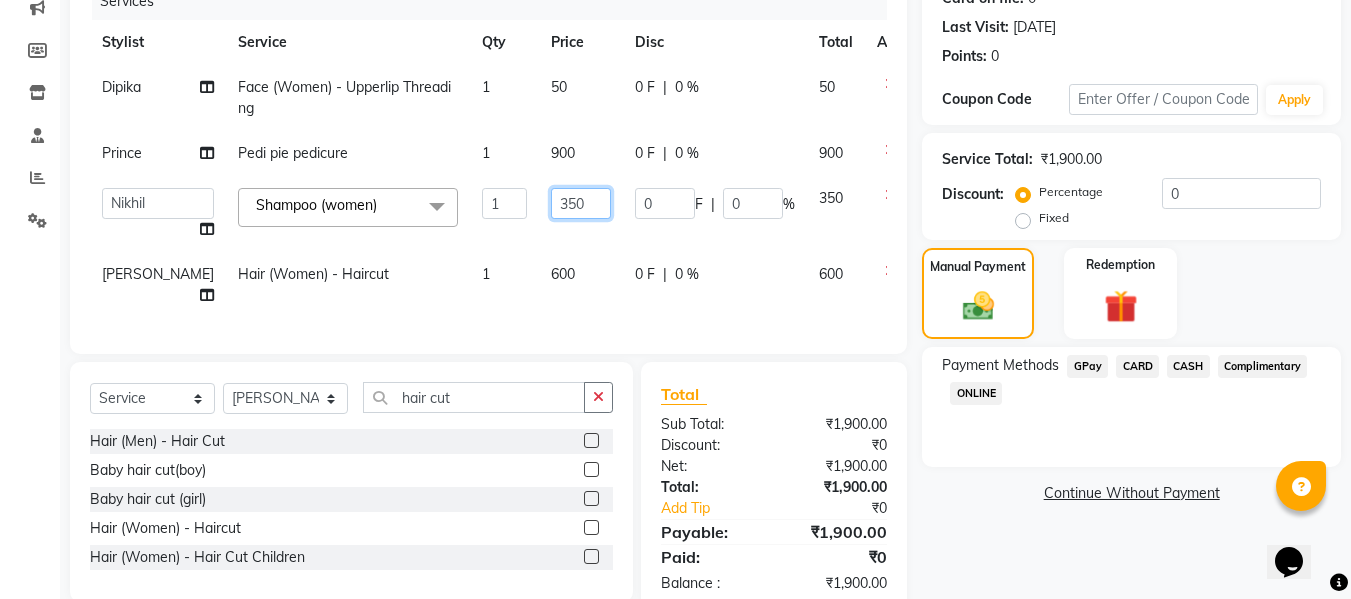 click on "350" 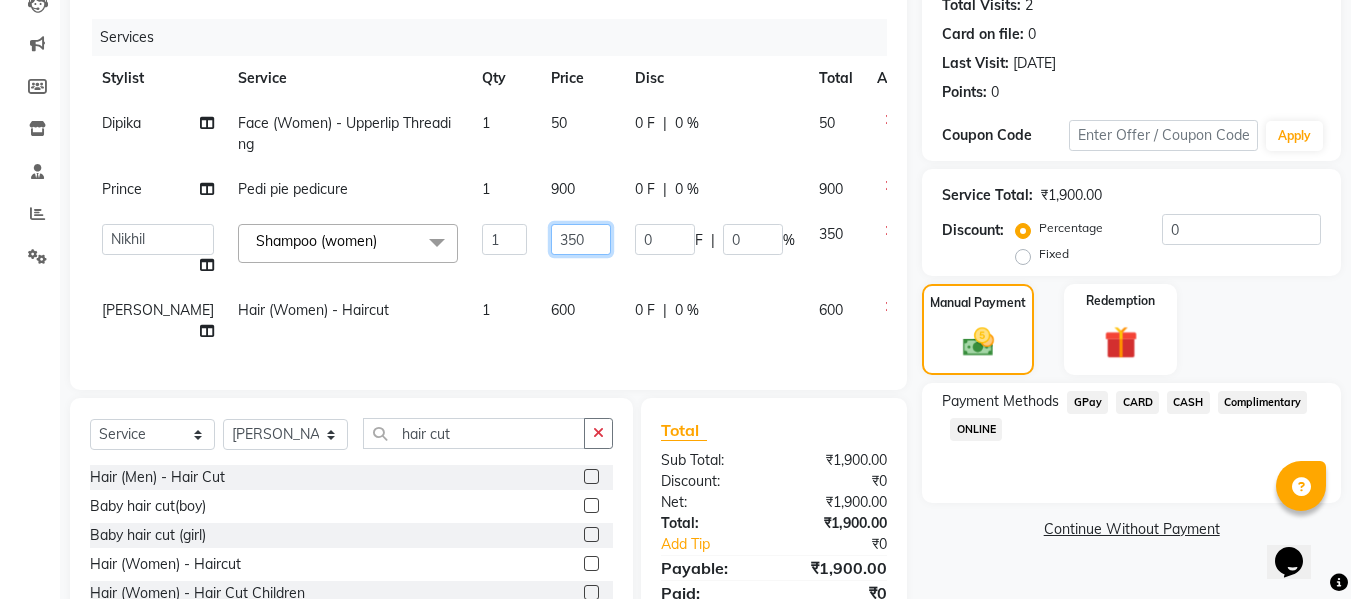 scroll, scrollTop: 201, scrollLeft: 0, axis: vertical 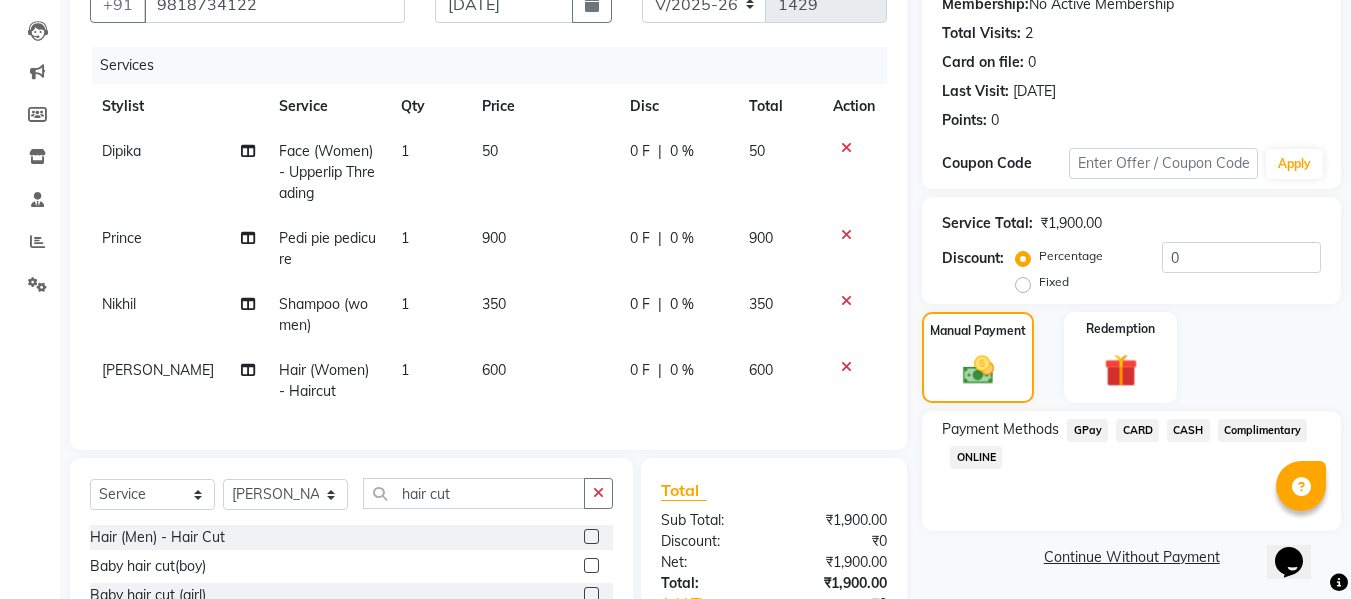 click on "Manual Payment Redemption" 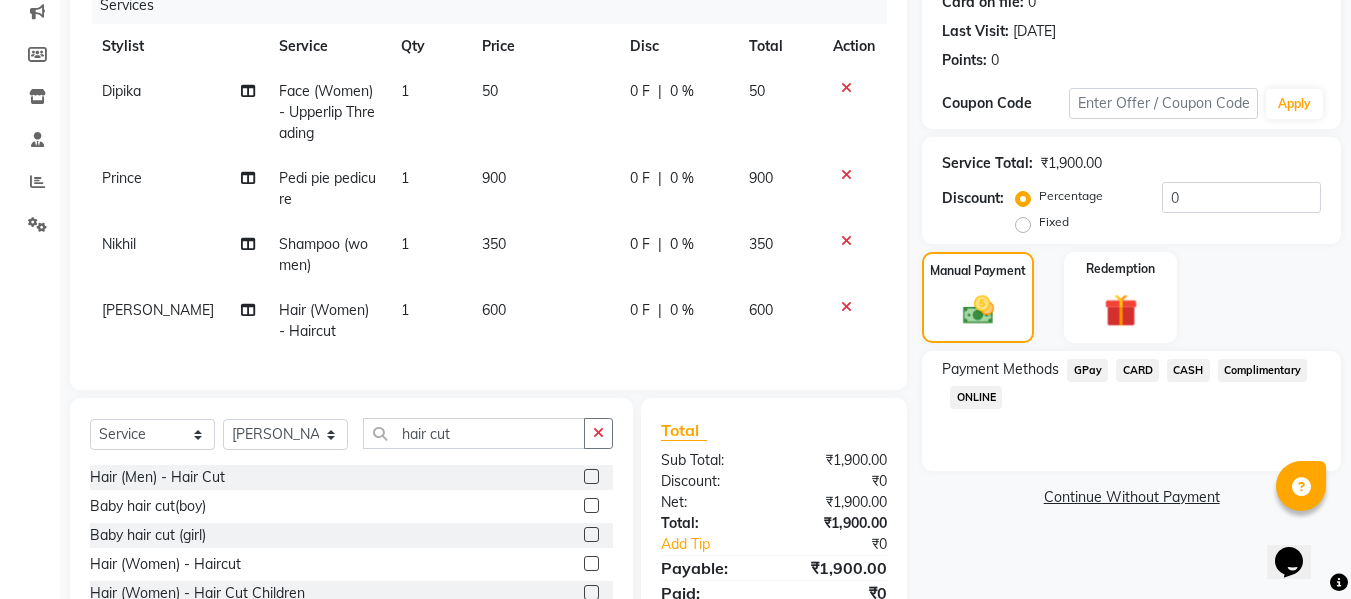 scroll, scrollTop: 262, scrollLeft: 0, axis: vertical 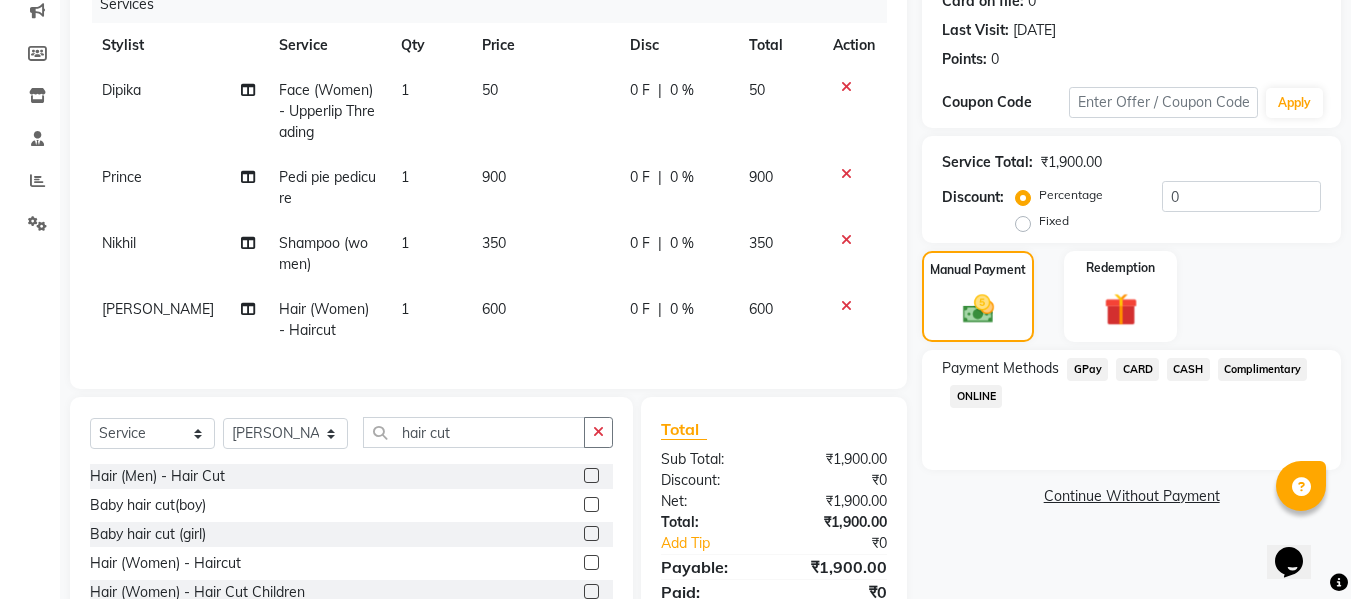 click on "350" 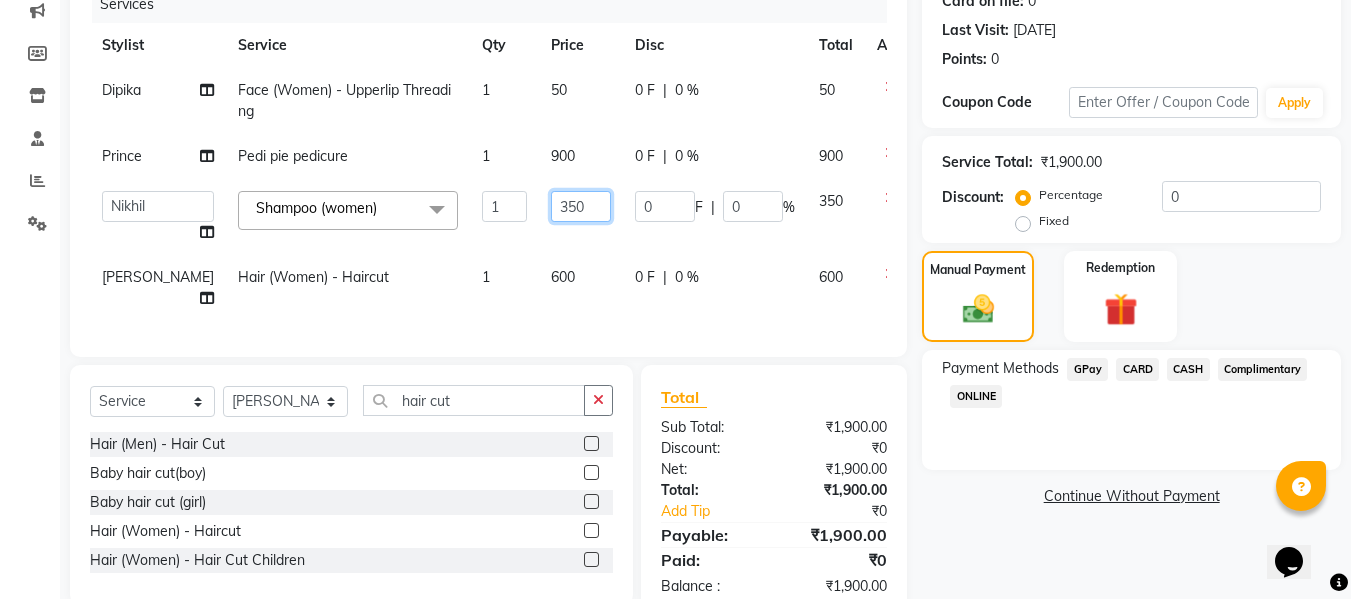 click on "350" 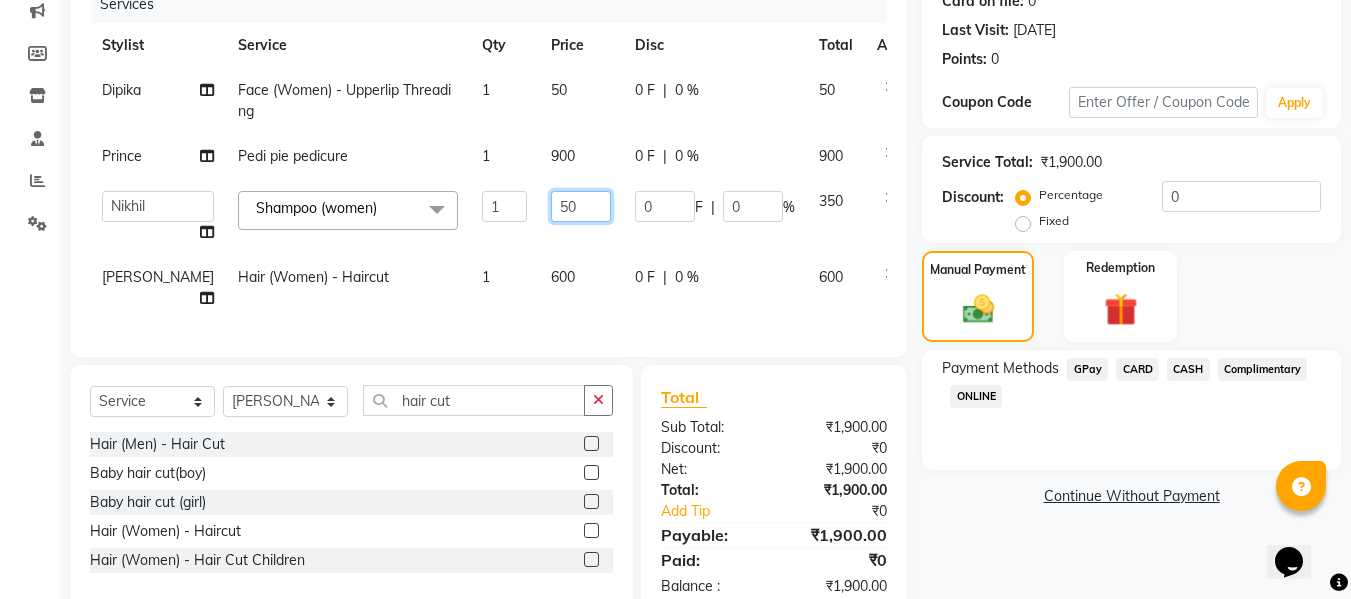 type on "250" 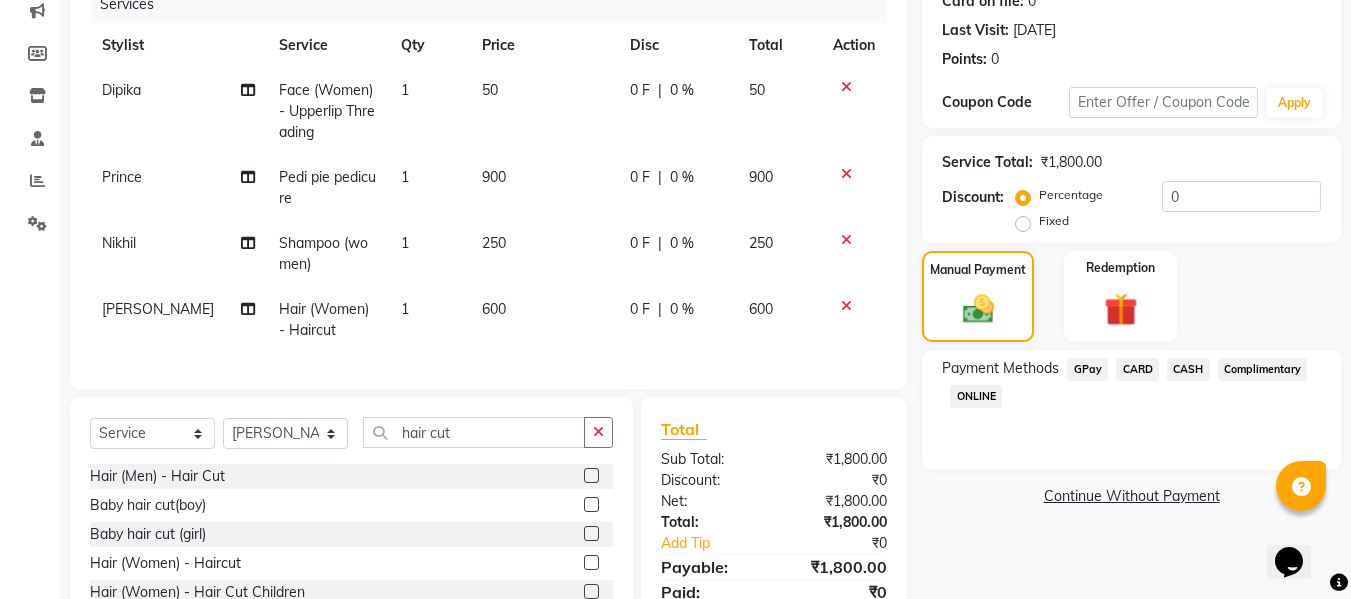 click on "Name: Mr. Abhishek Membership:  No Active Membership  Total Visits:  2 Card on file:  0 Last Visit:   [DATE] Points:   0  Coupon Code Apply Service Total:  ₹1,800.00  Discount:  Percentage   Fixed  0 Manual Payment Redemption Payment Methods  GPay   CARD   CASH   Complimentary   ONLINE   Continue Without Payment" 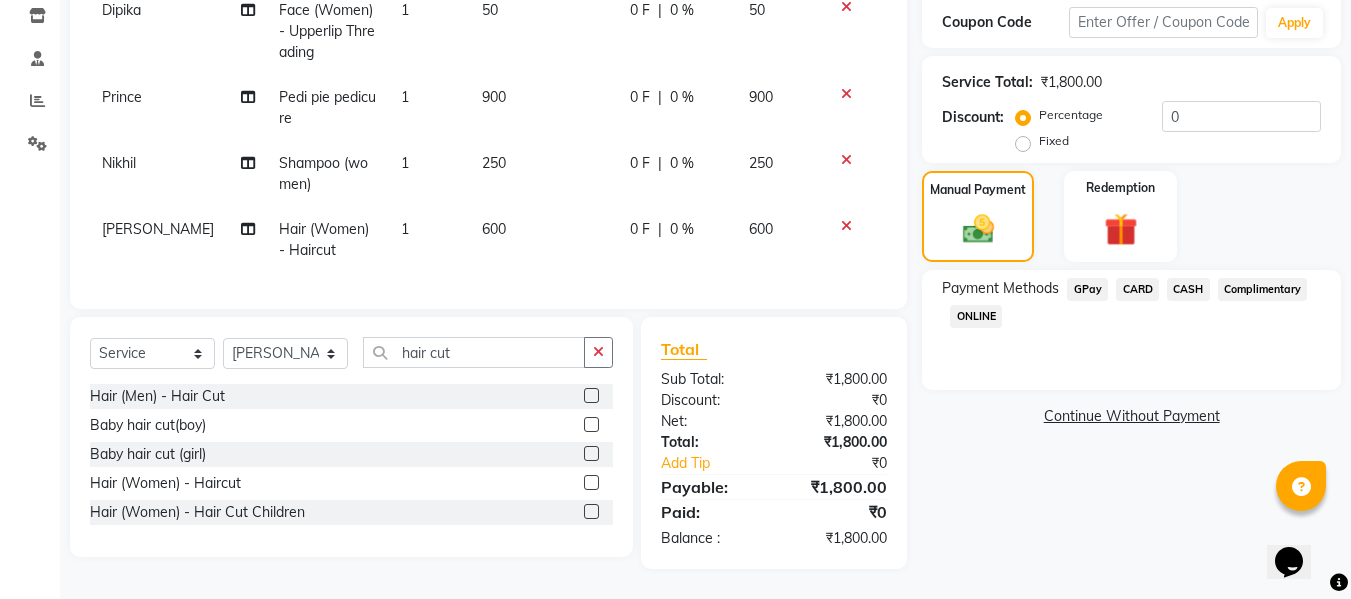 scroll, scrollTop: 346, scrollLeft: 0, axis: vertical 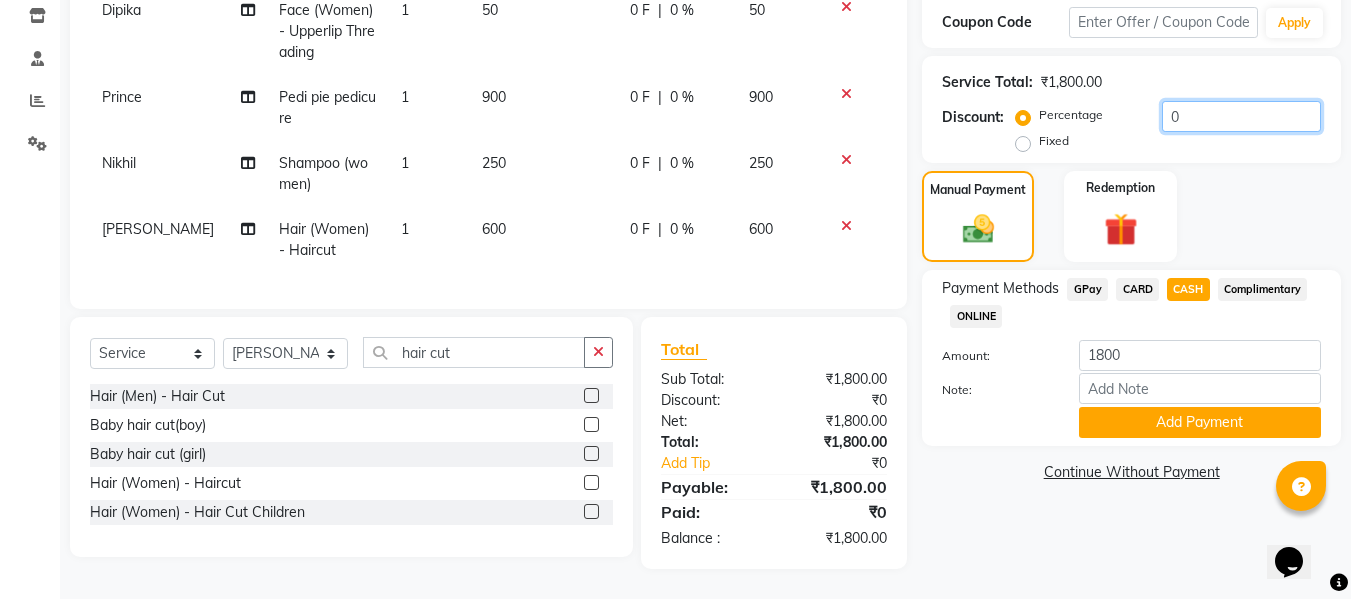 click on "0" 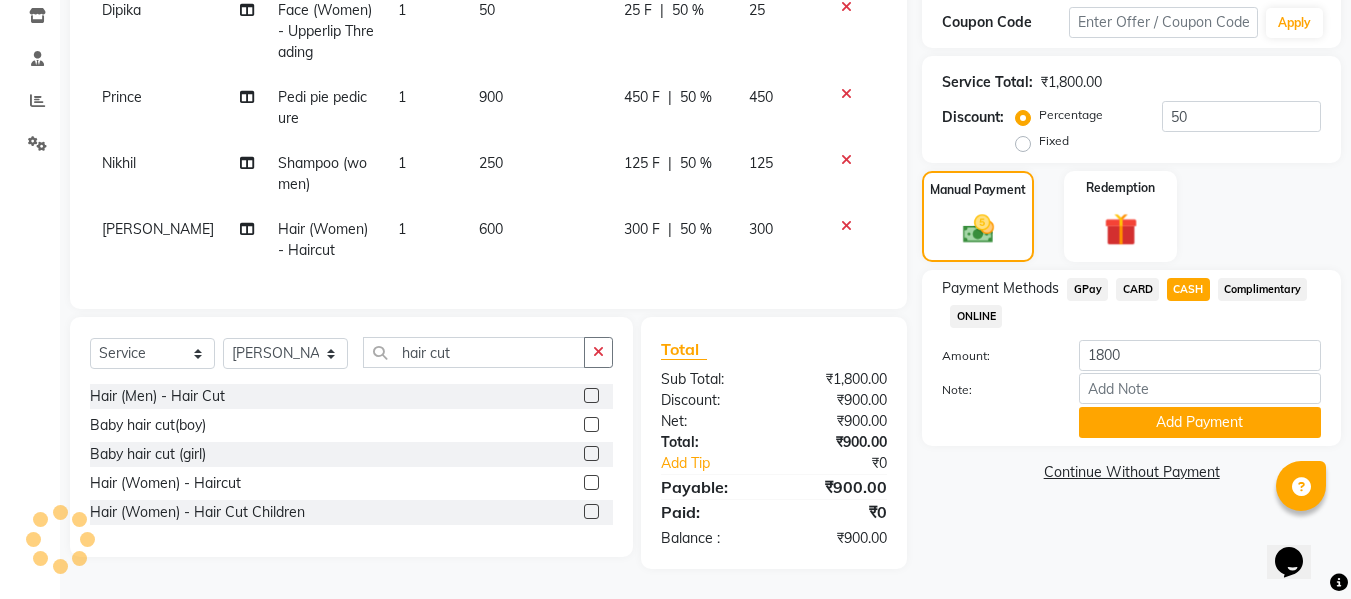 click on "Name: Mr. Abhishek Membership:  No Active Membership  Total Visits:  2 Card on file:  0 Last Visit:   [DATE] Points:   0  Coupon Code Apply Service Total:  ₹1,800.00  Discount:  Percentage   Fixed  50 Manual Payment Redemption Payment Methods  GPay   CARD   CASH   Complimentary   ONLINE  Amount: 1800 Note: Add Payment  Continue Without Payment" 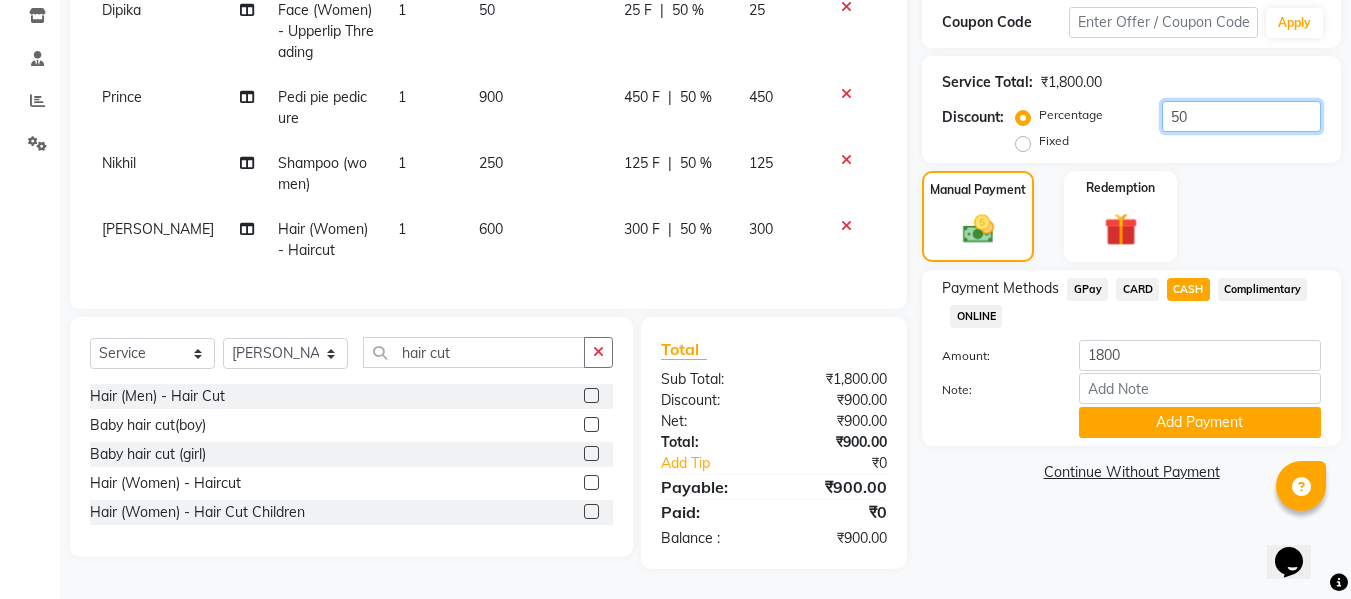 click on "50" 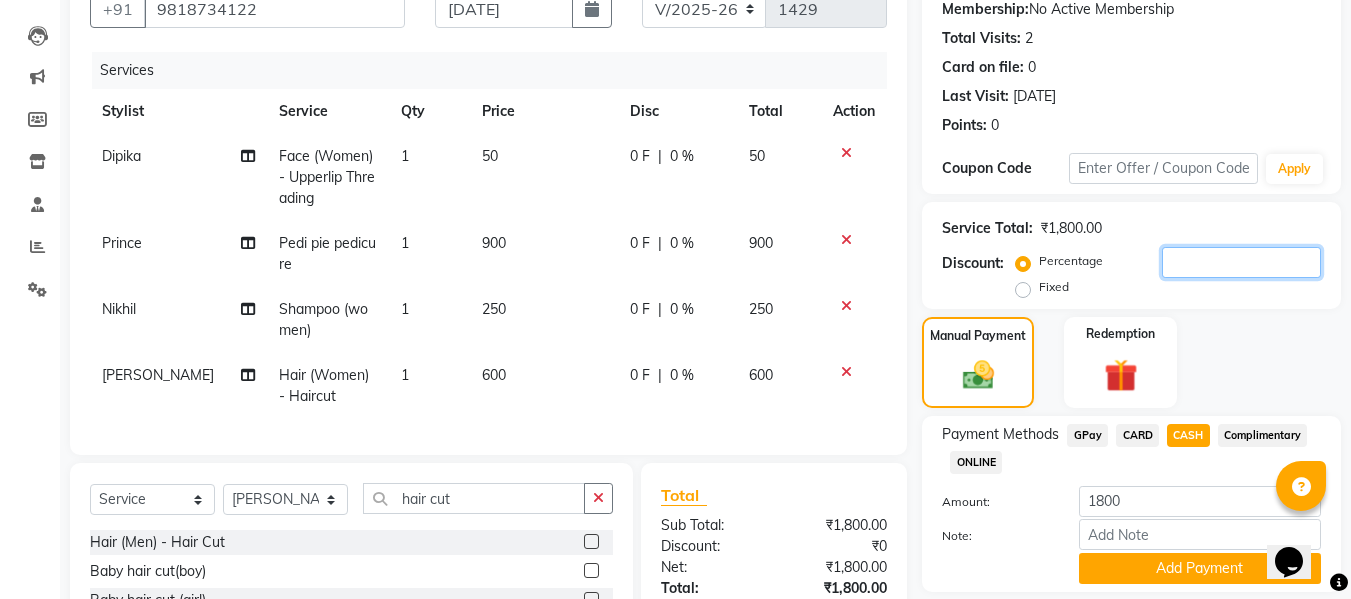 scroll, scrollTop: 197, scrollLeft: 0, axis: vertical 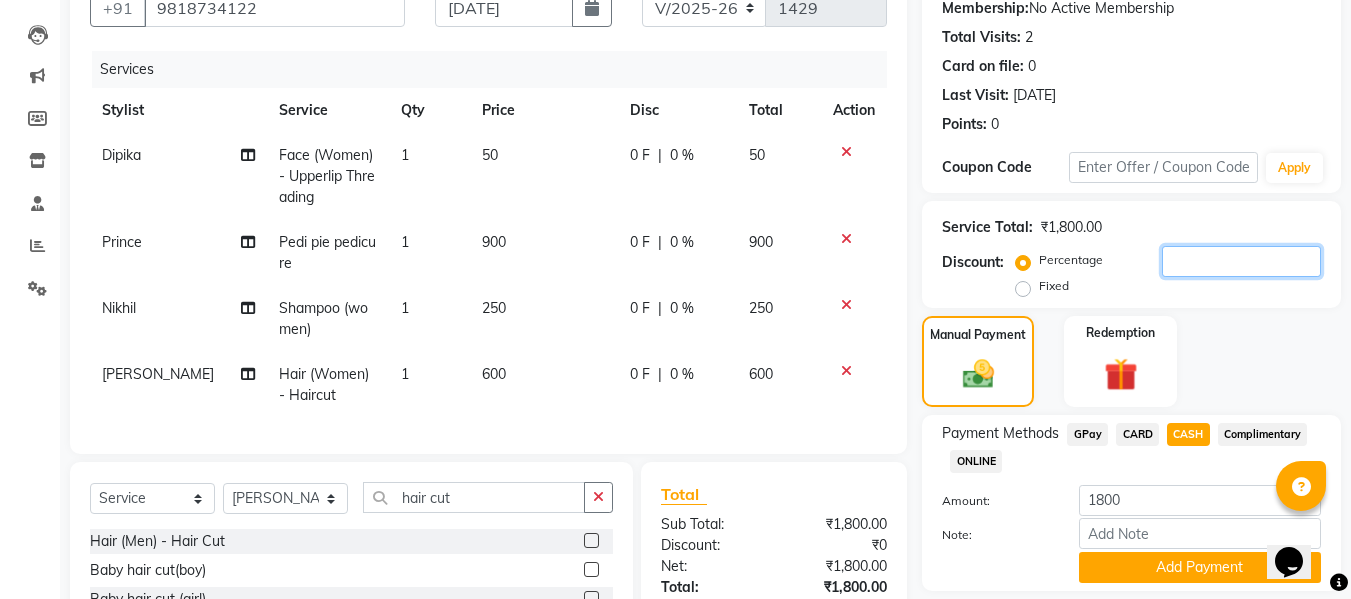 type 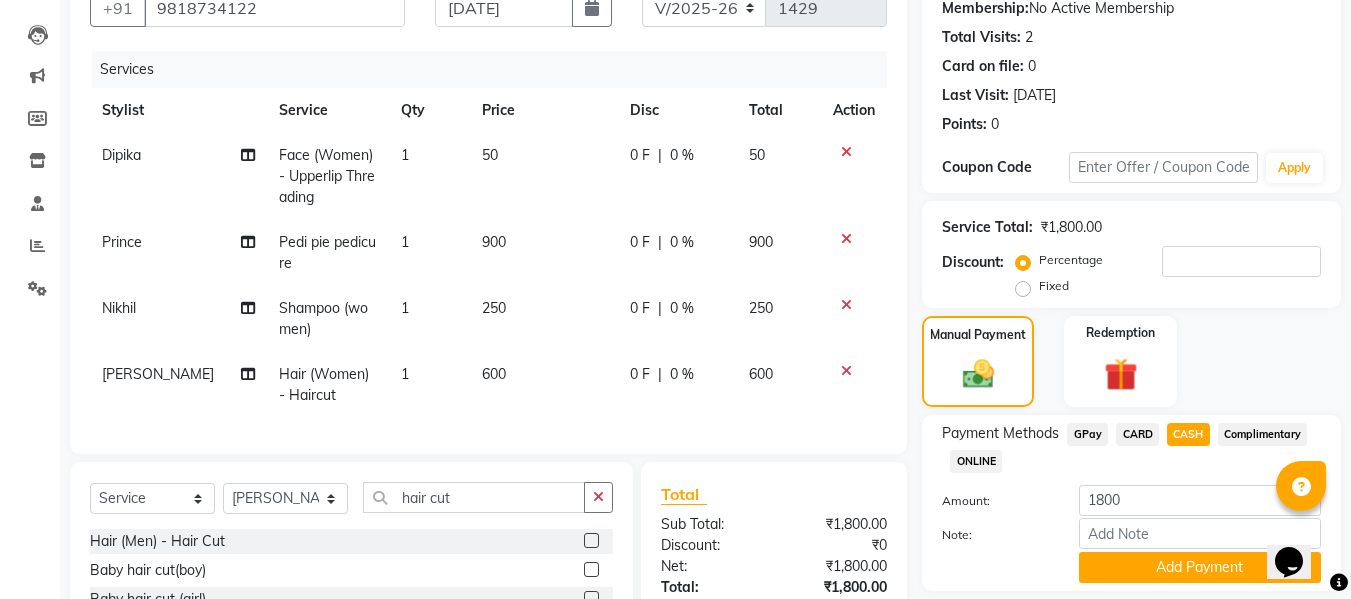 click on "250" 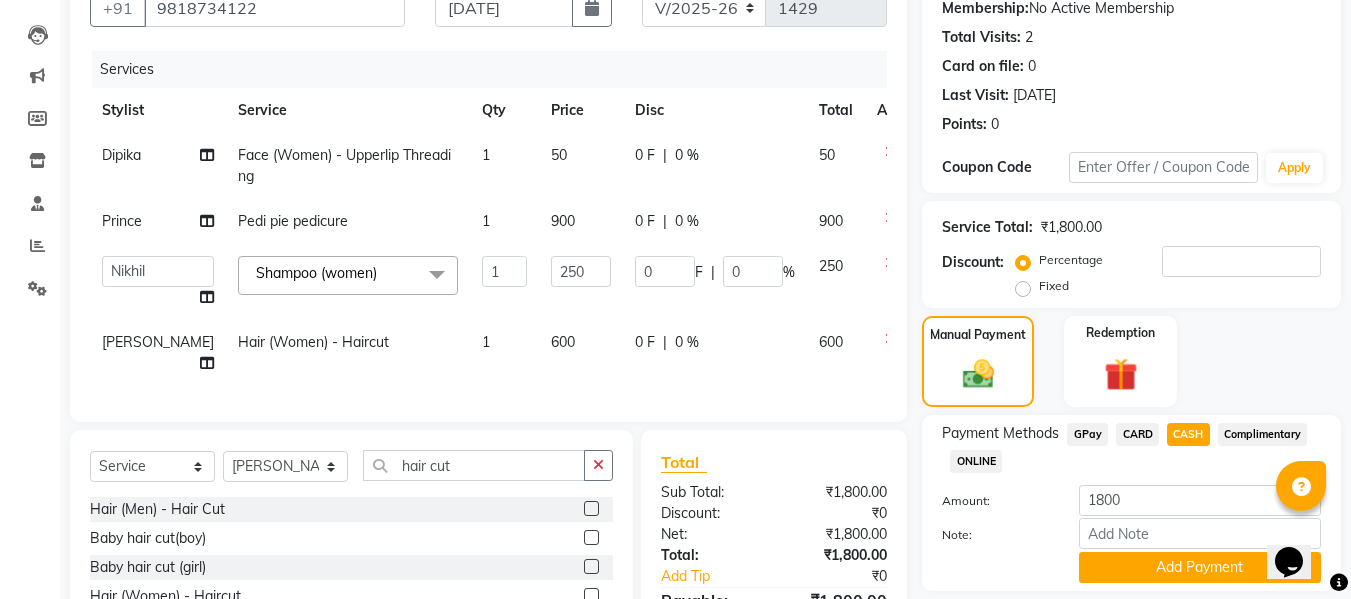 click on "1" 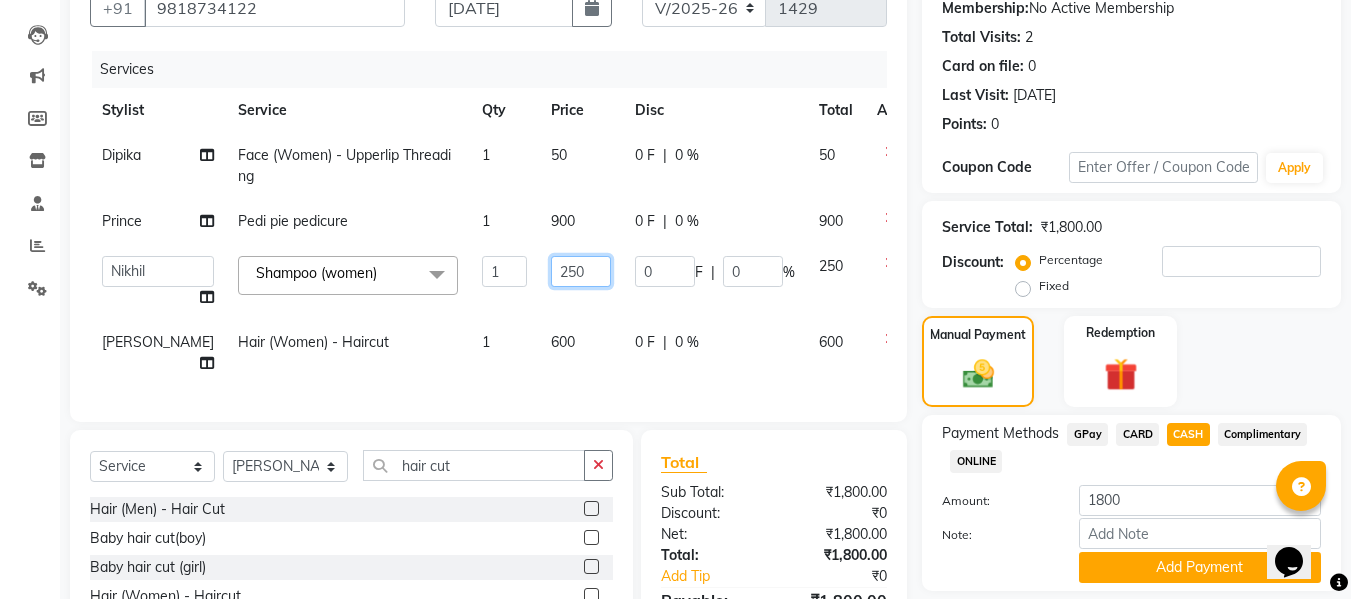 click on "250" 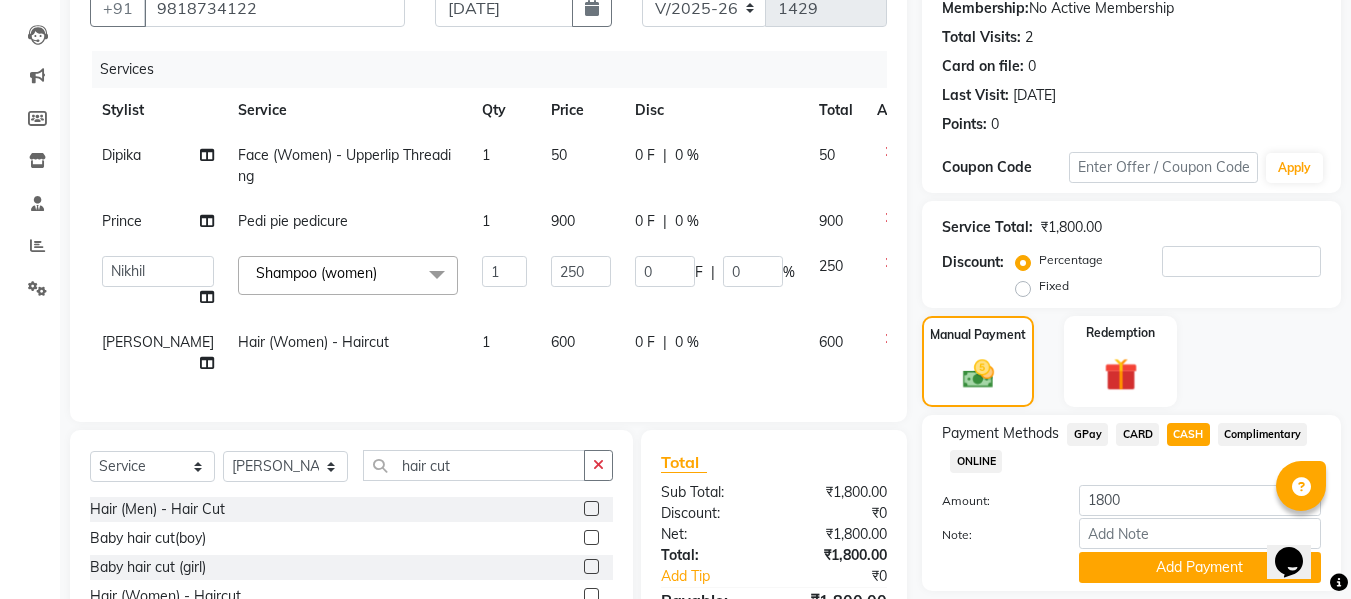 click on "0 F | 0 %" 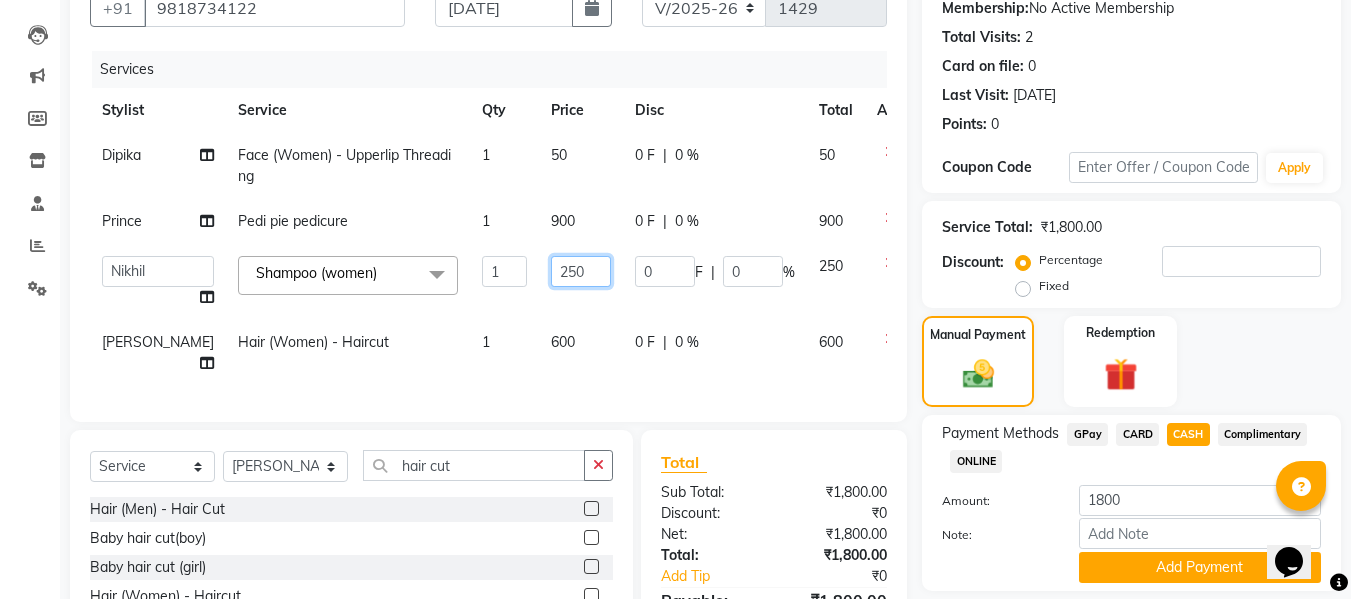 click on "250" 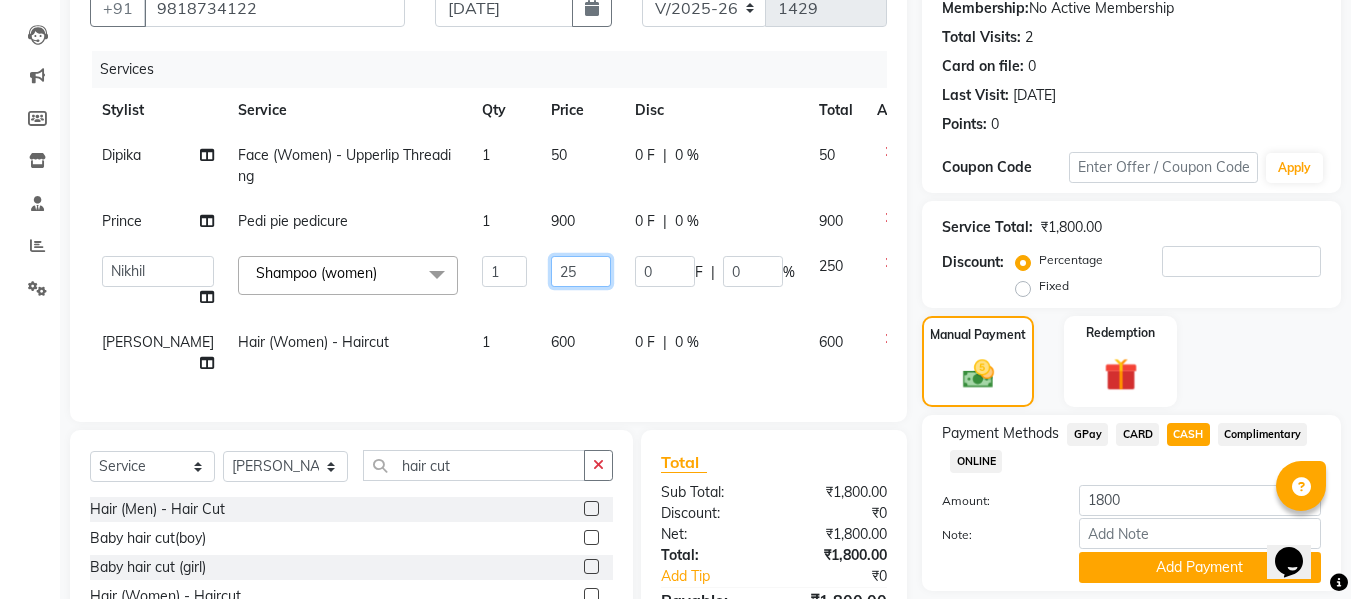 type on "2" 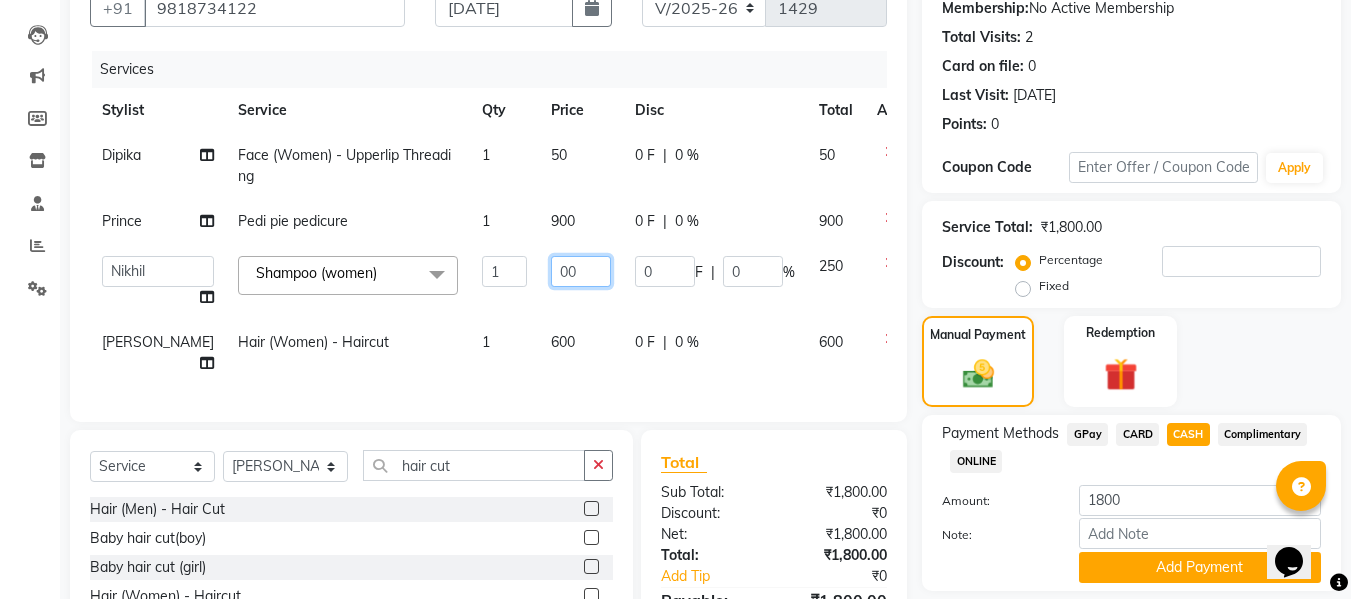 type on "0" 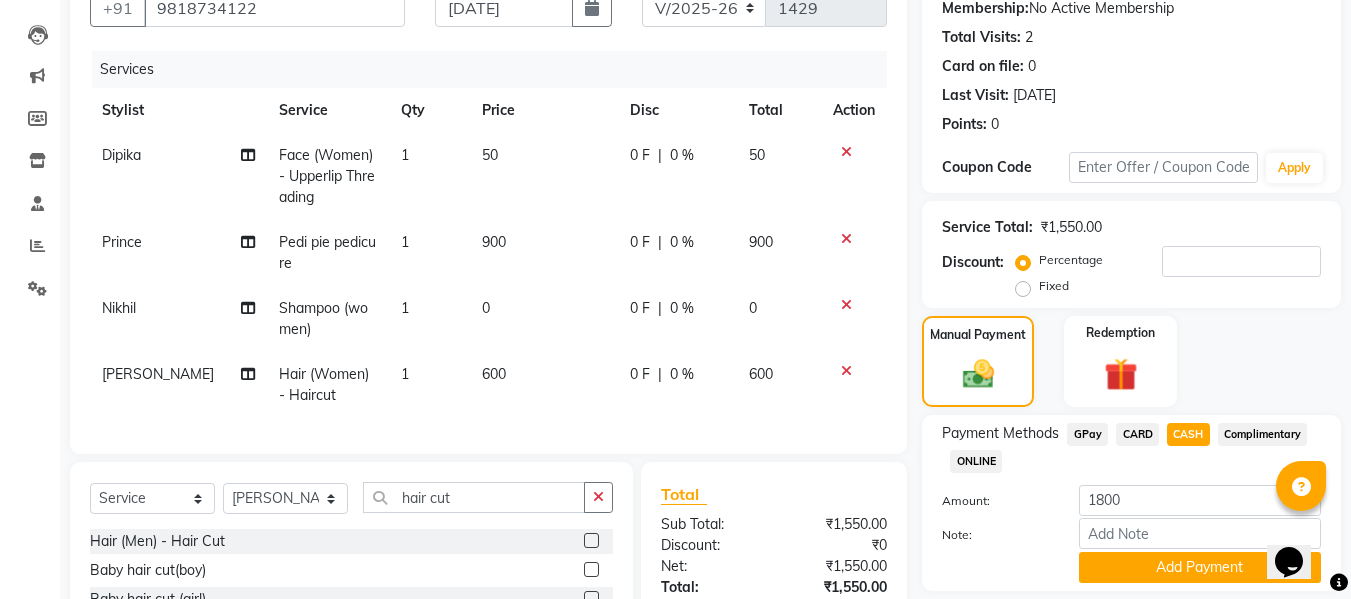 click on "Dipika Face (Women) - Upperlip Threading 1 50 0 F | 0 % 50 Prince Pedi pie pedicure 1 900 0 F | 0 % 900 Nikhil Shampoo (women) 1 0 0 F | 0 % 0 [PERSON_NAME] Hair (Women) - Haircut 1 600 0 F | 0 % 600" 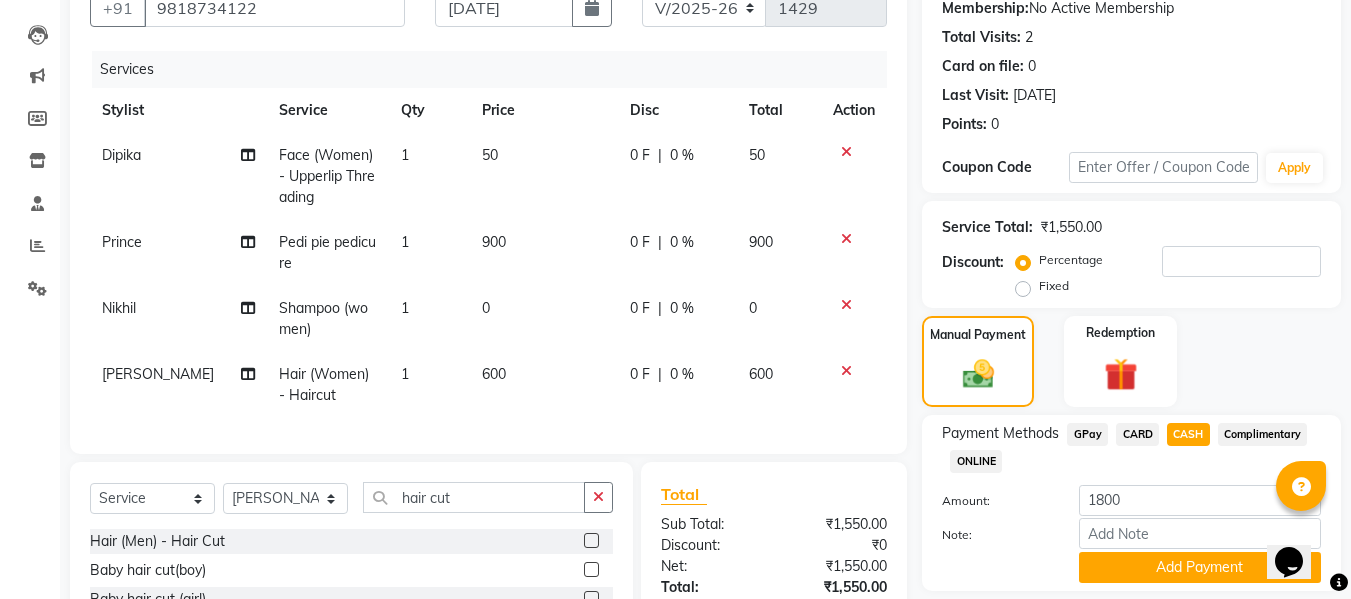 click on "600" 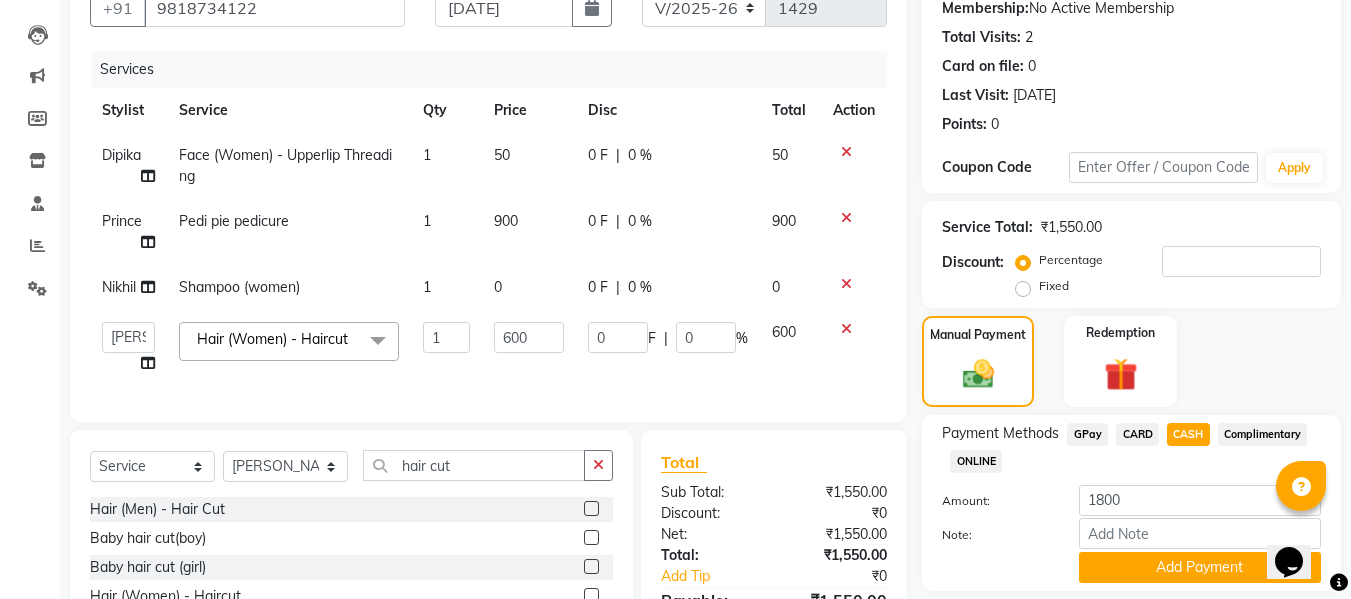 click on "600" 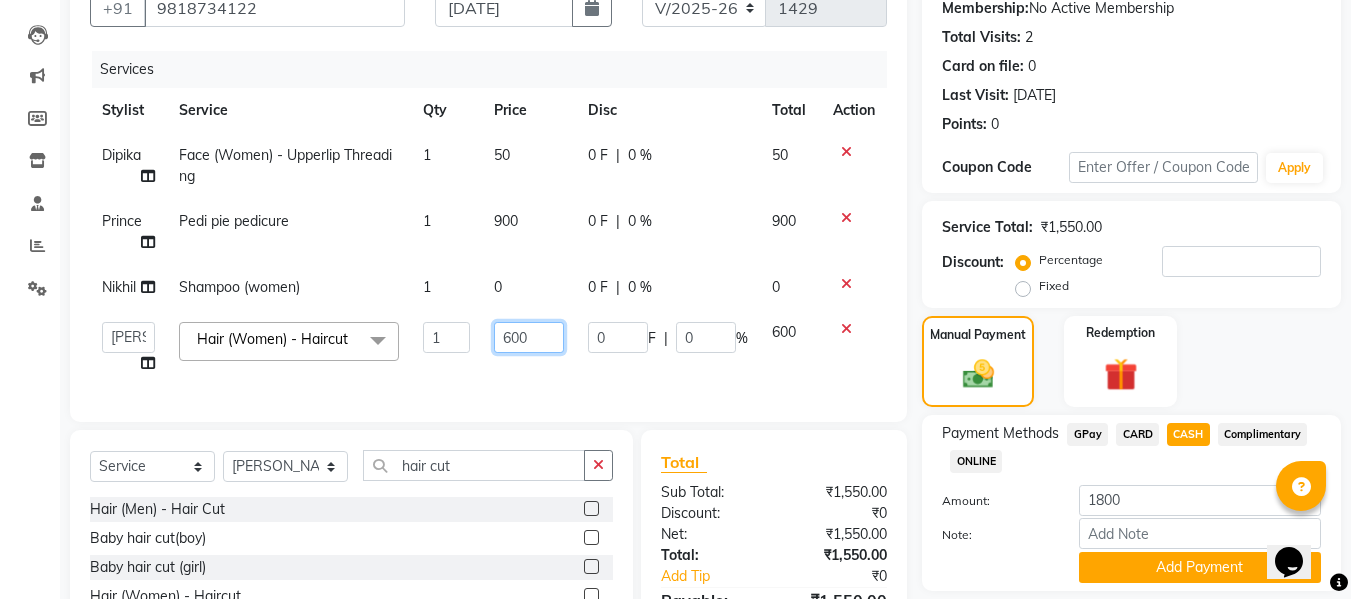 click on "600" 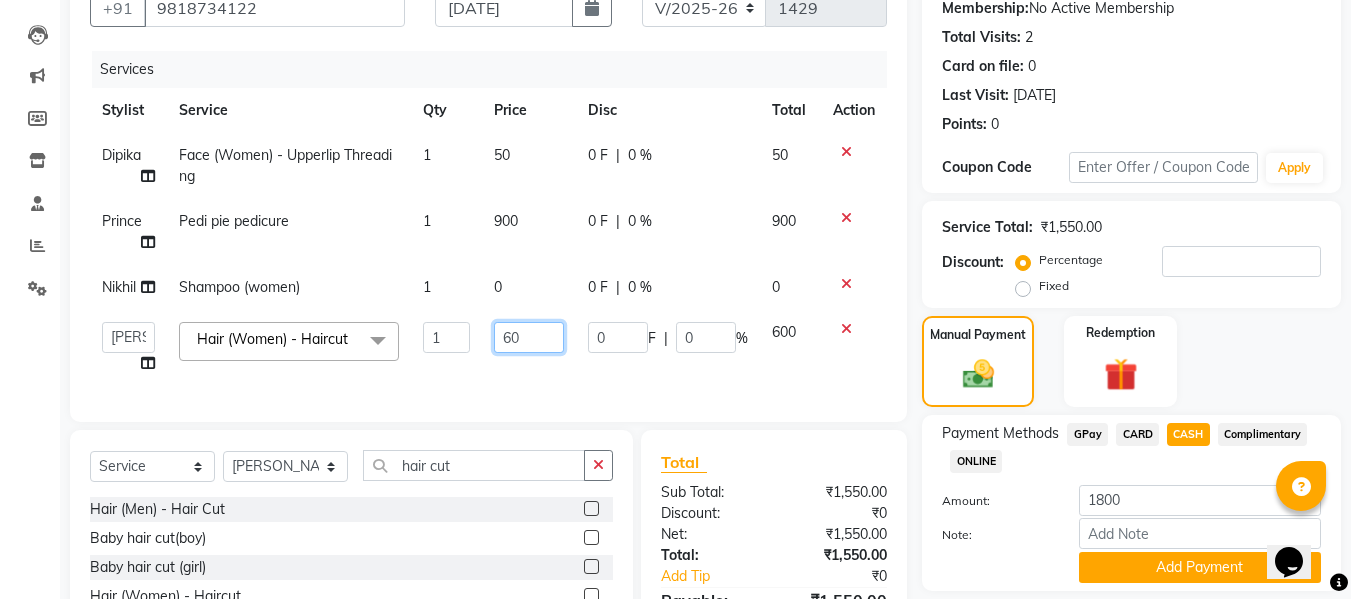 type on "6" 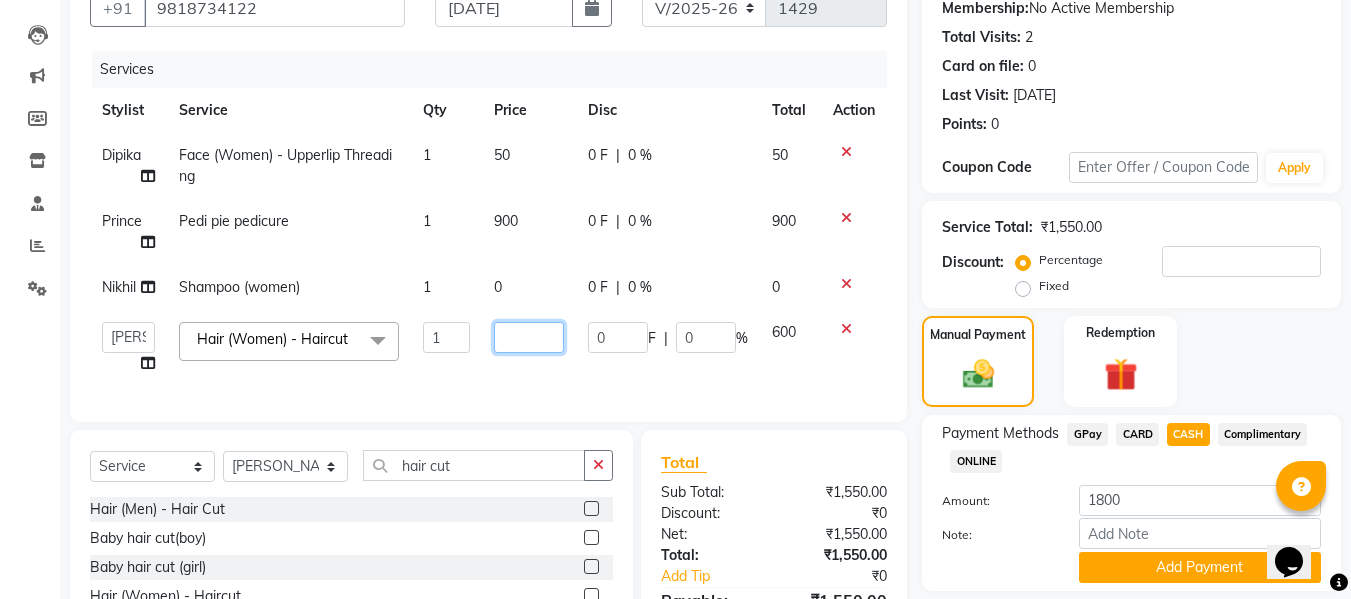 type on "0" 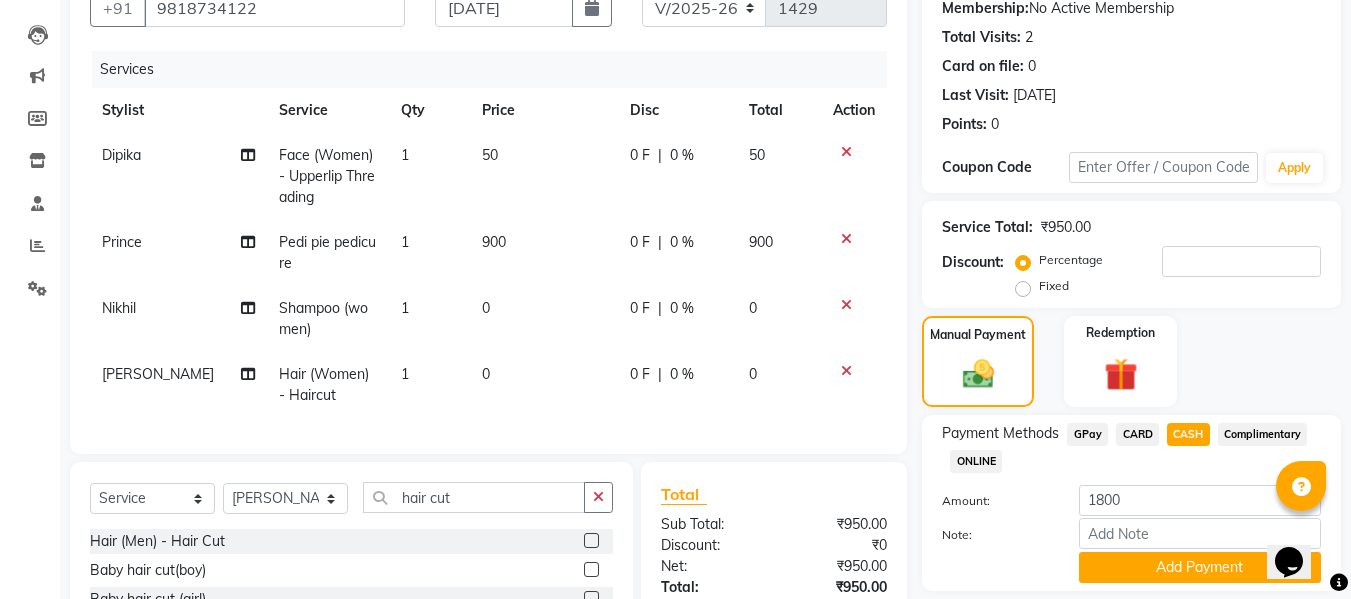 click on "Price" 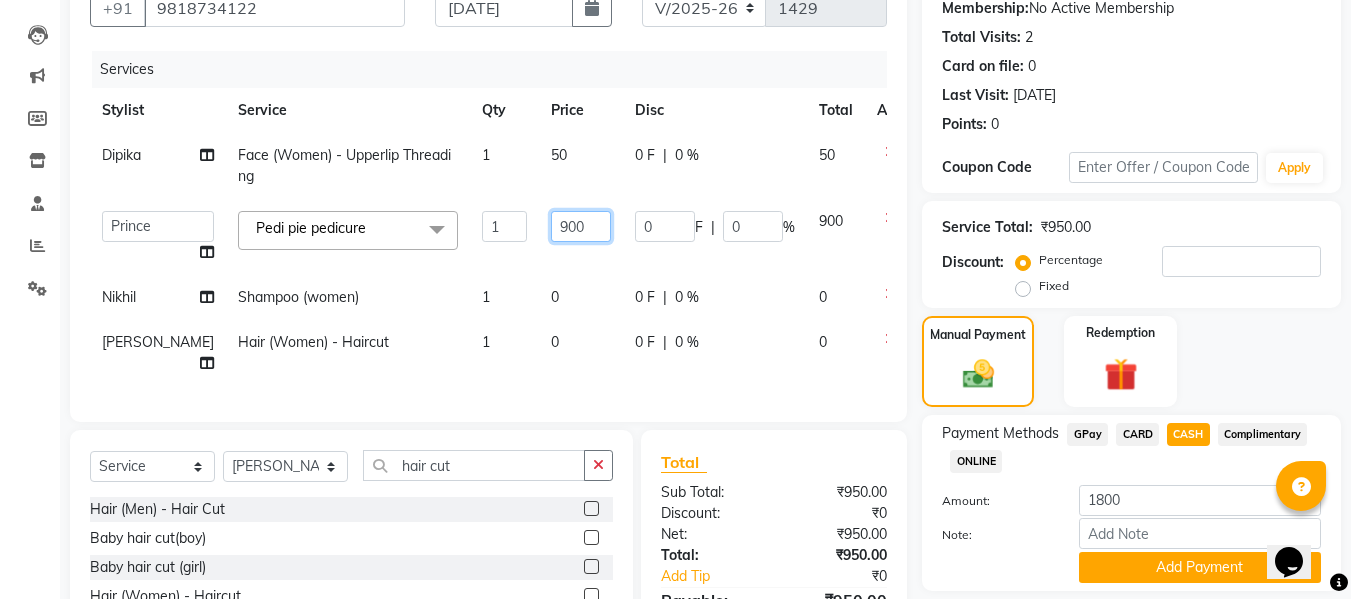 click on "900" 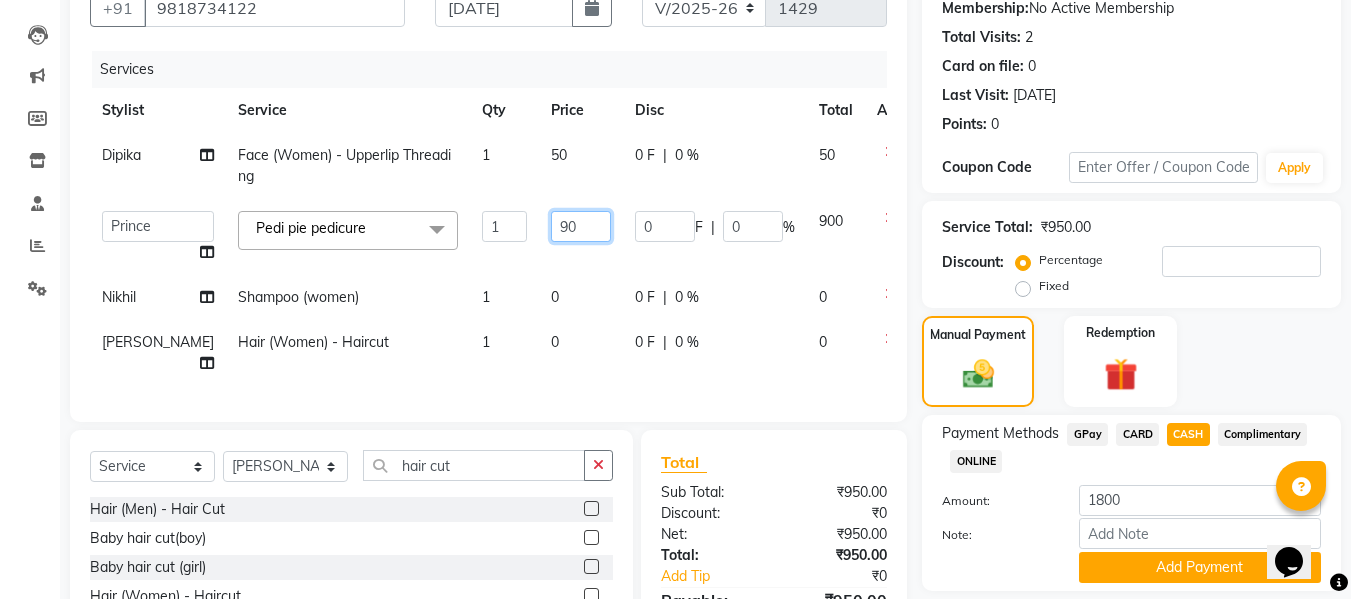 type on "9" 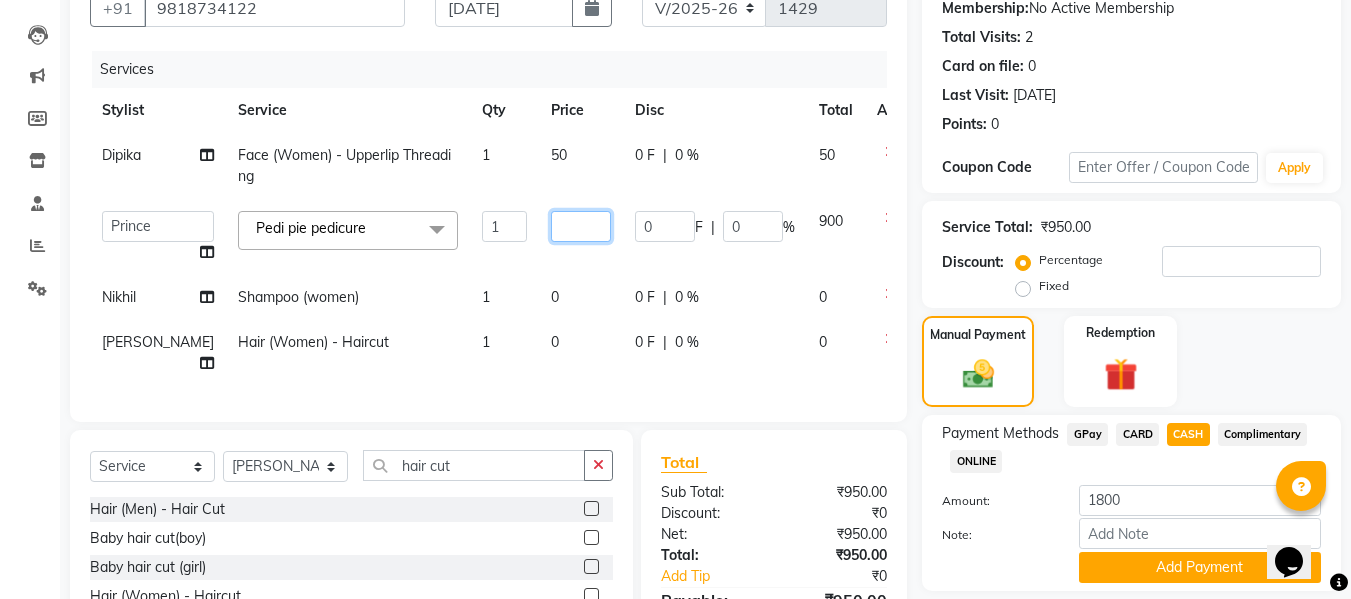 type on "0" 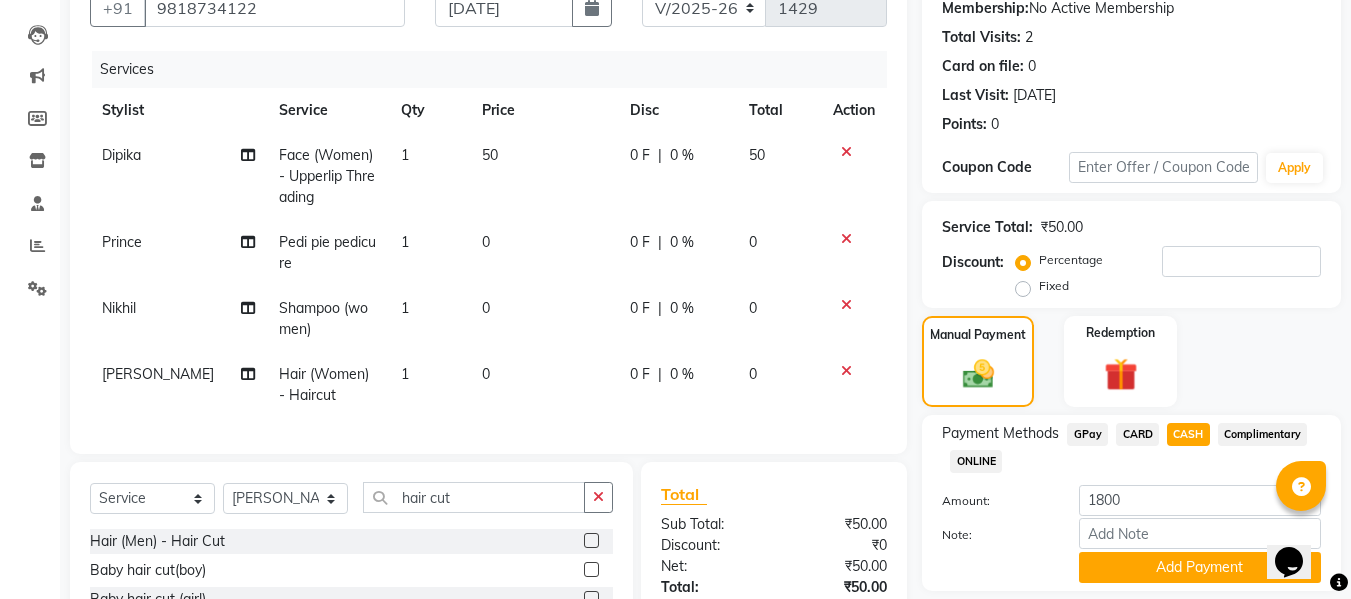 click on "50" 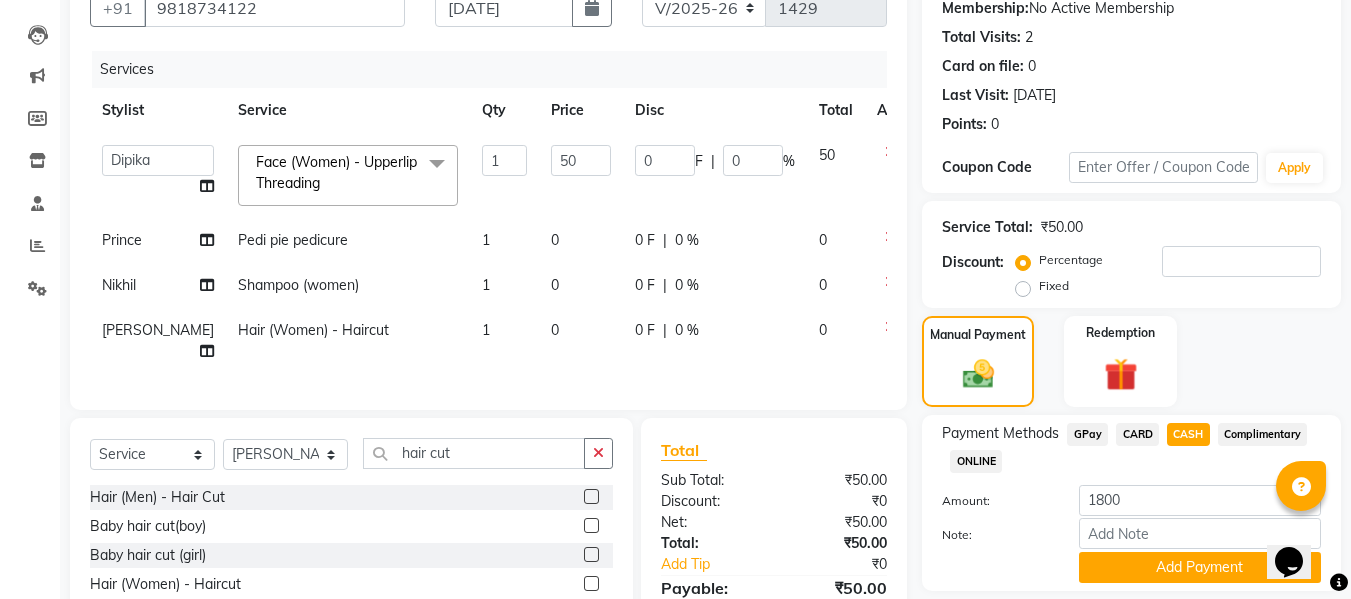 scroll, scrollTop: 217, scrollLeft: 0, axis: vertical 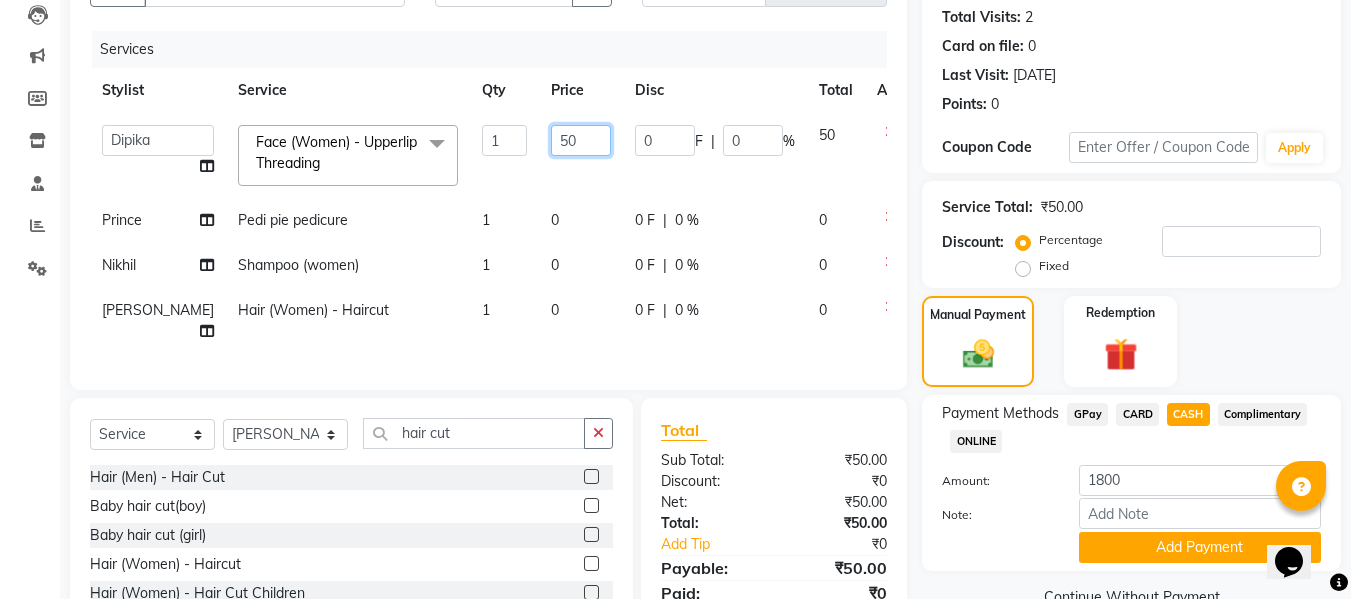 click on "50" 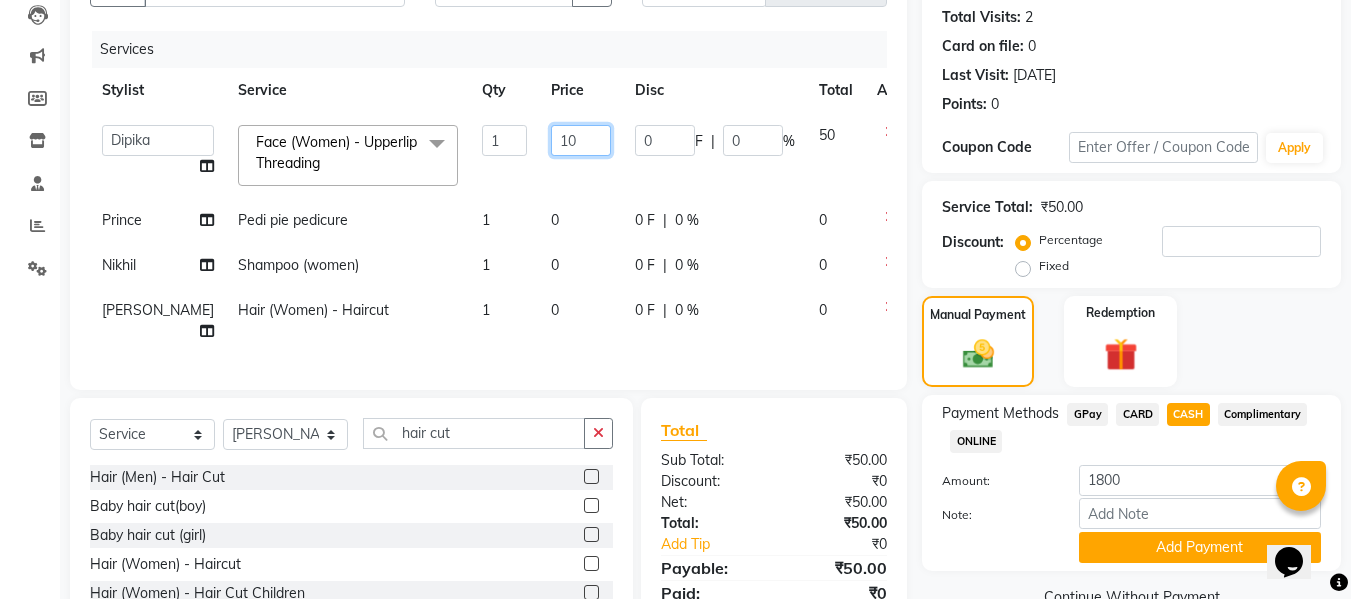 type on "100" 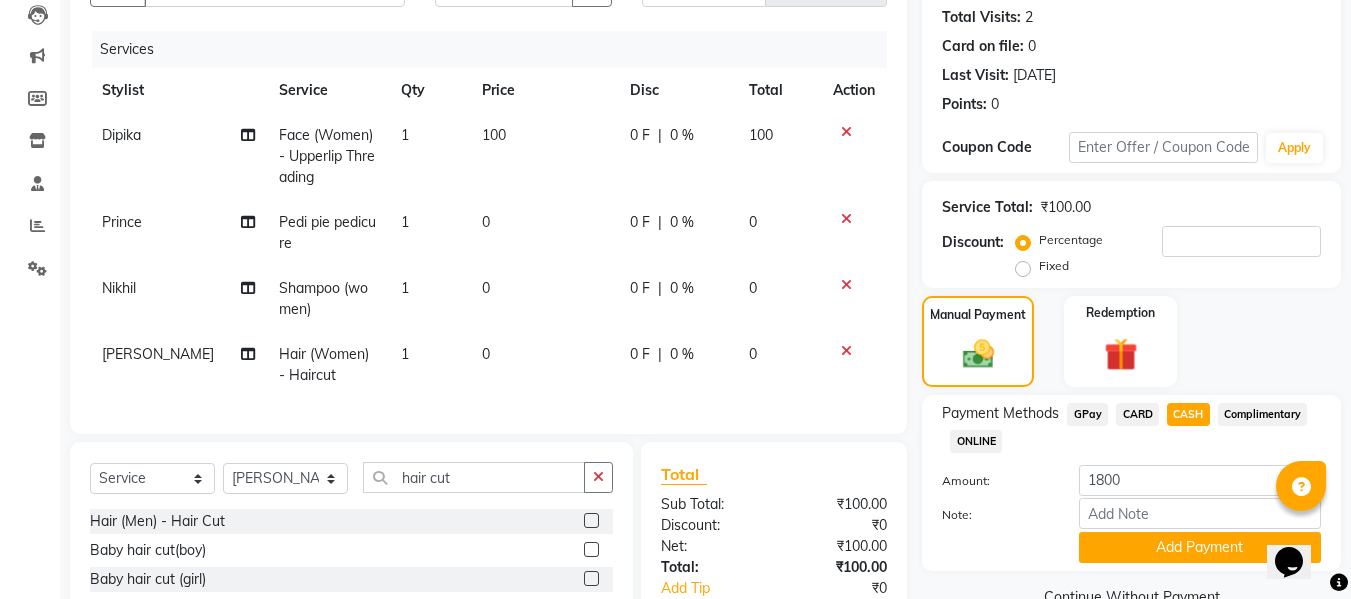 click on "Payment Methods  GPay   CARD   CASH   Complimentary   ONLINE" 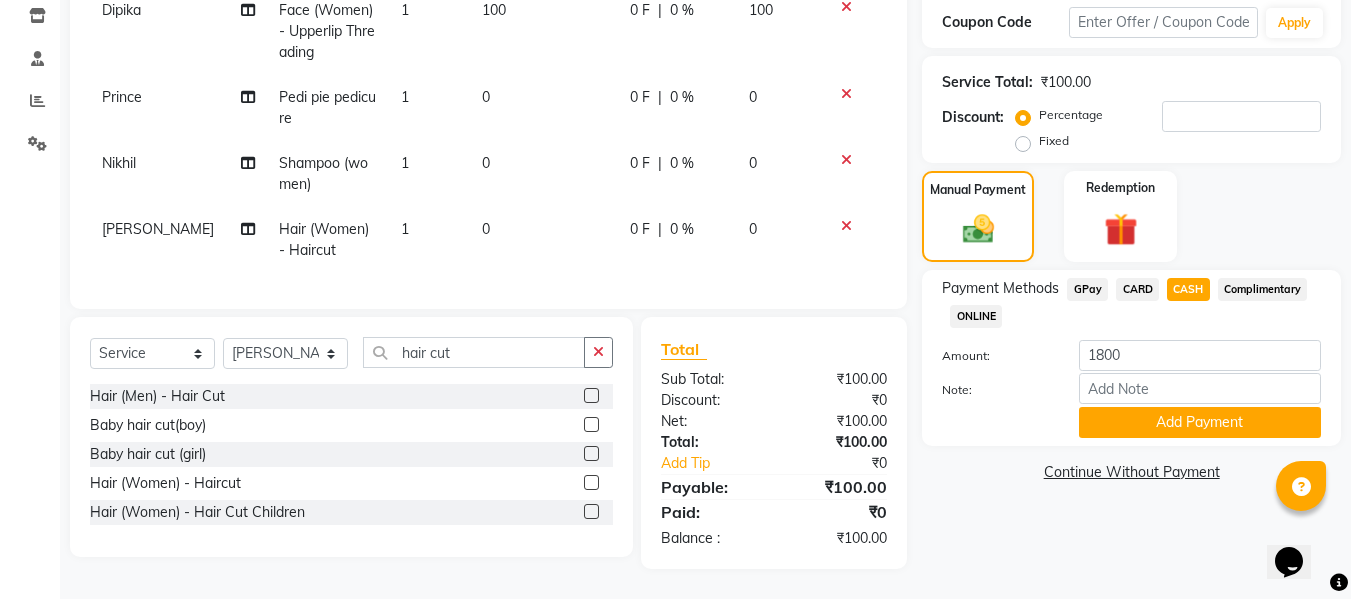 click on "Name: Mr. Abhishek Membership:  No Active Membership  Total Visits:  2 Card on file:  0 Last Visit:   [DATE] Points:   0  Coupon Code Apply Service Total:  ₹100.00  Discount:  Percentage   Fixed  Manual Payment Redemption Payment Methods  GPay   CARD   CASH   Complimentary   ONLINE  Amount: 1800 Note: Add Payment  Continue Without Payment" 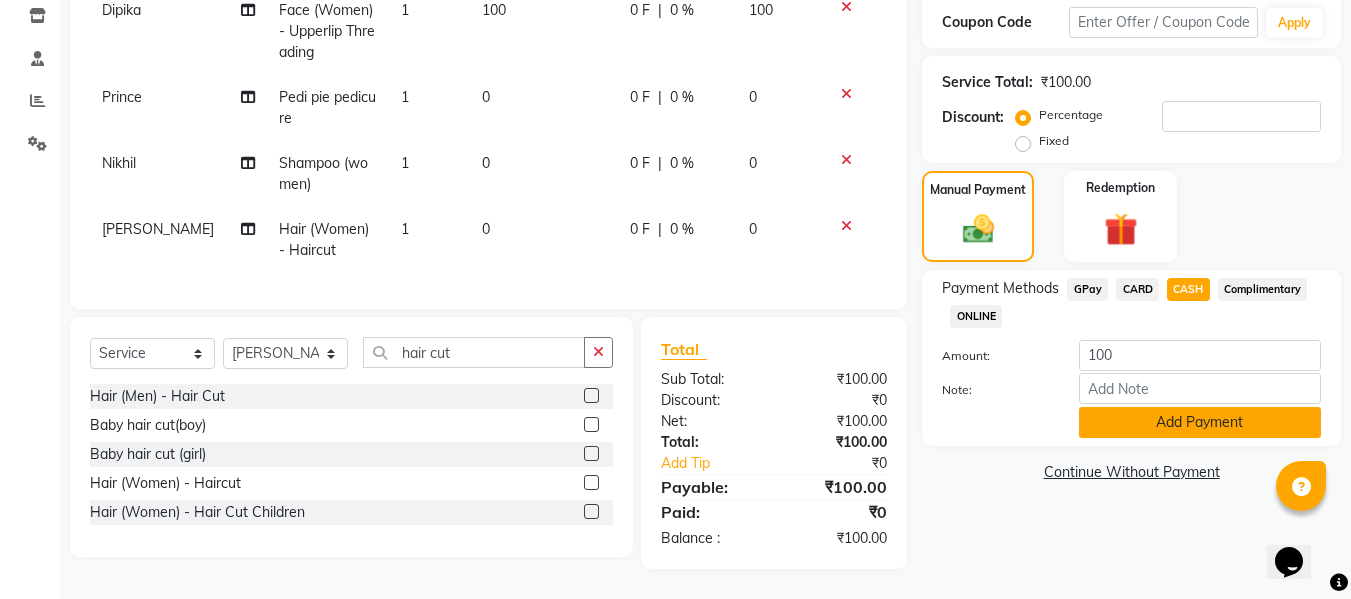click on "Add Payment" 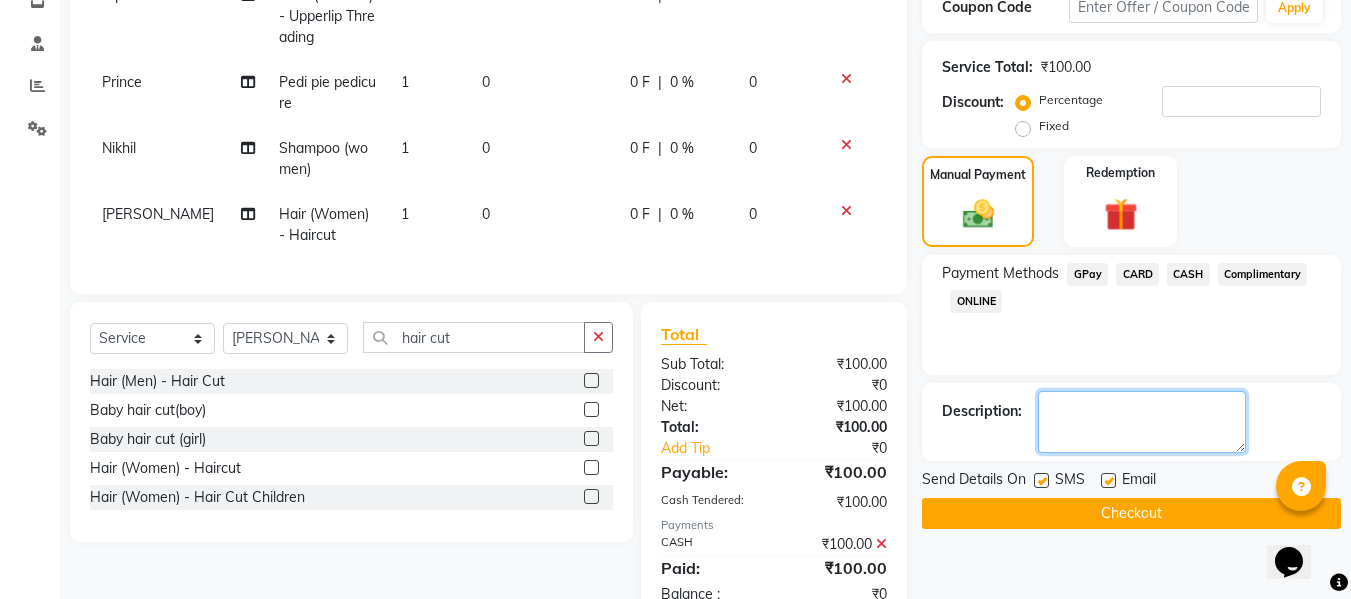 click 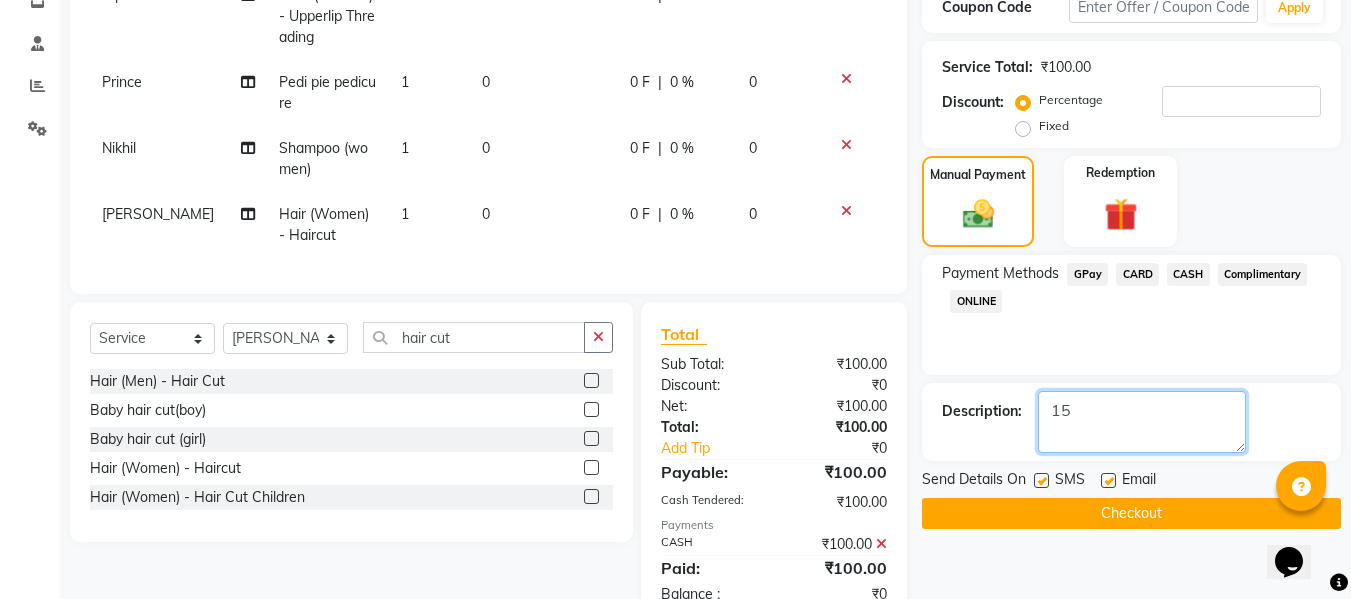type on "1" 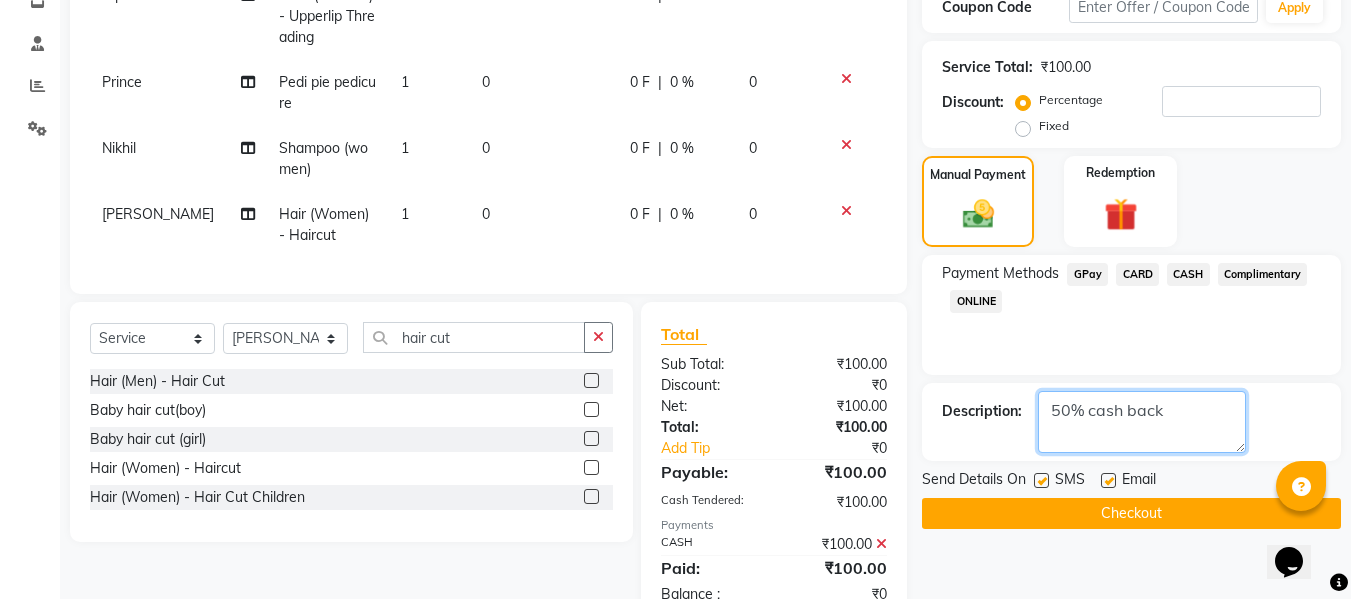 click 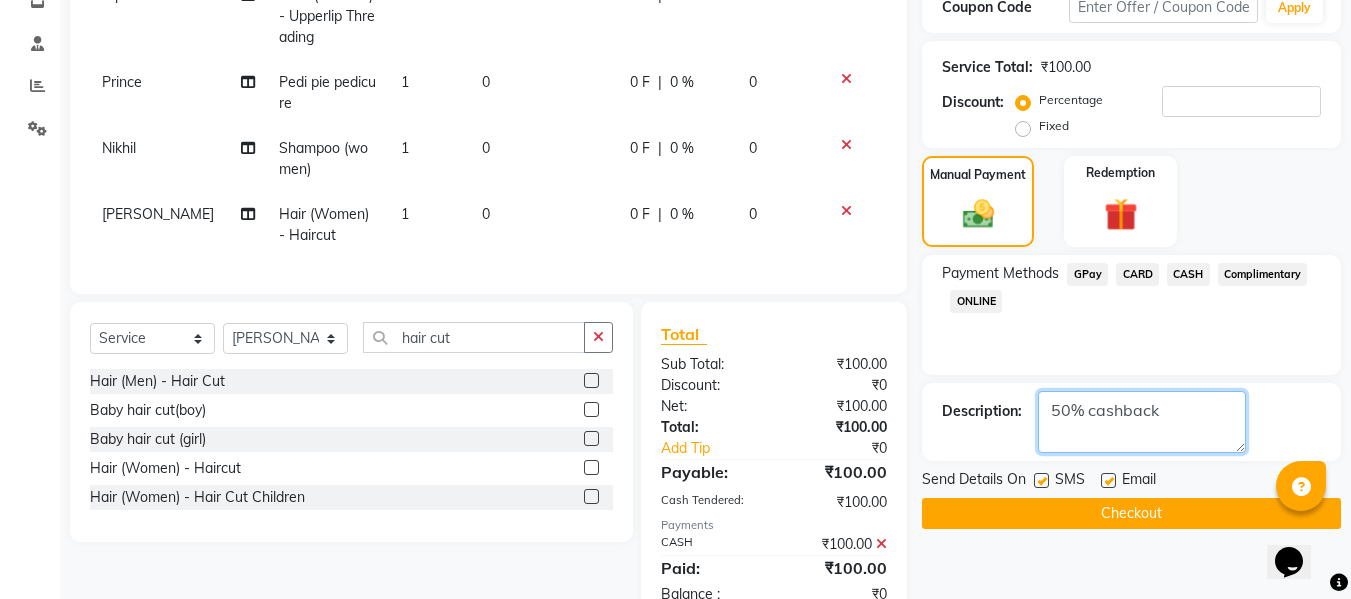 click 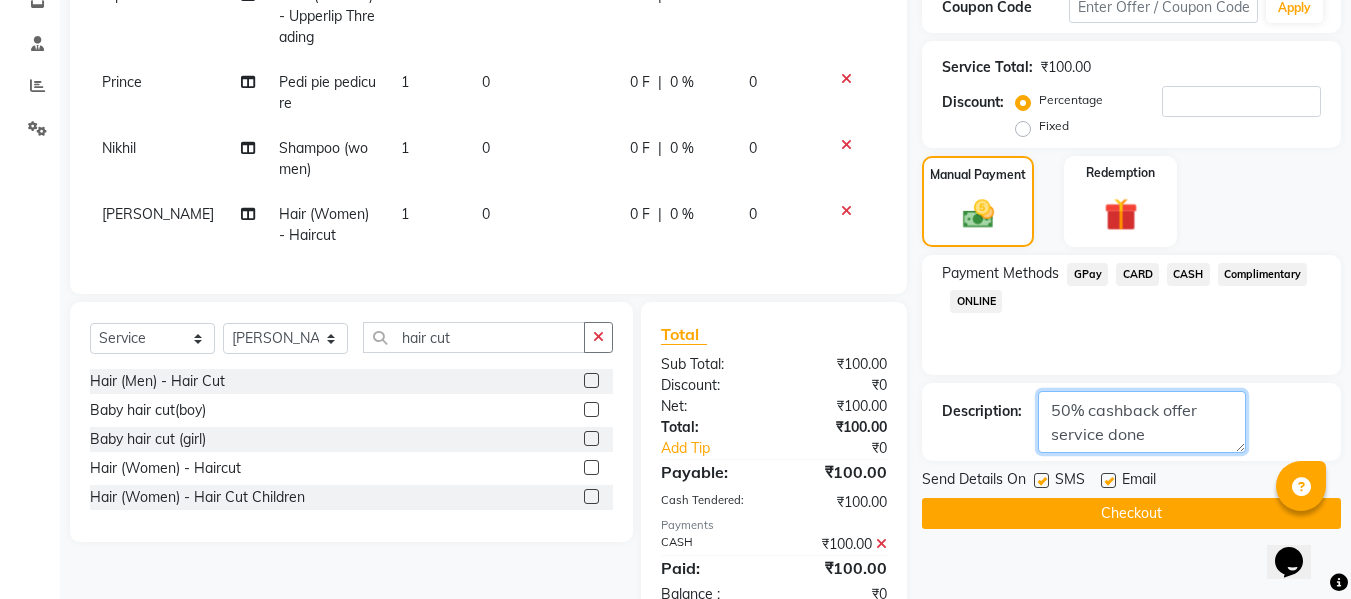 type on "50% cashback offer  service done" 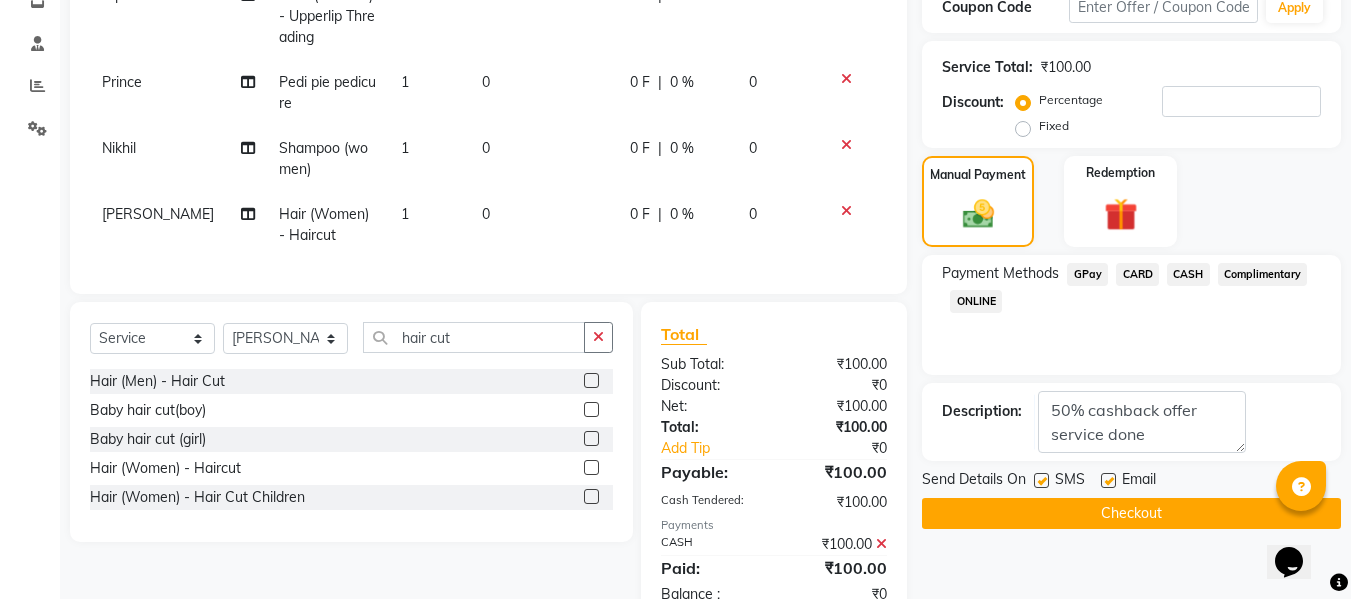 click on "Checkout" 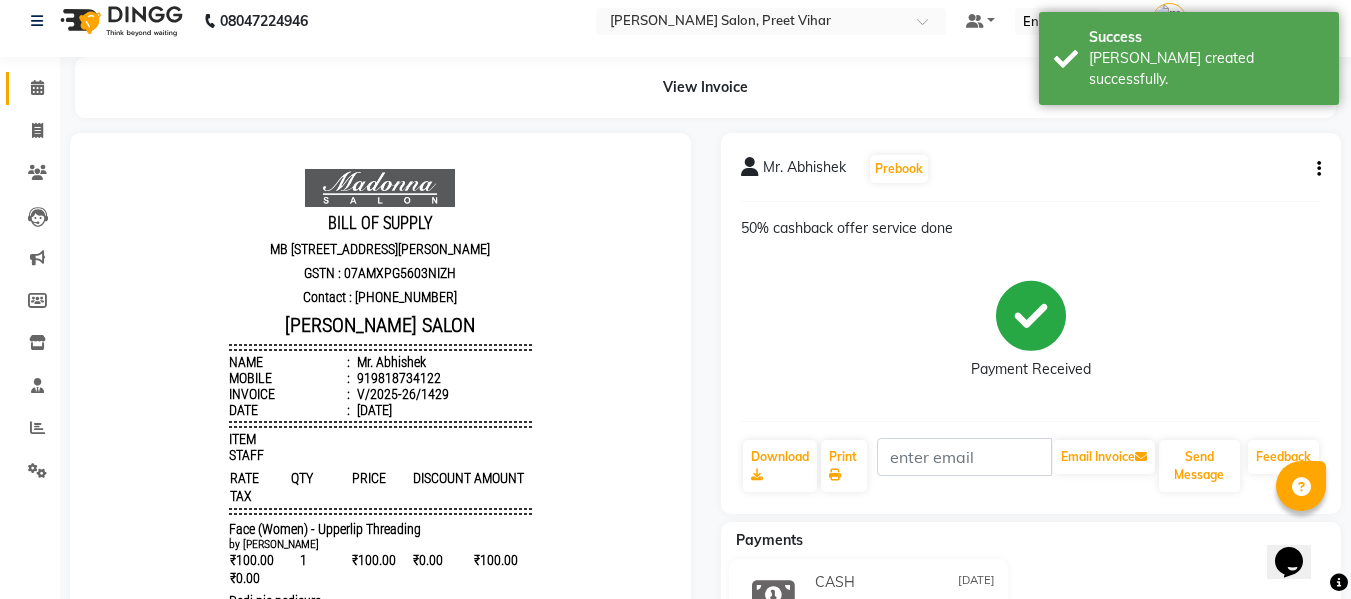 scroll, scrollTop: 0, scrollLeft: 0, axis: both 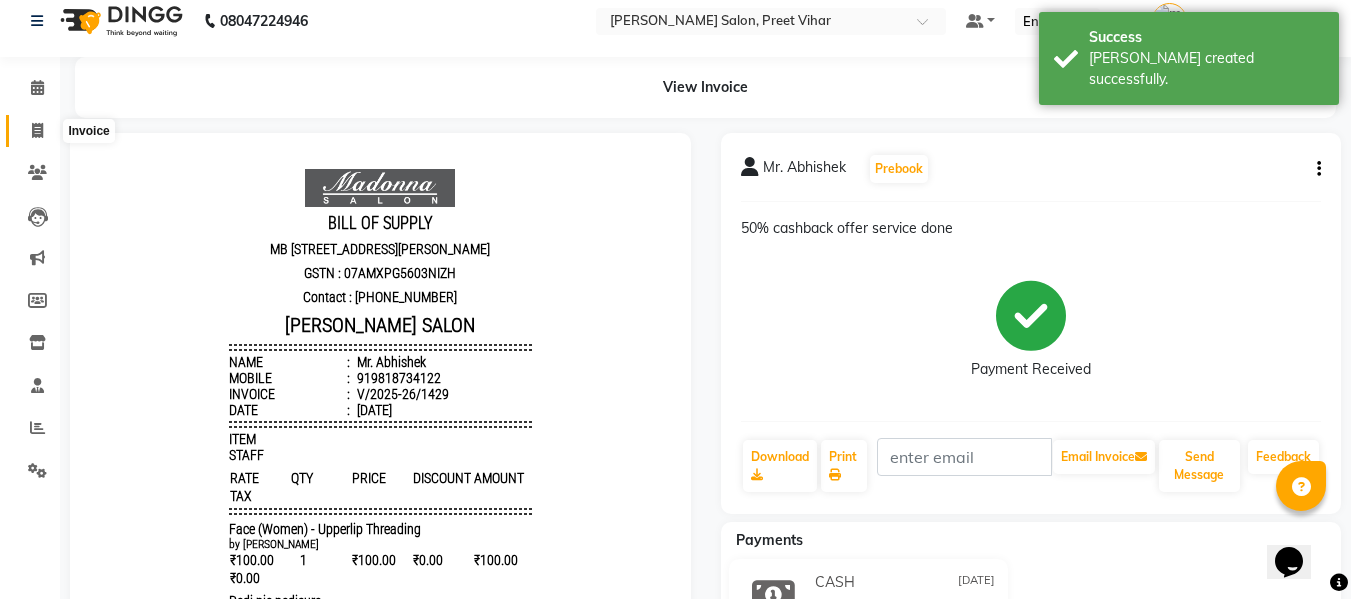 click 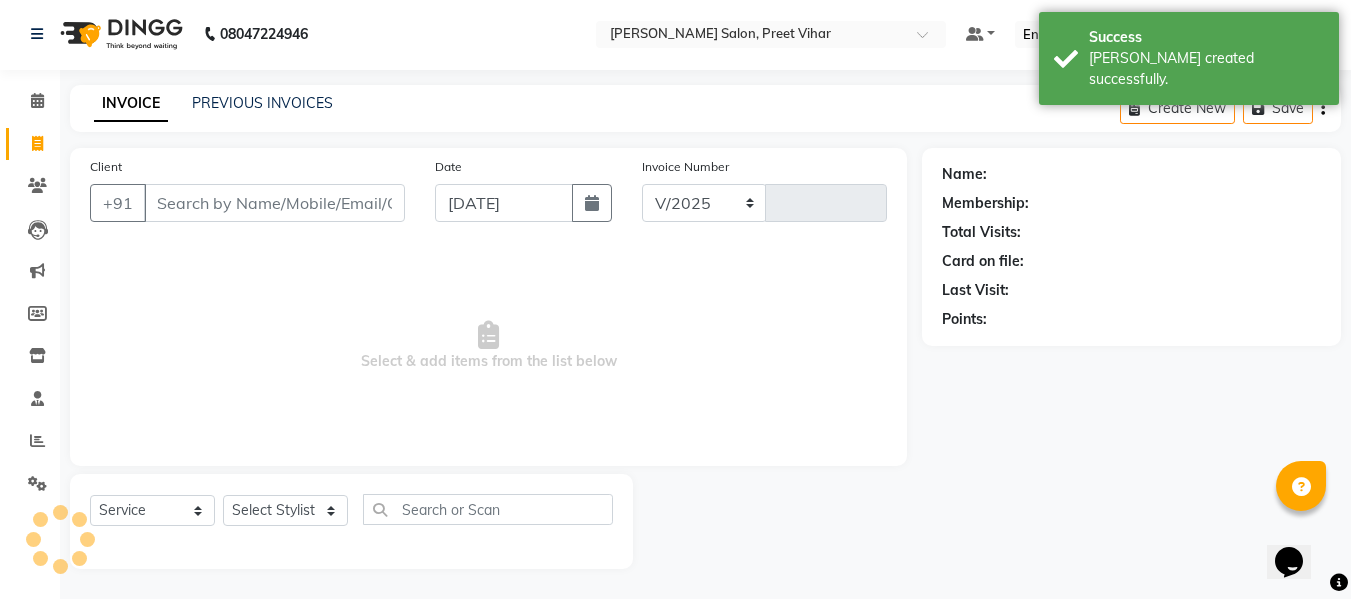 select on "6469" 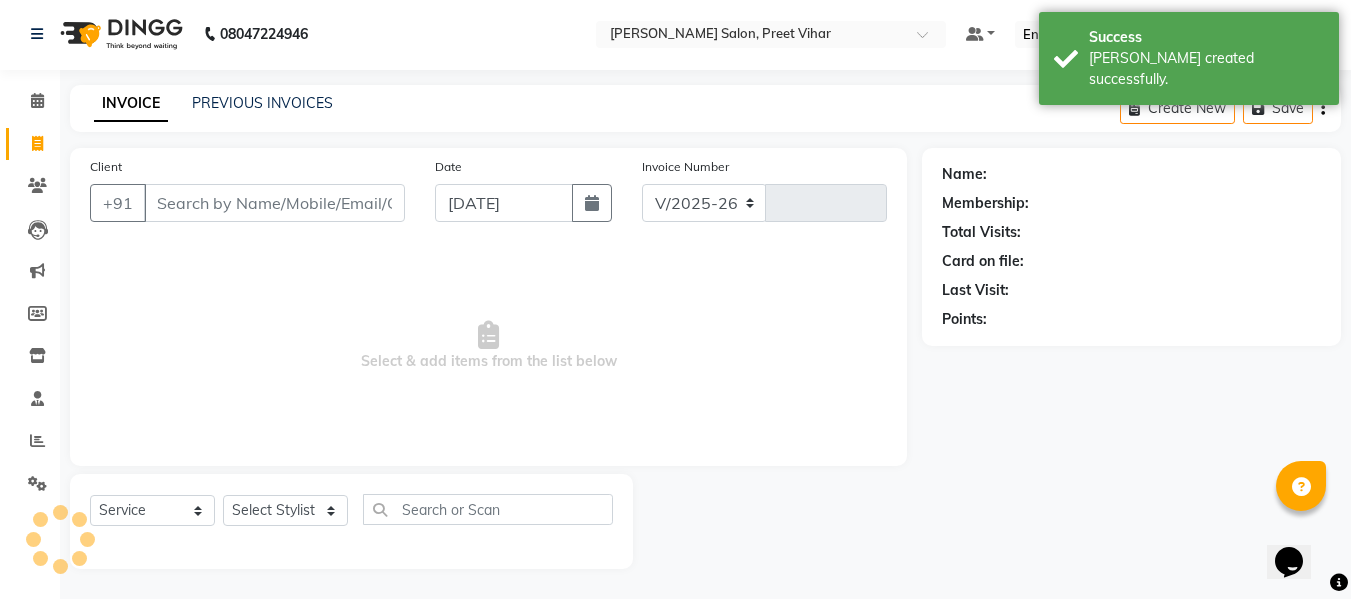 type on "1430" 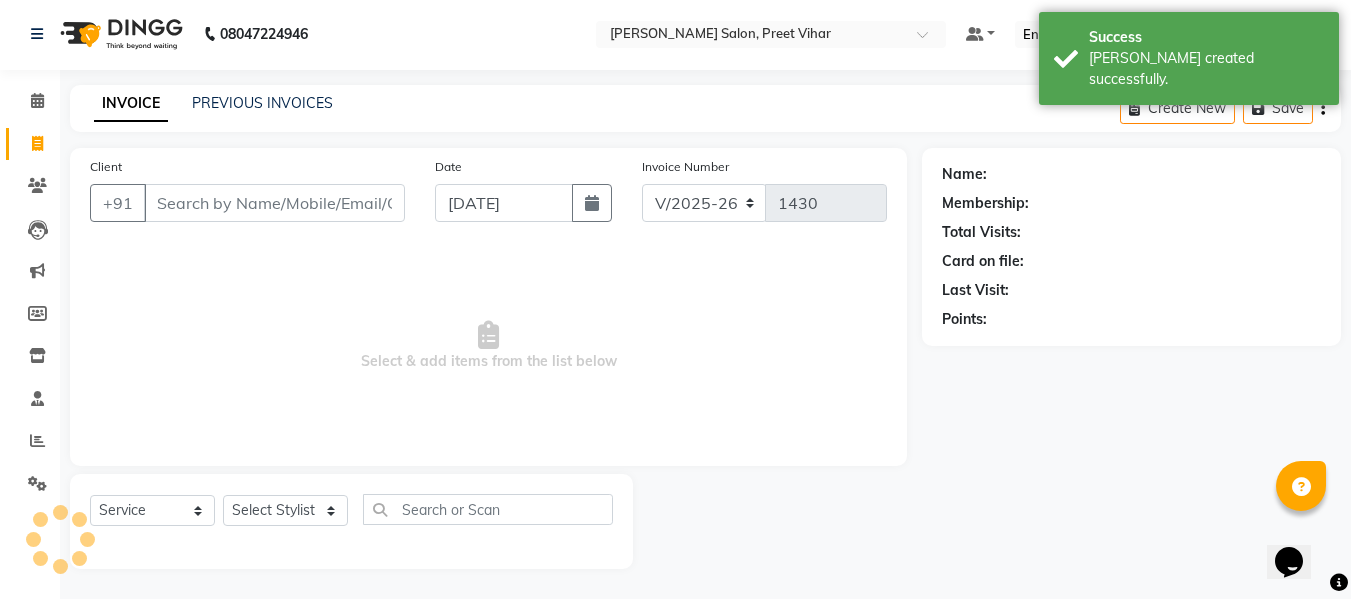 scroll, scrollTop: 2, scrollLeft: 0, axis: vertical 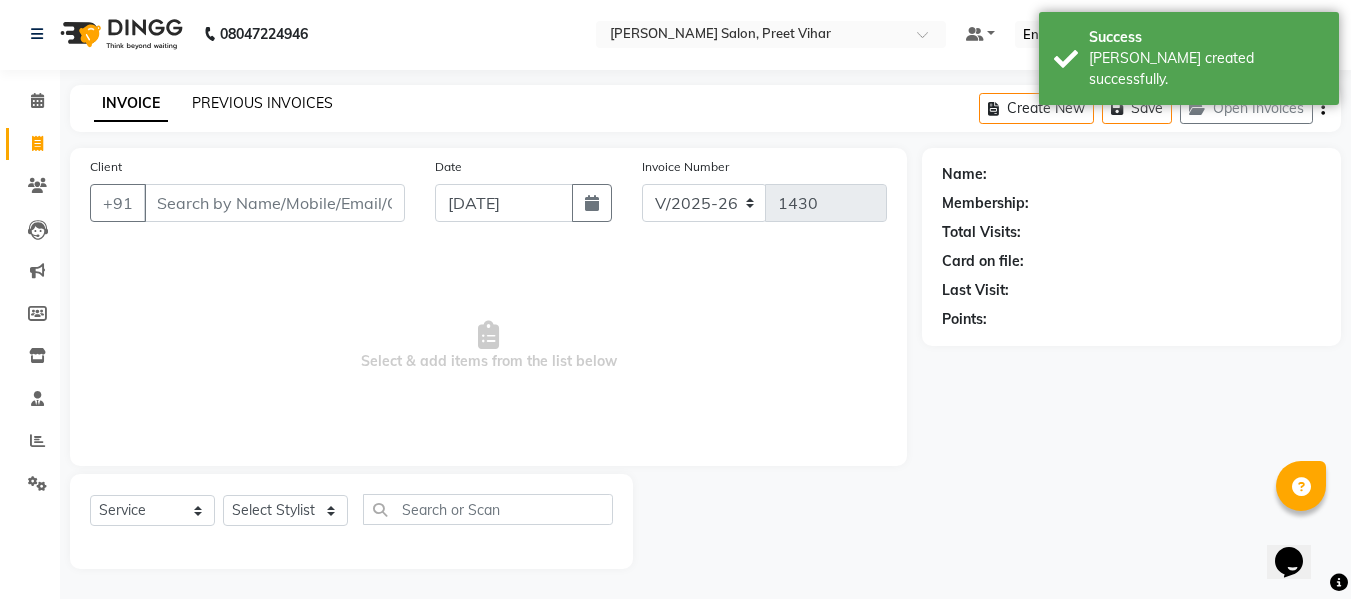 click on "PREVIOUS INVOICES" 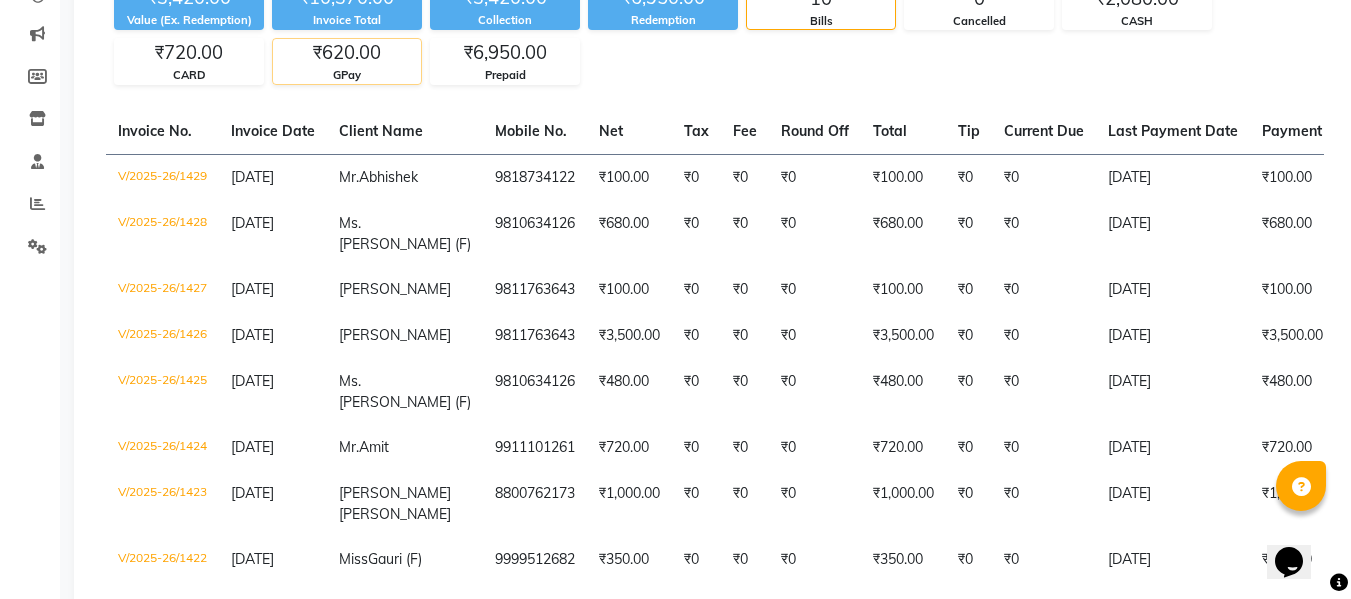 scroll, scrollTop: 238, scrollLeft: 0, axis: vertical 